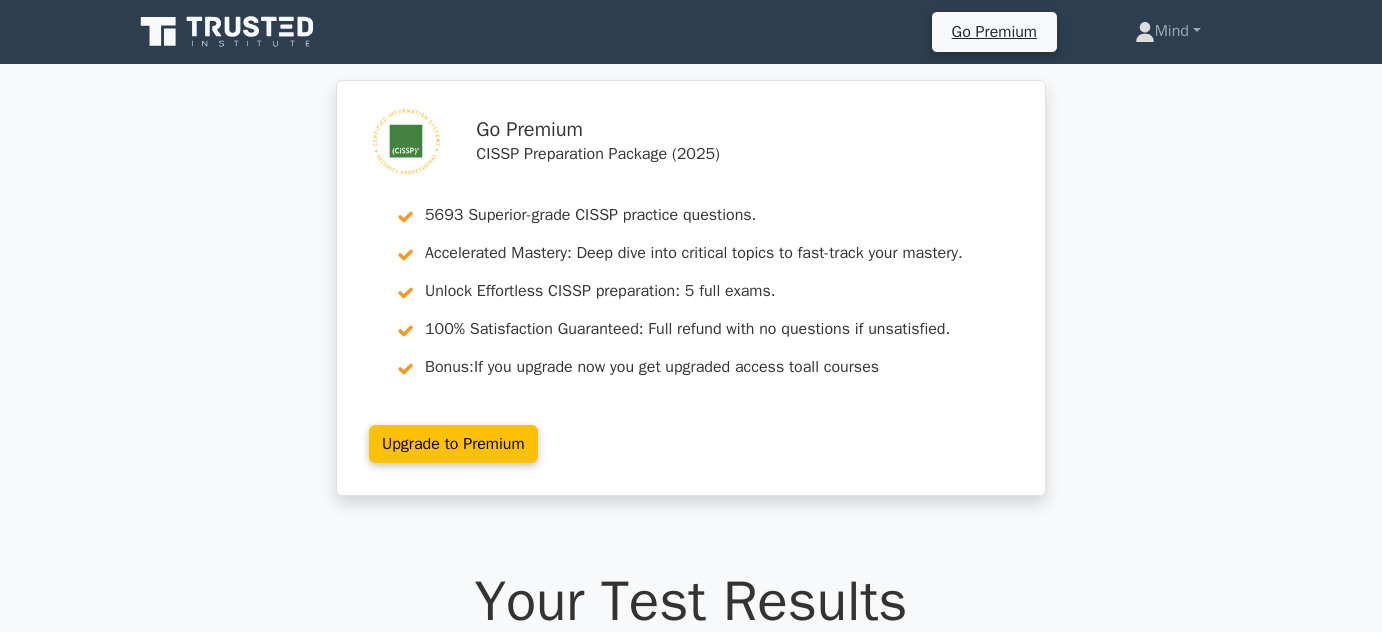 scroll, scrollTop: 328, scrollLeft: 0, axis: vertical 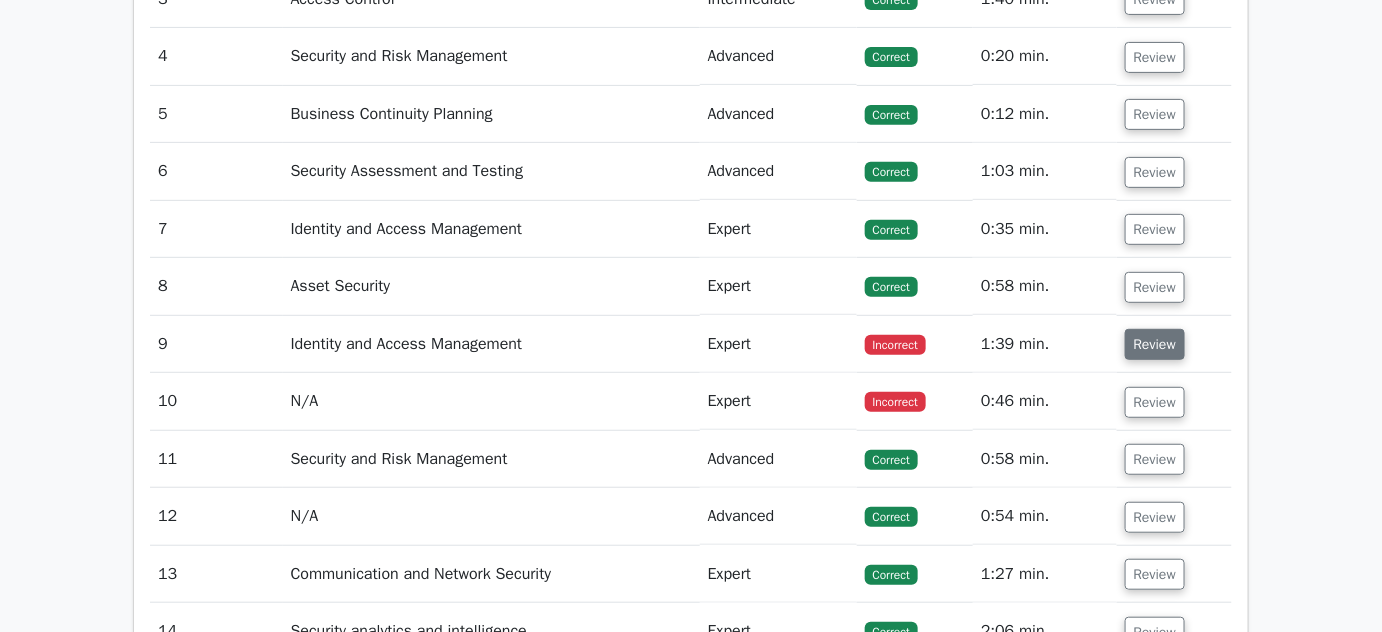 click on "Review" at bounding box center (1155, 344) 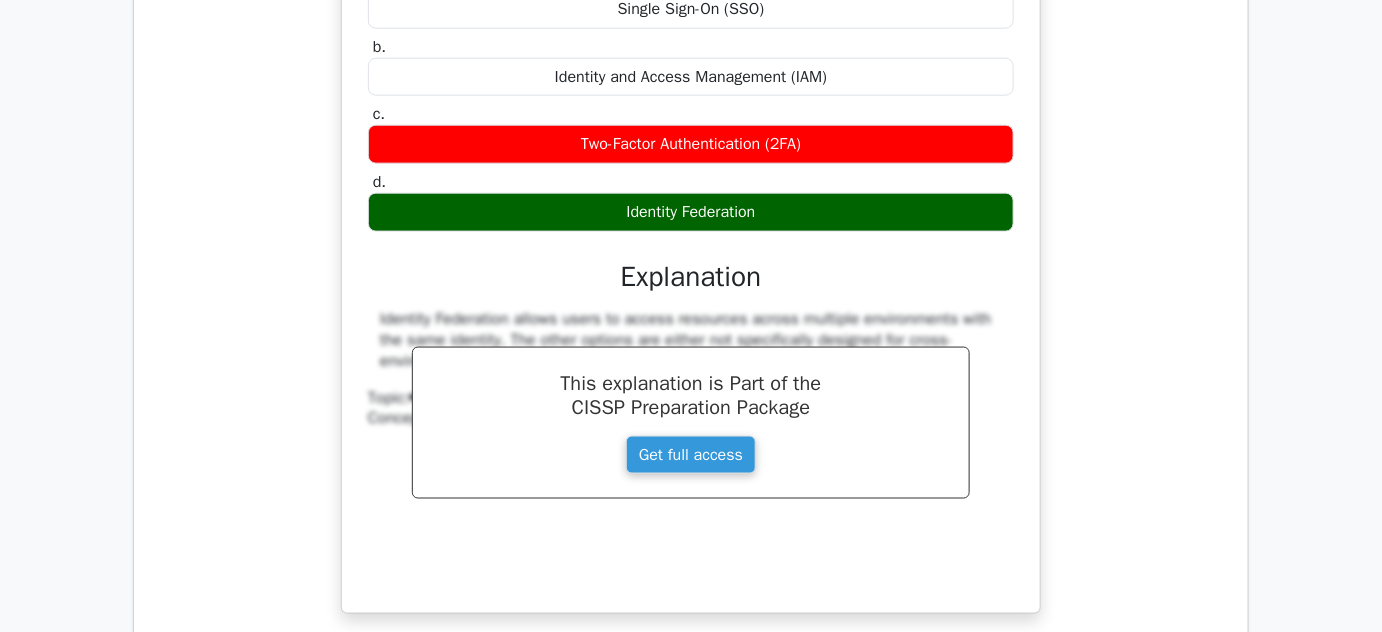 scroll, scrollTop: 3545, scrollLeft: 0, axis: vertical 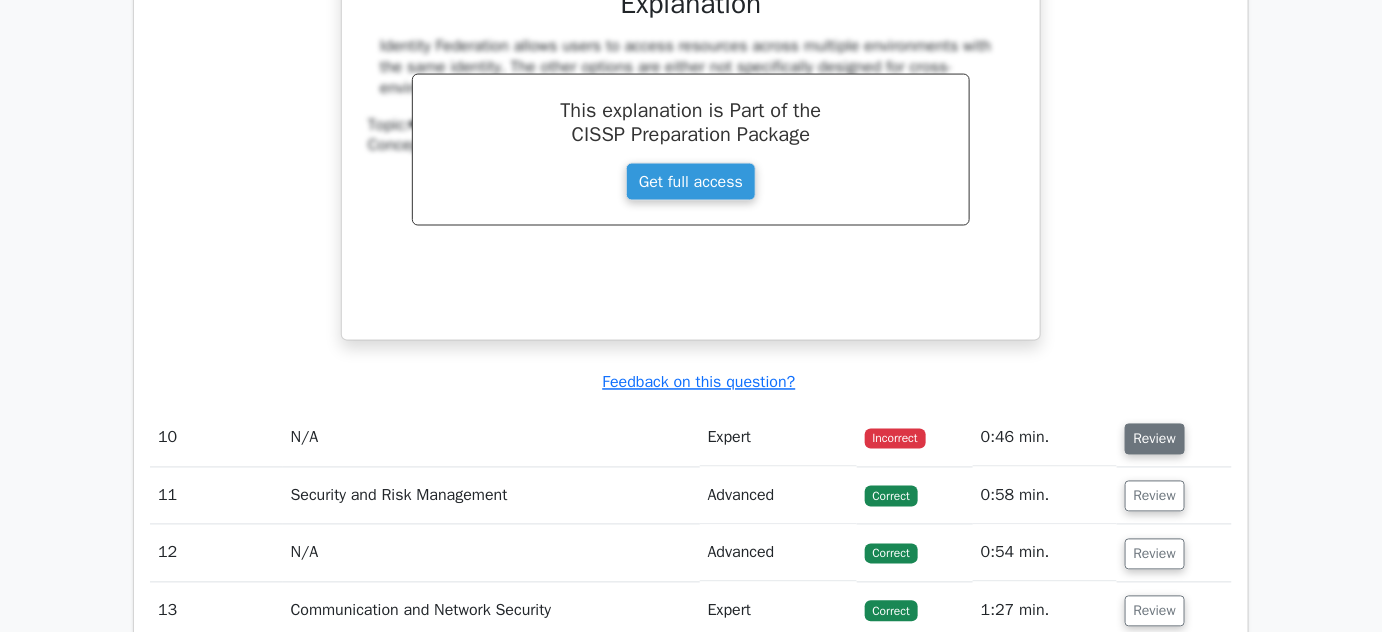 click on "Review" at bounding box center [1155, 439] 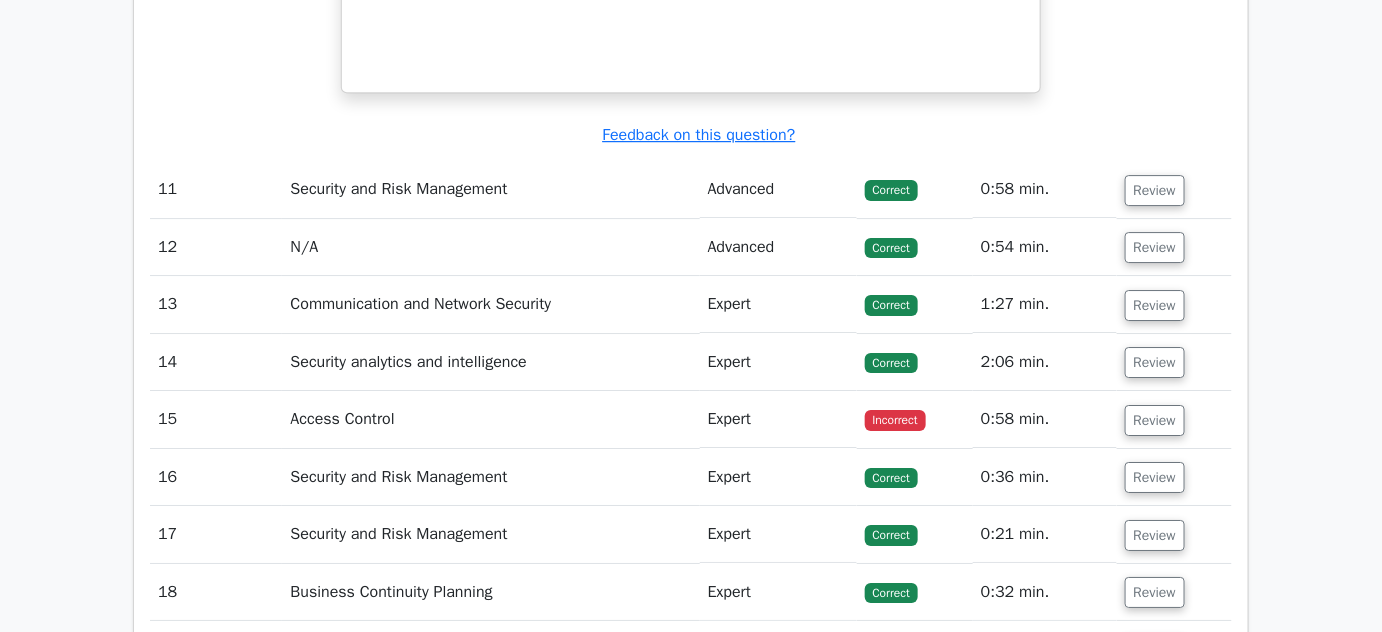scroll, scrollTop: 4636, scrollLeft: 0, axis: vertical 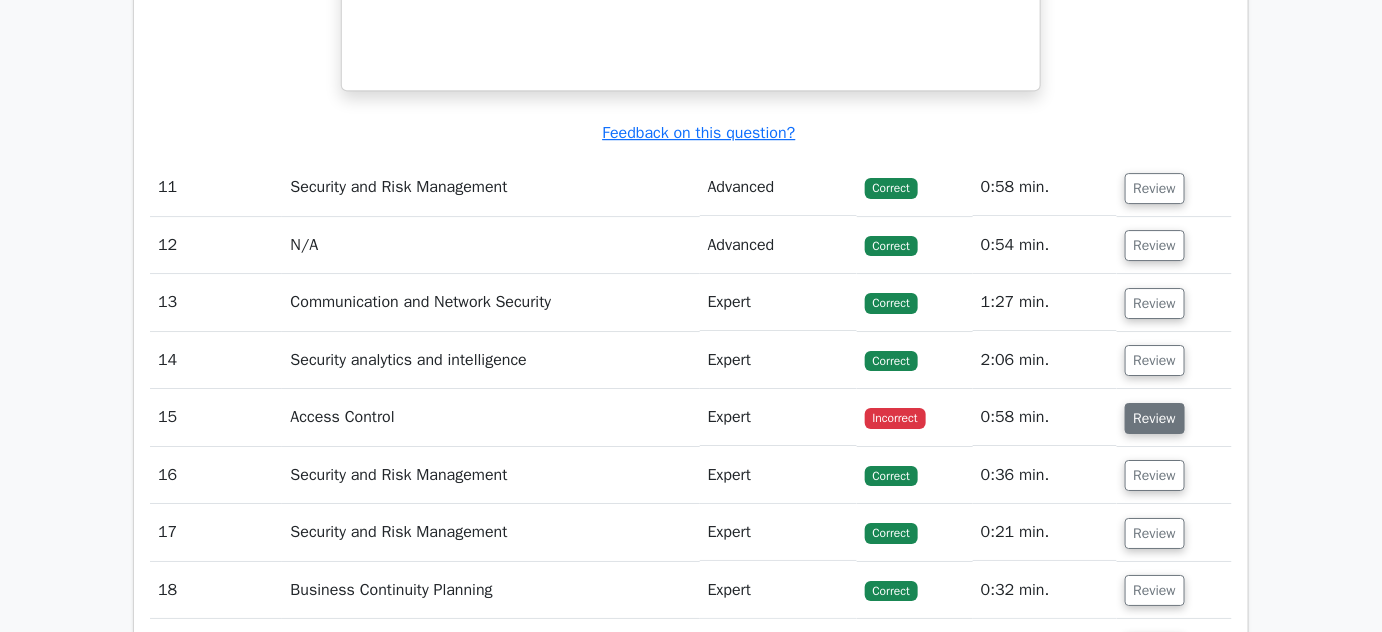click on "Review" at bounding box center (1155, 418) 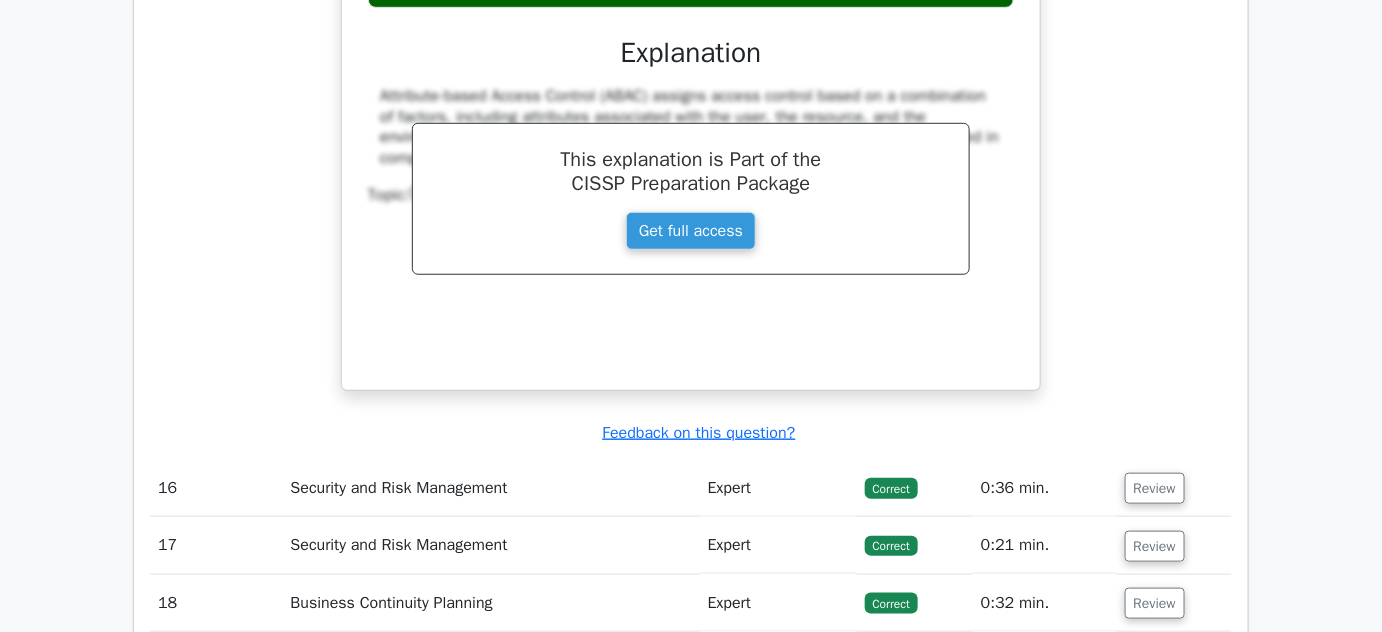 scroll, scrollTop: 5727, scrollLeft: 0, axis: vertical 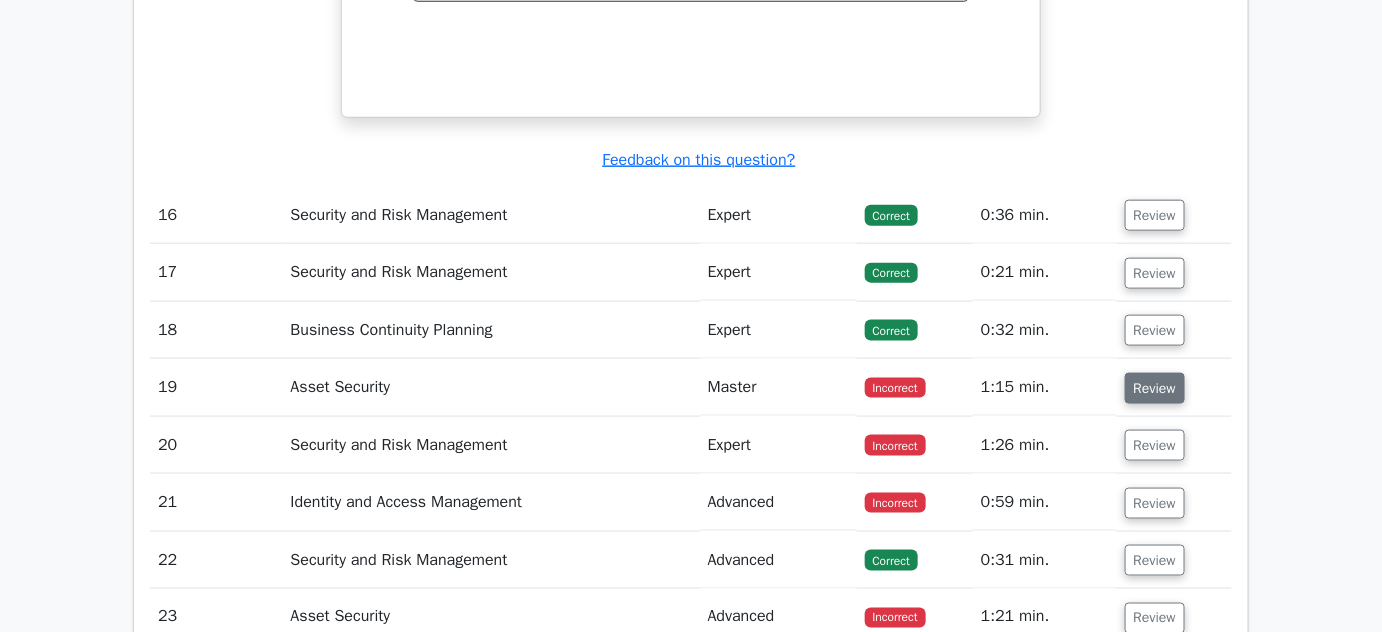 click on "Review" at bounding box center [1155, 388] 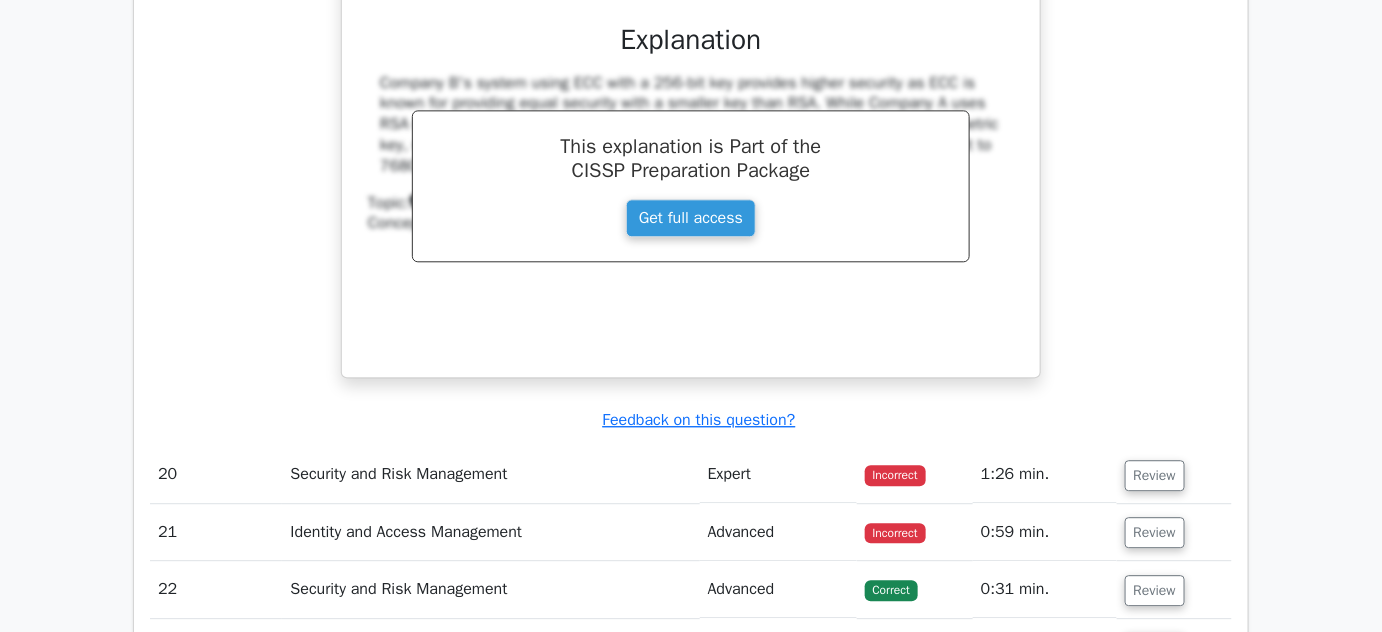 scroll, scrollTop: 6636, scrollLeft: 0, axis: vertical 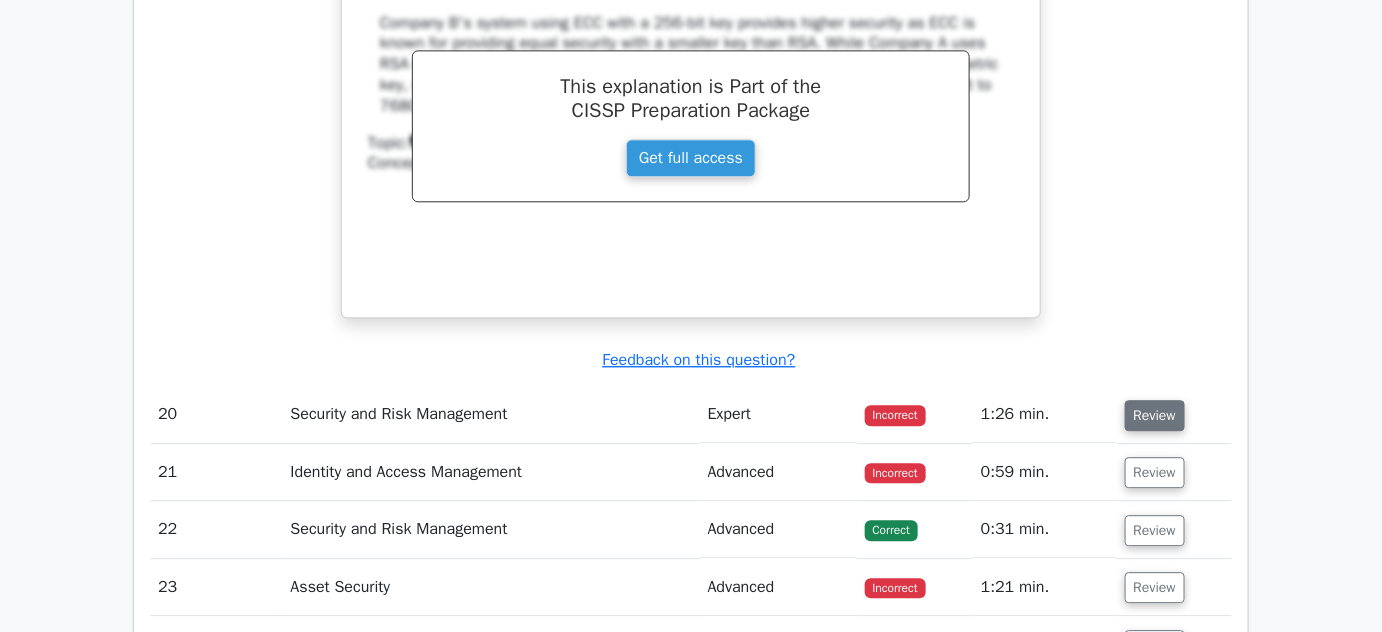 click on "Review" at bounding box center [1155, 415] 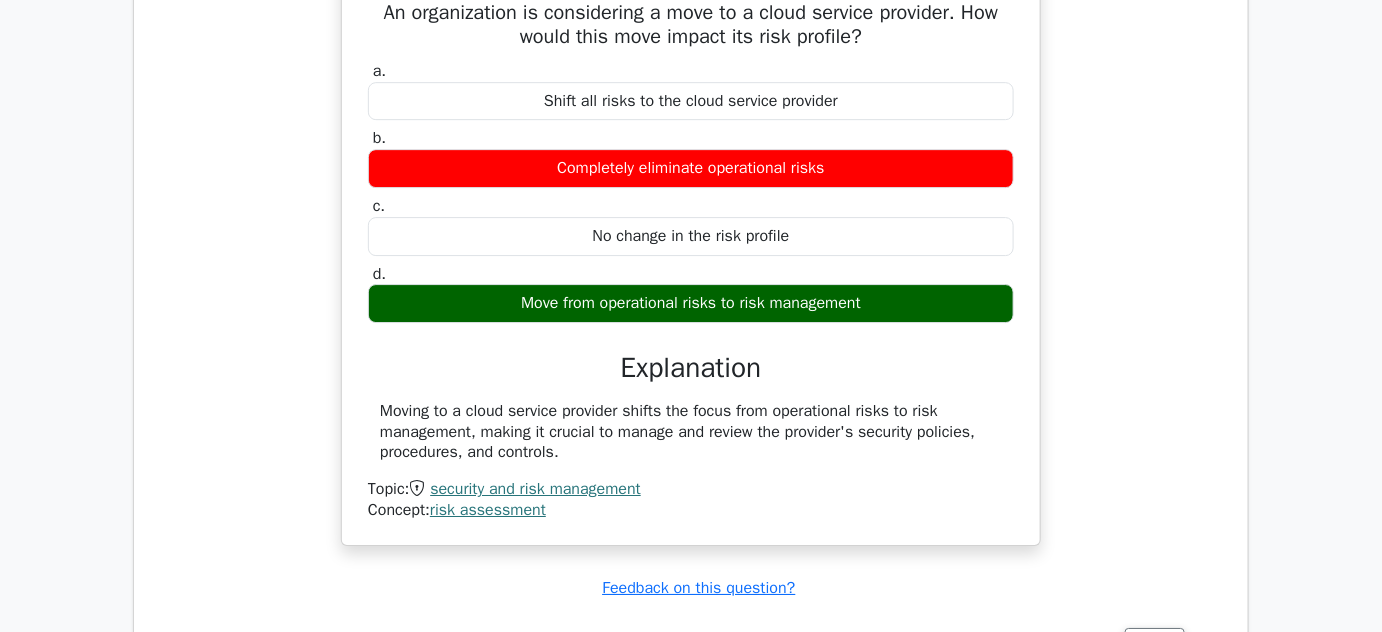scroll, scrollTop: 7272, scrollLeft: 0, axis: vertical 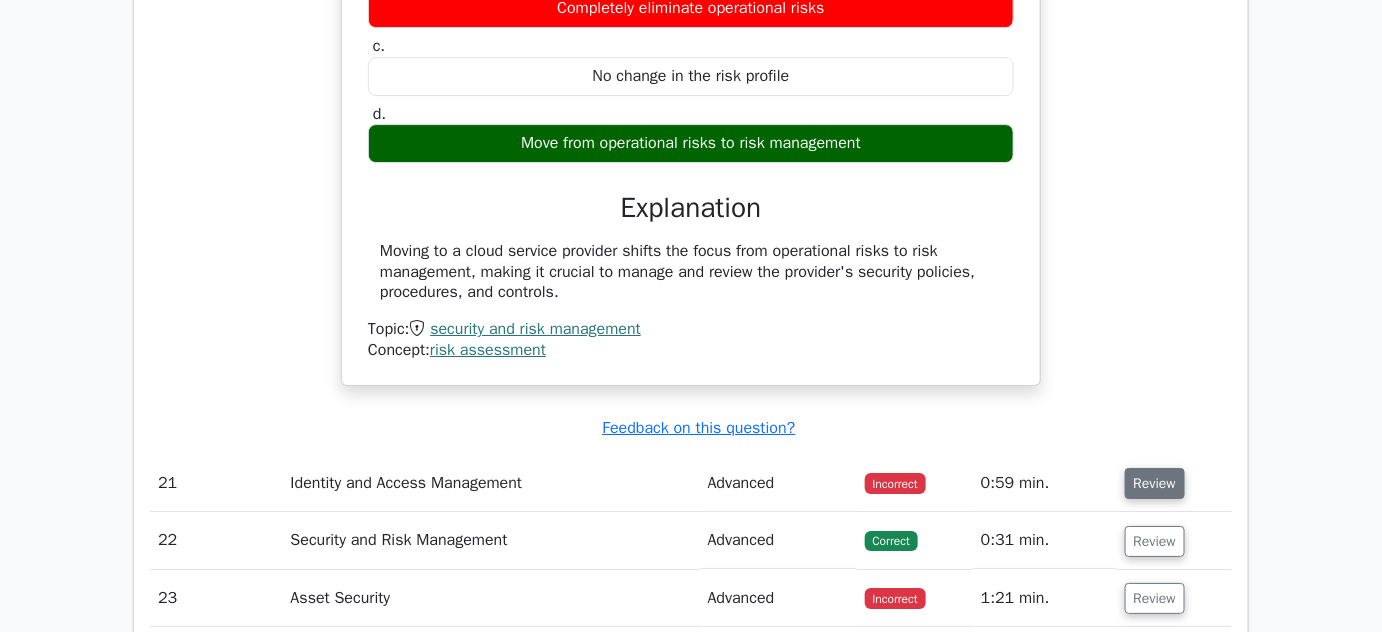 click on "Review" at bounding box center (1155, 483) 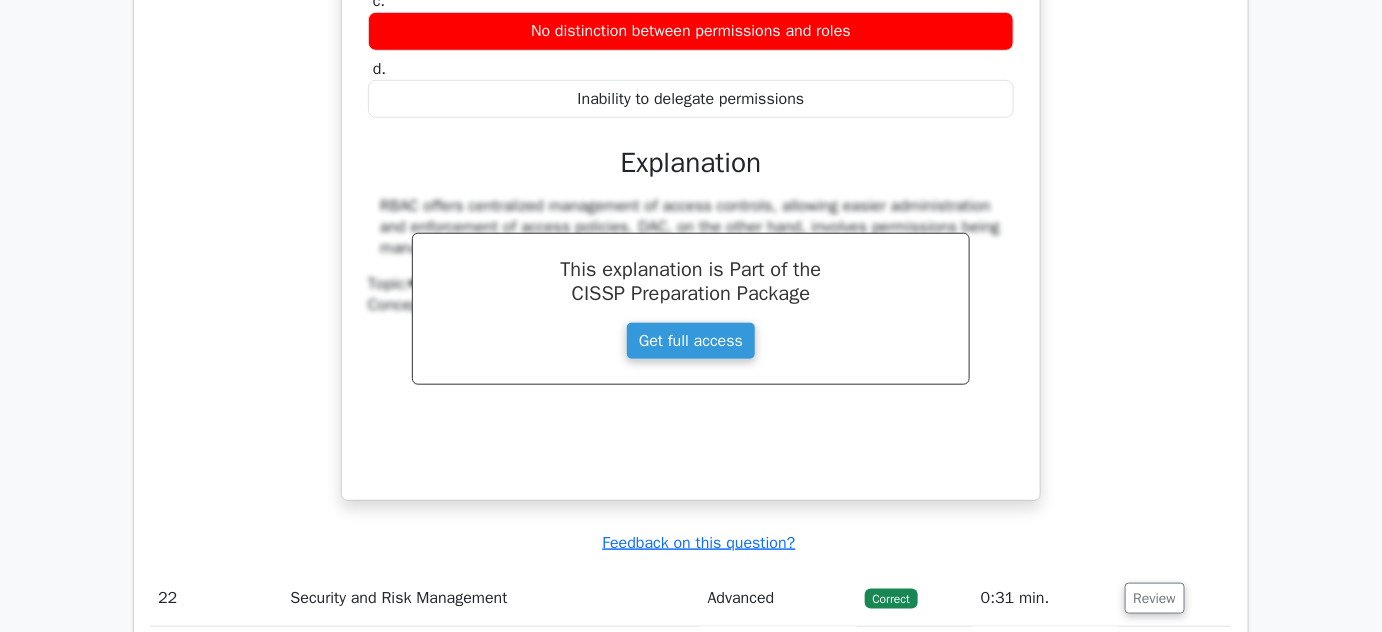 scroll, scrollTop: 8272, scrollLeft: 0, axis: vertical 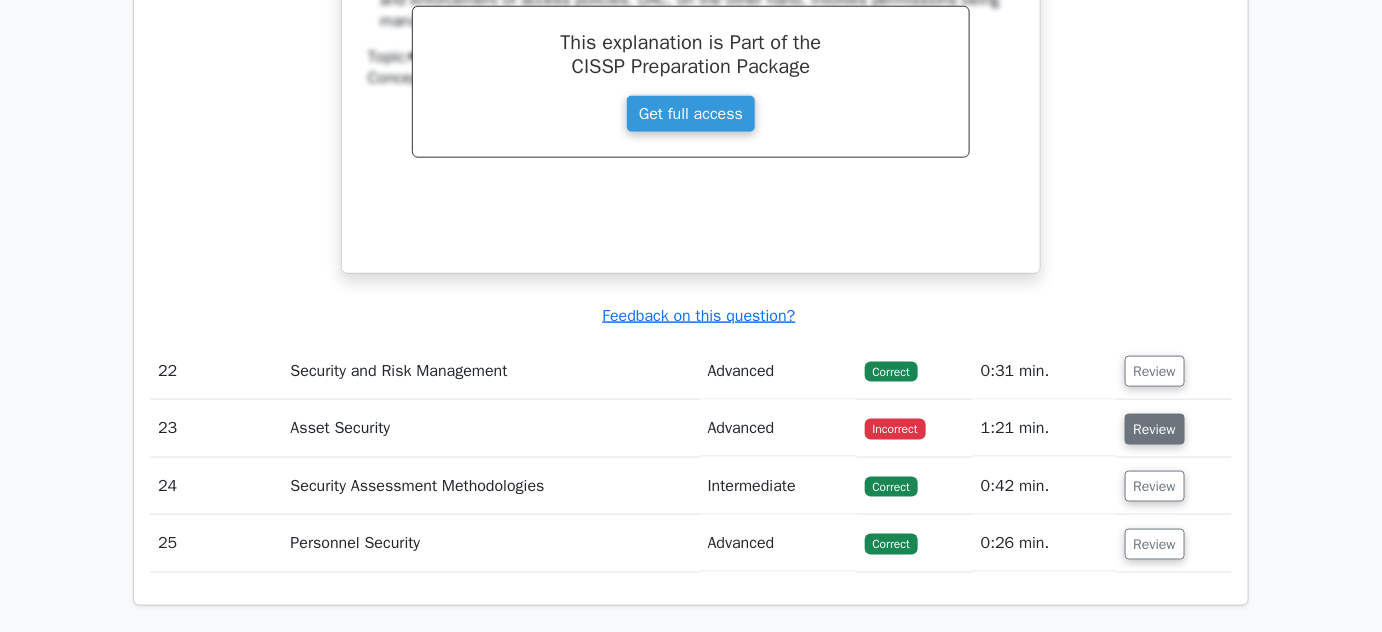 click on "Review" at bounding box center [1155, 429] 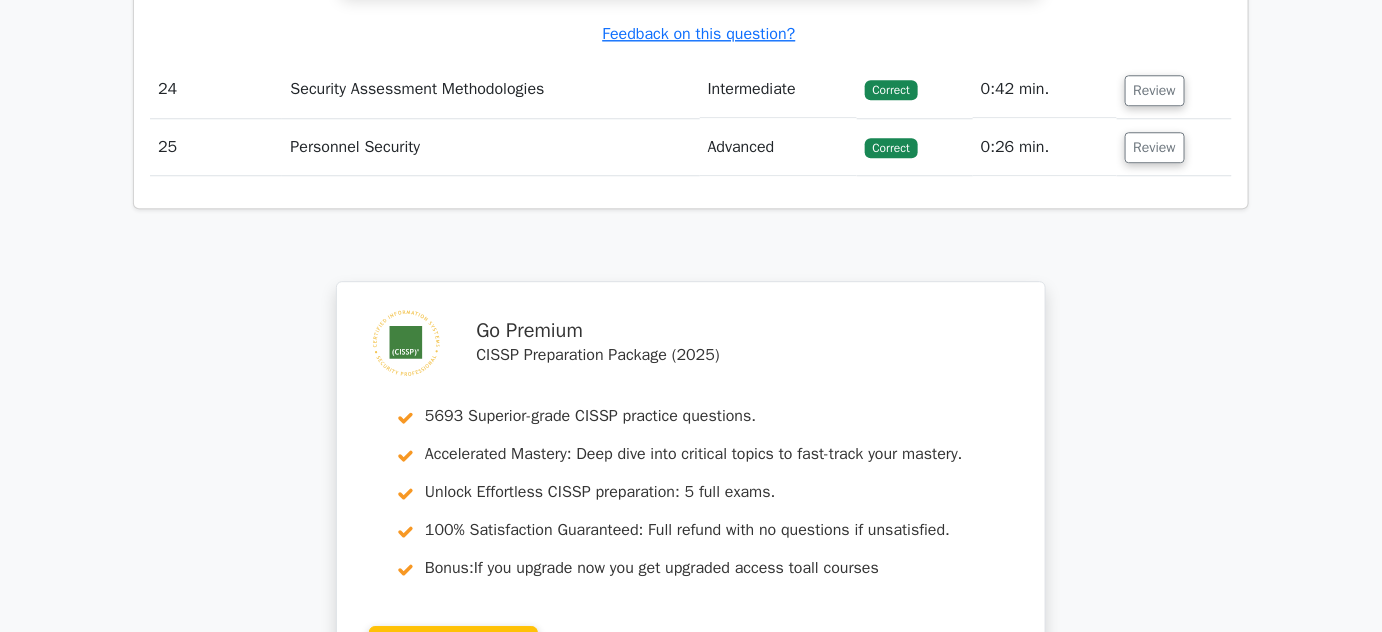 scroll, scrollTop: 9363, scrollLeft: 0, axis: vertical 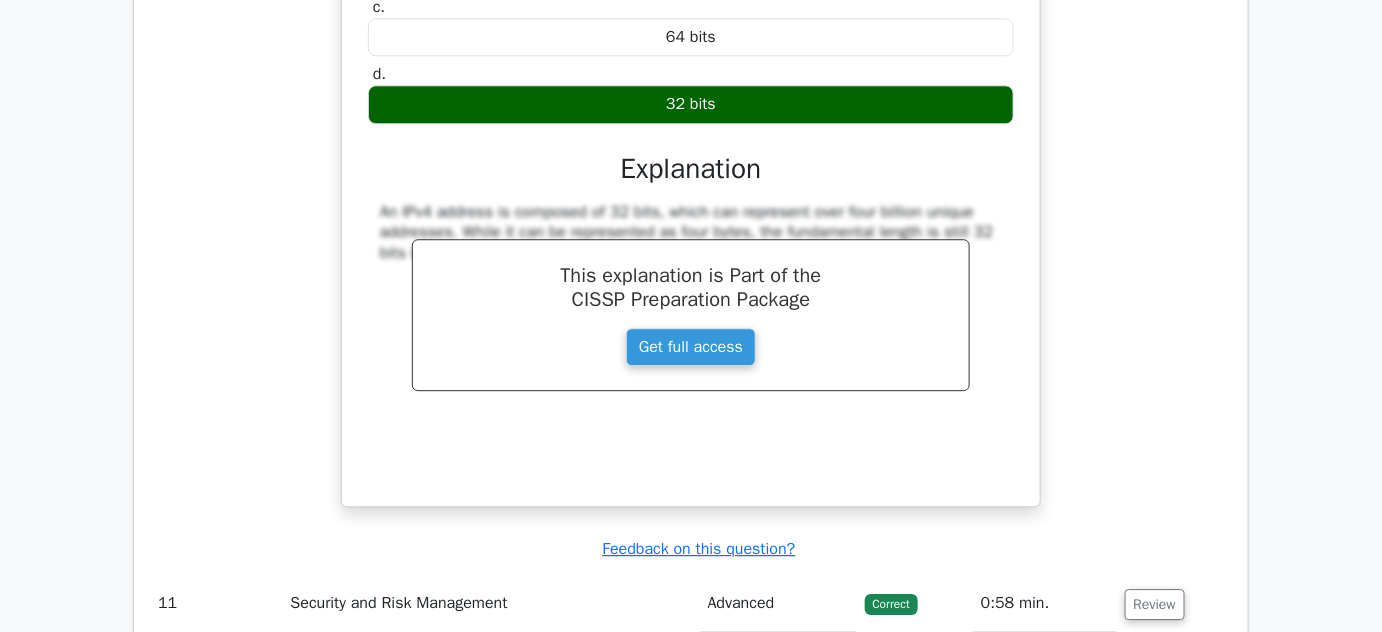 click on "Go Premium
CISSP Preparation Package (2025)
5693 Superior-grade  CISSP practice questions.
Accelerated Mastery: Deep dive into critical topics to fast-track your mastery.
Unlock Effortless CISSP preparation: 5 full exams.
100% Satisfaction Guaranteed: Full refund with no questions if unsatisfied.
Bonus:  If you upgrade now you get upgraded access to  all courses" at bounding box center (691, 915) 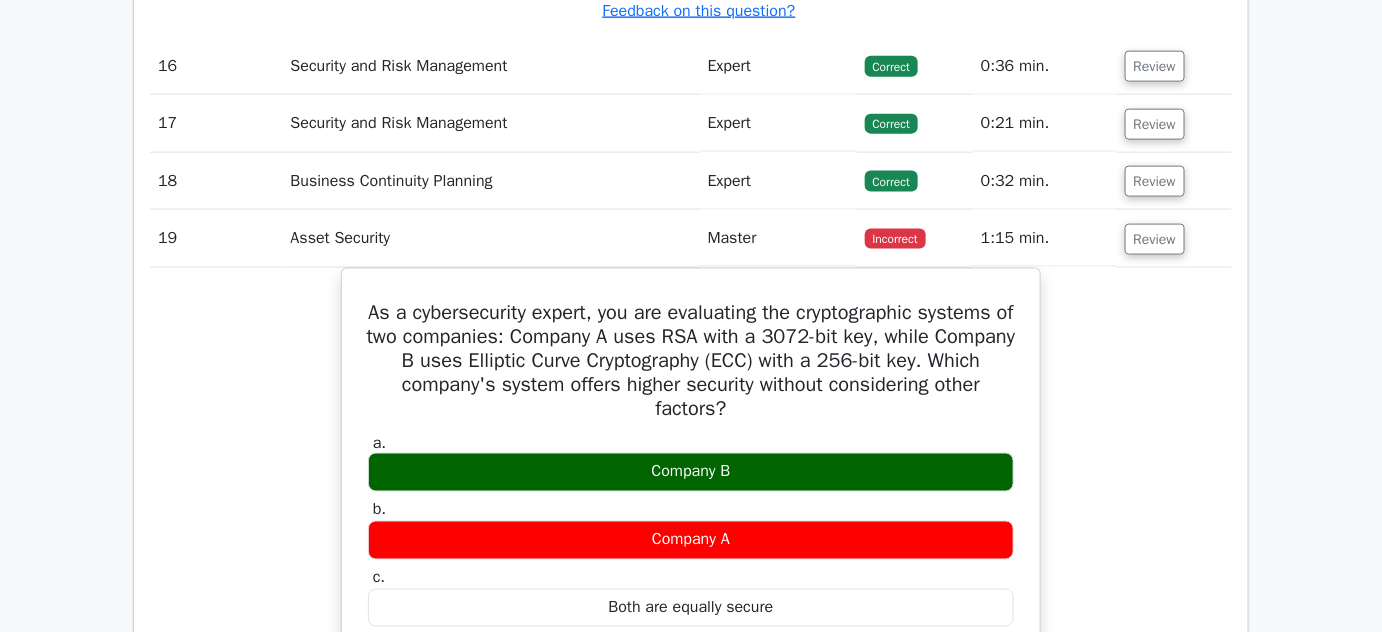 scroll, scrollTop: 5831, scrollLeft: 0, axis: vertical 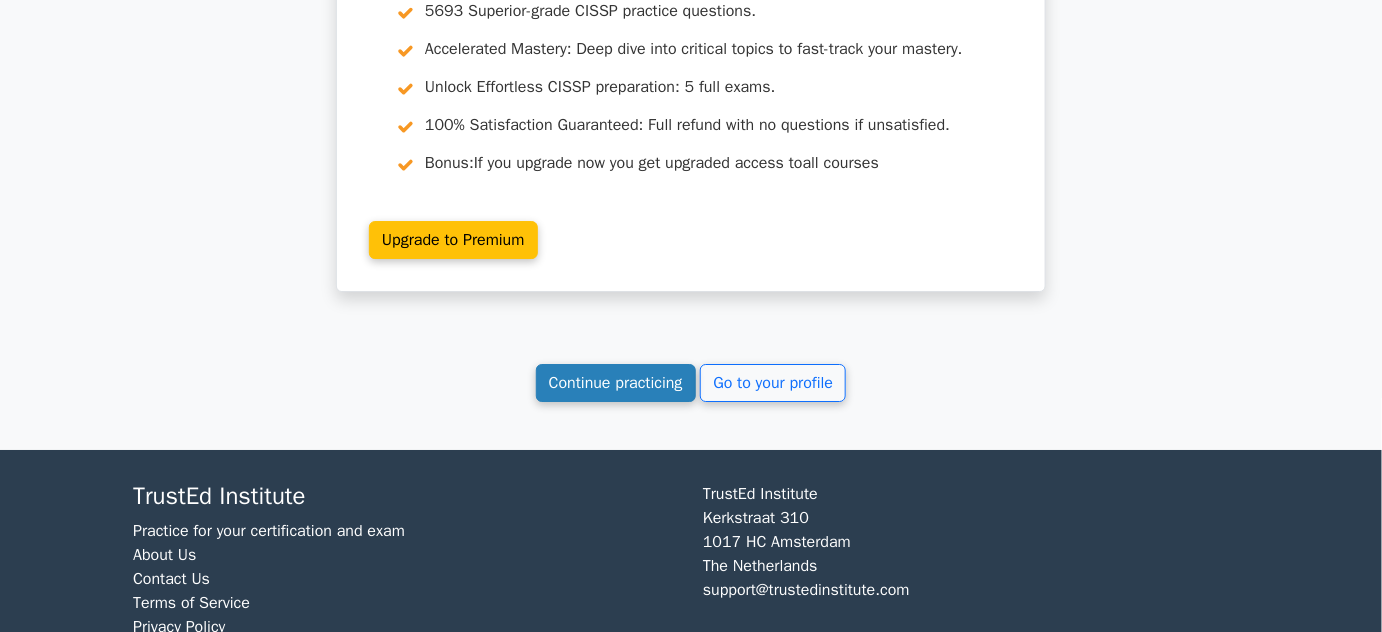 click on "Continue practicing" at bounding box center (616, 383) 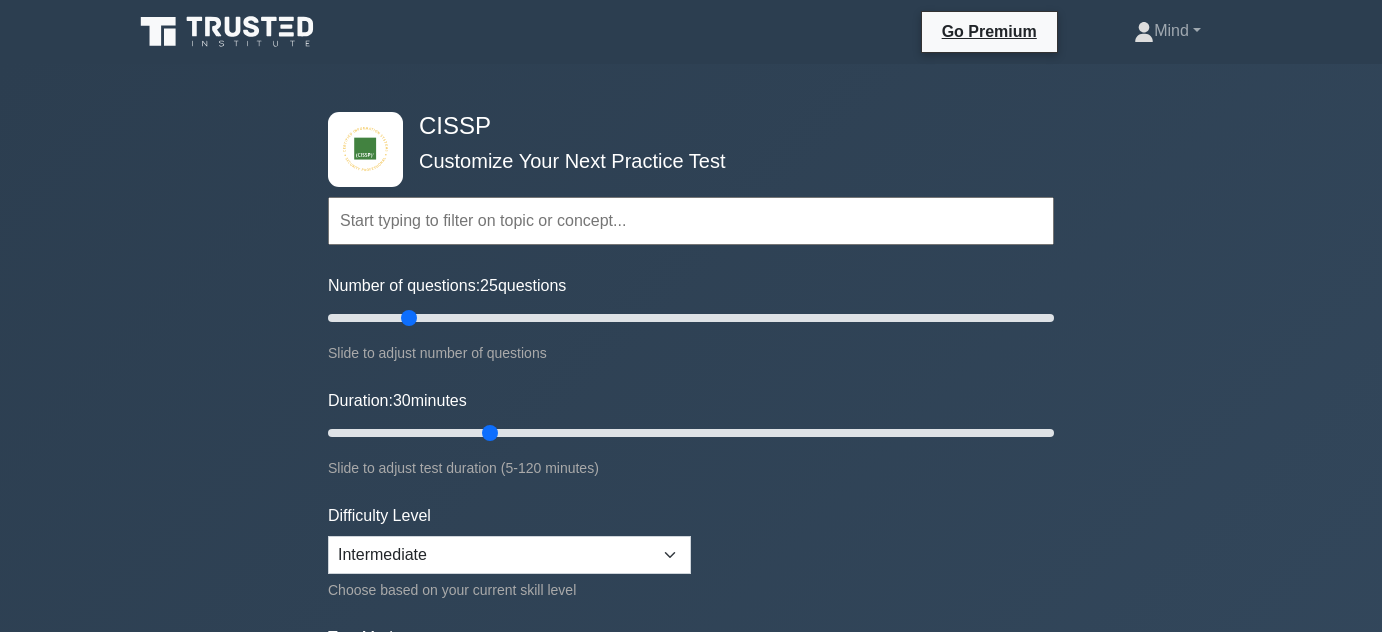 scroll, scrollTop: 0, scrollLeft: 0, axis: both 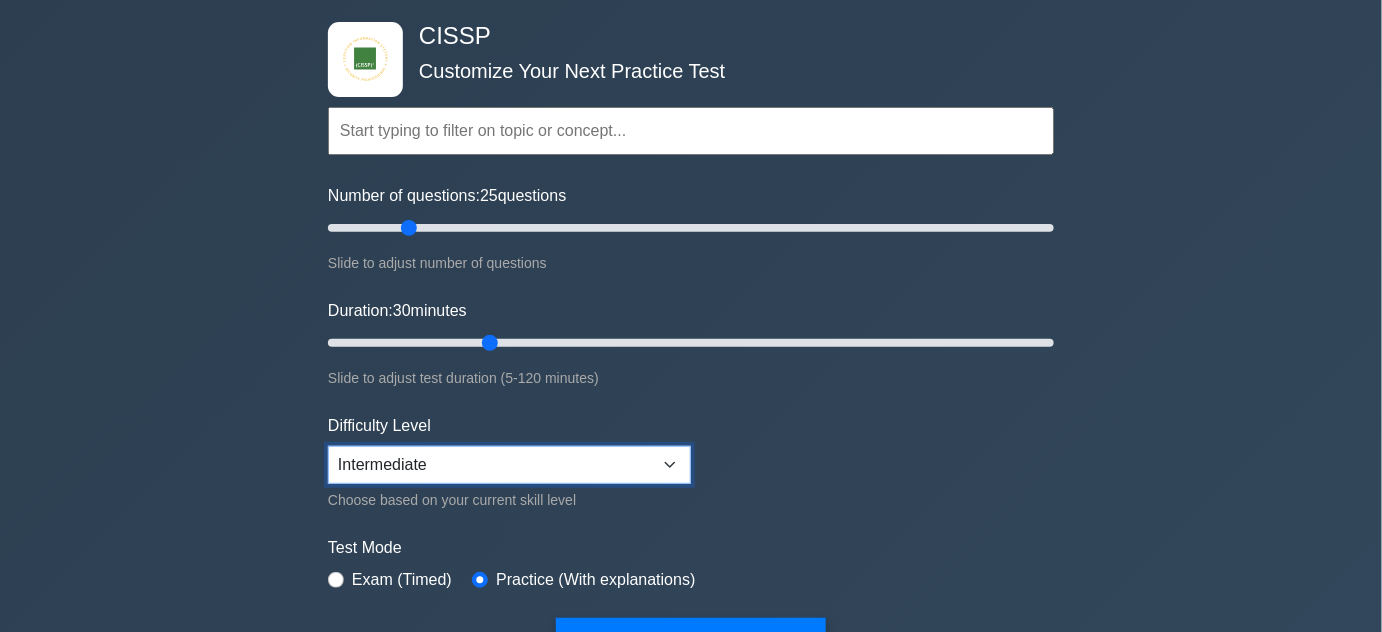 click on "Beginner
Intermediate
Expert" at bounding box center (509, 465) 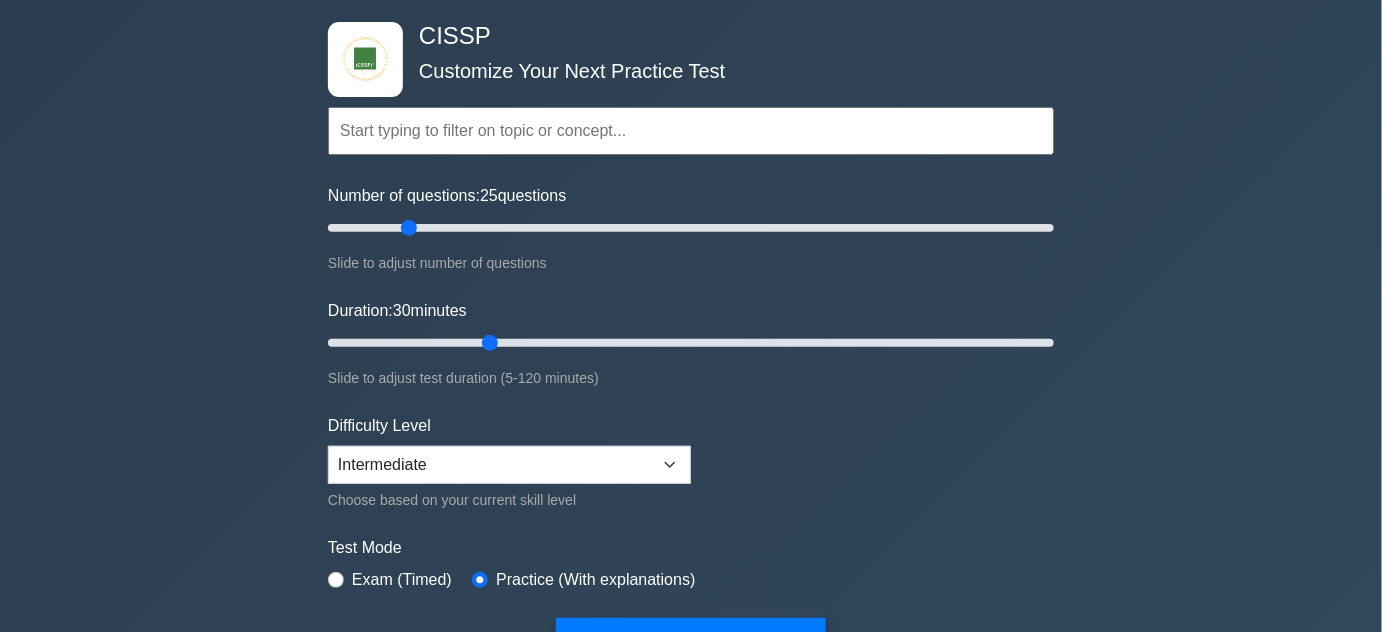 click on "Topics
Security and Risk Management
Asset Security
Security Architecture and Engineering
Communication and Network Security
Software Development Security
Security Assessment and Testing
Identity and Access Management
Cryptography
Security Operations" at bounding box center (691, 355) 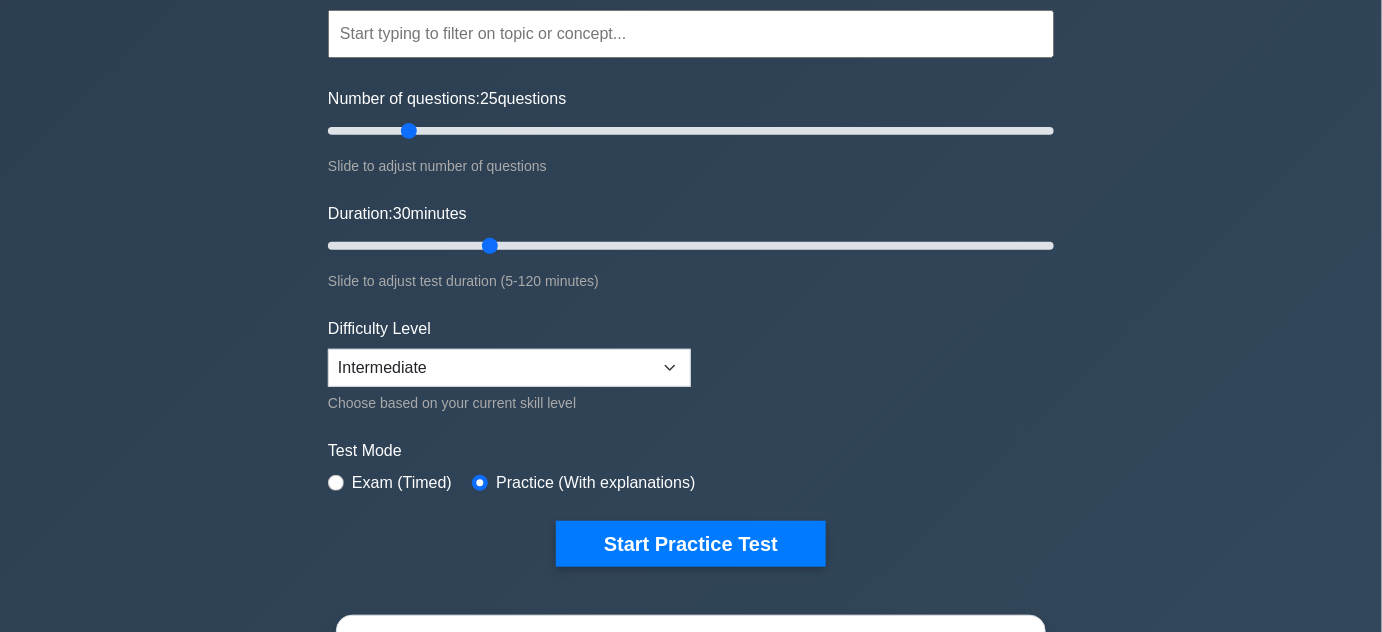 scroll, scrollTop: 272, scrollLeft: 0, axis: vertical 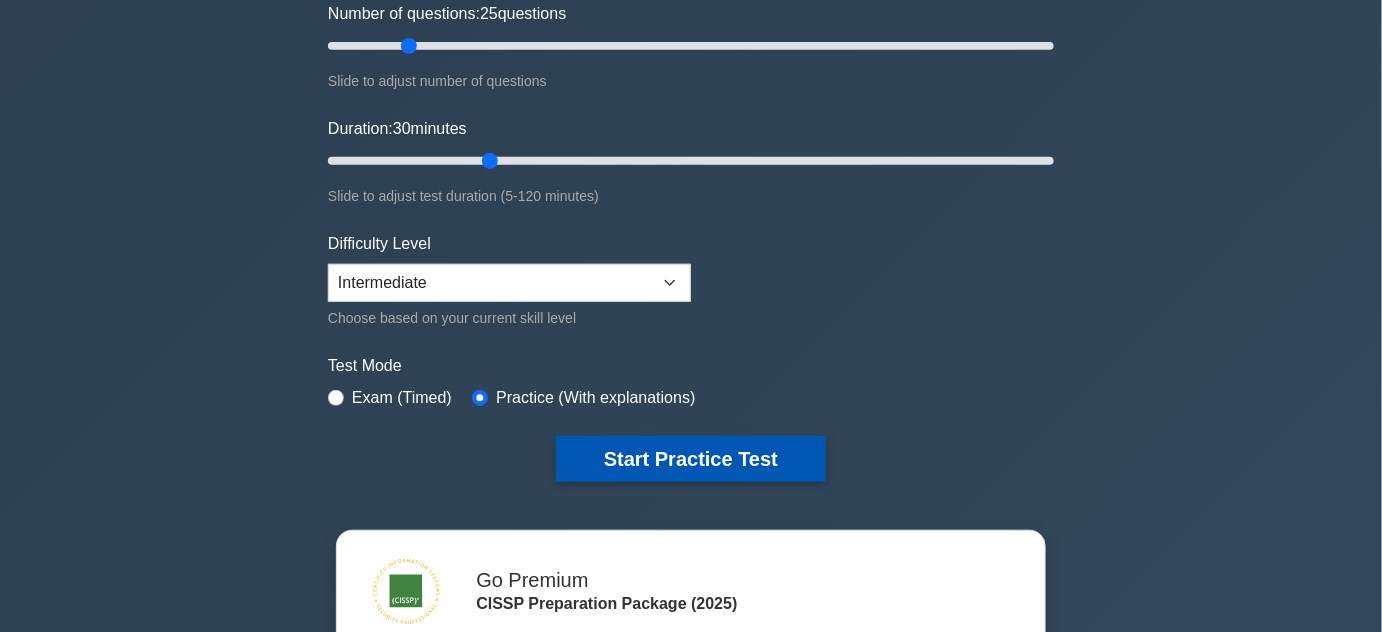 click on "Start Practice Test" at bounding box center [691, 459] 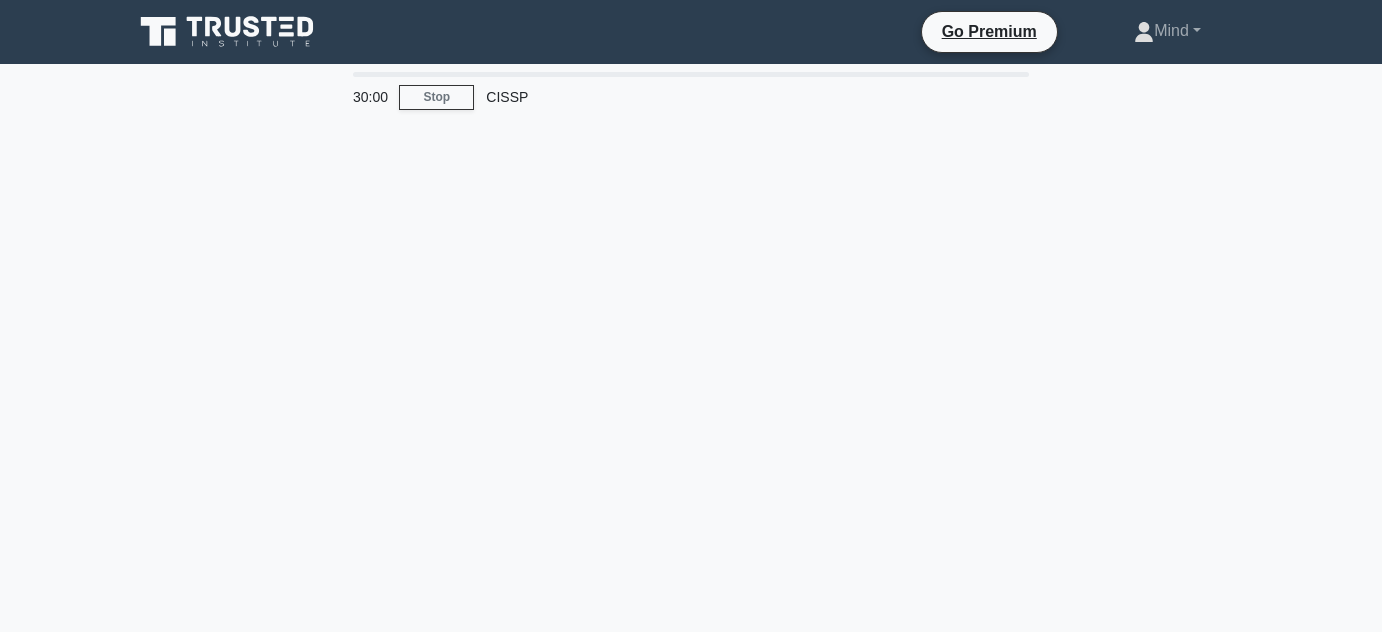 scroll, scrollTop: 0, scrollLeft: 0, axis: both 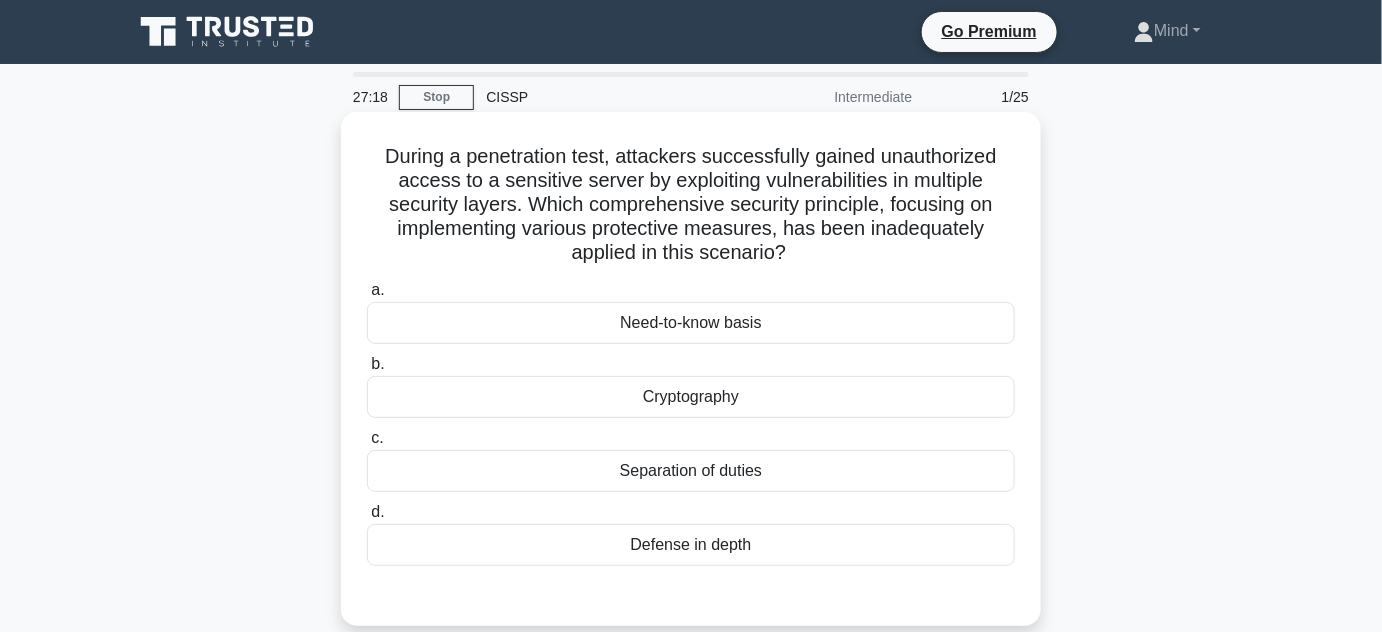 click on "Defense in depth" at bounding box center (691, 545) 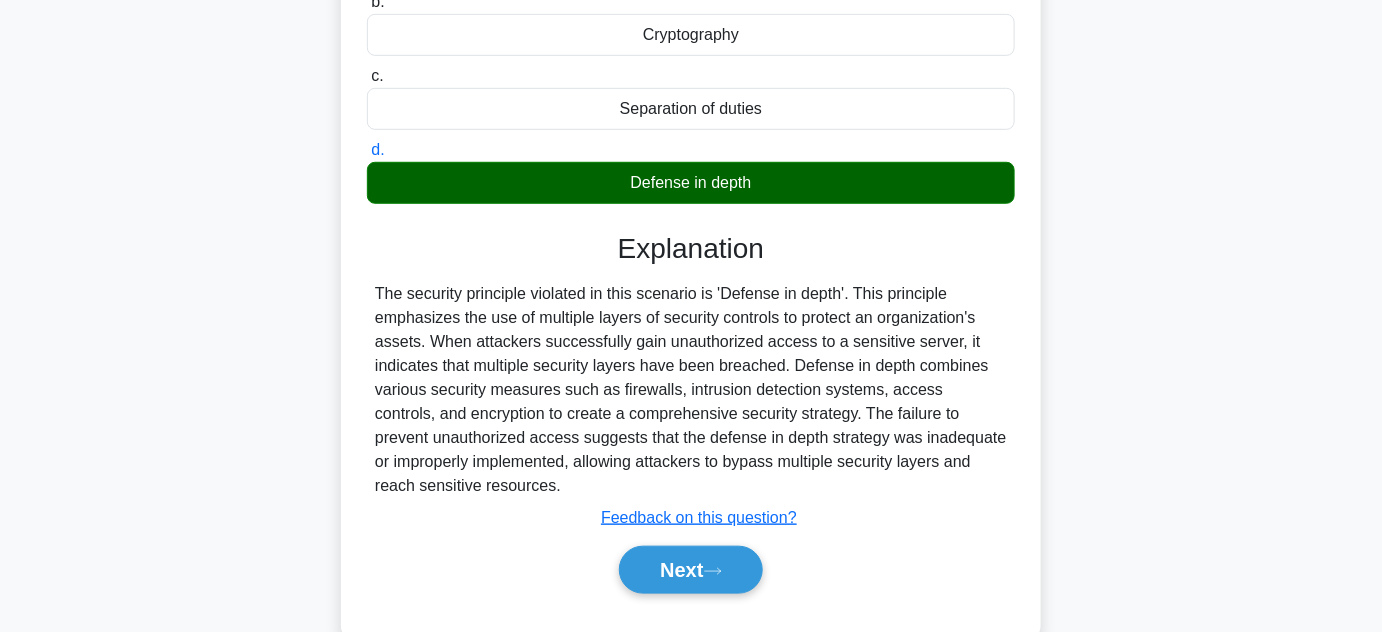 scroll, scrollTop: 363, scrollLeft: 0, axis: vertical 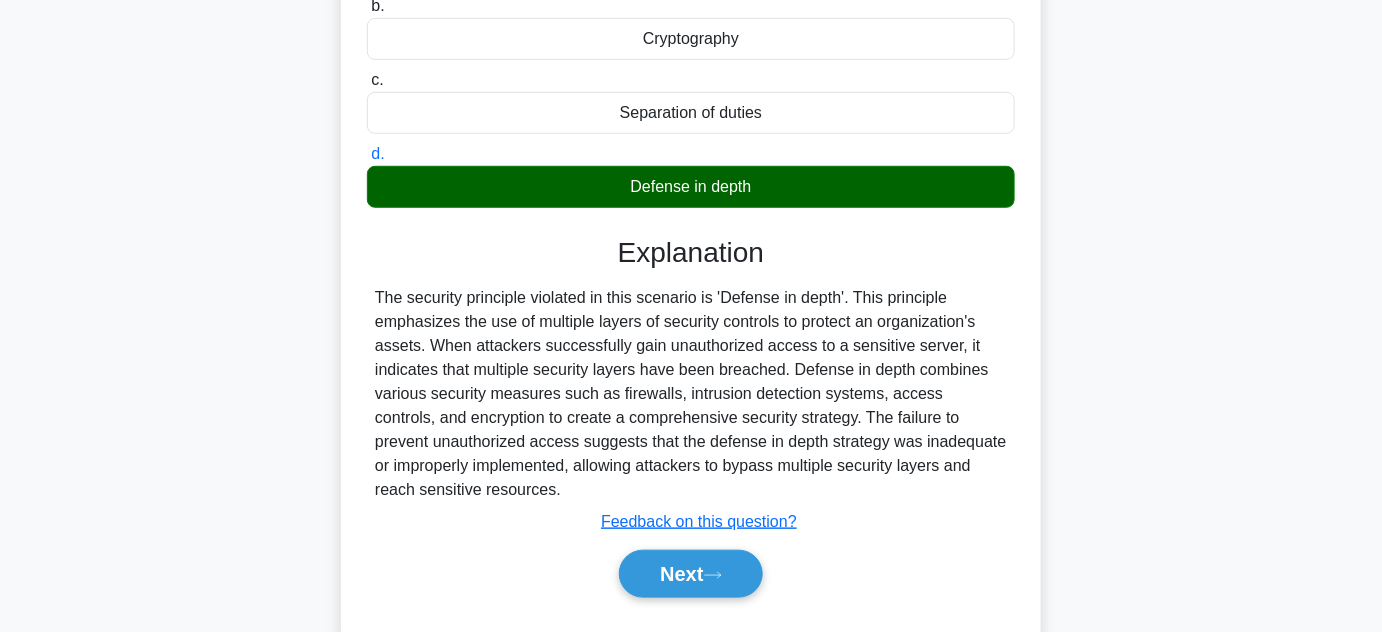 click on "During a penetration test, attackers successfully gained unauthorized access to a sensitive server by exploiting vulnerabilities in multiple security layers. Which comprehensive security principle, focusing on implementing various protective measures, has been inadequately applied in this scenario?
.spinner_0XTQ{transform-origin:center;animation:spinner_y6GP .75s linear infinite}@keyframes spinner_y6GP{100%{transform:rotate(360deg)}}
a.
b." at bounding box center (691, 211) 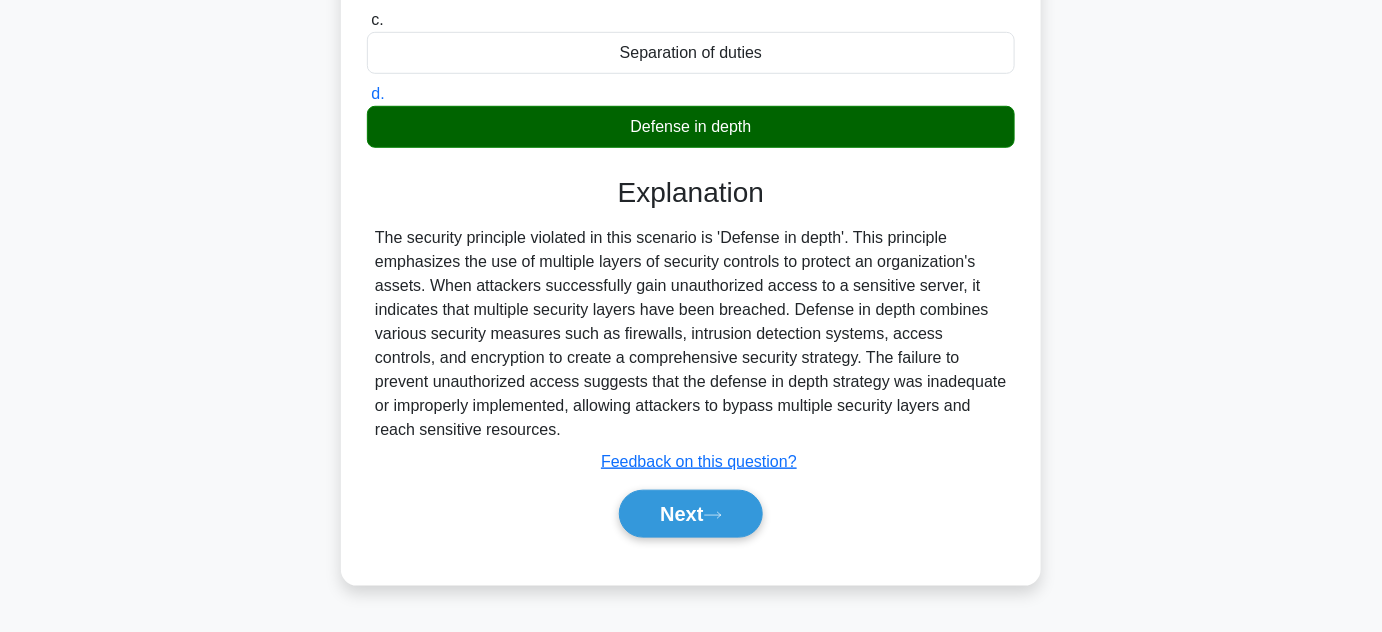 scroll, scrollTop: 448, scrollLeft: 0, axis: vertical 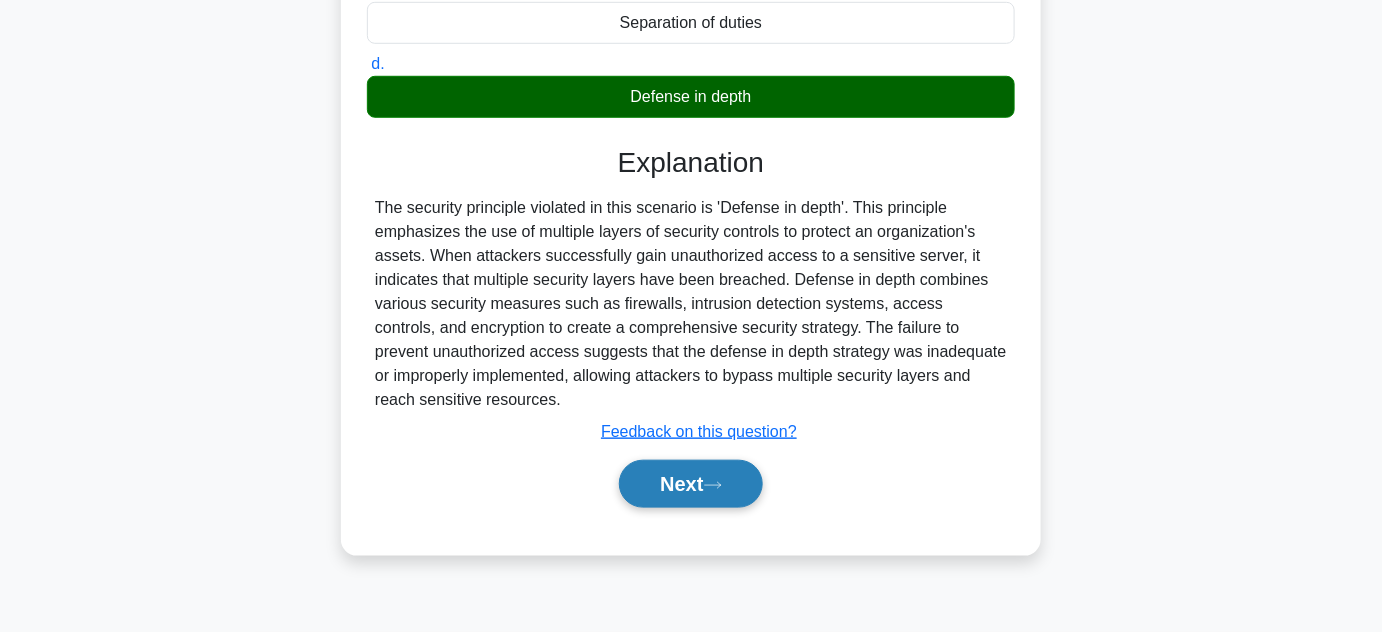 click on "Next" at bounding box center (690, 484) 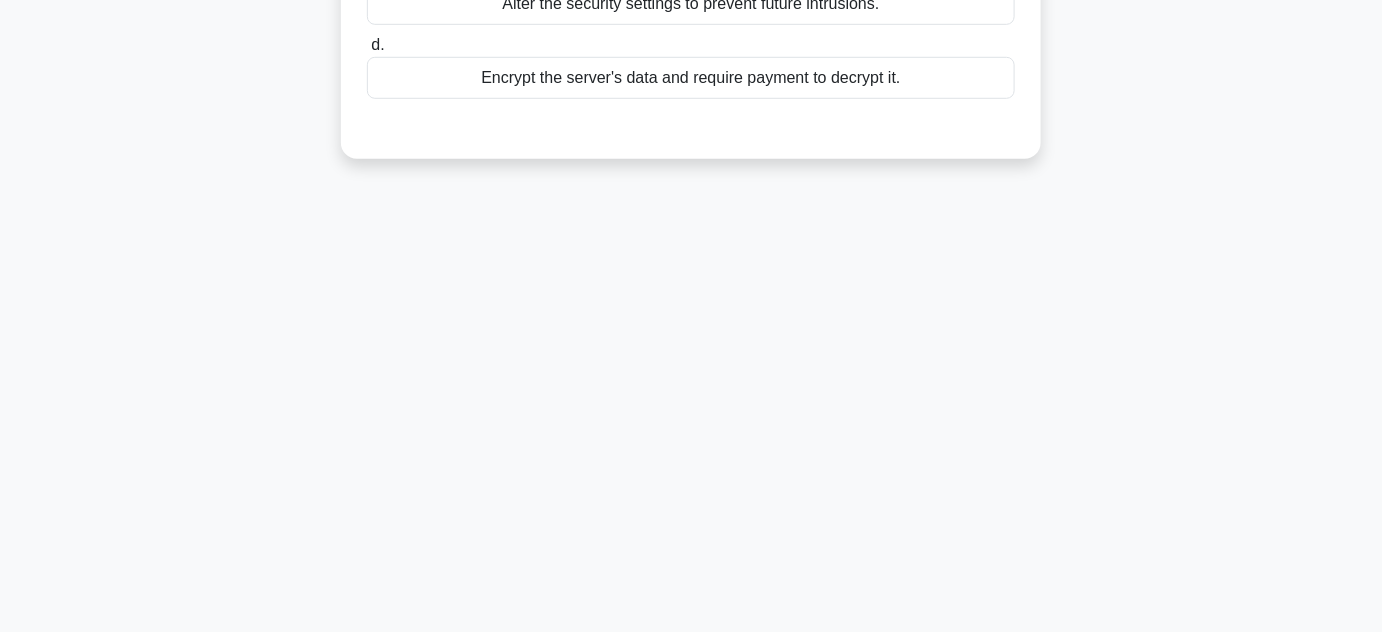scroll, scrollTop: 85, scrollLeft: 0, axis: vertical 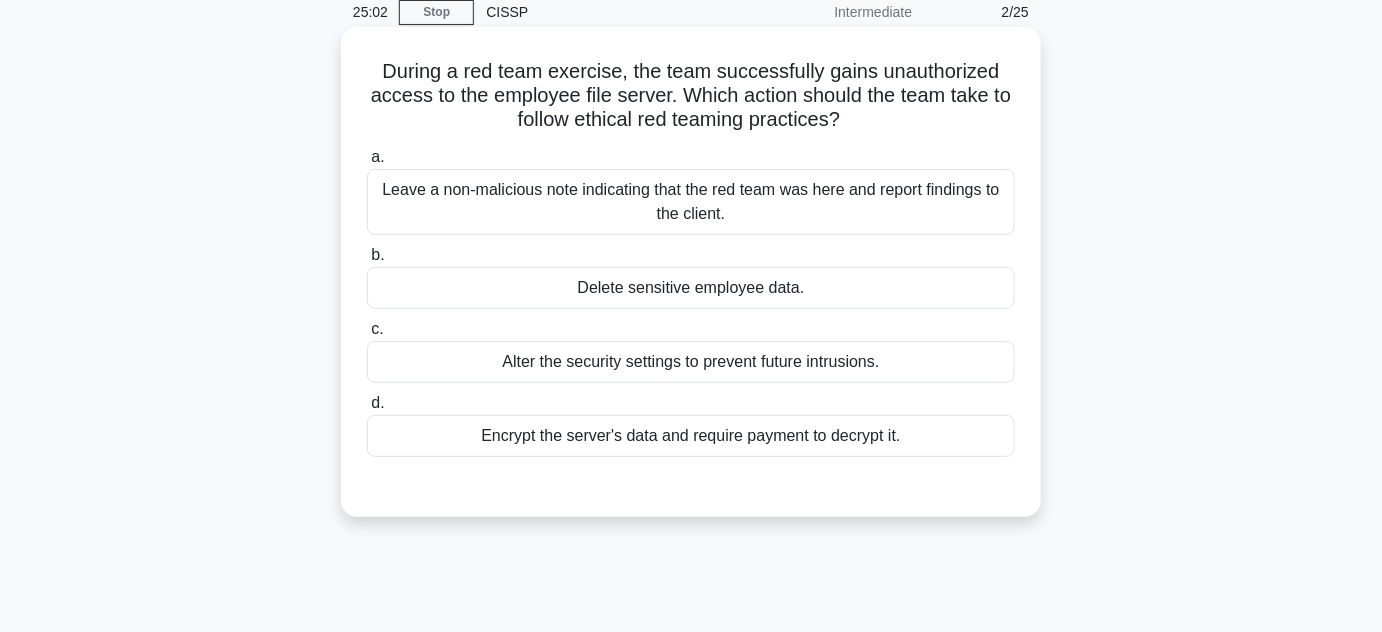click on "Alter the security settings to prevent future intrusions." at bounding box center (691, 362) 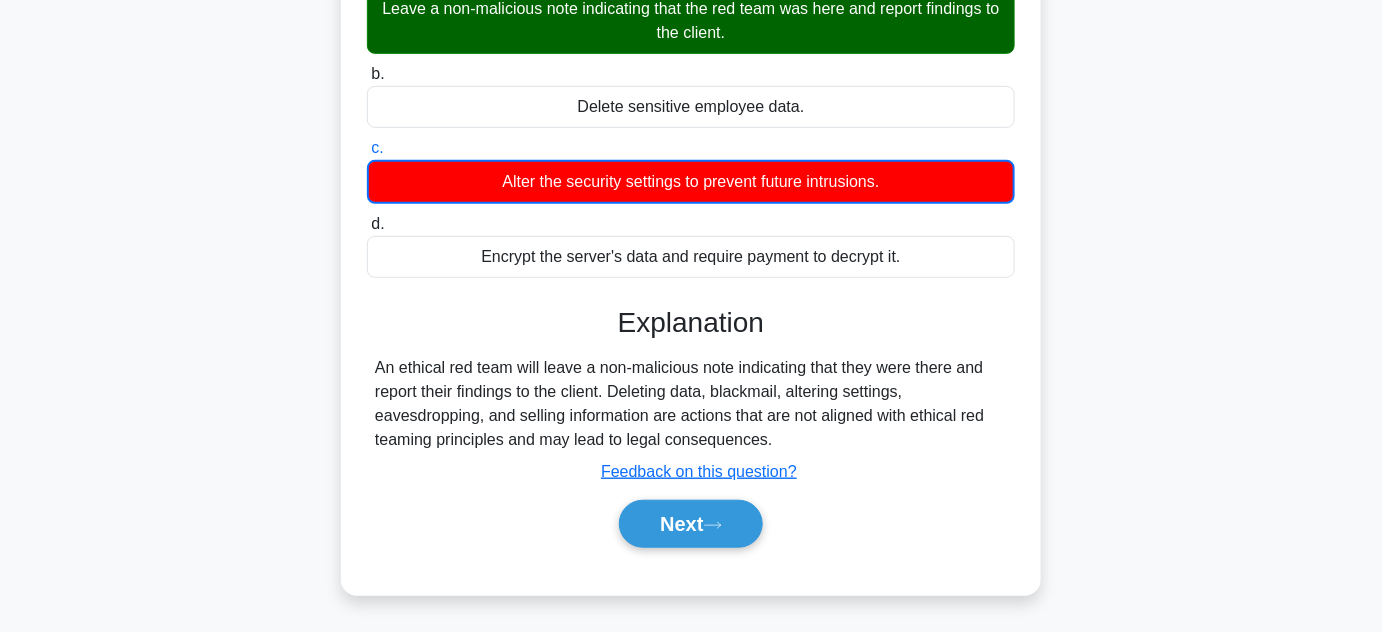 scroll, scrollTop: 176, scrollLeft: 0, axis: vertical 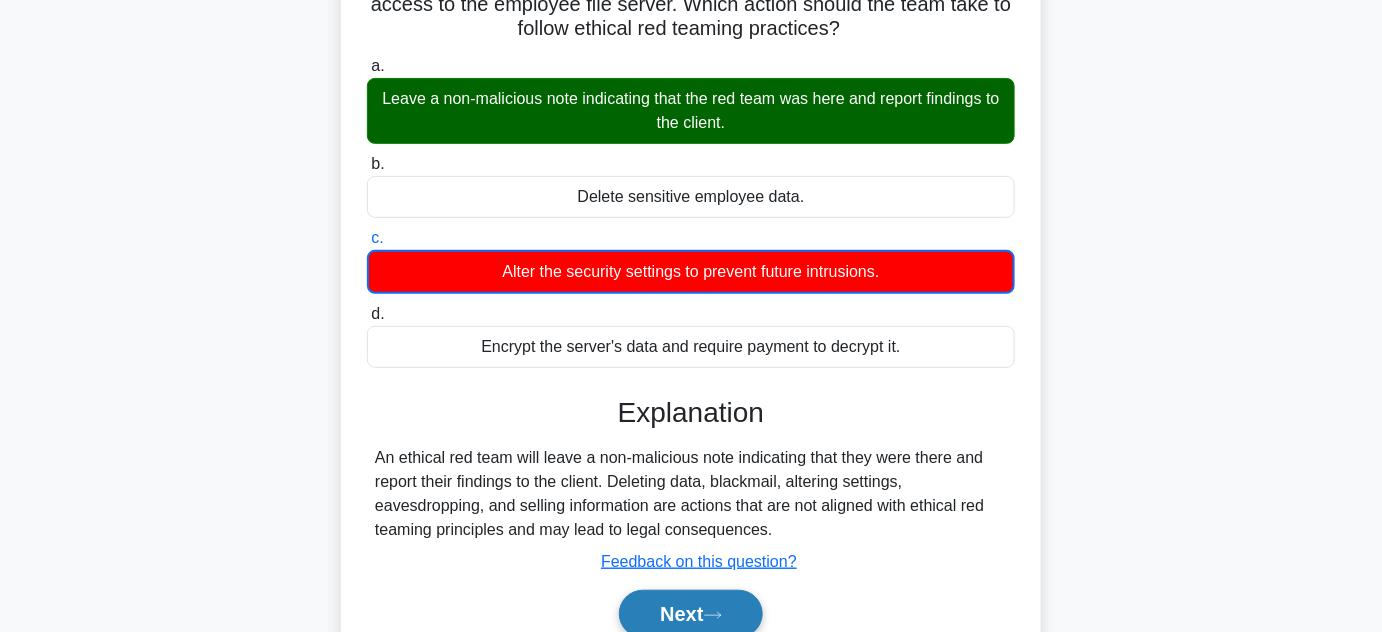 click on "Next" at bounding box center (690, 614) 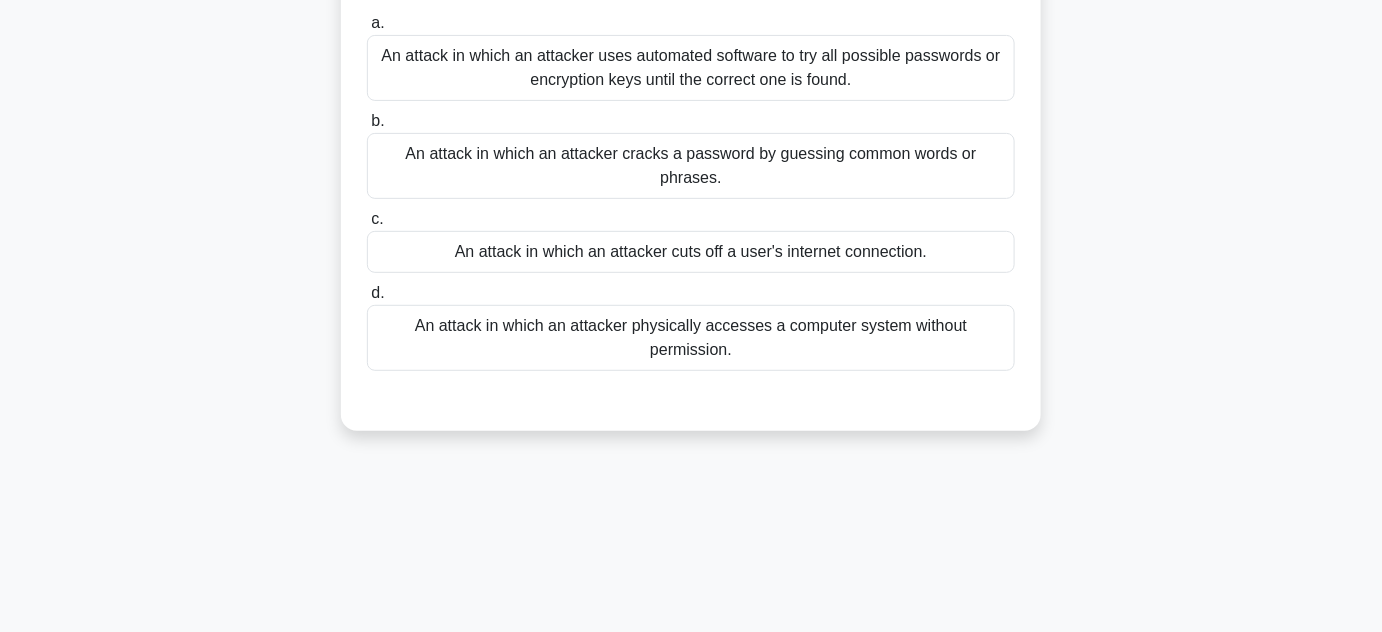 scroll, scrollTop: 0, scrollLeft: 0, axis: both 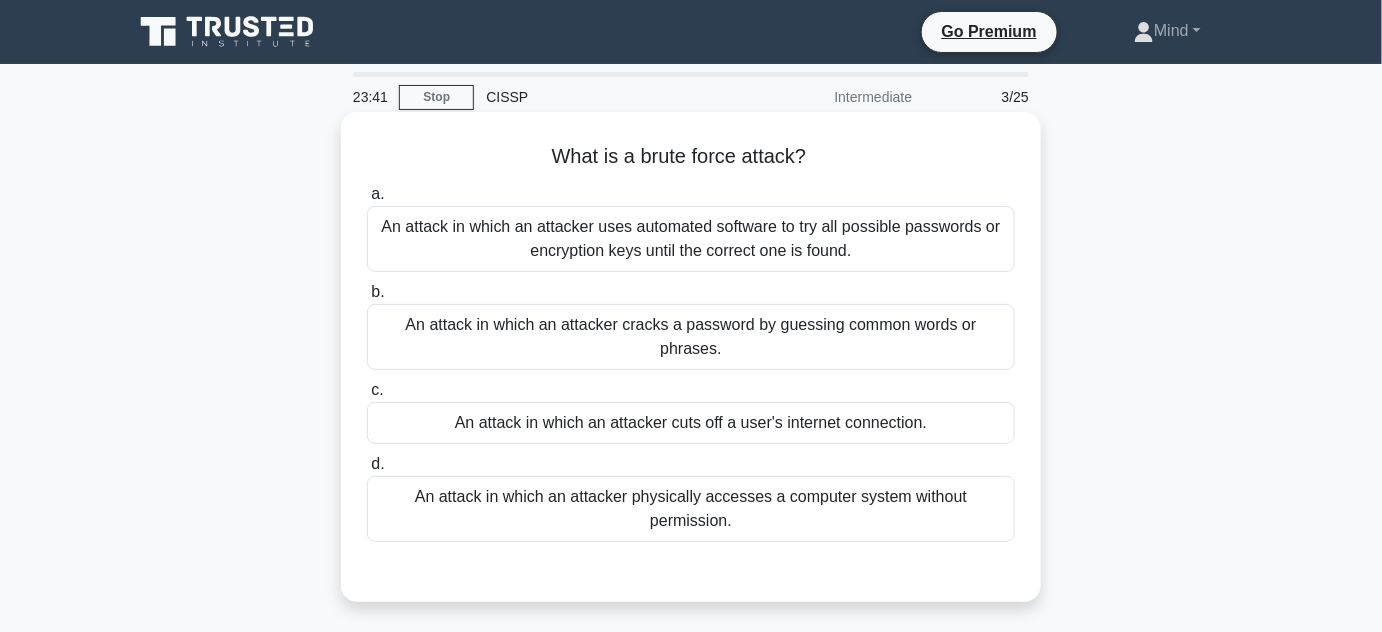 click on "An attack in which an attacker uses automated software to try all possible passwords or encryption keys until the correct one is found." at bounding box center [691, 239] 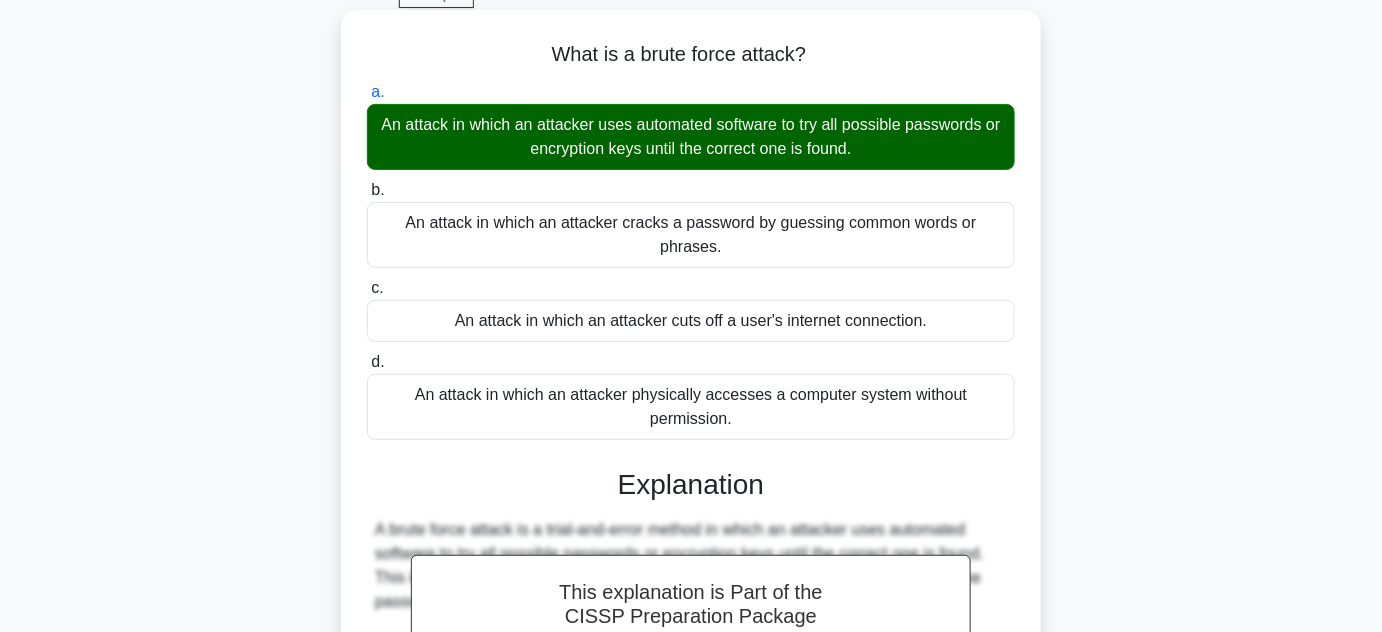 scroll, scrollTop: 90, scrollLeft: 0, axis: vertical 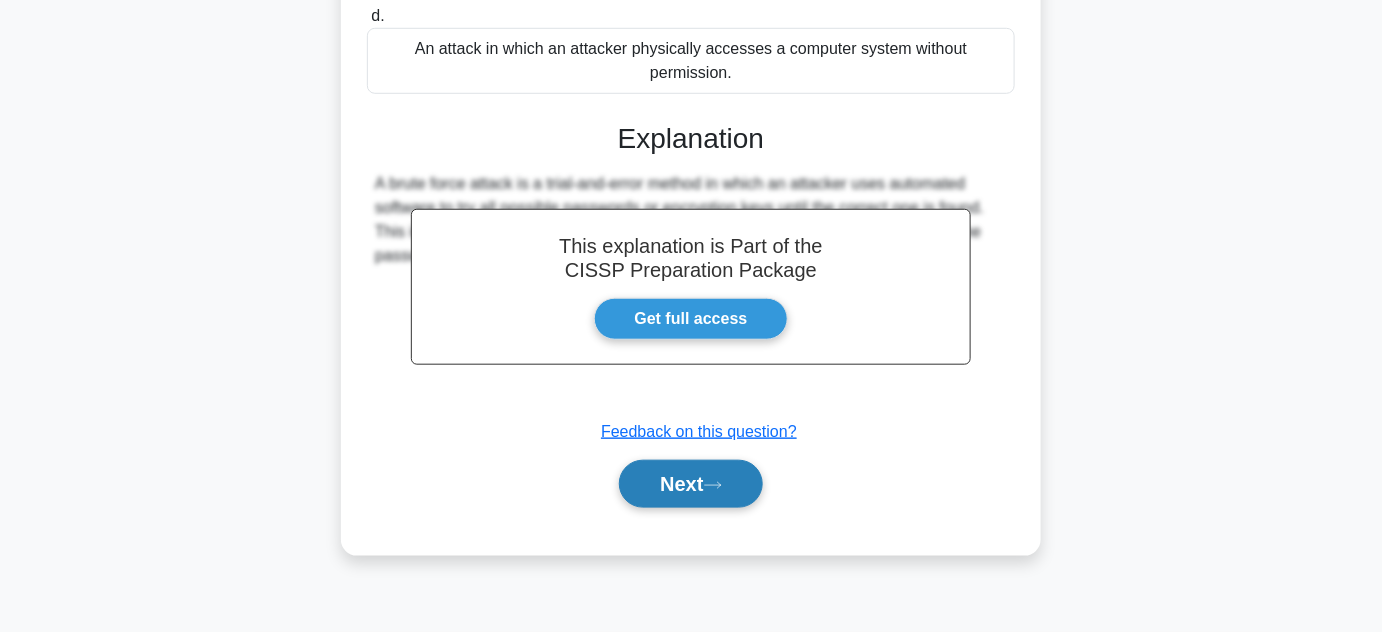 click on "Next" at bounding box center [690, 484] 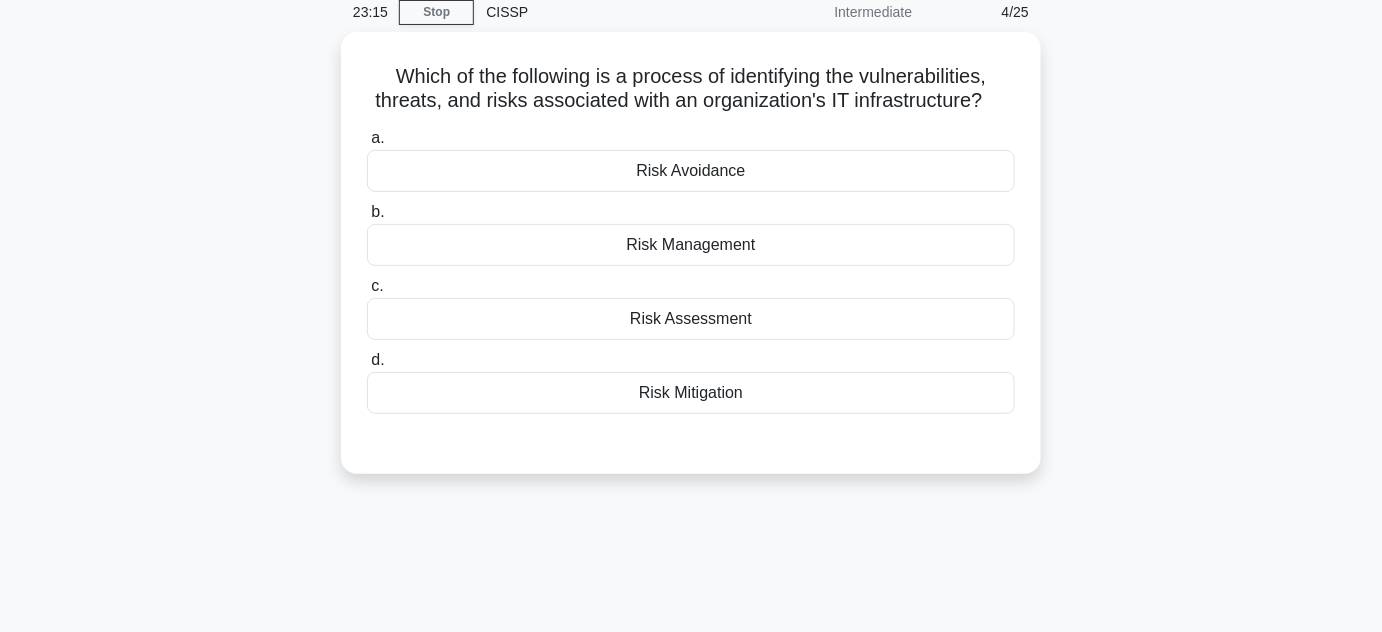 scroll, scrollTop: 0, scrollLeft: 0, axis: both 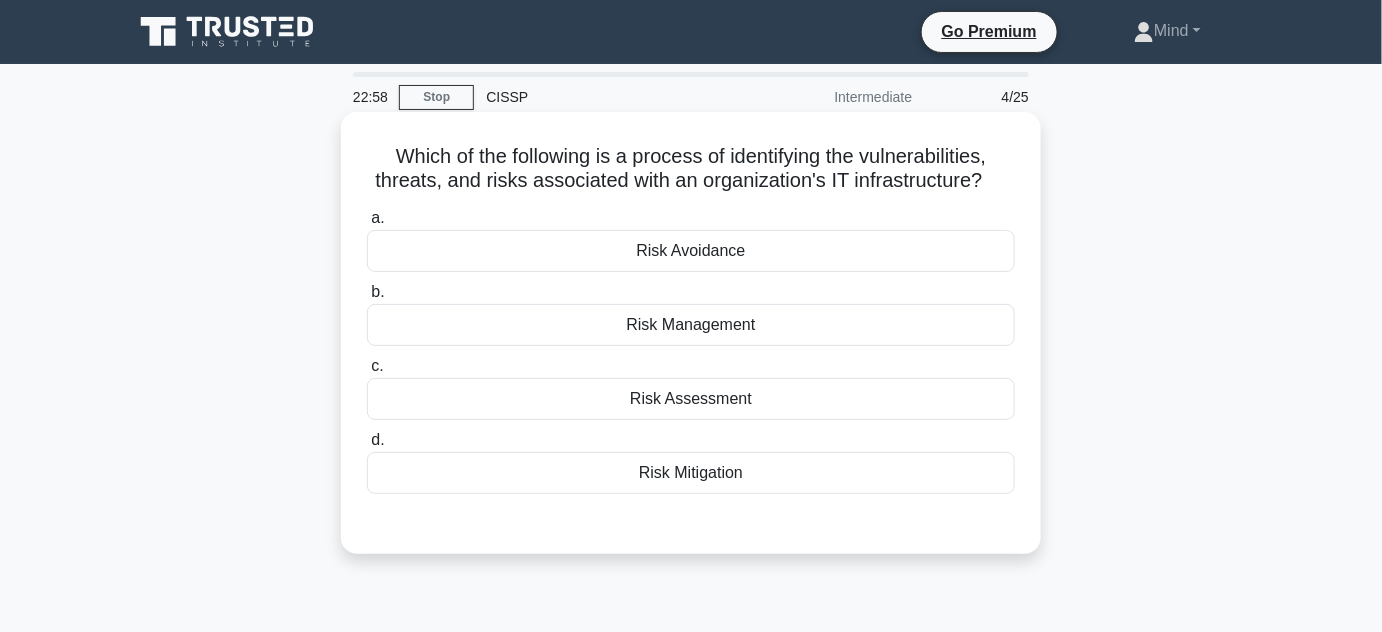click on "Risk Assessment" at bounding box center [691, 399] 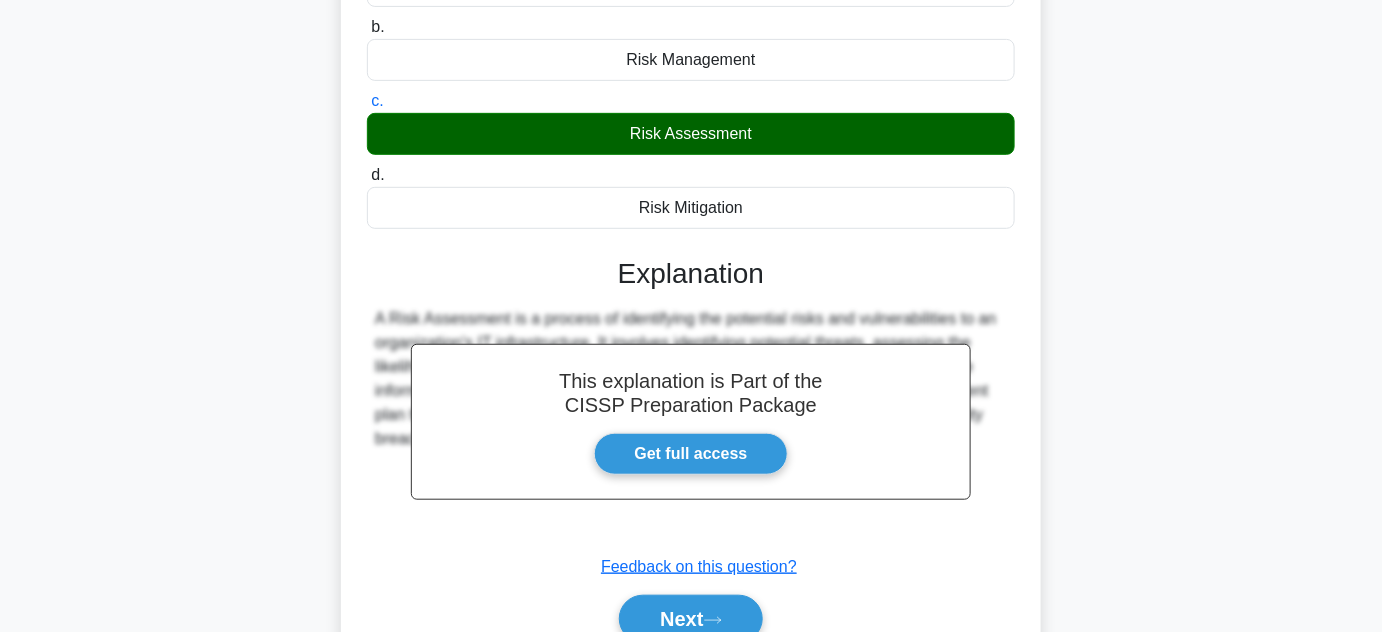 scroll, scrollTop: 363, scrollLeft: 0, axis: vertical 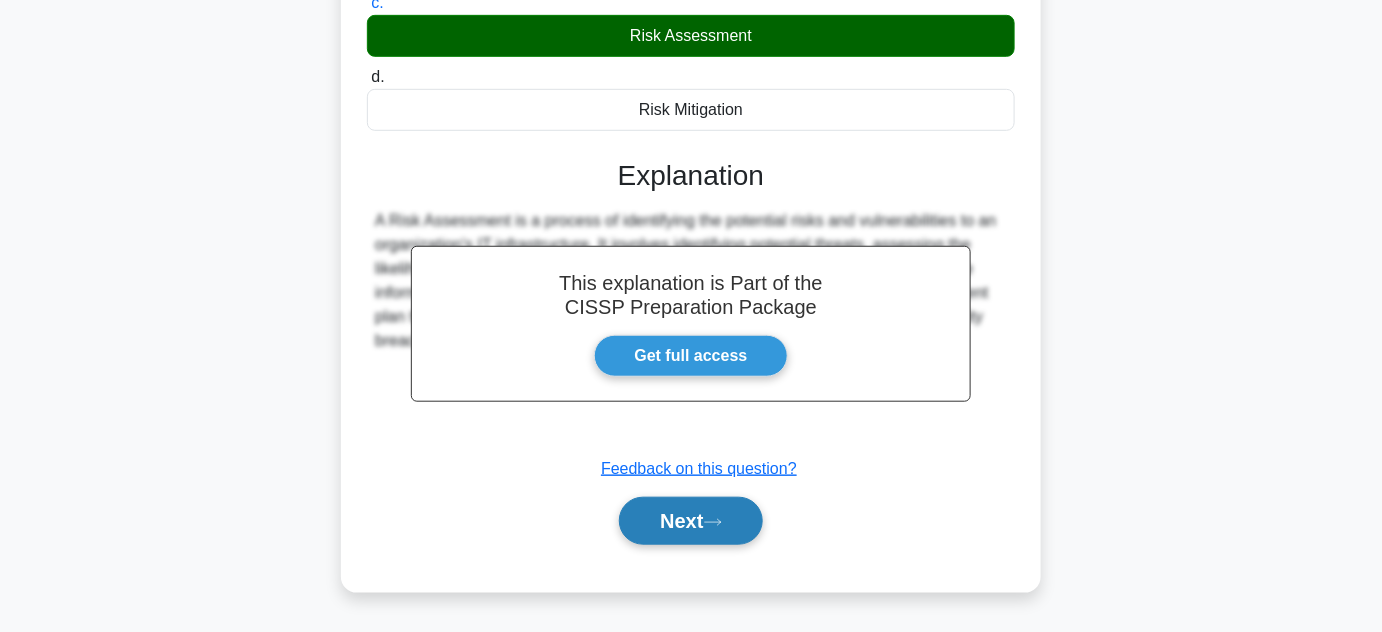 click on "Next" at bounding box center (690, 521) 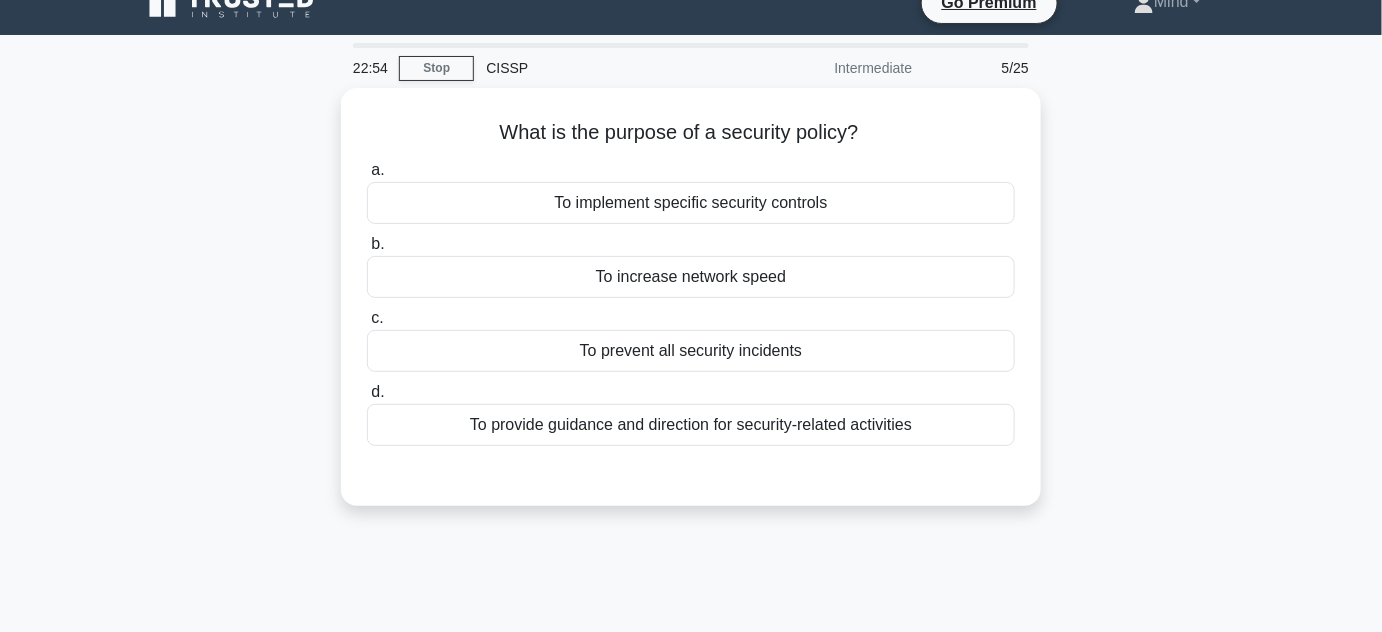 scroll, scrollTop: 0, scrollLeft: 0, axis: both 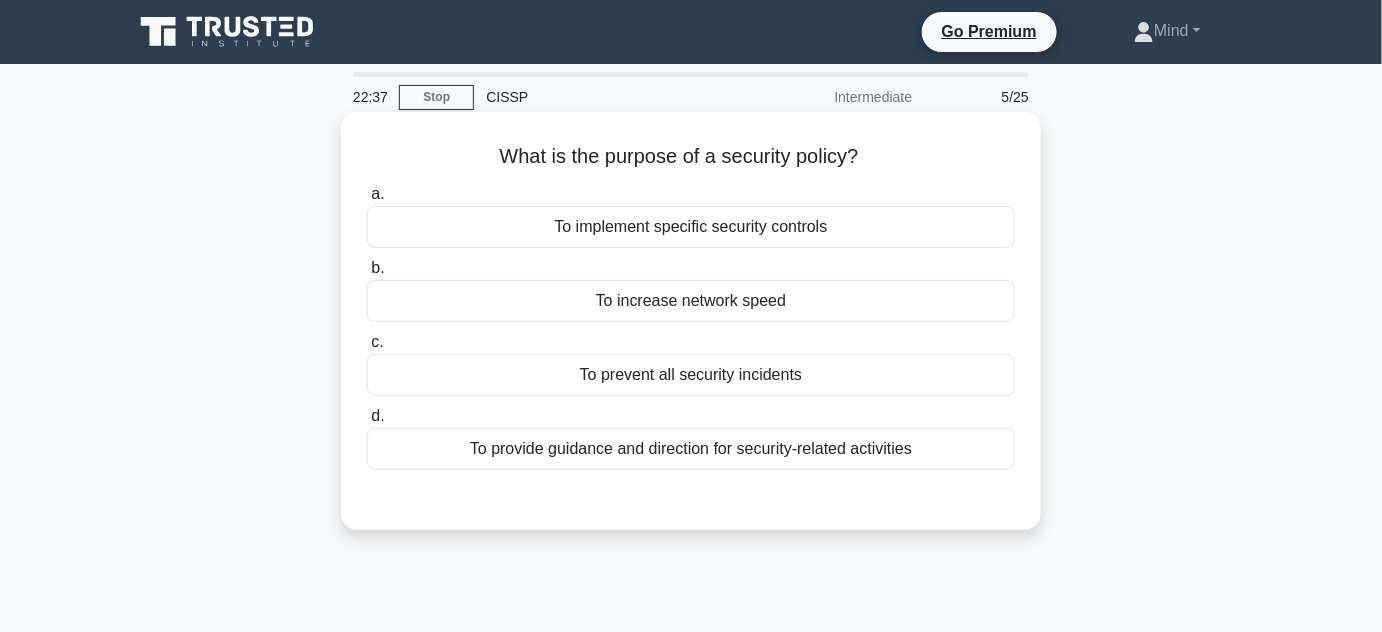 click on "To provide guidance and direction for security-related activities" at bounding box center [691, 449] 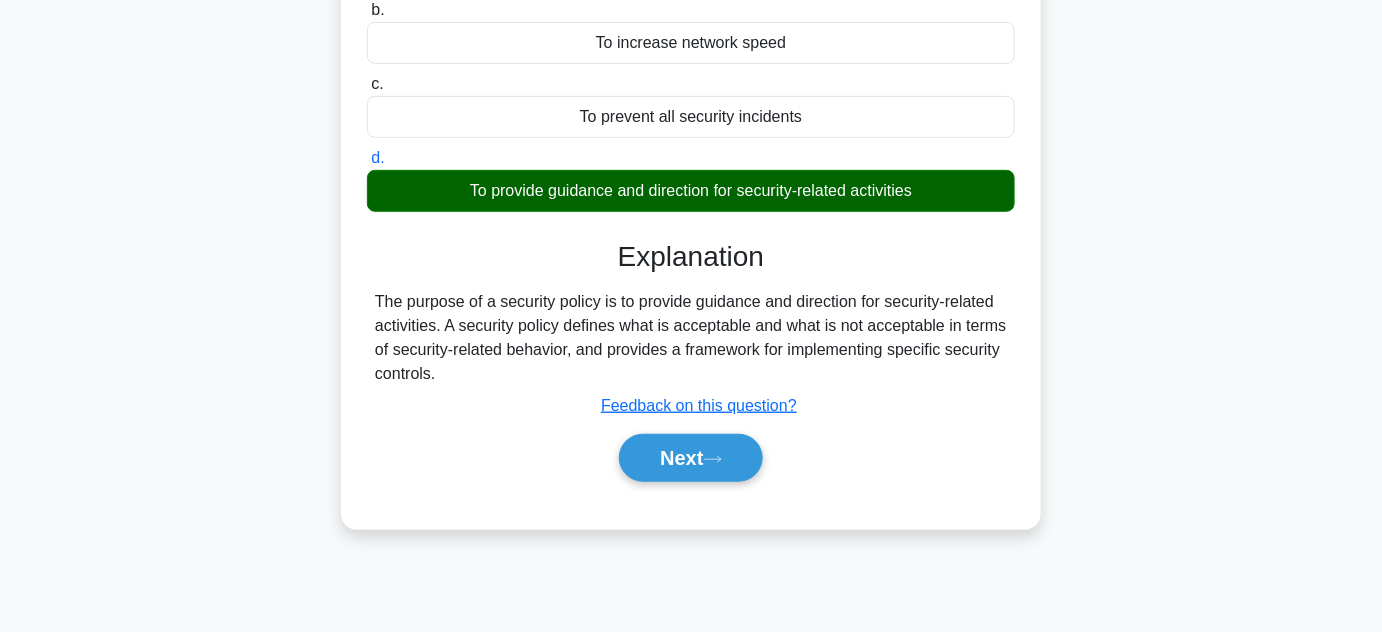 scroll, scrollTop: 272, scrollLeft: 0, axis: vertical 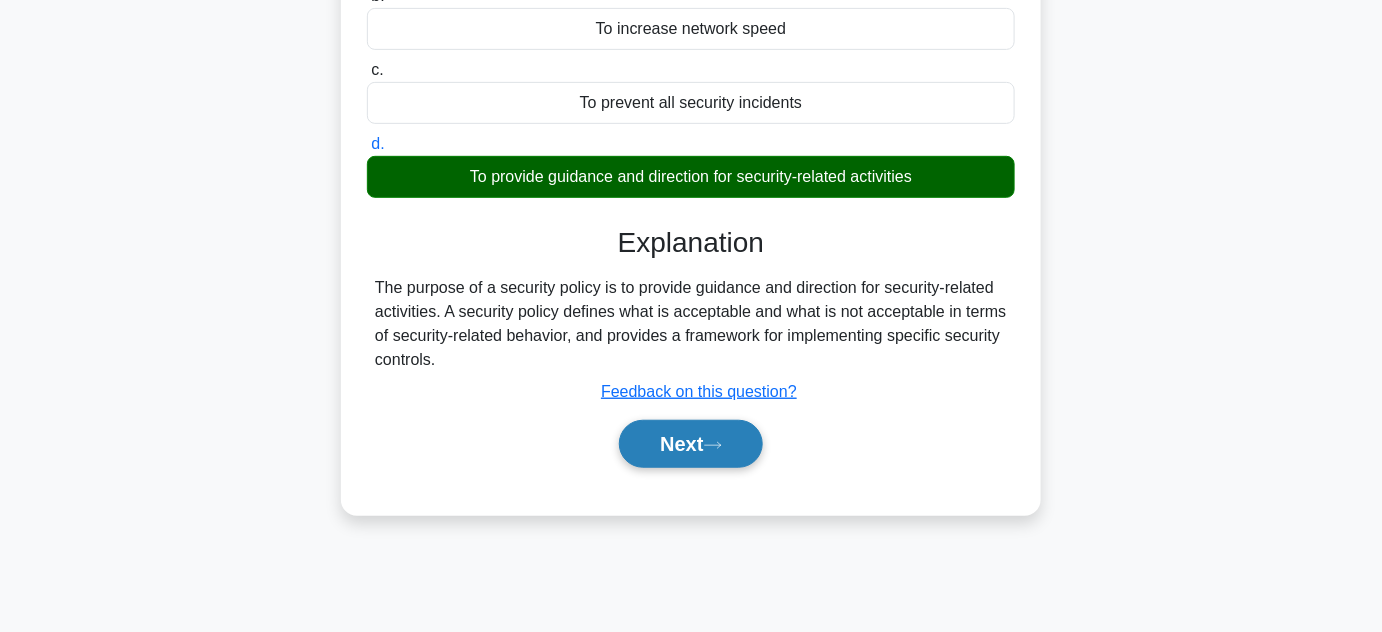 click on "Next" at bounding box center (690, 444) 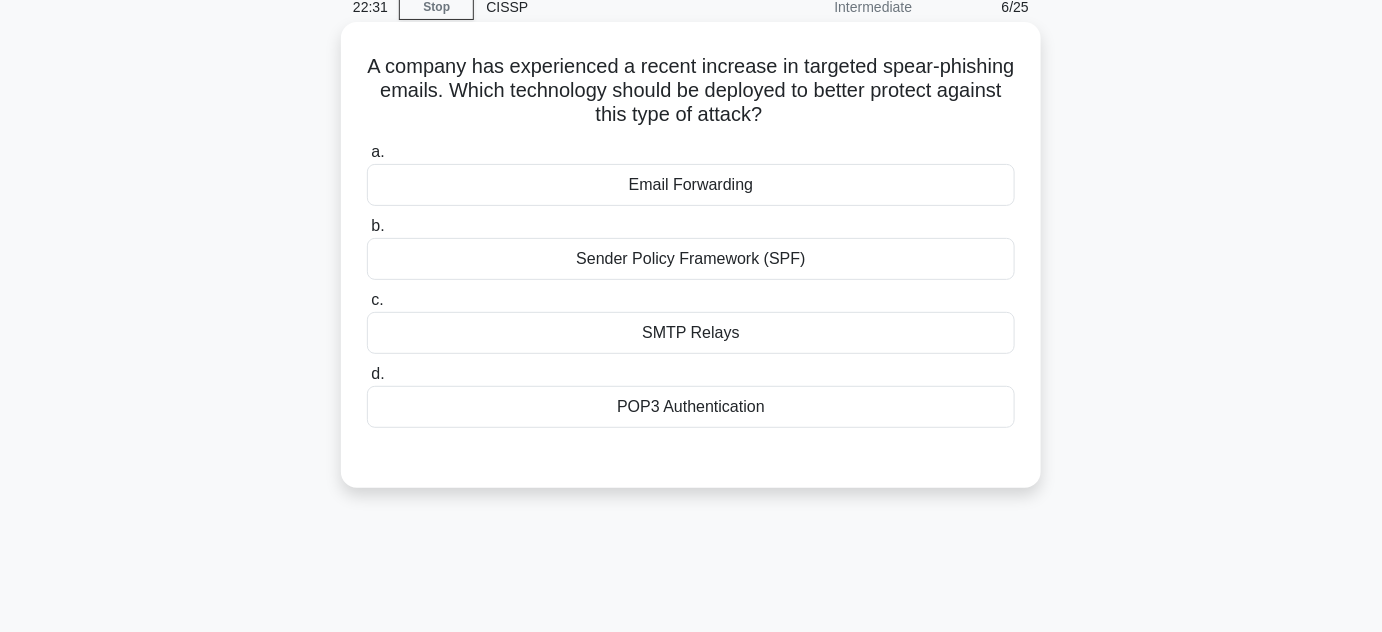 scroll, scrollTop: 0, scrollLeft: 0, axis: both 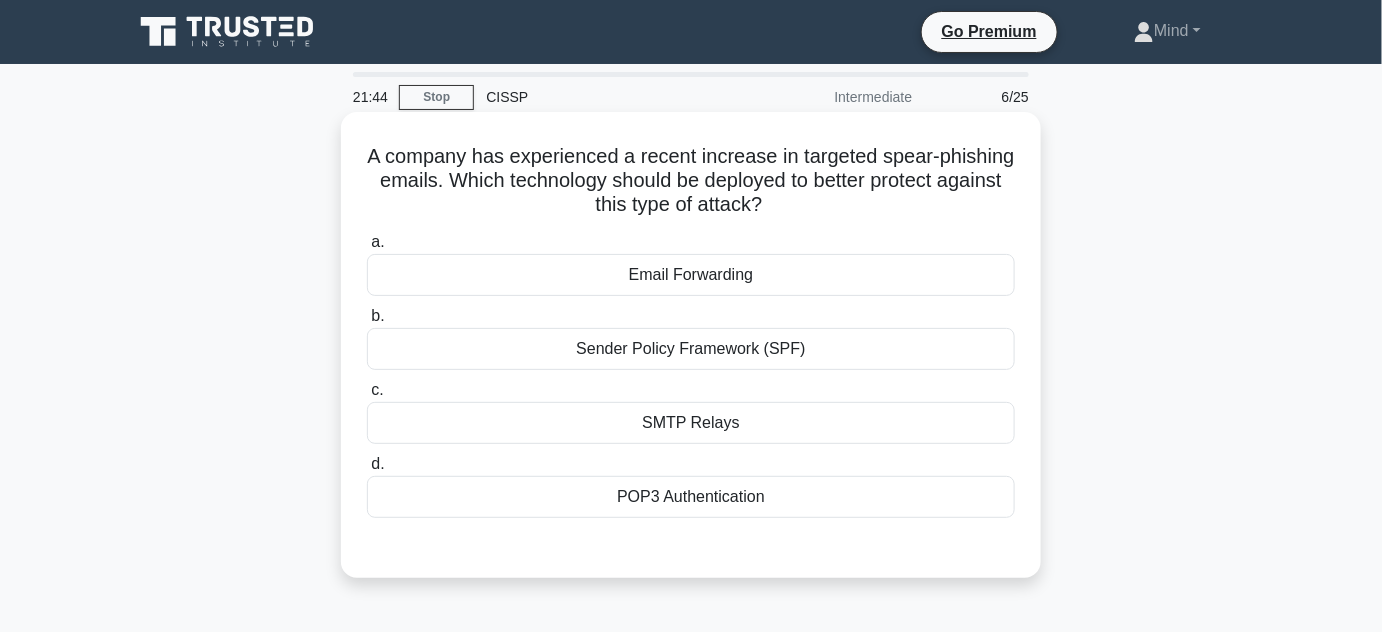 click on "Sender Policy Framework (SPF)" at bounding box center (691, 349) 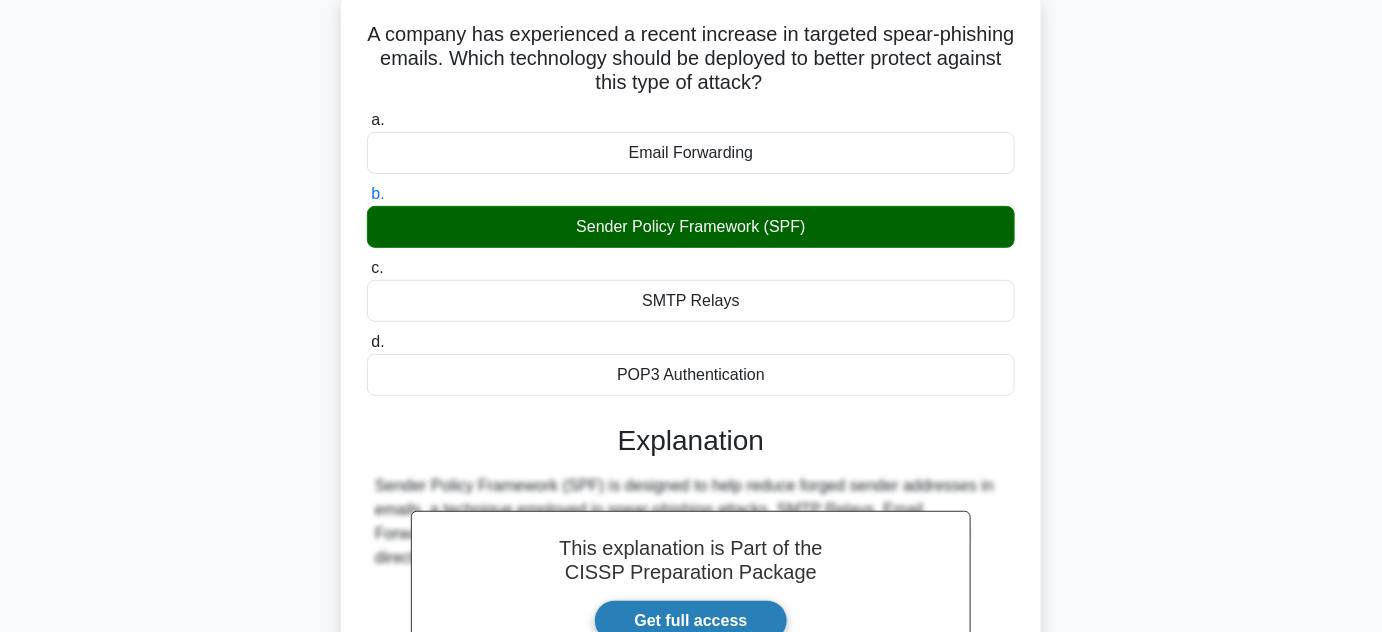 scroll, scrollTop: 90, scrollLeft: 0, axis: vertical 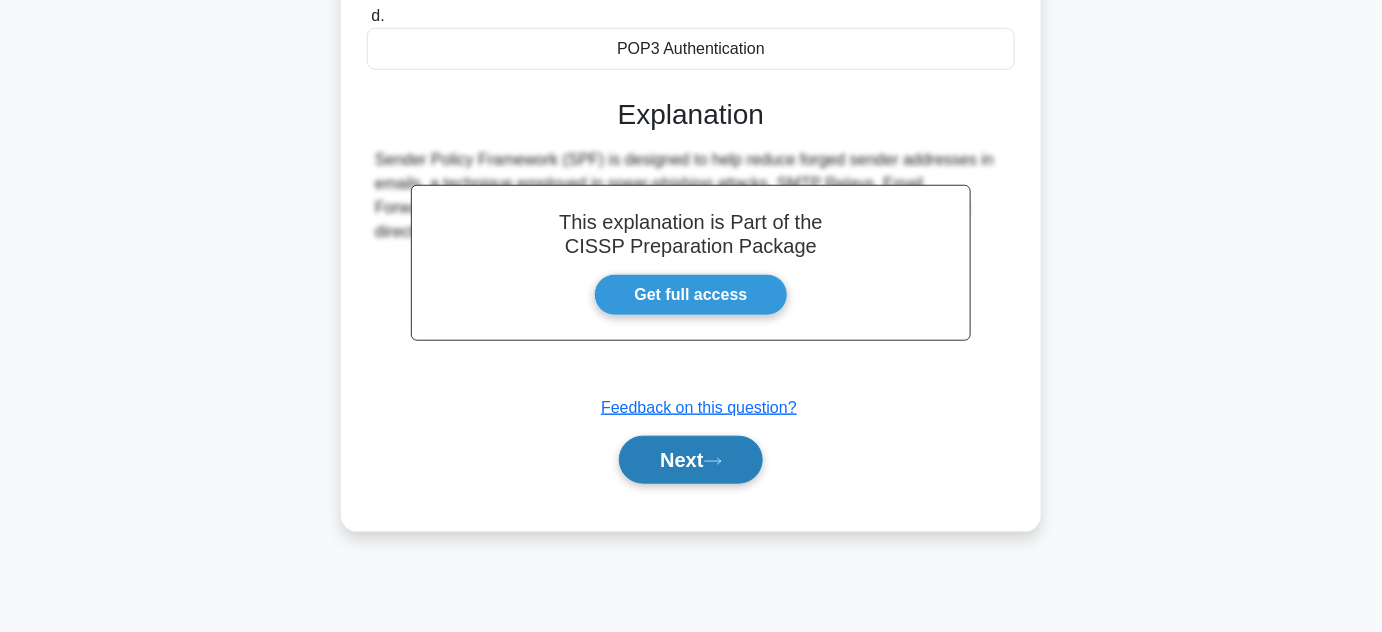 click on "Next" at bounding box center [690, 460] 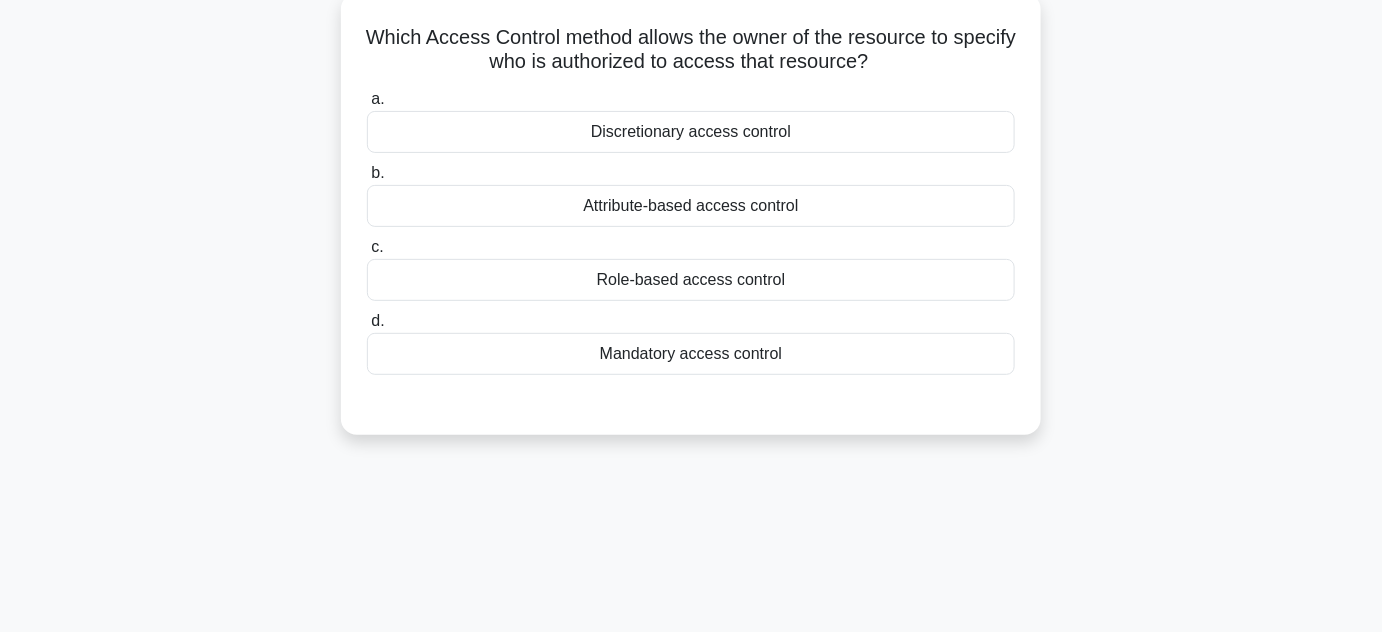 scroll, scrollTop: 0, scrollLeft: 0, axis: both 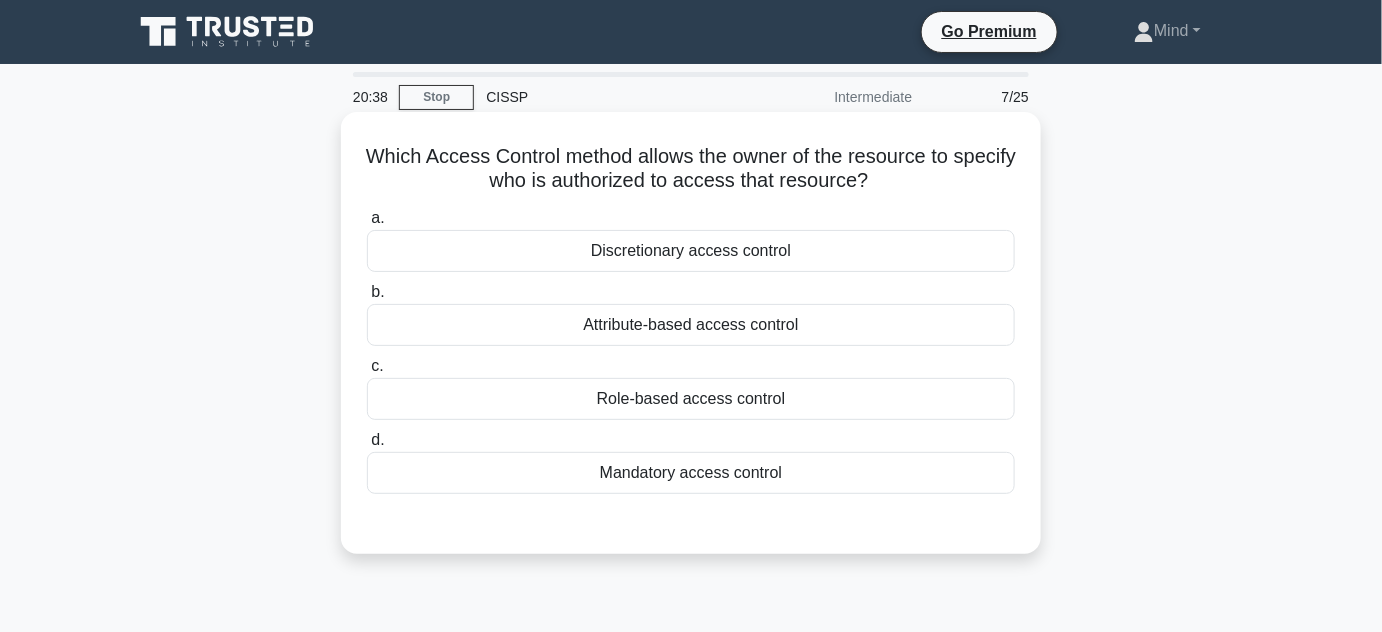 click on "Discretionary access control" at bounding box center (691, 251) 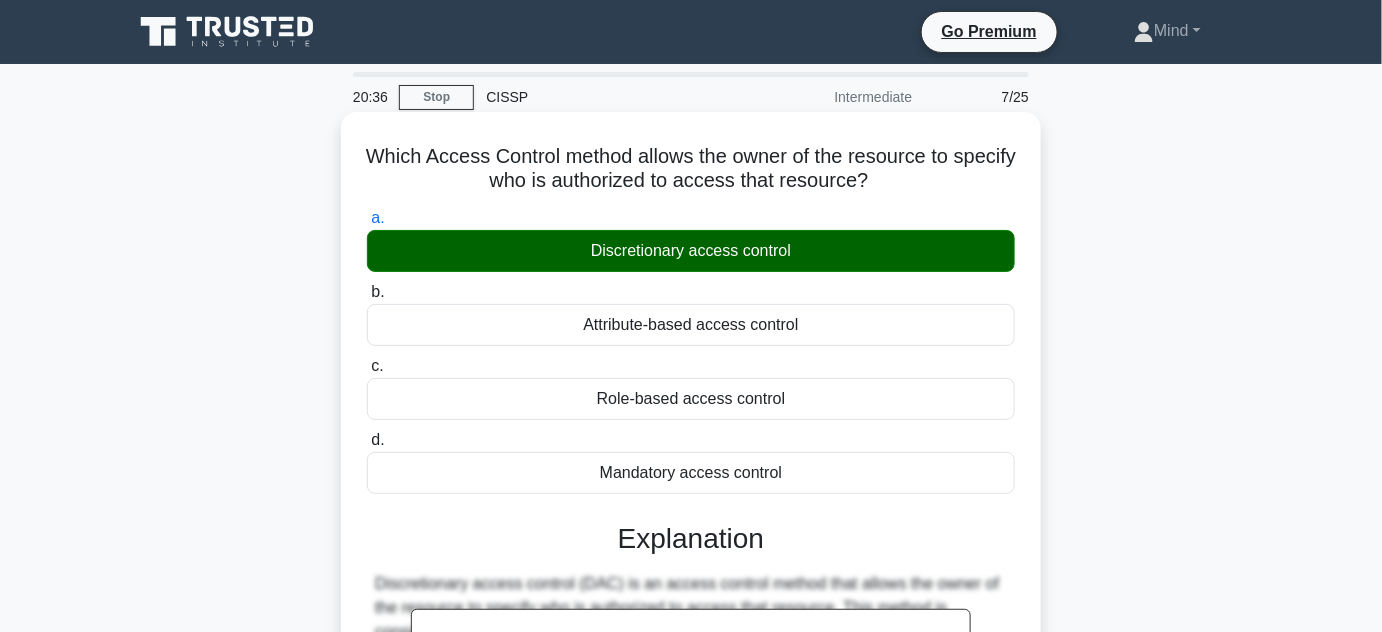 scroll, scrollTop: 90, scrollLeft: 0, axis: vertical 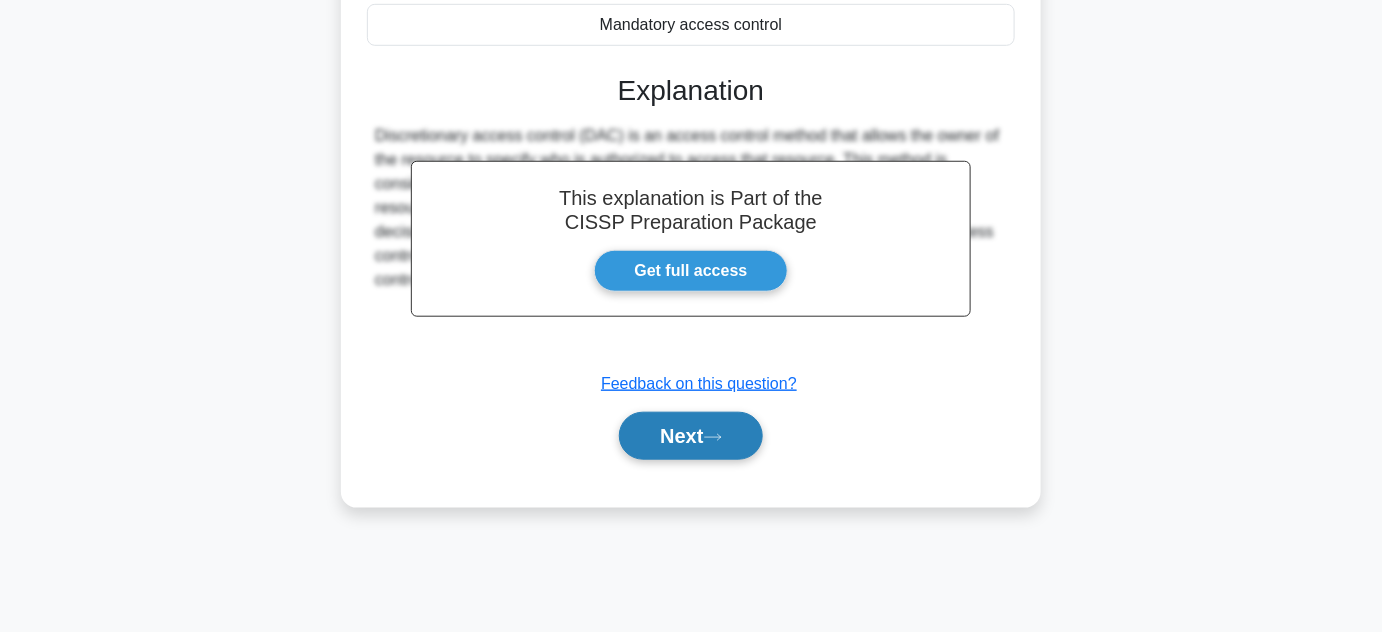 click on "Next" at bounding box center (690, 436) 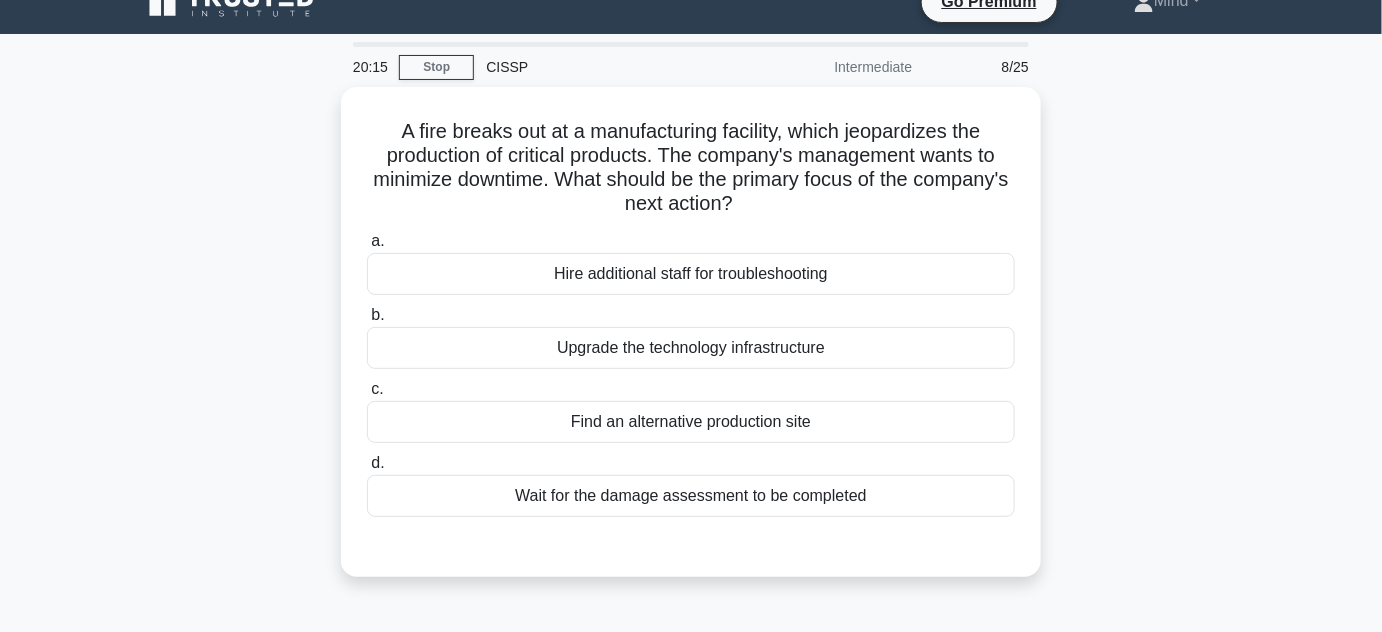 scroll, scrollTop: 0, scrollLeft: 0, axis: both 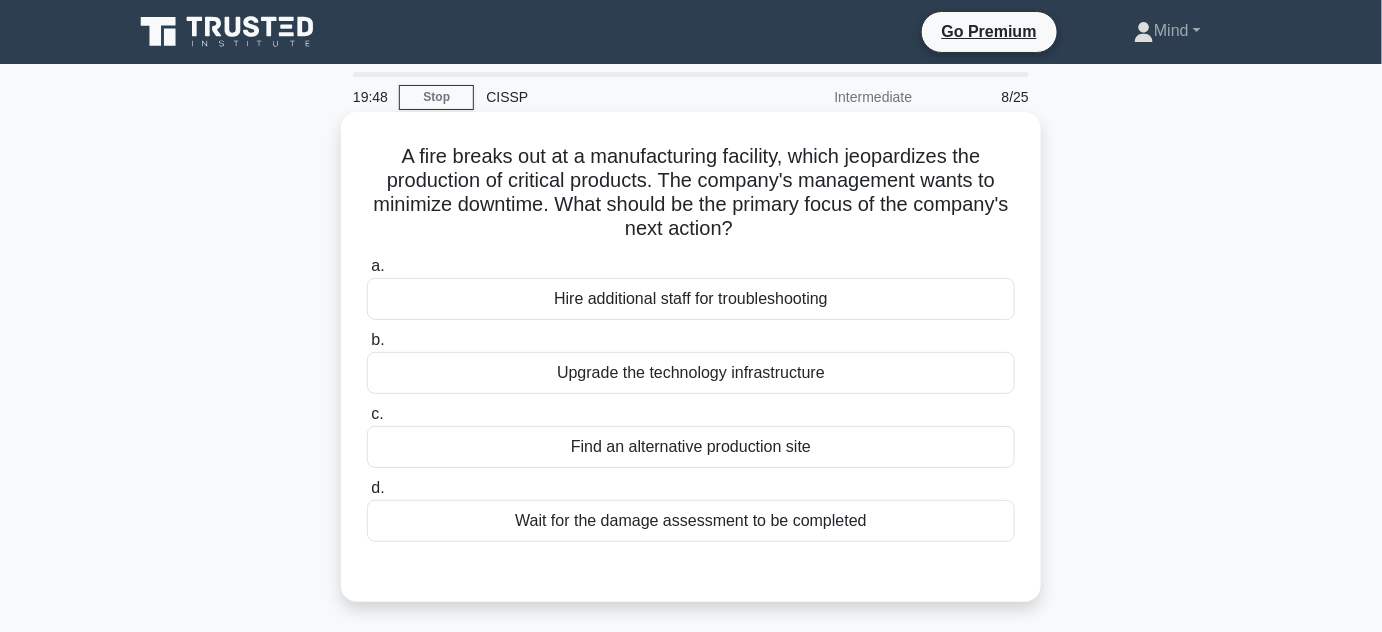 click on "Find an alternative production site" at bounding box center [691, 447] 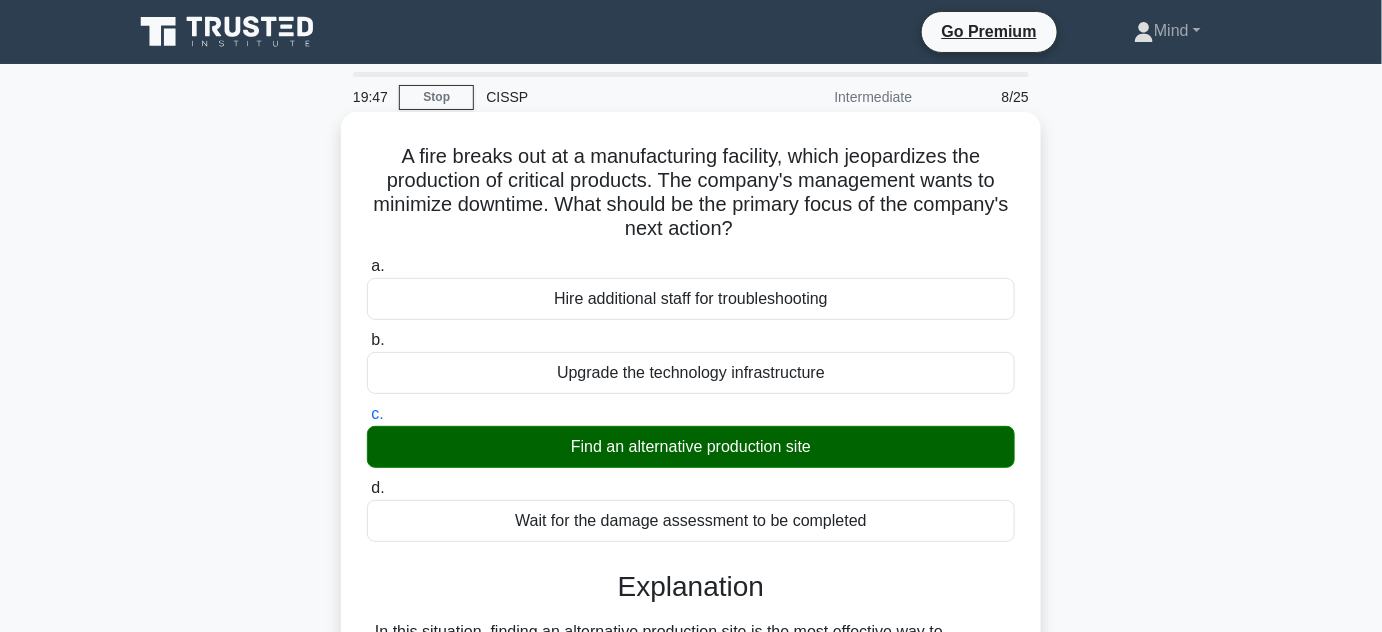 scroll, scrollTop: 181, scrollLeft: 0, axis: vertical 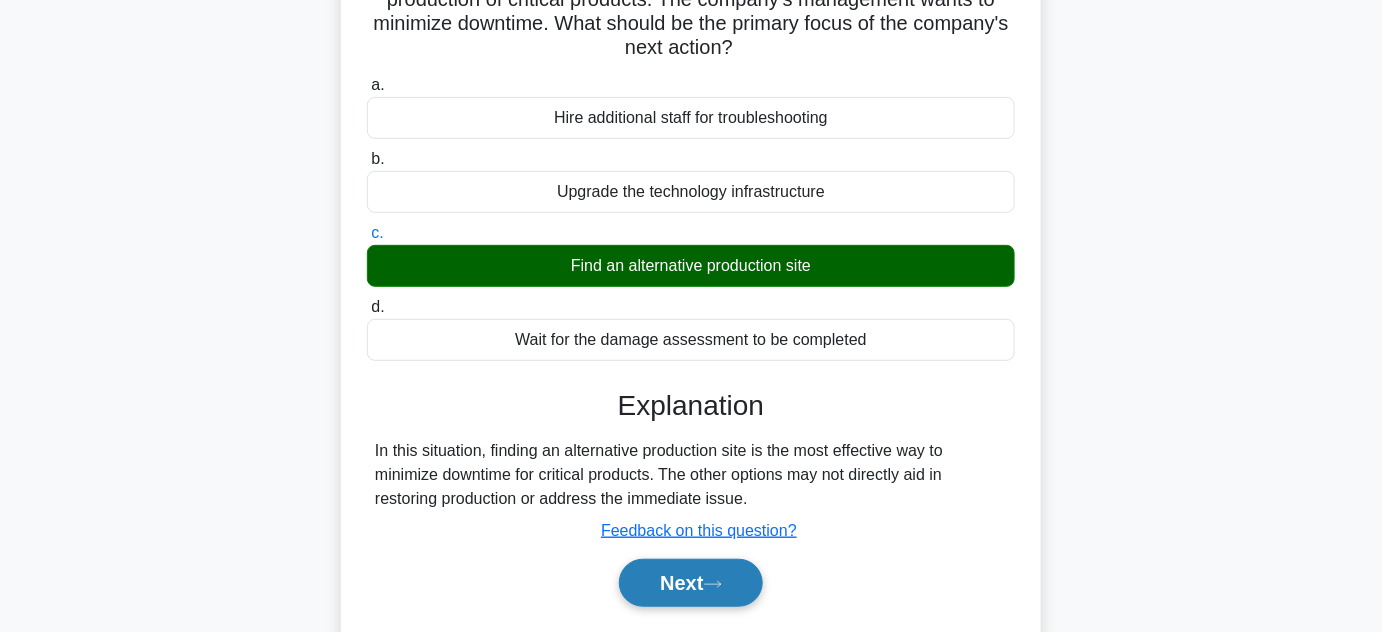 click on "Next" at bounding box center [690, 583] 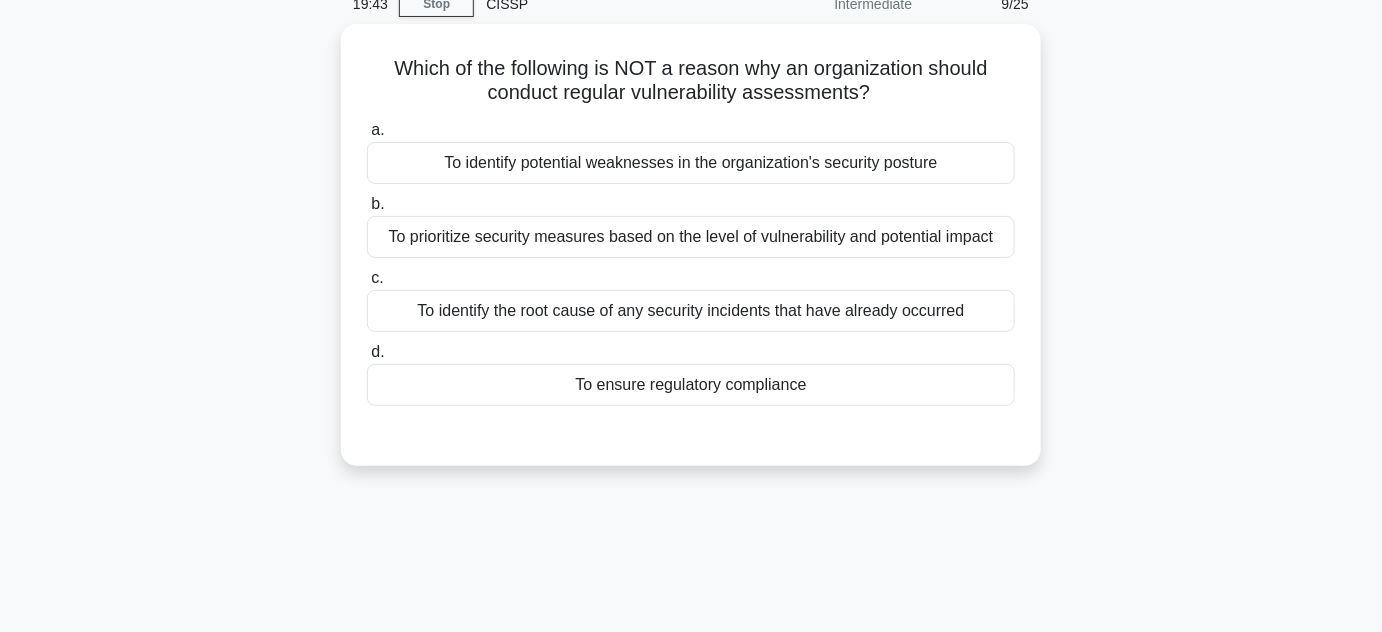 scroll, scrollTop: 0, scrollLeft: 0, axis: both 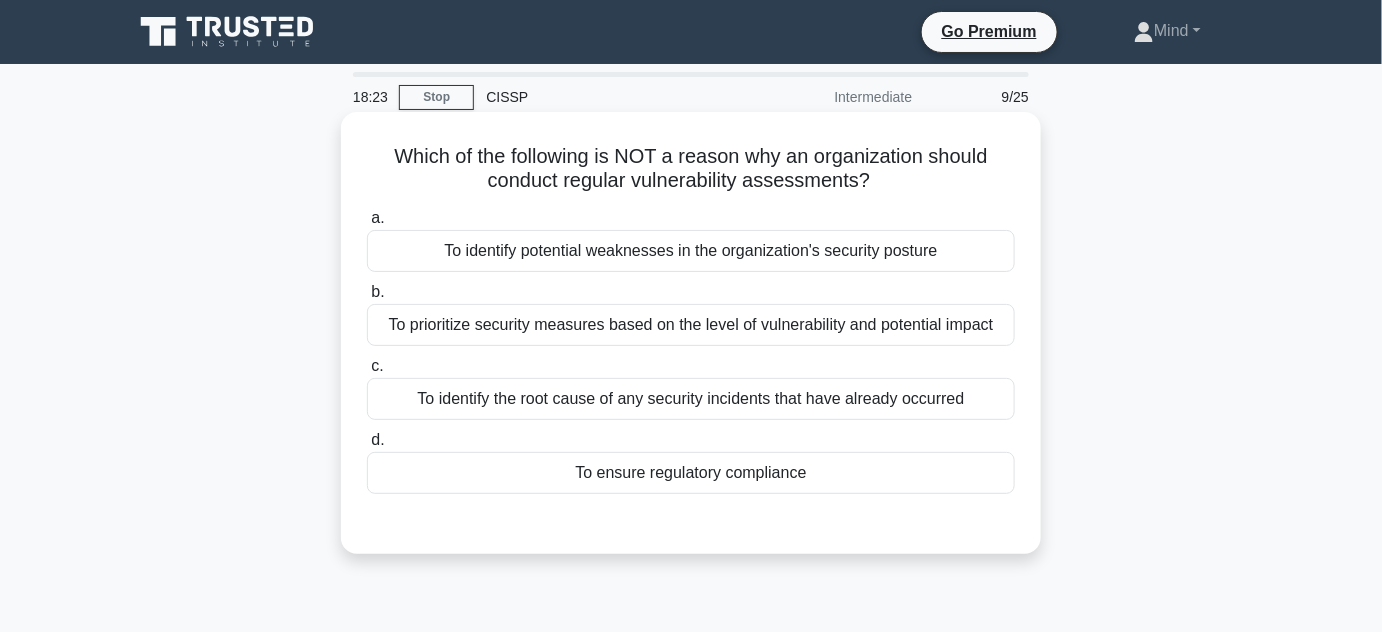 click on "To identify the root cause of any security incidents that have already occurred" at bounding box center (691, 399) 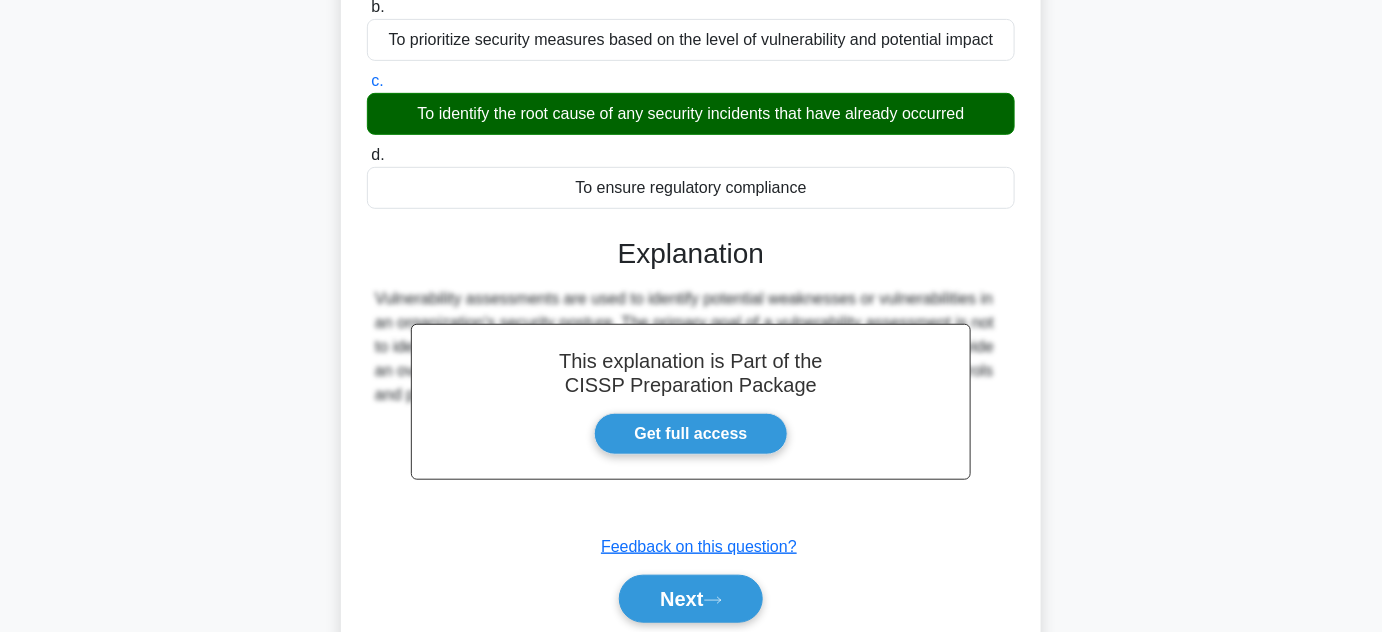 scroll, scrollTop: 363, scrollLeft: 0, axis: vertical 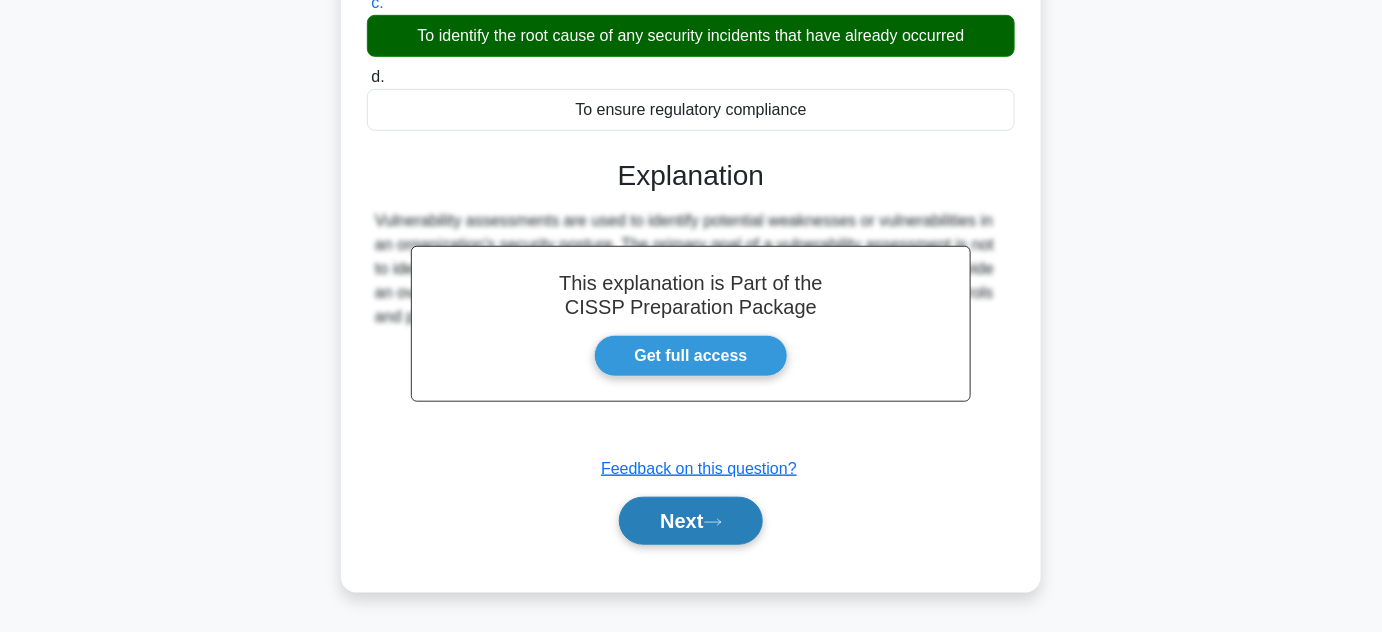 click on "Next" at bounding box center [690, 521] 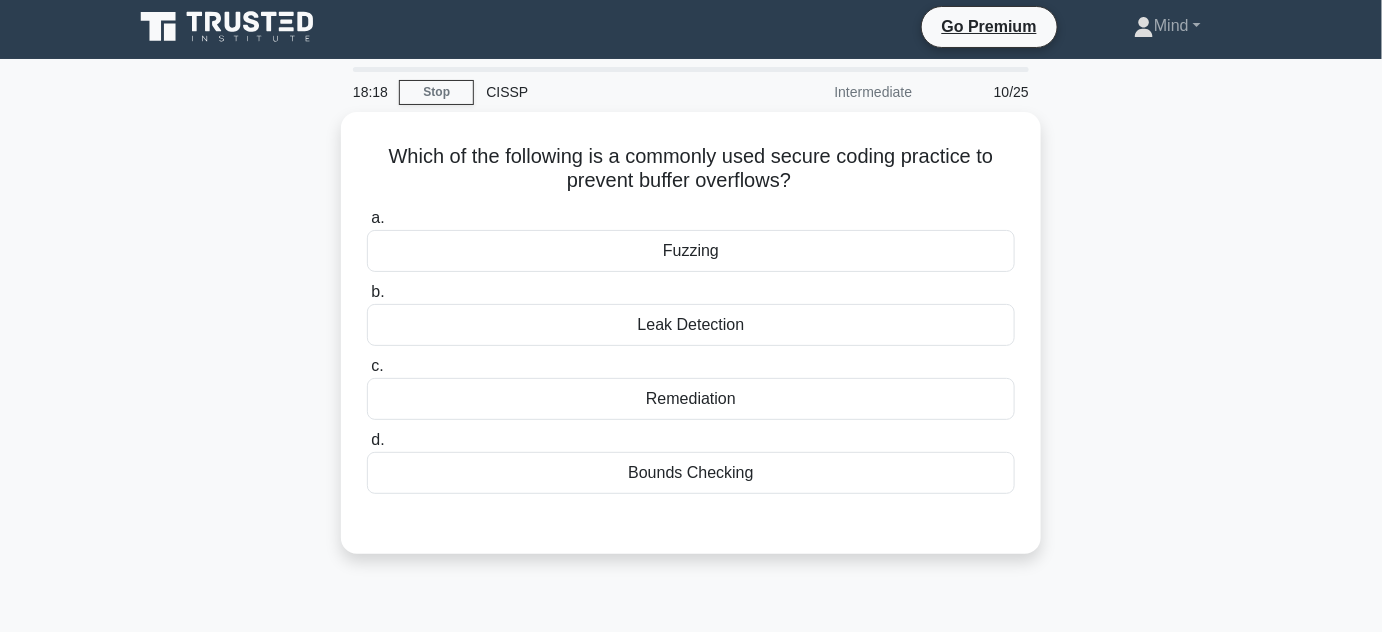 scroll, scrollTop: 0, scrollLeft: 0, axis: both 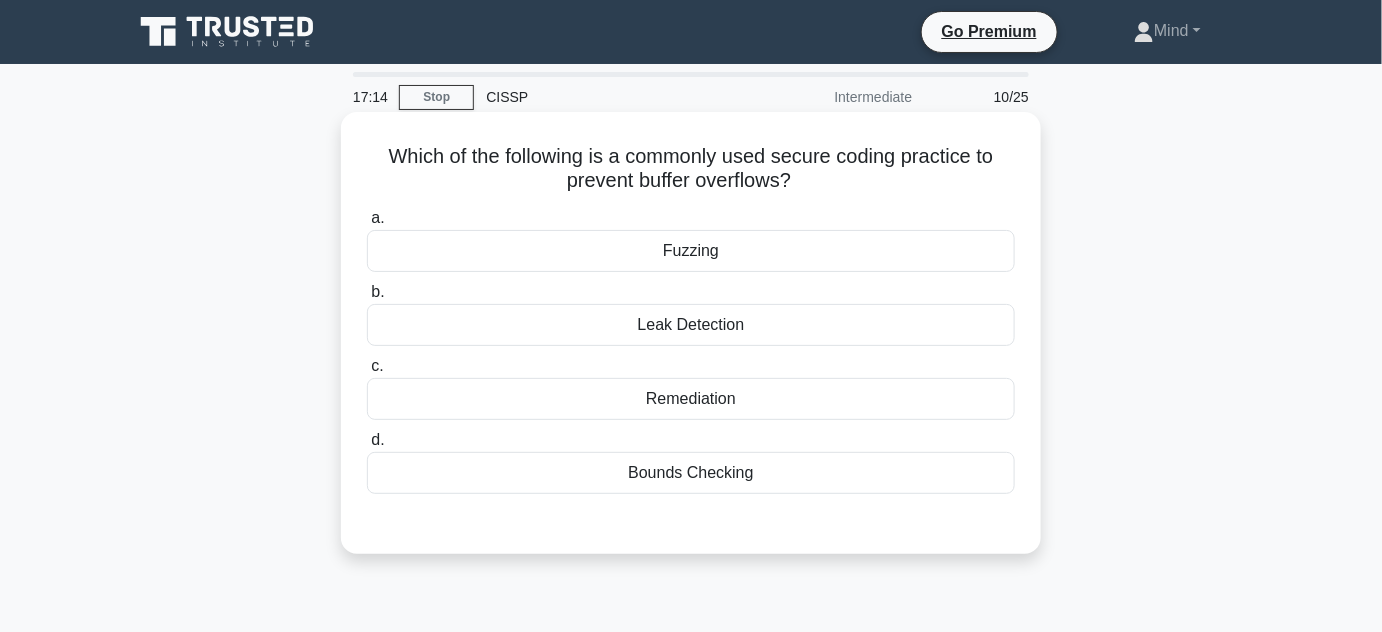 click on "Fuzzing" at bounding box center (691, 251) 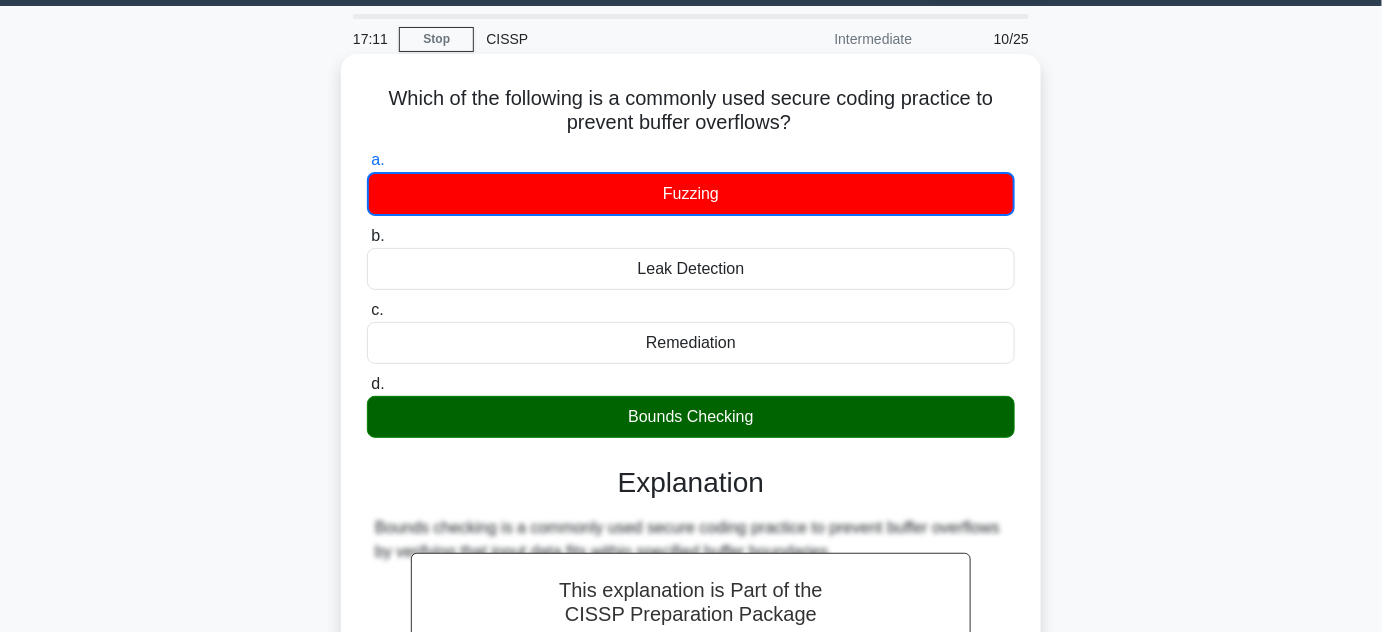 scroll, scrollTop: 90, scrollLeft: 0, axis: vertical 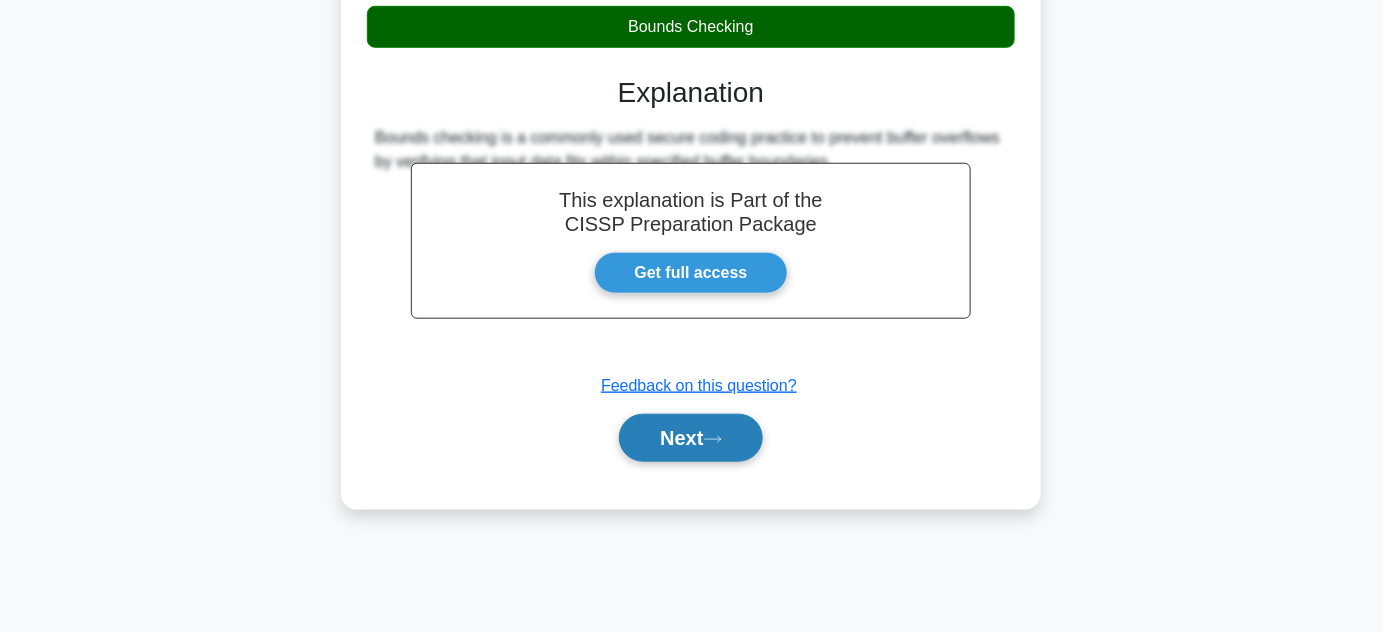 click on "Next" at bounding box center (690, 438) 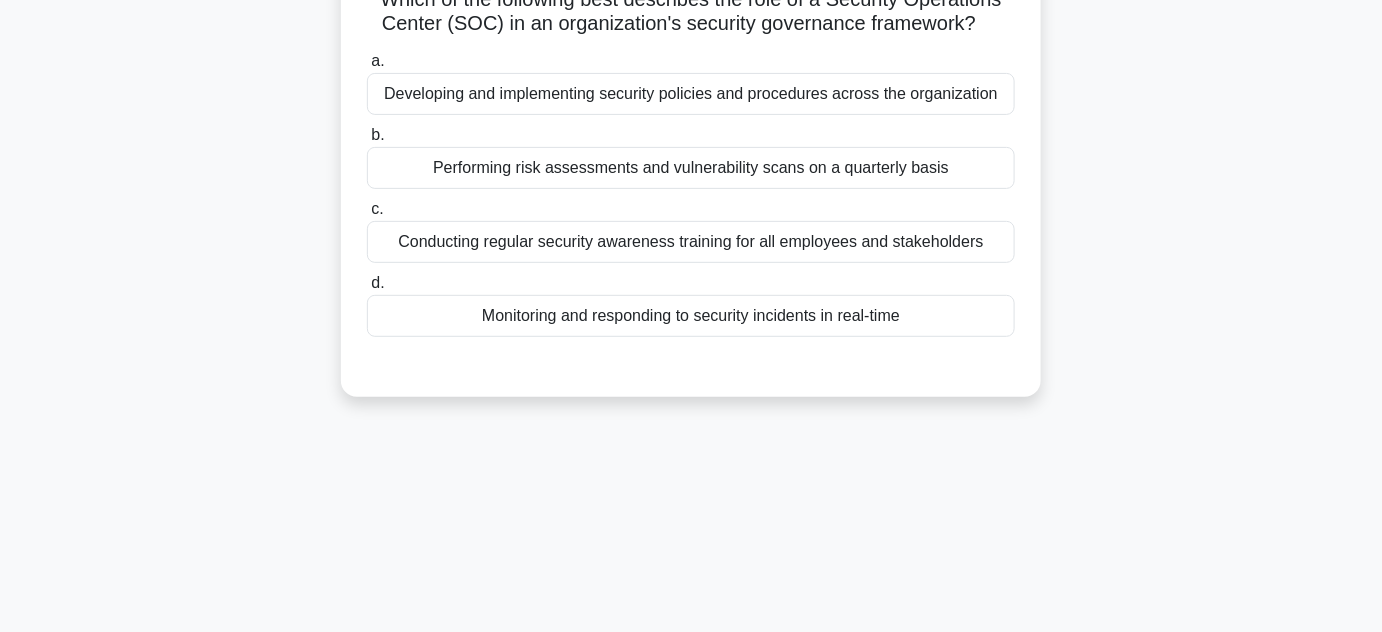 scroll, scrollTop: 0, scrollLeft: 0, axis: both 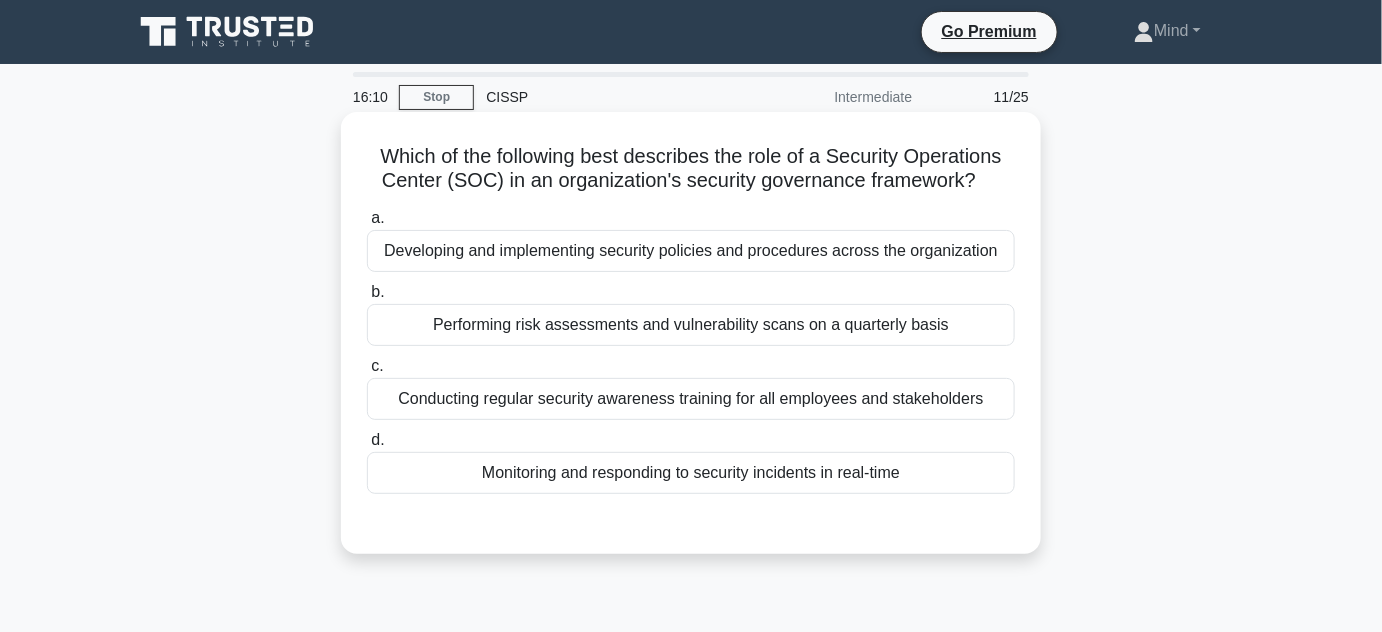 click on "Monitoring and responding to security incidents in real-time" at bounding box center [691, 473] 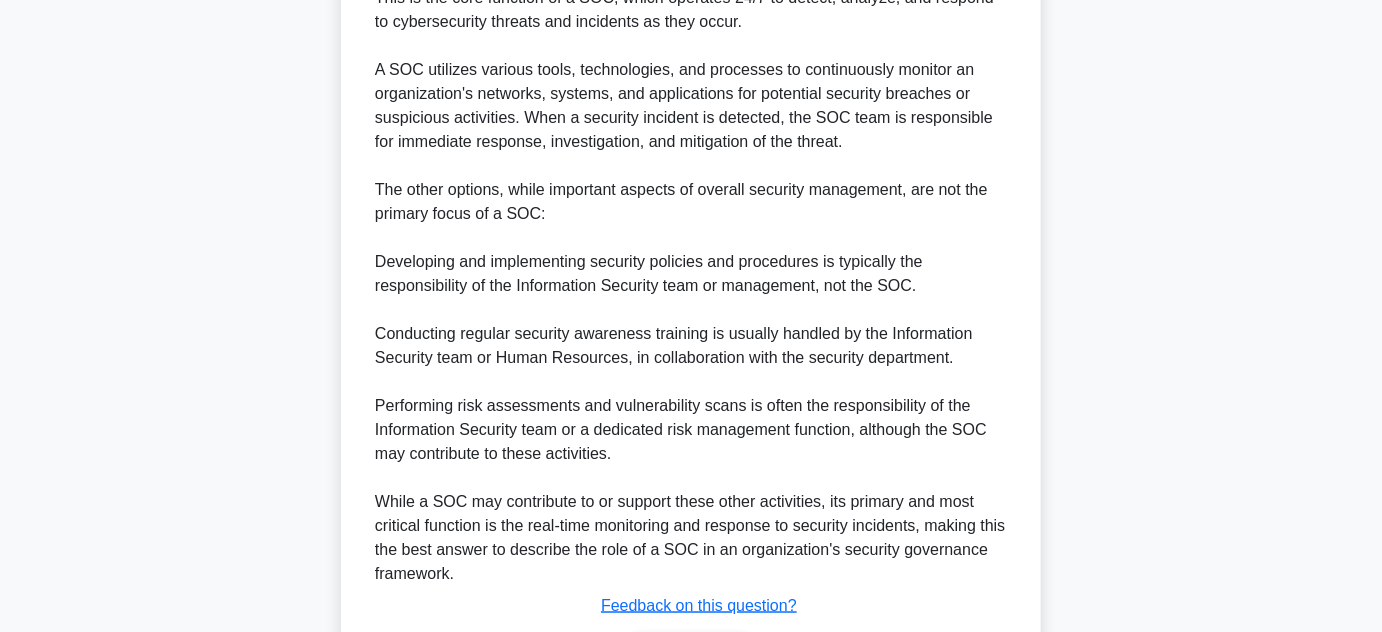 scroll, scrollTop: 727, scrollLeft: 0, axis: vertical 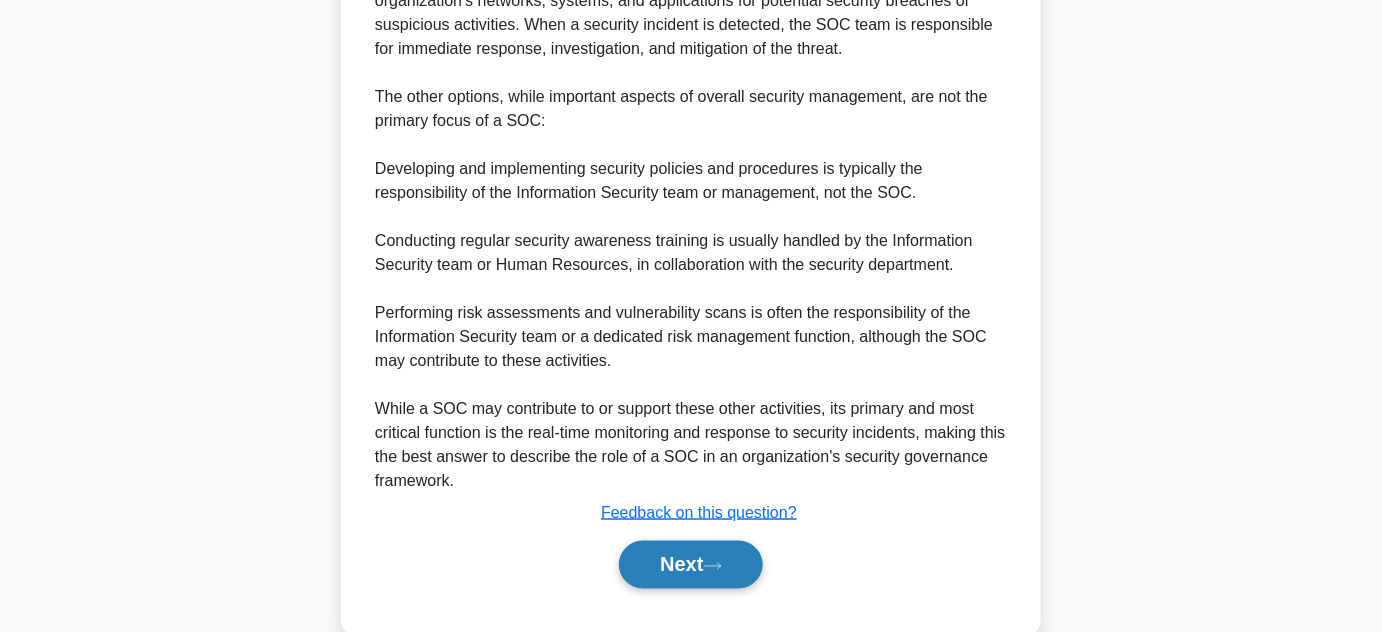 click on "Next" at bounding box center [690, 565] 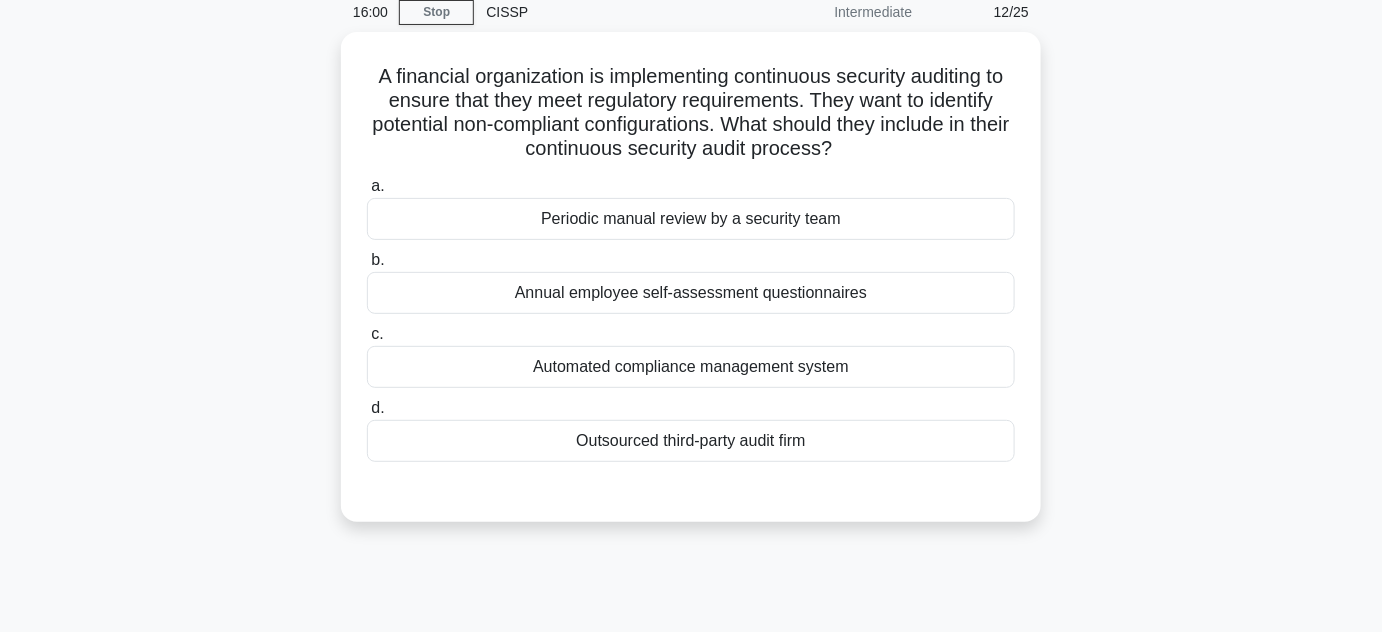 scroll, scrollTop: 0, scrollLeft: 0, axis: both 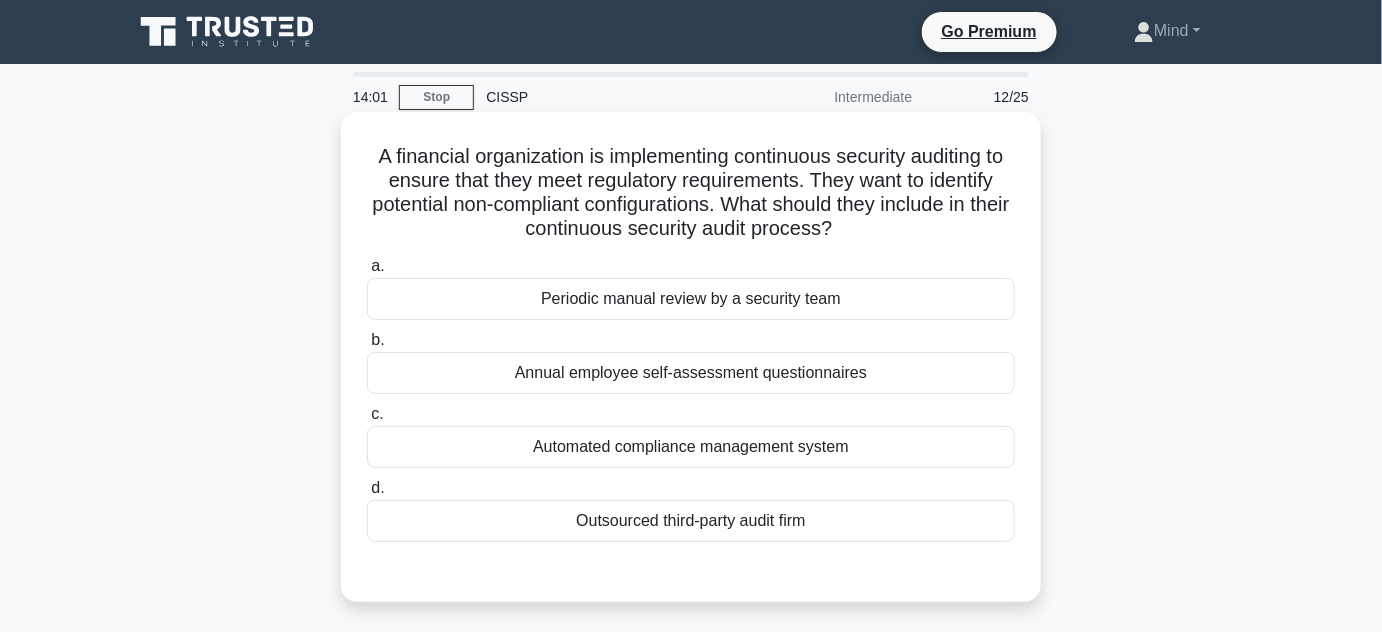 click on "Automated compliance management system" at bounding box center [691, 447] 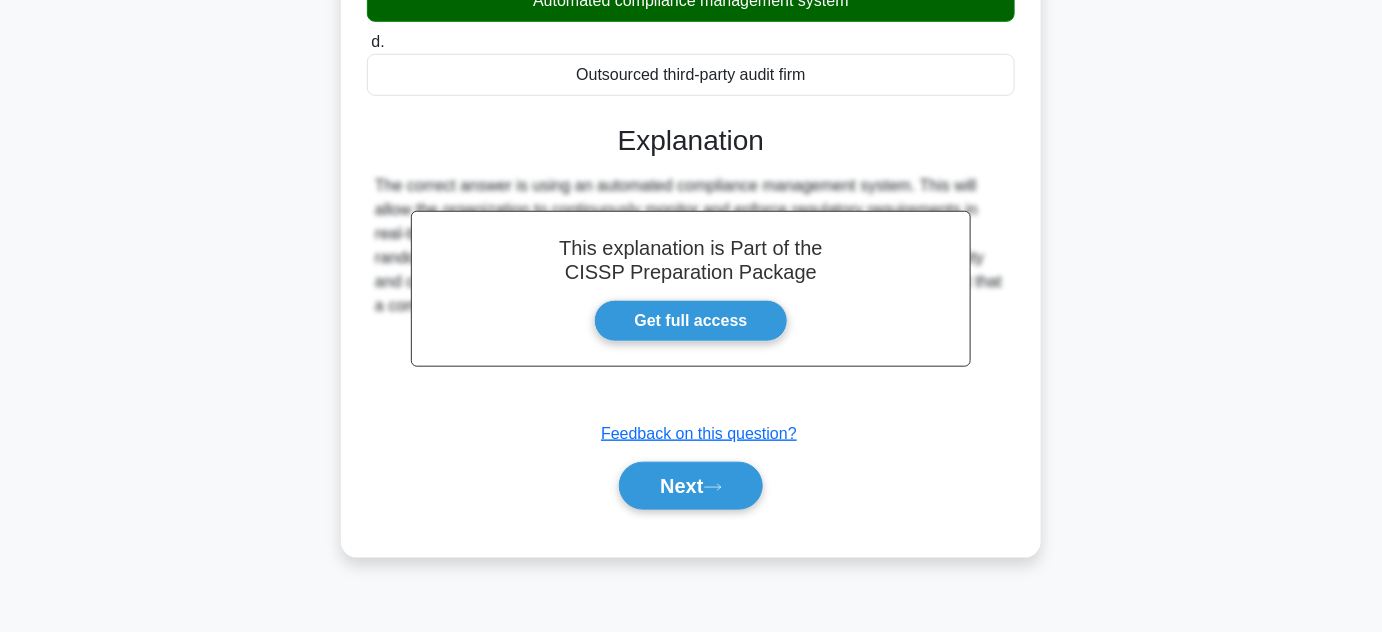 scroll, scrollTop: 448, scrollLeft: 0, axis: vertical 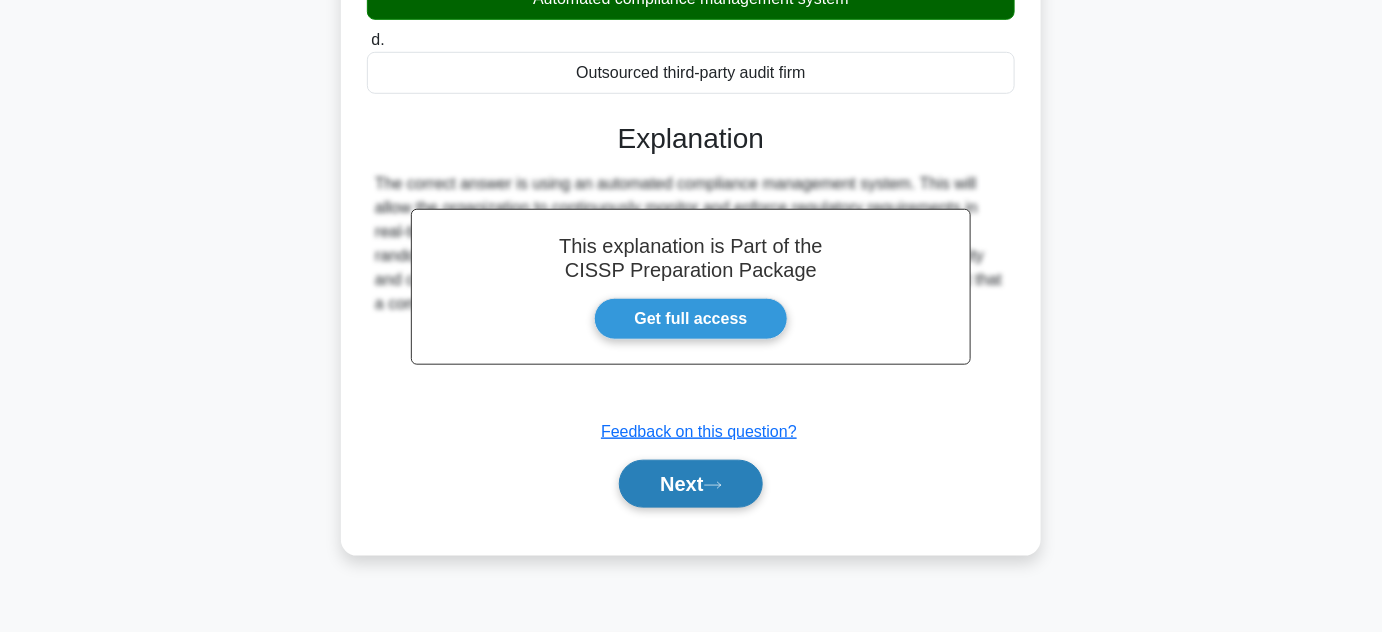 click on "Next" at bounding box center [690, 484] 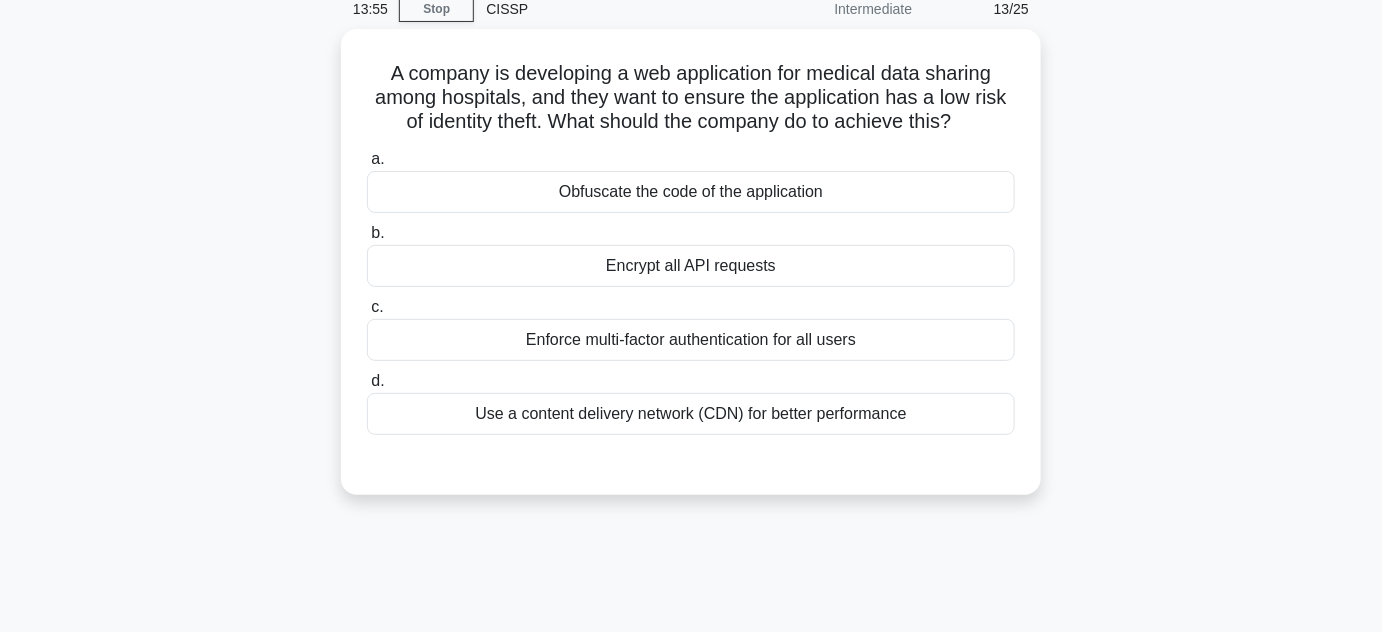 scroll, scrollTop: 0, scrollLeft: 0, axis: both 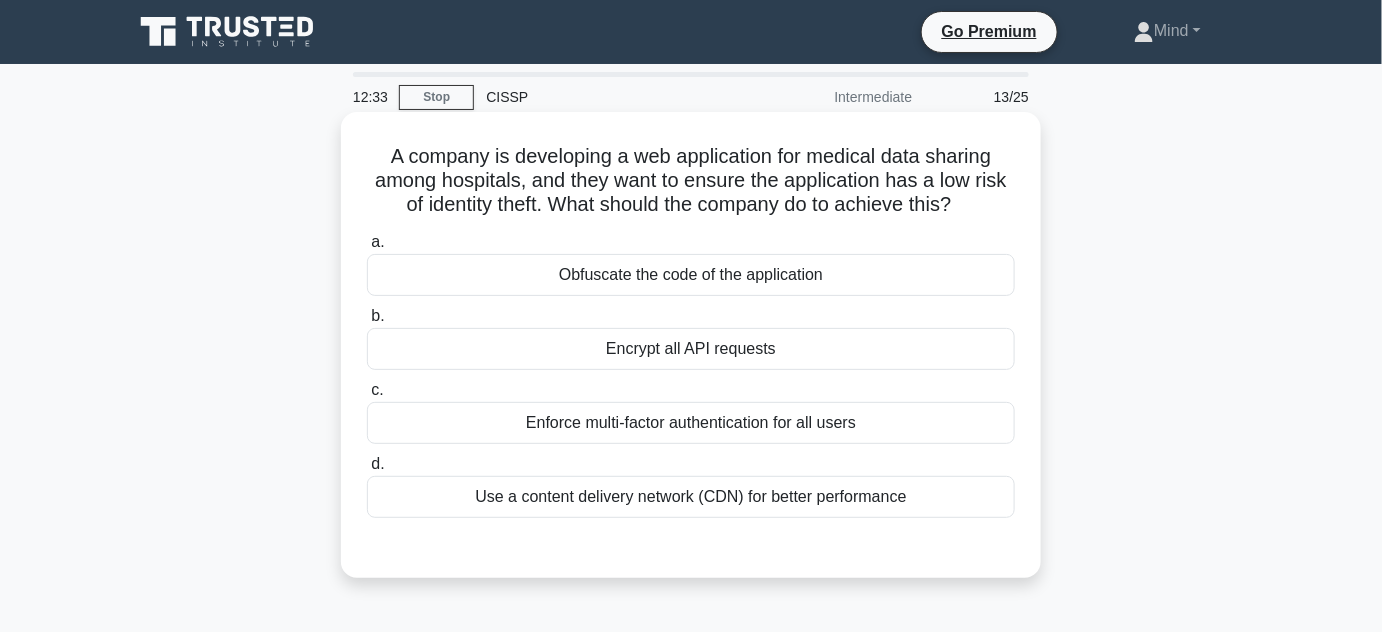 click on "Obfuscate the code of the application" at bounding box center (691, 275) 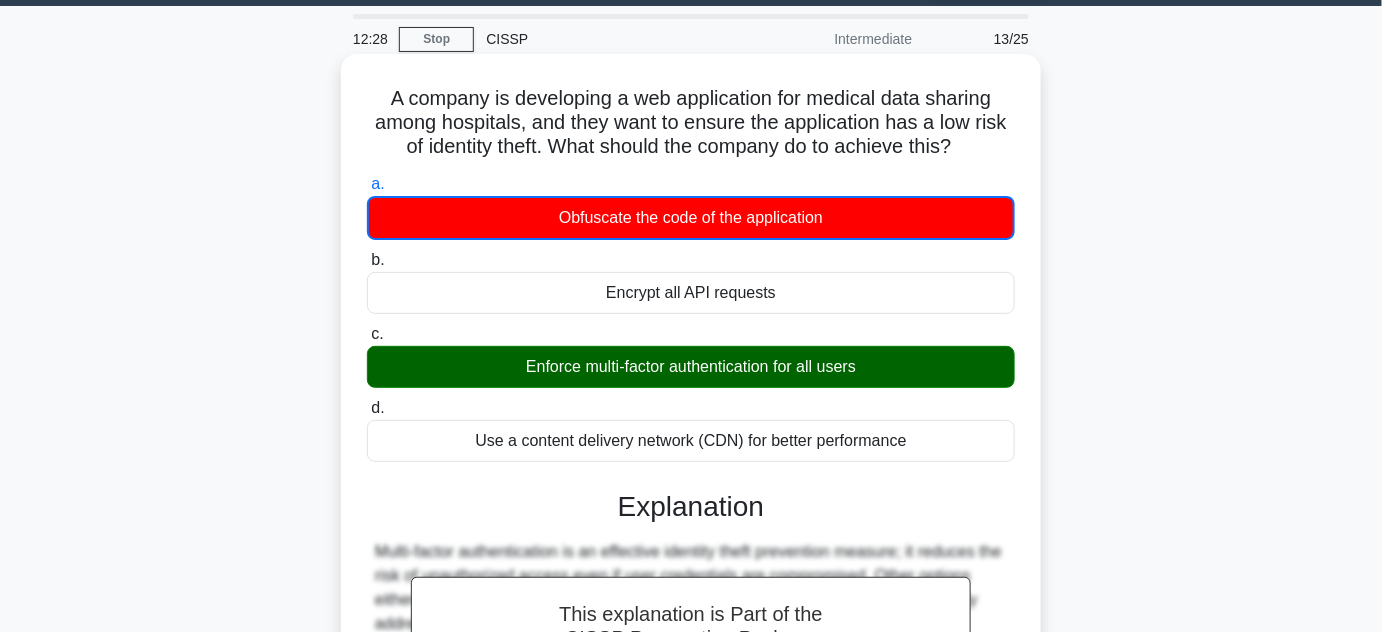 scroll, scrollTop: 90, scrollLeft: 0, axis: vertical 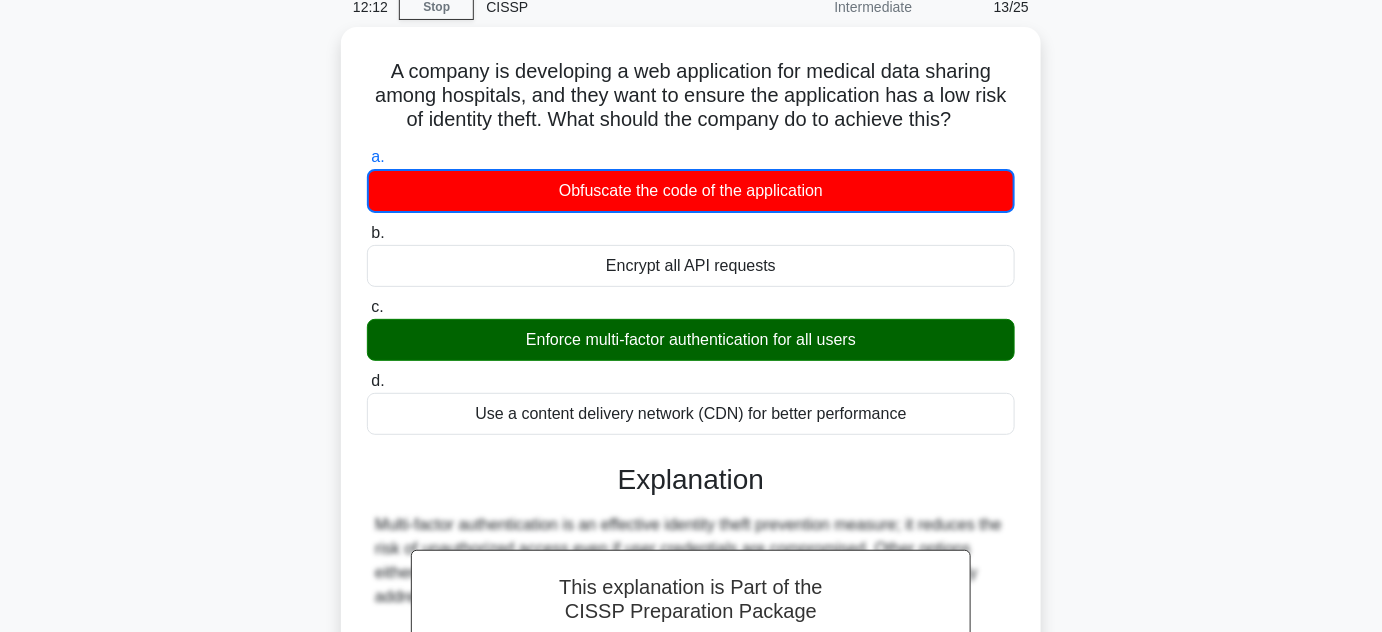click on "A company is developing a web application for medical data sharing among hospitals, and they want to ensure the application has a low risk of identity theft. What should the company do to achieve this?
.spinner_0XTQ{transform-origin:center;animation:spinner_y6GP .75s linear infinite}@keyframes spinner_y6GP{100%{transform:rotate(360deg)}}
a.
Obfuscate the code of the application
b. c. d." at bounding box center (691, 473) 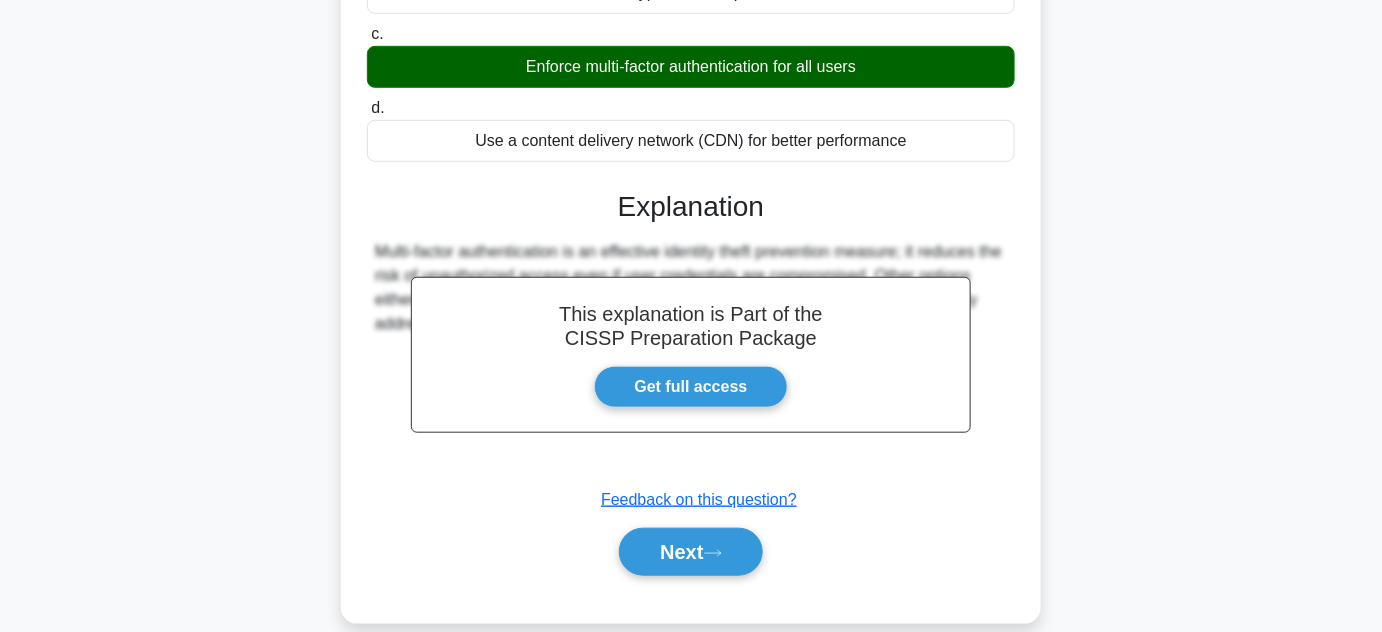 scroll, scrollTop: 448, scrollLeft: 0, axis: vertical 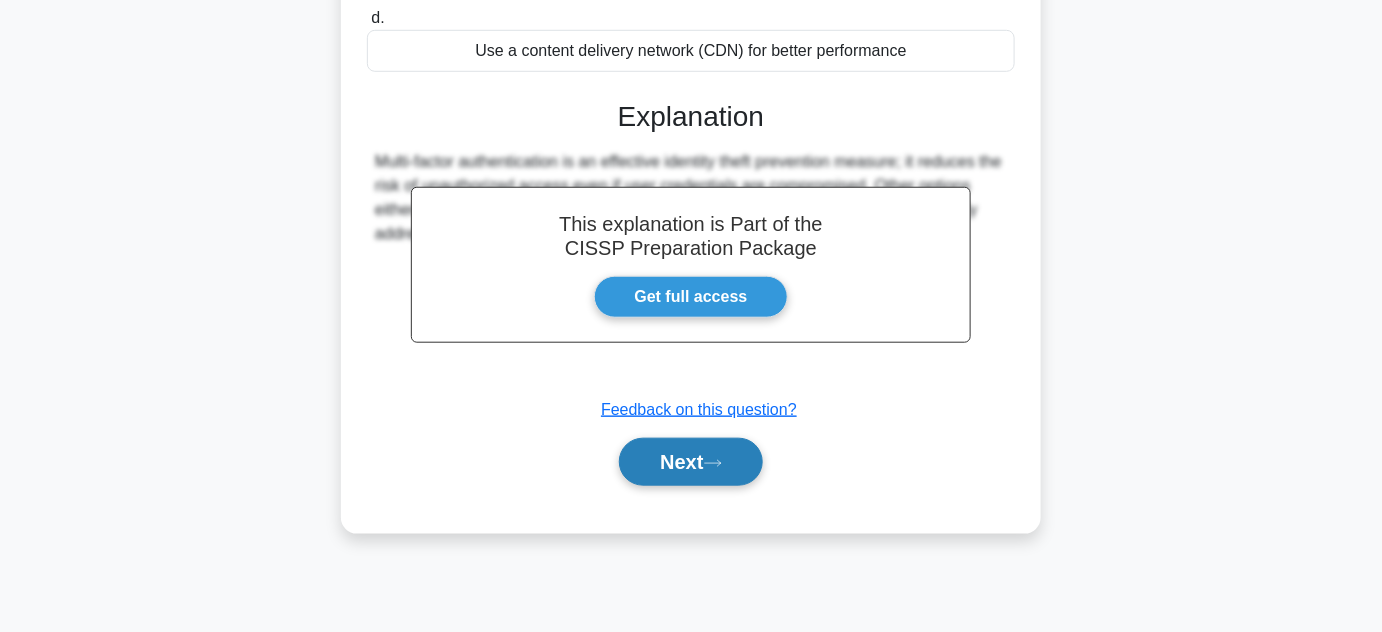 click on "Next" at bounding box center (690, 462) 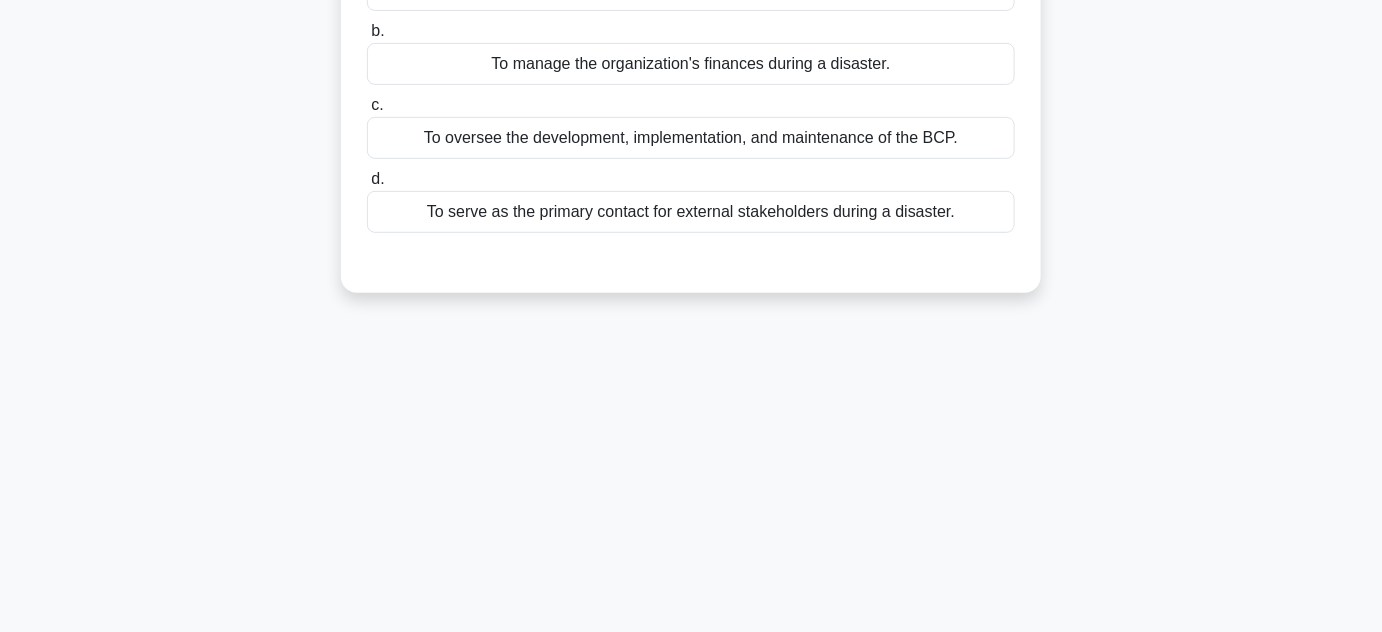 scroll, scrollTop: 0, scrollLeft: 0, axis: both 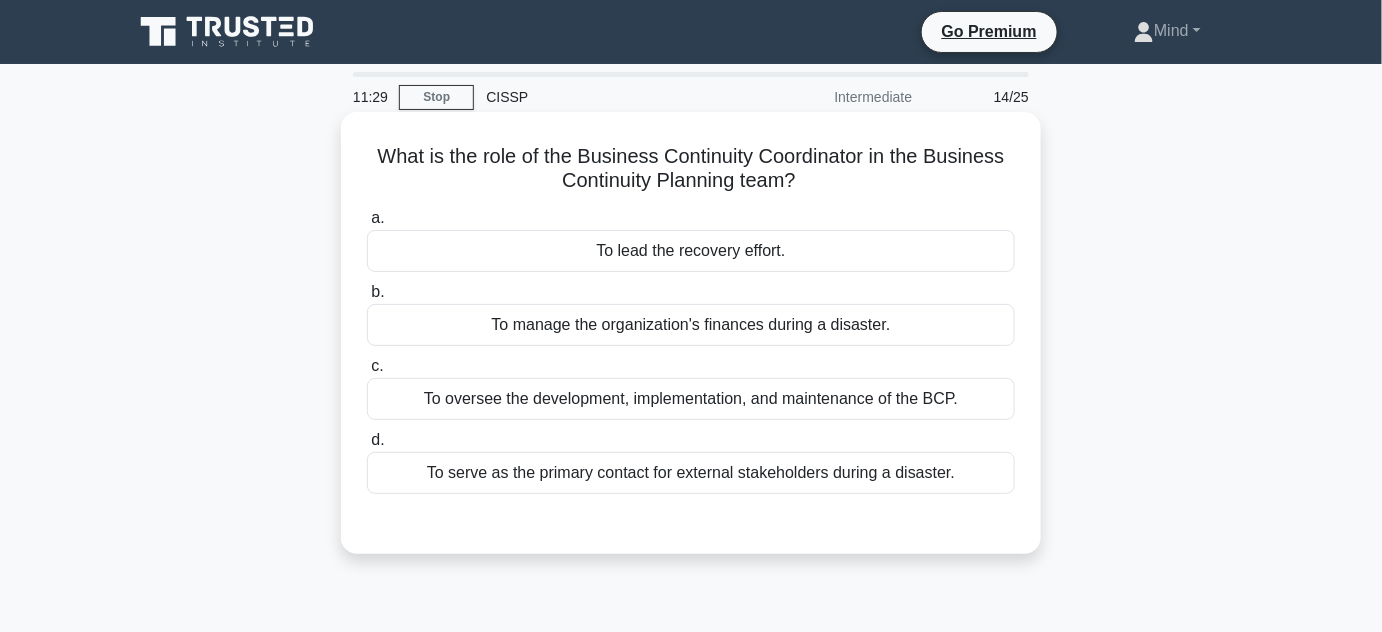 click on "To serve as the primary contact for external stakeholders during a disaster." at bounding box center (691, 473) 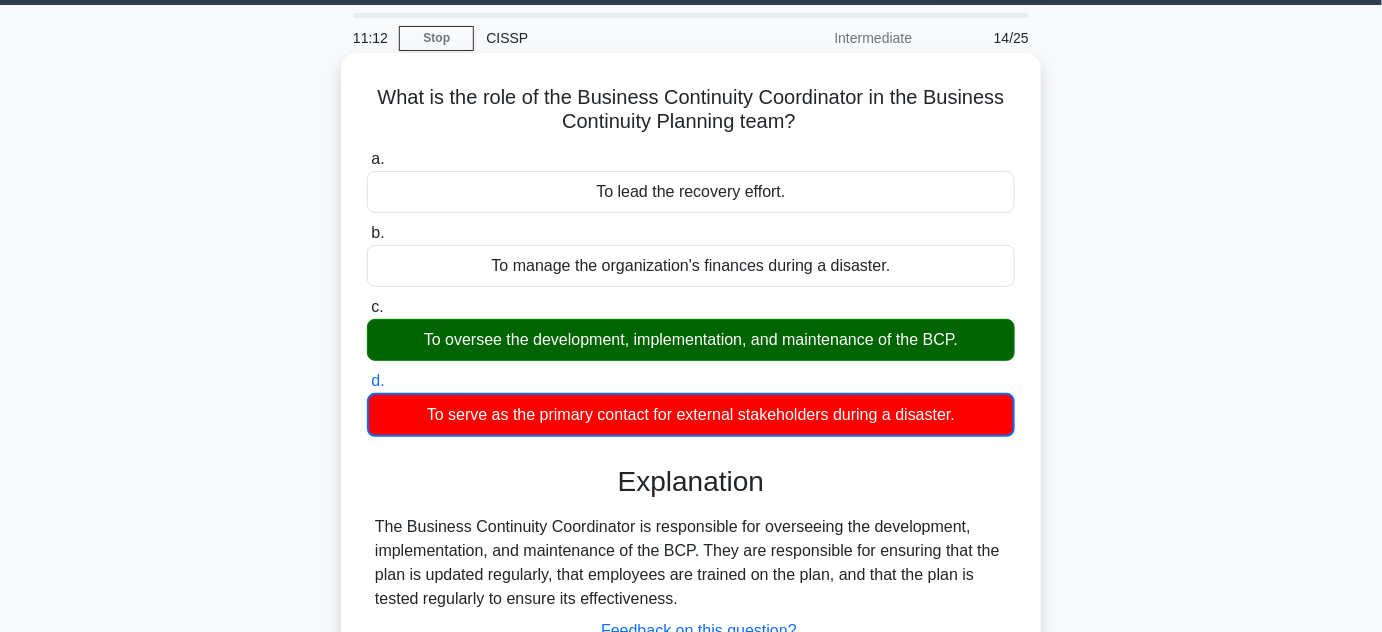 scroll, scrollTop: 90, scrollLeft: 0, axis: vertical 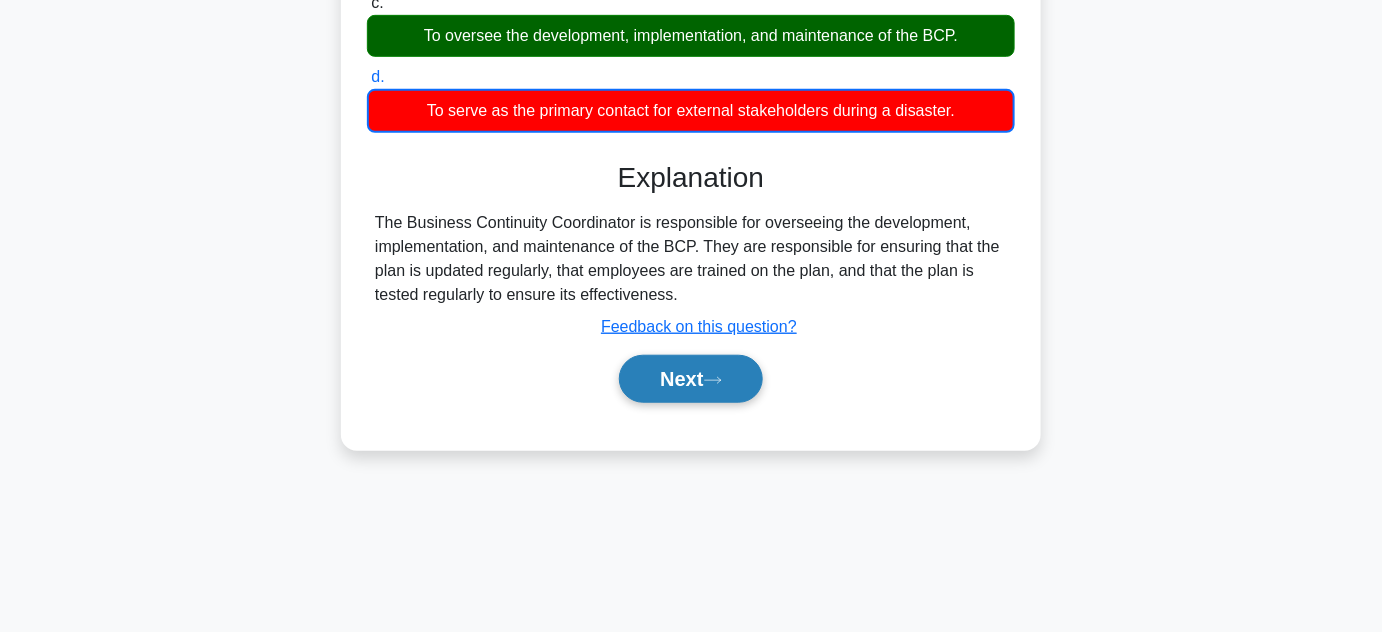 click on "Next" at bounding box center [690, 379] 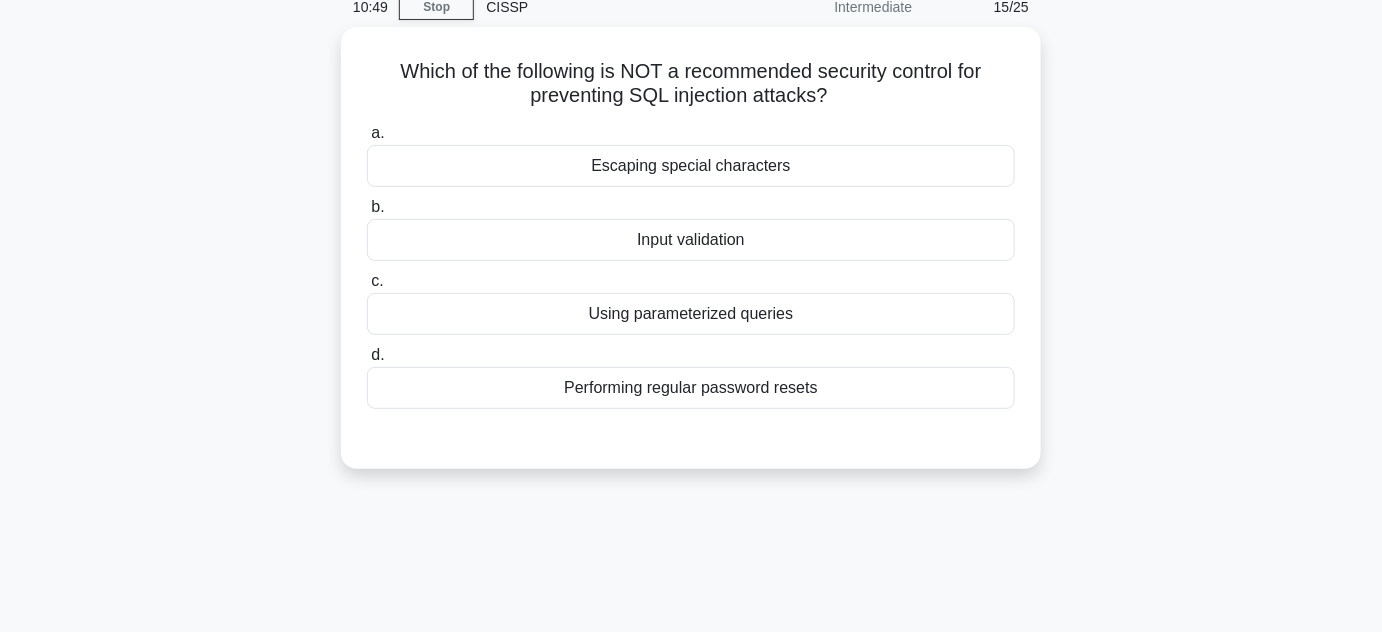 scroll, scrollTop: 0, scrollLeft: 0, axis: both 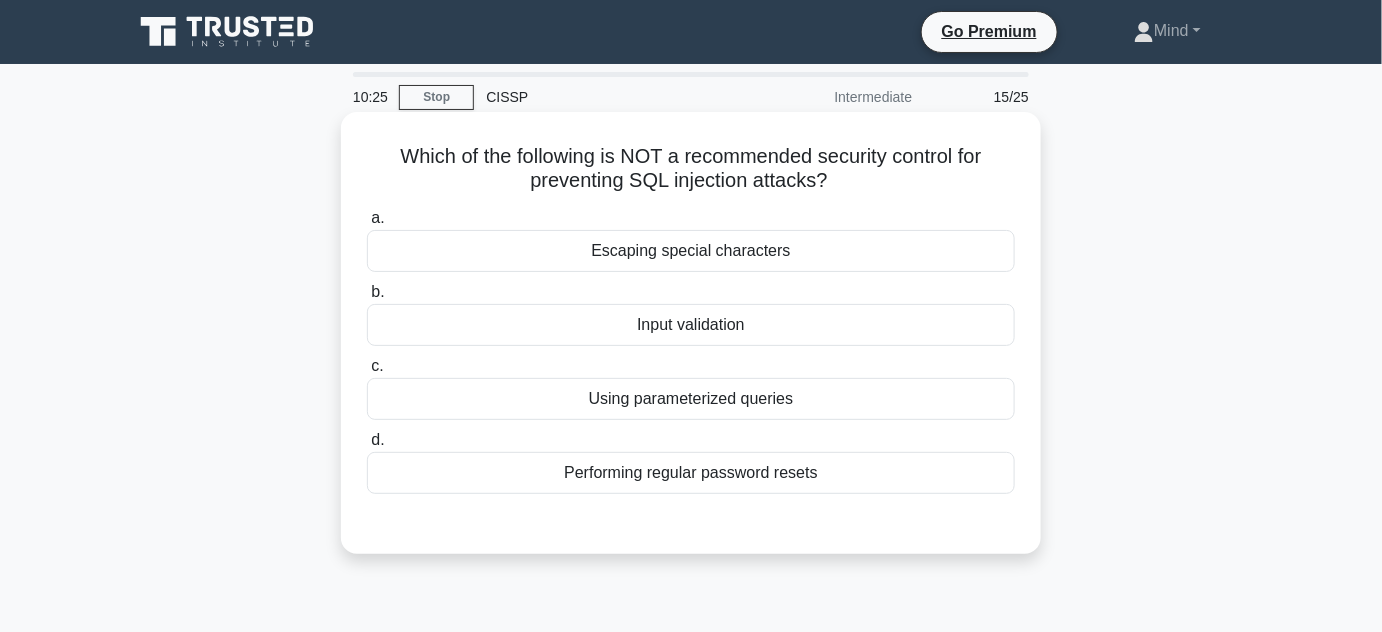 click on "Performing regular password resets" at bounding box center [691, 473] 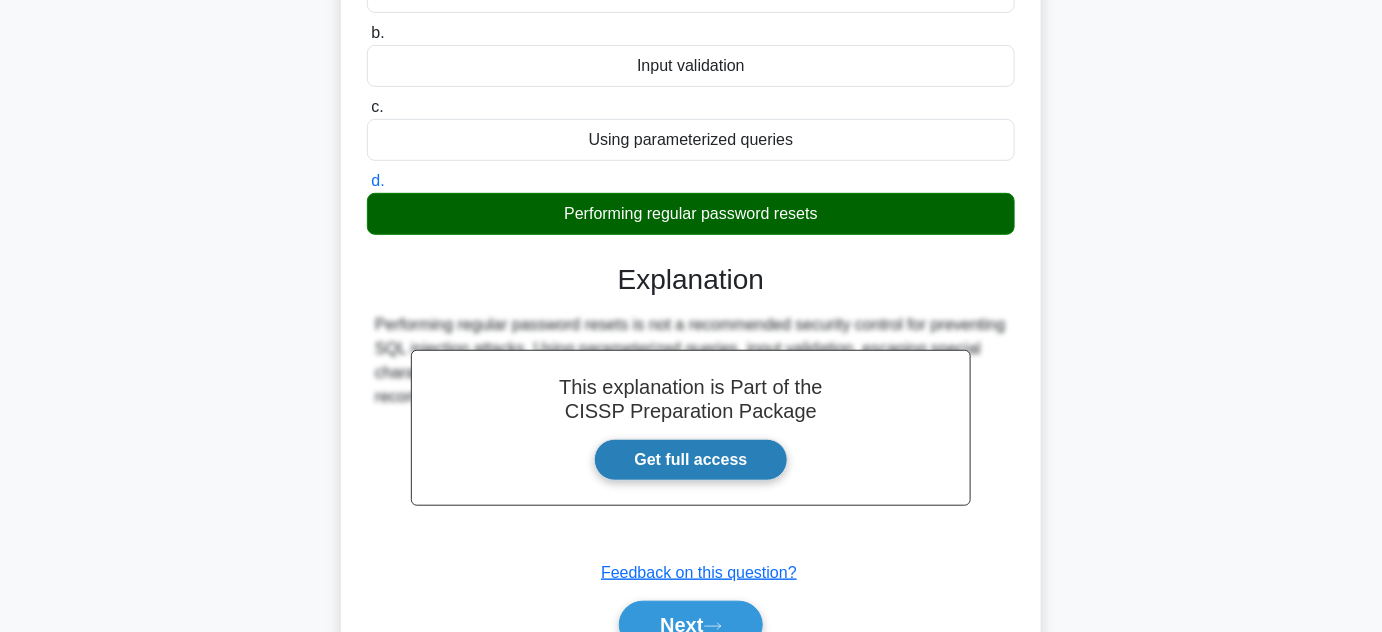 scroll, scrollTop: 363, scrollLeft: 0, axis: vertical 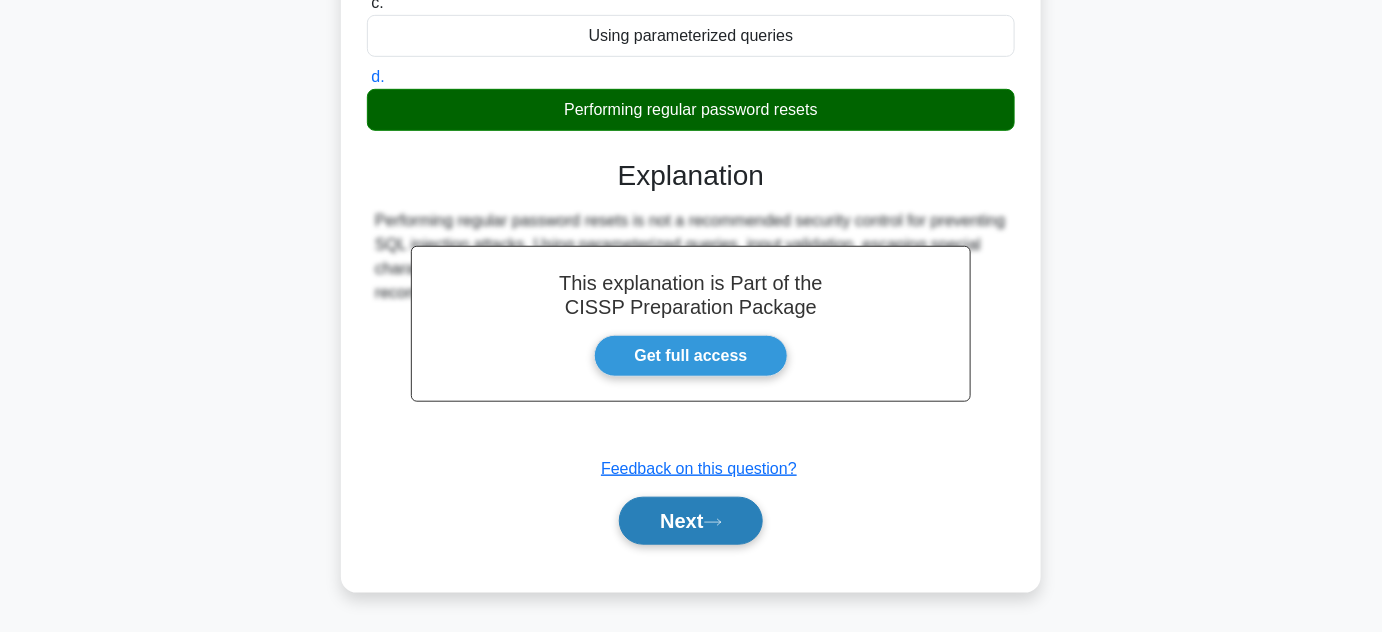 click 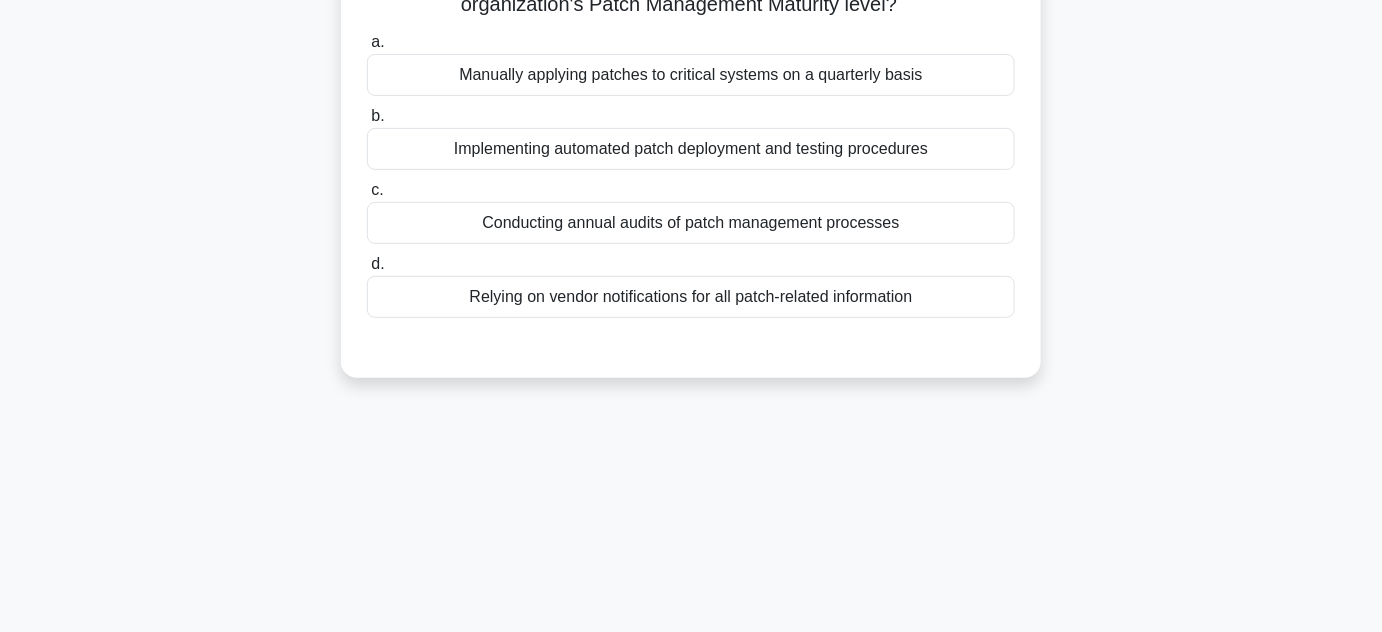 scroll, scrollTop: 0, scrollLeft: 0, axis: both 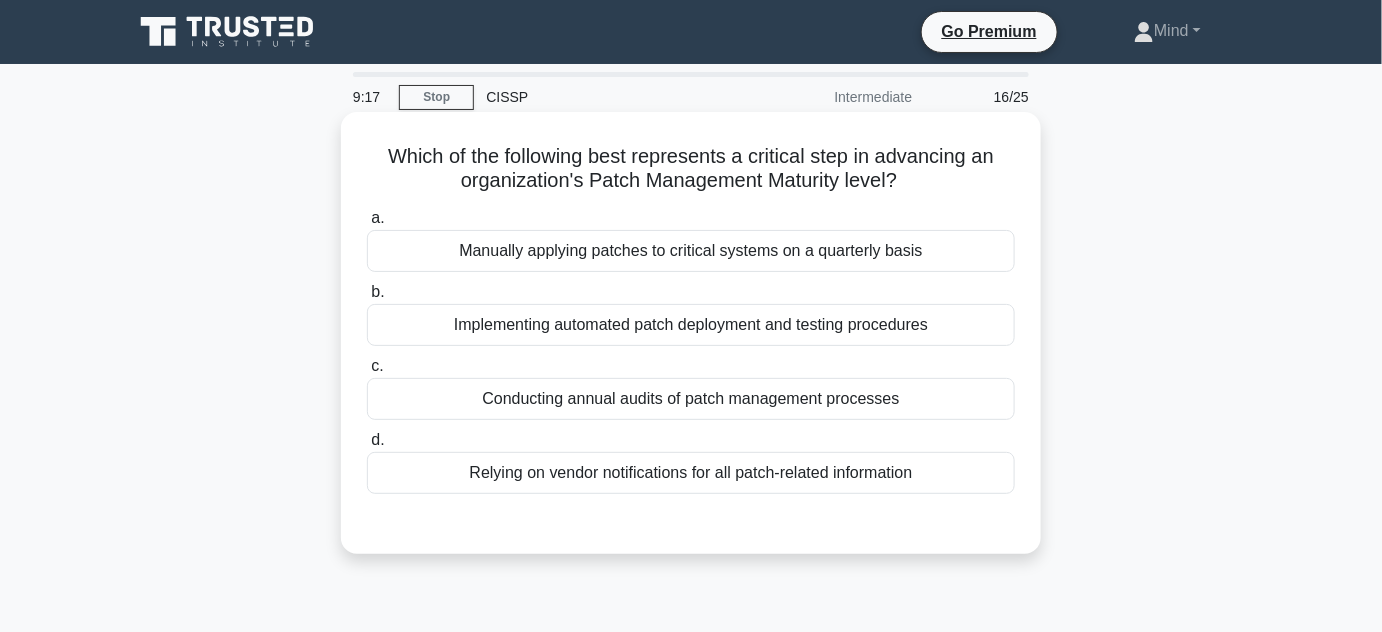 click on "Implementing automated patch deployment and testing procedures" at bounding box center (691, 325) 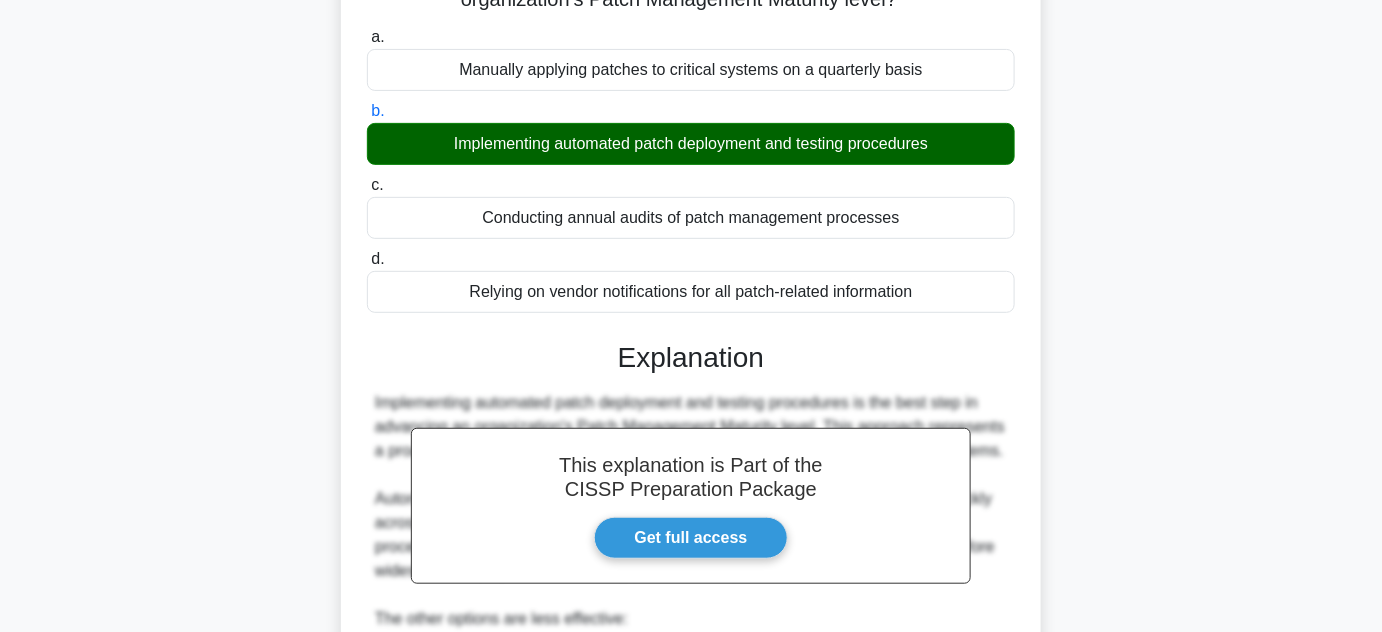 scroll, scrollTop: 90, scrollLeft: 0, axis: vertical 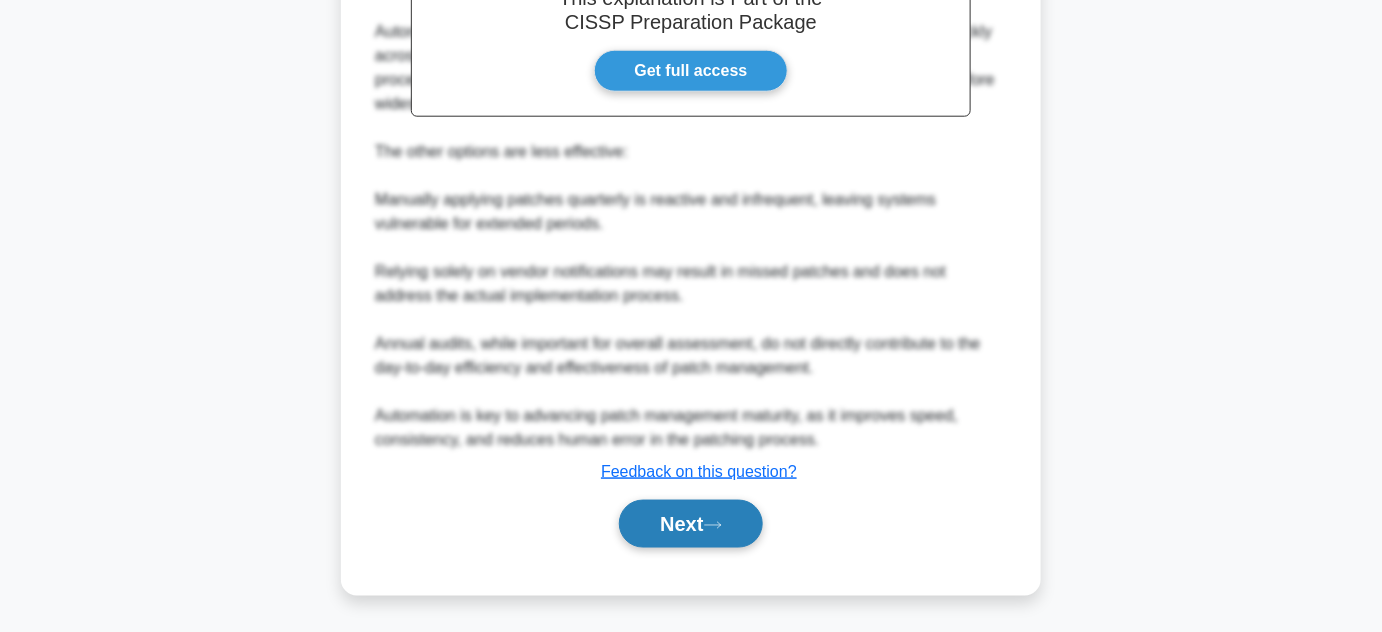 click on "Next" at bounding box center (690, 524) 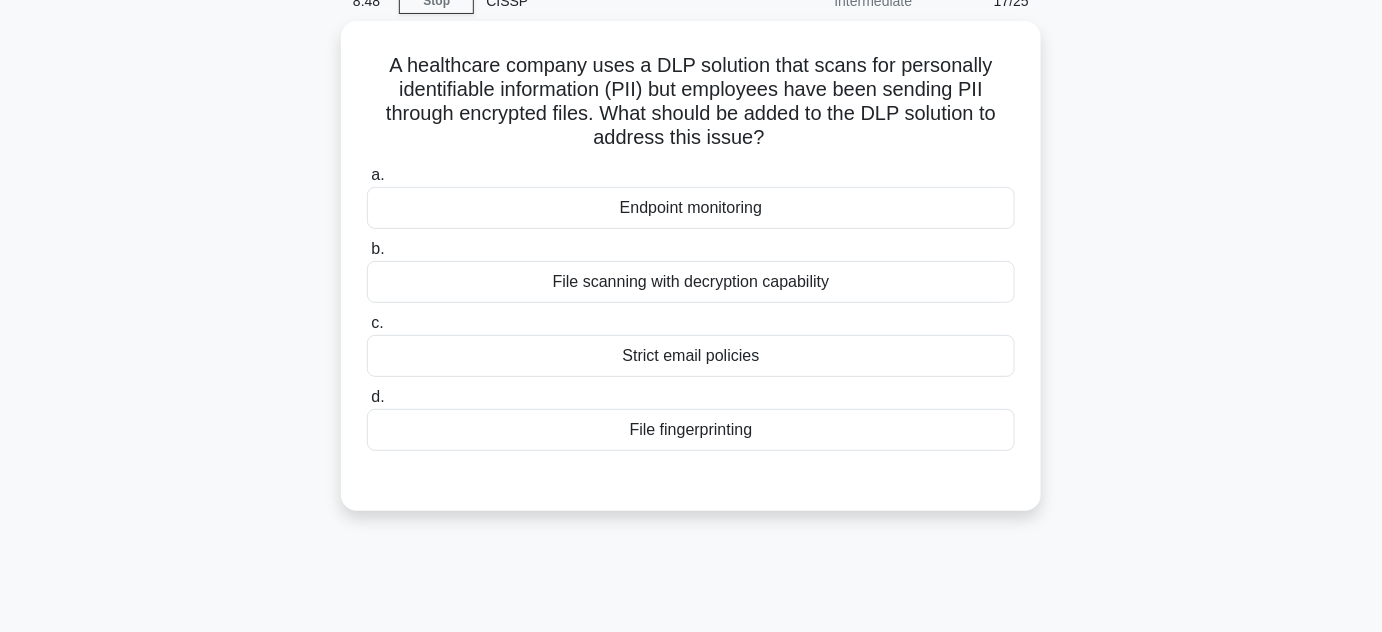 scroll, scrollTop: 0, scrollLeft: 0, axis: both 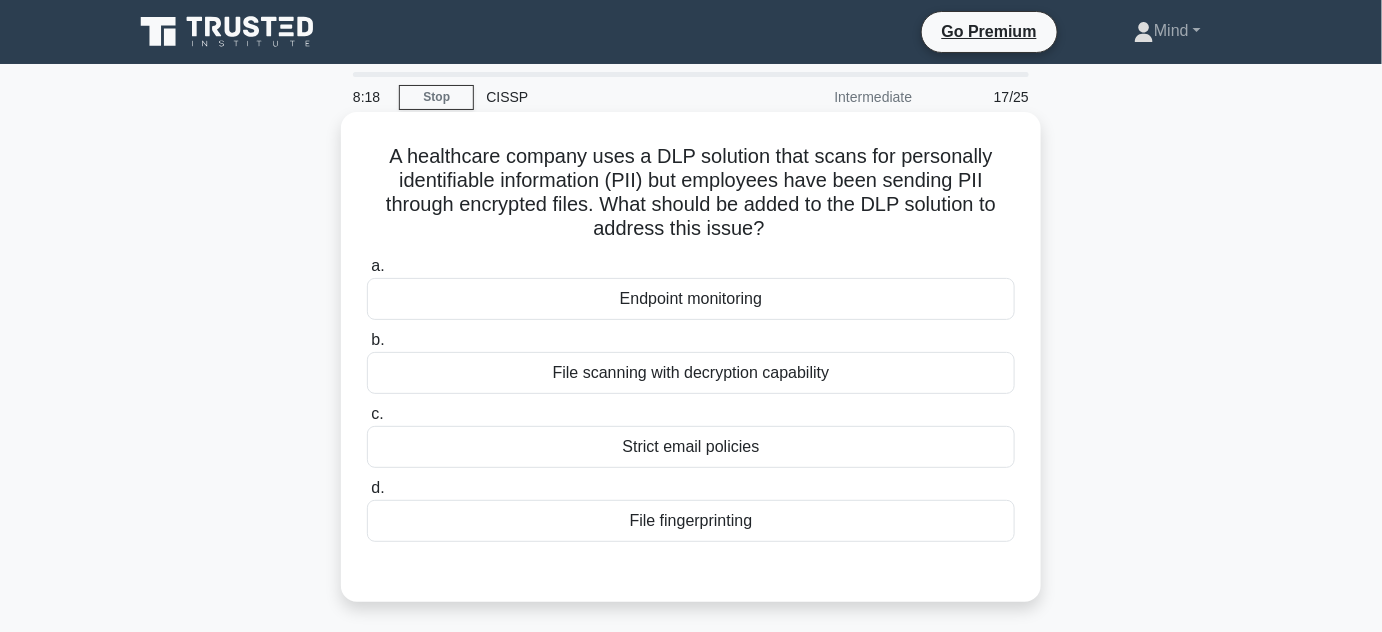 click on "Endpoint monitoring" at bounding box center (691, 299) 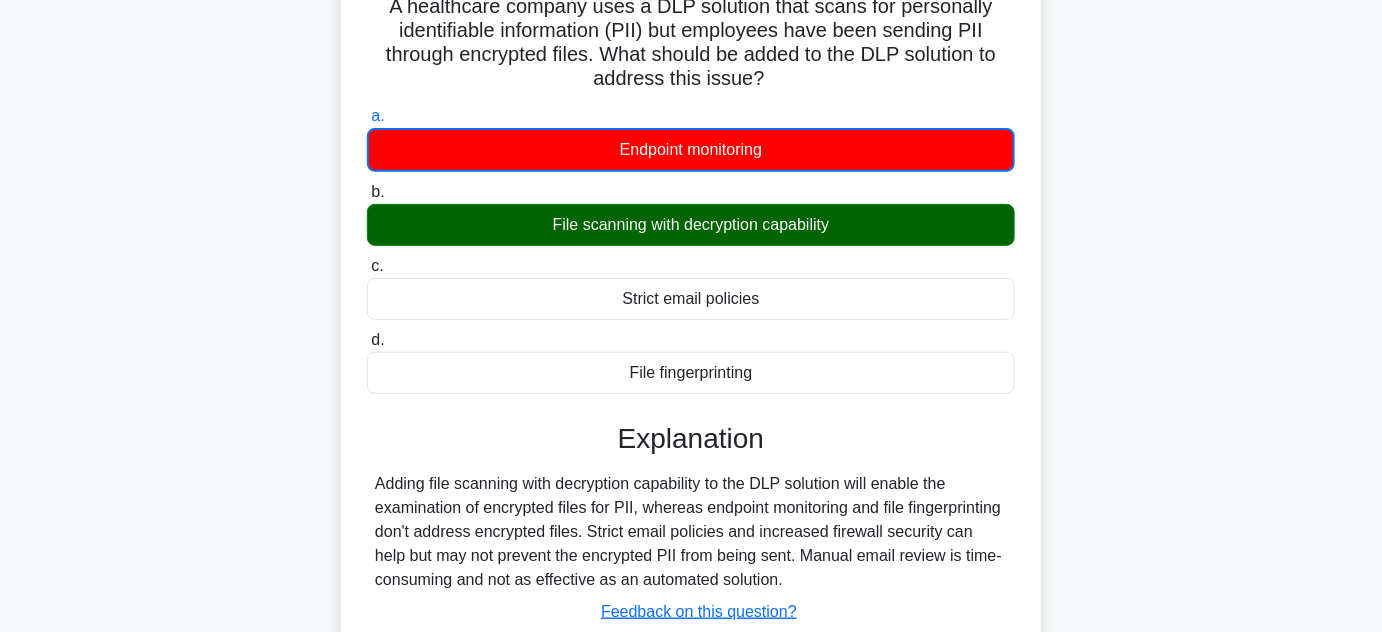 scroll, scrollTop: 181, scrollLeft: 0, axis: vertical 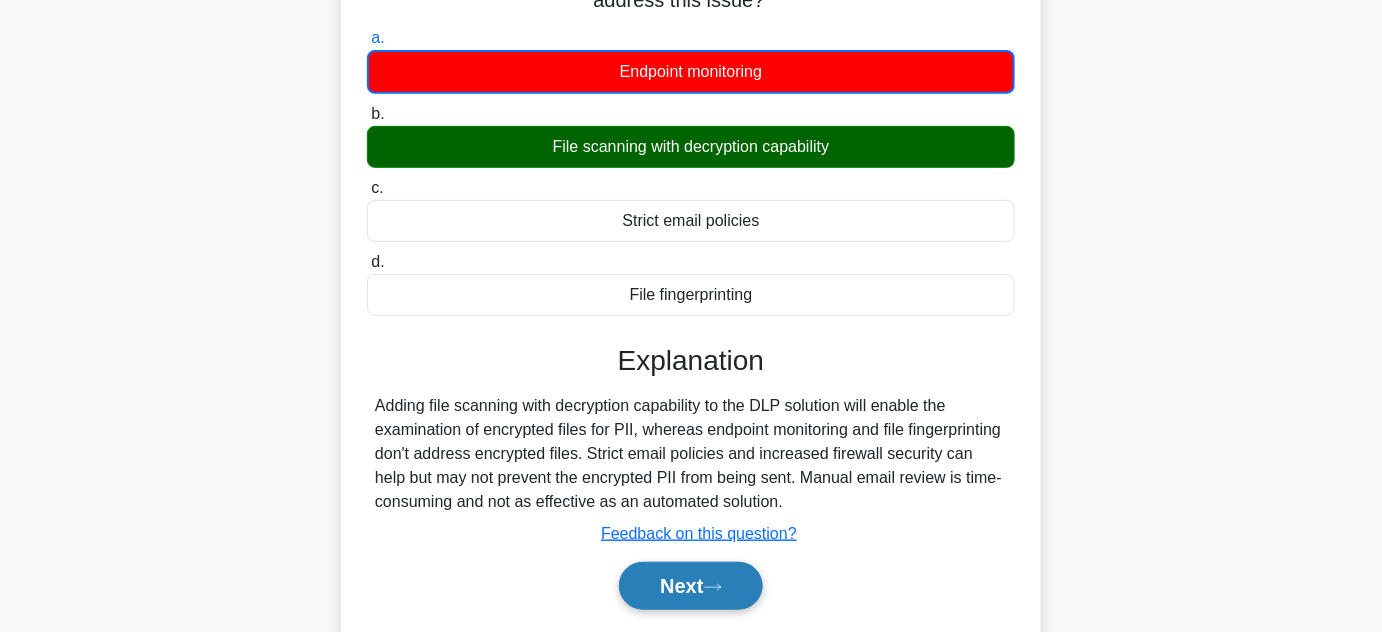 click on "Next" at bounding box center (690, 586) 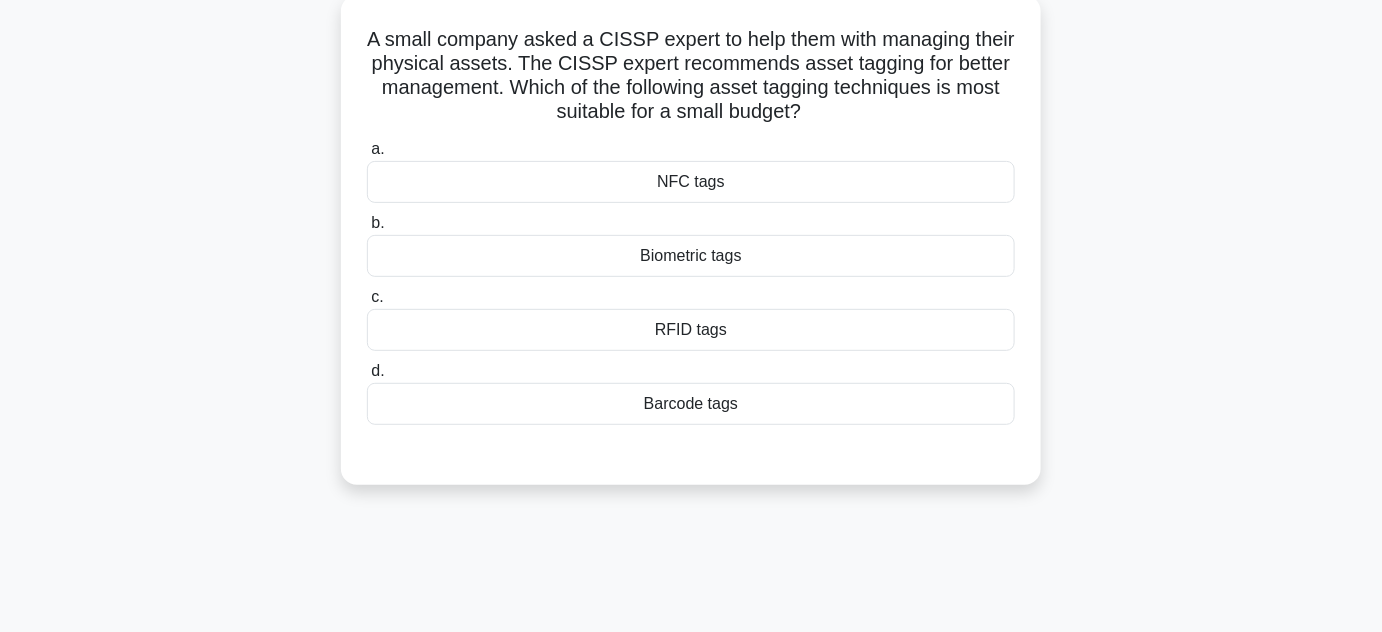 scroll, scrollTop: 46, scrollLeft: 0, axis: vertical 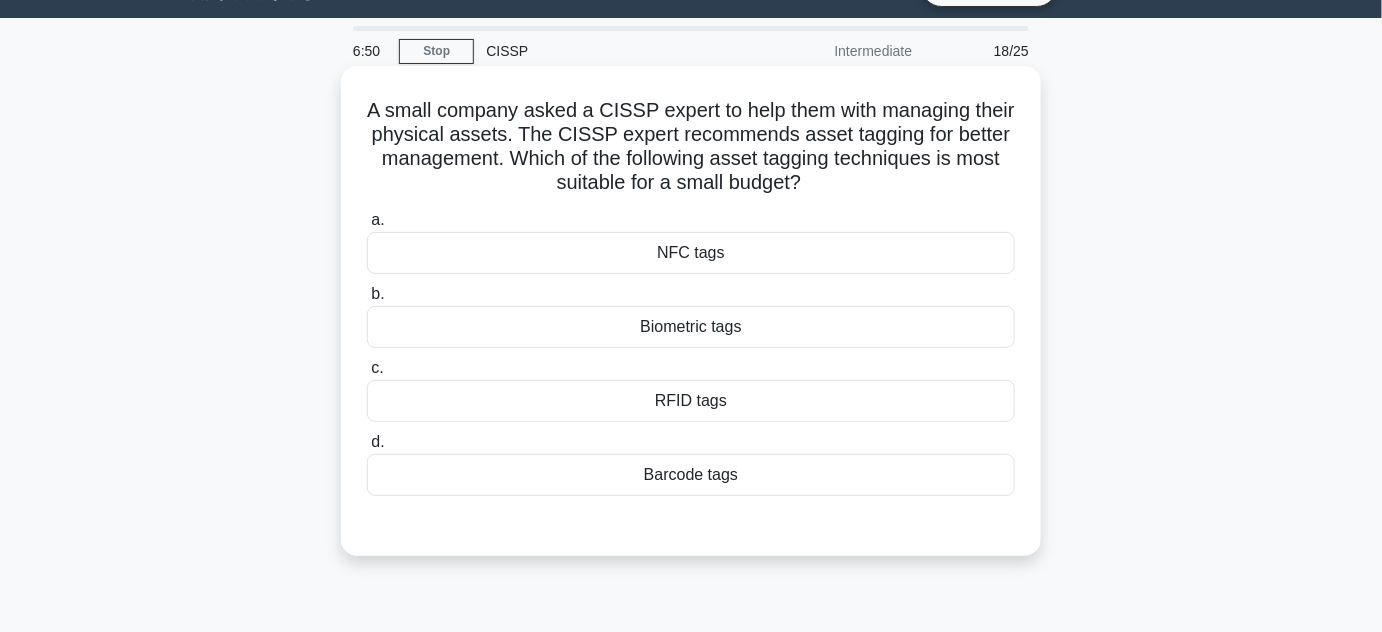 click on "Barcode tags" at bounding box center [691, 475] 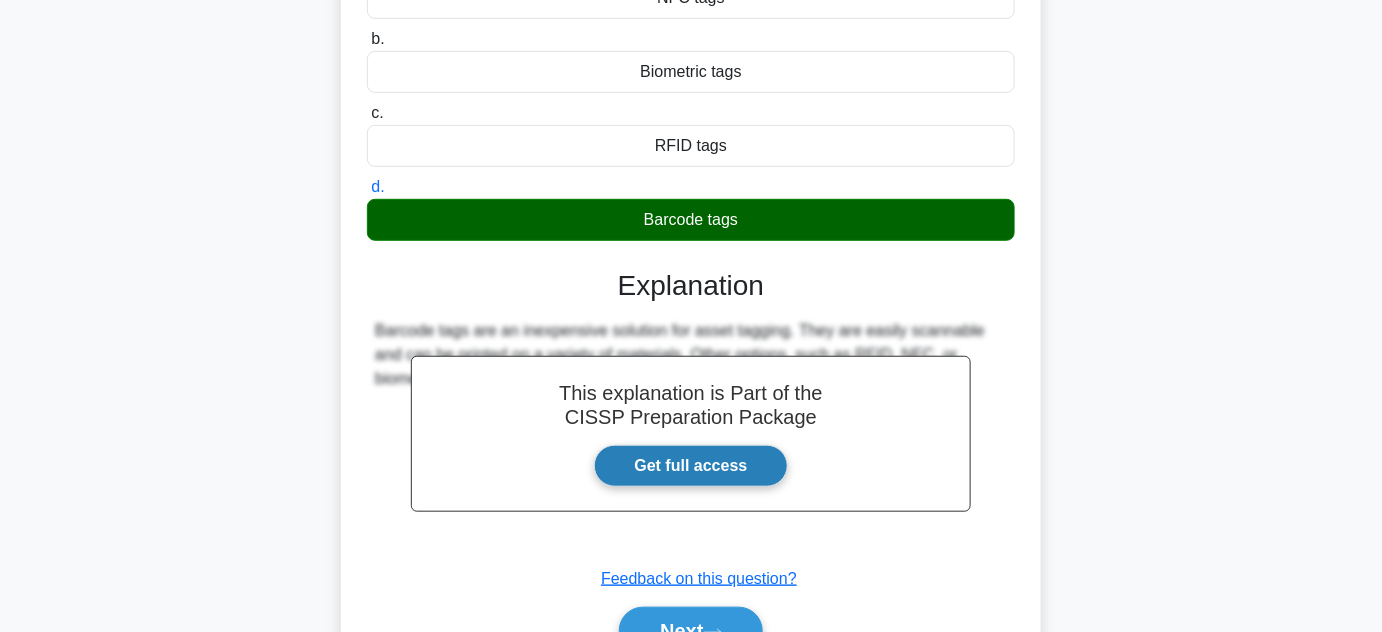 scroll, scrollTop: 448, scrollLeft: 0, axis: vertical 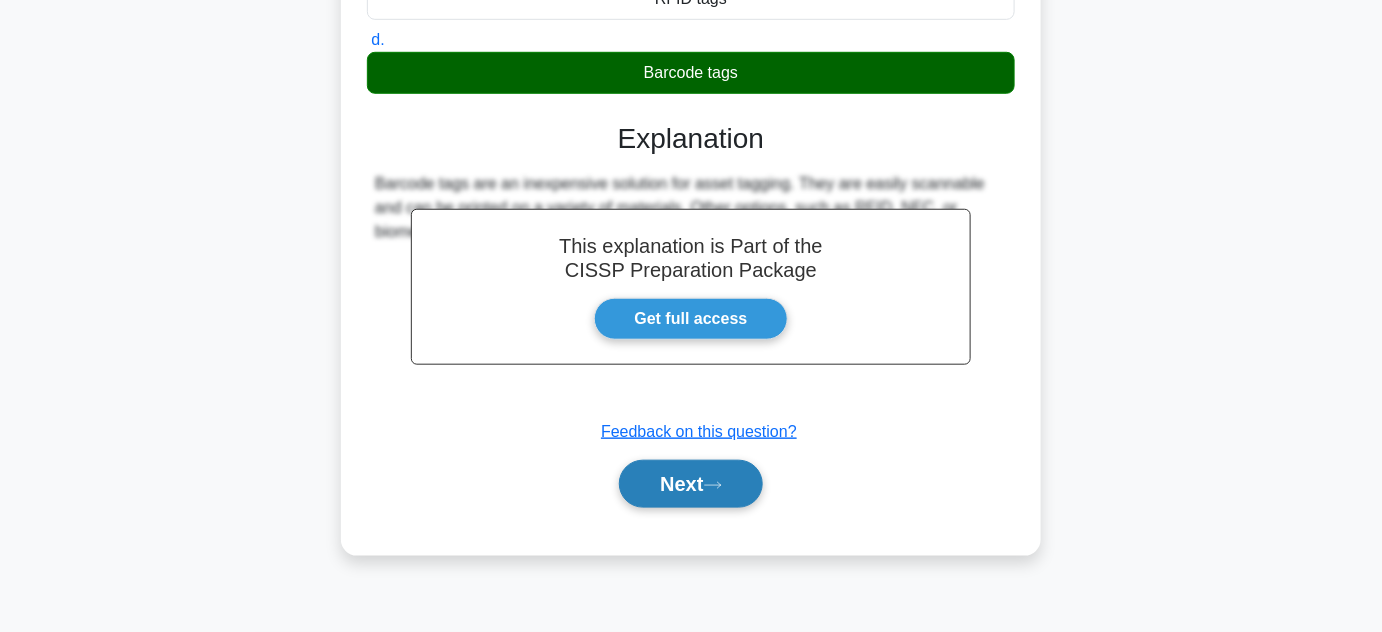 click on "Next" at bounding box center (690, 484) 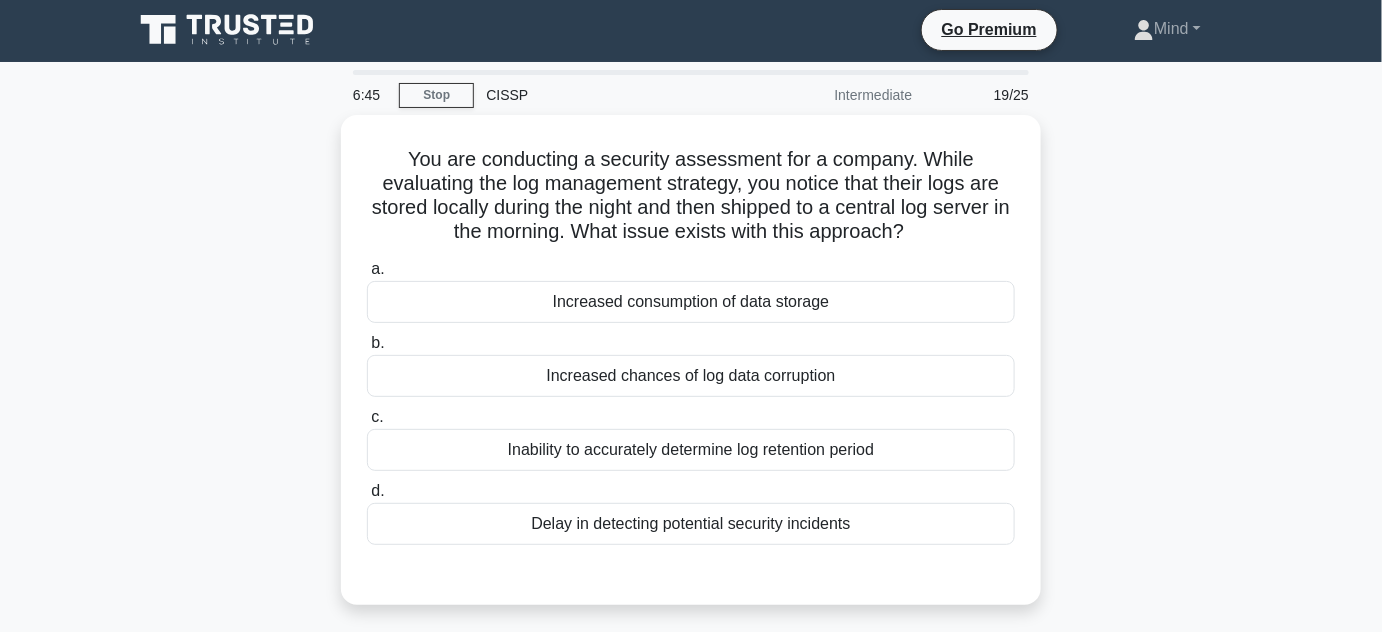 scroll, scrollTop: 0, scrollLeft: 0, axis: both 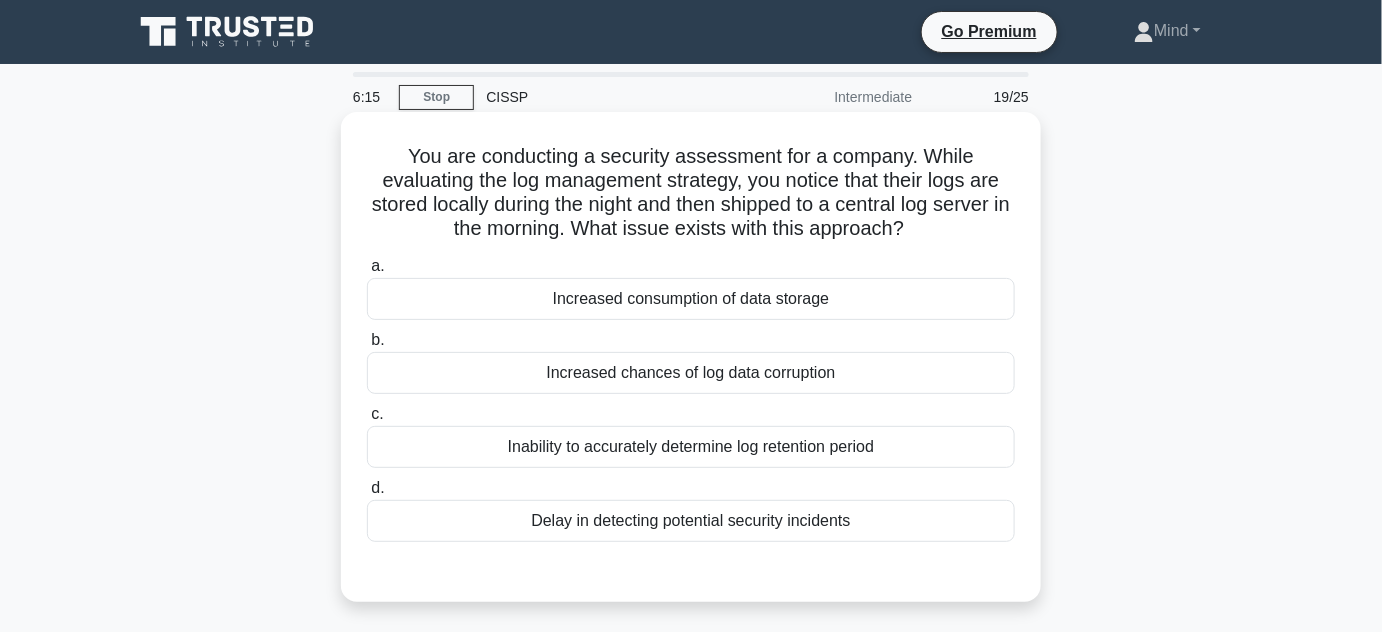 click on "Increased chances of log data corruption" at bounding box center [691, 373] 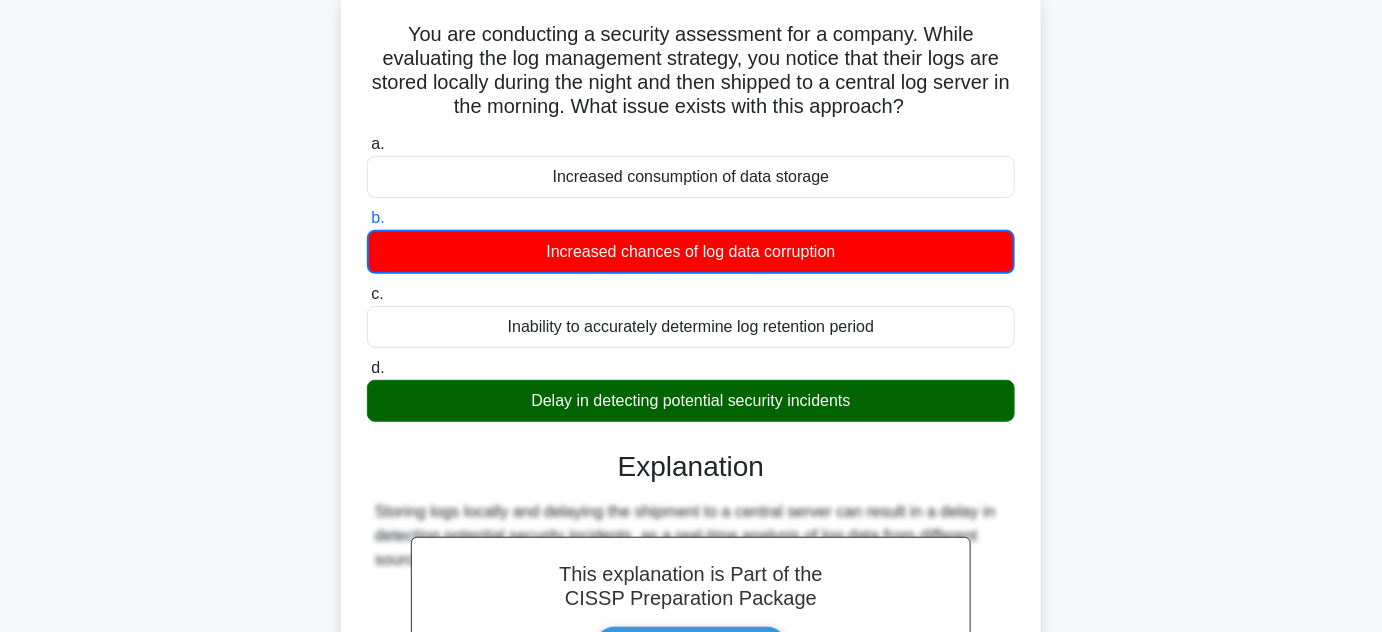 scroll, scrollTop: 90, scrollLeft: 0, axis: vertical 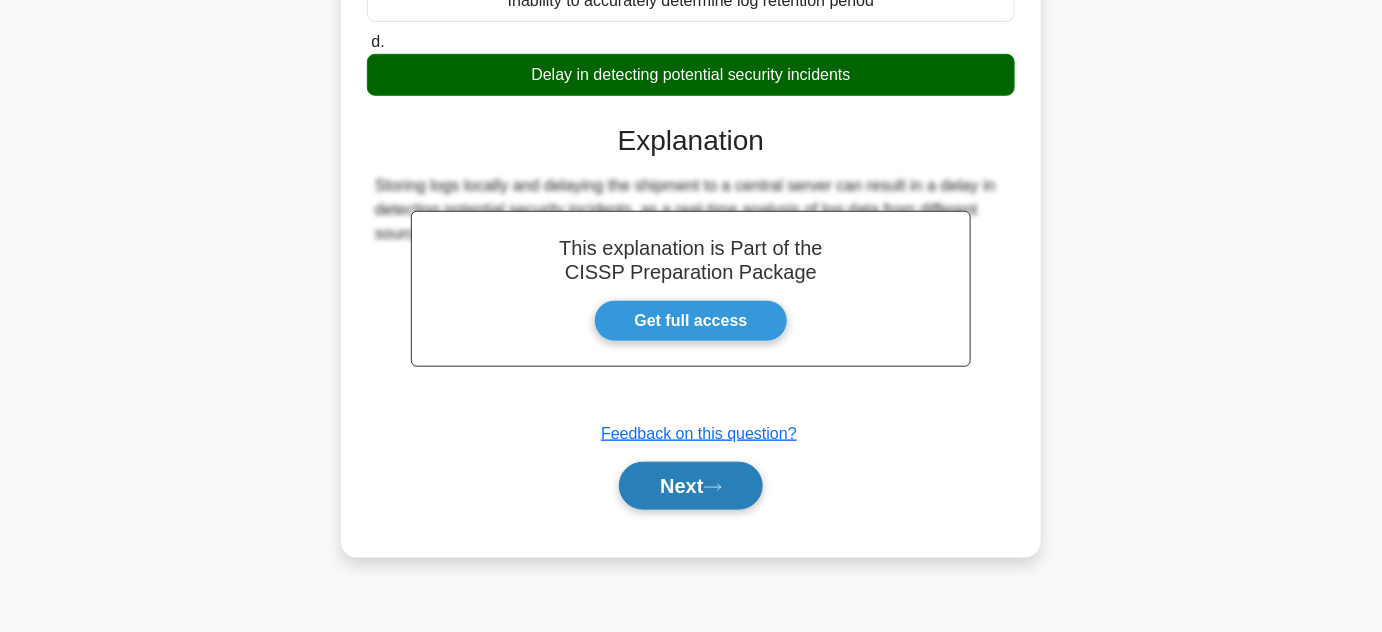 click on "Next" at bounding box center [690, 486] 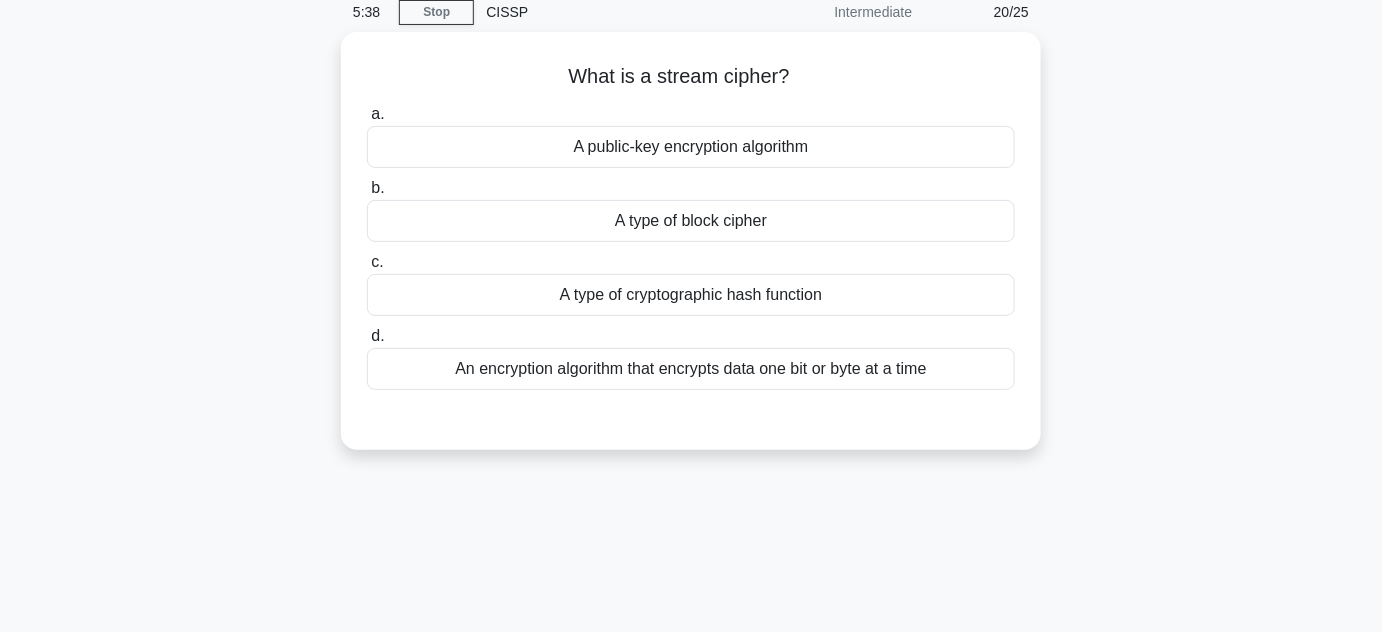 scroll, scrollTop: 0, scrollLeft: 0, axis: both 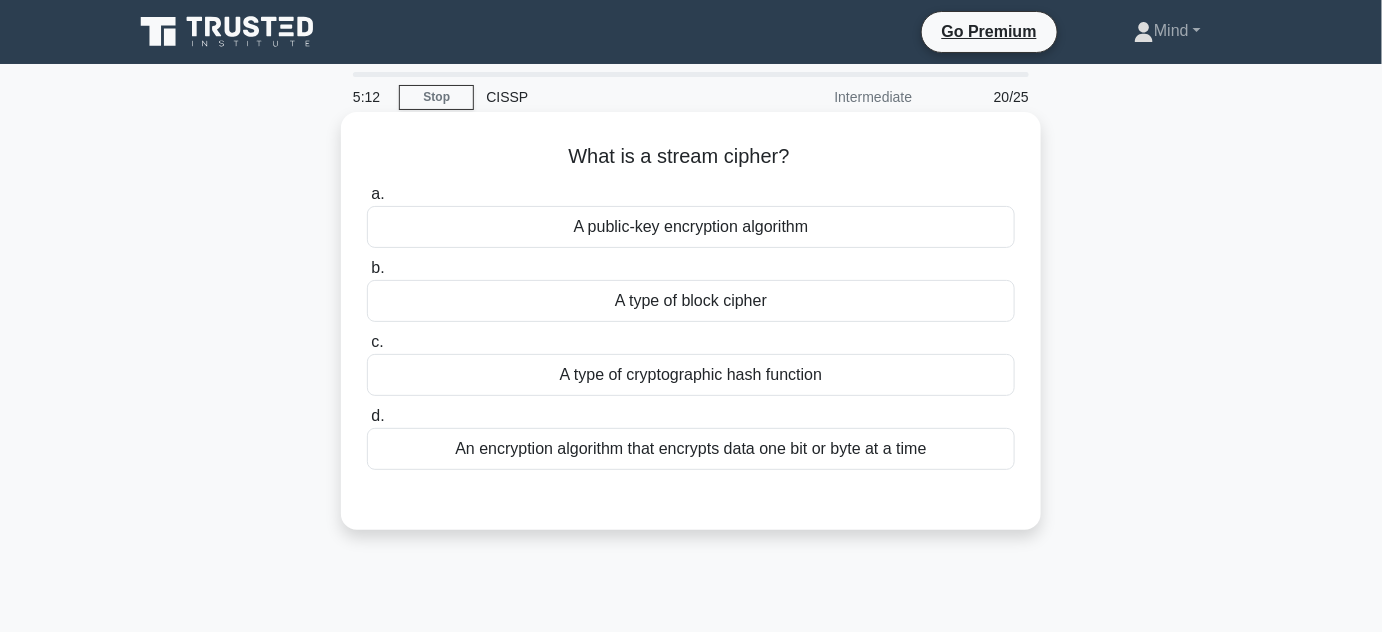 click on "An encryption algorithm that encrypts data one bit or byte at a time" at bounding box center (691, 449) 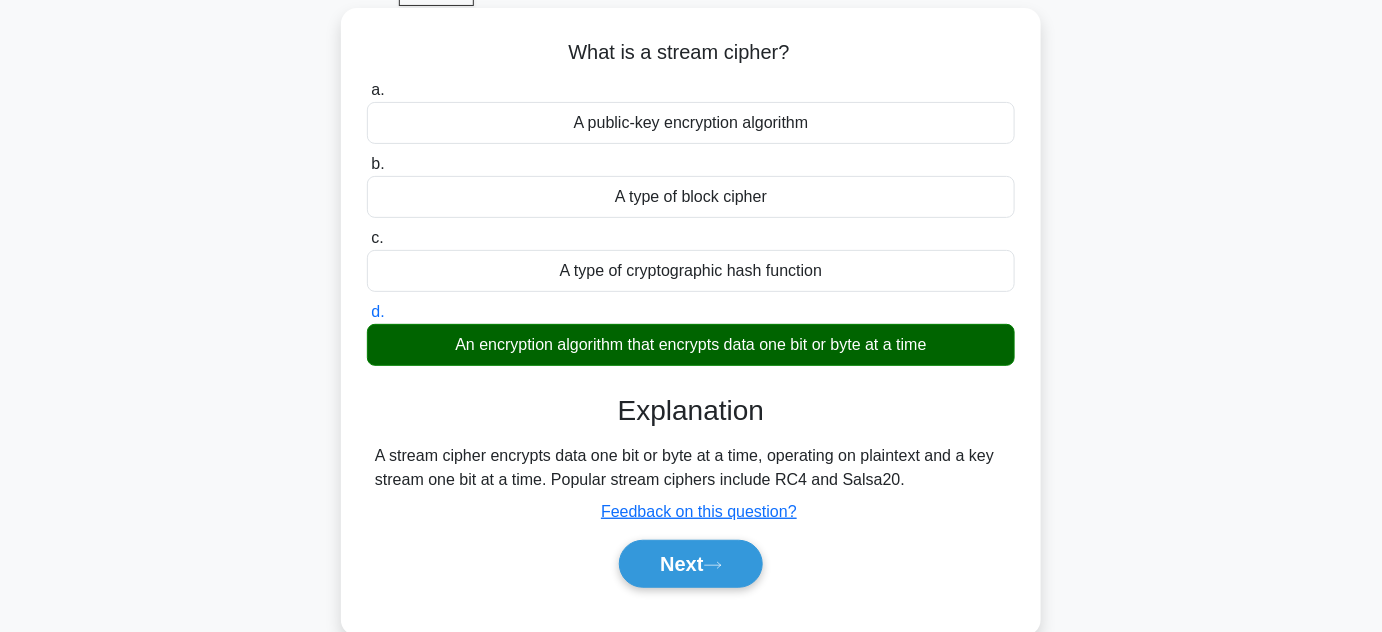 scroll, scrollTop: 181, scrollLeft: 0, axis: vertical 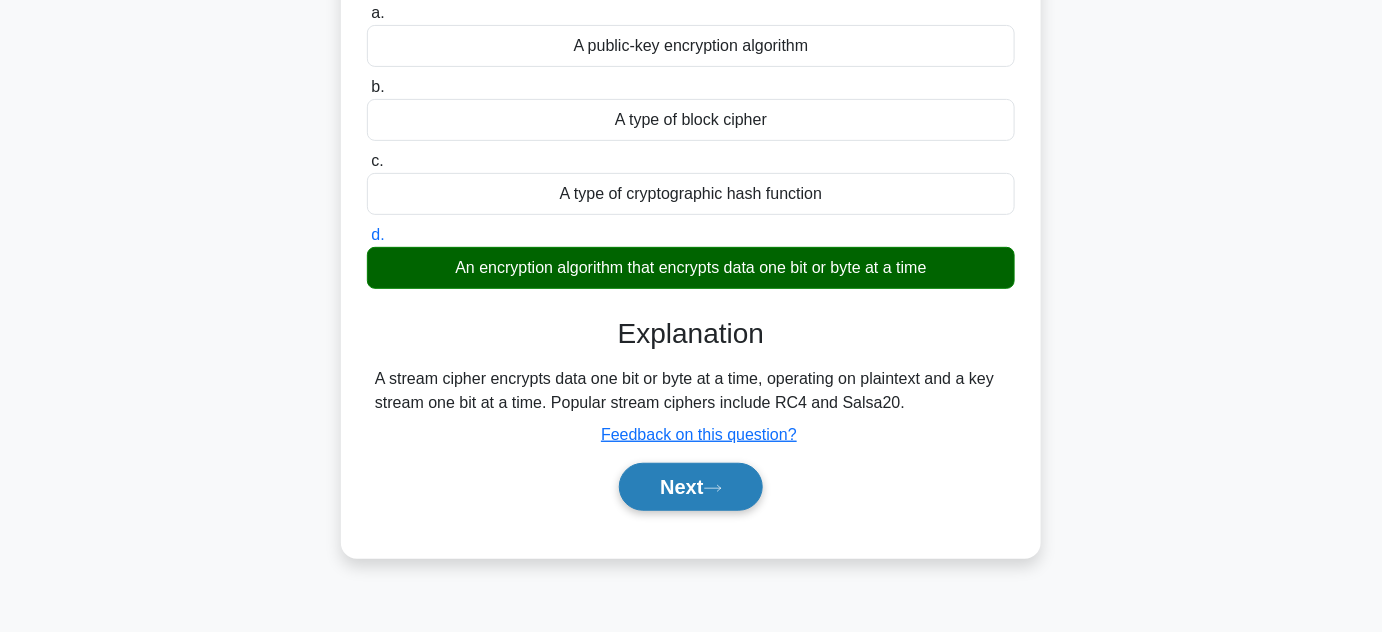 click on "Next" at bounding box center [690, 487] 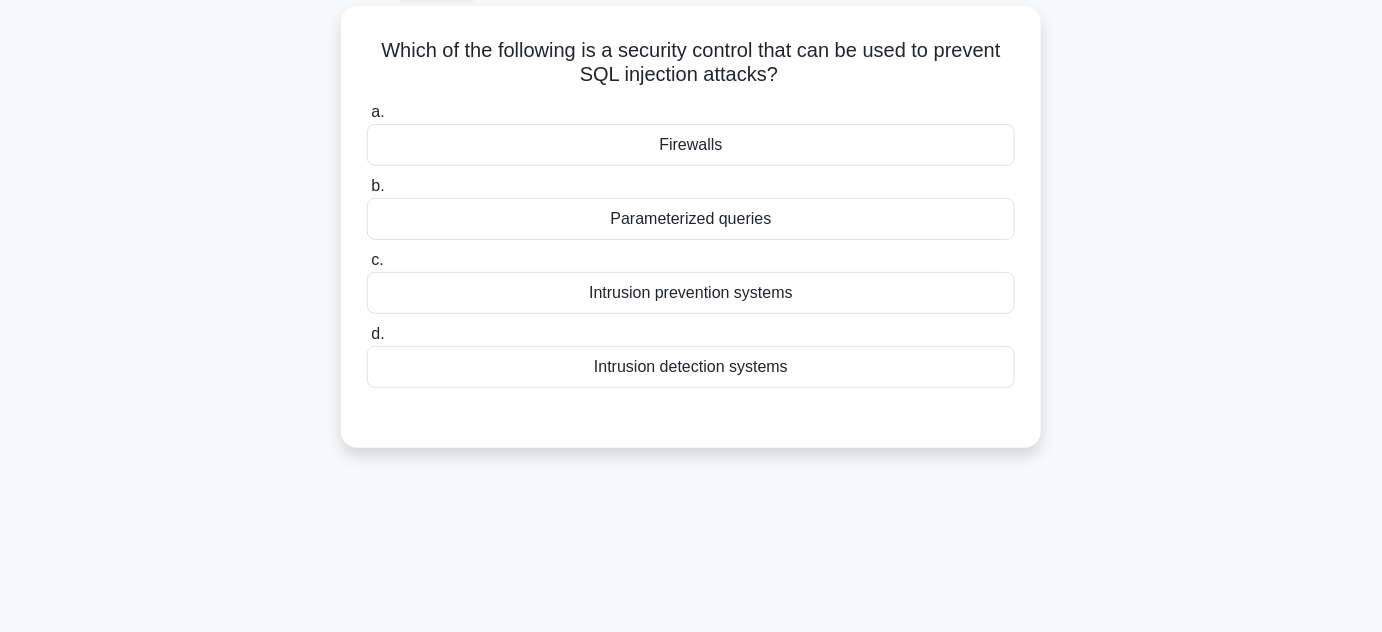 scroll, scrollTop: 0, scrollLeft: 0, axis: both 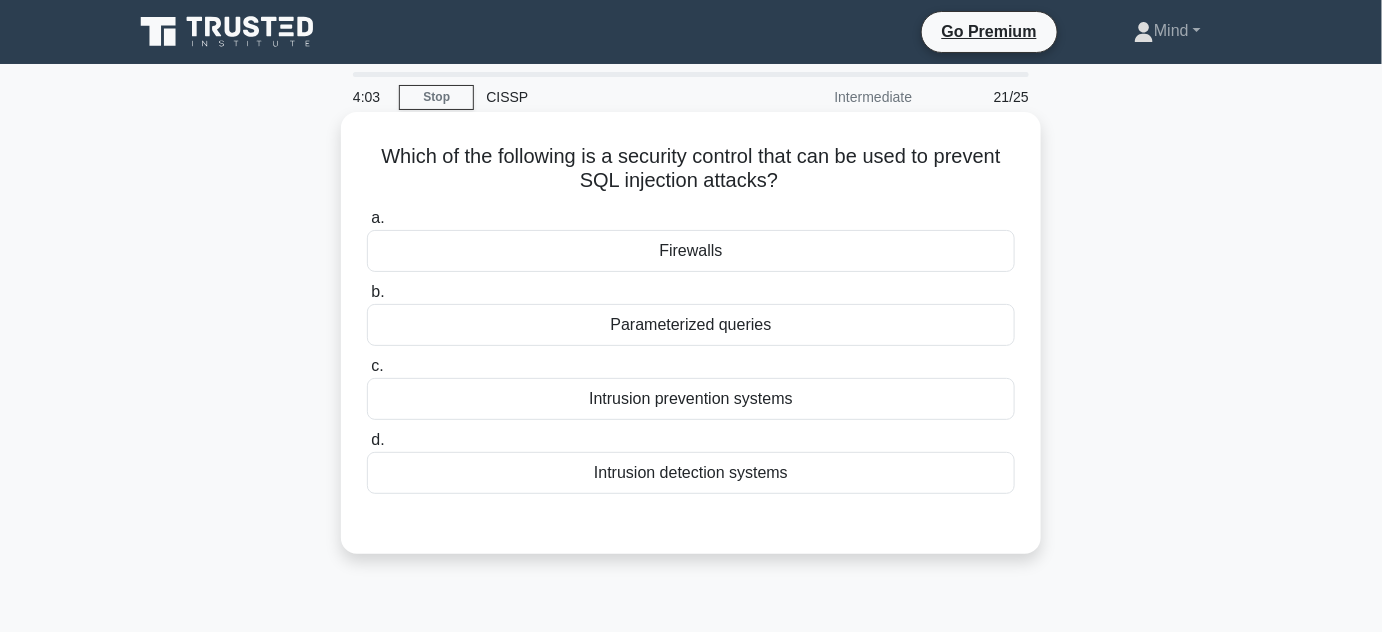 click on "Parameterized queries" at bounding box center [691, 325] 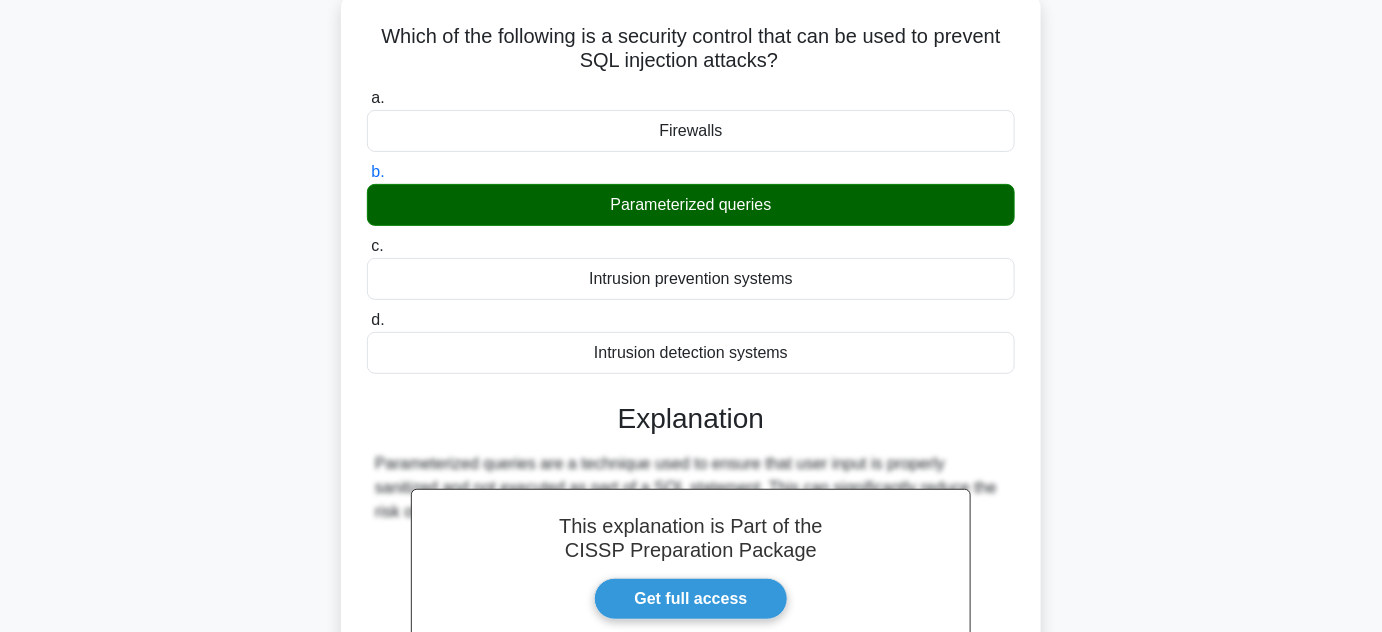 scroll, scrollTop: 90, scrollLeft: 0, axis: vertical 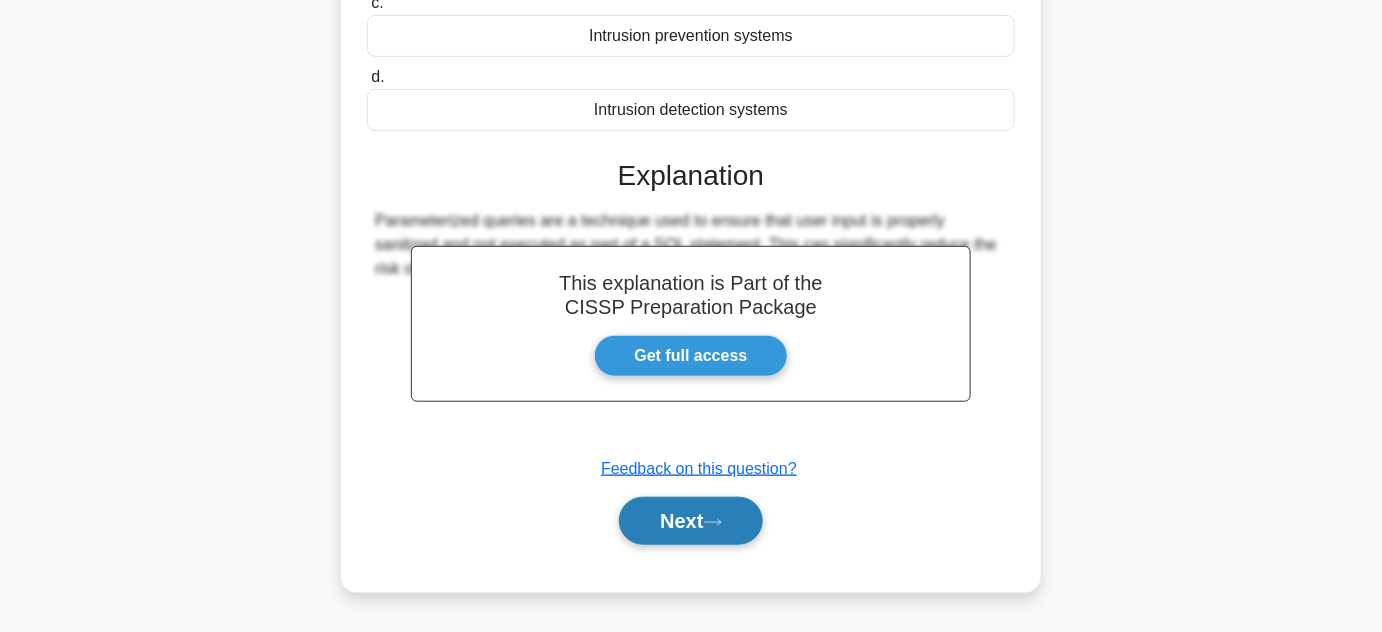 click on "Next" at bounding box center [690, 521] 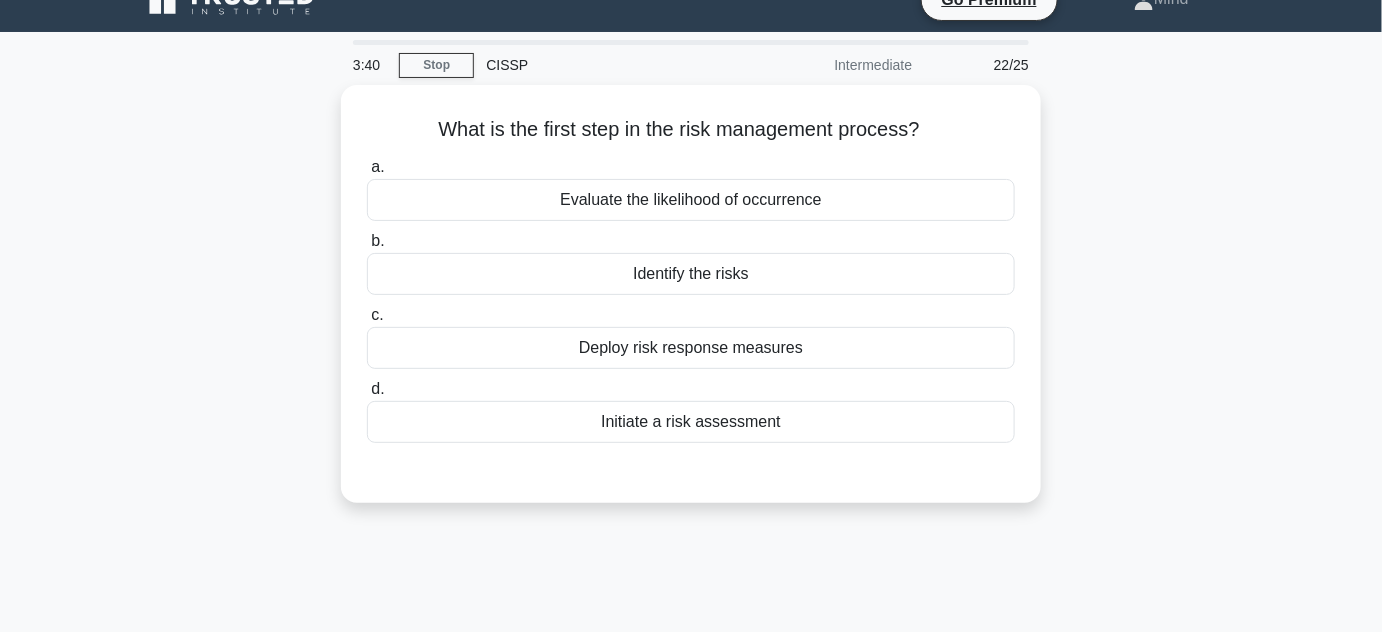 scroll, scrollTop: 0, scrollLeft: 0, axis: both 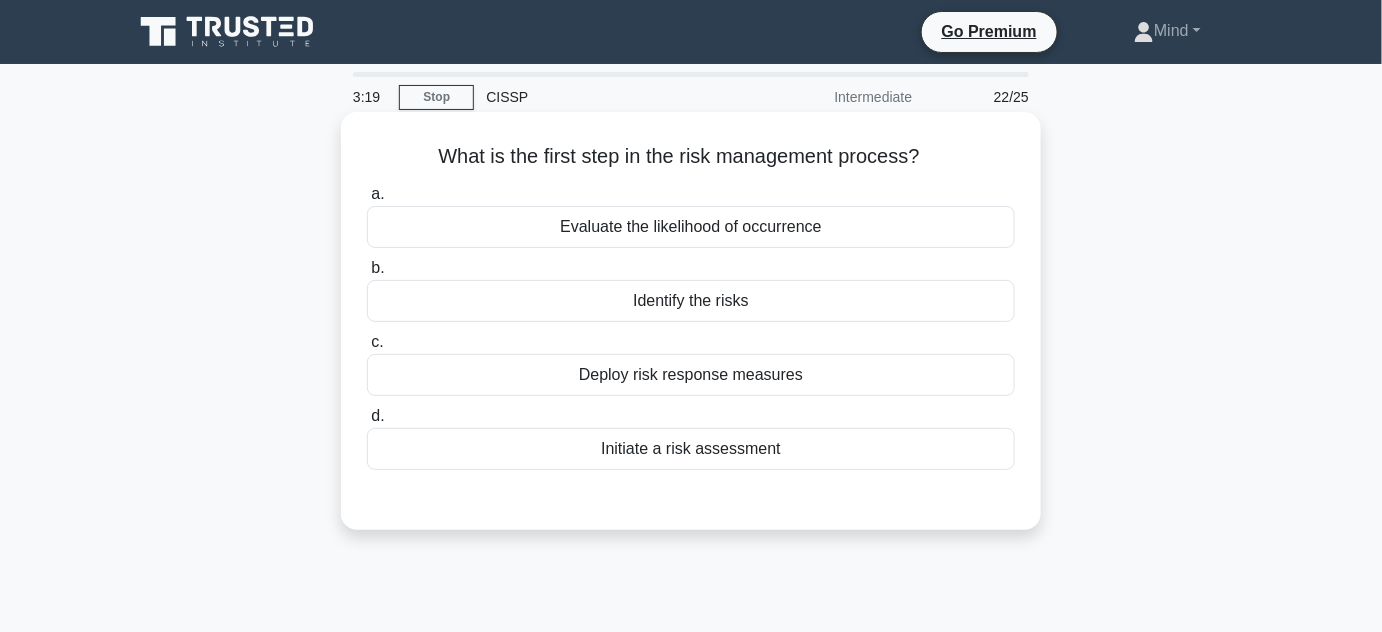 click on "Initiate a risk assessment" at bounding box center (691, 449) 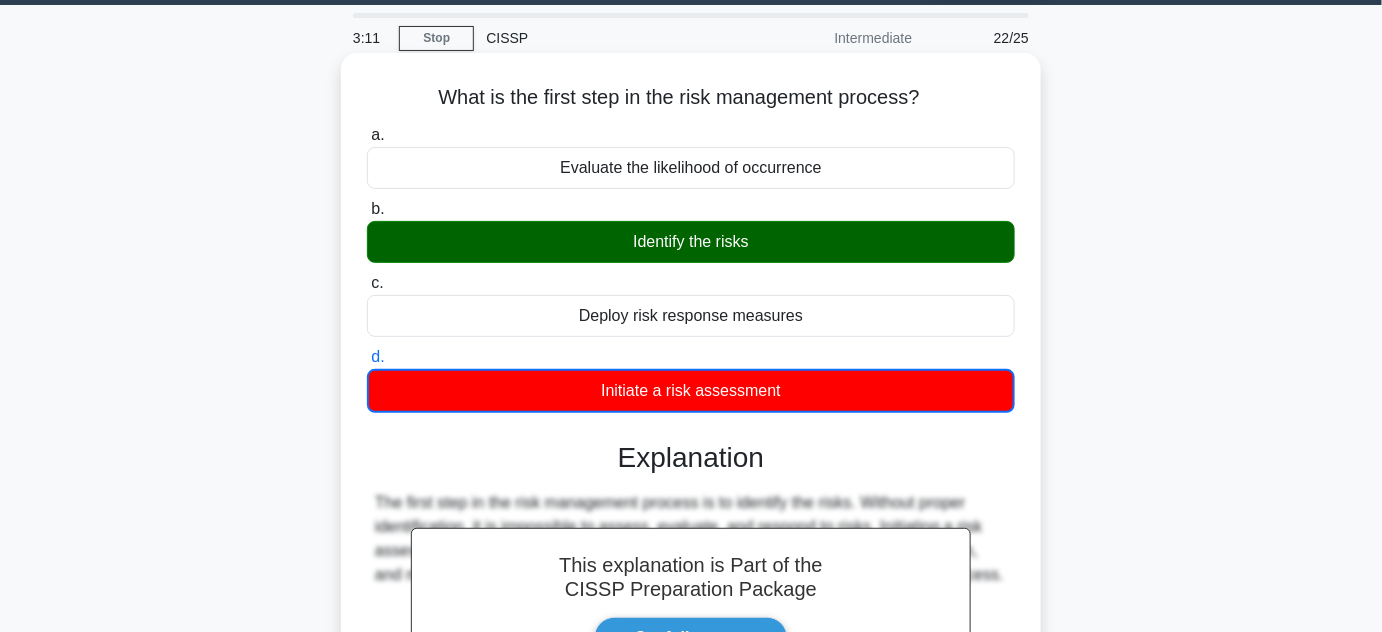 scroll, scrollTop: 90, scrollLeft: 0, axis: vertical 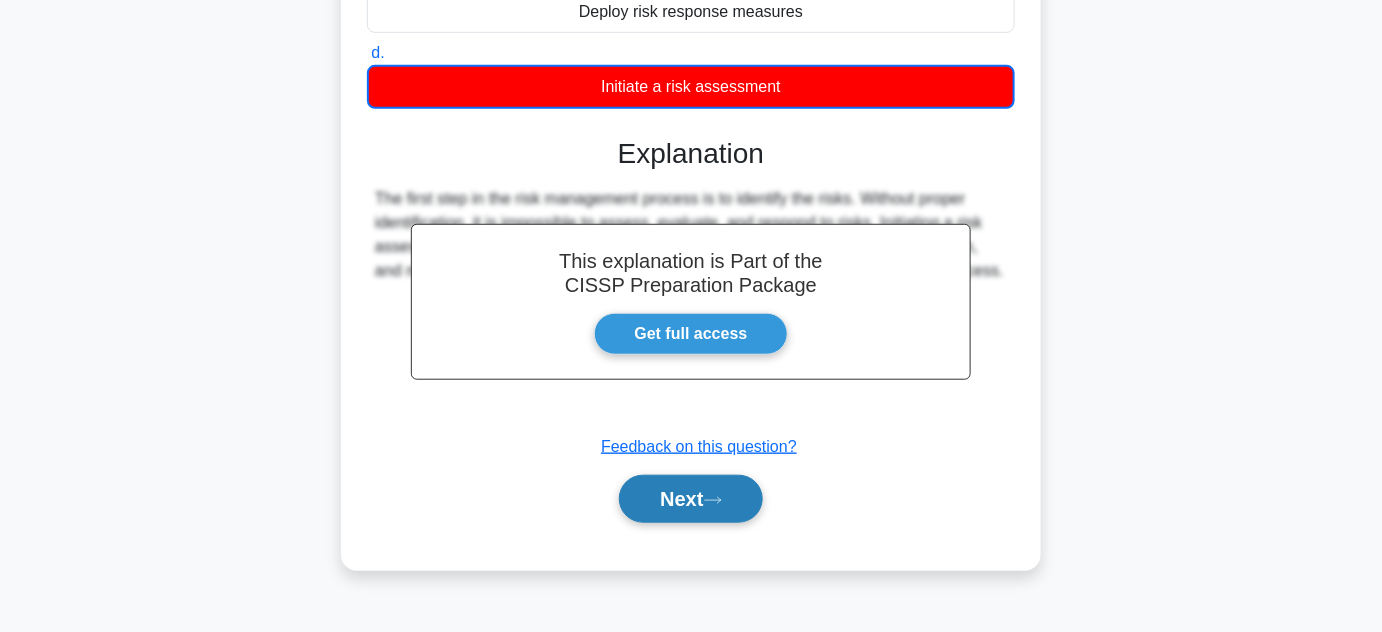 click on "Next" at bounding box center [690, 499] 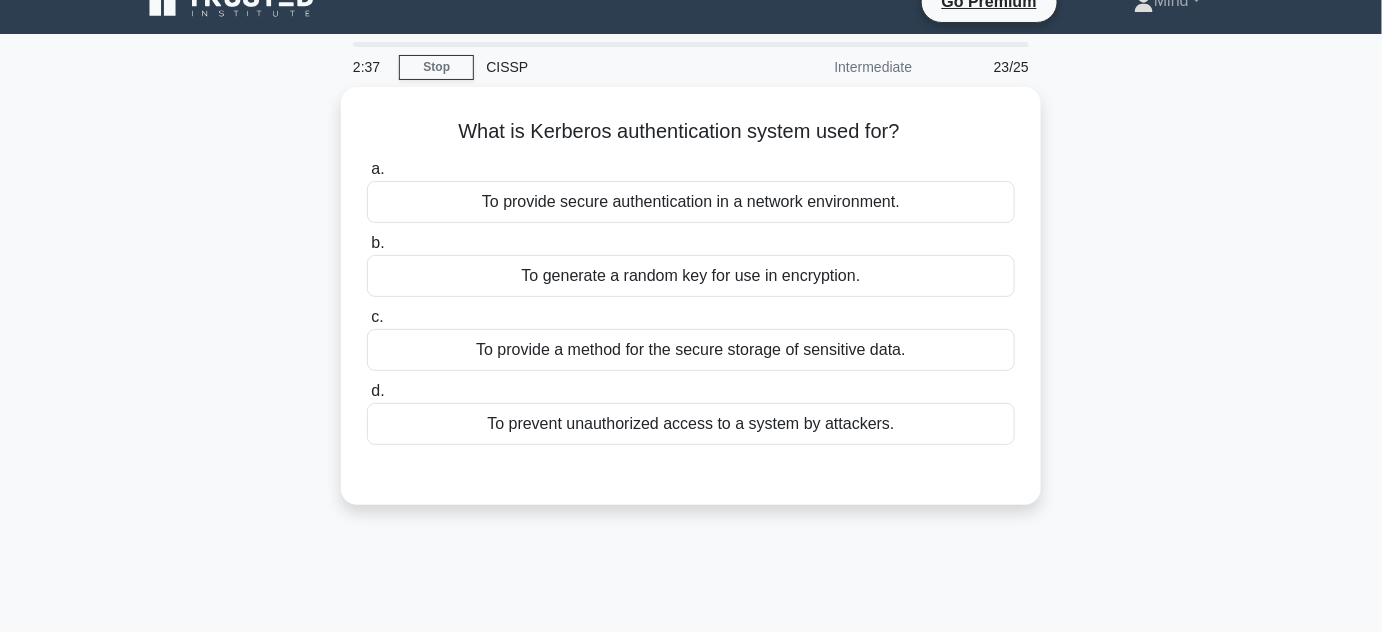 scroll, scrollTop: 0, scrollLeft: 0, axis: both 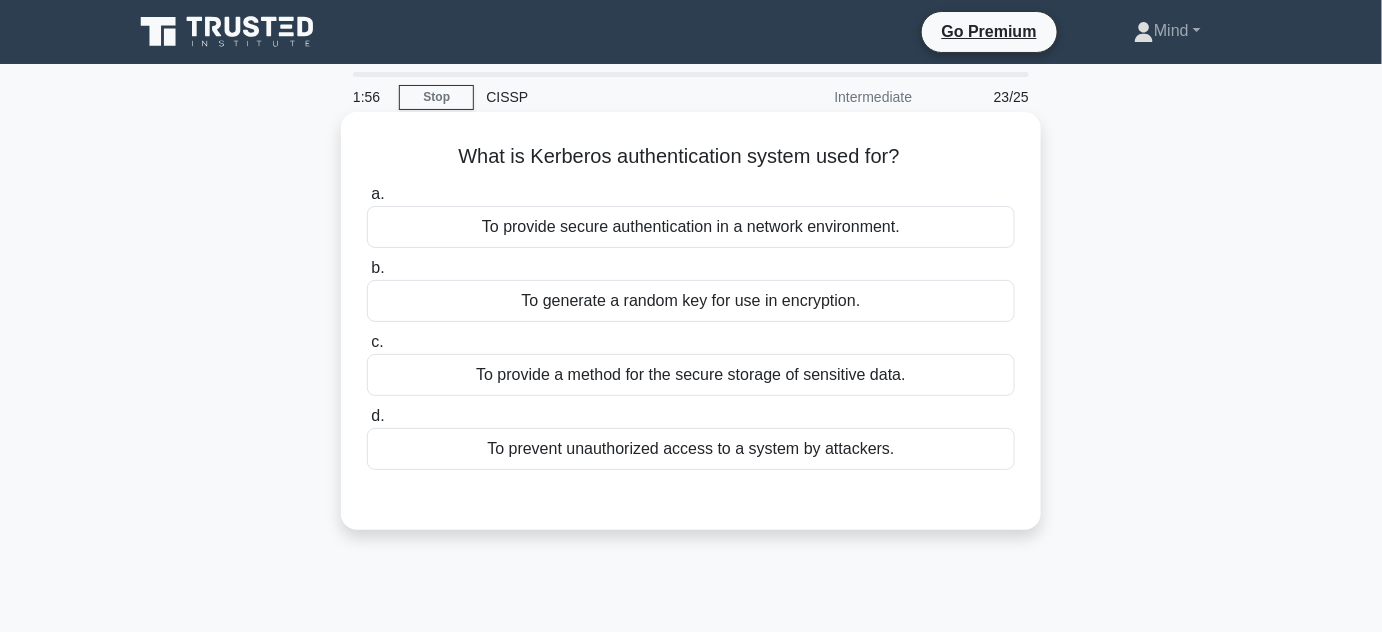 click on "To provide secure authentication in a network environment." at bounding box center [691, 227] 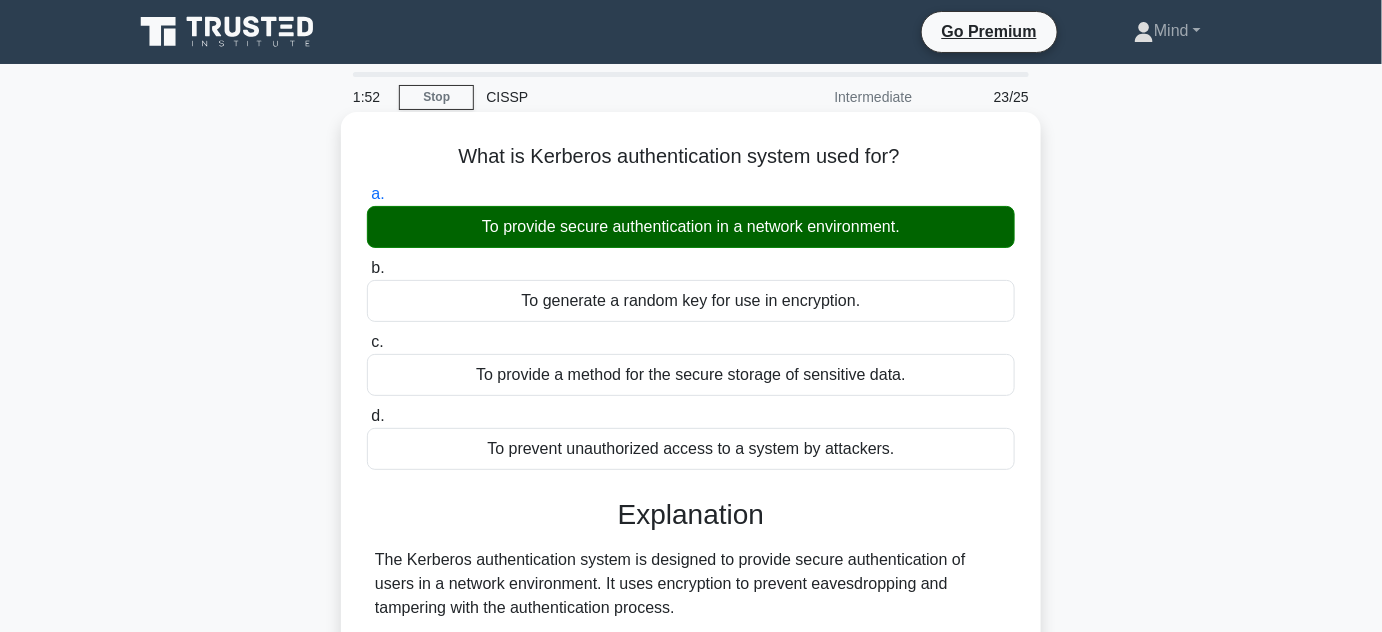 scroll, scrollTop: 90, scrollLeft: 0, axis: vertical 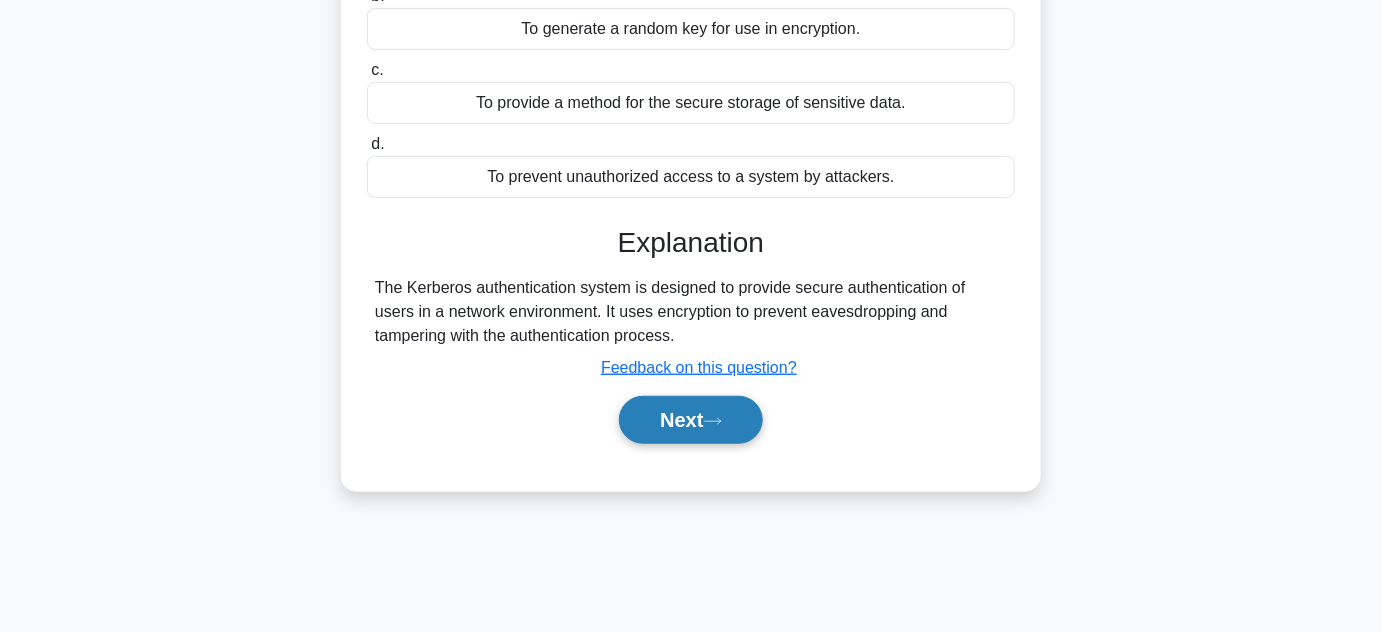 click on "Next" at bounding box center [690, 420] 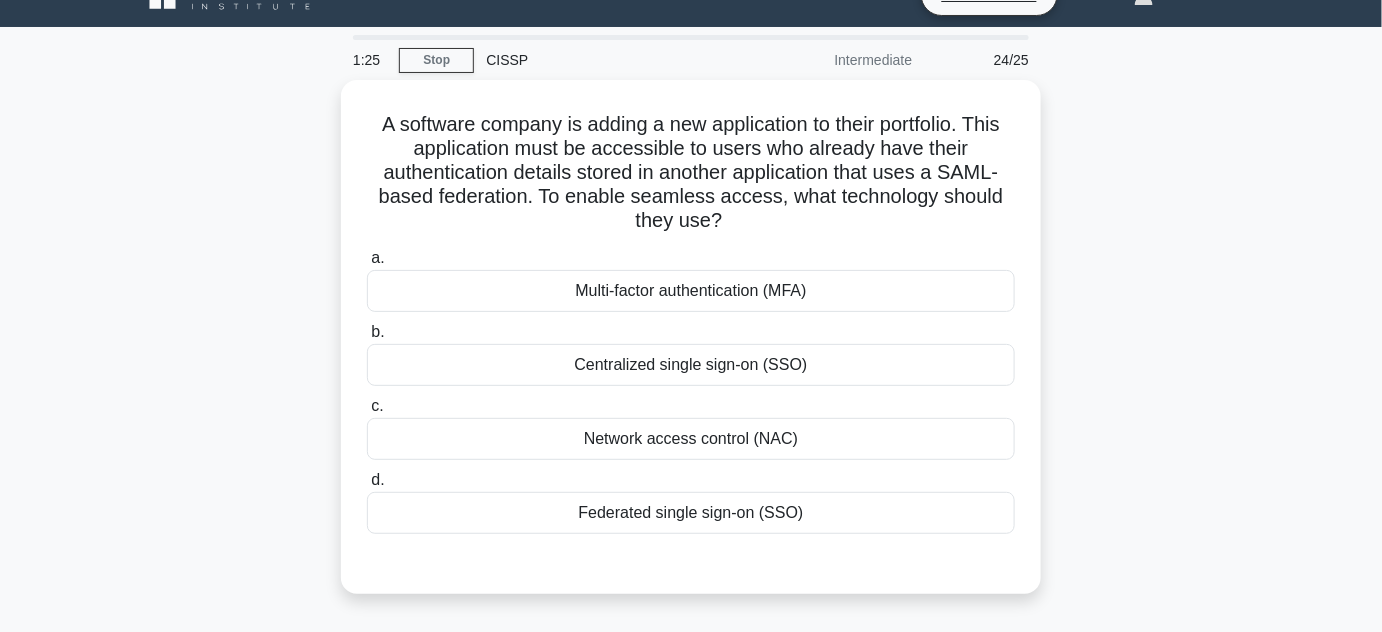 scroll, scrollTop: 0, scrollLeft: 0, axis: both 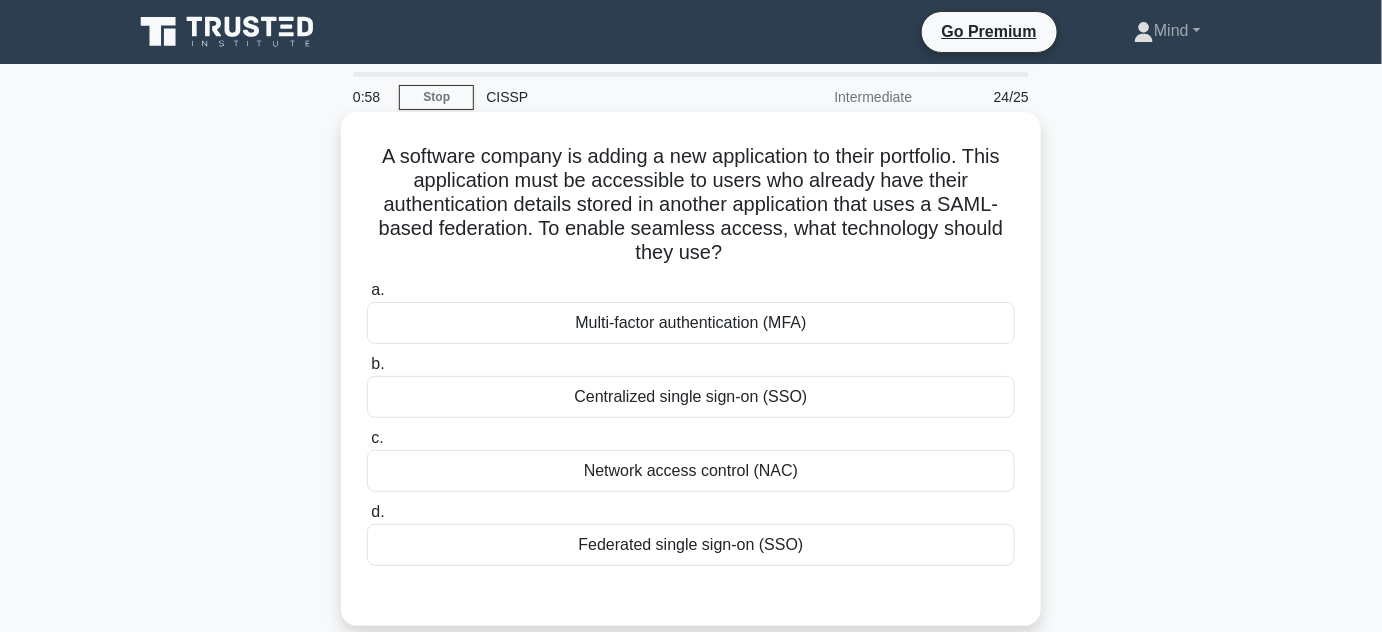 click on "Centralized single sign-on (SSO)" at bounding box center (691, 397) 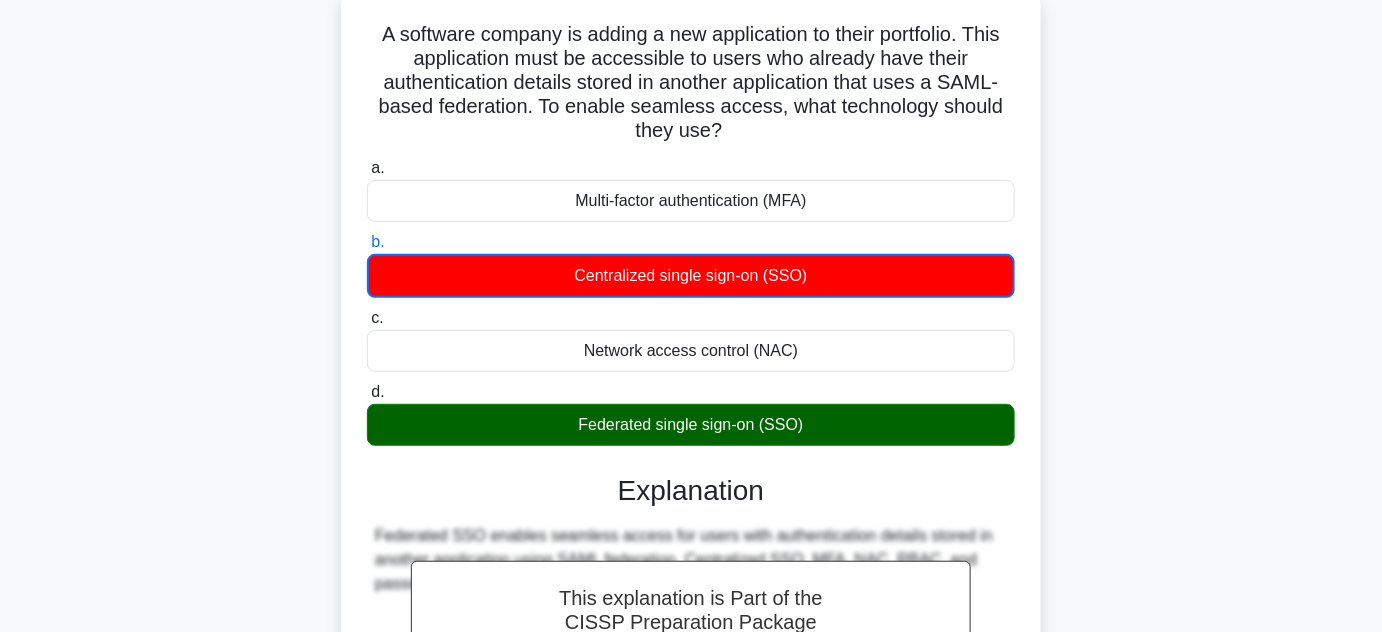 scroll, scrollTop: 90, scrollLeft: 0, axis: vertical 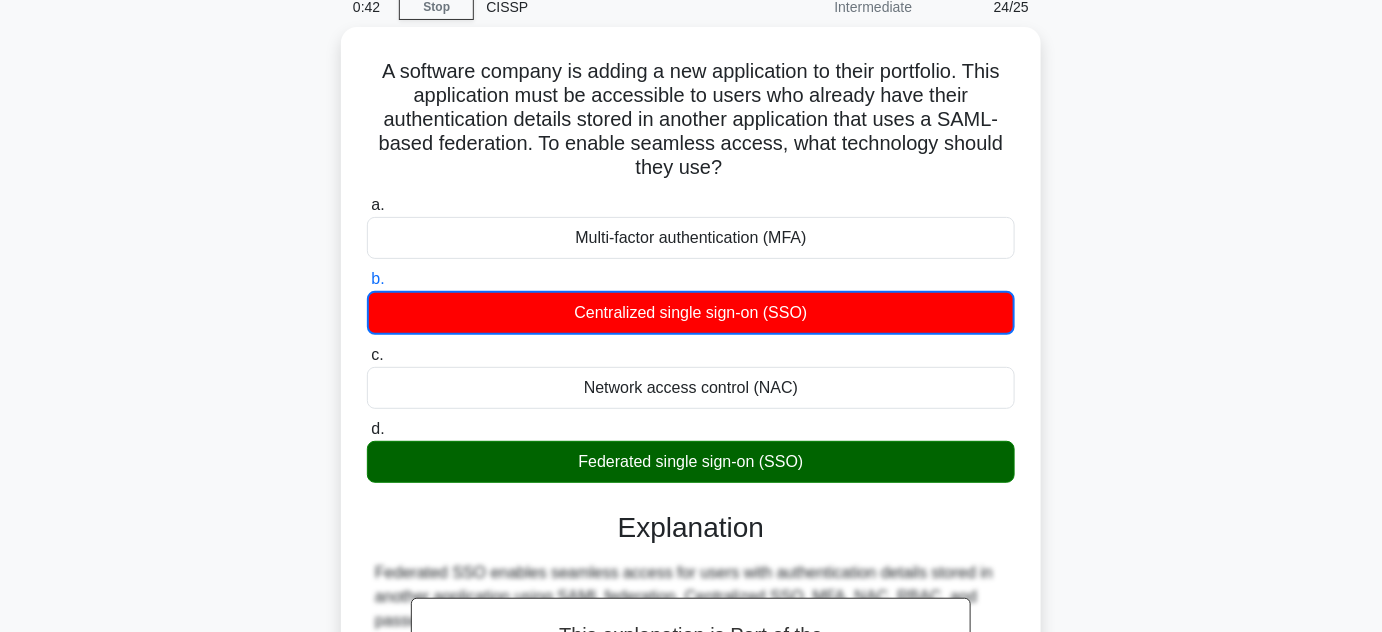 click on "A software company is adding a new application to their portfolio. This application must be accessible to users who already have their authentication details stored in another application that uses a SAML-based federation. To enable seamless access, what technology should they use?
.spinner_0XTQ{transform-origin:center;animation:spinner_y6GP .75s linear infinite}@keyframes spinner_y6GP{100%{transform:rotate(360deg)}}
a.
b. c. d." at bounding box center [691, 497] 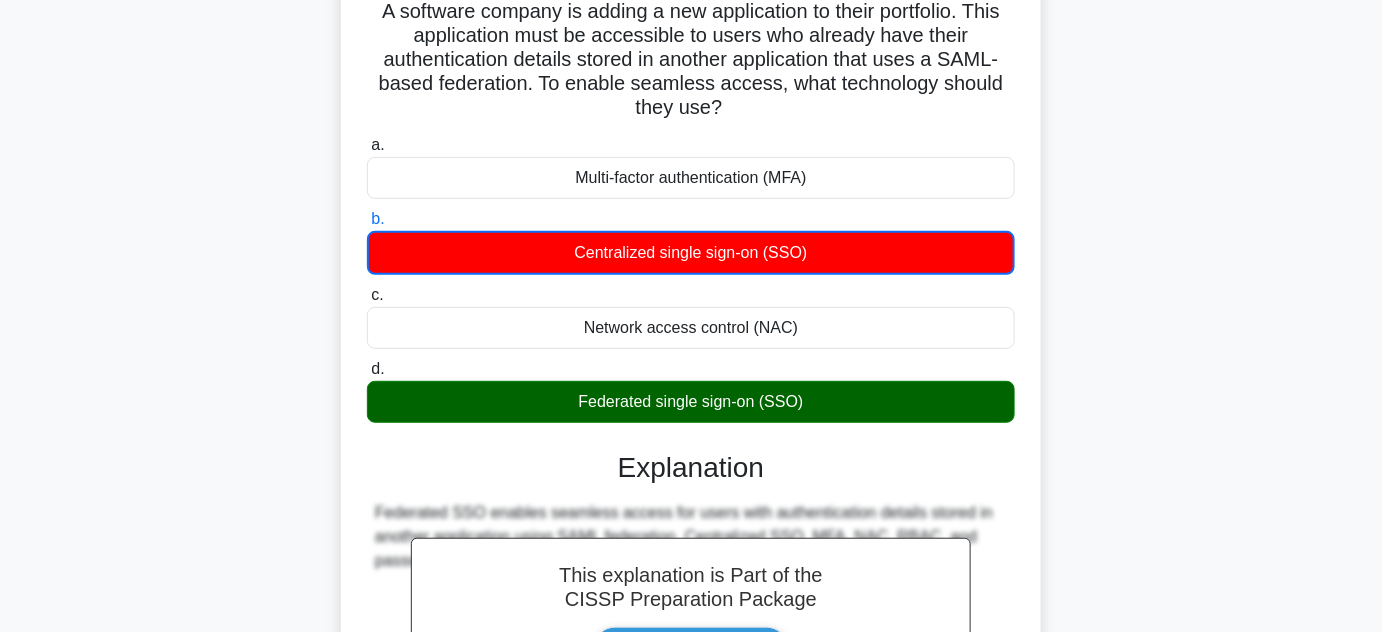 scroll, scrollTop: 181, scrollLeft: 0, axis: vertical 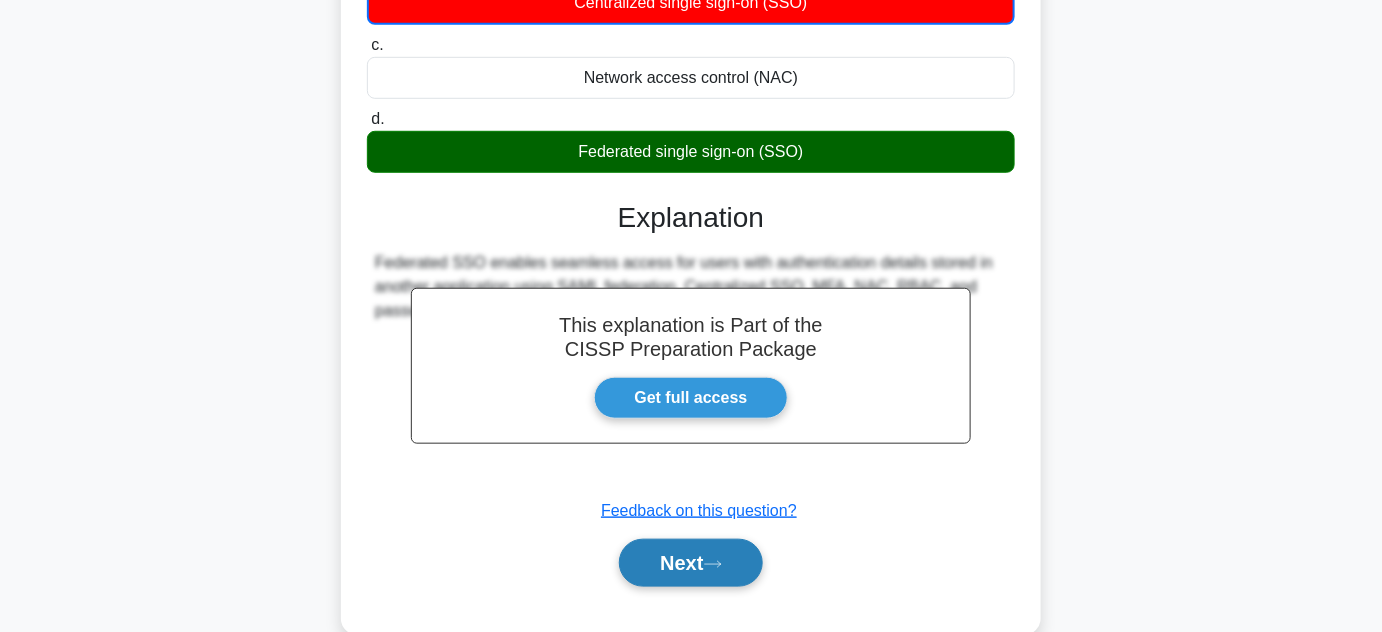 click on "Next" at bounding box center (690, 563) 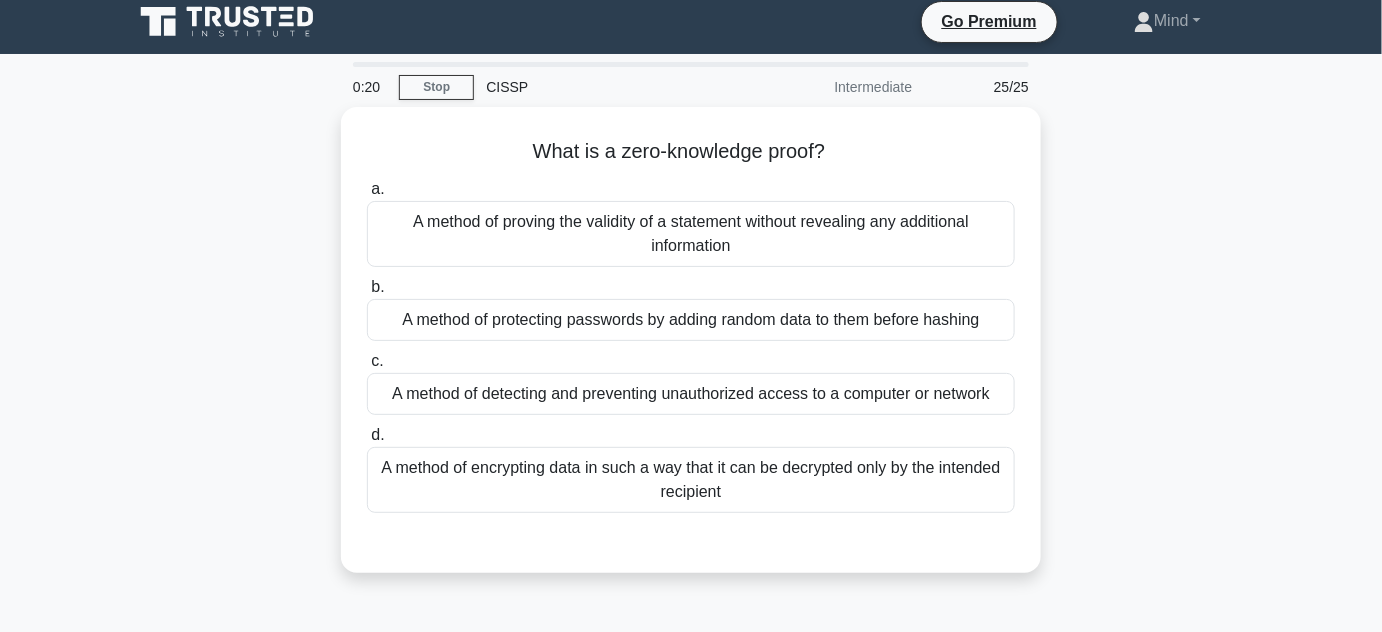 scroll, scrollTop: 0, scrollLeft: 0, axis: both 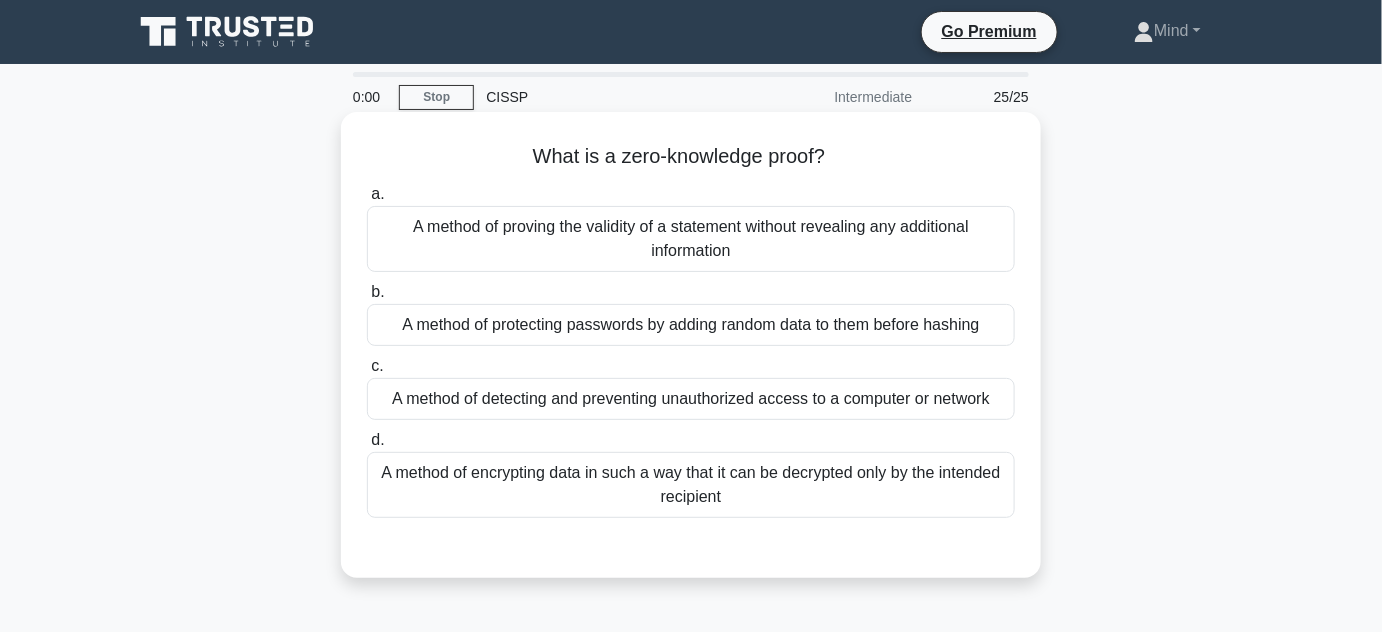 click on "A method of encrypting data in such a way that it can be decrypted only by the intended recipient" at bounding box center [691, 485] 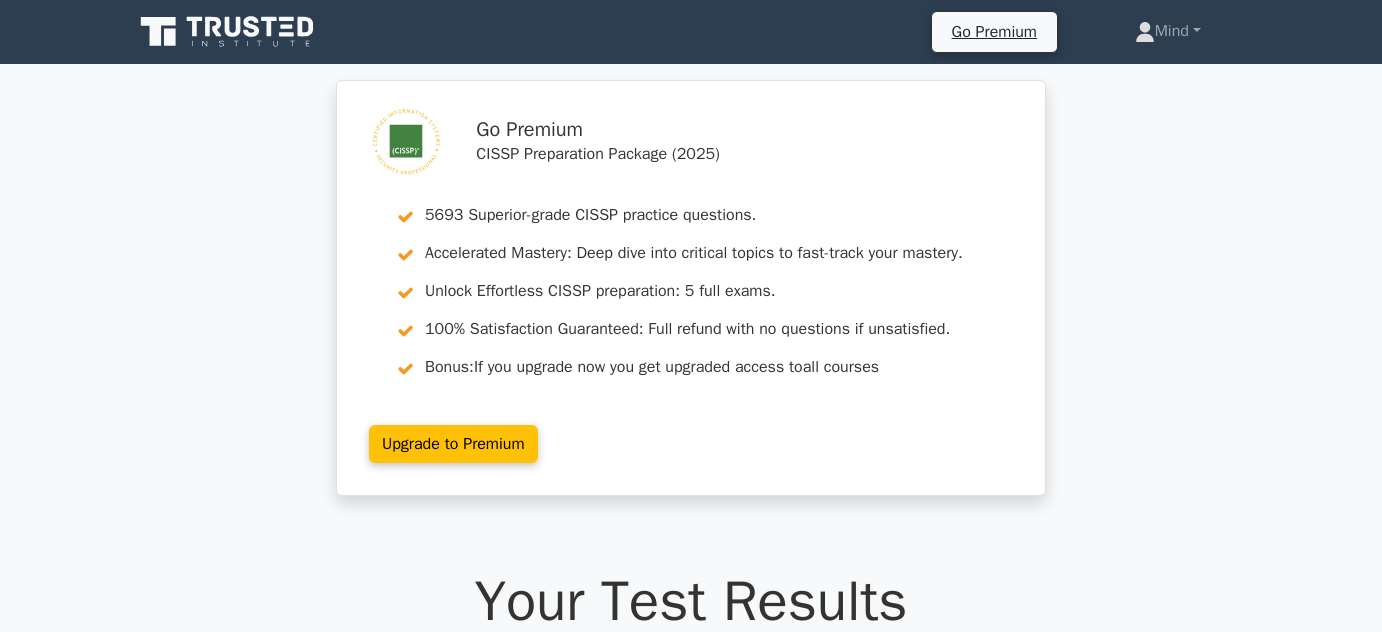 scroll, scrollTop: 0, scrollLeft: 0, axis: both 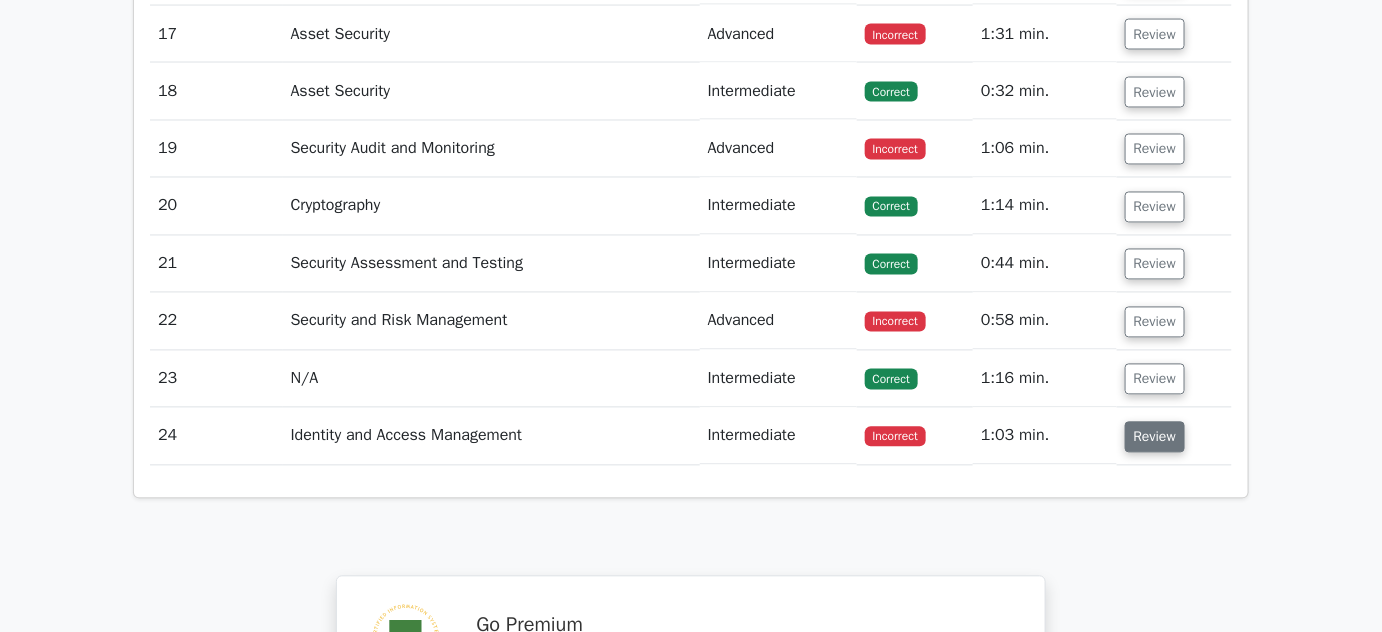 click on "Review" at bounding box center (1155, 437) 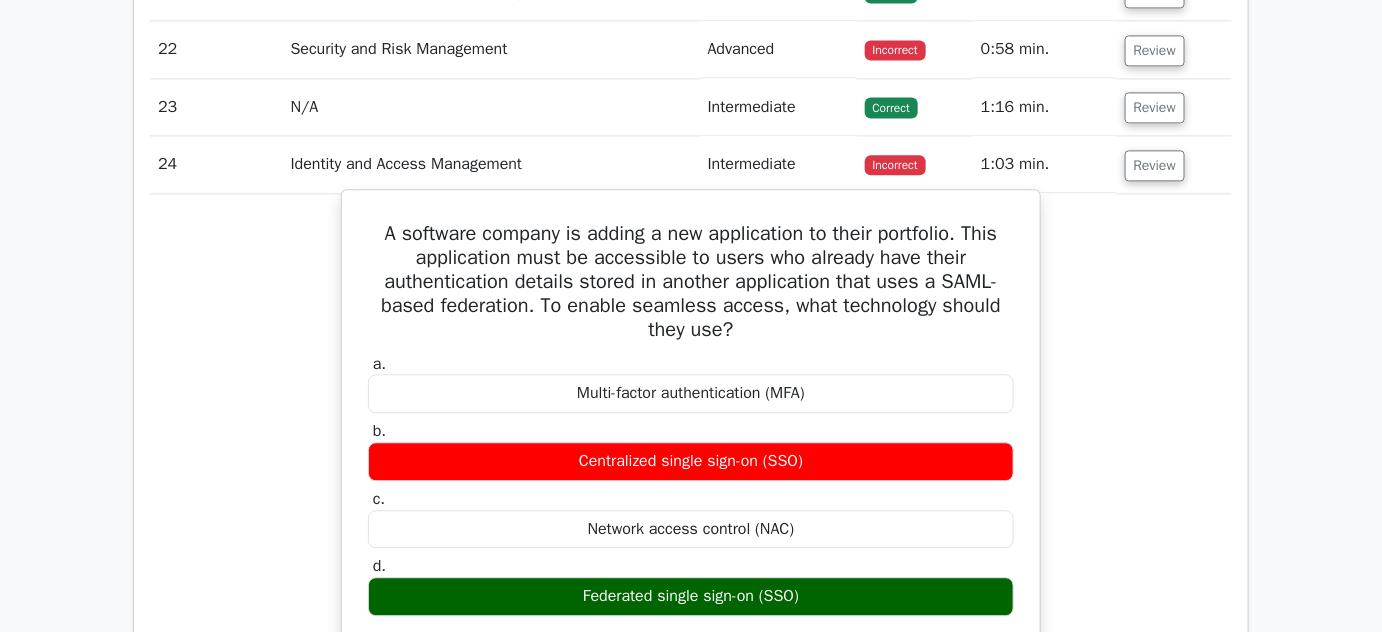 scroll, scrollTop: 3698, scrollLeft: 0, axis: vertical 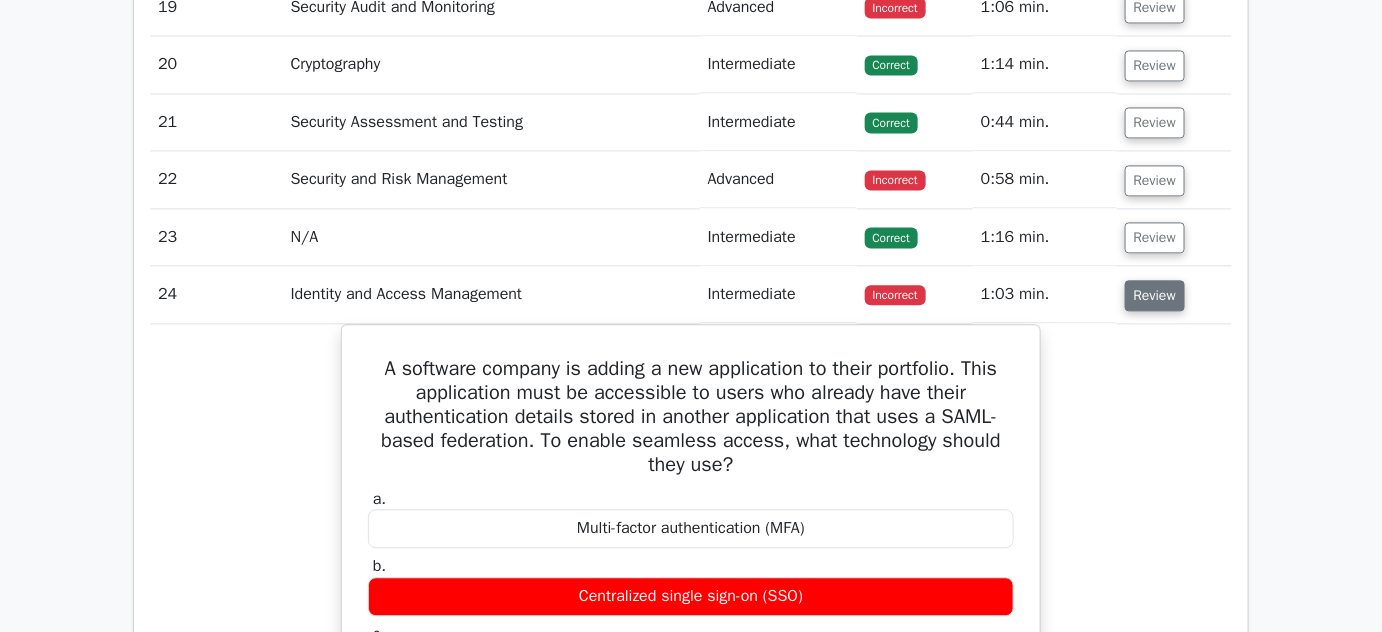click on "Review" at bounding box center [1155, 295] 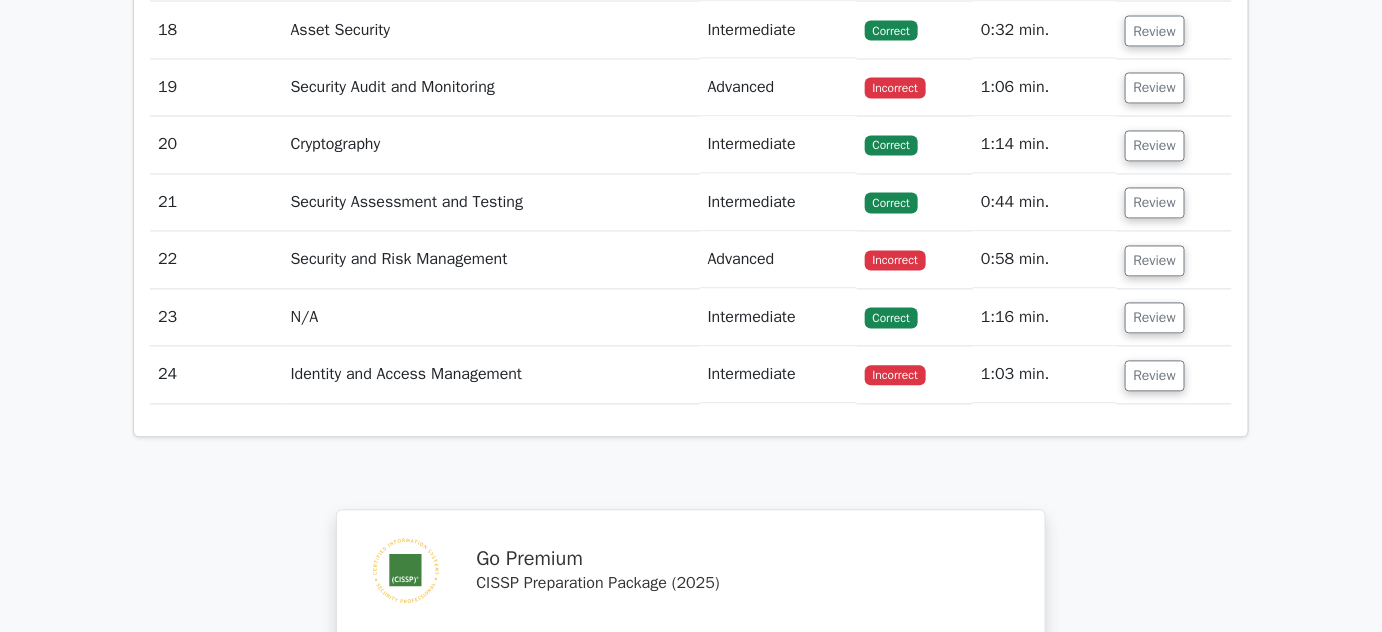 scroll, scrollTop: 3567, scrollLeft: 0, axis: vertical 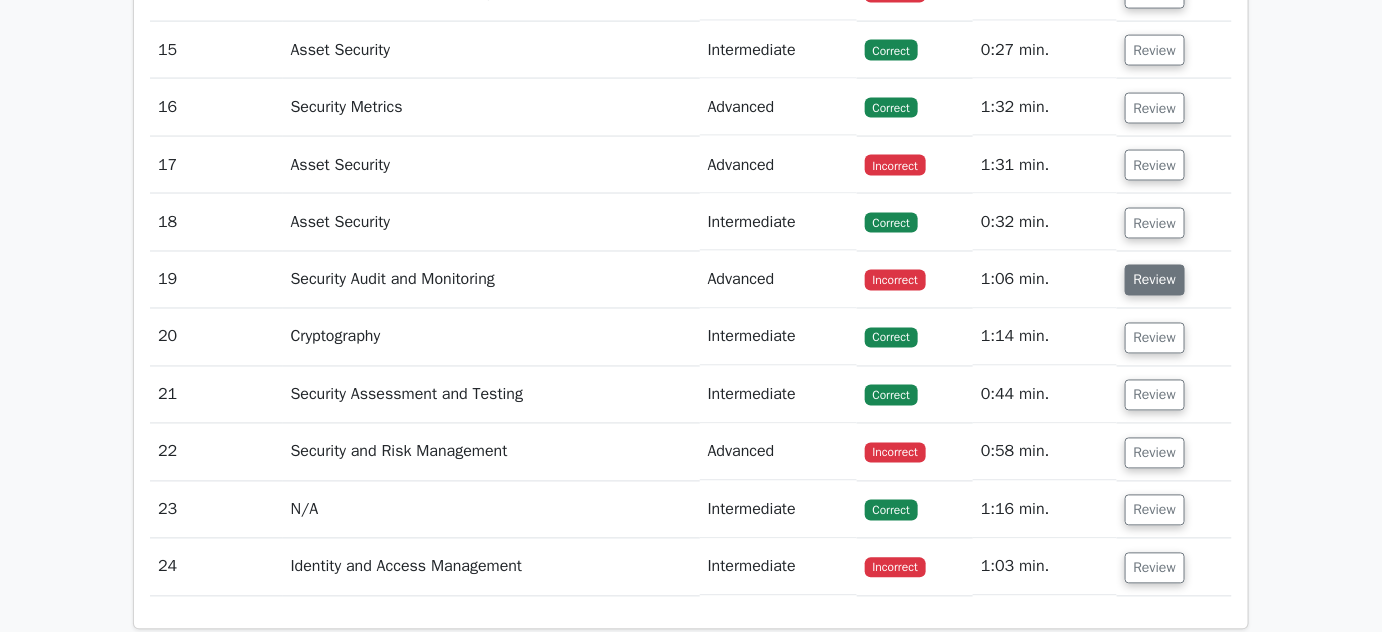 click on "Review" at bounding box center [1155, 280] 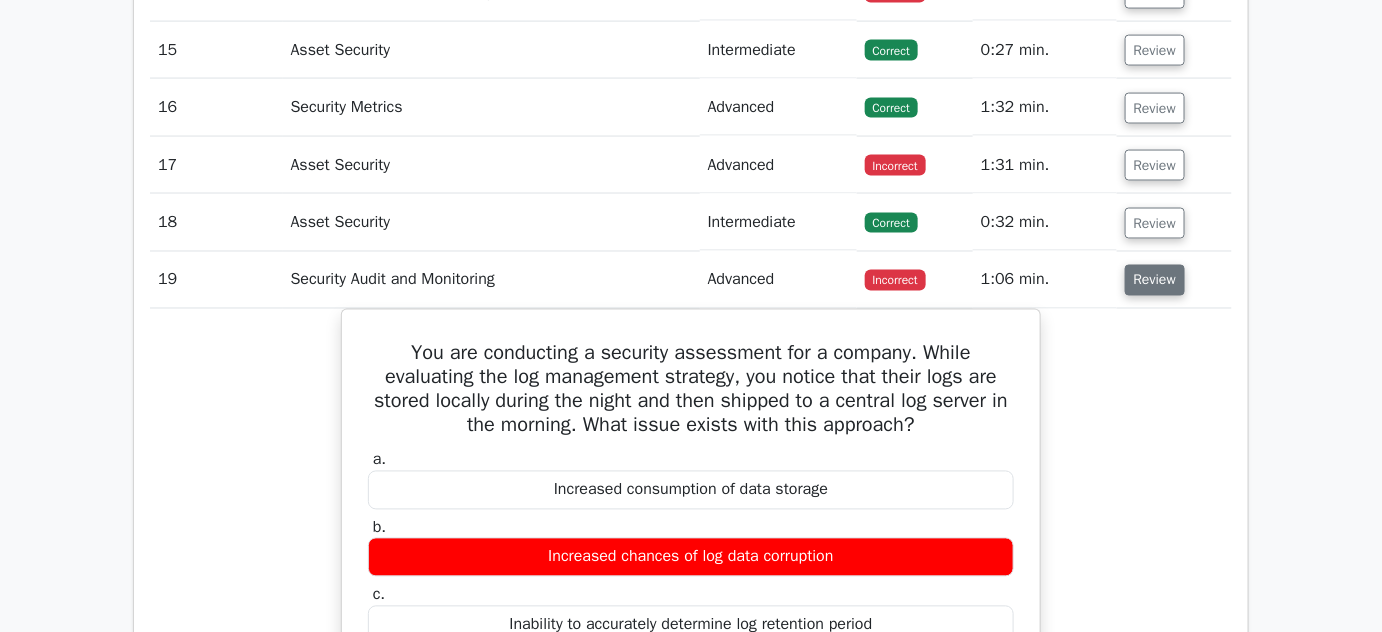 click on "Review" at bounding box center [1155, 280] 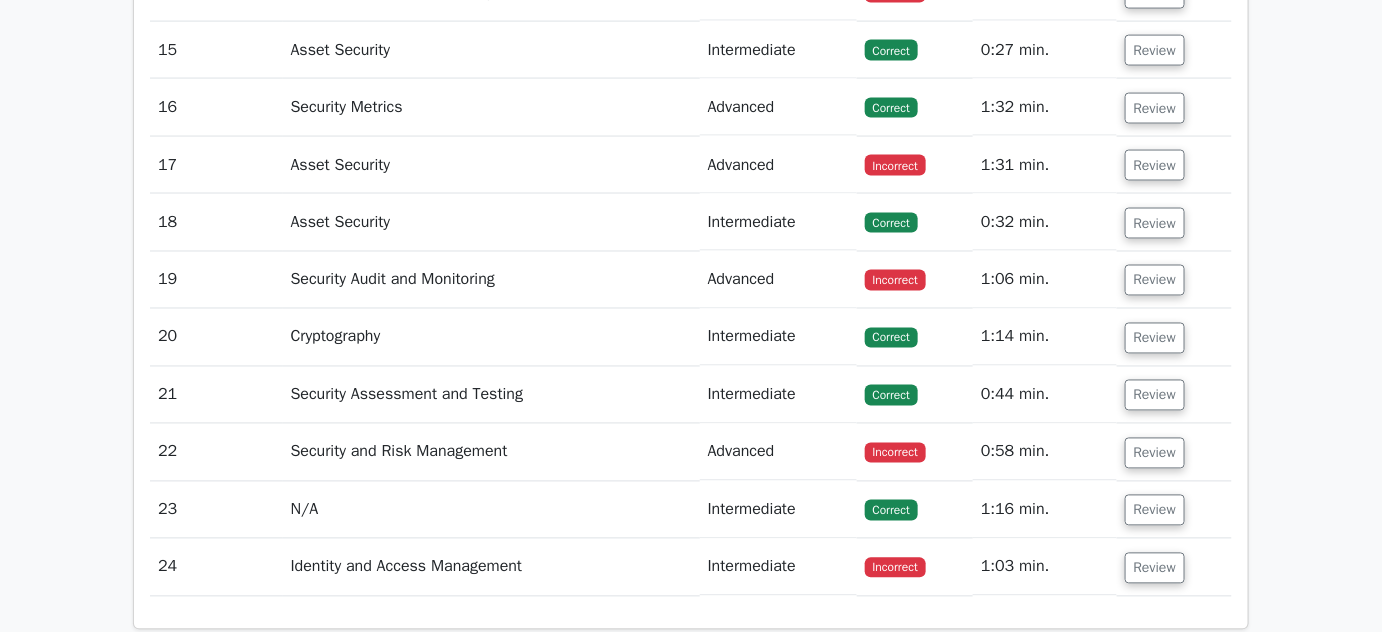 scroll, scrollTop: 3476, scrollLeft: 0, axis: vertical 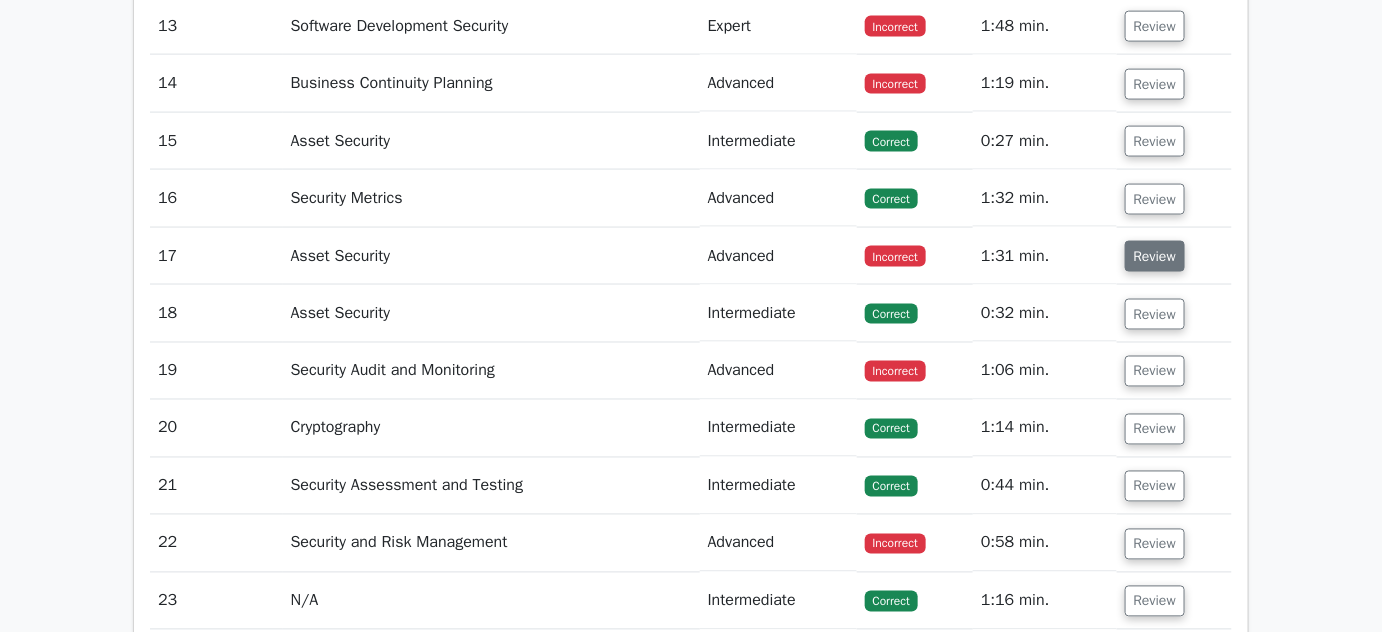 click on "Review" at bounding box center [1155, 256] 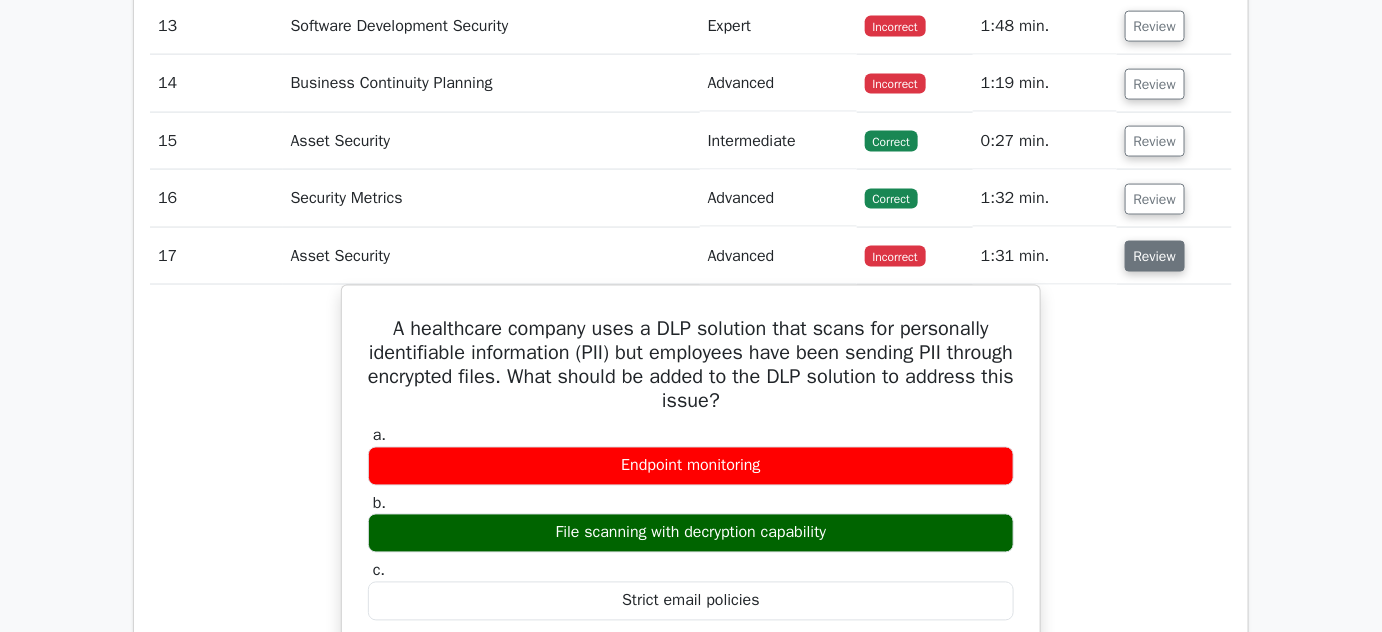 click on "Review" at bounding box center [1155, 256] 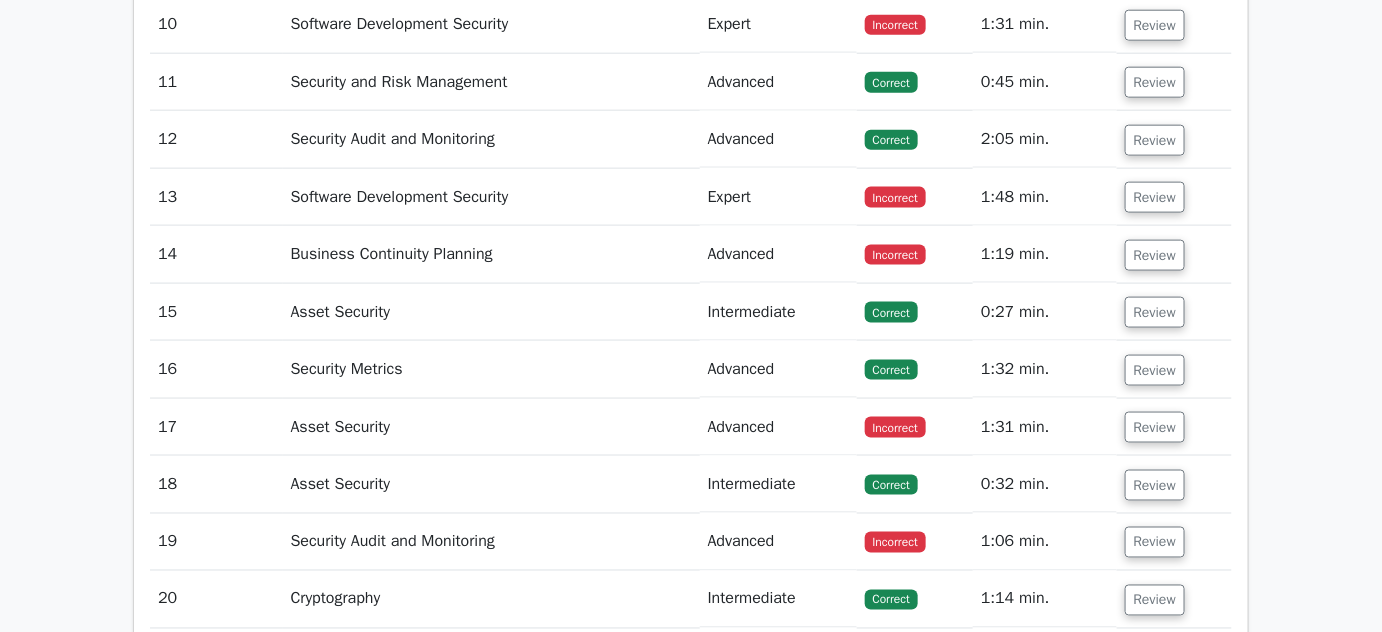 scroll, scrollTop: 3294, scrollLeft: 0, axis: vertical 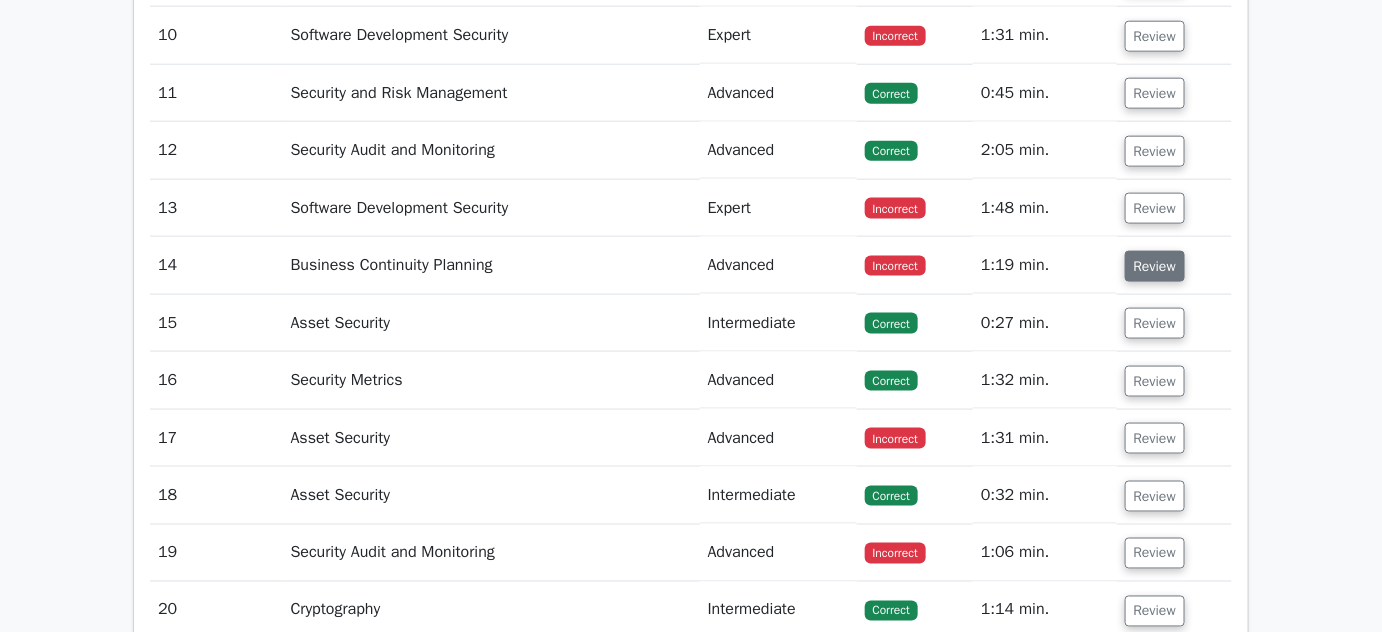 click on "Review" at bounding box center (1155, 266) 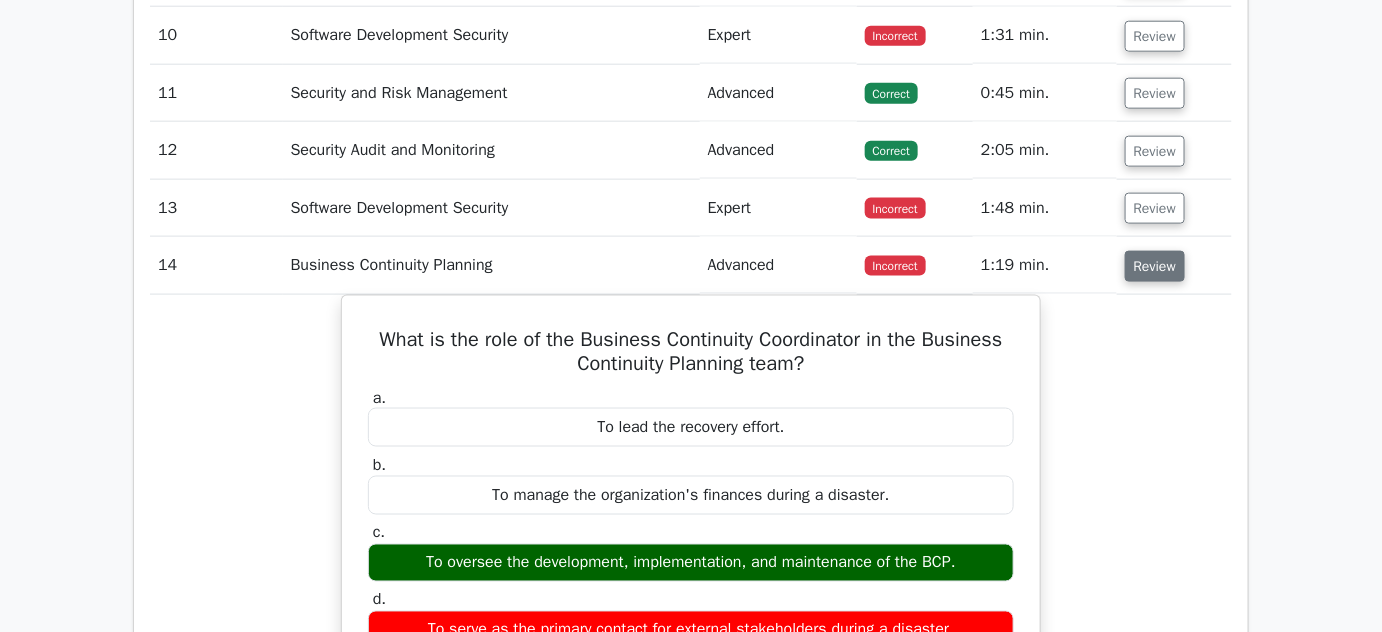 click on "Review" at bounding box center [1155, 266] 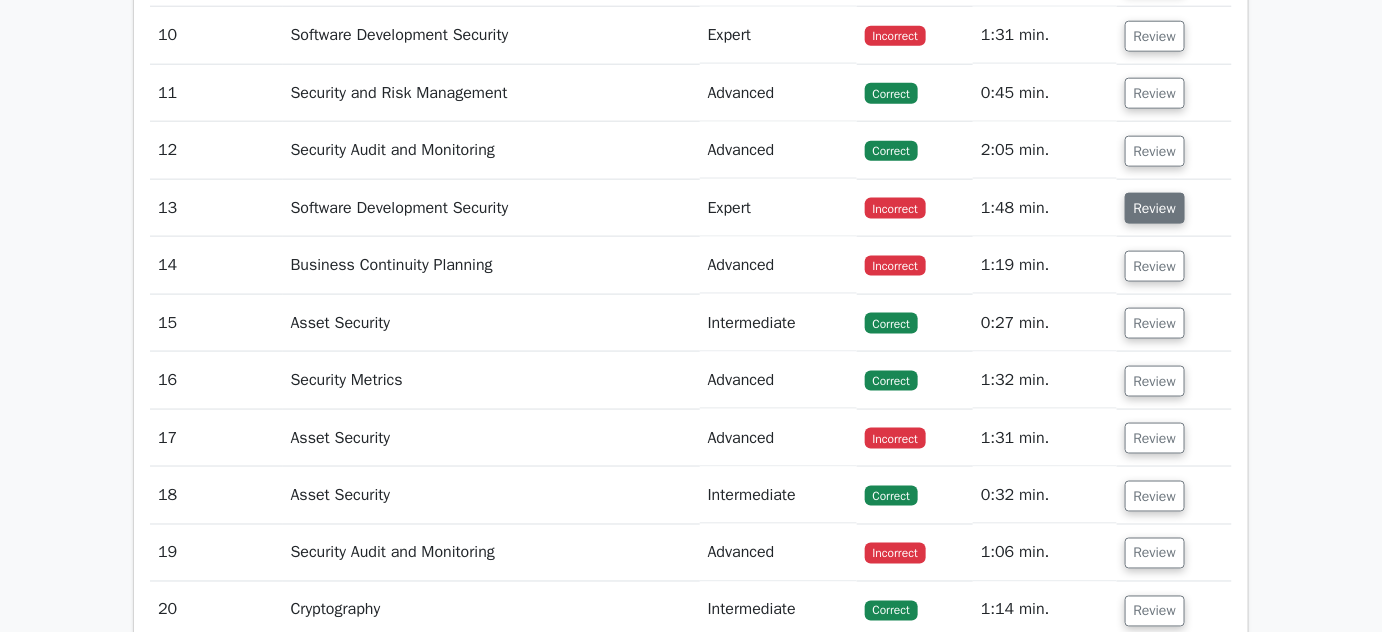click on "Review" at bounding box center [1155, 208] 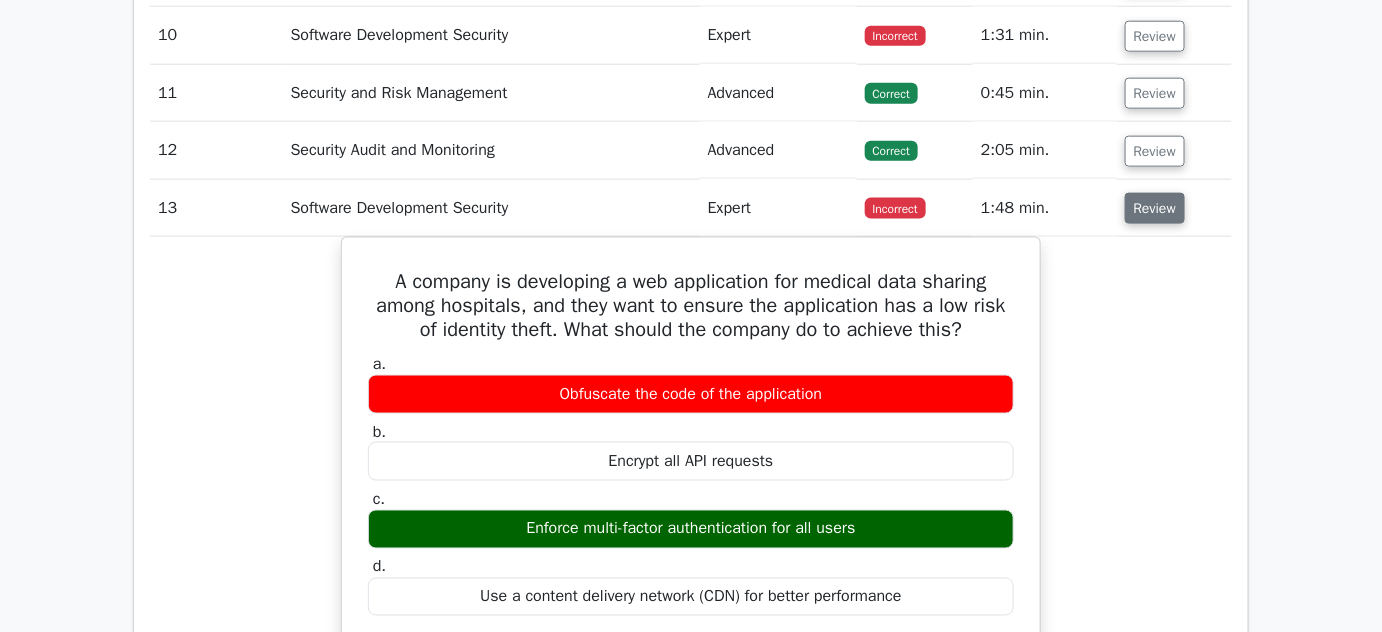 click on "Review" at bounding box center [1155, 208] 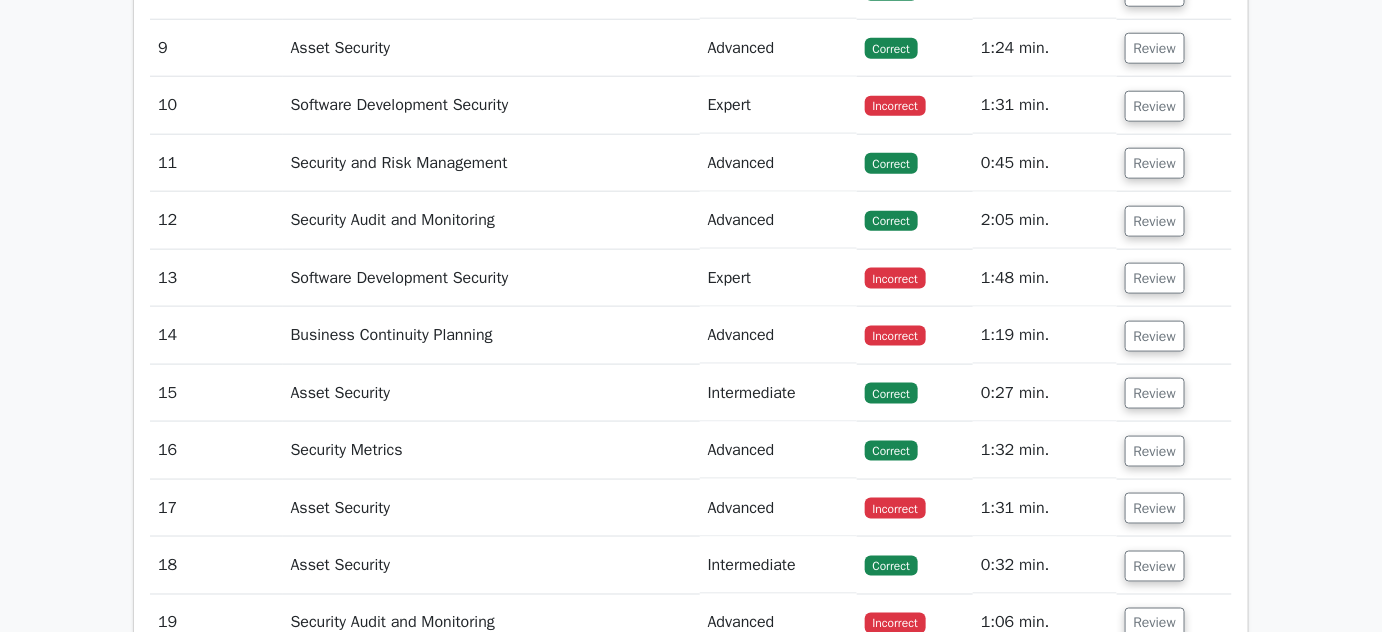 scroll, scrollTop: 3112, scrollLeft: 0, axis: vertical 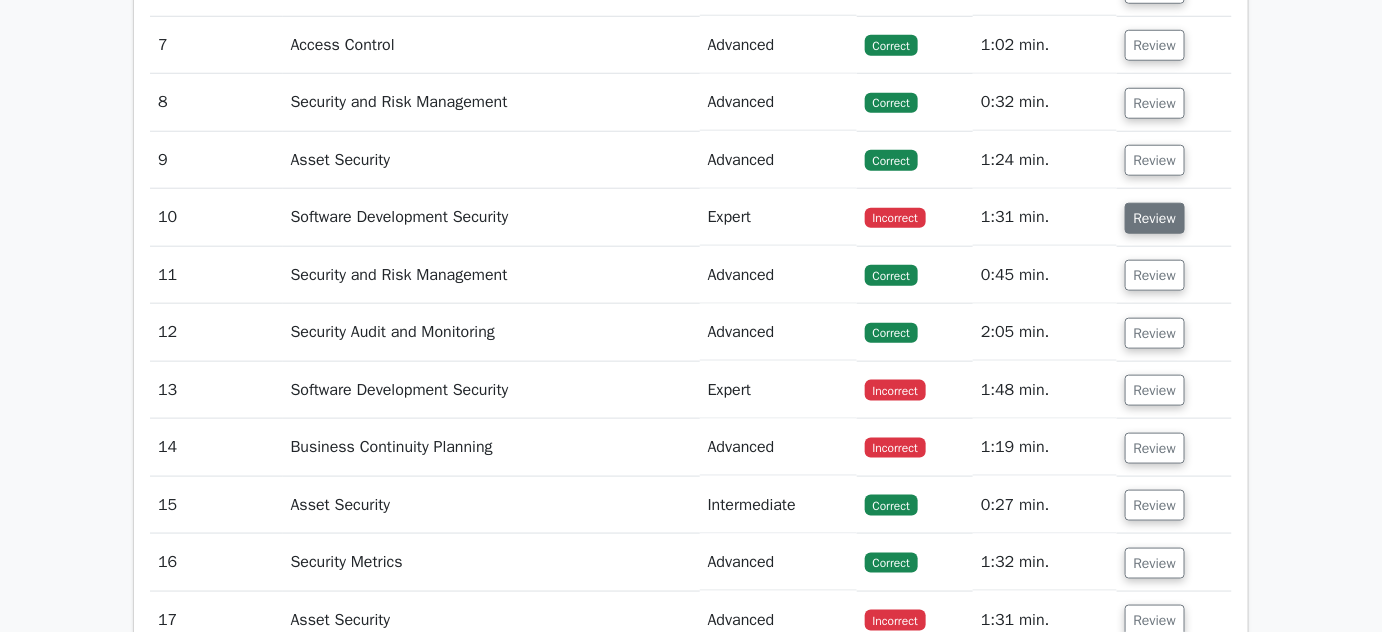 click on "Review" at bounding box center (1155, 218) 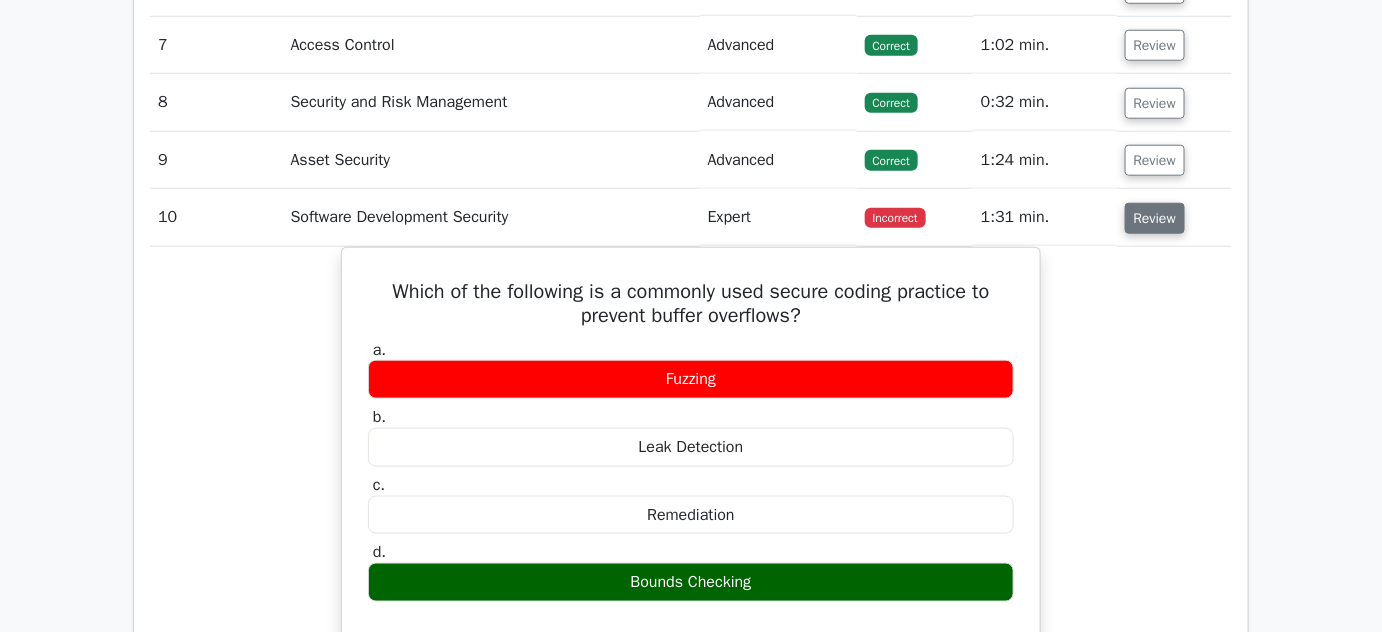click on "Review" at bounding box center (1155, 218) 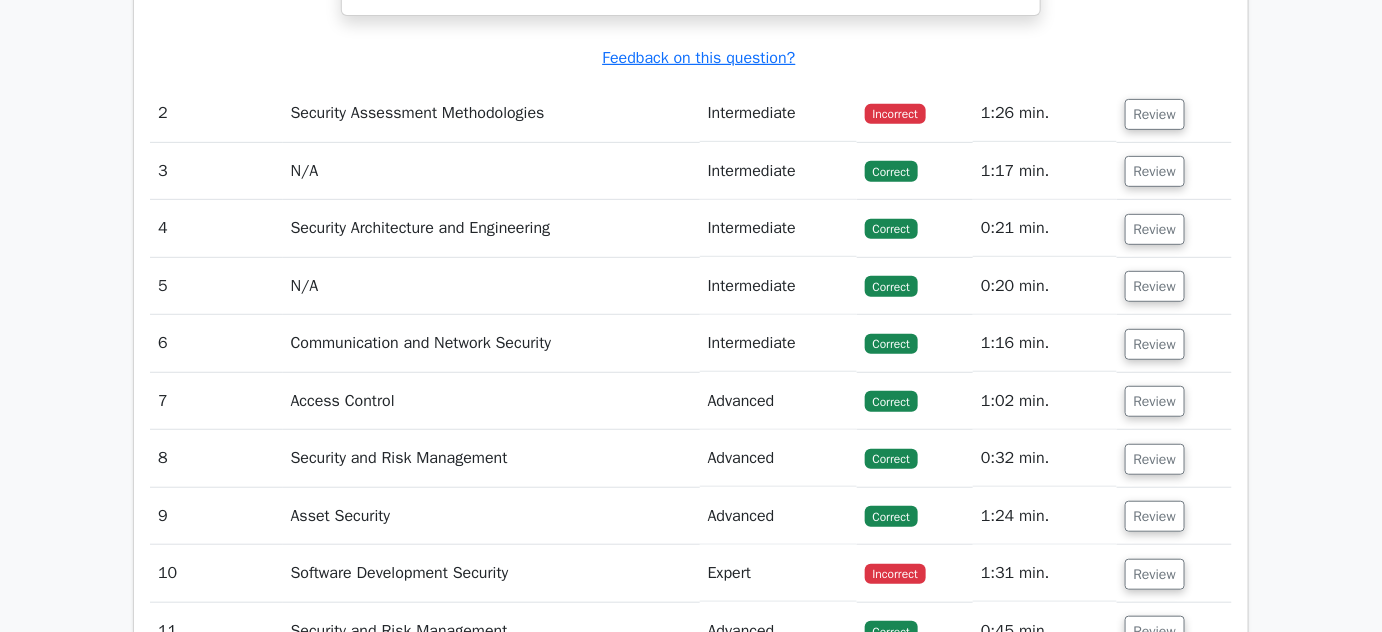 scroll, scrollTop: 2658, scrollLeft: 0, axis: vertical 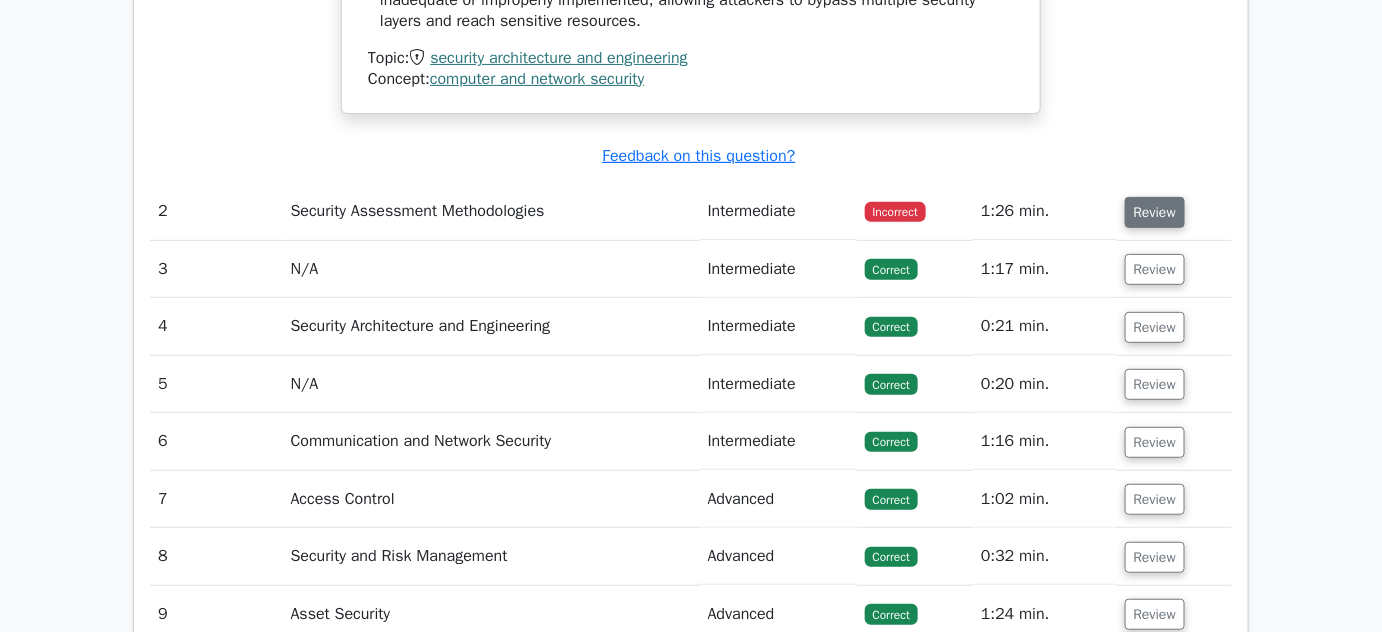 click on "Review" at bounding box center (1155, 212) 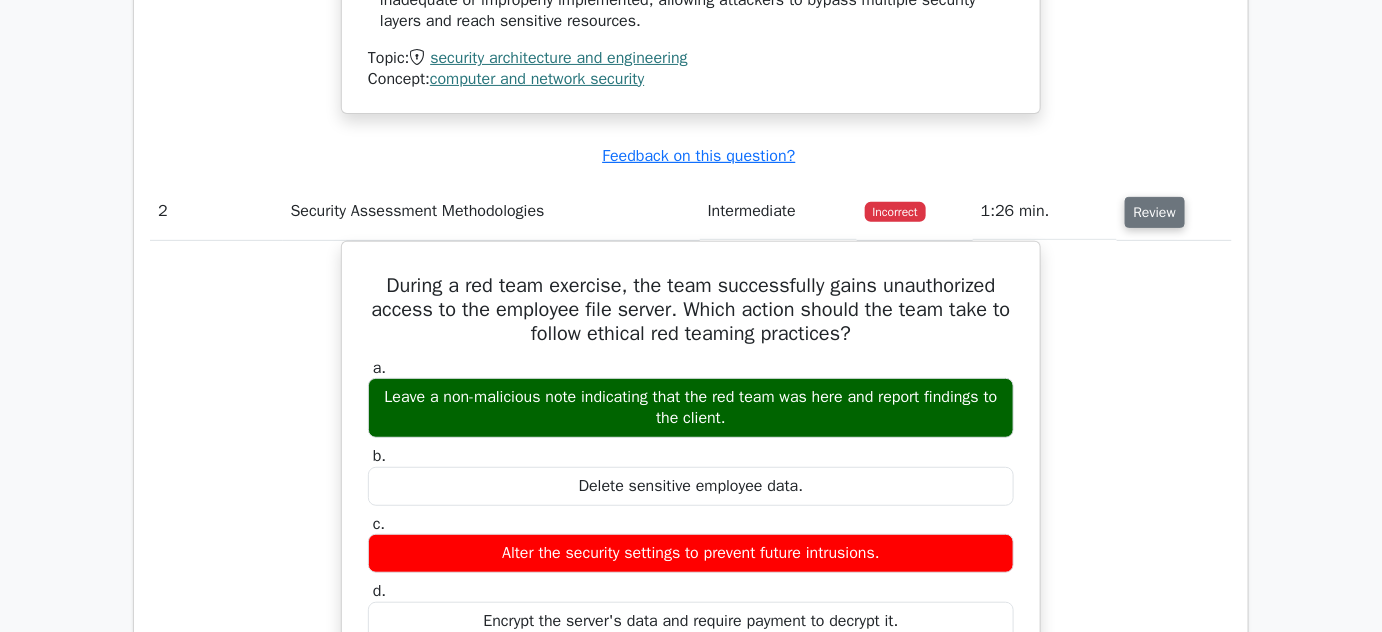 click on "Review" at bounding box center [1155, 212] 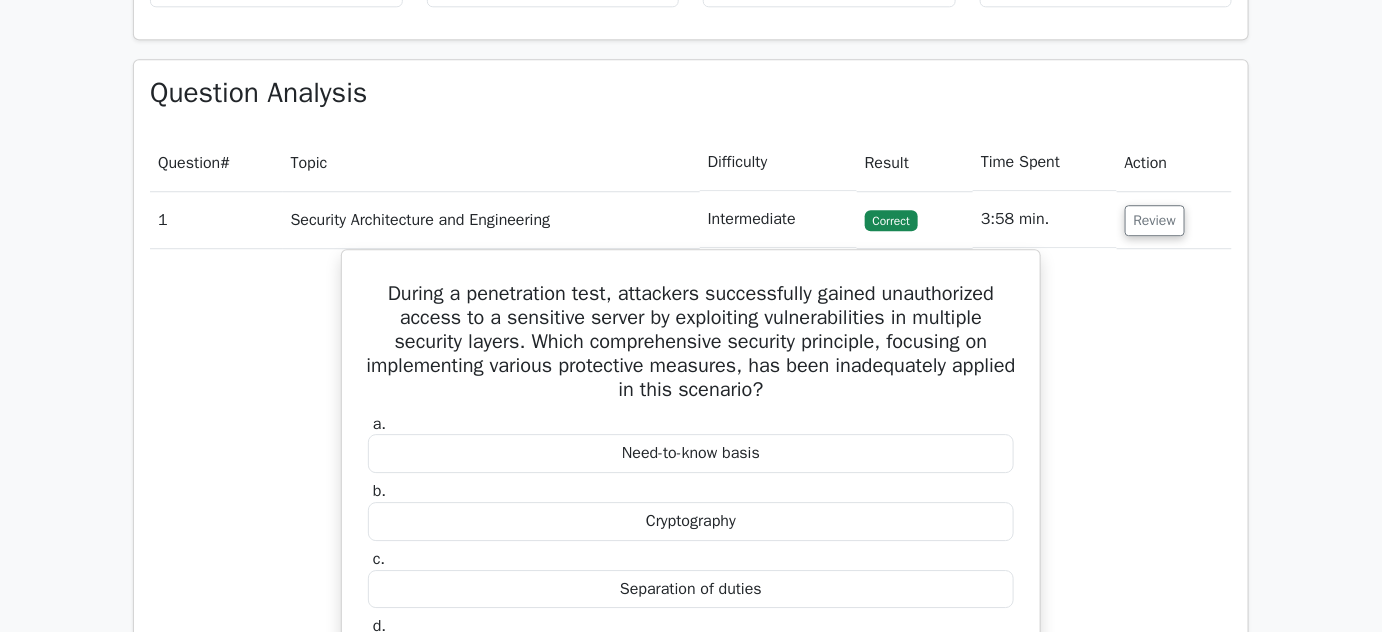 scroll, scrollTop: 1749, scrollLeft: 0, axis: vertical 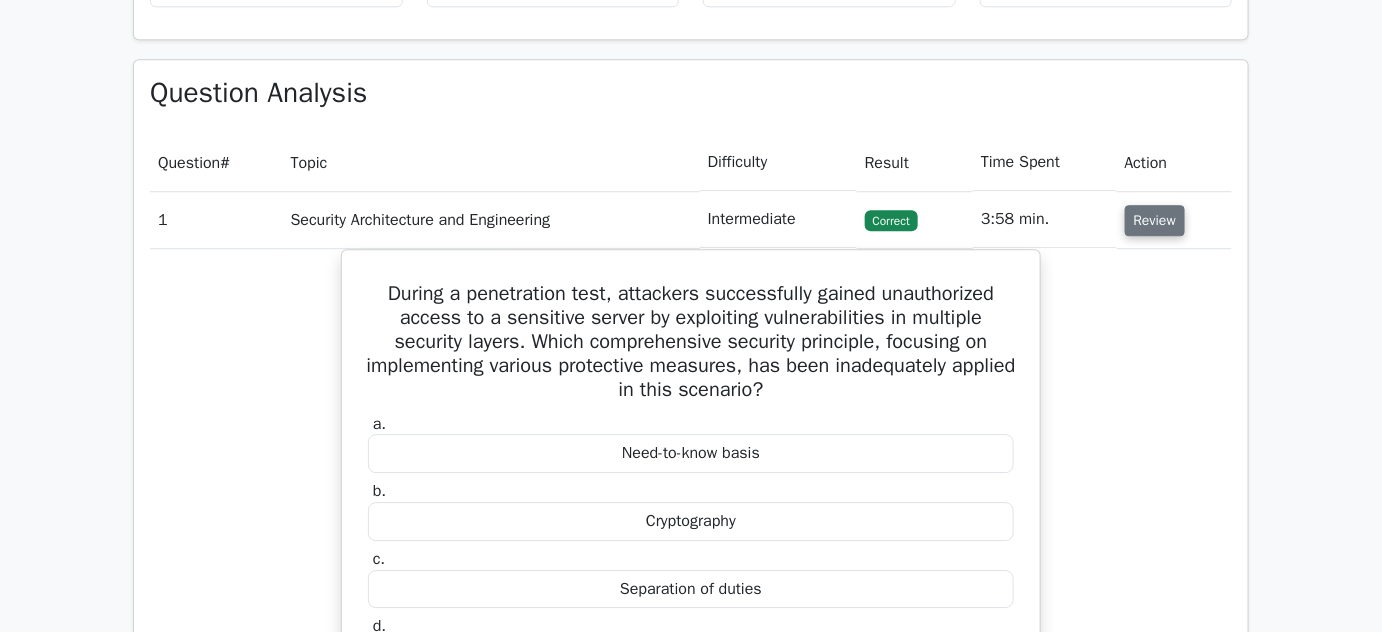 click on "Review" at bounding box center (1155, 220) 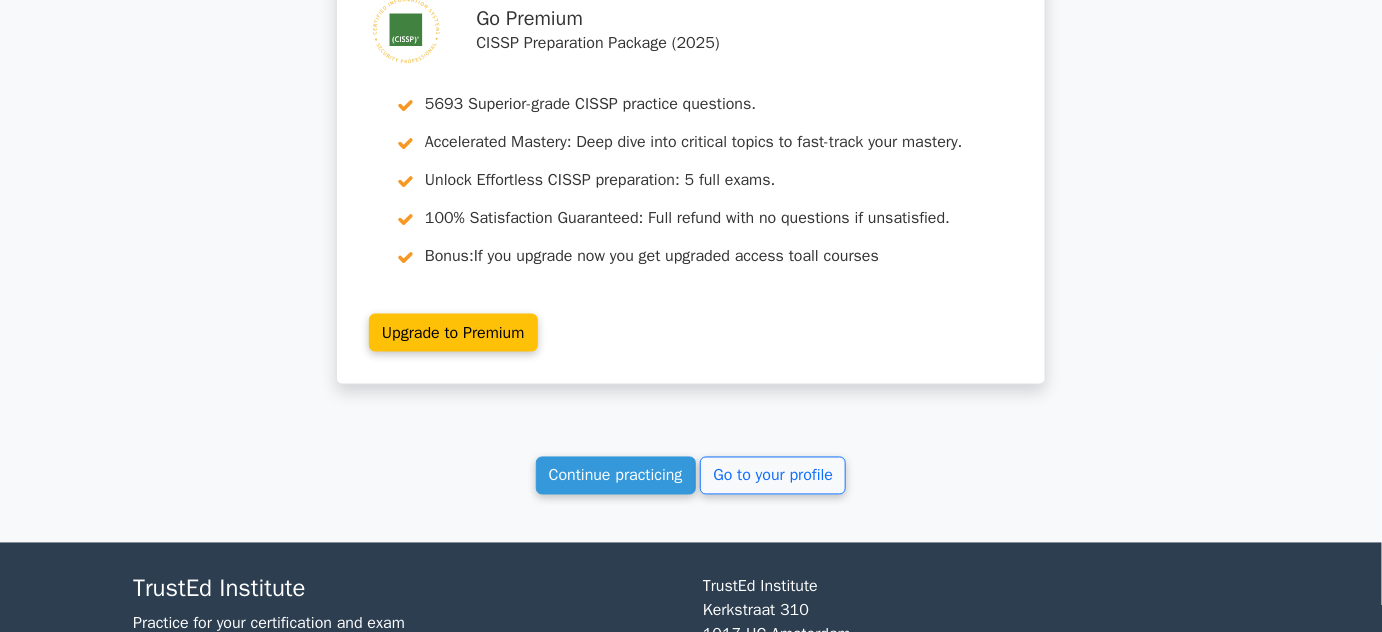 scroll, scrollTop: 3593, scrollLeft: 0, axis: vertical 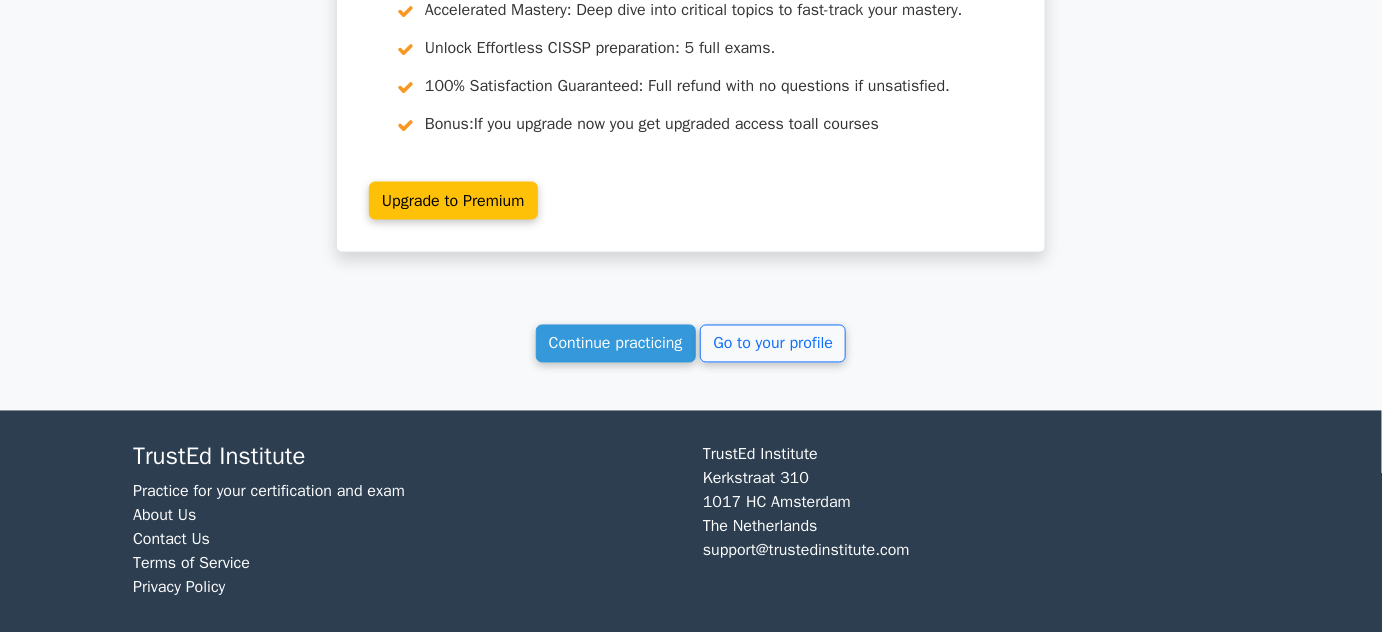 click on "TrustEd Institute
Practice for your certification and exam
About Us
Contact Us
Terms of Service
Privacy Policy
TrustEd Institute
Kerkstraat 310
1017 HC Amsterdam
The Netherlands
support@trustedinstitute.com" at bounding box center (691, 529) 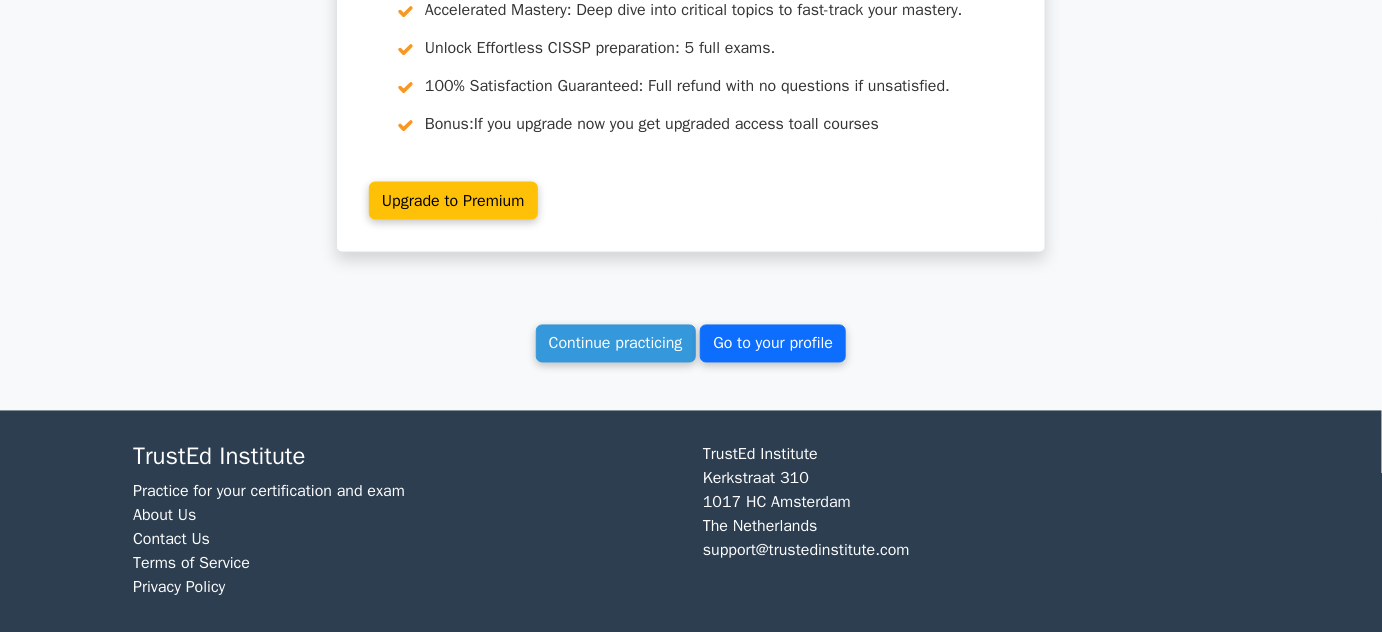 click on "Go to your profile" at bounding box center (773, 344) 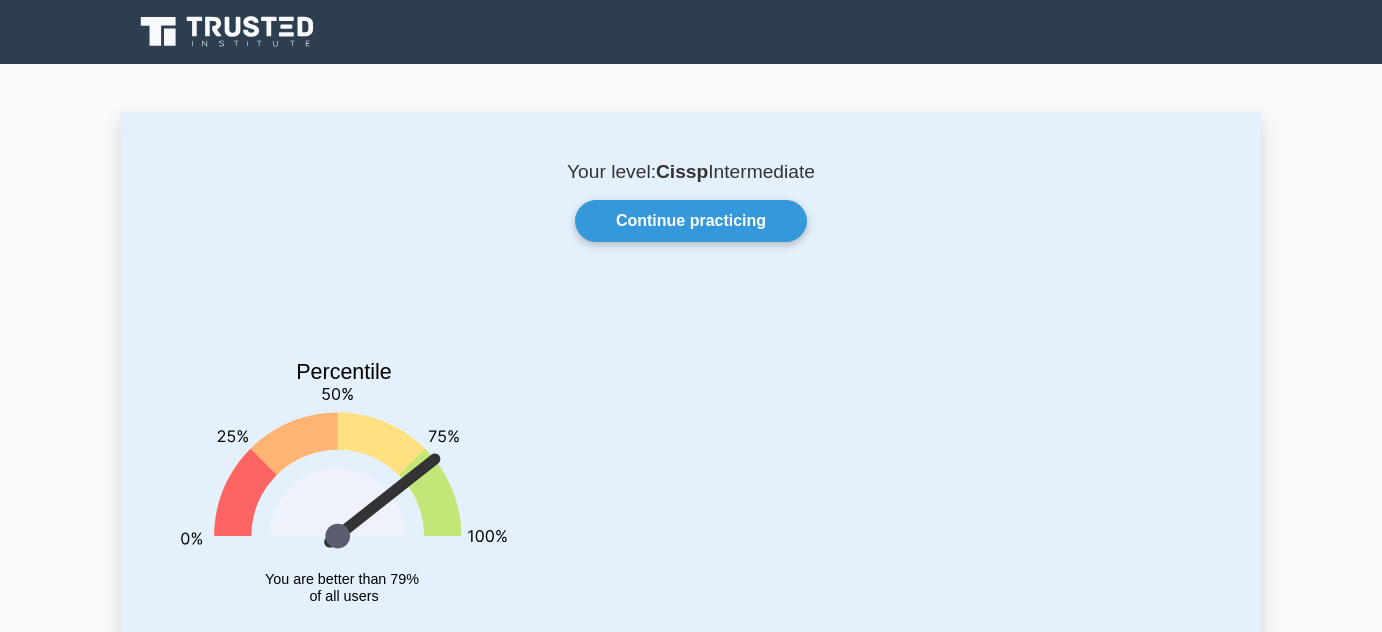 scroll, scrollTop: 0, scrollLeft: 0, axis: both 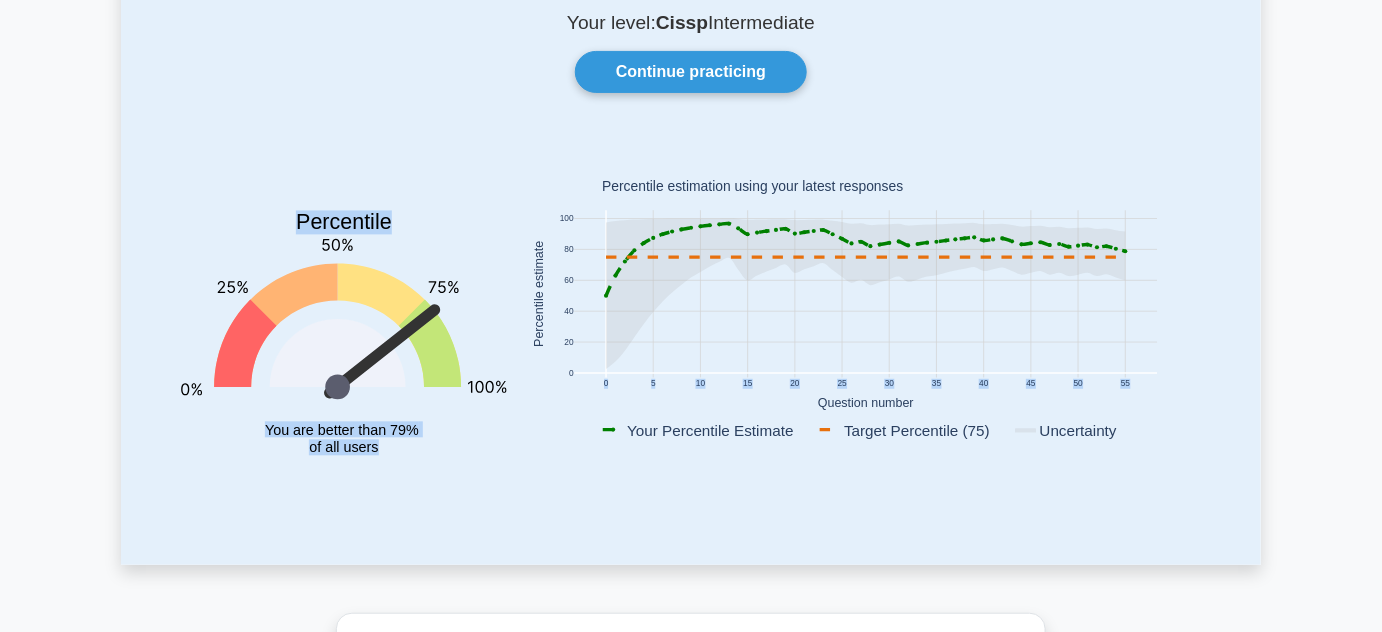 drag, startPoint x: 1363, startPoint y: 118, endPoint x: 1365, endPoint y: 85, distance: 33.06055 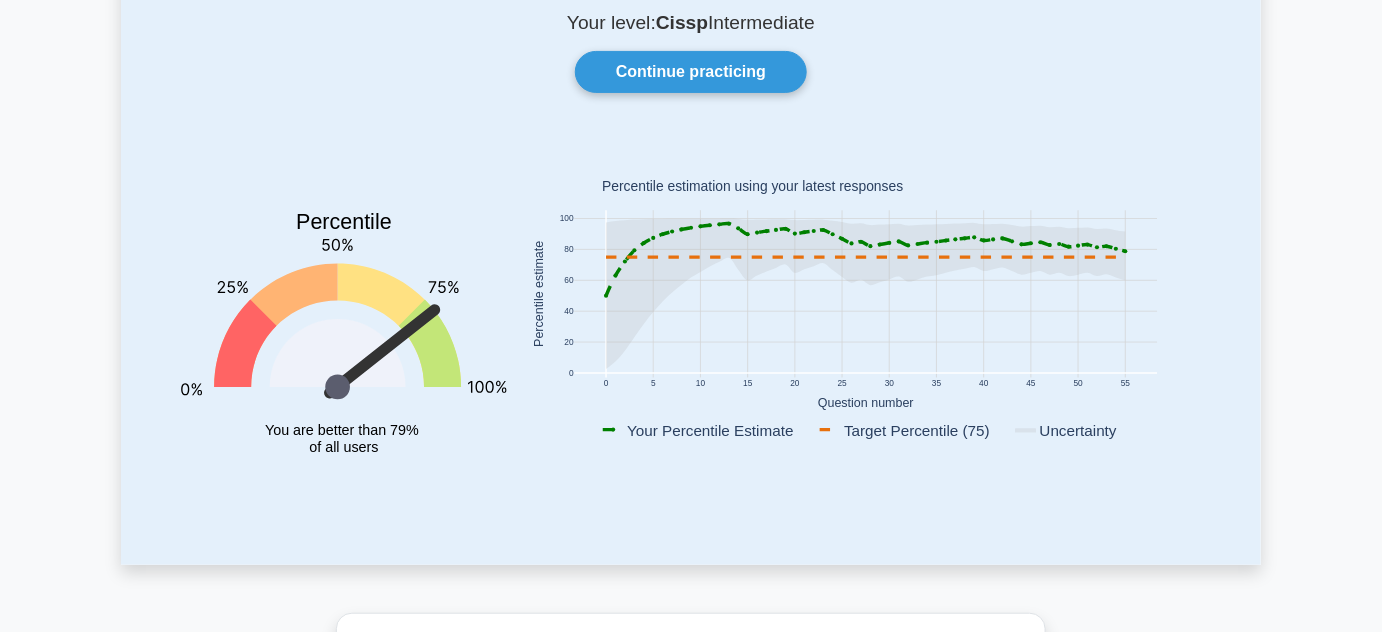 click on "Your level:
Cissp  Intermediate
Continue practicing
Percentile
You are better than 79%
of all  users
0 5 10 15 20 25 30 35 40 45 50 55 0 20 40 60 80 100" at bounding box center (691, 264) 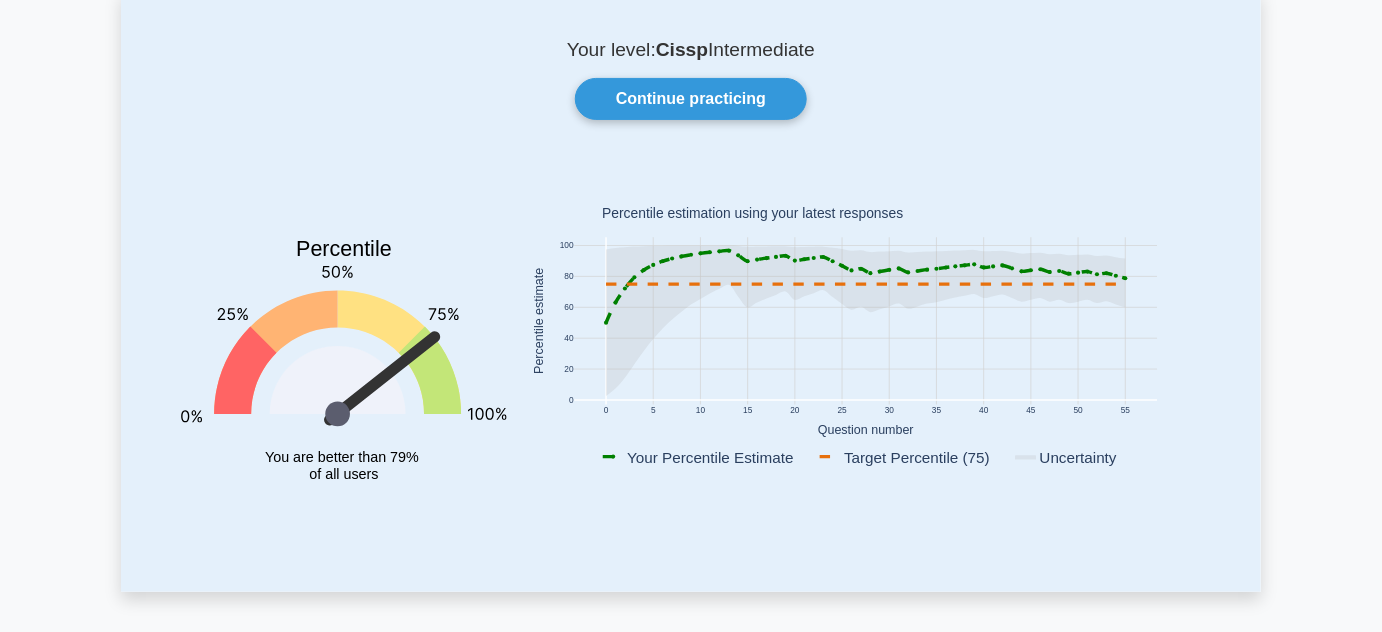 scroll, scrollTop: 0, scrollLeft: 0, axis: both 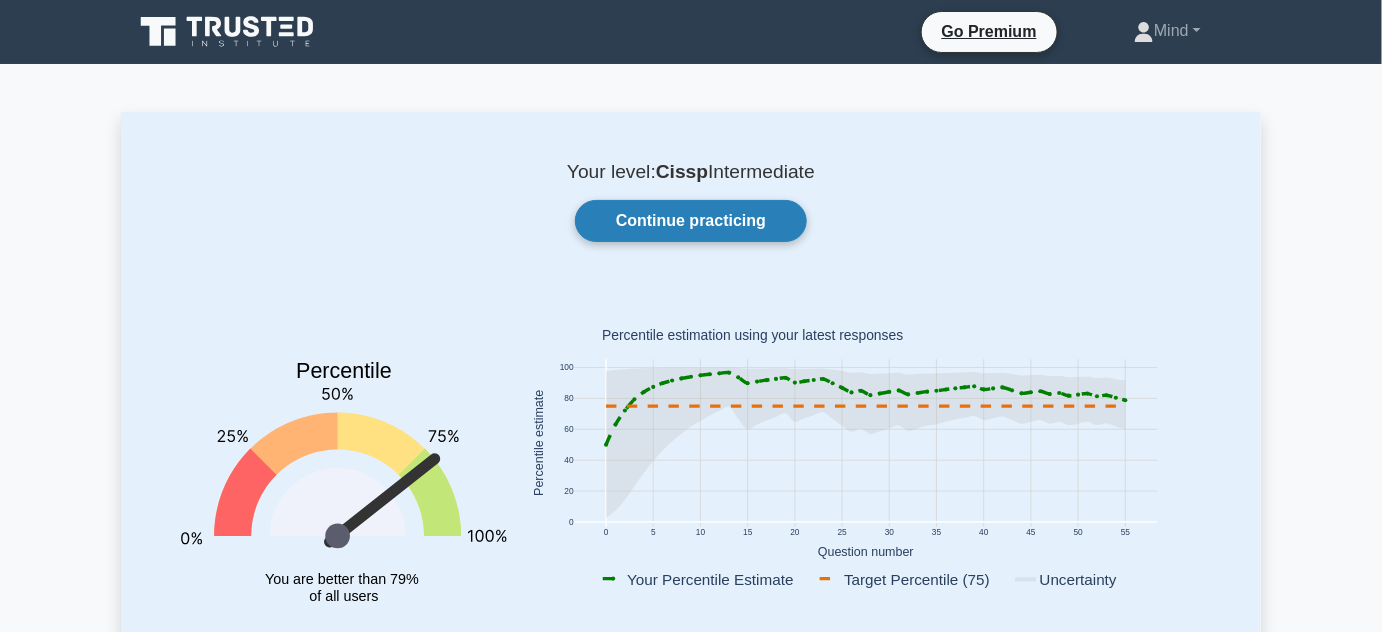 click on "Continue practicing" at bounding box center [691, 221] 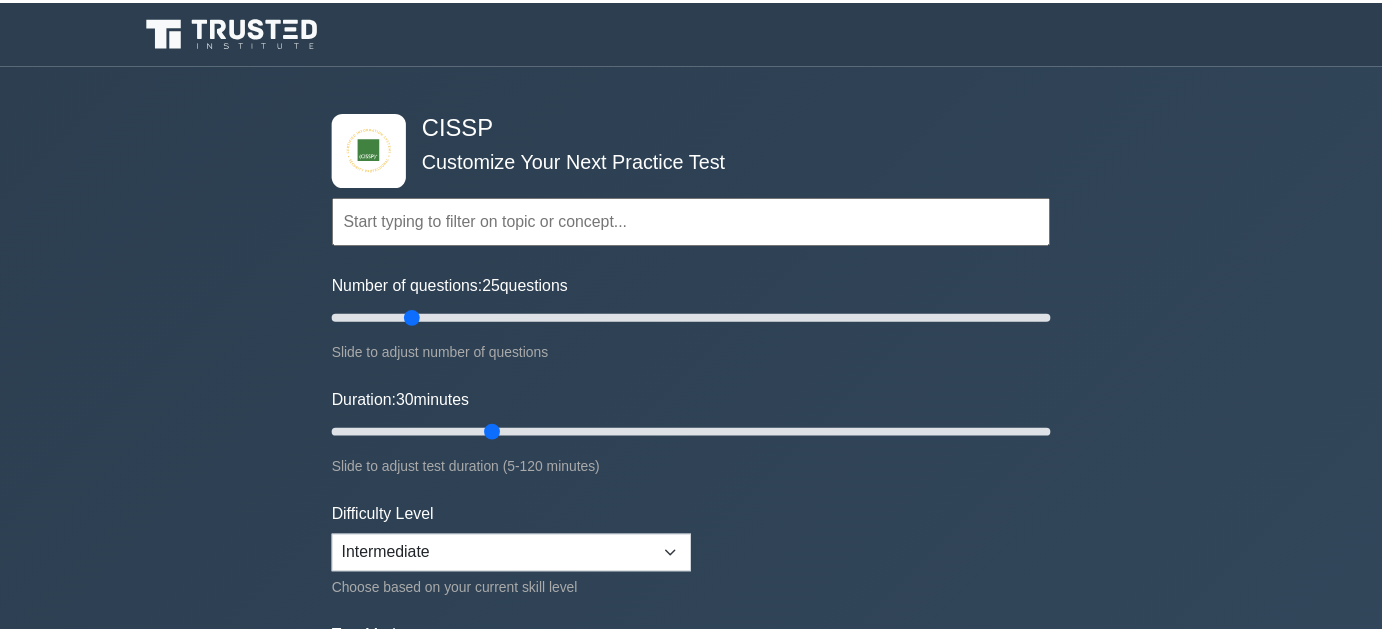 scroll, scrollTop: 0, scrollLeft: 0, axis: both 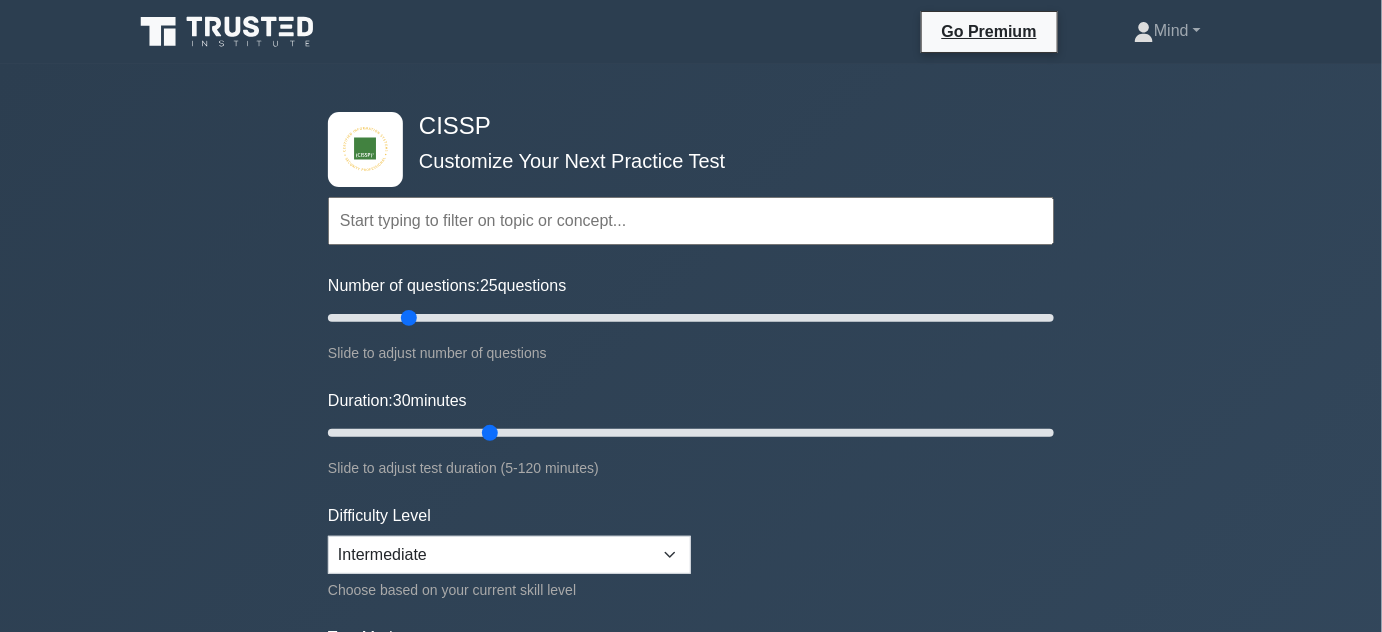 click at bounding box center (691, 221) 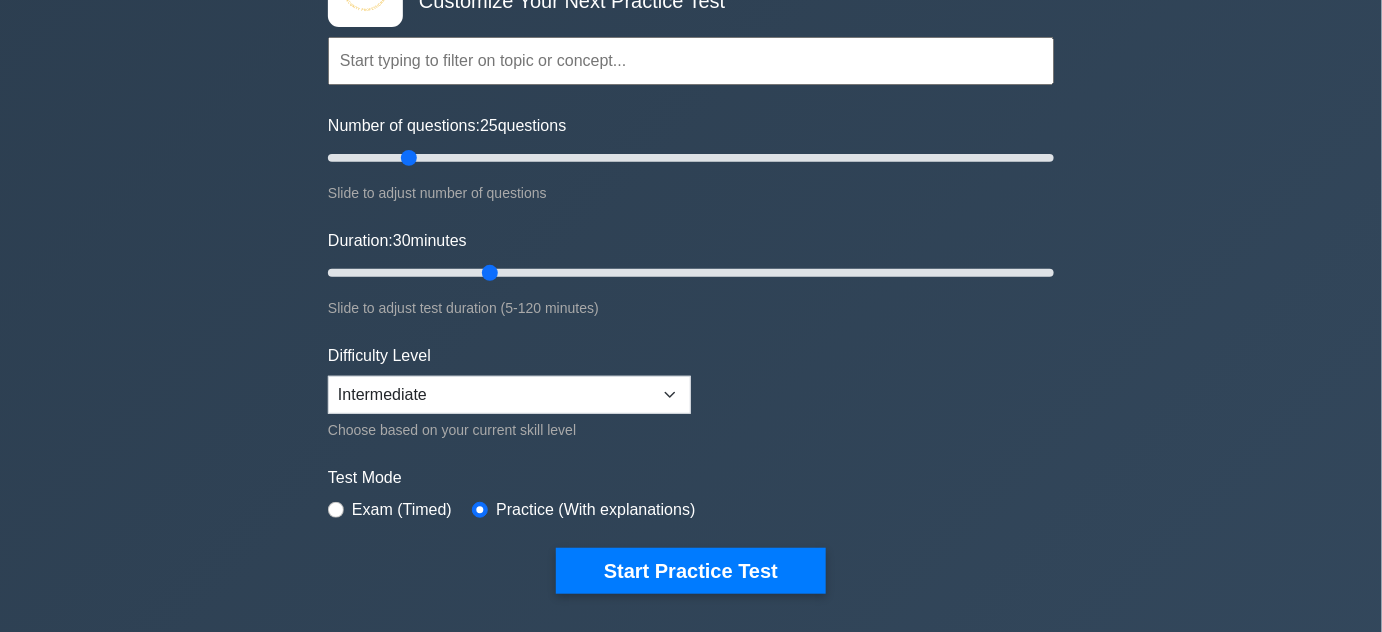 scroll, scrollTop: 272, scrollLeft: 0, axis: vertical 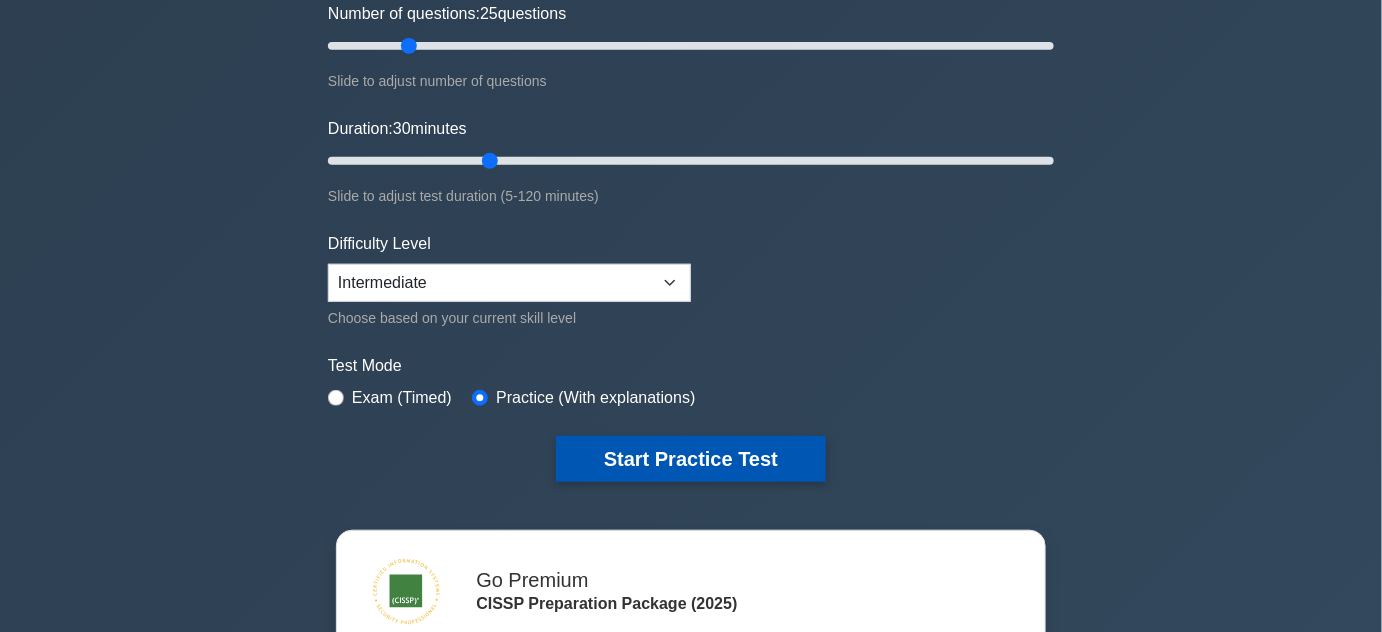 click on "Start Practice Test" at bounding box center (691, 459) 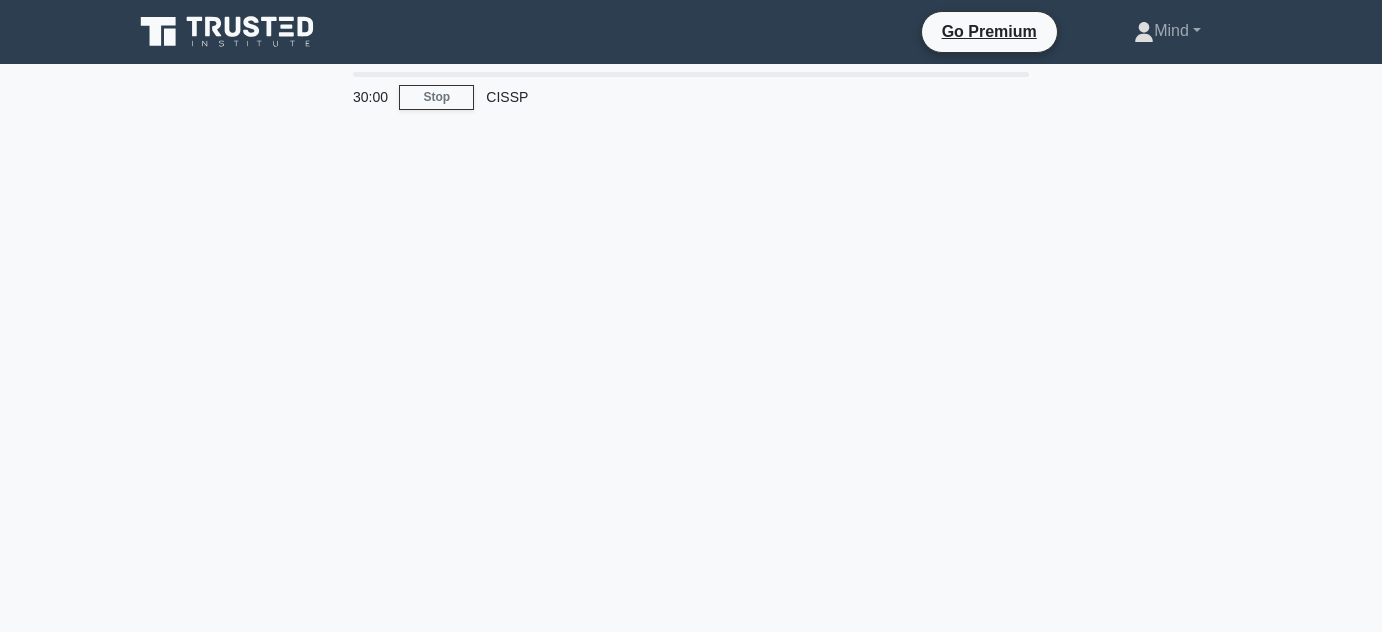 scroll, scrollTop: 0, scrollLeft: 0, axis: both 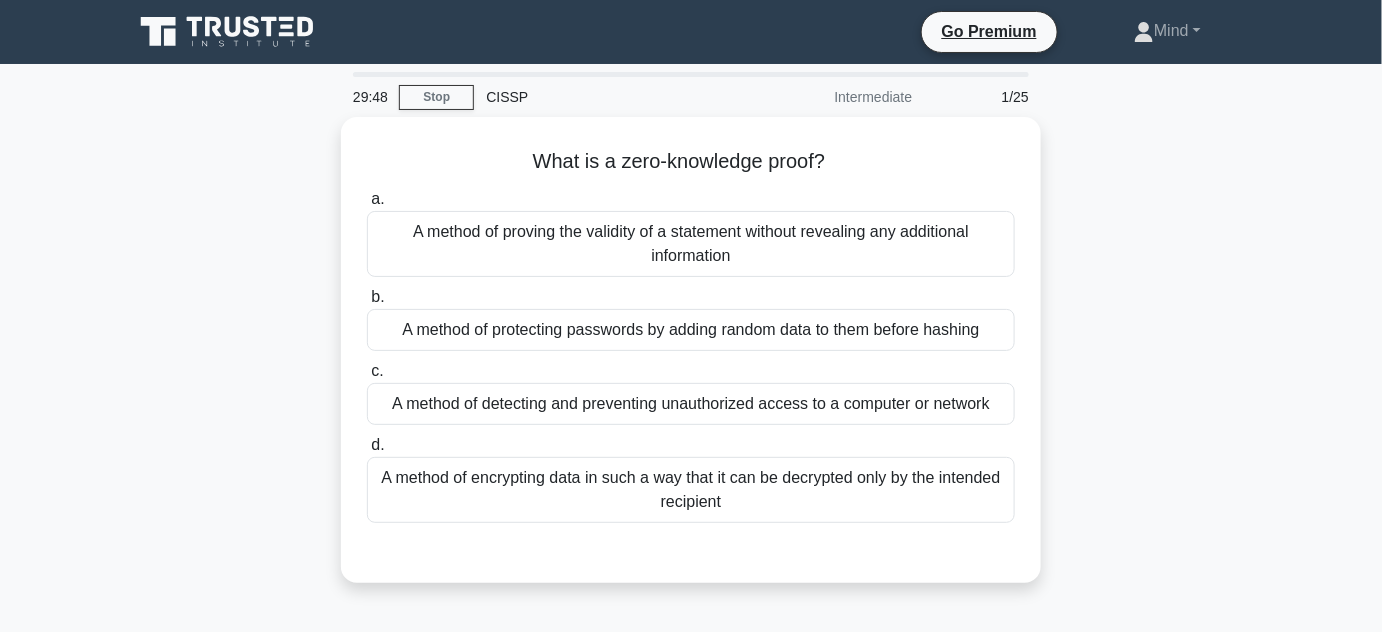 click on "CISSP" at bounding box center (611, 97) 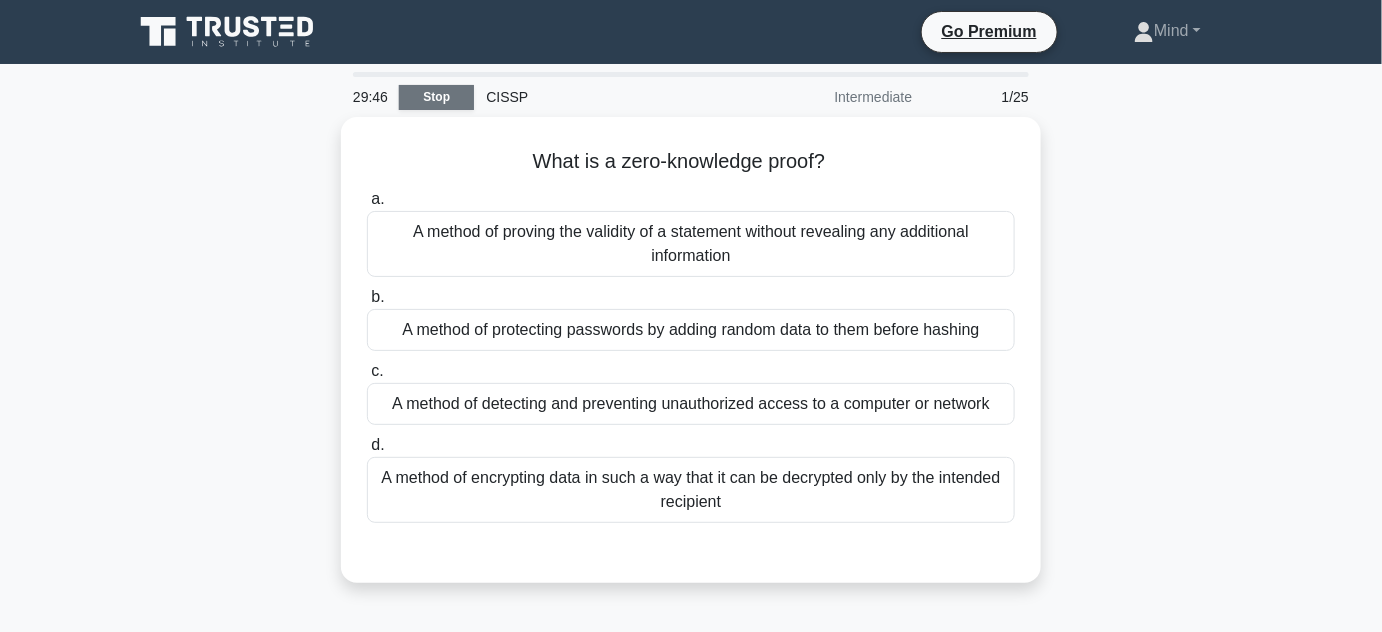 click on "Stop" at bounding box center (436, 97) 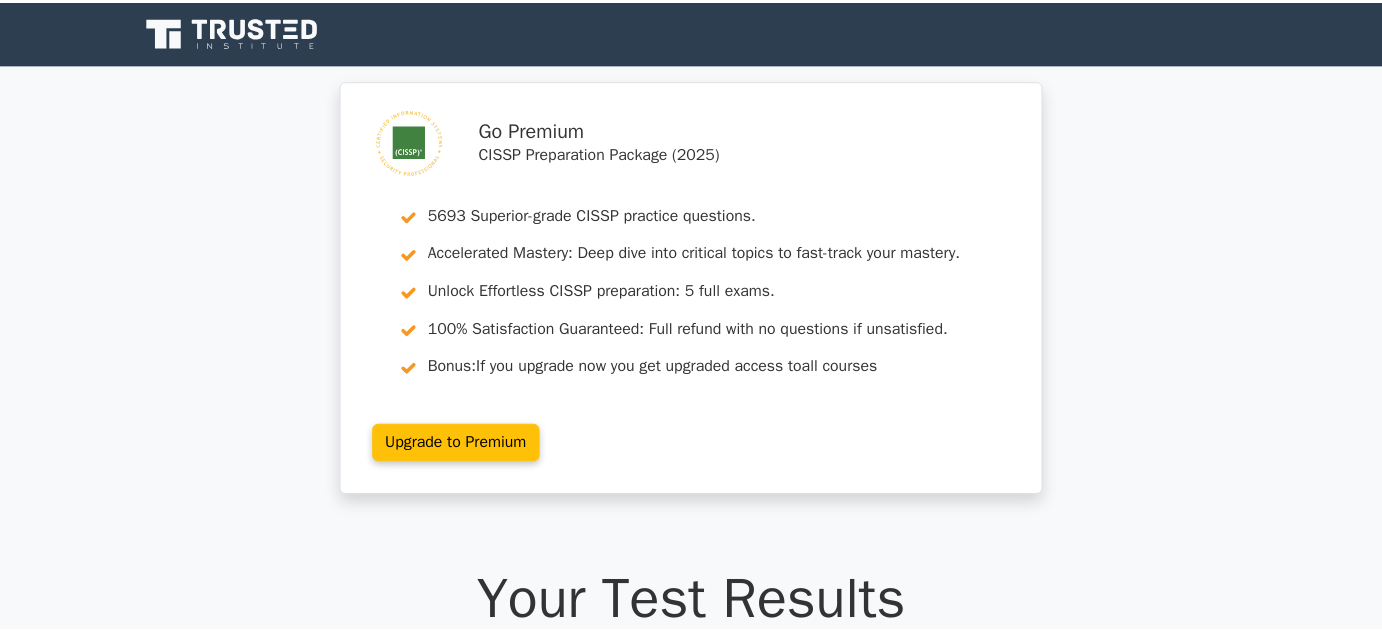 scroll, scrollTop: 0, scrollLeft: 0, axis: both 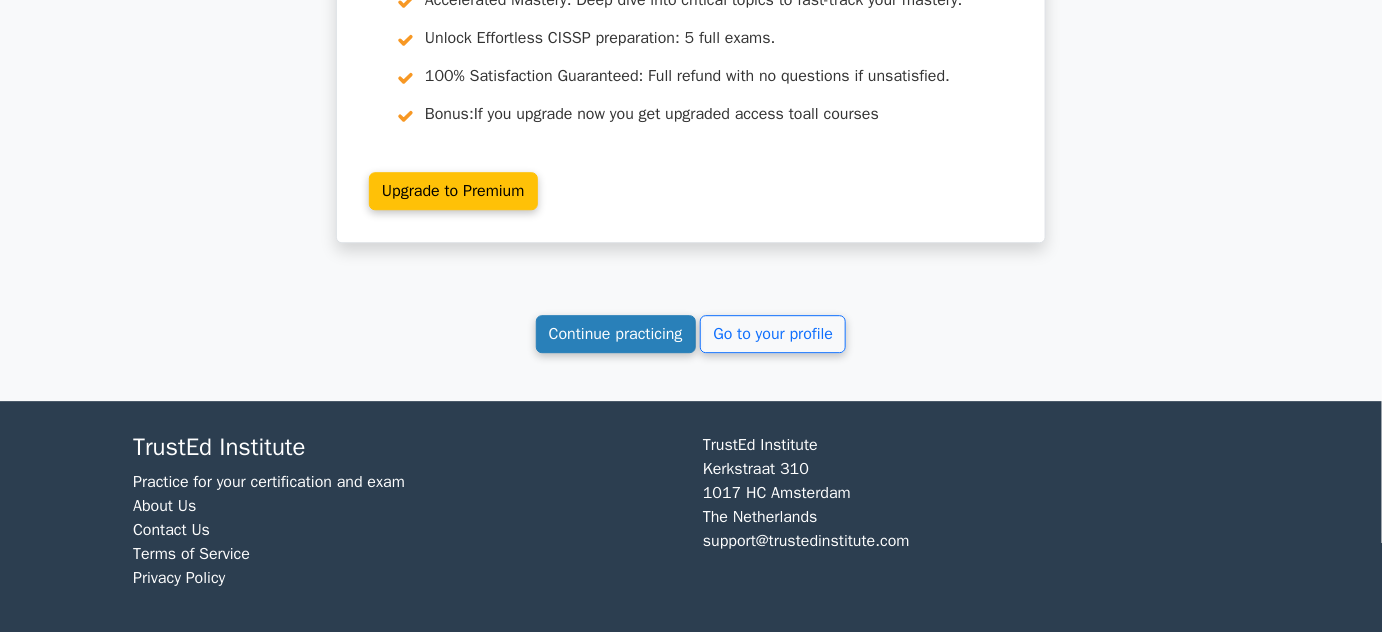 click on "Continue practicing" at bounding box center [616, 334] 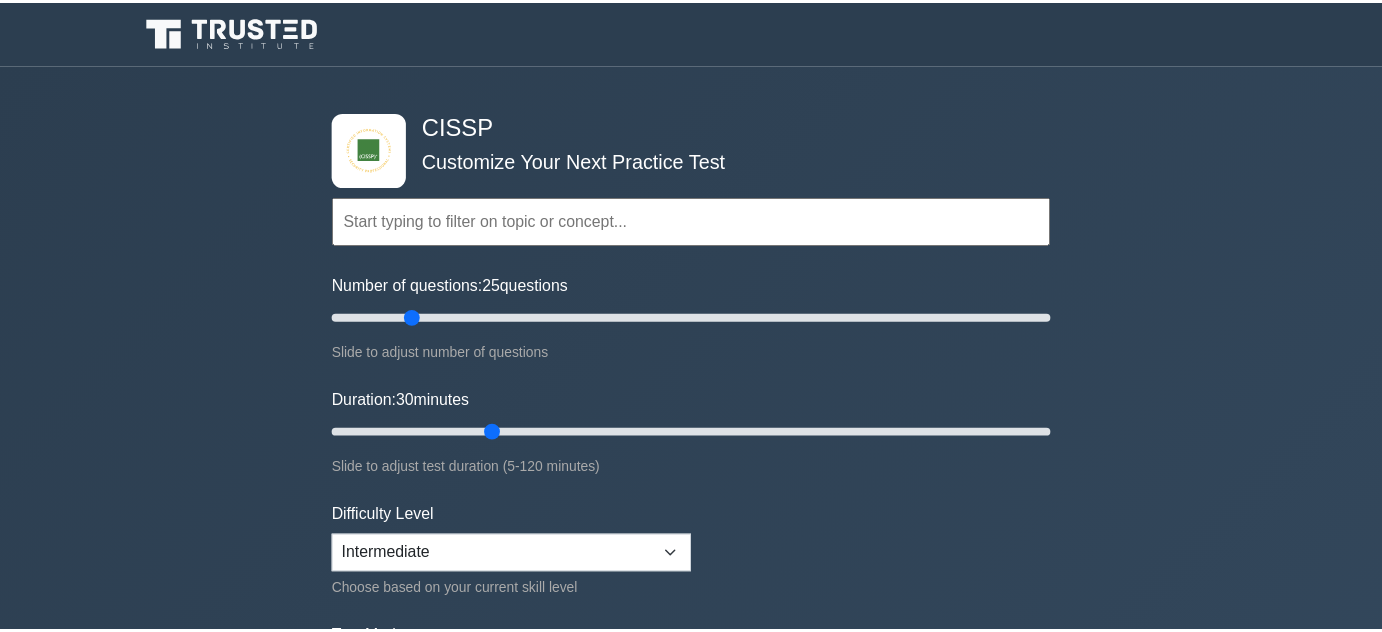 scroll, scrollTop: 0, scrollLeft: 0, axis: both 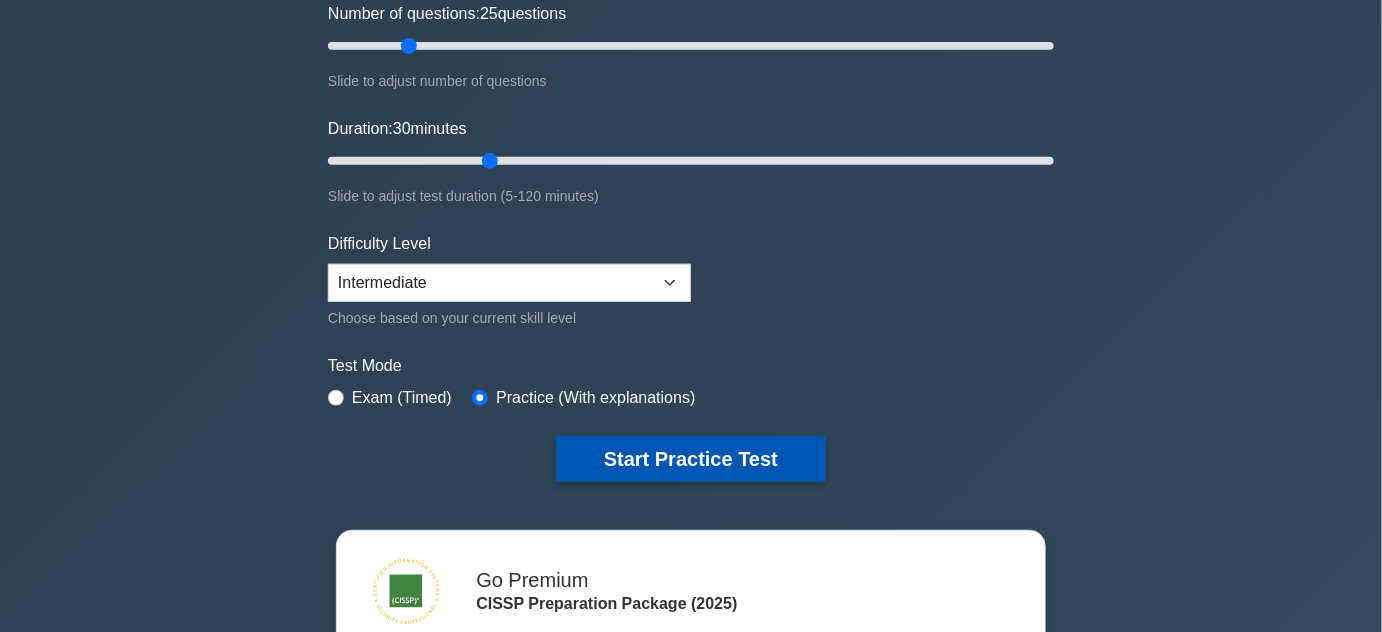 click on "Start Practice Test" at bounding box center [691, 459] 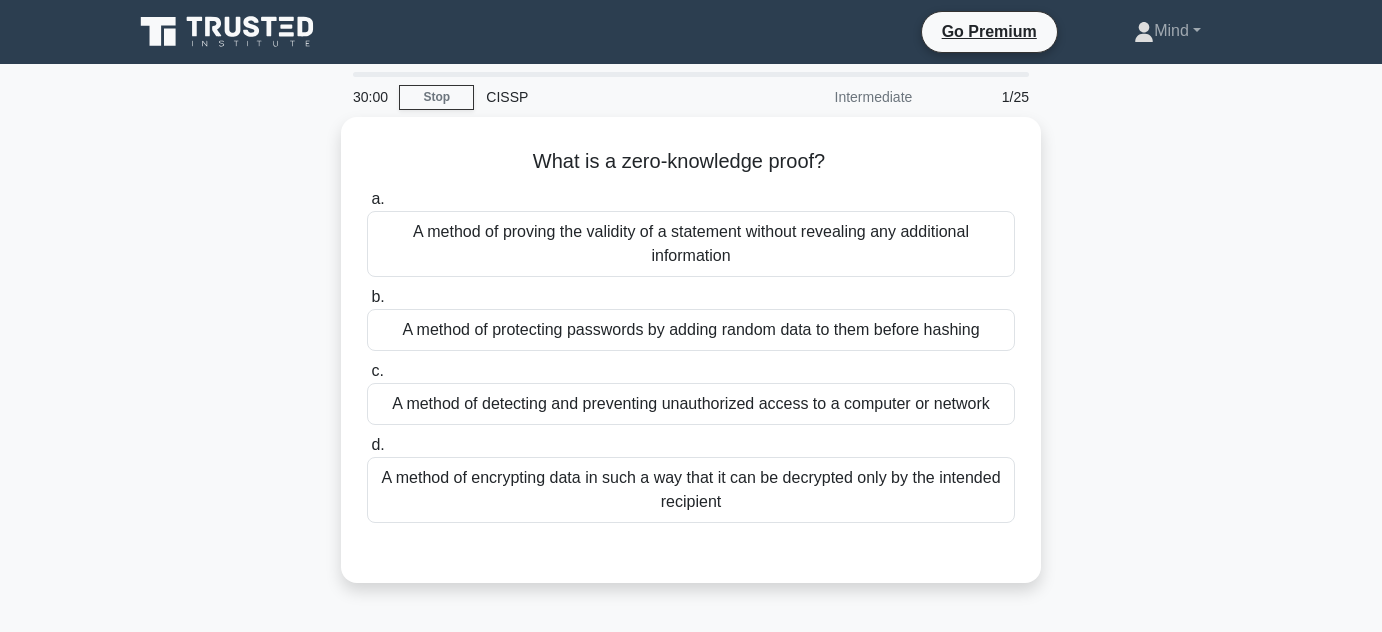 scroll, scrollTop: 0, scrollLeft: 0, axis: both 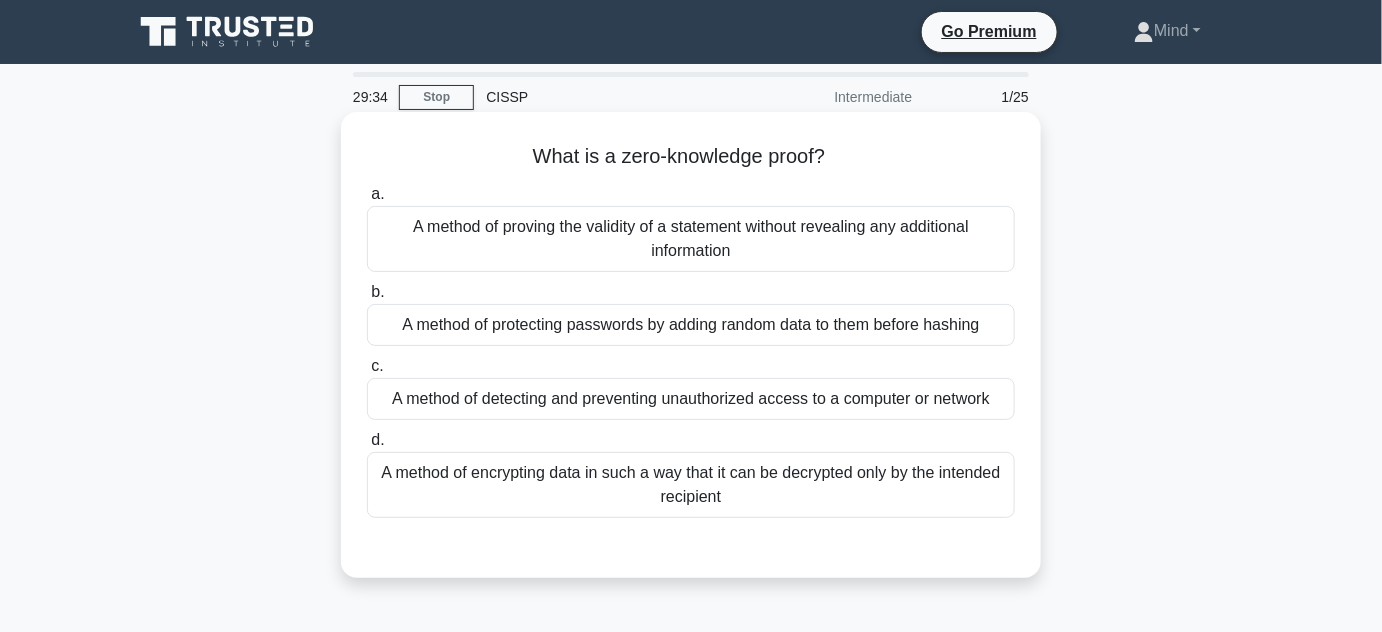 click on "A method of proving the validity of a statement without revealing any additional information" at bounding box center [691, 239] 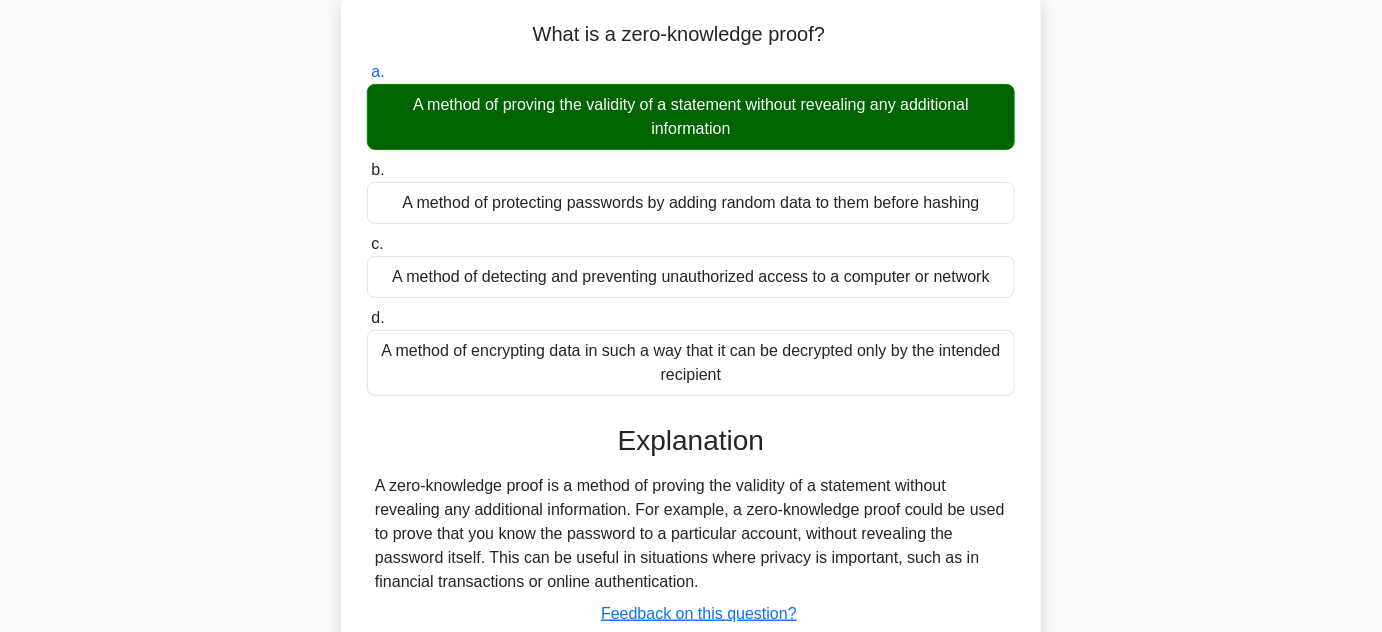 scroll, scrollTop: 90, scrollLeft: 0, axis: vertical 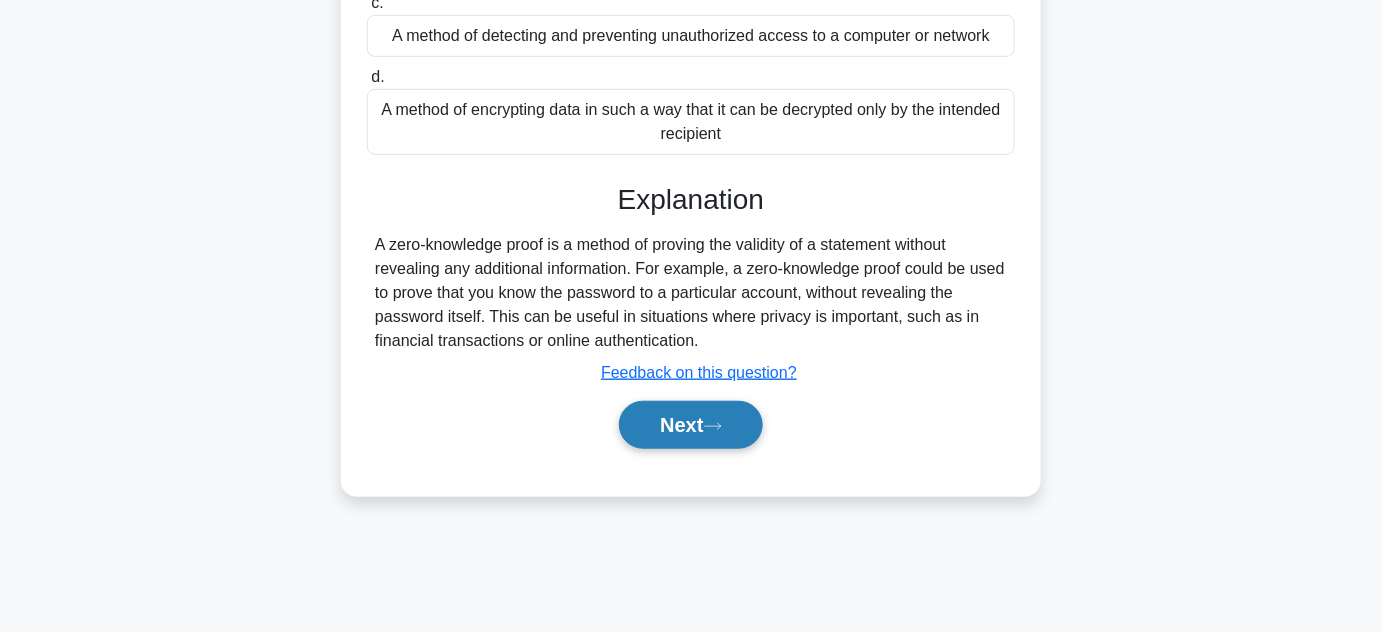 click on "Next" at bounding box center (690, 425) 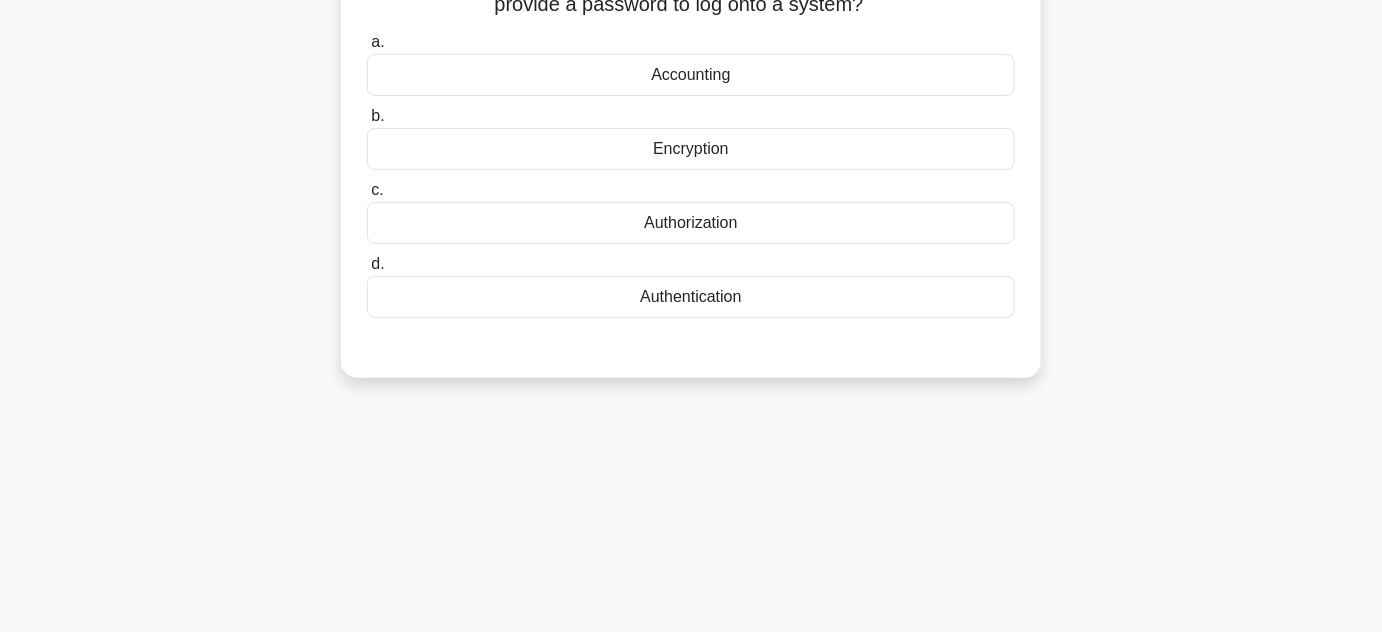 scroll, scrollTop: 0, scrollLeft: 0, axis: both 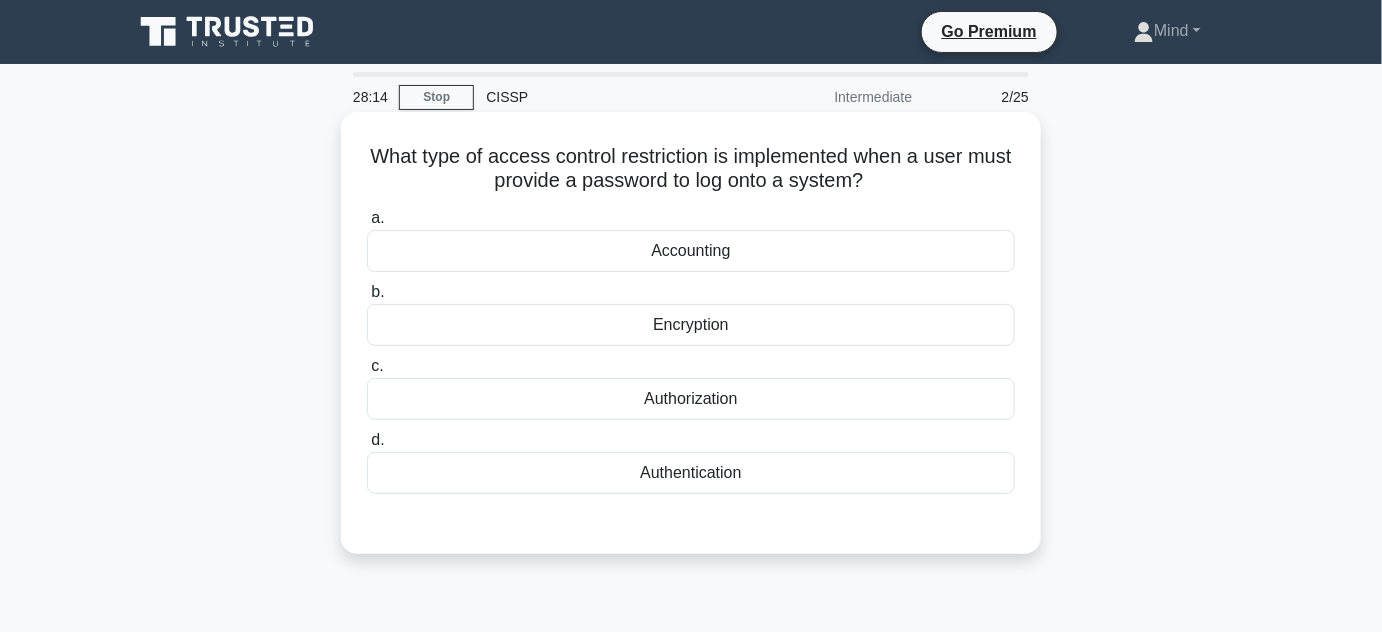 click on "Authentication" at bounding box center [691, 473] 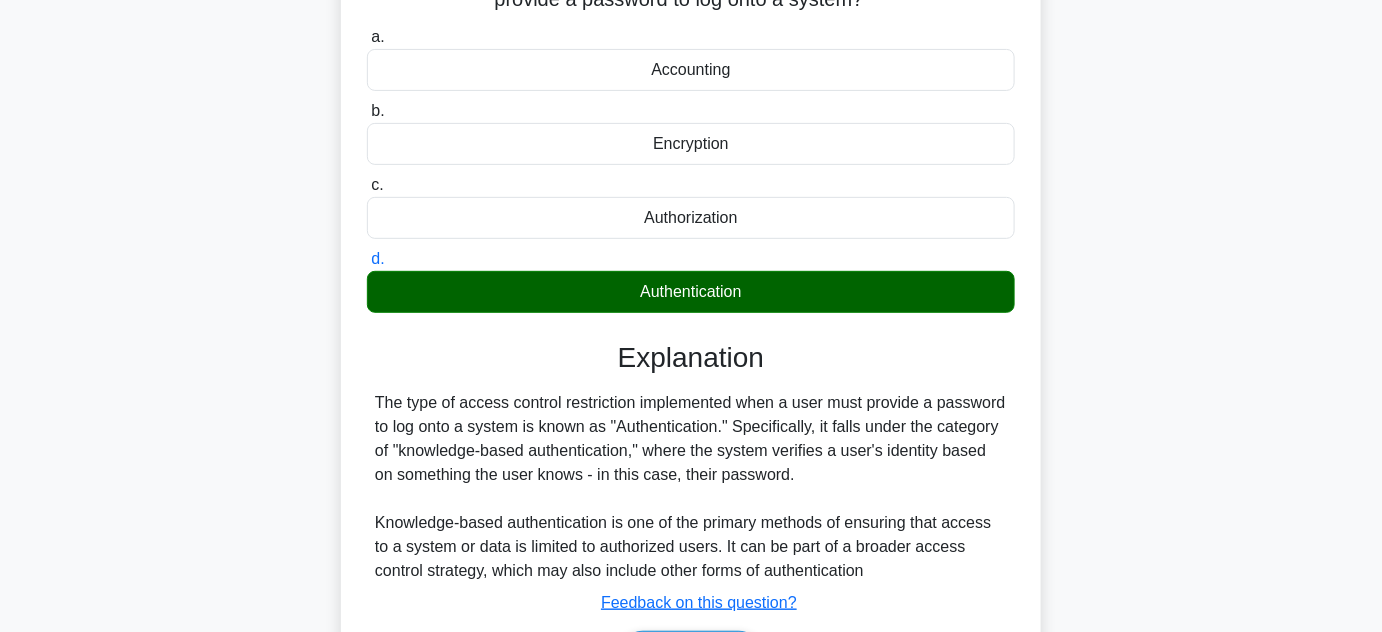 scroll, scrollTop: 363, scrollLeft: 0, axis: vertical 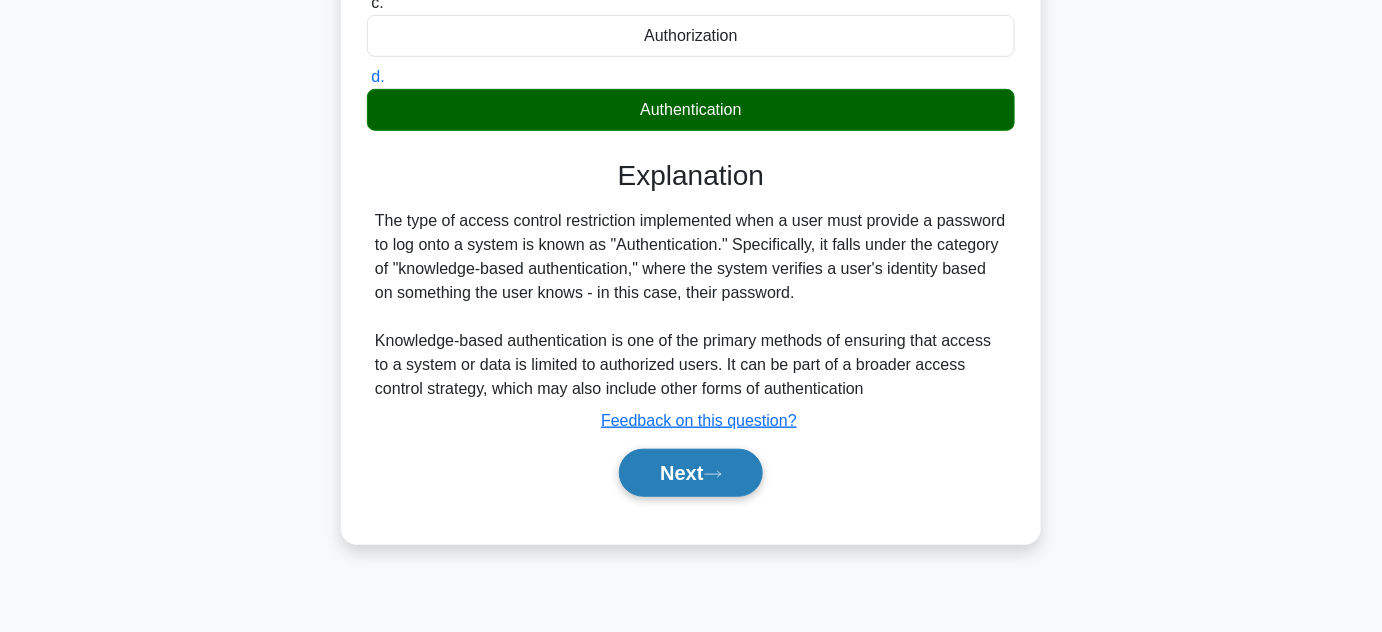 click on "Next" at bounding box center [690, 473] 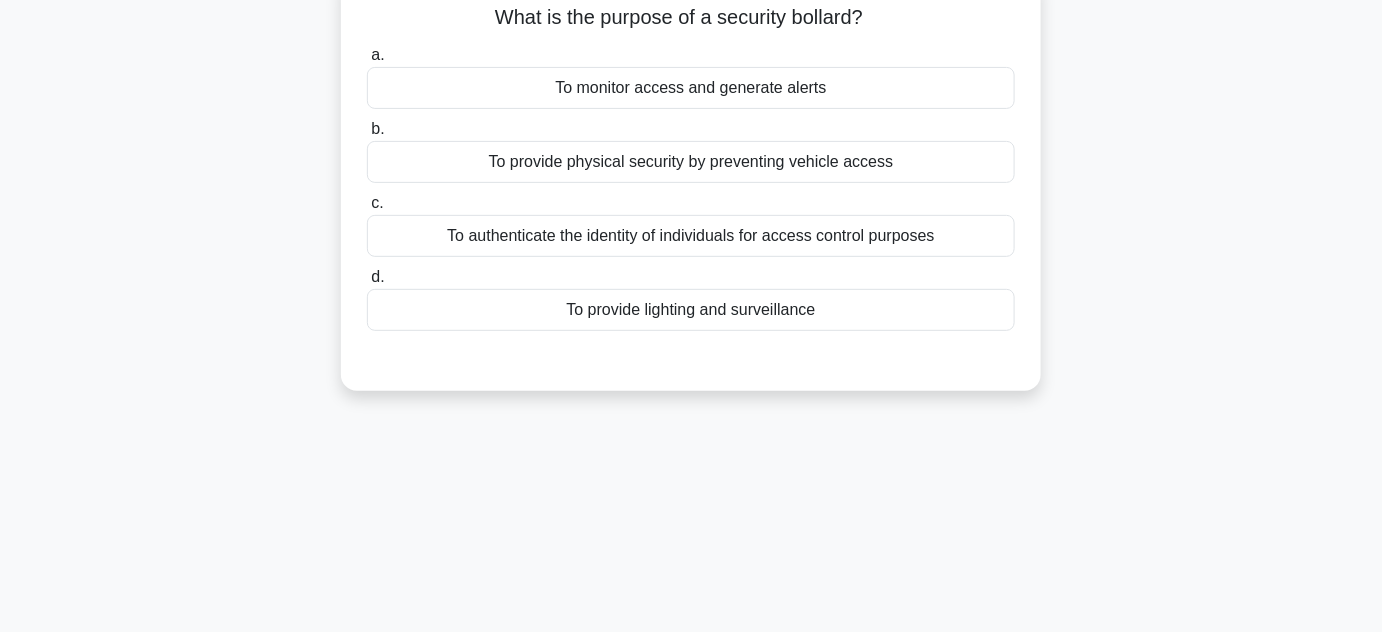 scroll, scrollTop: 0, scrollLeft: 0, axis: both 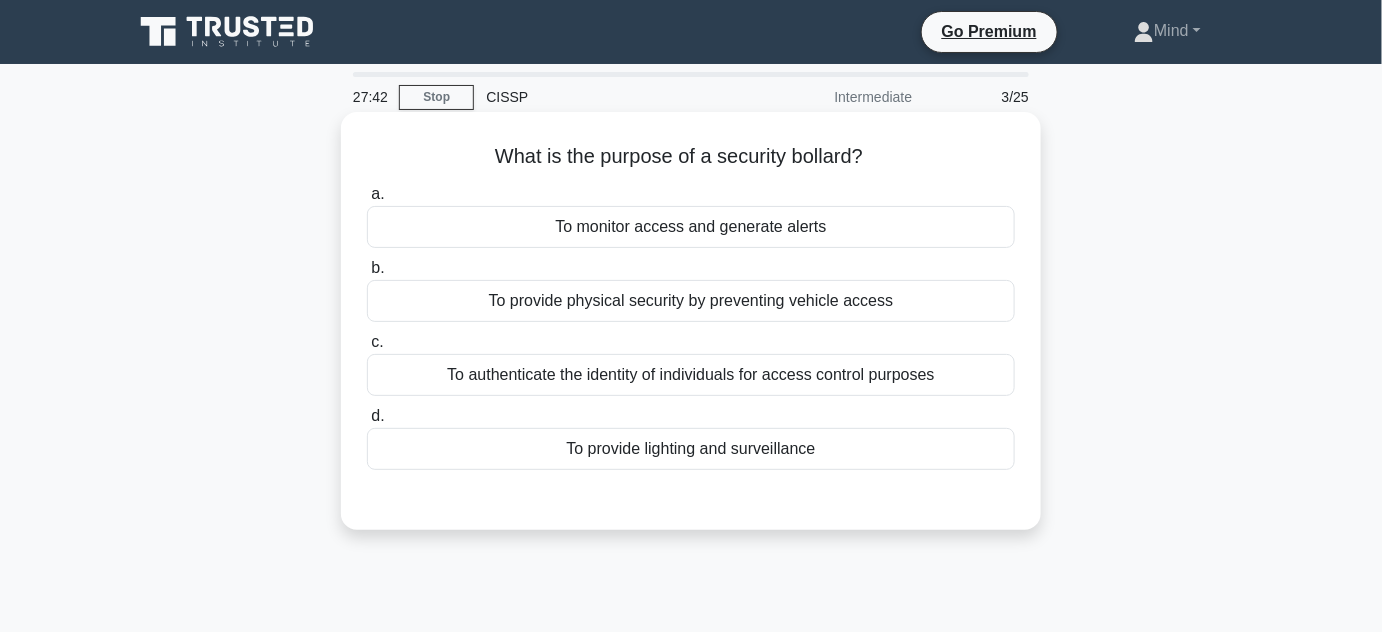 click on "To provide lighting and surveillance" at bounding box center (691, 449) 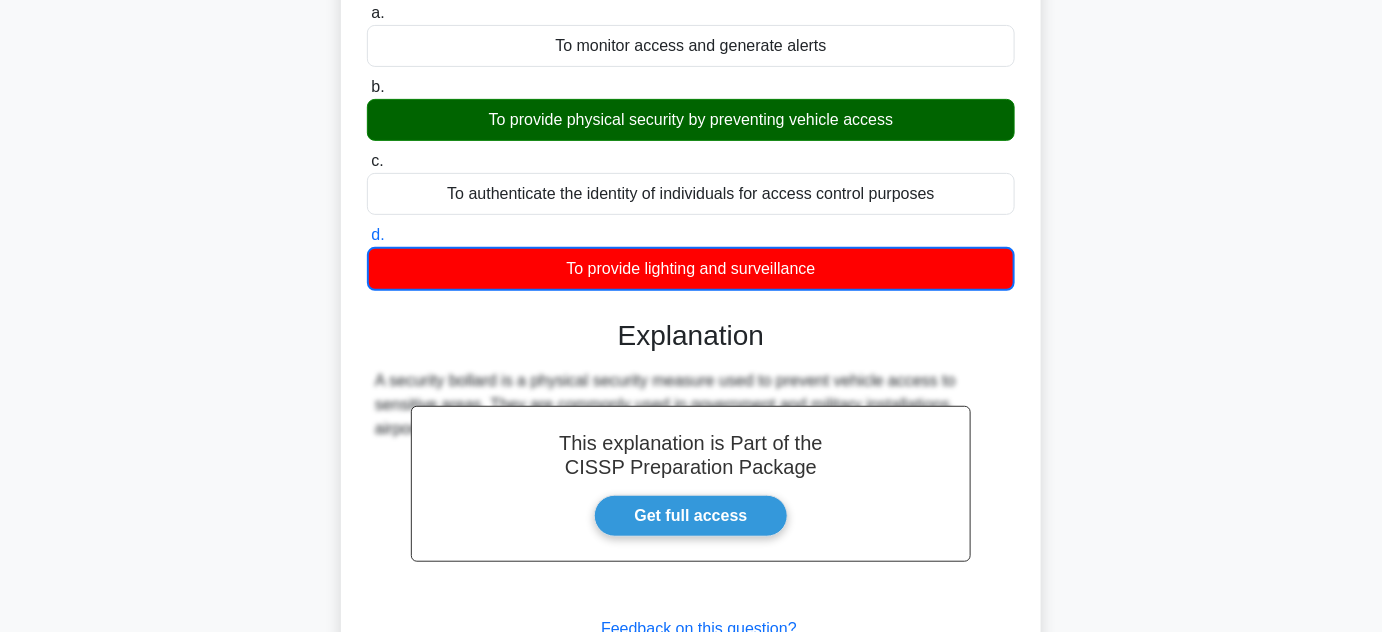 scroll, scrollTop: 90, scrollLeft: 0, axis: vertical 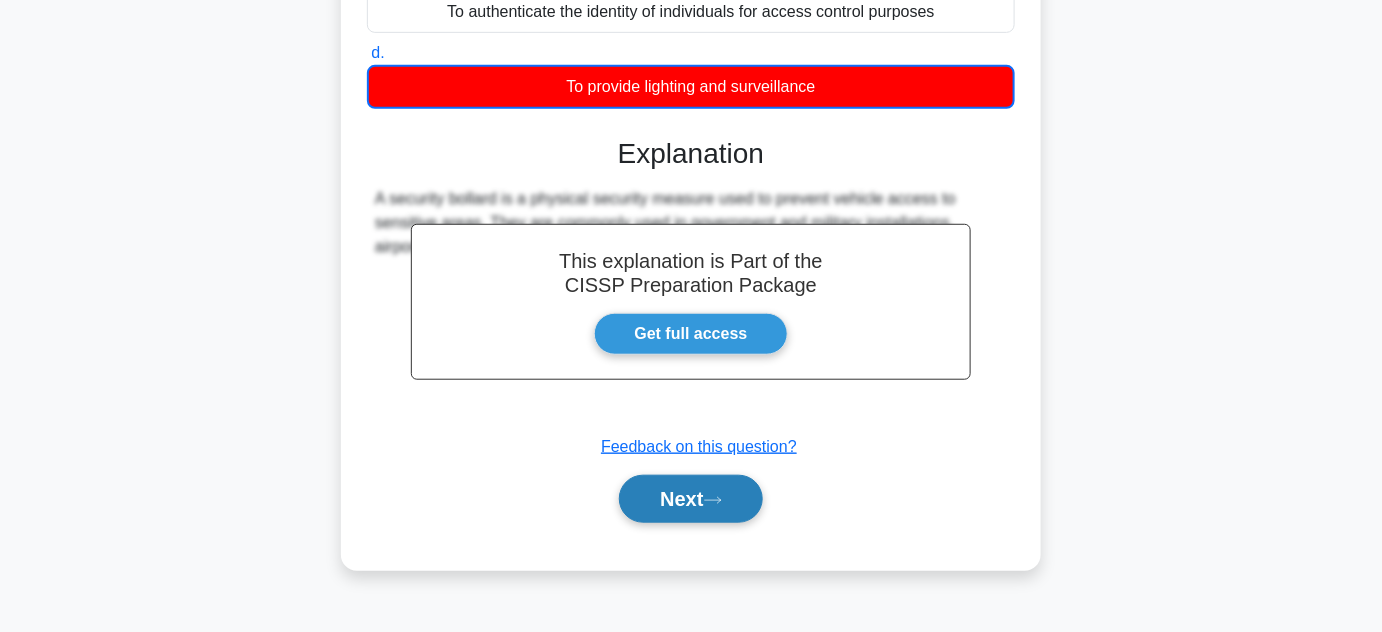 click on "Next" at bounding box center (690, 499) 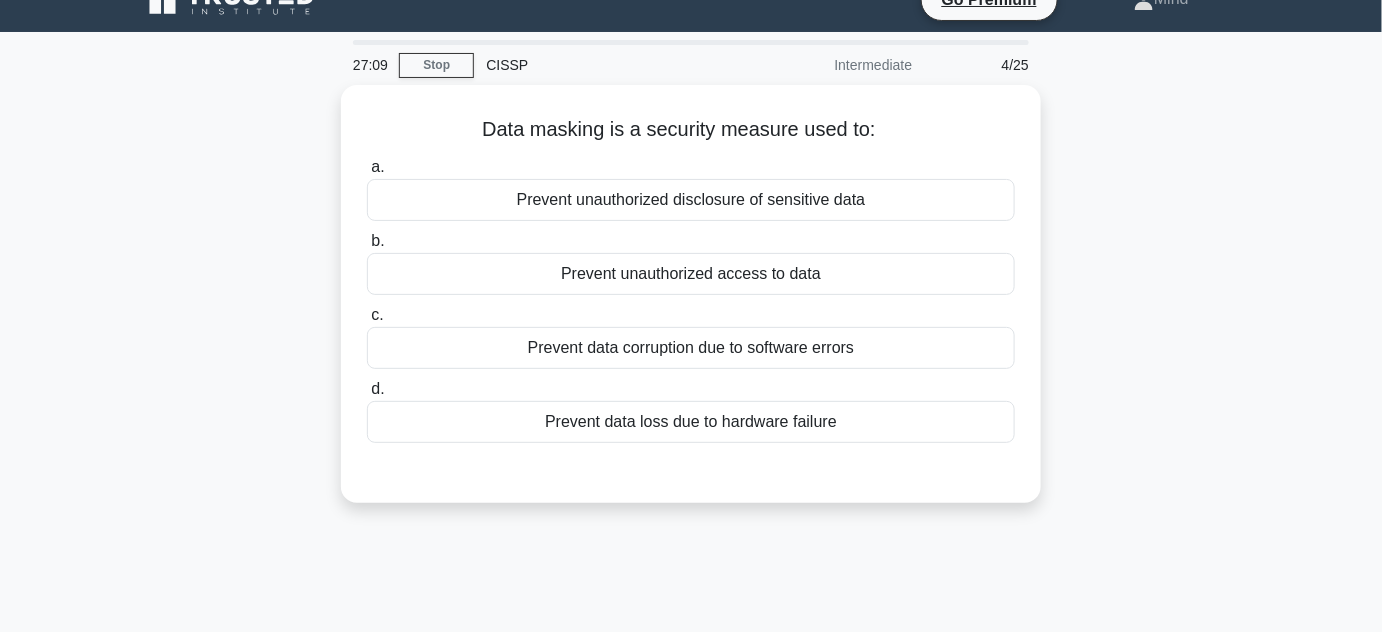 scroll, scrollTop: 0, scrollLeft: 0, axis: both 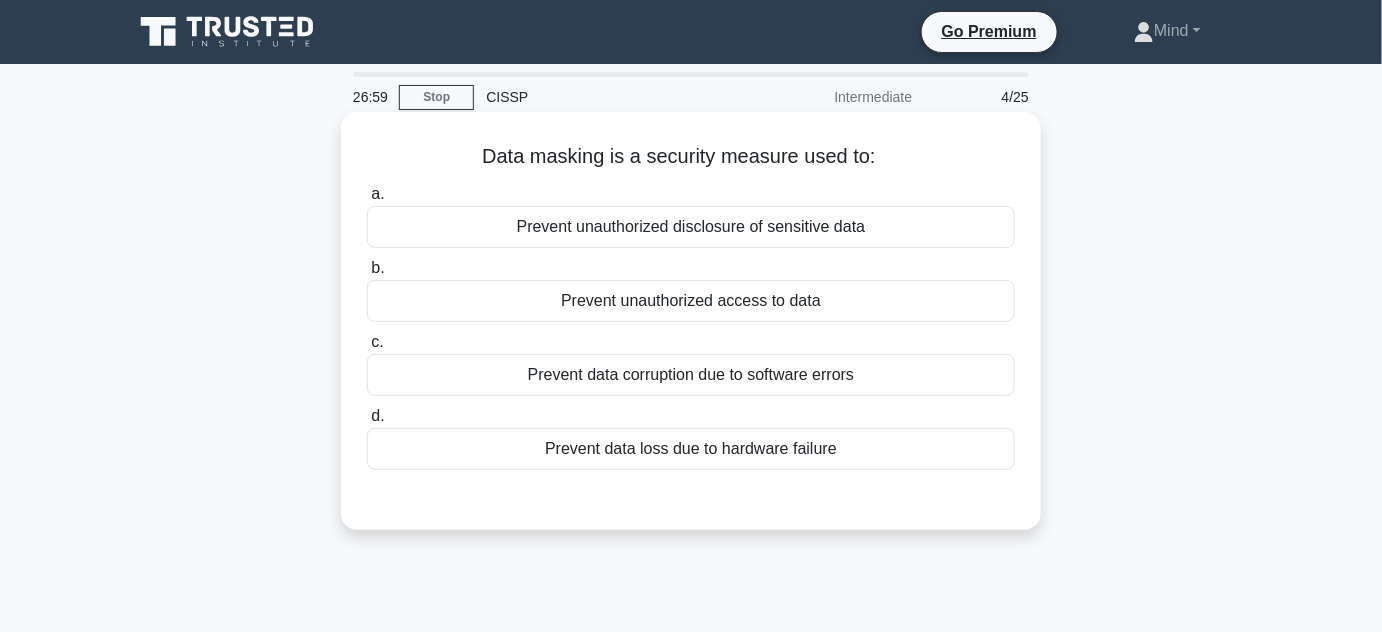 click on "Prevent unauthorized disclosure of sensitive data" at bounding box center (691, 227) 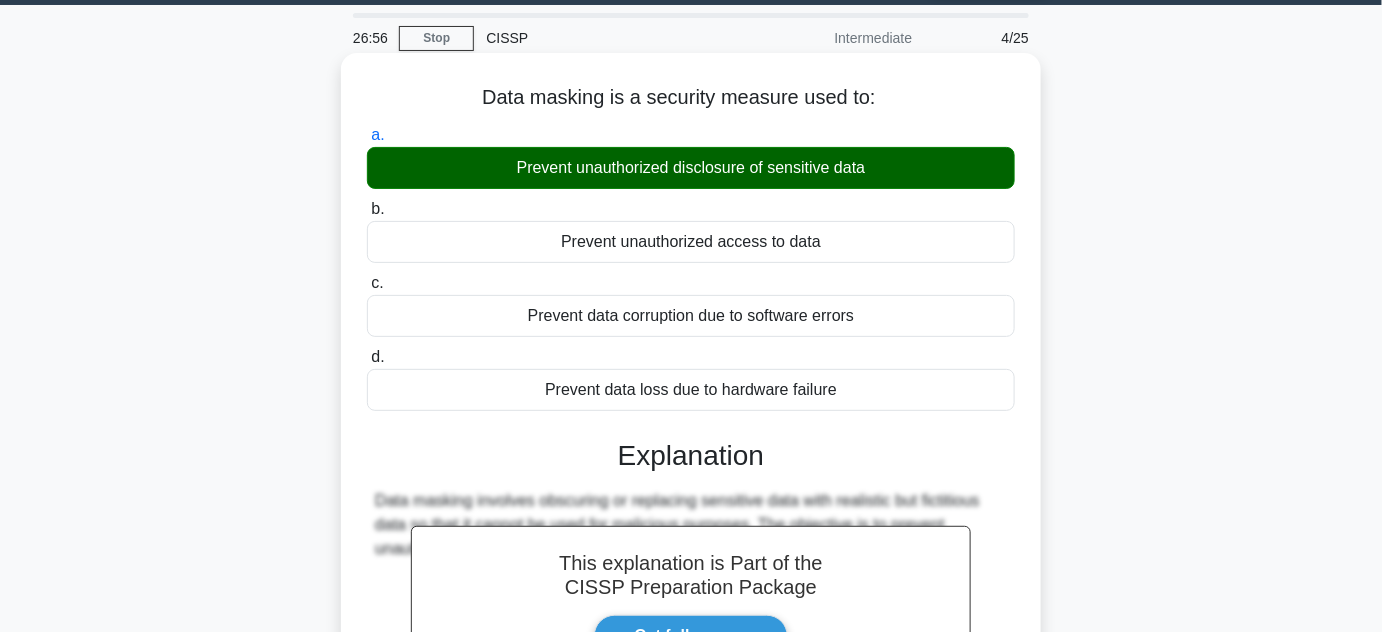 scroll, scrollTop: 90, scrollLeft: 0, axis: vertical 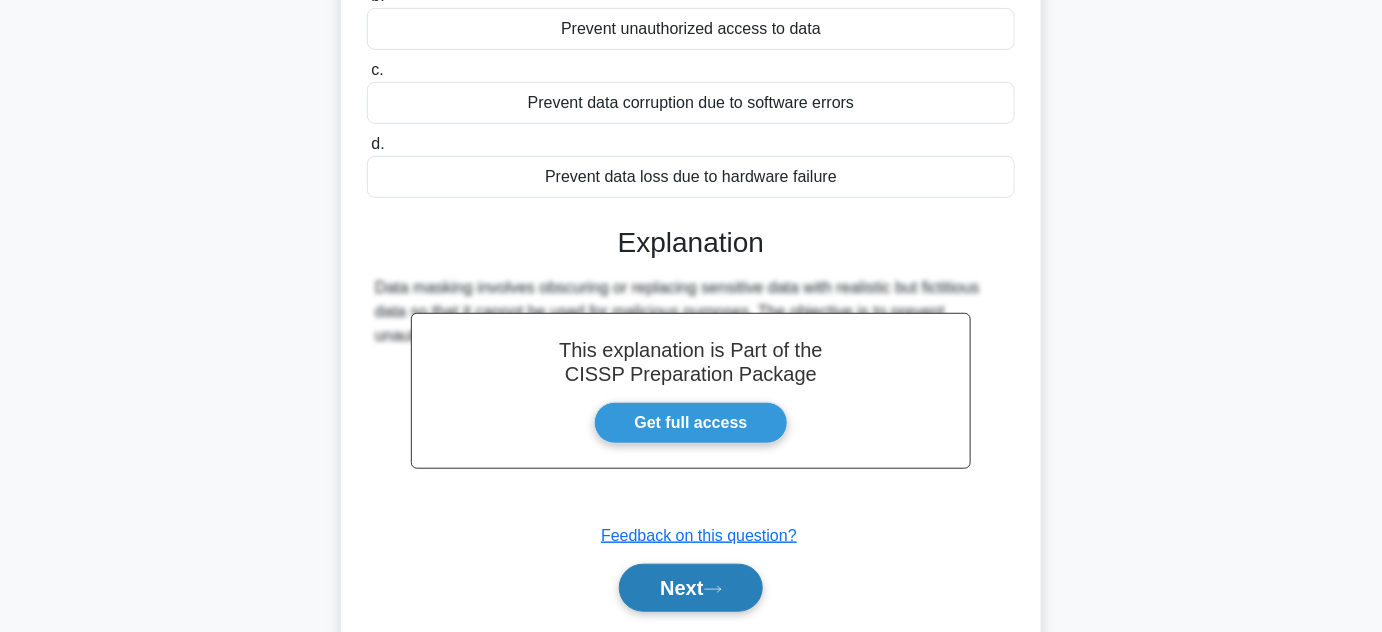click on "Next" at bounding box center [690, 588] 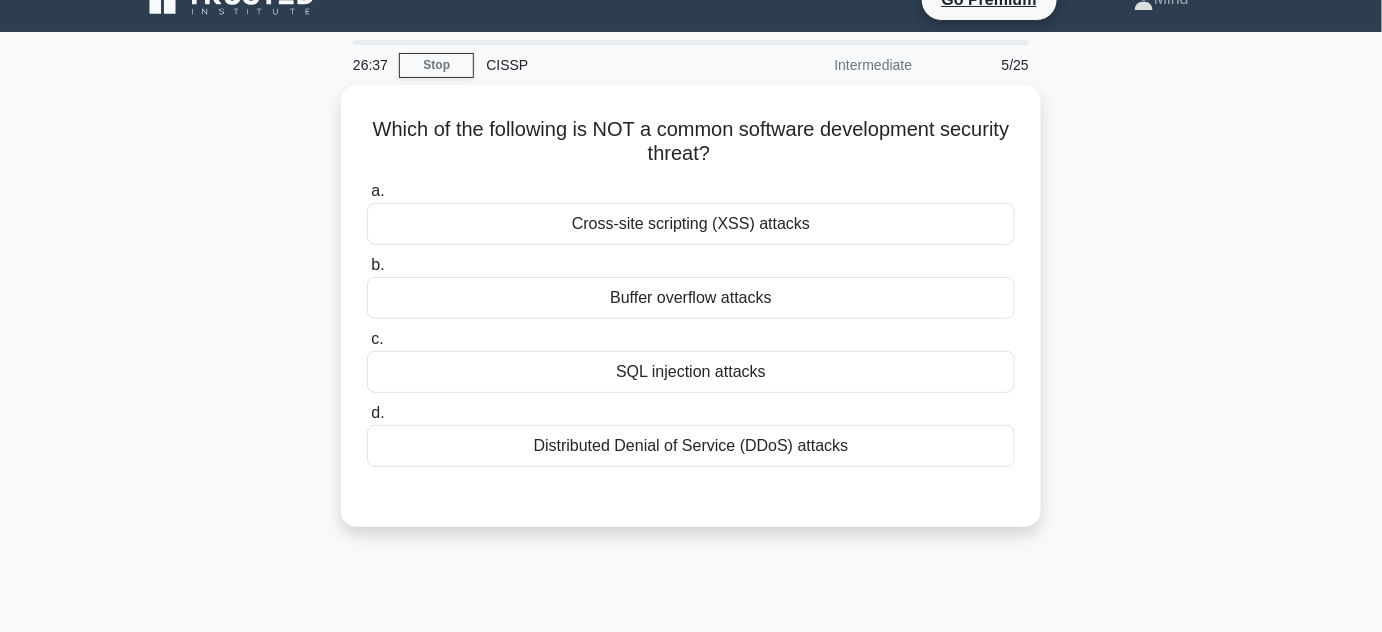 scroll, scrollTop: 0, scrollLeft: 0, axis: both 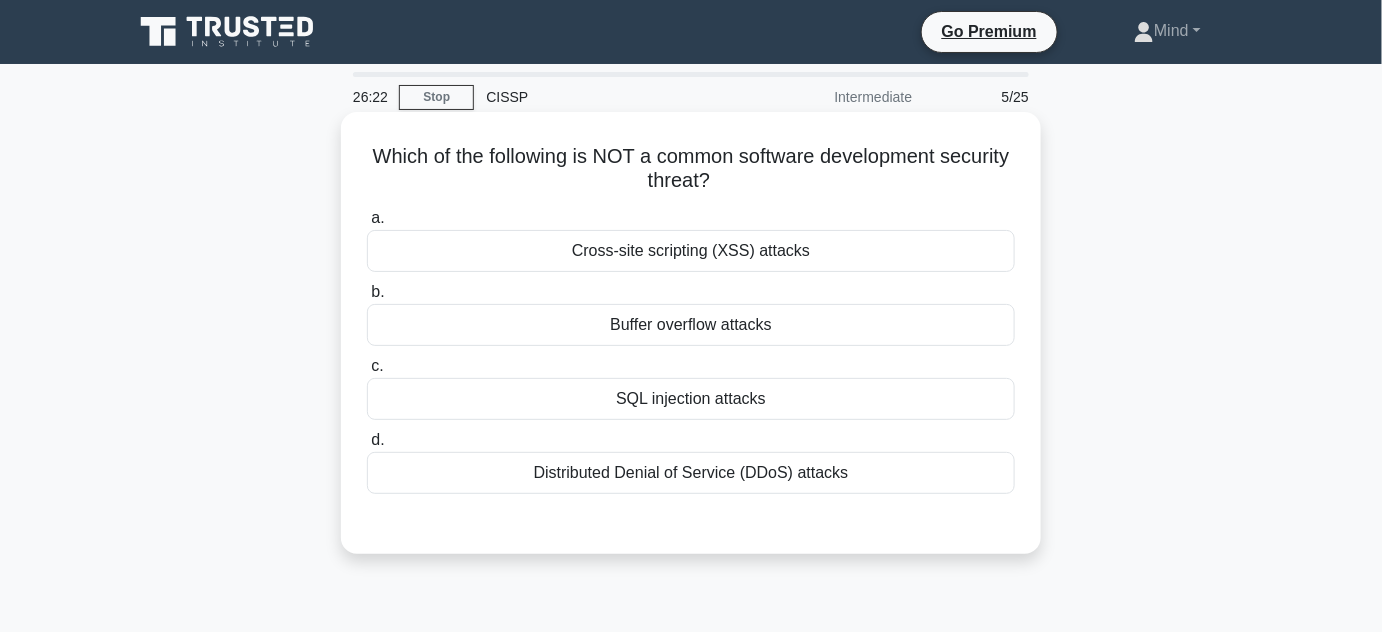 click on "Distributed Denial of Service (DDoS) attacks" at bounding box center (691, 473) 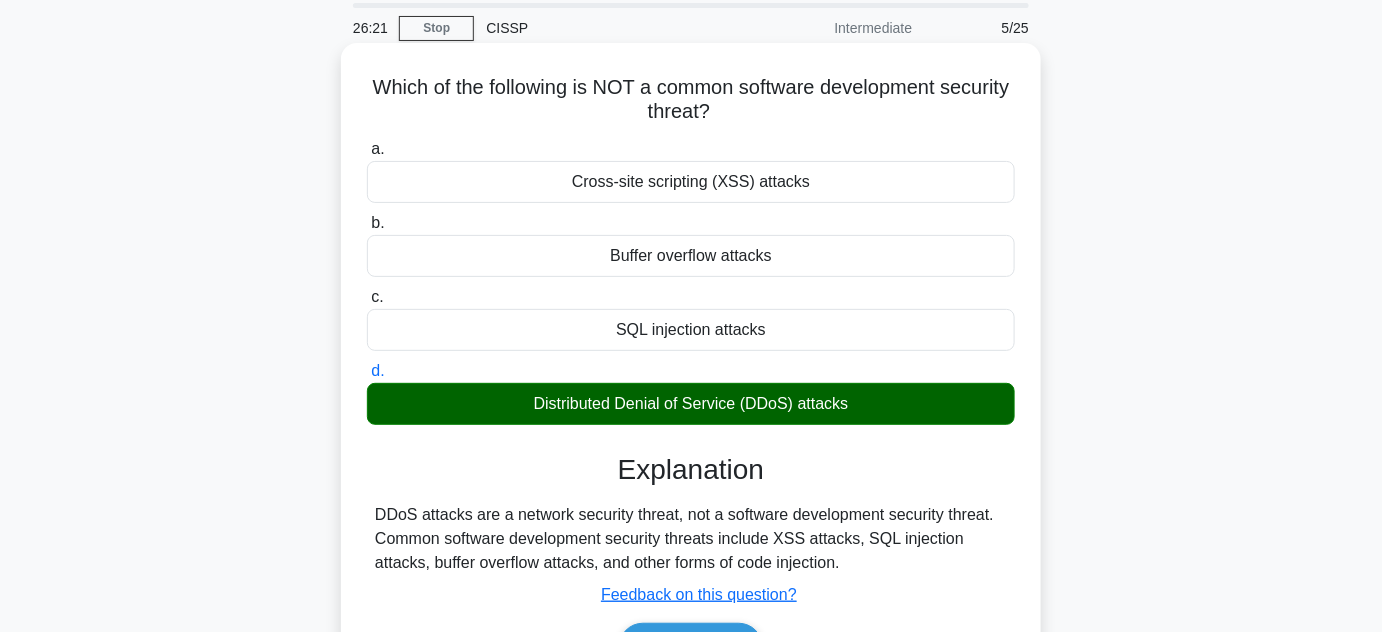 scroll, scrollTop: 181, scrollLeft: 0, axis: vertical 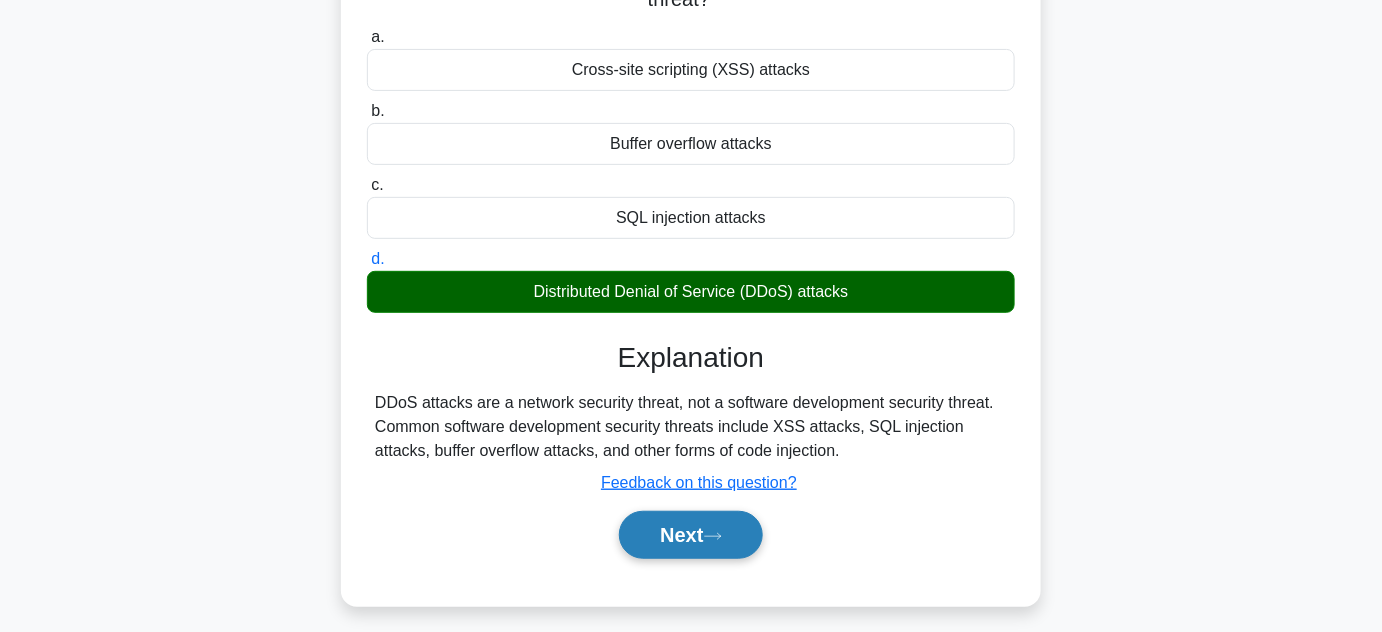click on "Next" at bounding box center [690, 535] 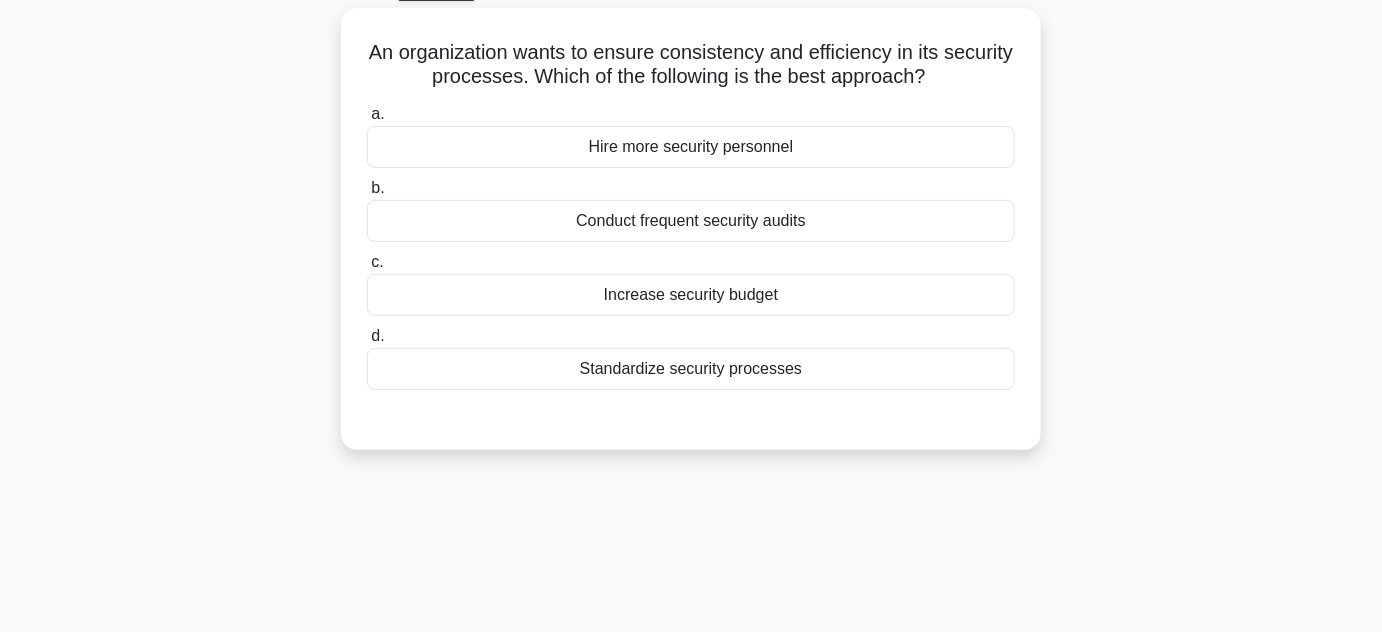 scroll, scrollTop: 0, scrollLeft: 0, axis: both 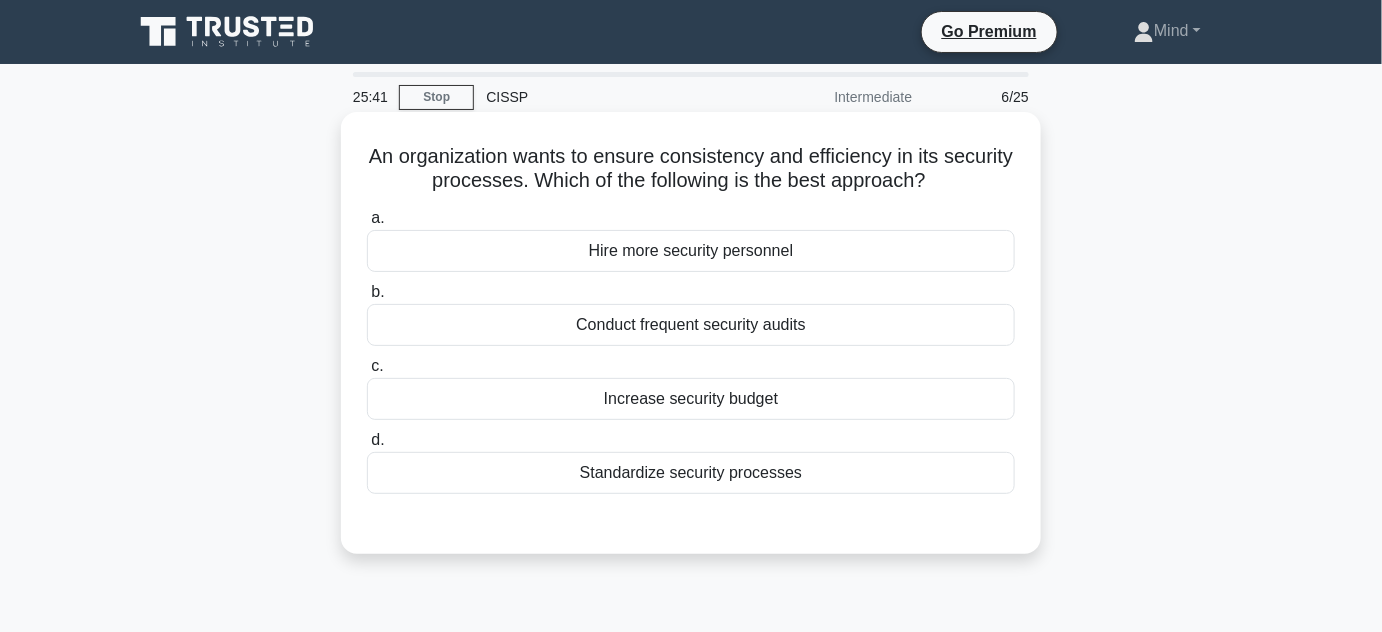 click on "Conduct frequent security audits" at bounding box center [691, 325] 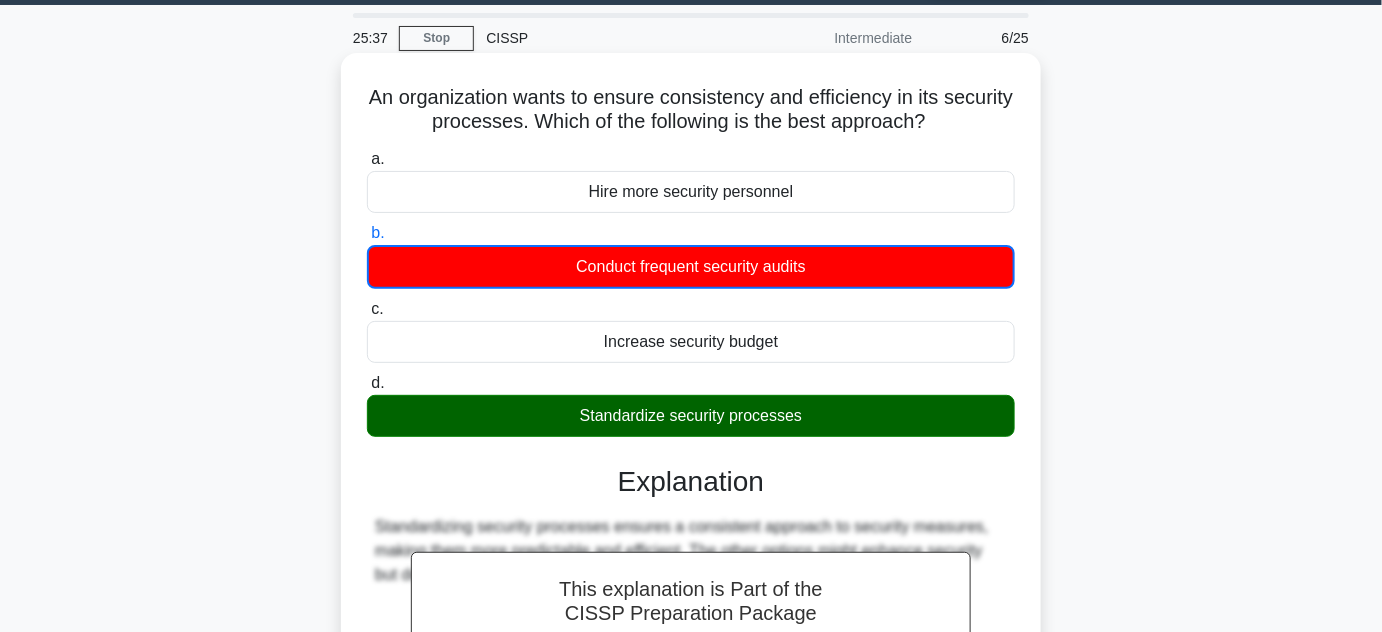 scroll, scrollTop: 90, scrollLeft: 0, axis: vertical 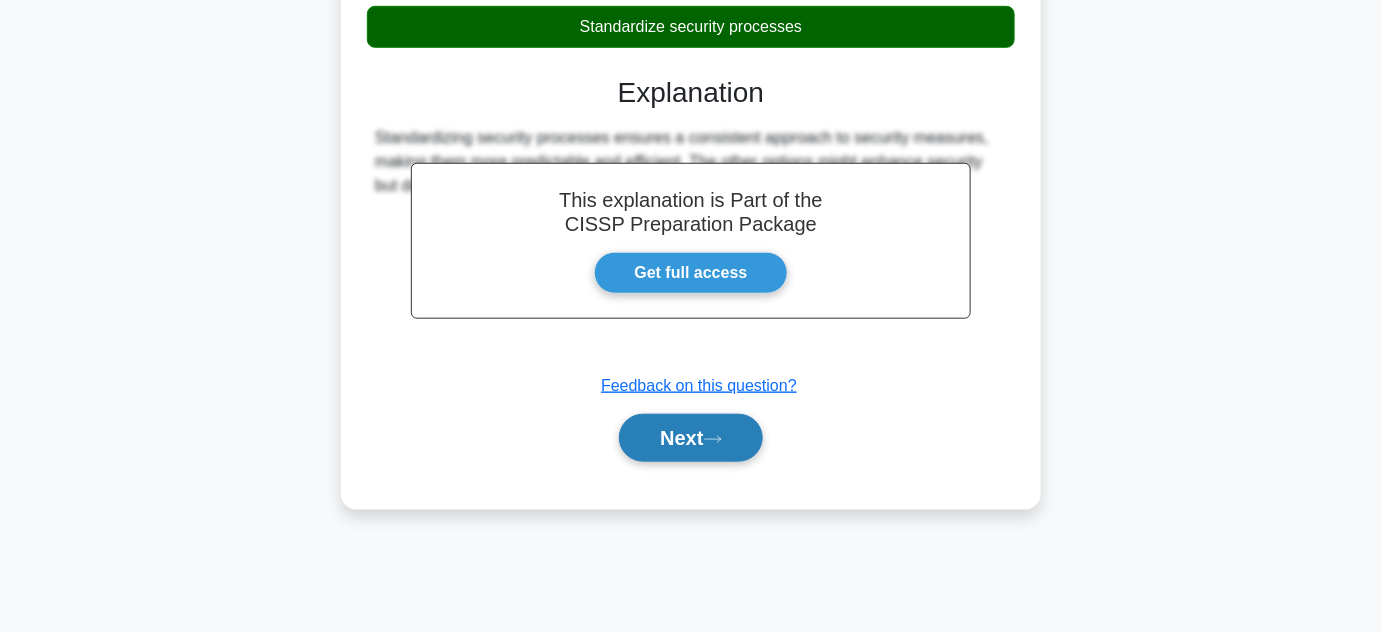 click on "Next" at bounding box center [690, 438] 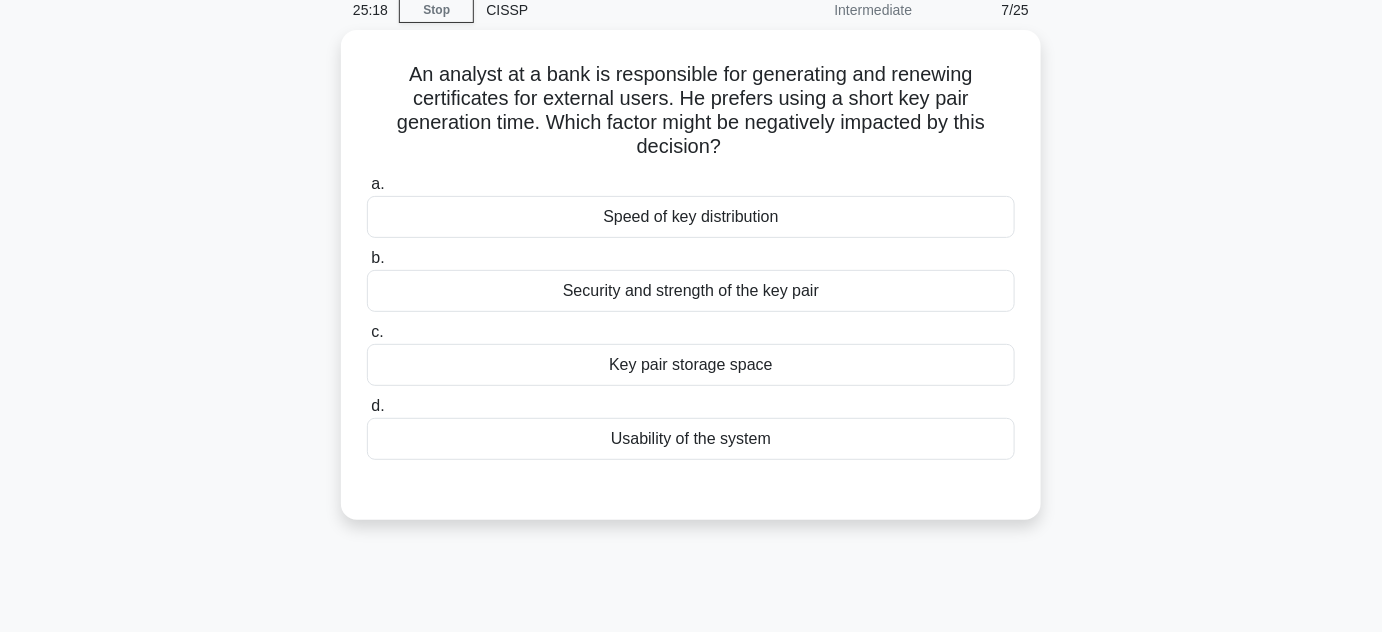 scroll, scrollTop: 0, scrollLeft: 0, axis: both 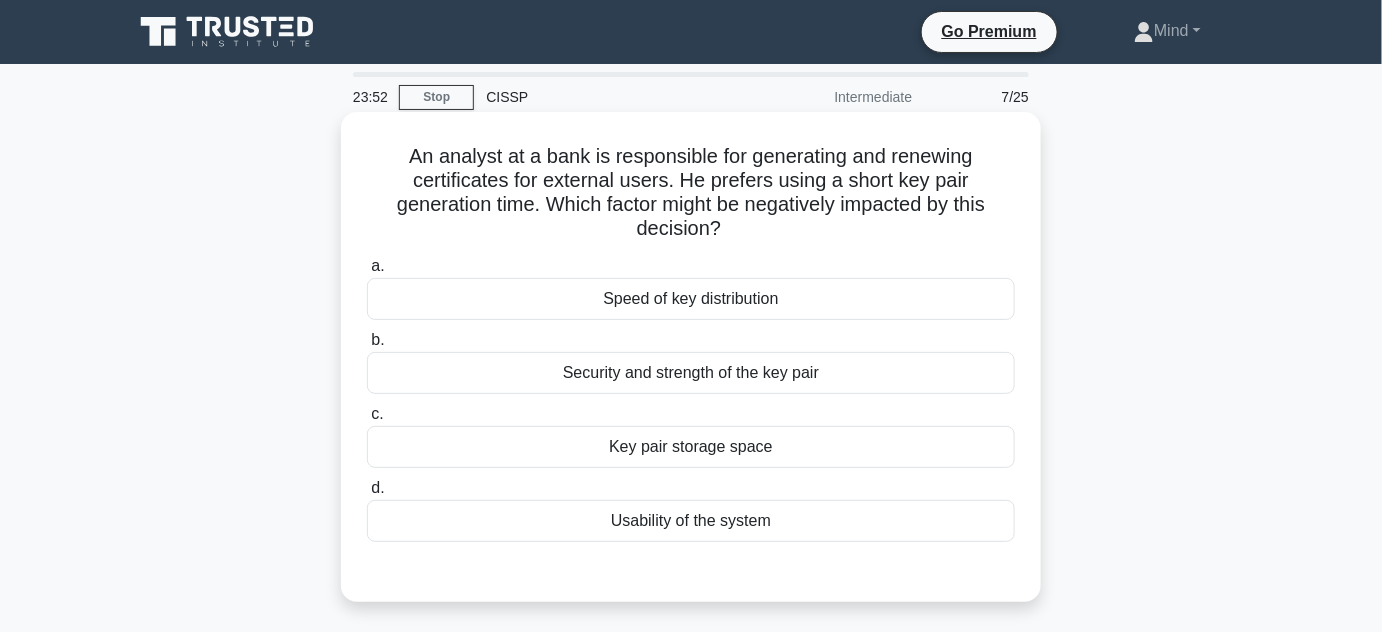 click on "Security and strength of the key pair" at bounding box center (691, 373) 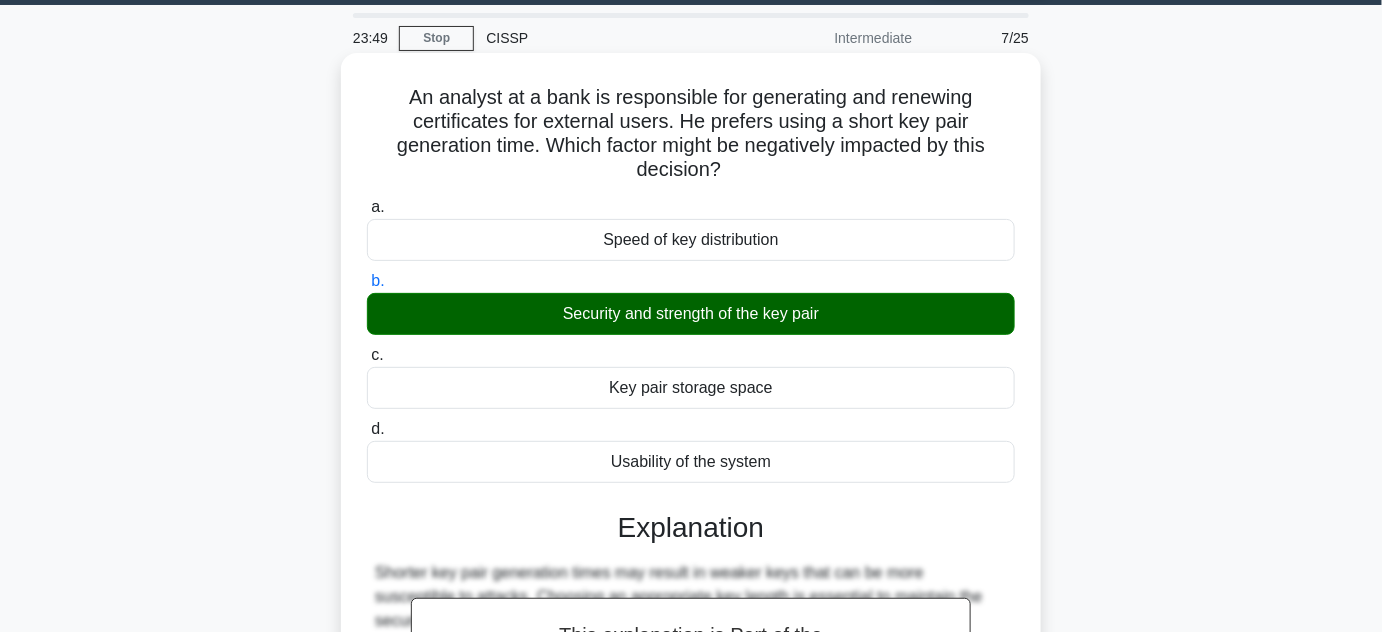scroll, scrollTop: 90, scrollLeft: 0, axis: vertical 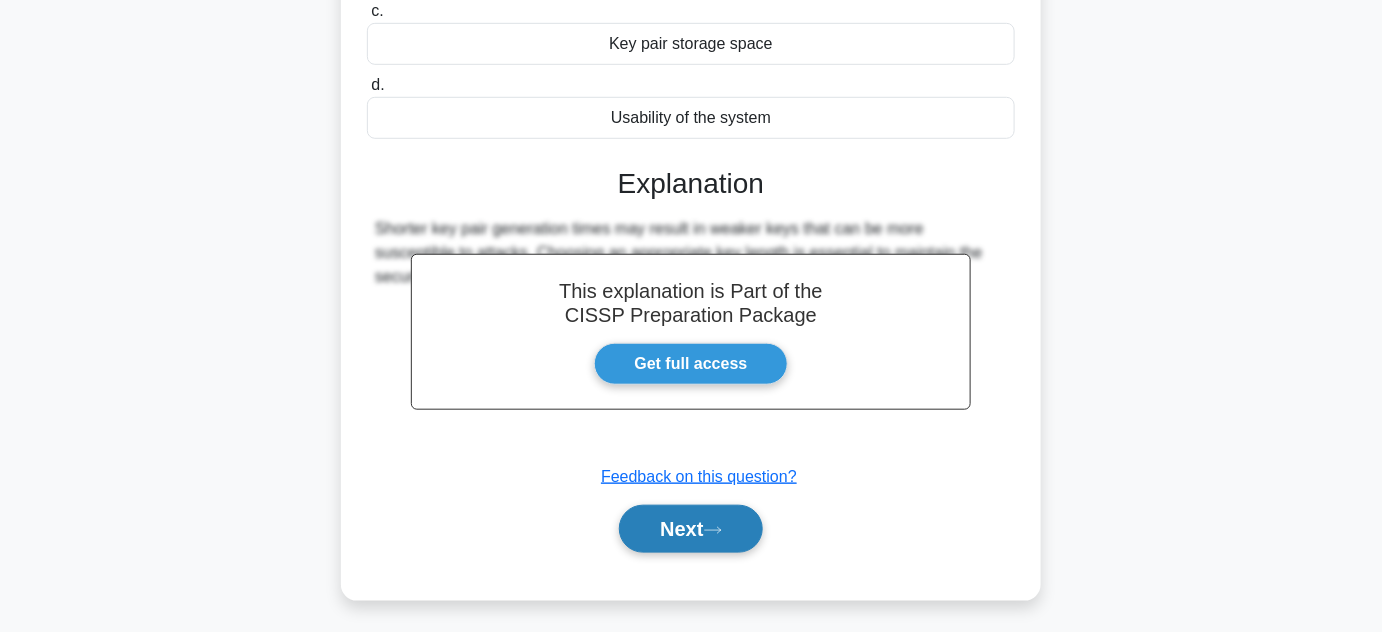click on "Next" at bounding box center [690, 529] 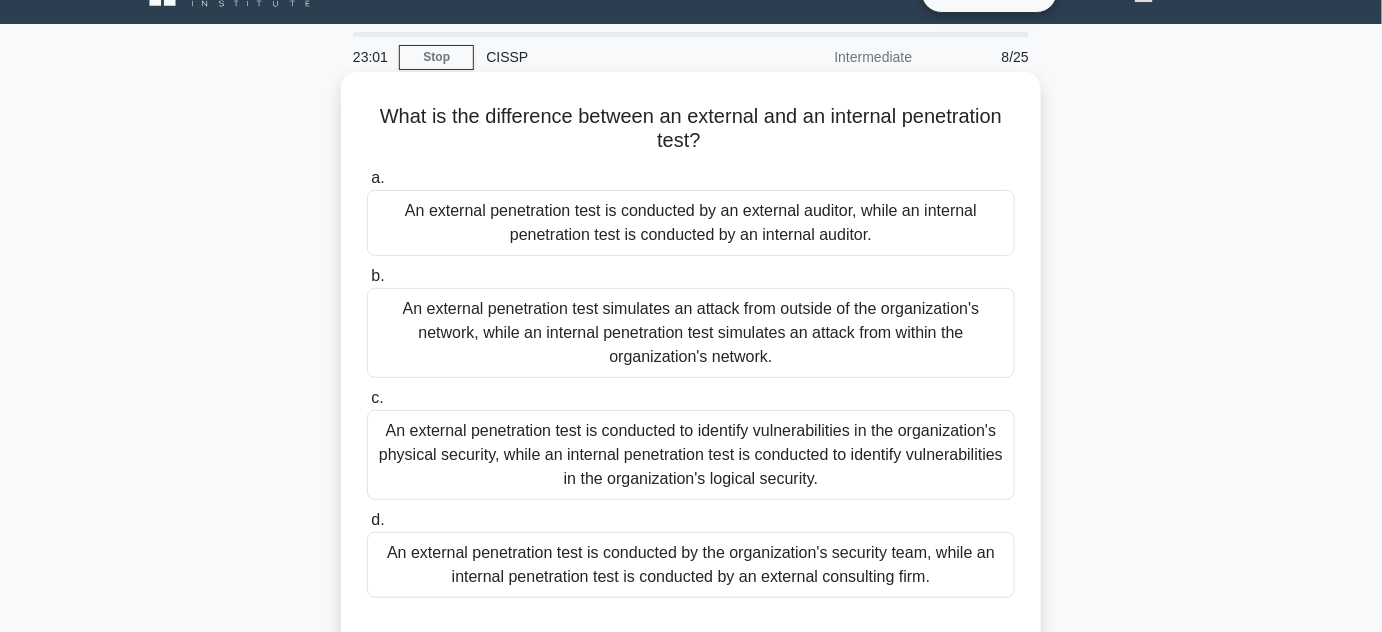 scroll, scrollTop: 130, scrollLeft: 0, axis: vertical 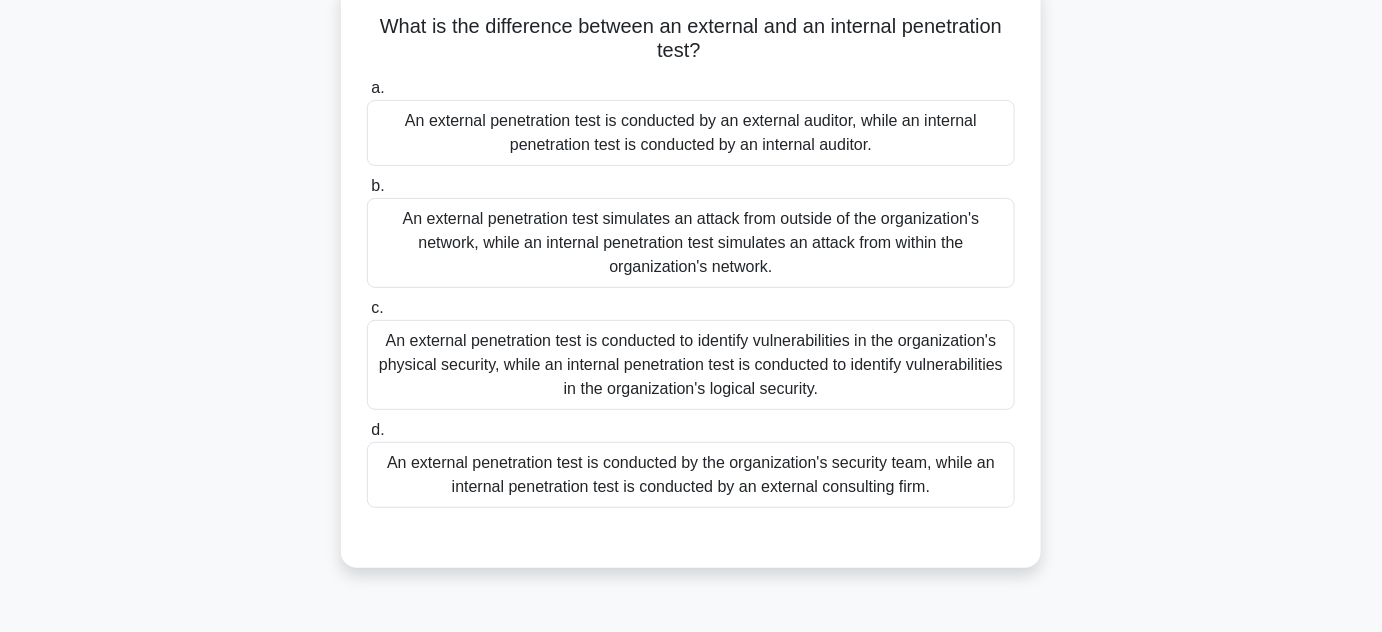click on "An external penetration test simulates an attack from outside of the organization's network, while an internal penetration test simulates an attack from within the organization's network." at bounding box center (691, 243) 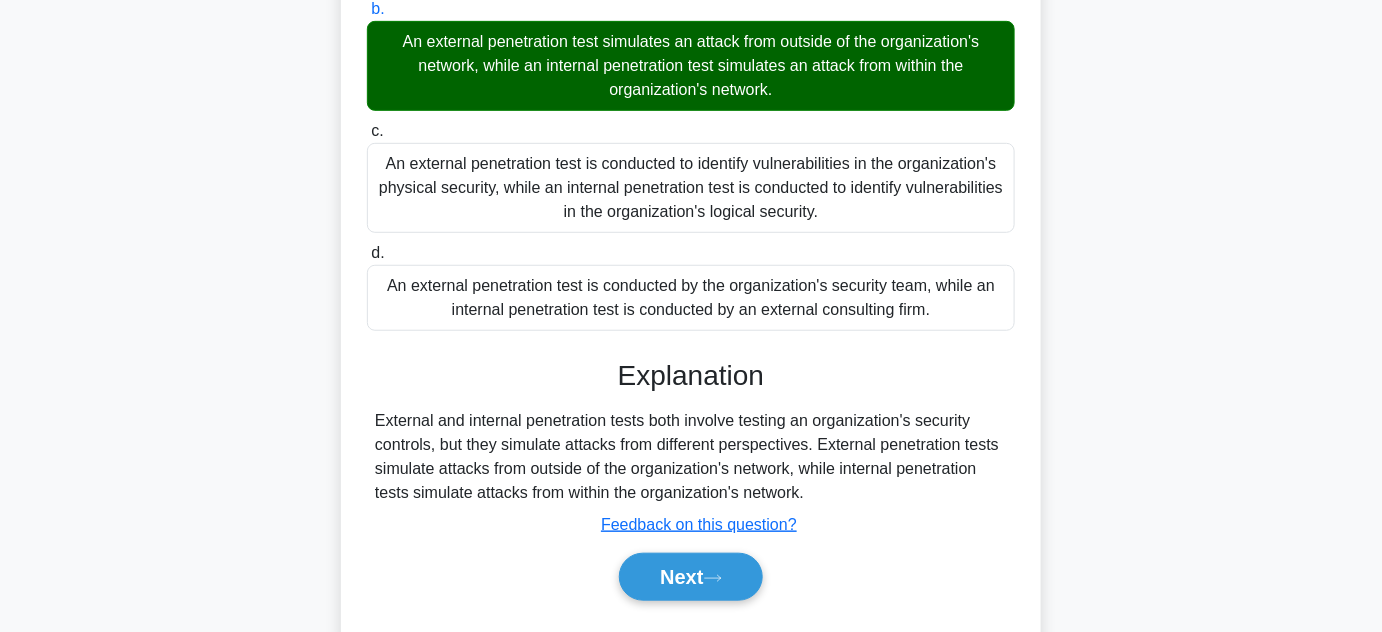 scroll, scrollTop: 403, scrollLeft: 0, axis: vertical 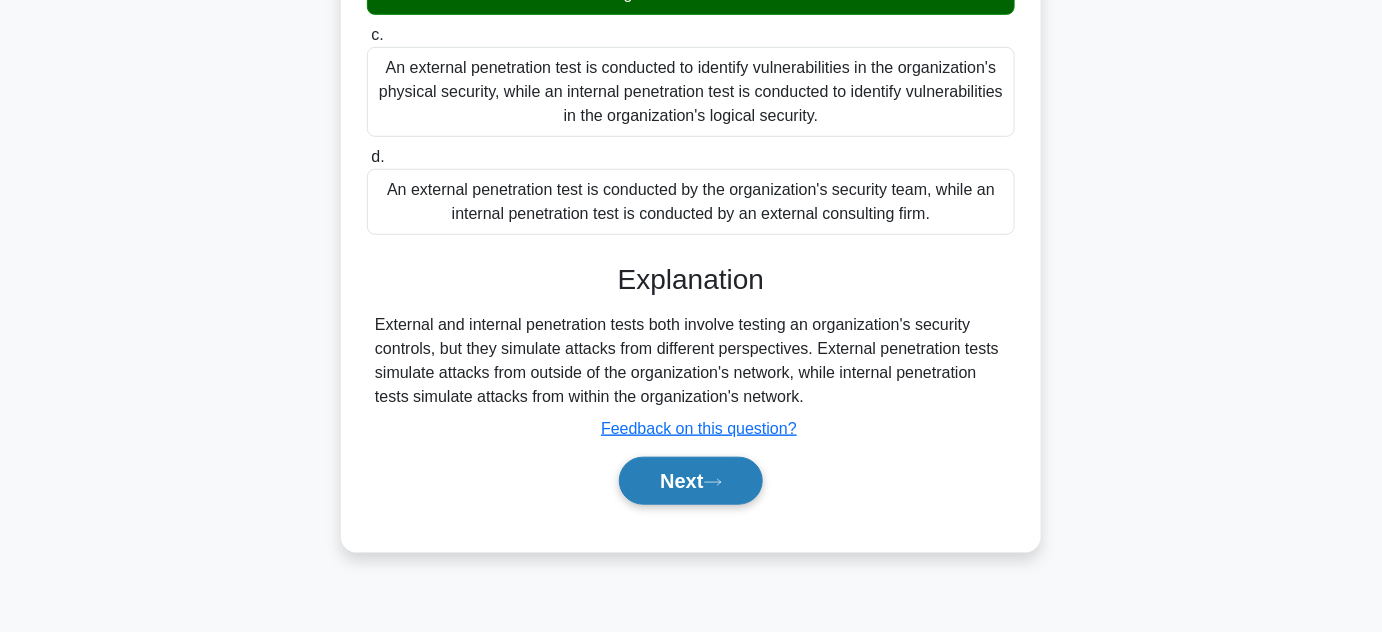 click on "Next" at bounding box center (690, 481) 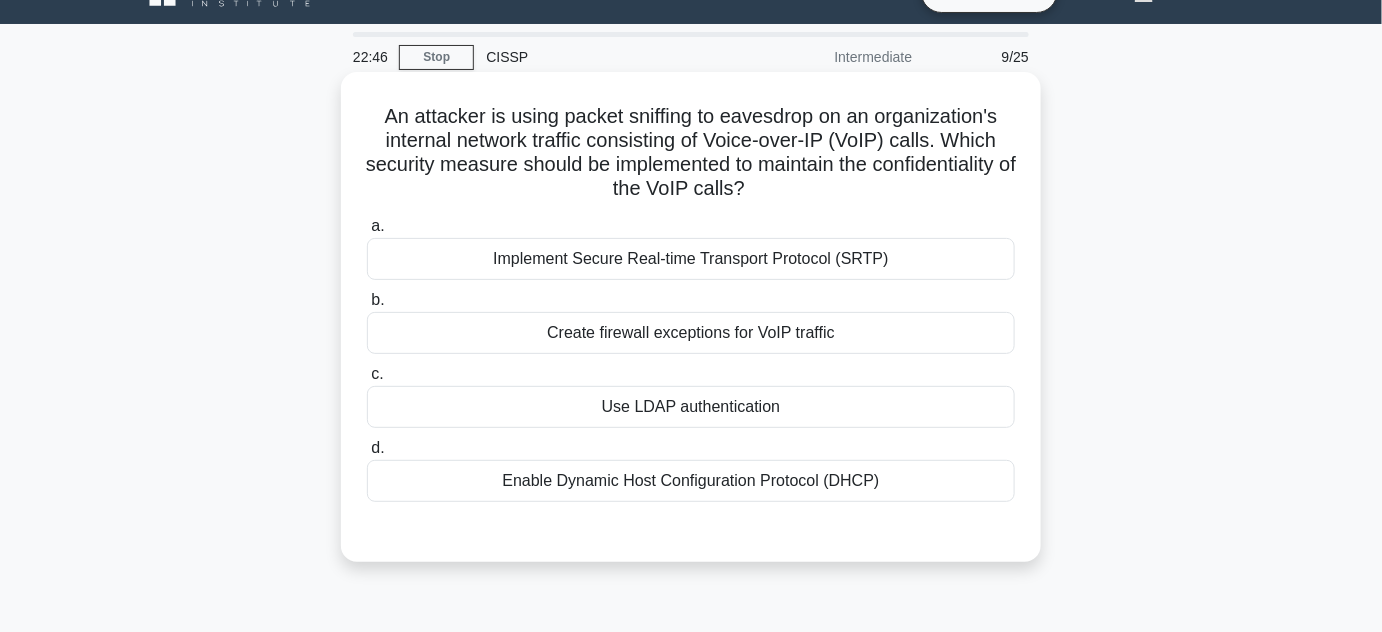 scroll, scrollTop: 0, scrollLeft: 0, axis: both 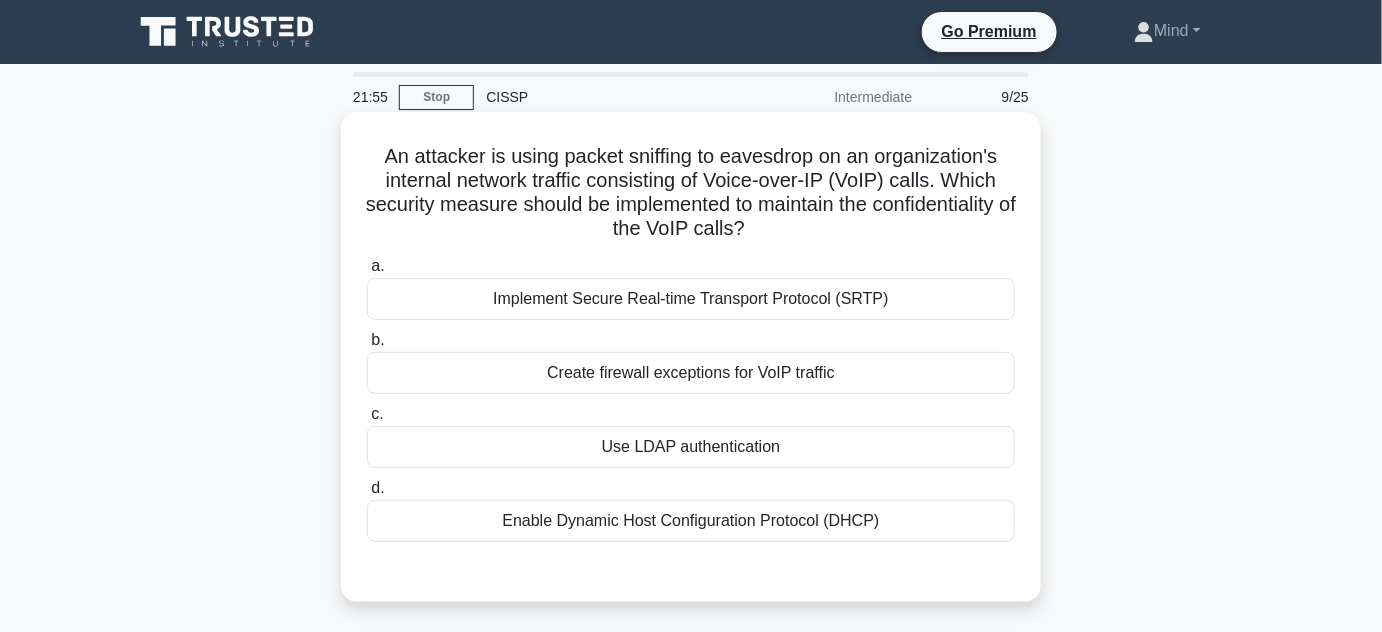 click on "Implement Secure Real-time Transport Protocol (SRTP)" at bounding box center (691, 299) 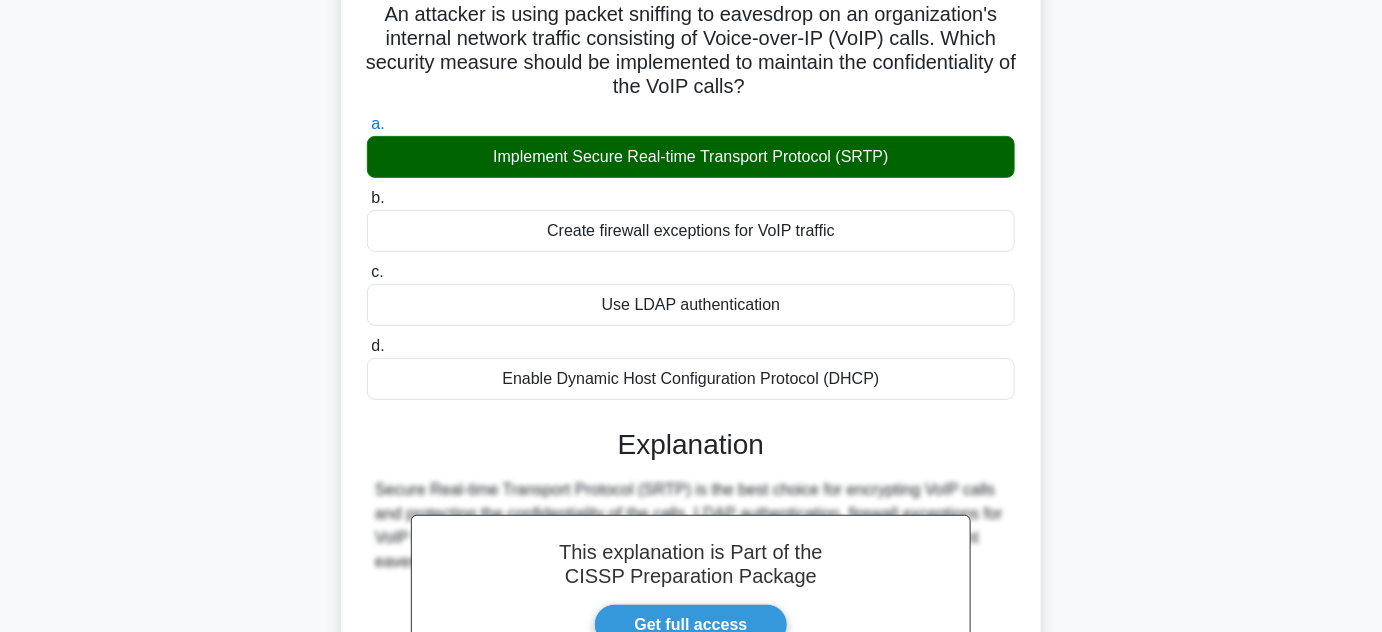 scroll, scrollTop: 149, scrollLeft: 0, axis: vertical 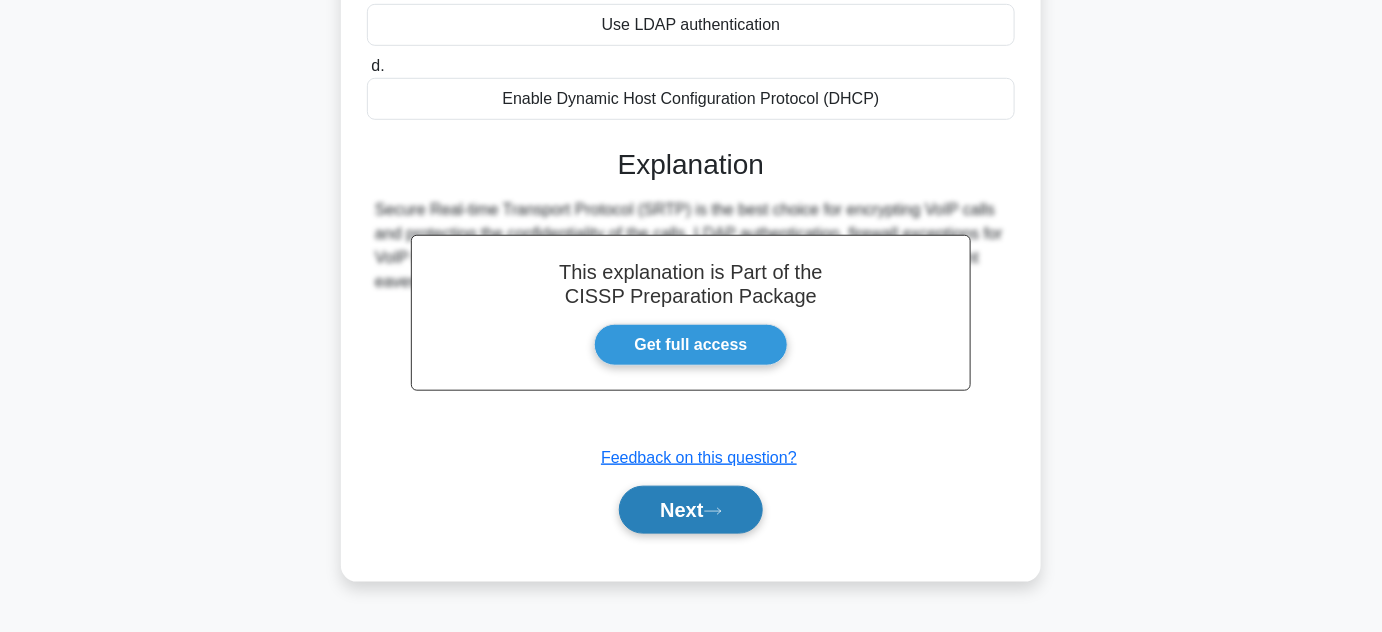 click on "Next" at bounding box center [690, 510] 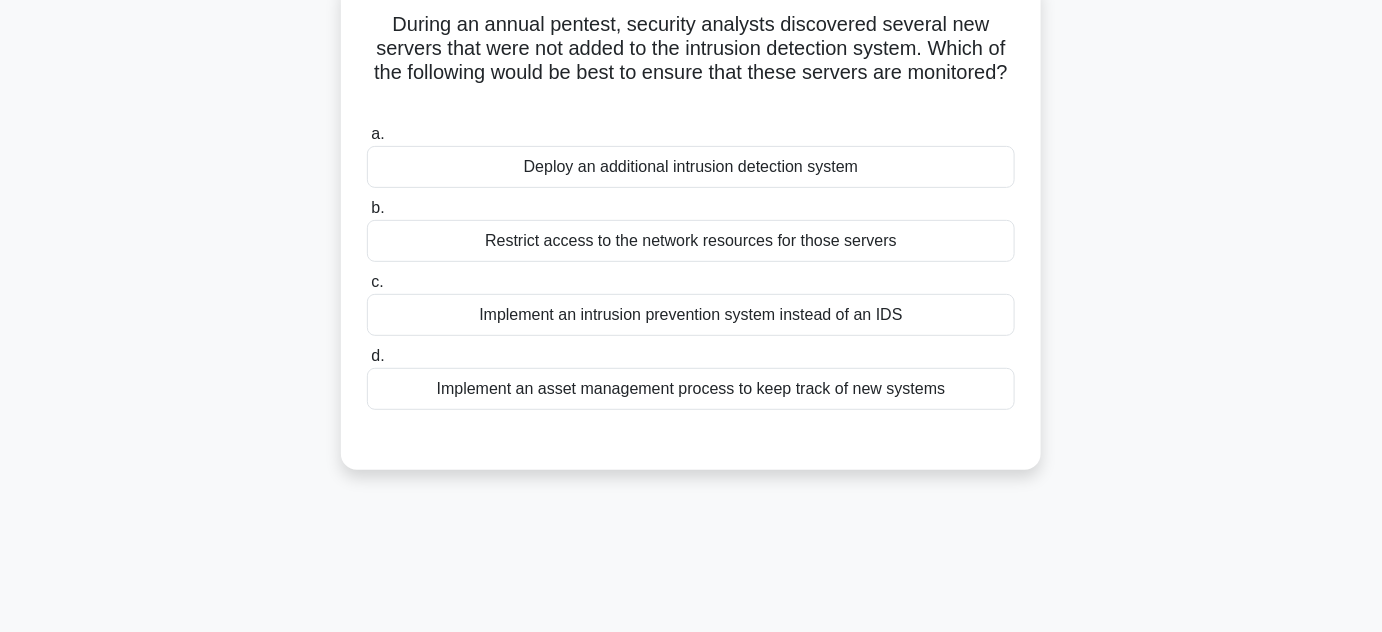 scroll, scrollTop: 58, scrollLeft: 0, axis: vertical 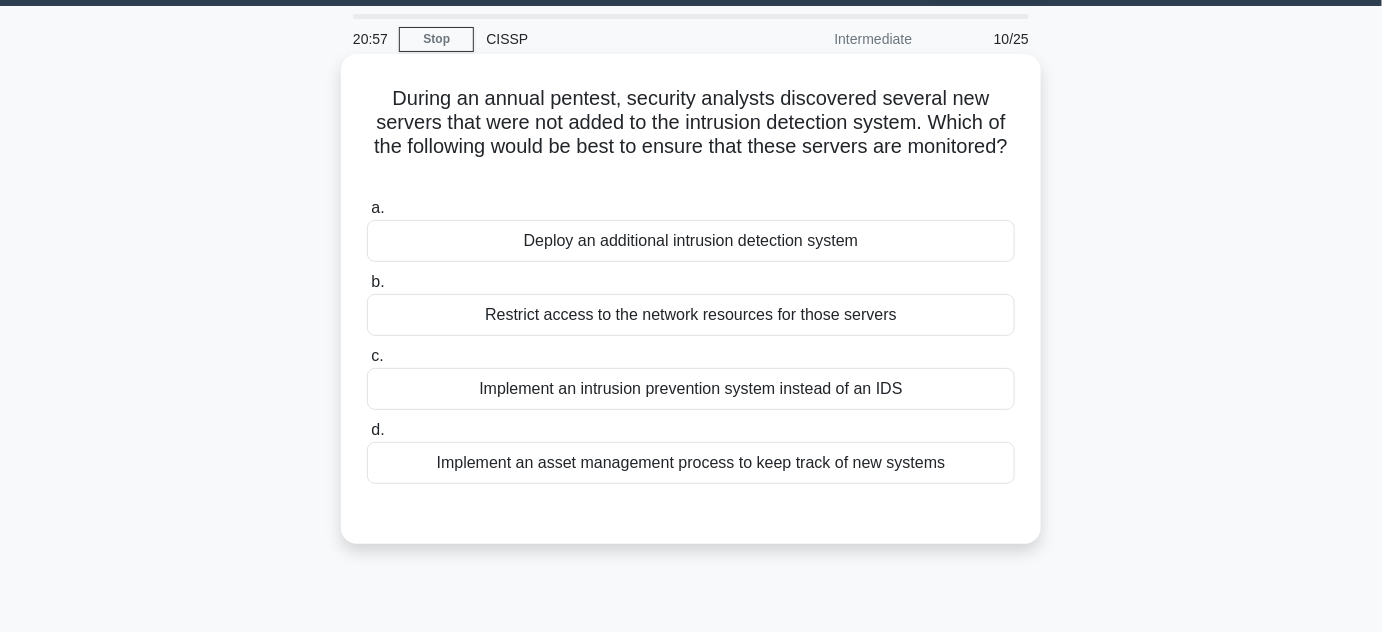 click on "Implement an asset management process to keep track of new systems" at bounding box center [691, 463] 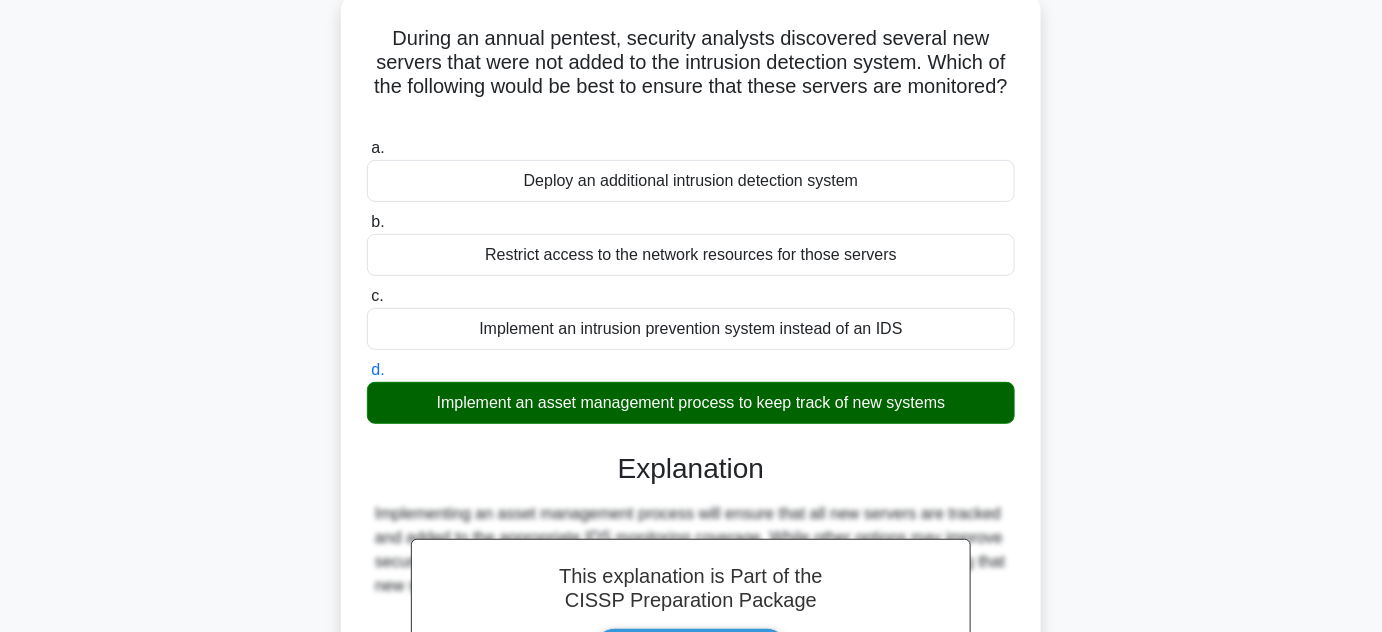 scroll, scrollTop: 149, scrollLeft: 0, axis: vertical 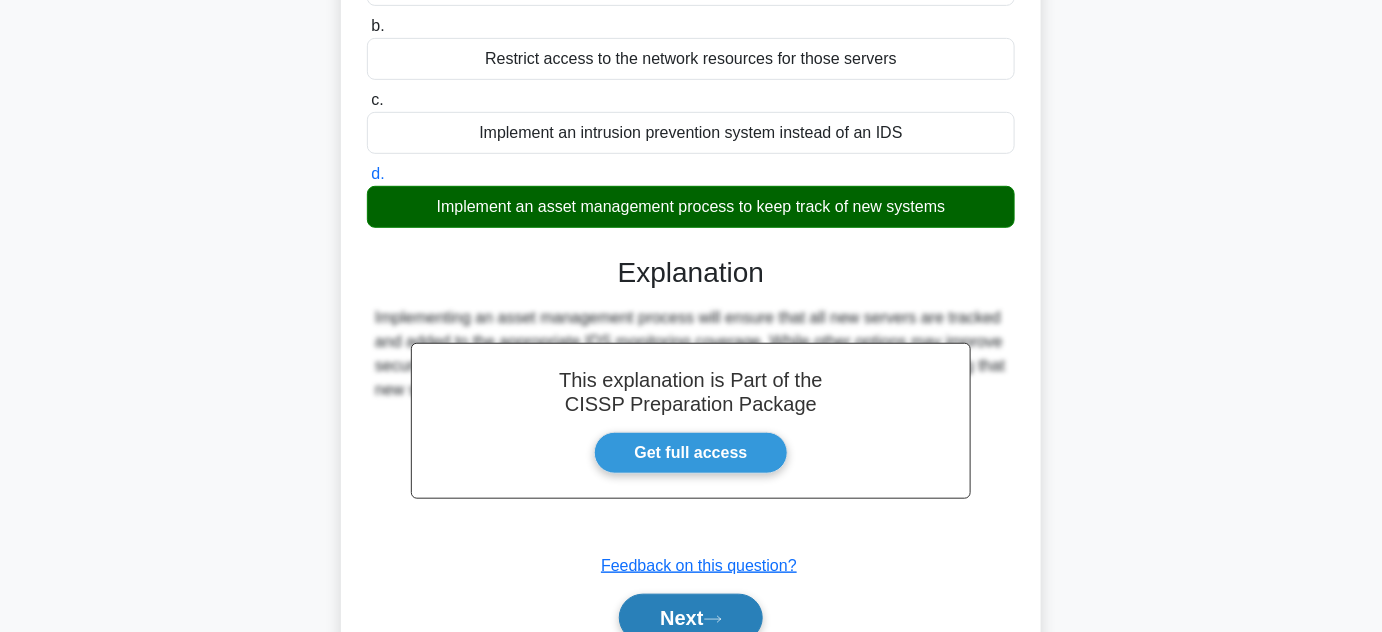 click on "Next" at bounding box center (690, 618) 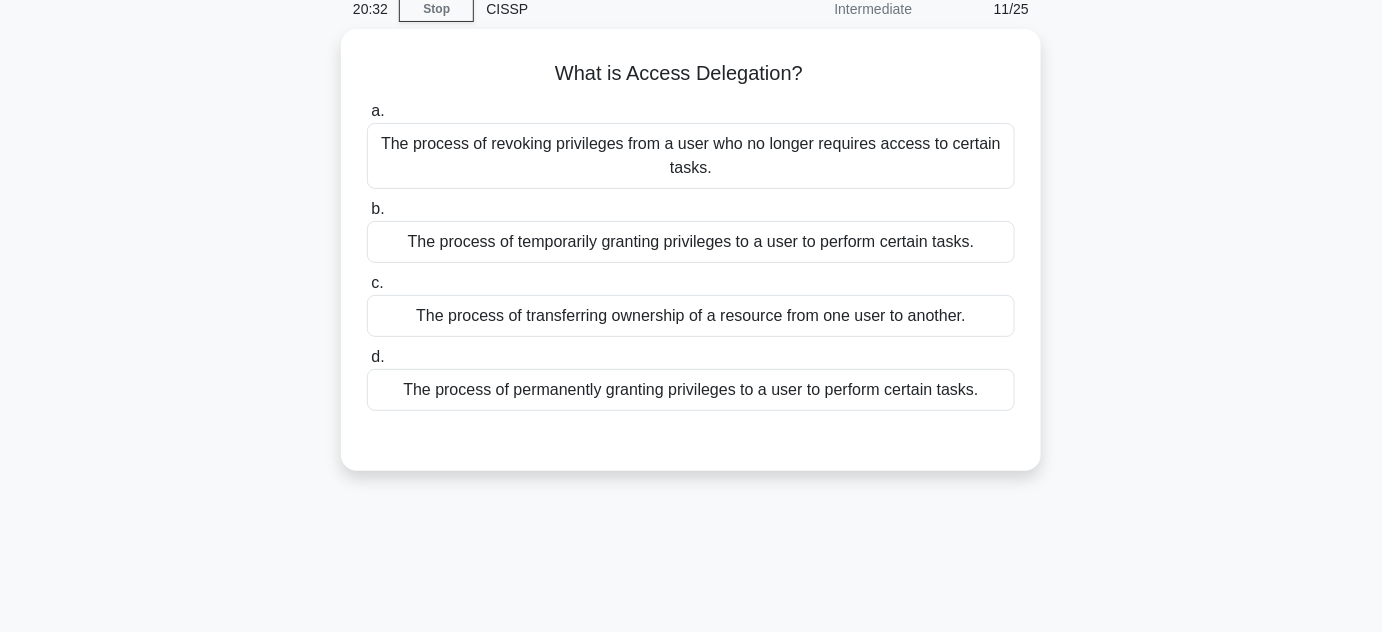 scroll, scrollTop: 42, scrollLeft: 0, axis: vertical 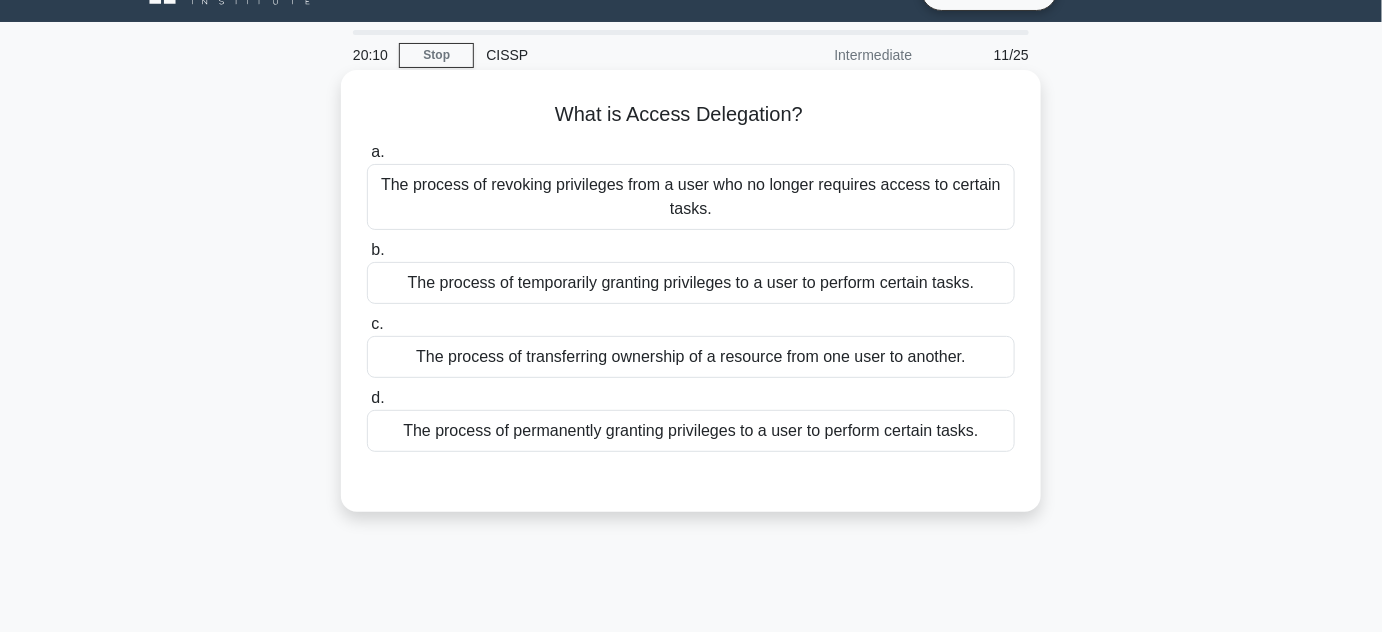 click on "The process of permanently granting privileges to a user to perform certain tasks." at bounding box center (691, 431) 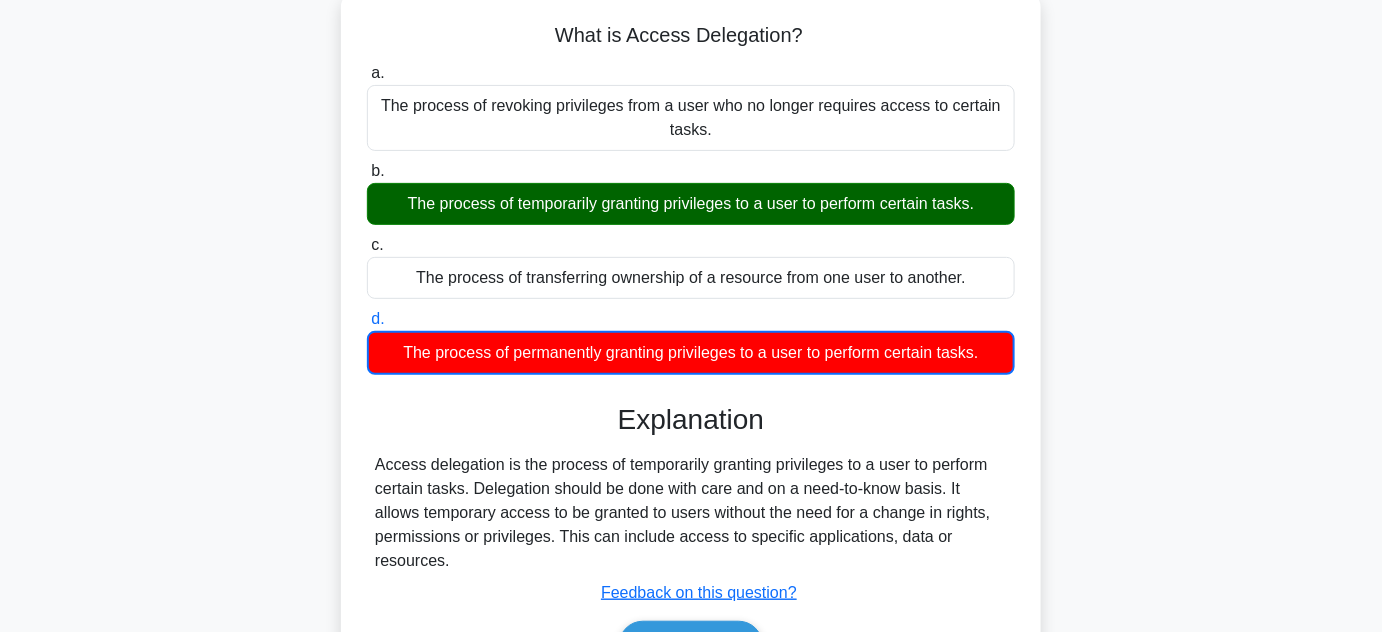 scroll, scrollTop: 128, scrollLeft: 0, axis: vertical 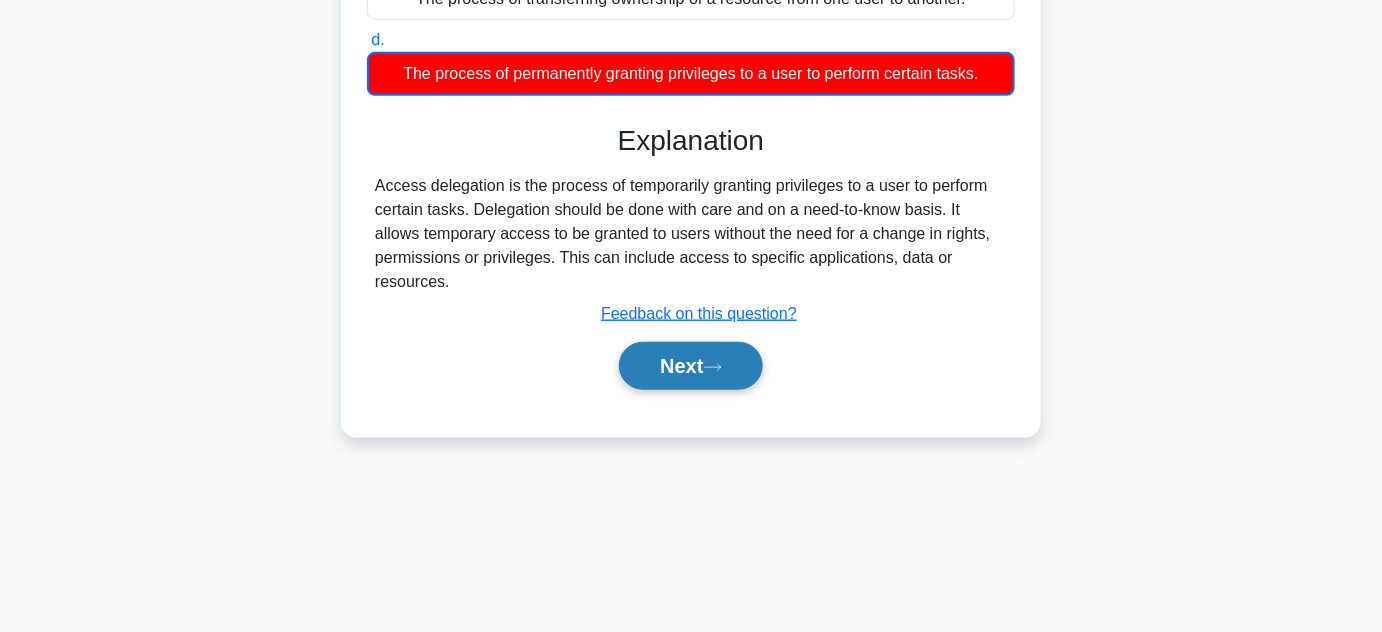 click on "Next" at bounding box center (690, 366) 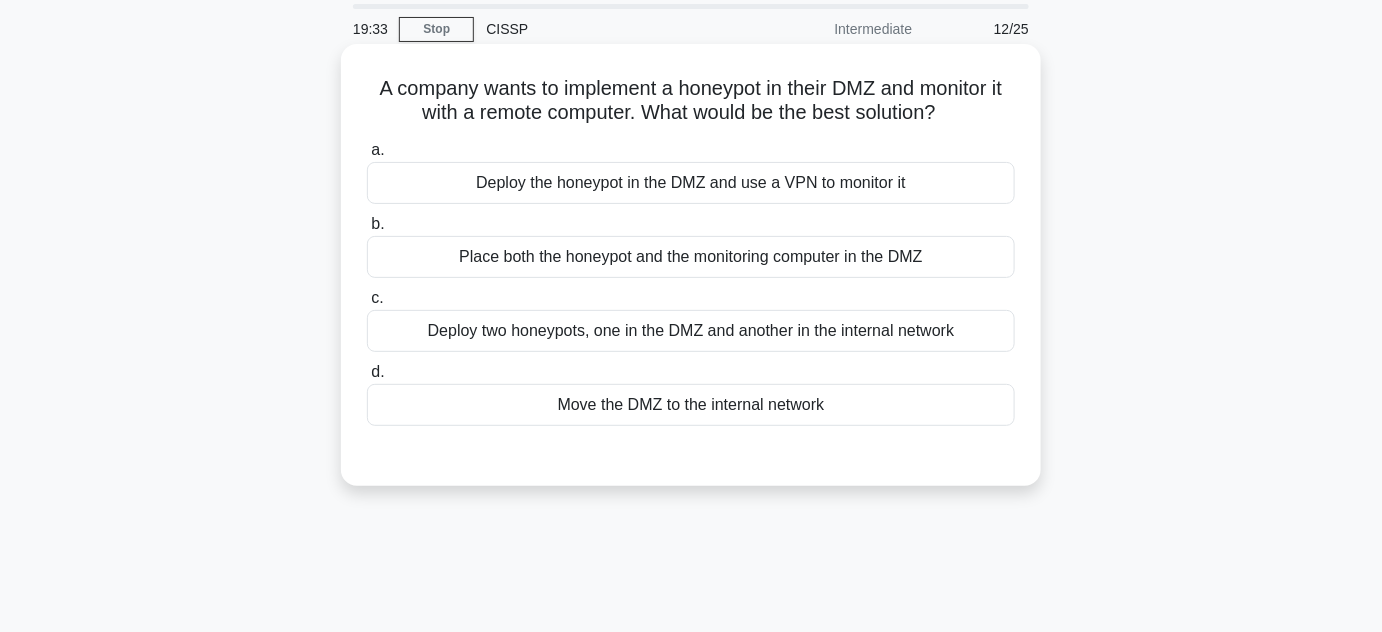 scroll, scrollTop: 37, scrollLeft: 0, axis: vertical 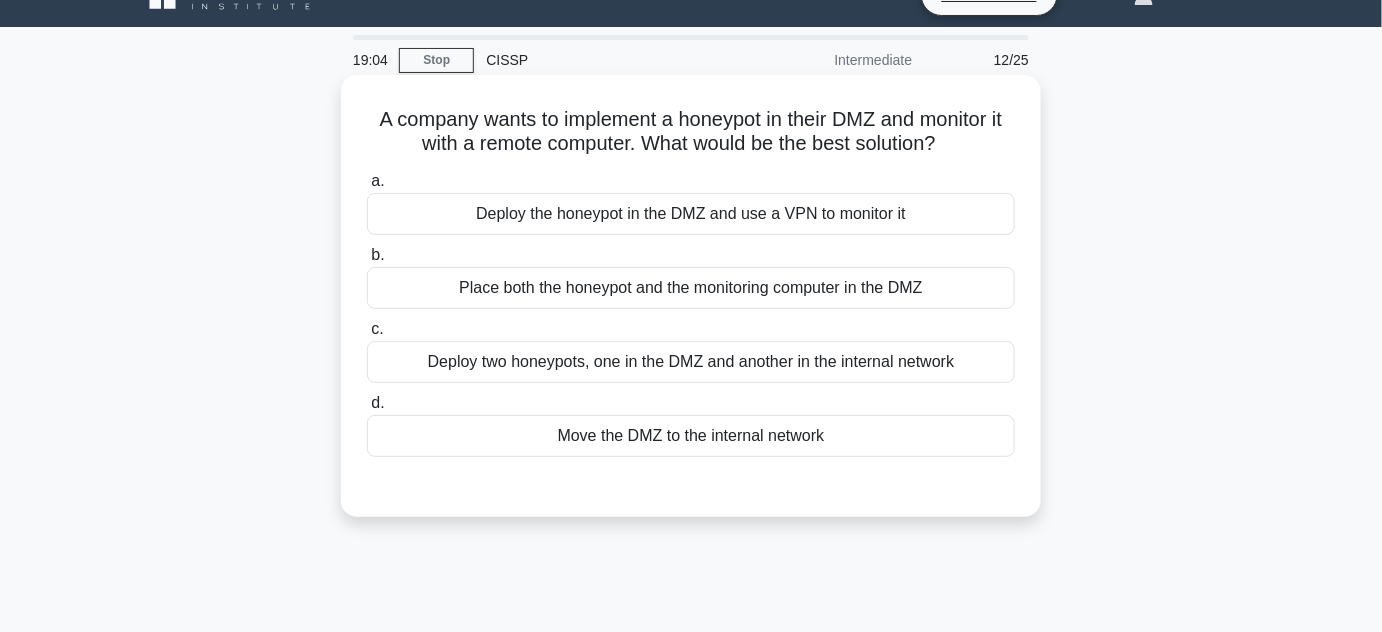 click on "Place both the honeypot and the monitoring computer in the DMZ" at bounding box center [691, 288] 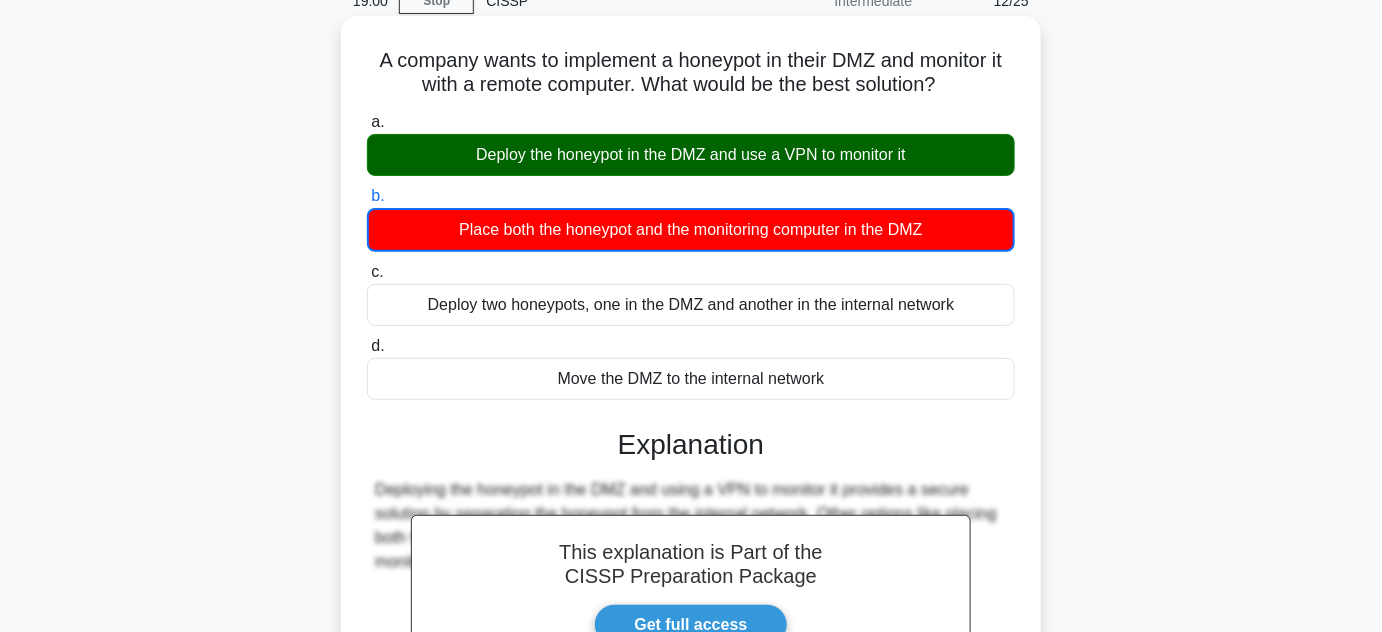 scroll, scrollTop: 128, scrollLeft: 0, axis: vertical 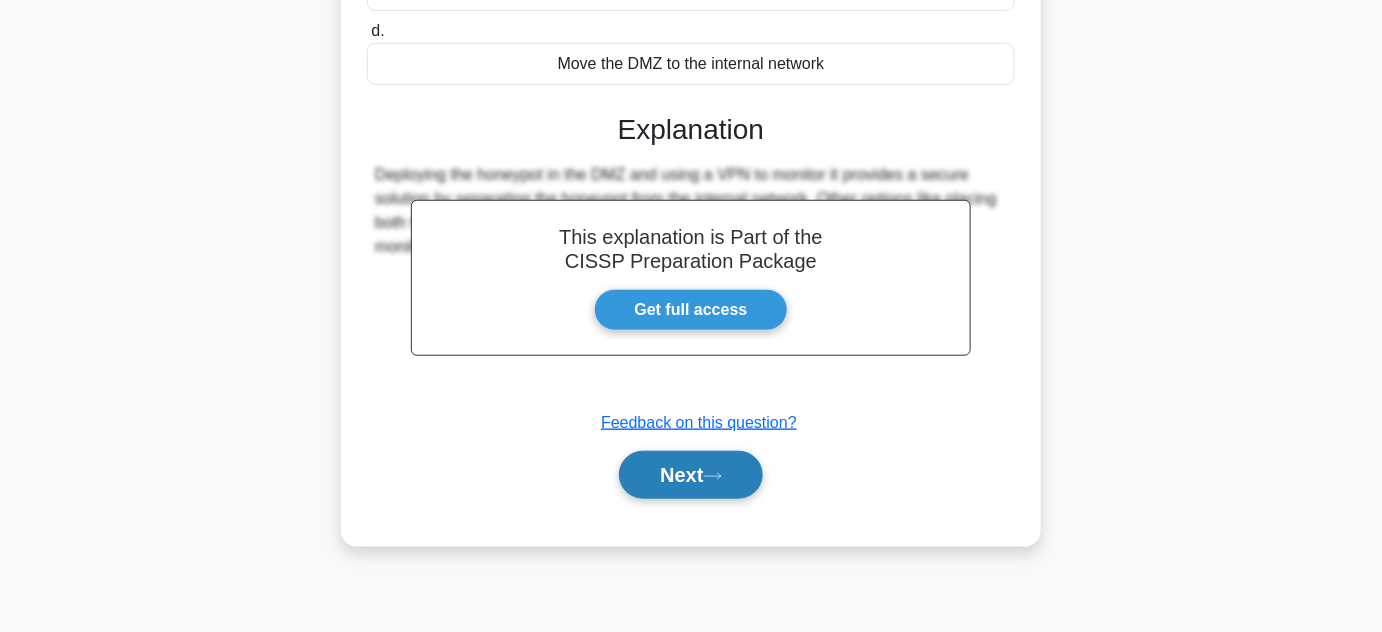 click on "Next" at bounding box center (690, 475) 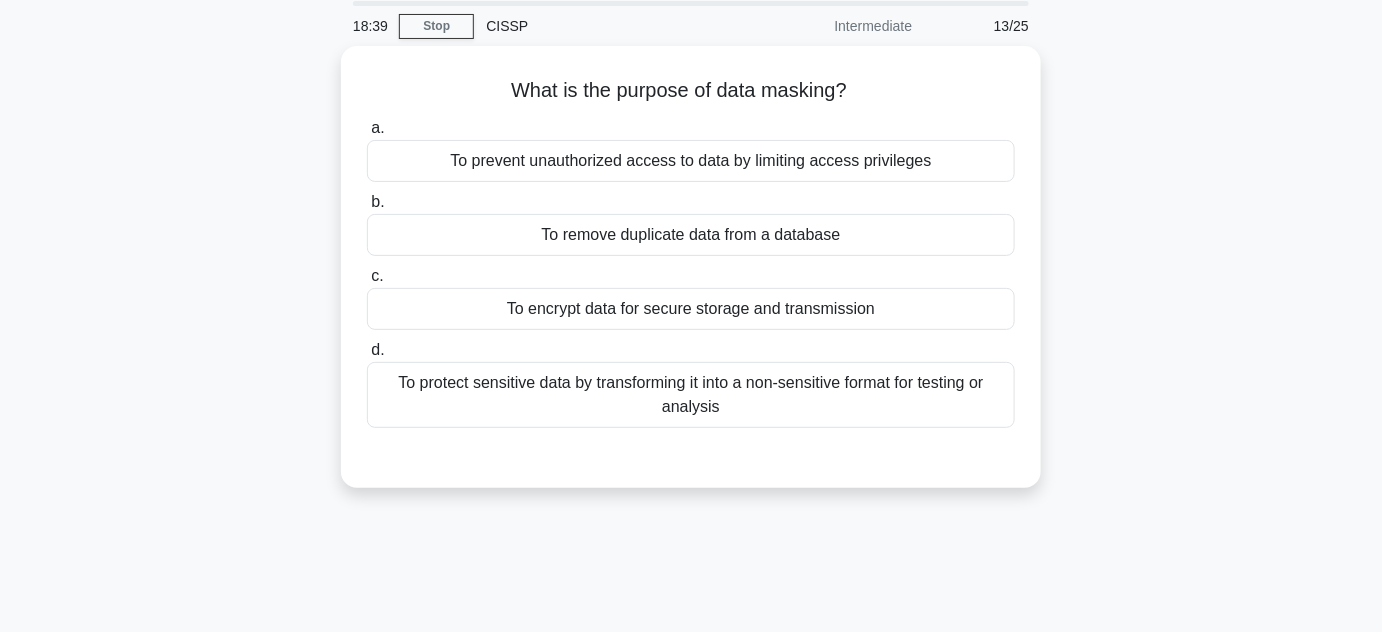 scroll, scrollTop: 0, scrollLeft: 0, axis: both 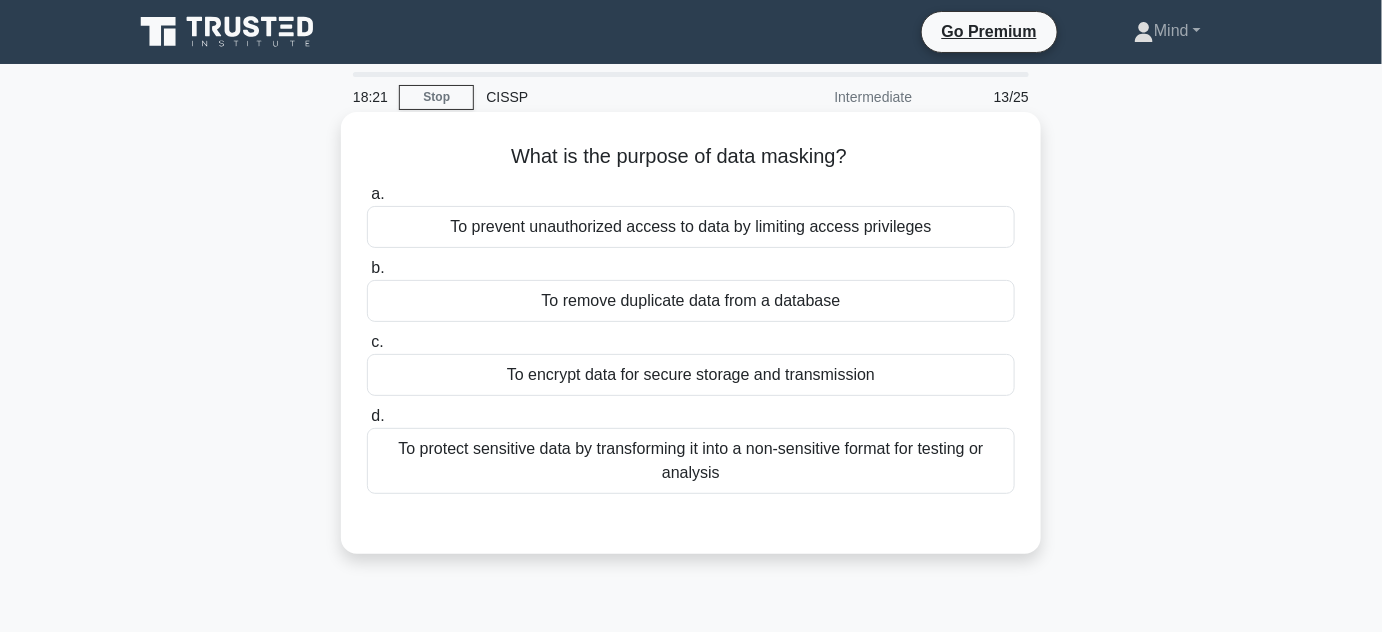 click on "To protect sensitive data by transforming it into a non-sensitive format for testing or analysis" at bounding box center [691, 461] 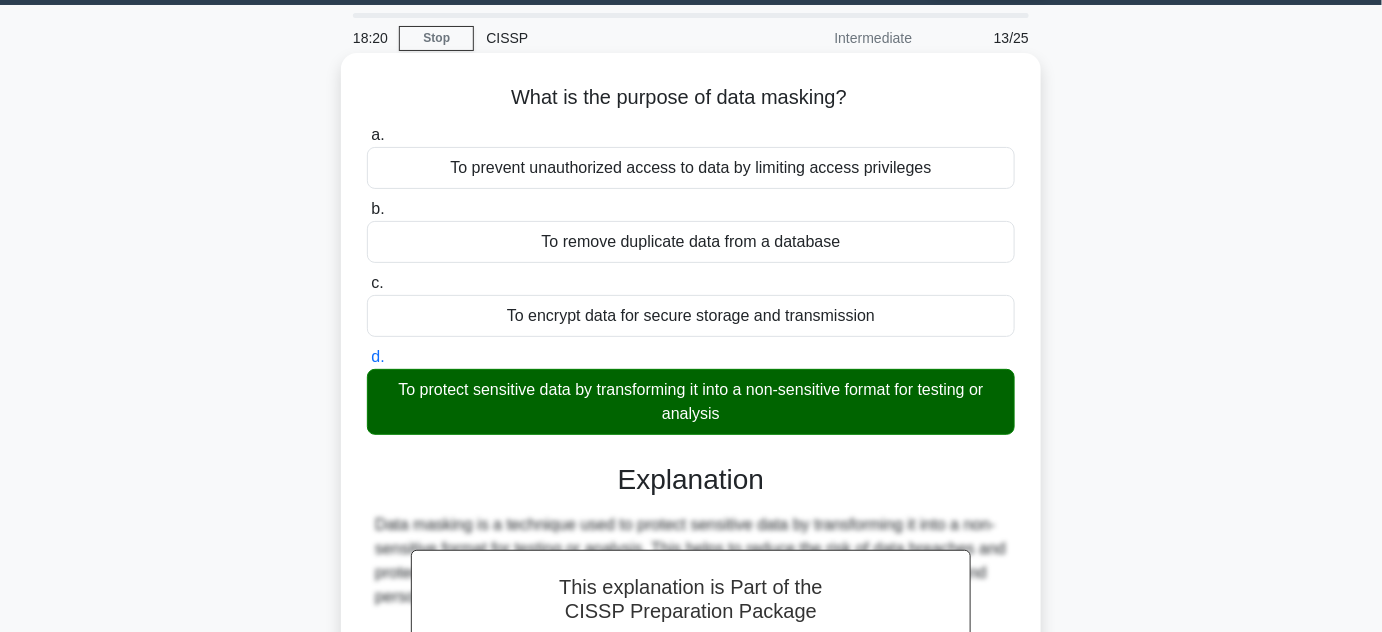 scroll, scrollTop: 90, scrollLeft: 0, axis: vertical 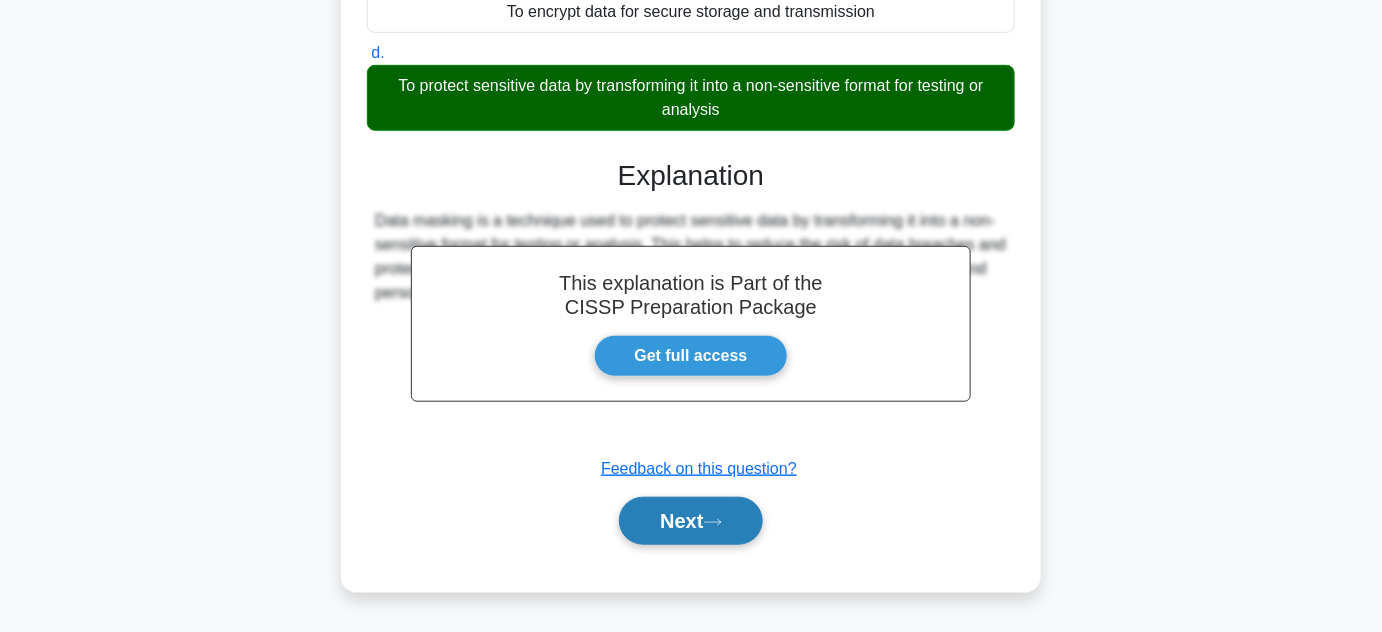 click on "Next" at bounding box center (690, 521) 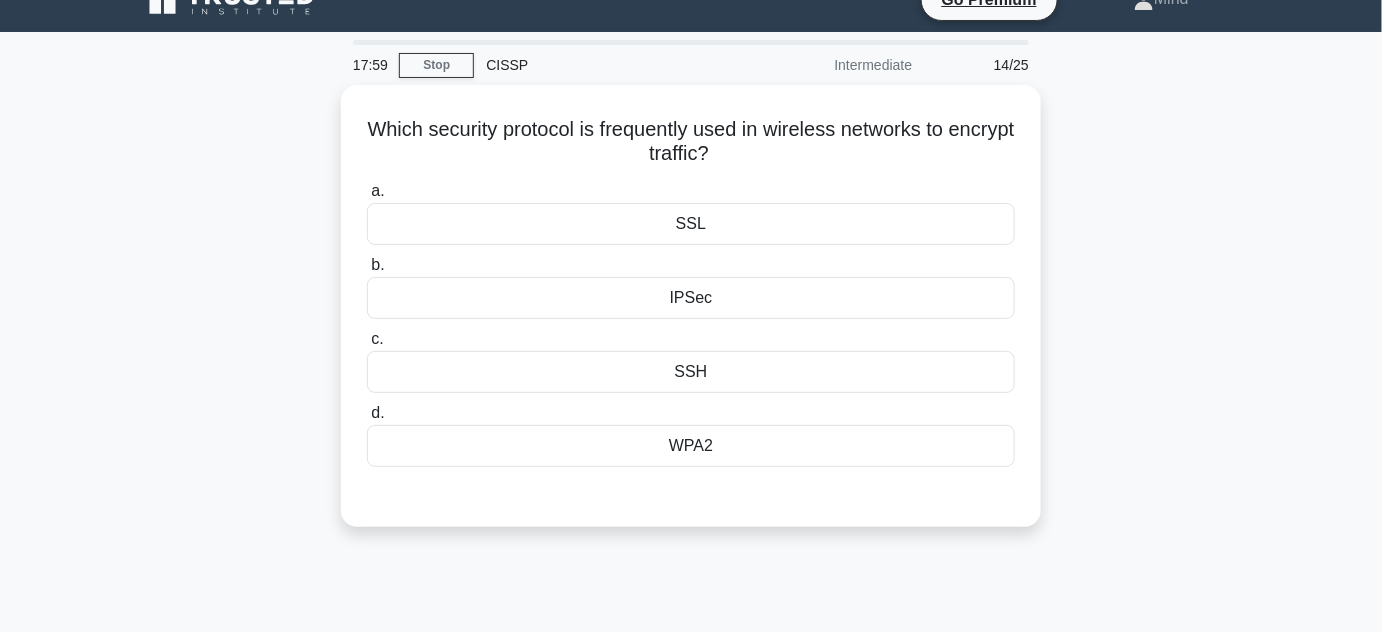 scroll, scrollTop: 0, scrollLeft: 0, axis: both 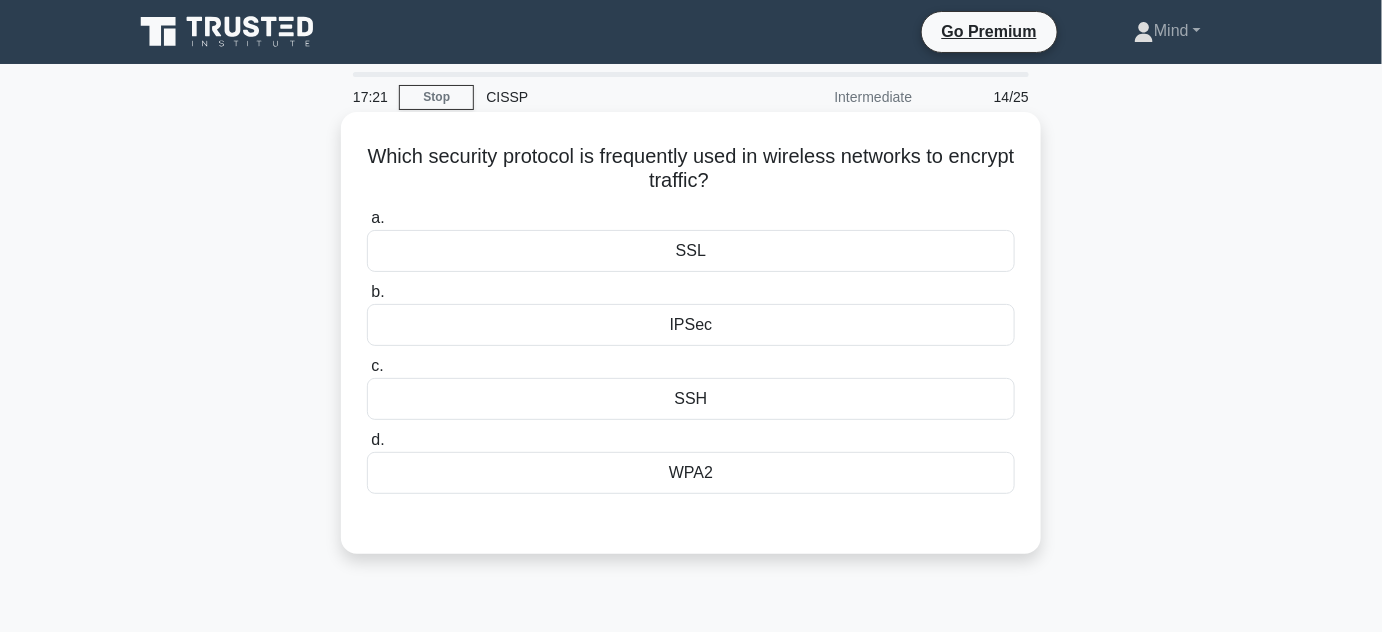 click on "WPA2" at bounding box center (691, 473) 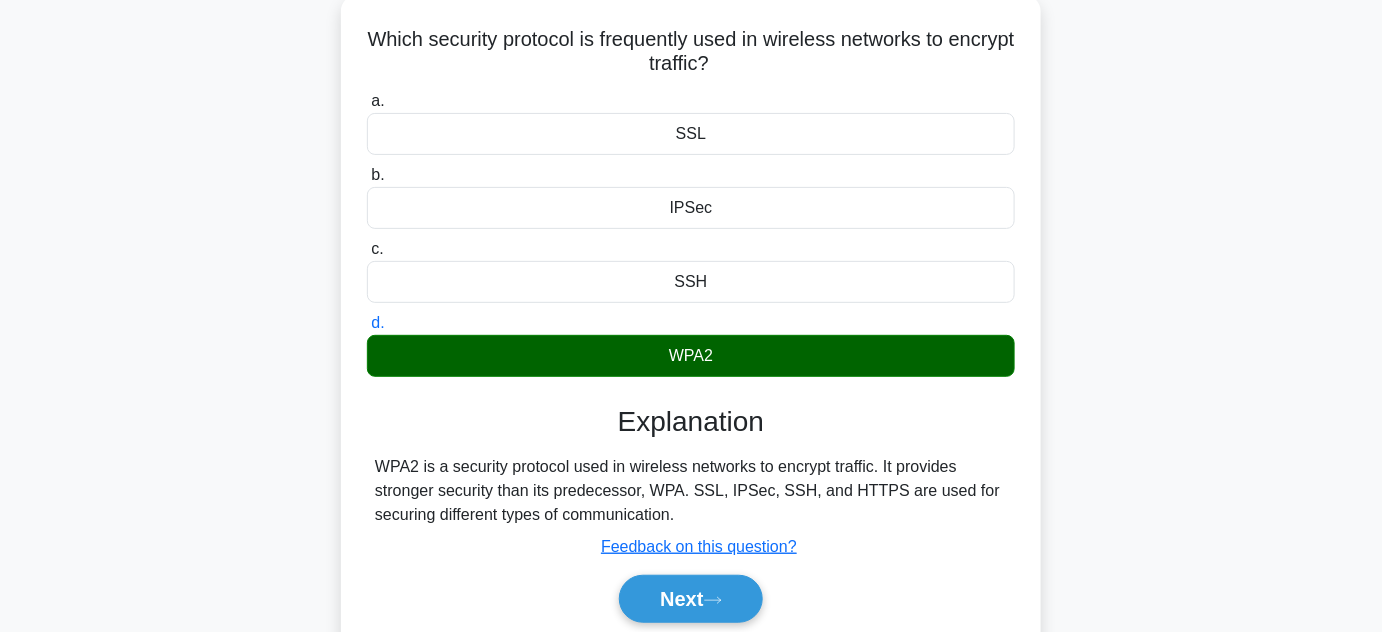 scroll, scrollTop: 135, scrollLeft: 0, axis: vertical 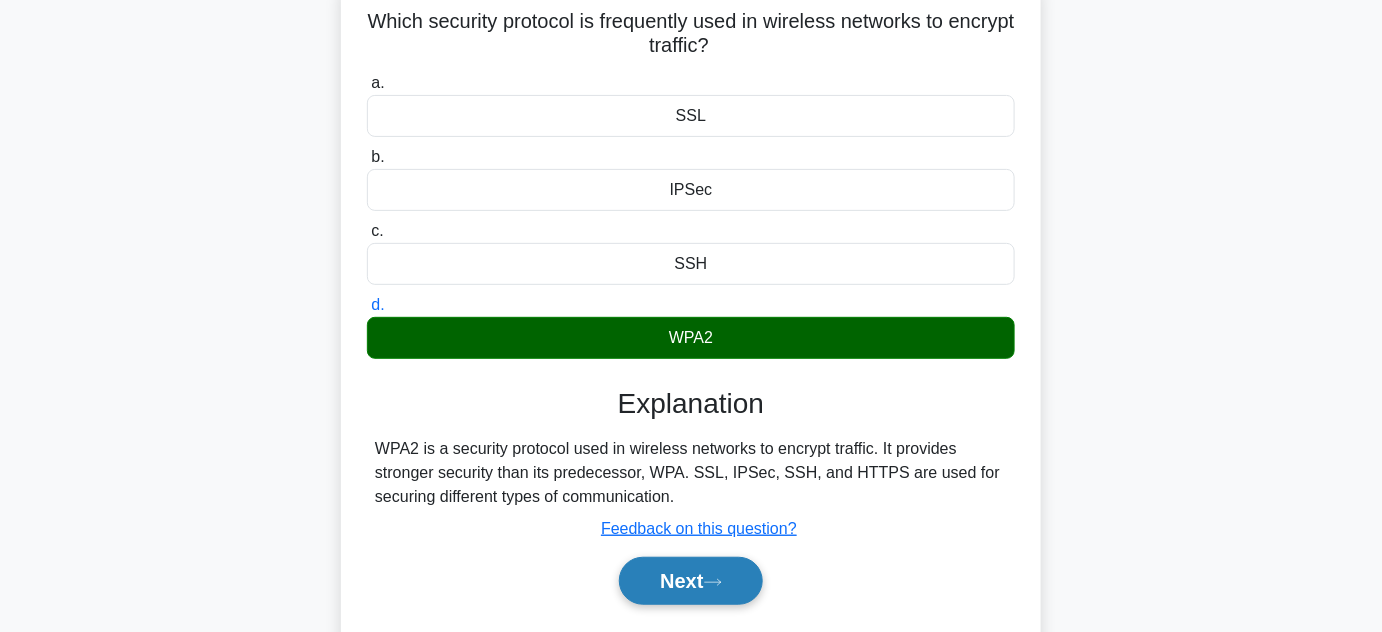 click on "Next" at bounding box center [690, 581] 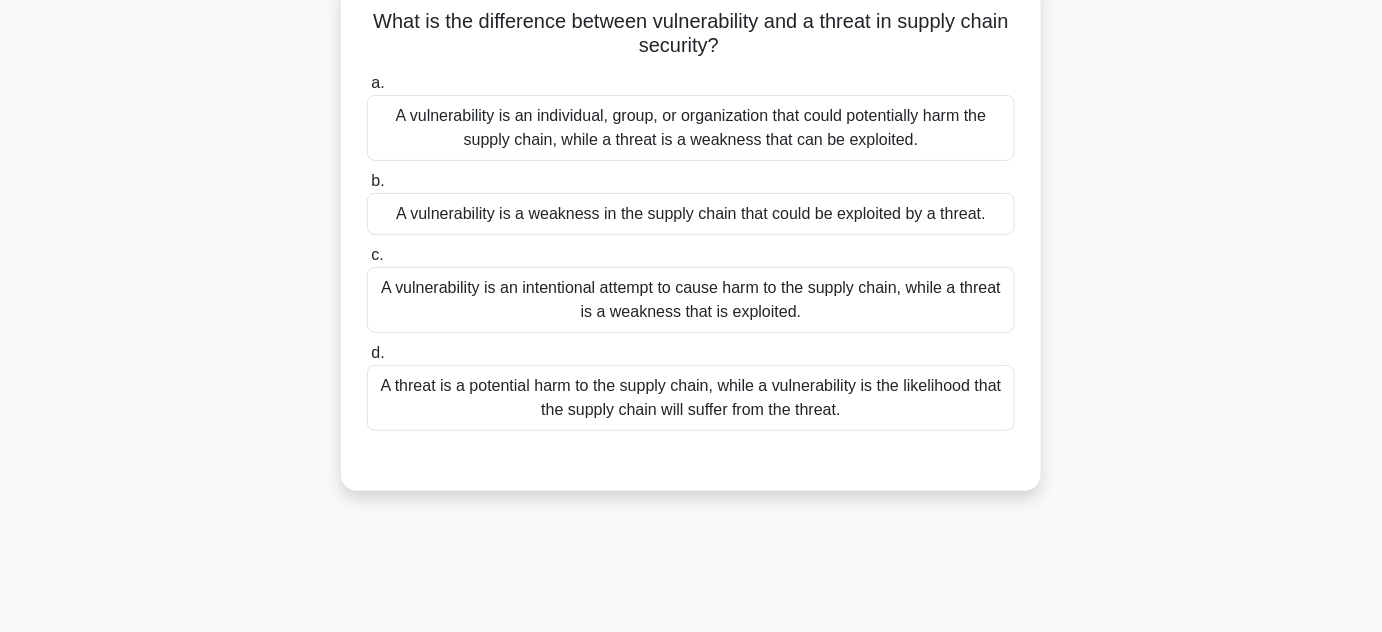 scroll, scrollTop: 0, scrollLeft: 0, axis: both 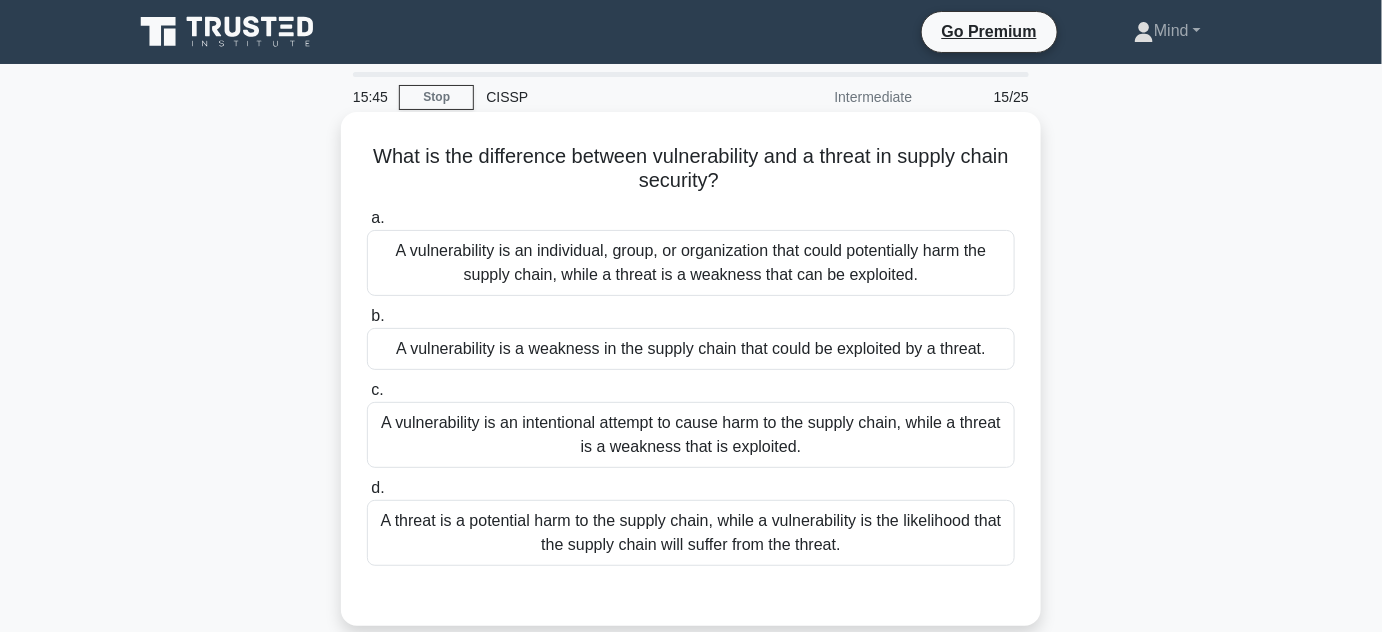 click on "A vulnerability is a weakness in the supply chain that could be exploited by a threat." at bounding box center [691, 349] 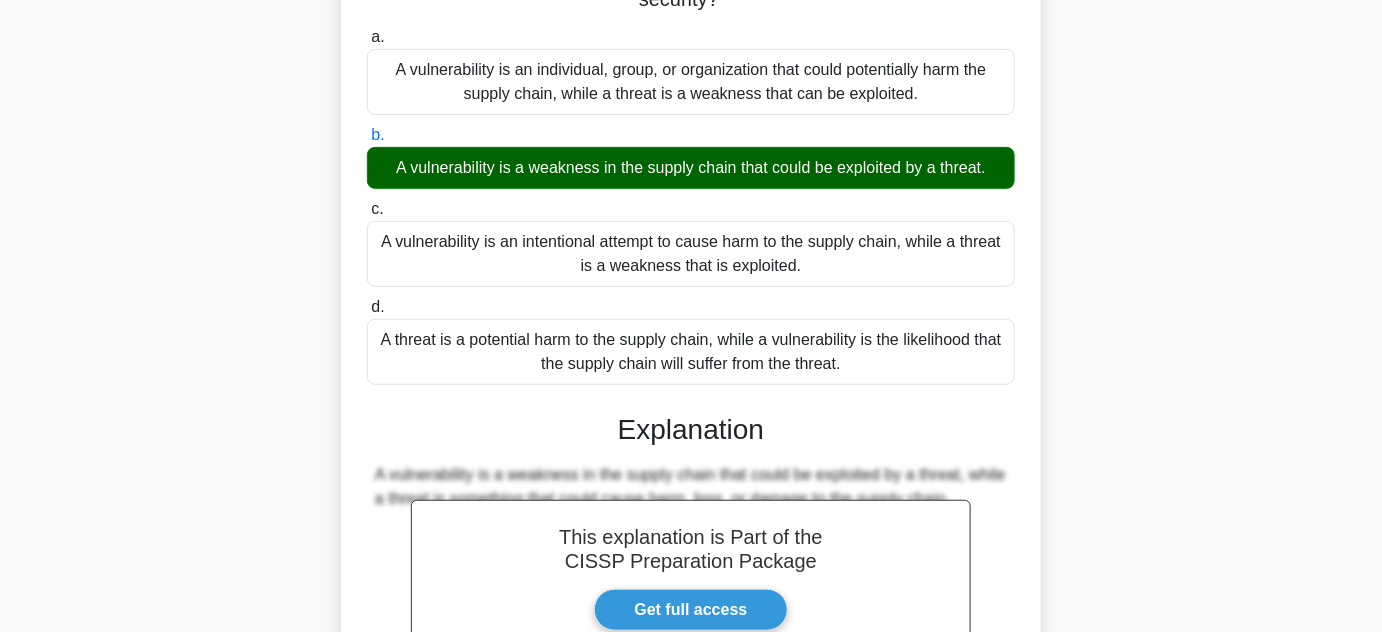 scroll, scrollTop: 90, scrollLeft: 0, axis: vertical 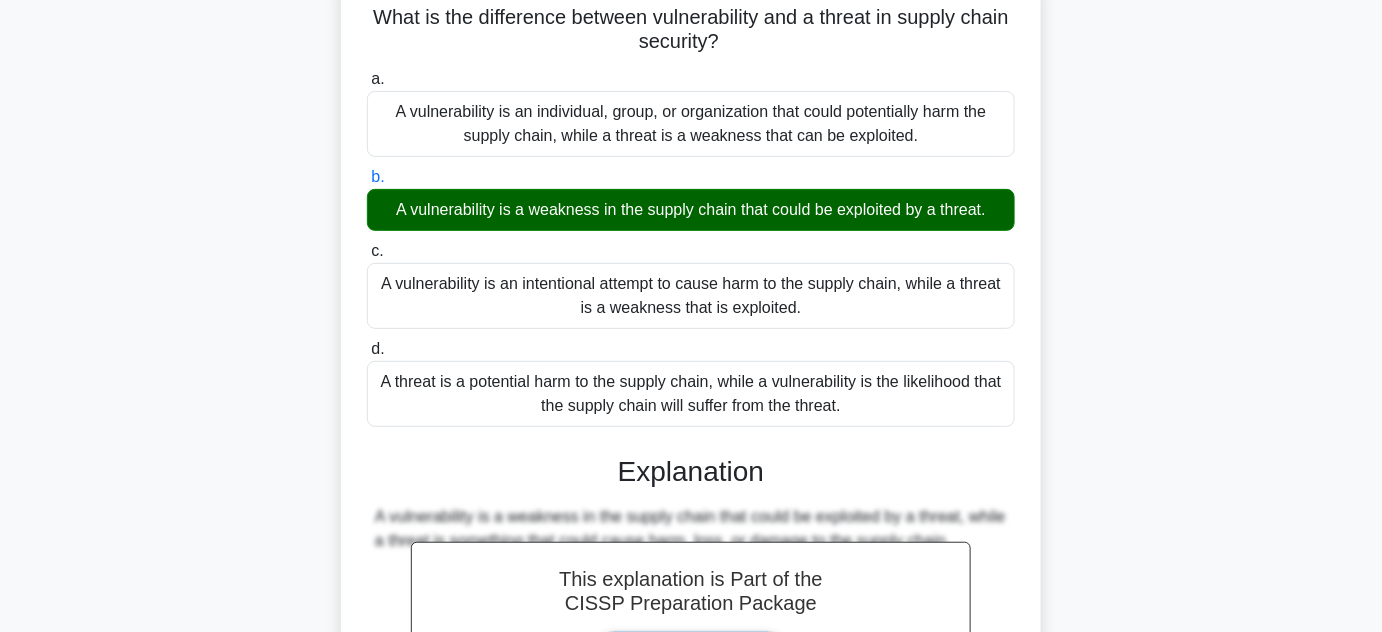 click on "What is the difference between vulnerability and a threat in supply chain security?
.spinner_0XTQ{transform-origin:center;animation:spinner_y6GP .75s linear infinite}@keyframes spinner_y6GP{100%{transform:rotate(360deg)}}
a.
A vulnerability is an individual, group, or organization that could potentially harm the supply chain, while a threat is a weakness that can be exploited.
b. c. d." at bounding box center (691, 442) 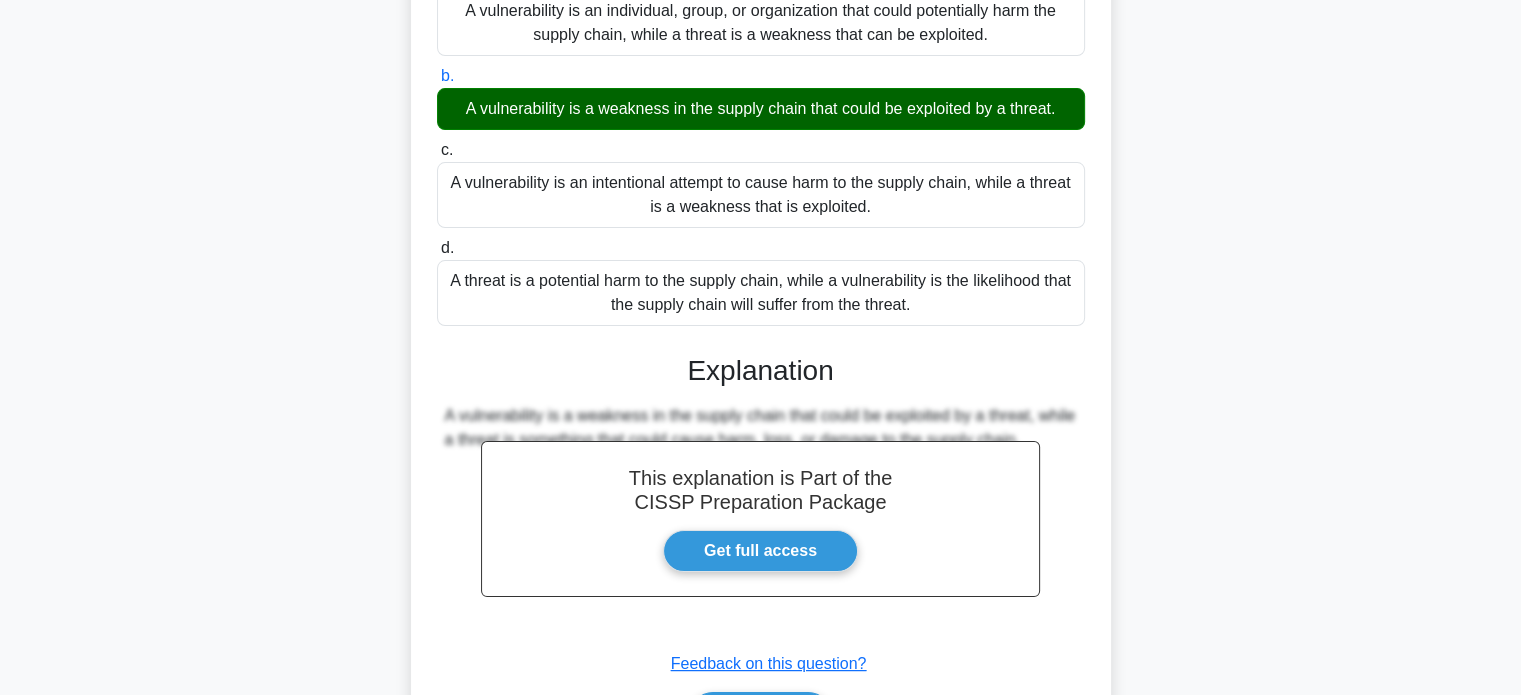 scroll, scrollTop: 385, scrollLeft: 0, axis: vertical 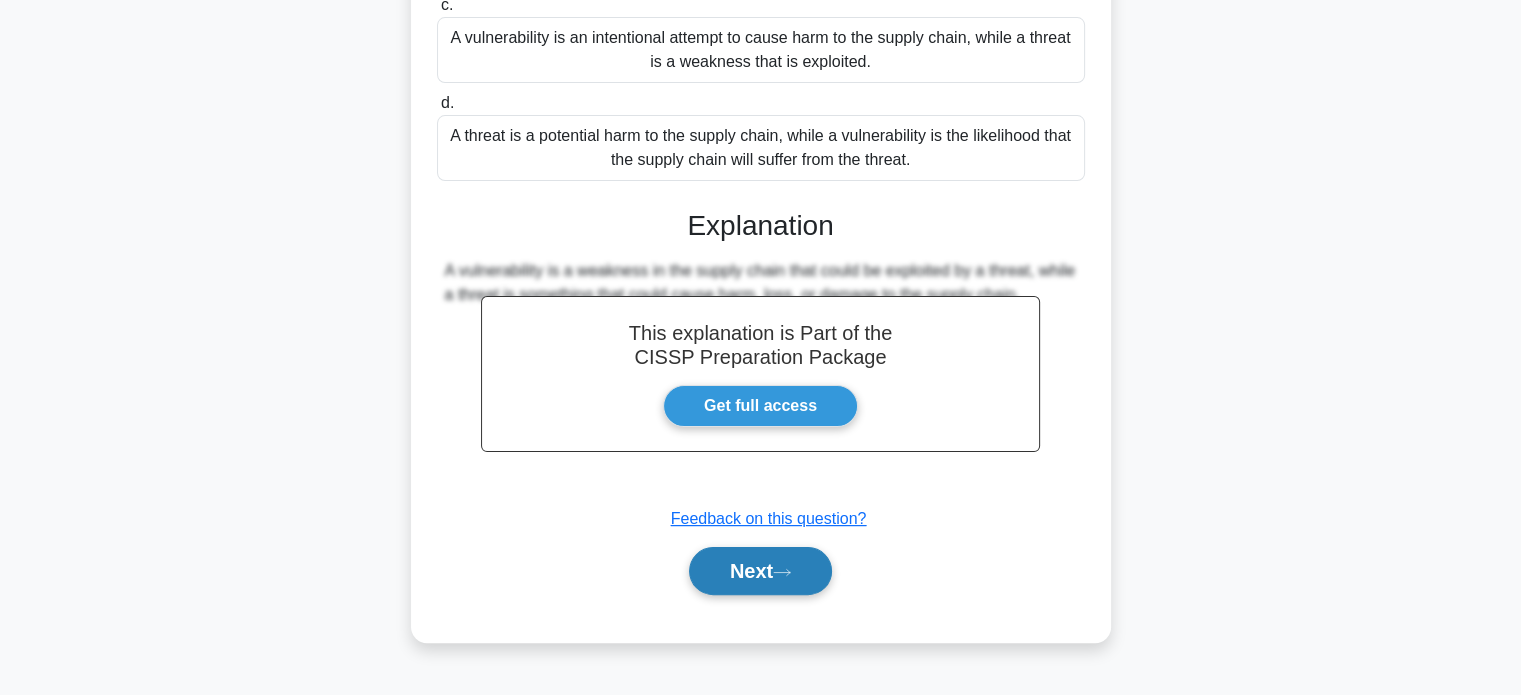 click on "Next" at bounding box center [760, 571] 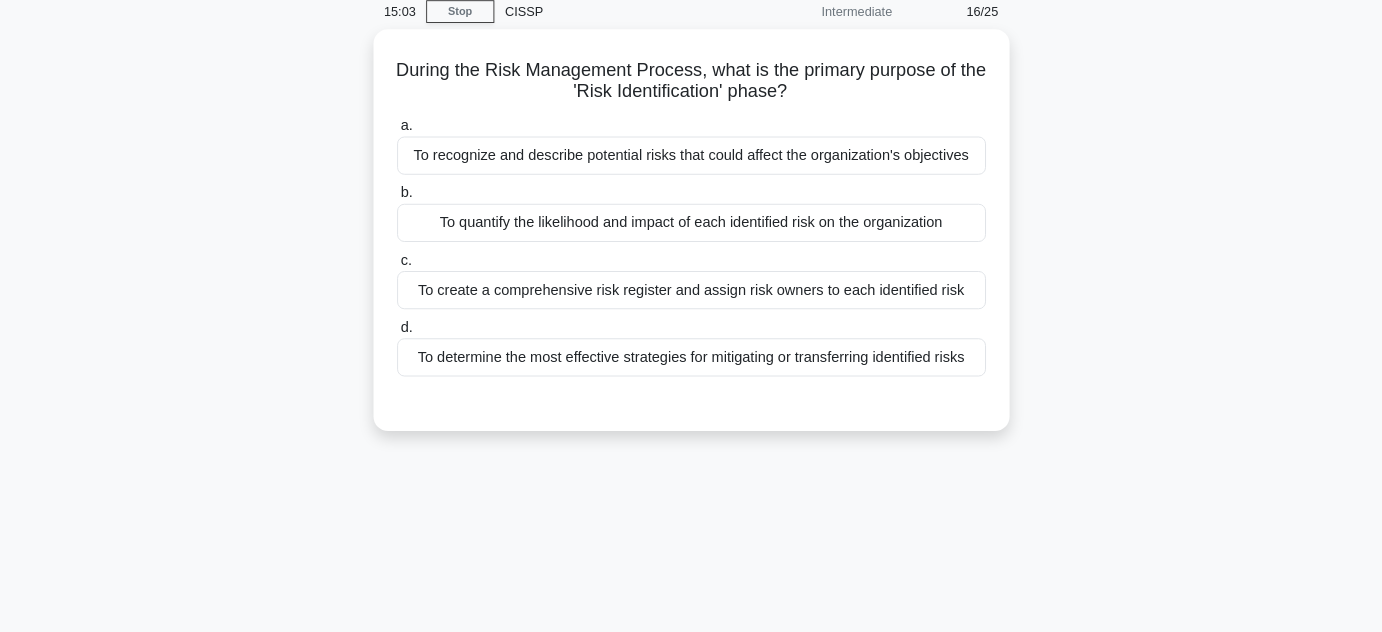 scroll, scrollTop: 0, scrollLeft: 0, axis: both 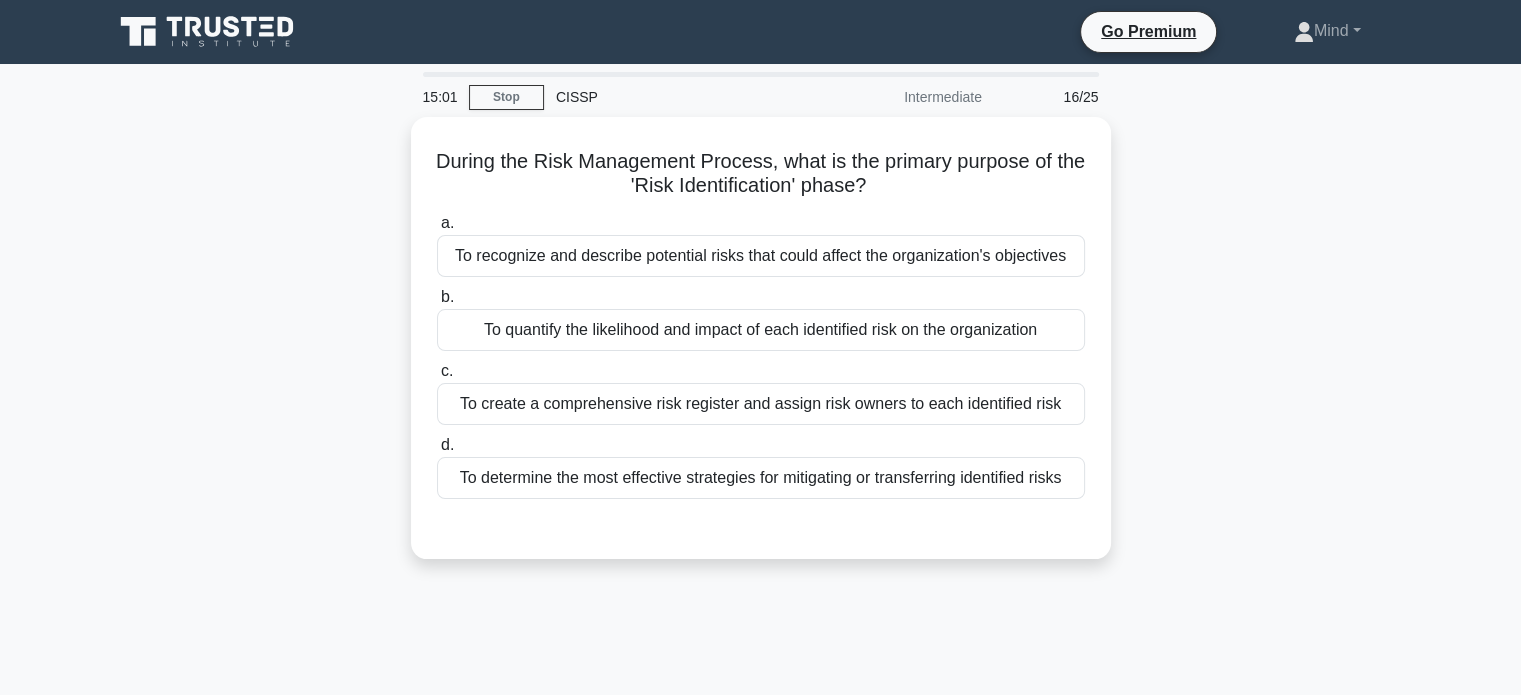 click on "During the Risk Management Process, what is the primary purpose of the 'Risk Identification' phase?
.spinner_0XTQ{transform-origin:center;animation:spinner_y6GP .75s linear infinite}@keyframes spinner_y6GP{100%{transform:rotate(360deg)}}
a.
To recognize and describe potential risks that could affect the organization's objectives
b. c. d." at bounding box center [761, 350] 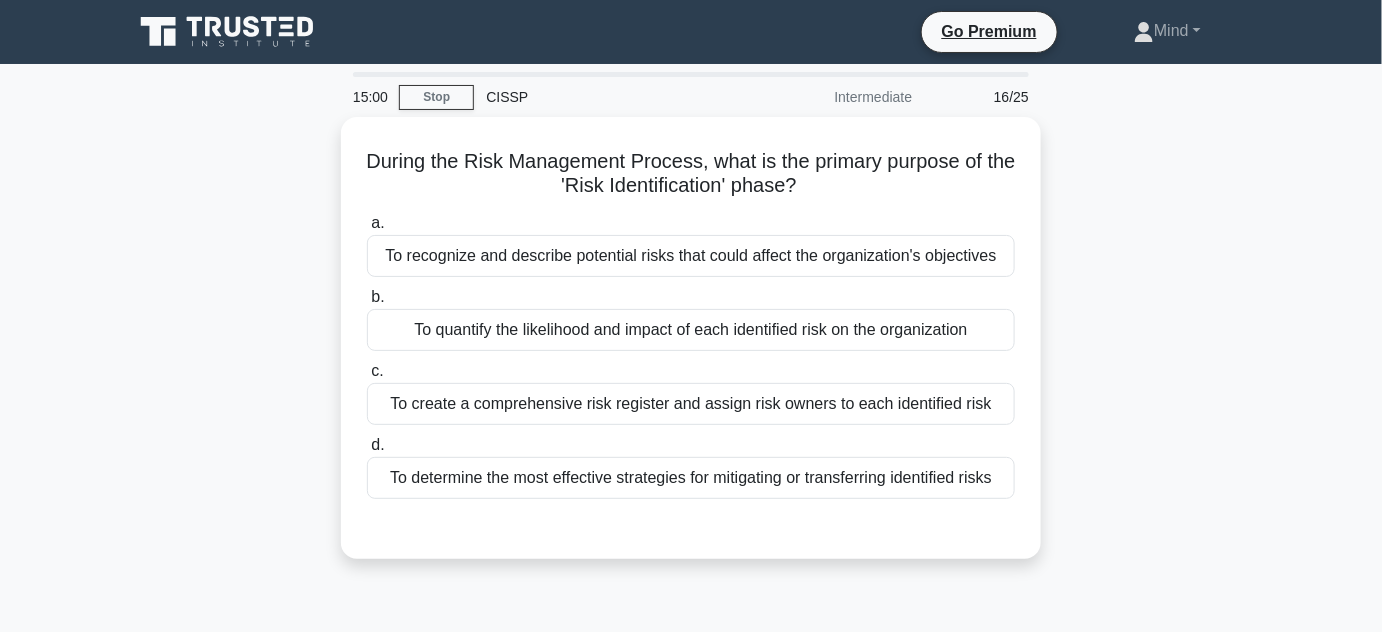 drag, startPoint x: 1212, startPoint y: 466, endPoint x: 1102, endPoint y: 423, distance: 118.10589 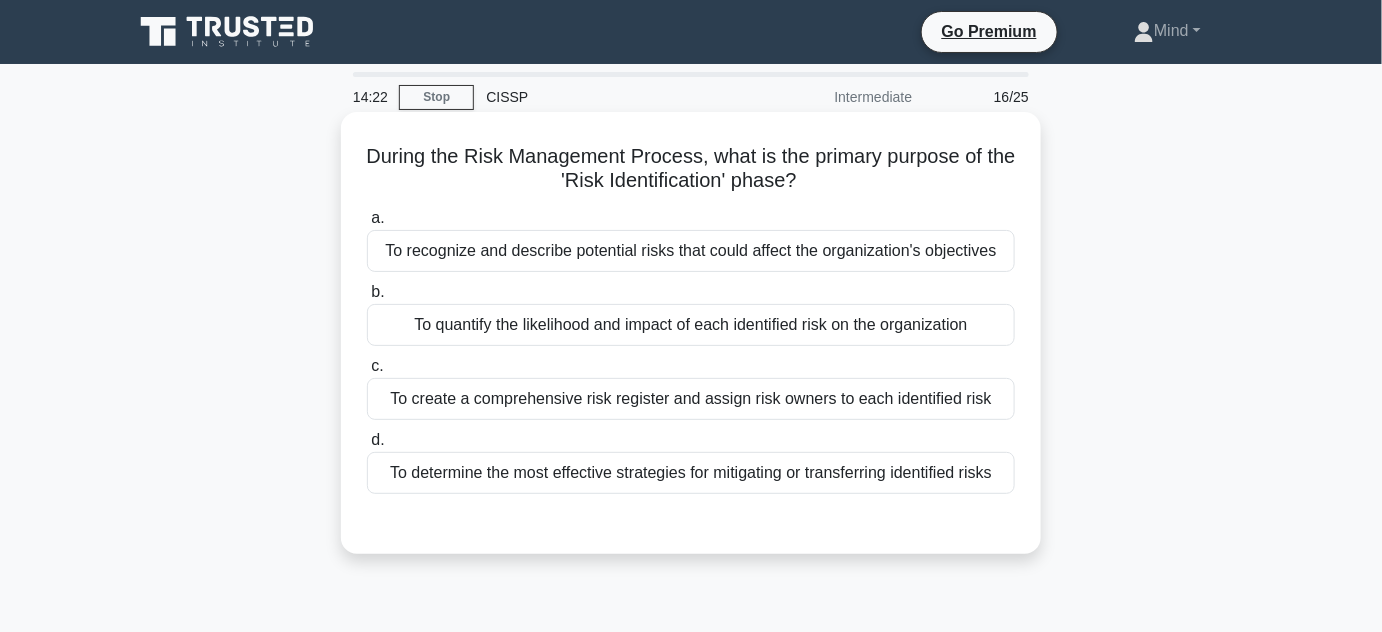 click on "To recognize and describe potential risks that could affect the organization's objectives" at bounding box center [691, 251] 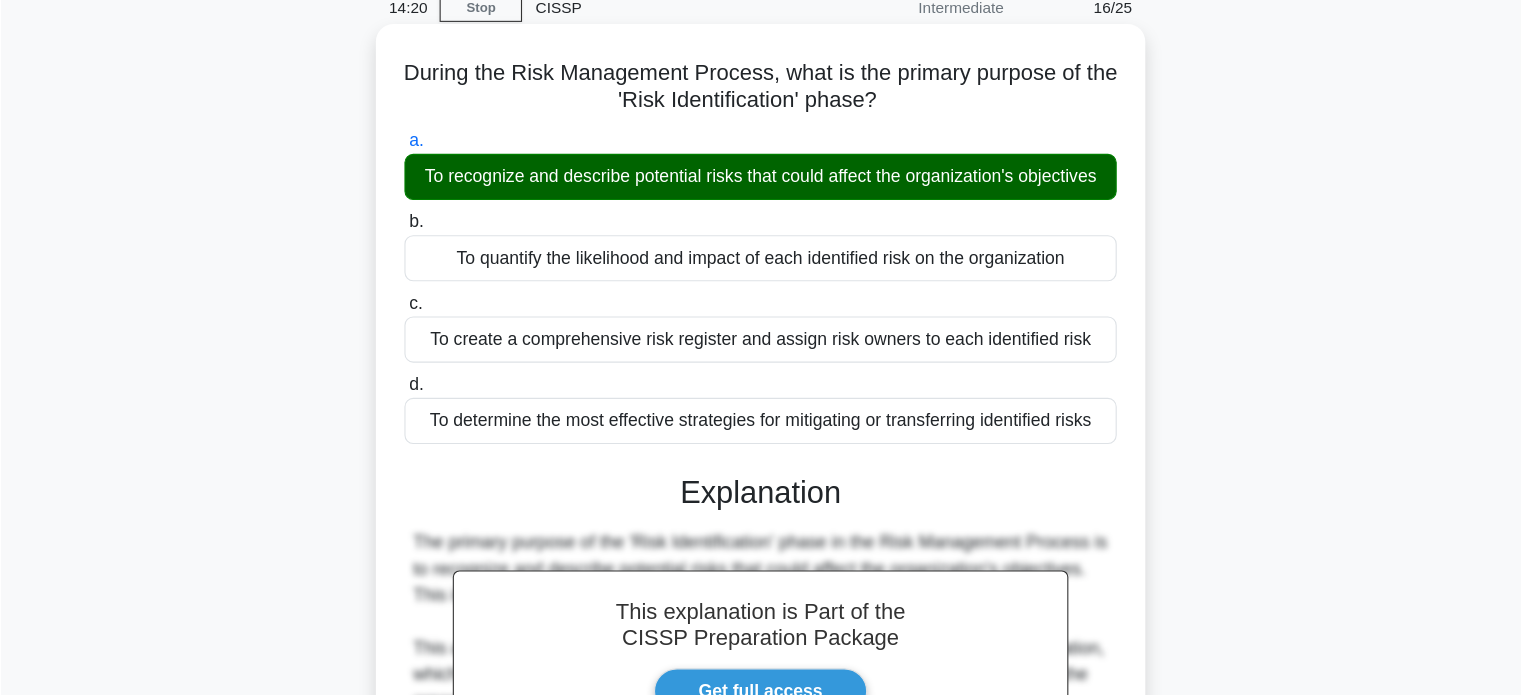 scroll, scrollTop: 91, scrollLeft: 0, axis: vertical 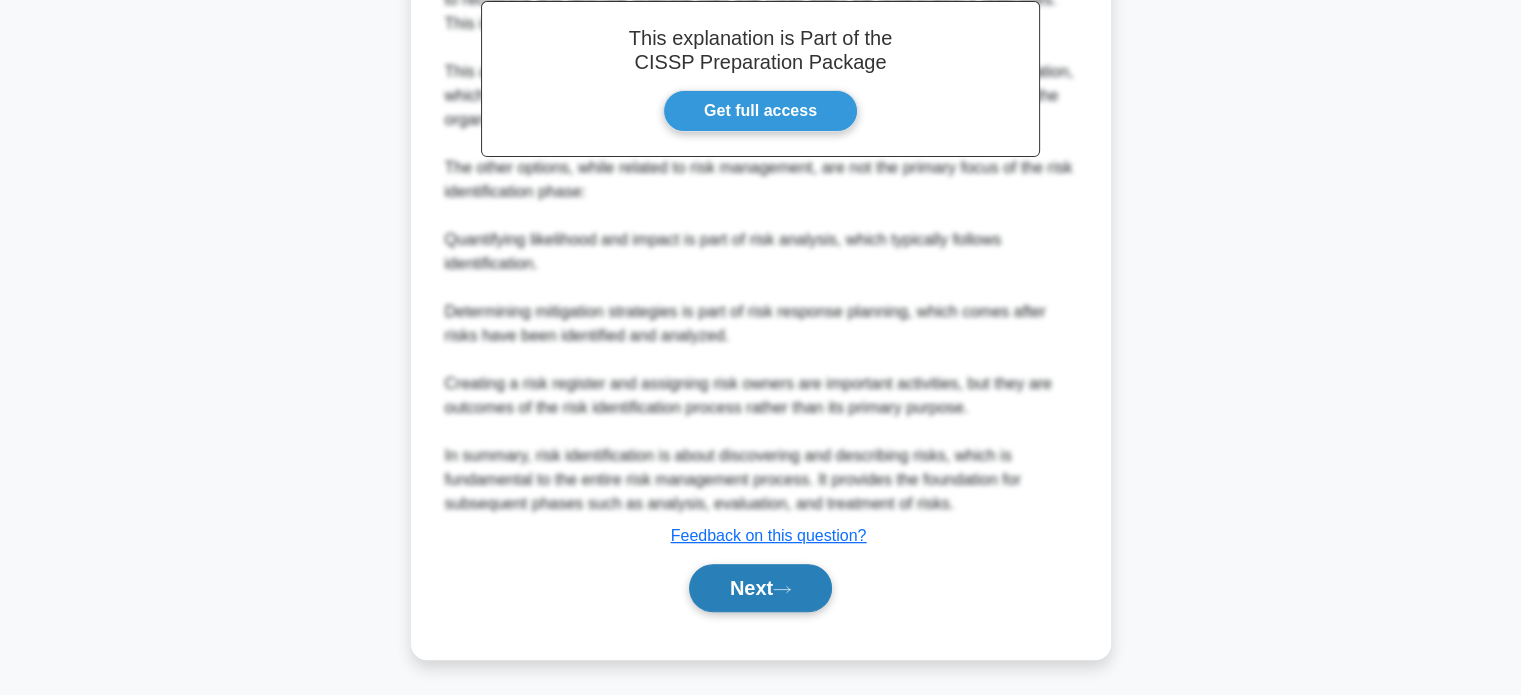 click on "Next" at bounding box center (760, 588) 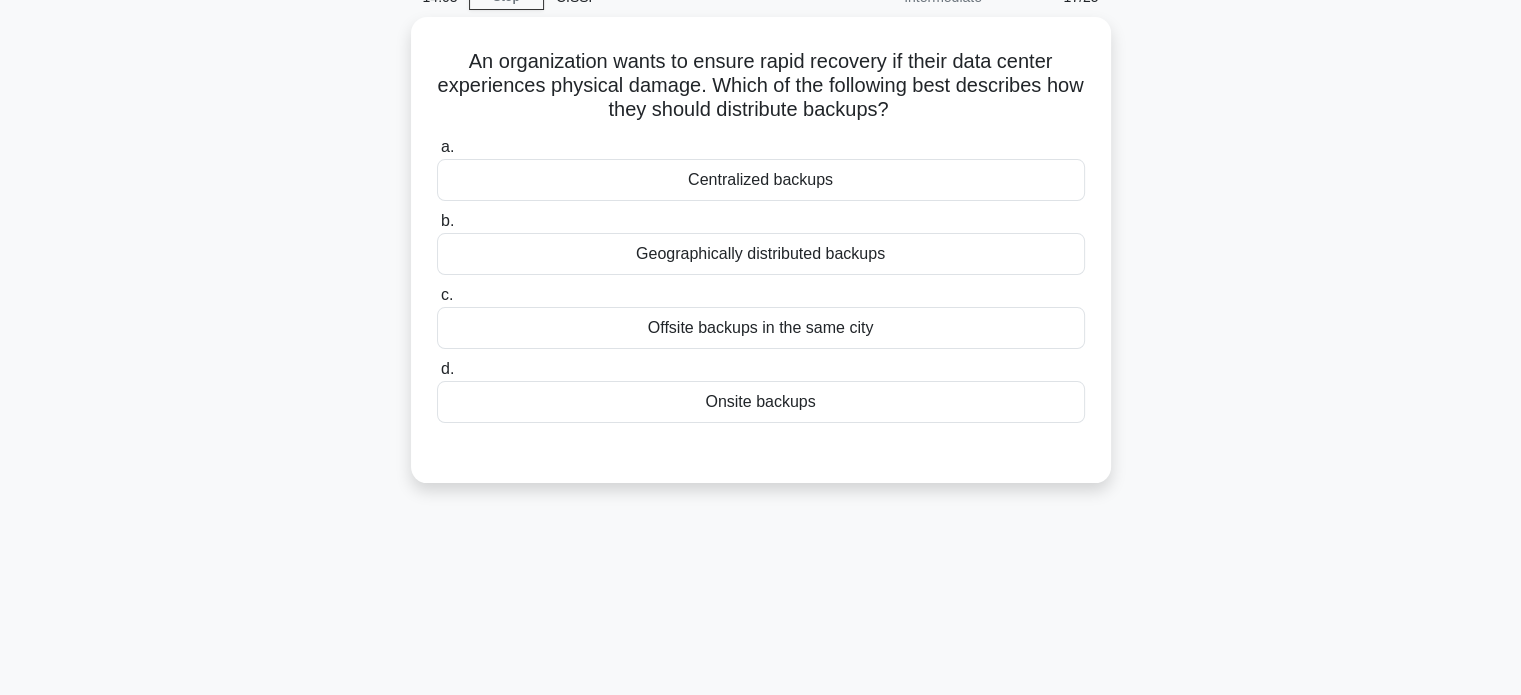scroll, scrollTop: 0, scrollLeft: 0, axis: both 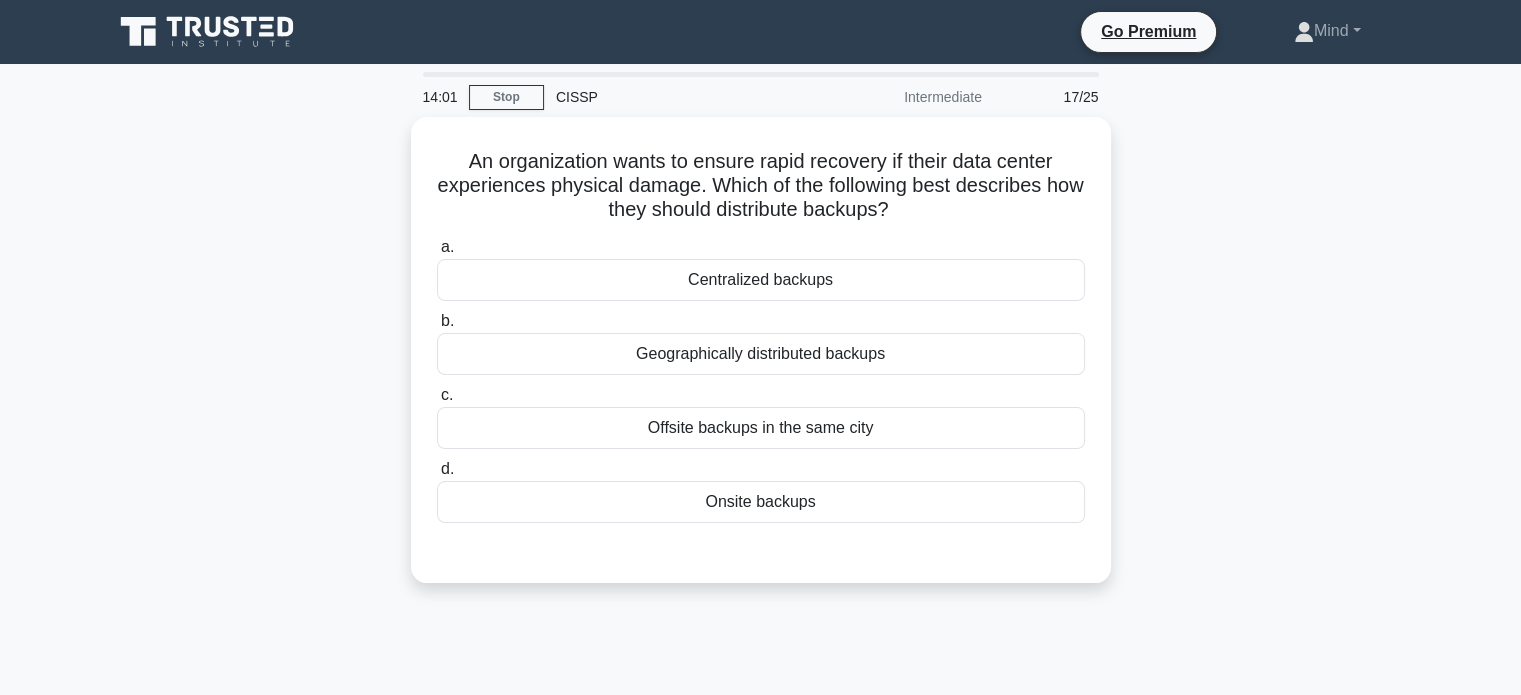 click on "An organization wants to ensure rapid recovery if their data center experiences physical damage. Which of the following best describes how they should distribute backups?
.spinner_0XTQ{transform-origin:center;animation:spinner_y6GP .75s linear infinite}@keyframes spinner_y6GP{100%{transform:rotate(360deg)}}
a.
Centralized backups
b. c. d." at bounding box center [761, 362] 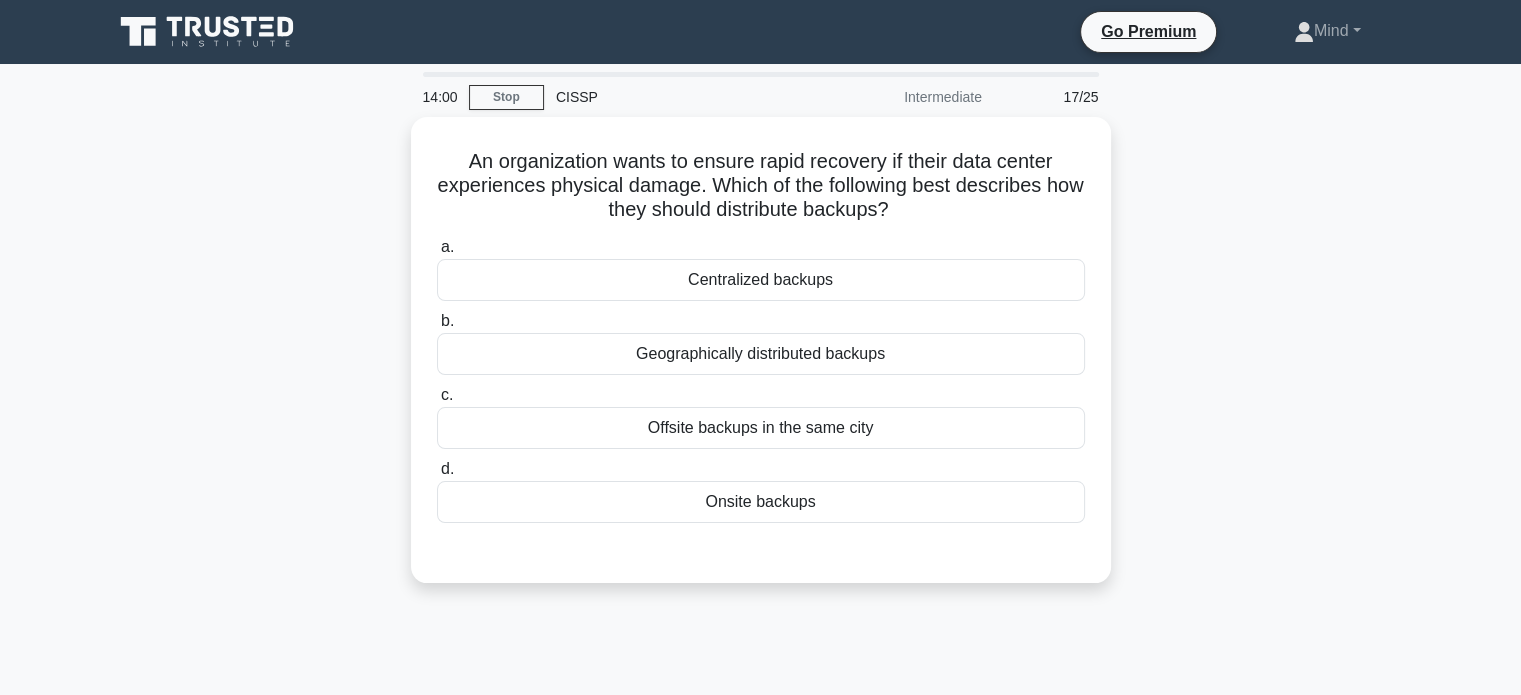 click on "An organization wants to ensure rapid recovery if their data center experiences physical damage. Which of the following best describes how they should distribute backups?
.spinner_0XTQ{transform-origin:center;animation:spinner_y6GP .75s linear infinite}@keyframes spinner_y6GP{100%{transform:rotate(360deg)}}
a.
Centralized backups
b. c. d." at bounding box center [761, 362] 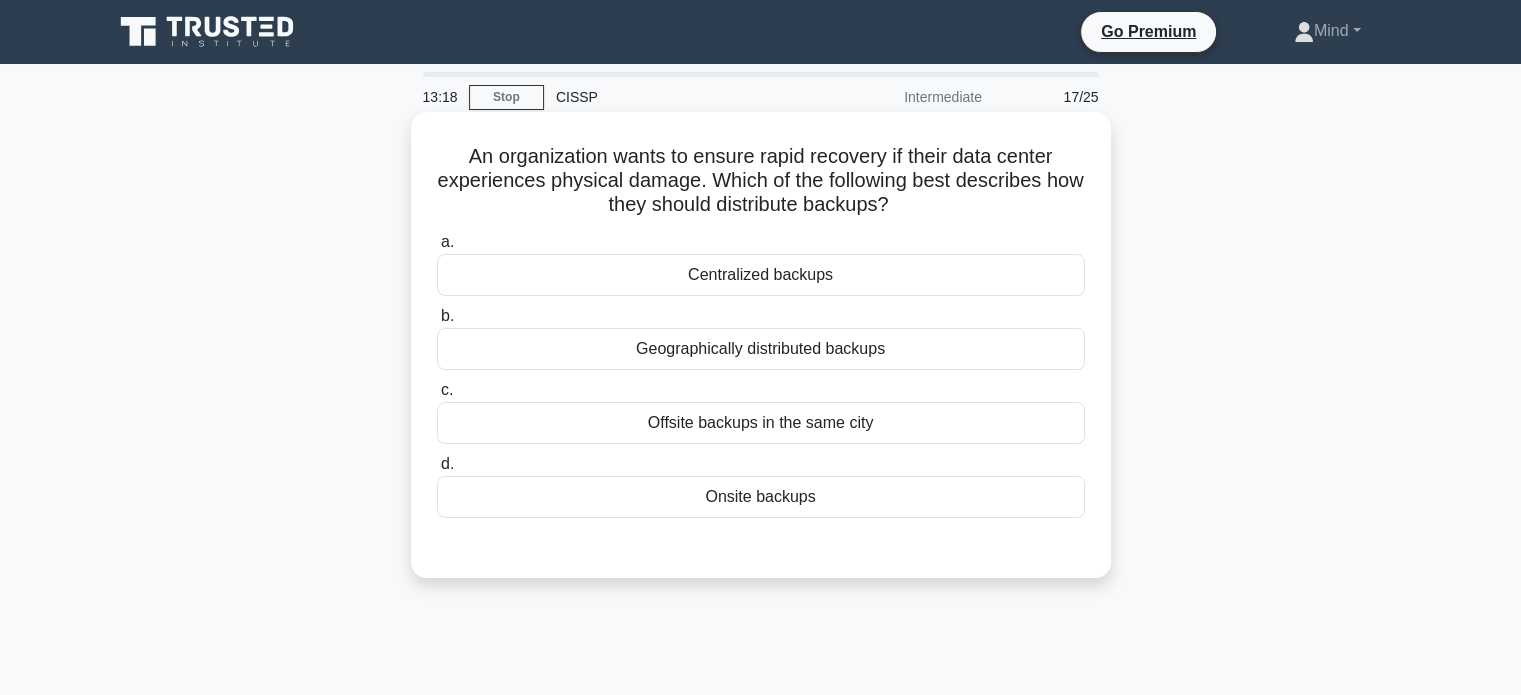 click on "Onsite backups" at bounding box center [761, 497] 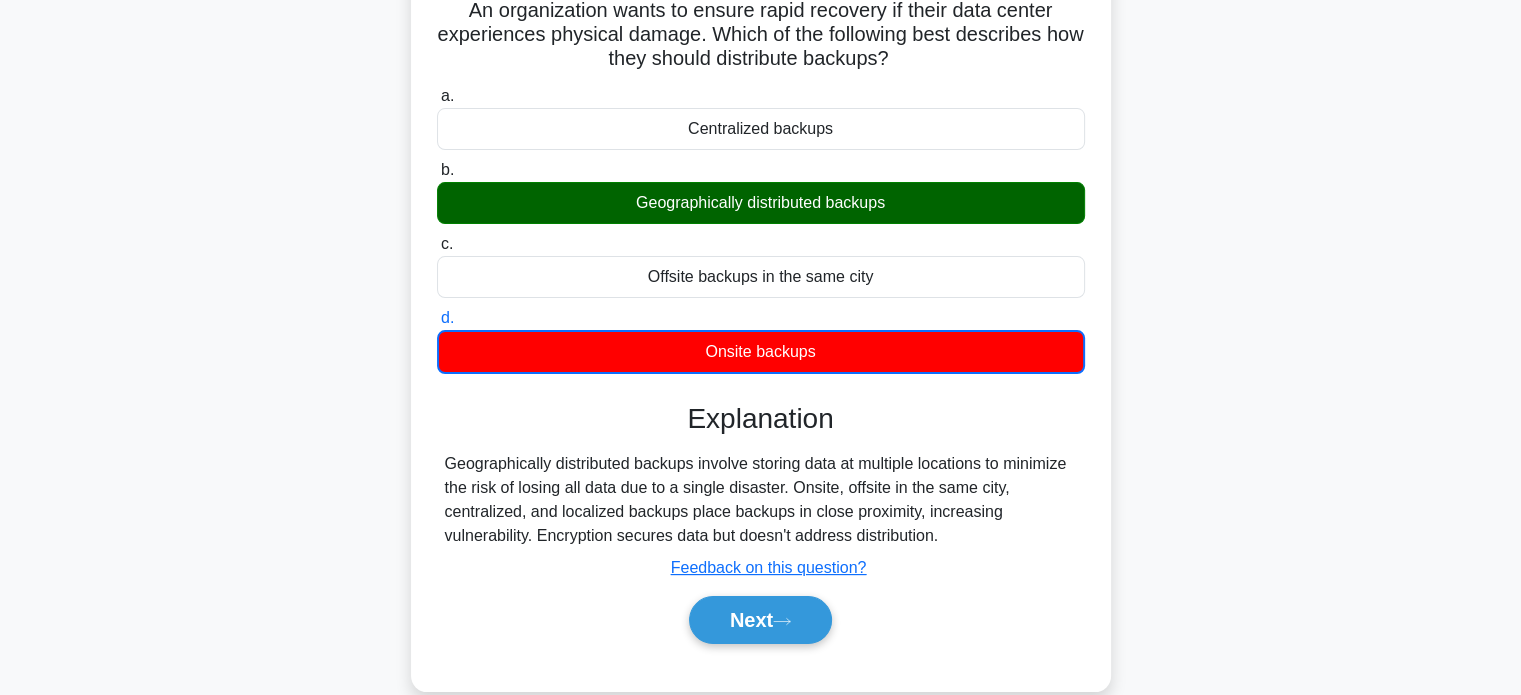 scroll, scrollTop: 100, scrollLeft: 0, axis: vertical 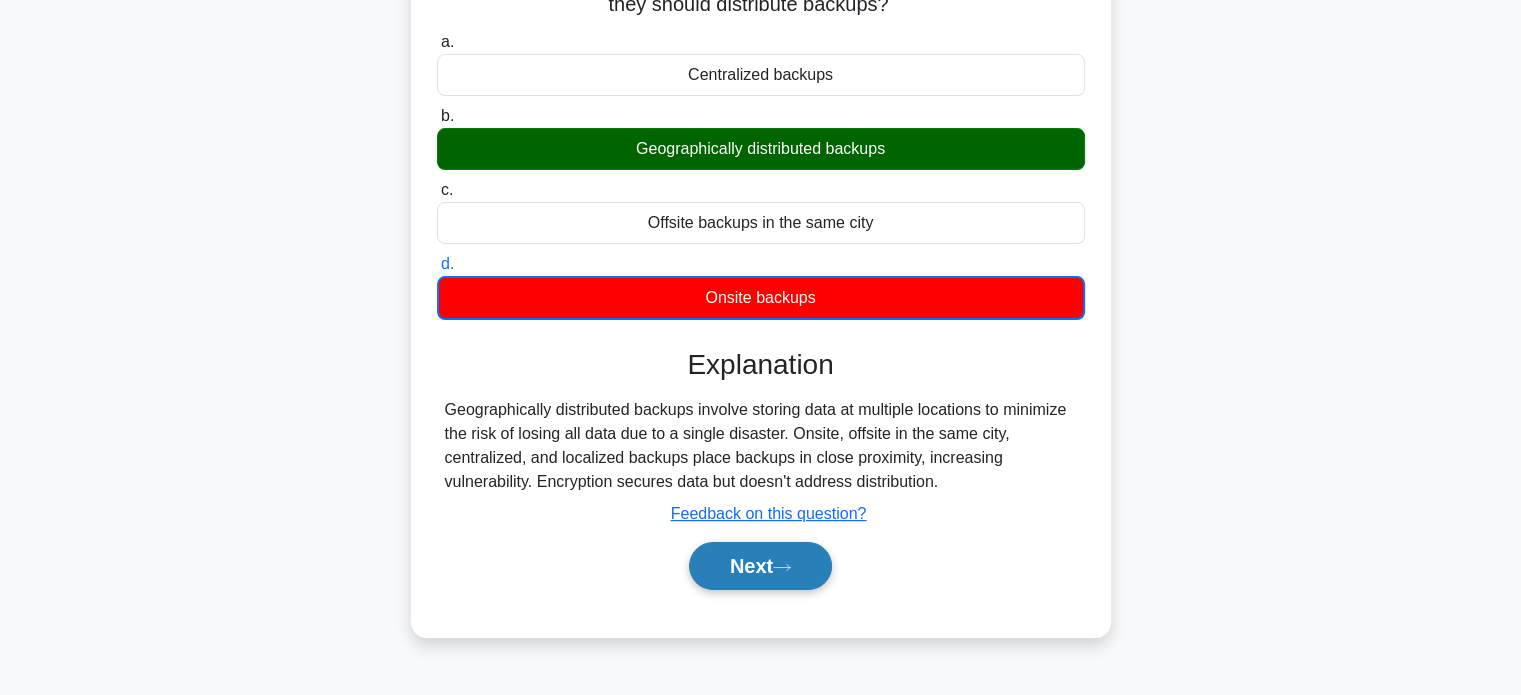 click on "Next" at bounding box center (760, 566) 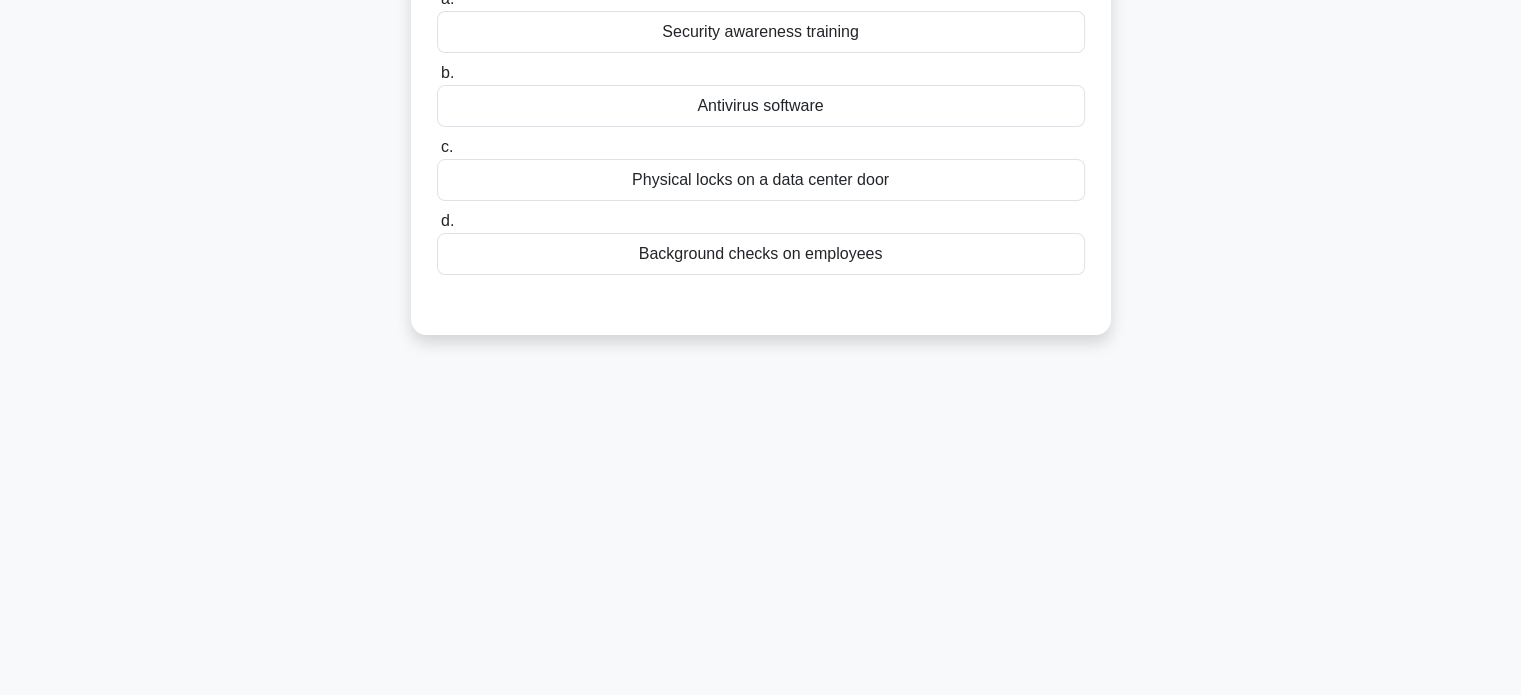 scroll, scrollTop: 0, scrollLeft: 0, axis: both 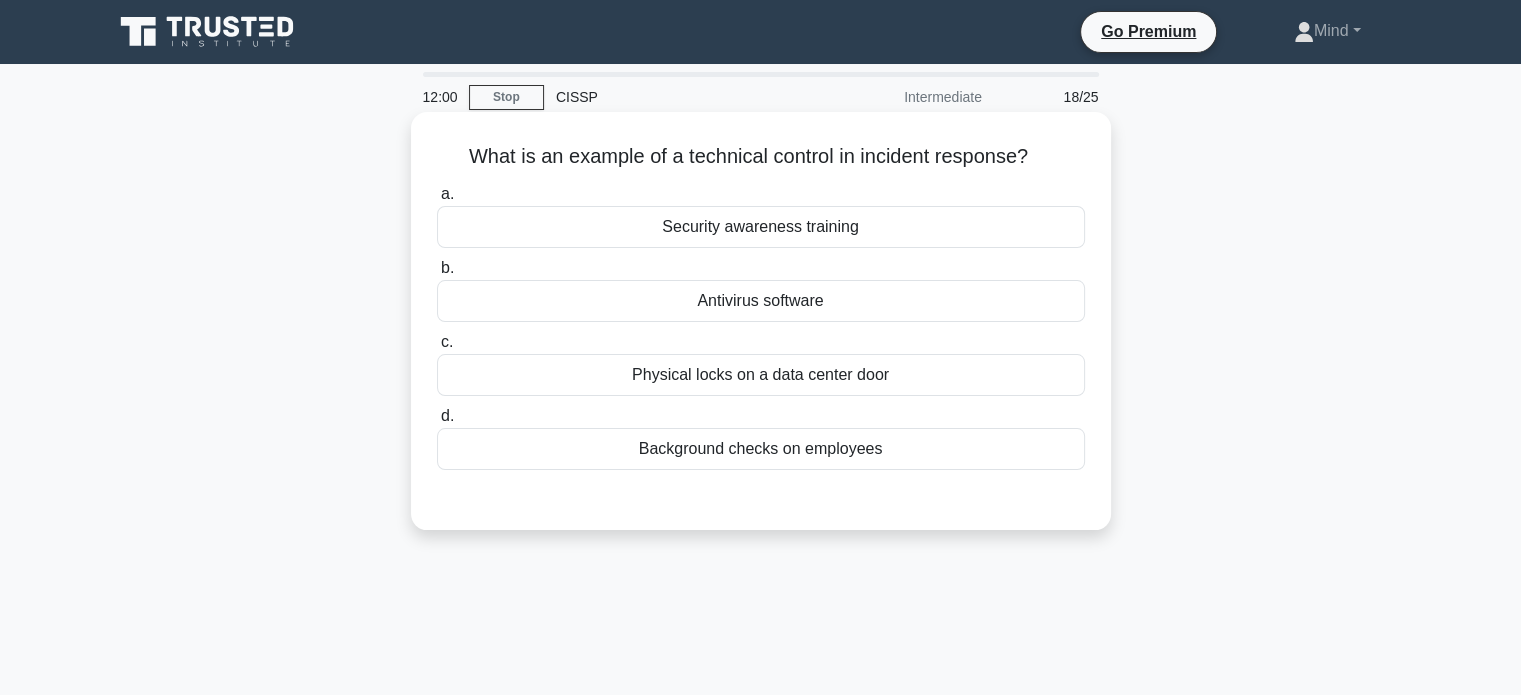click on "Antivirus software" at bounding box center (761, 301) 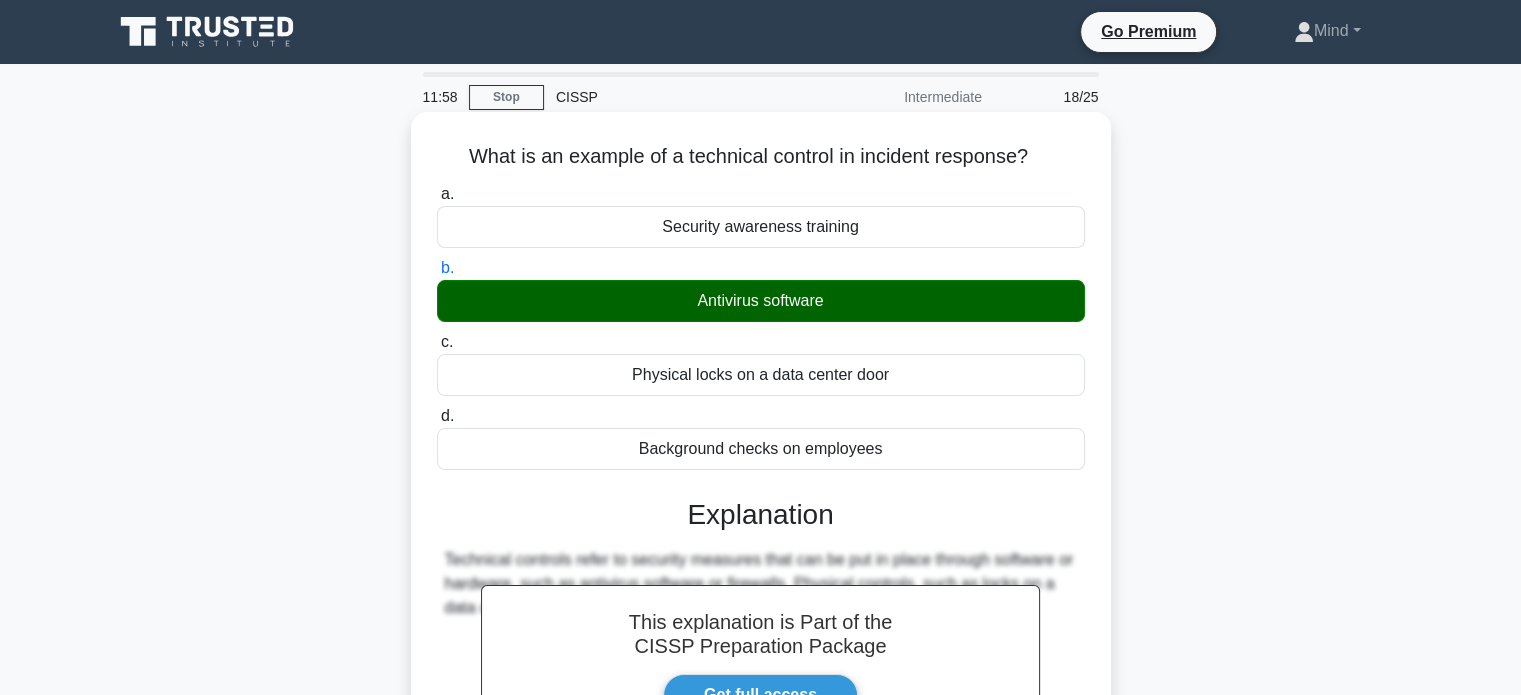scroll, scrollTop: 100, scrollLeft: 0, axis: vertical 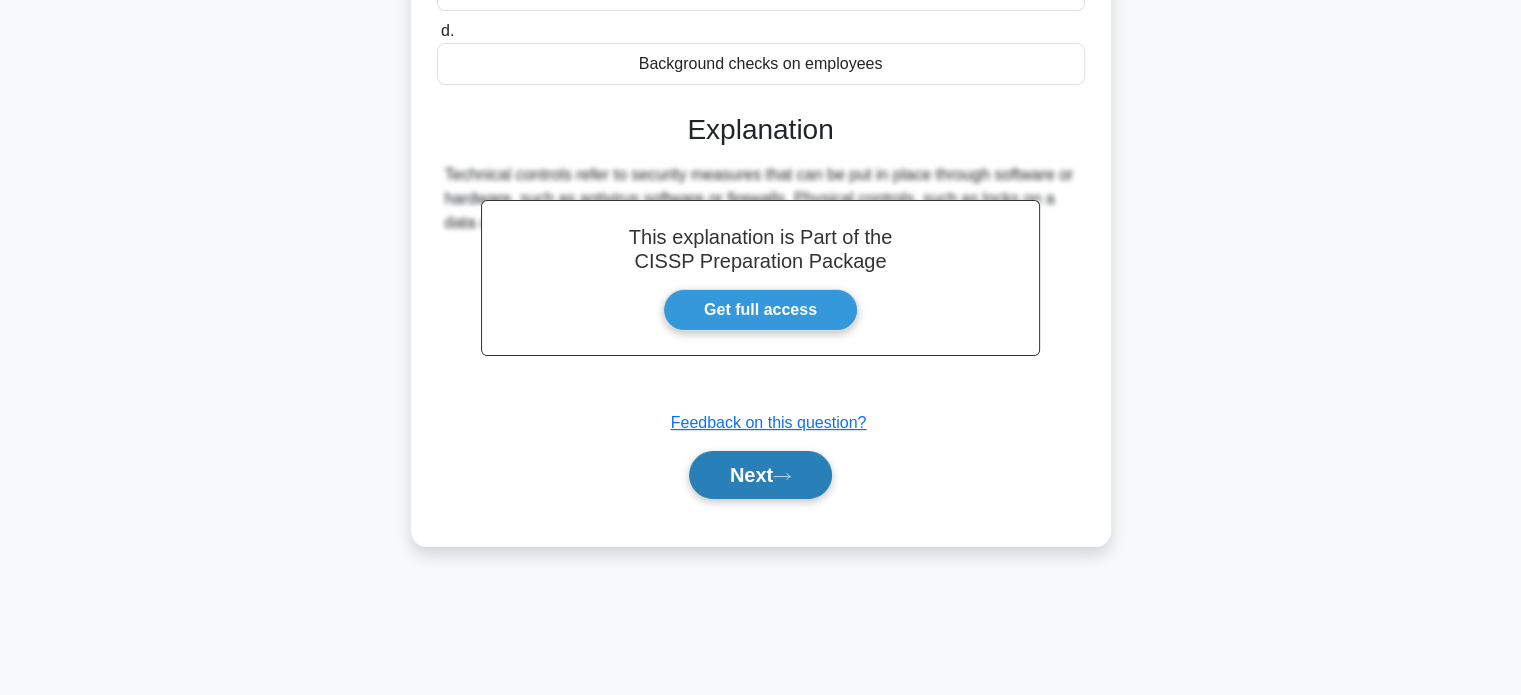 click on "Next" at bounding box center (760, 475) 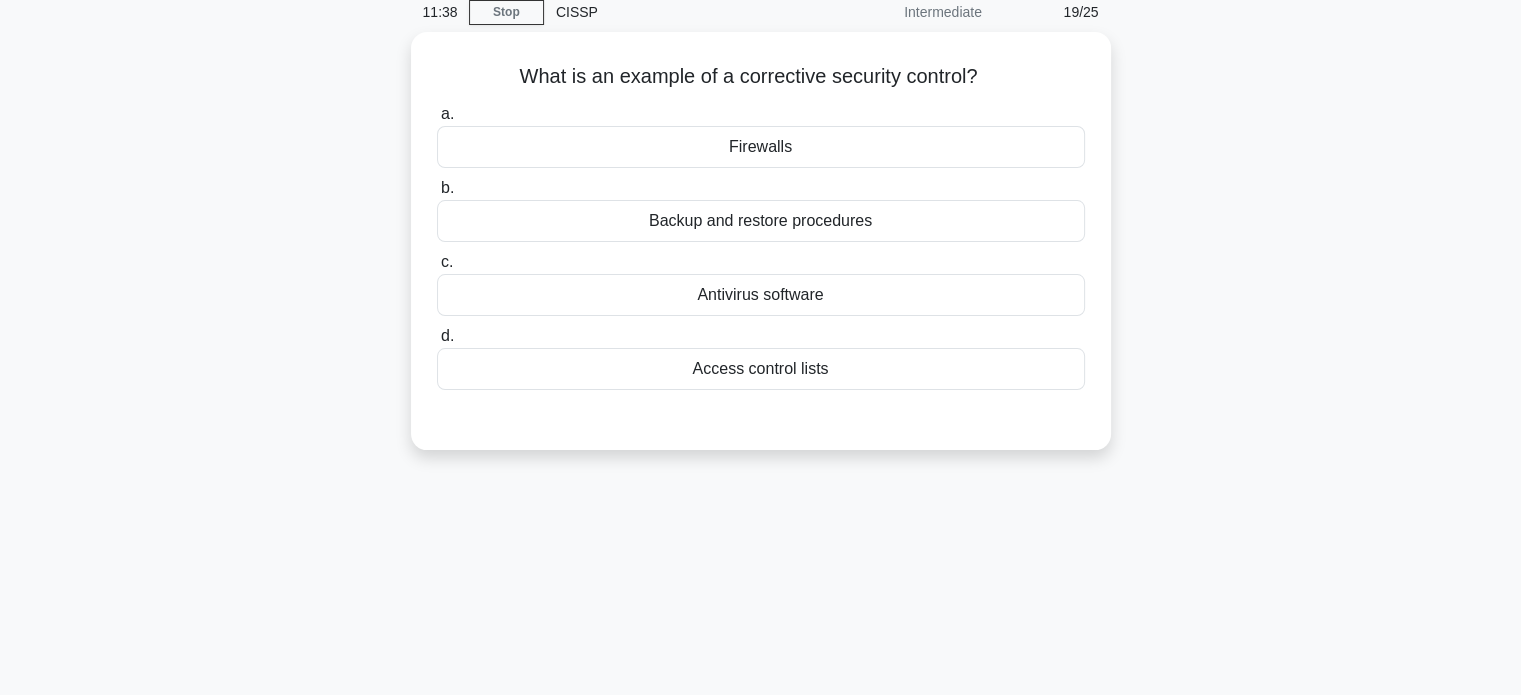 scroll, scrollTop: 0, scrollLeft: 0, axis: both 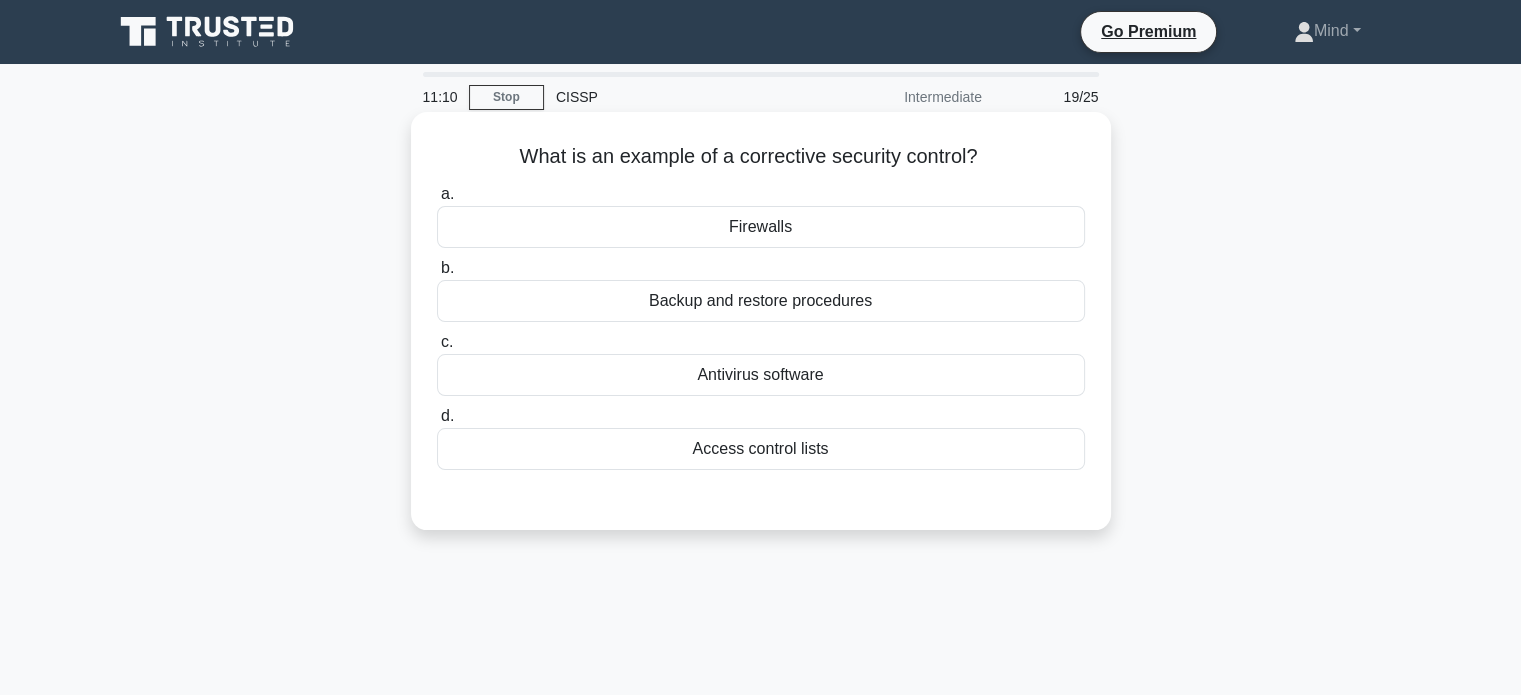 click on "Backup and restore procedures" at bounding box center [761, 301] 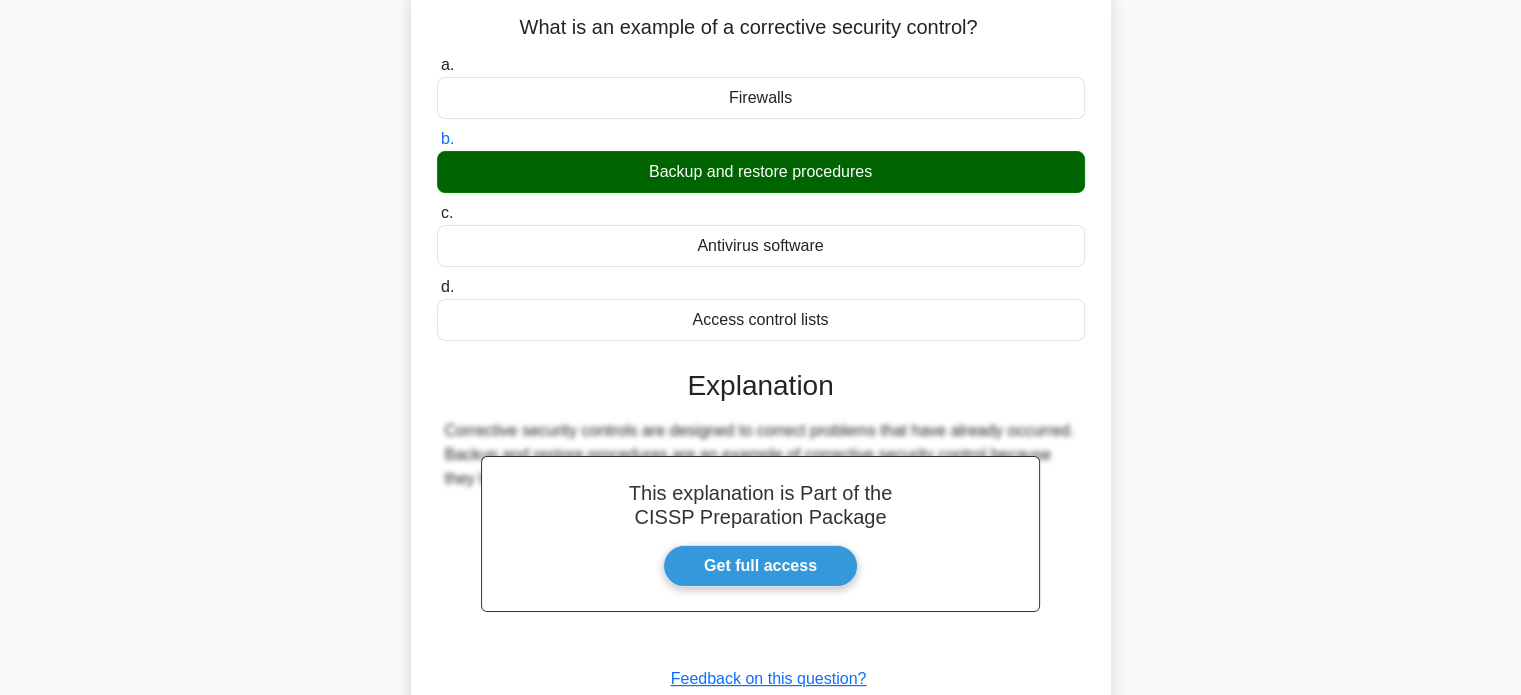 scroll, scrollTop: 143, scrollLeft: 0, axis: vertical 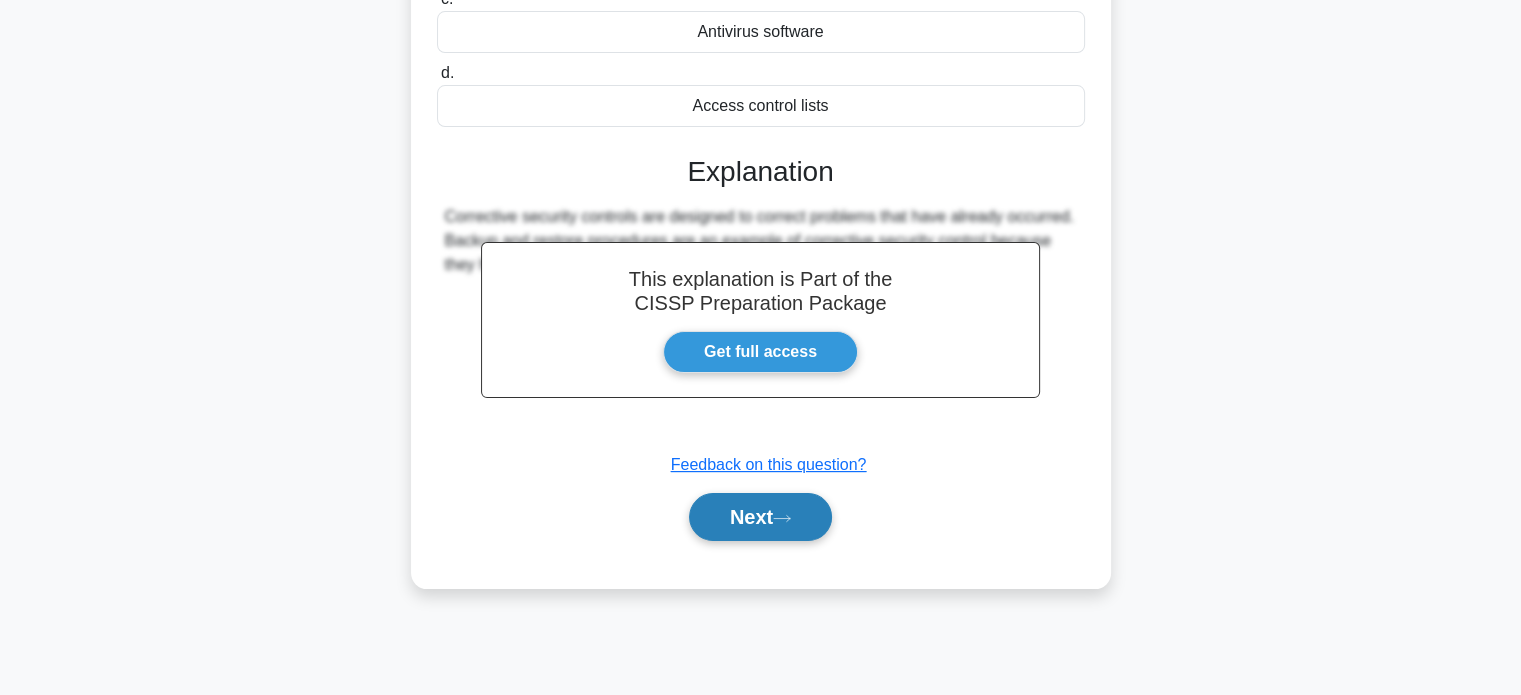click on "Next" at bounding box center (760, 517) 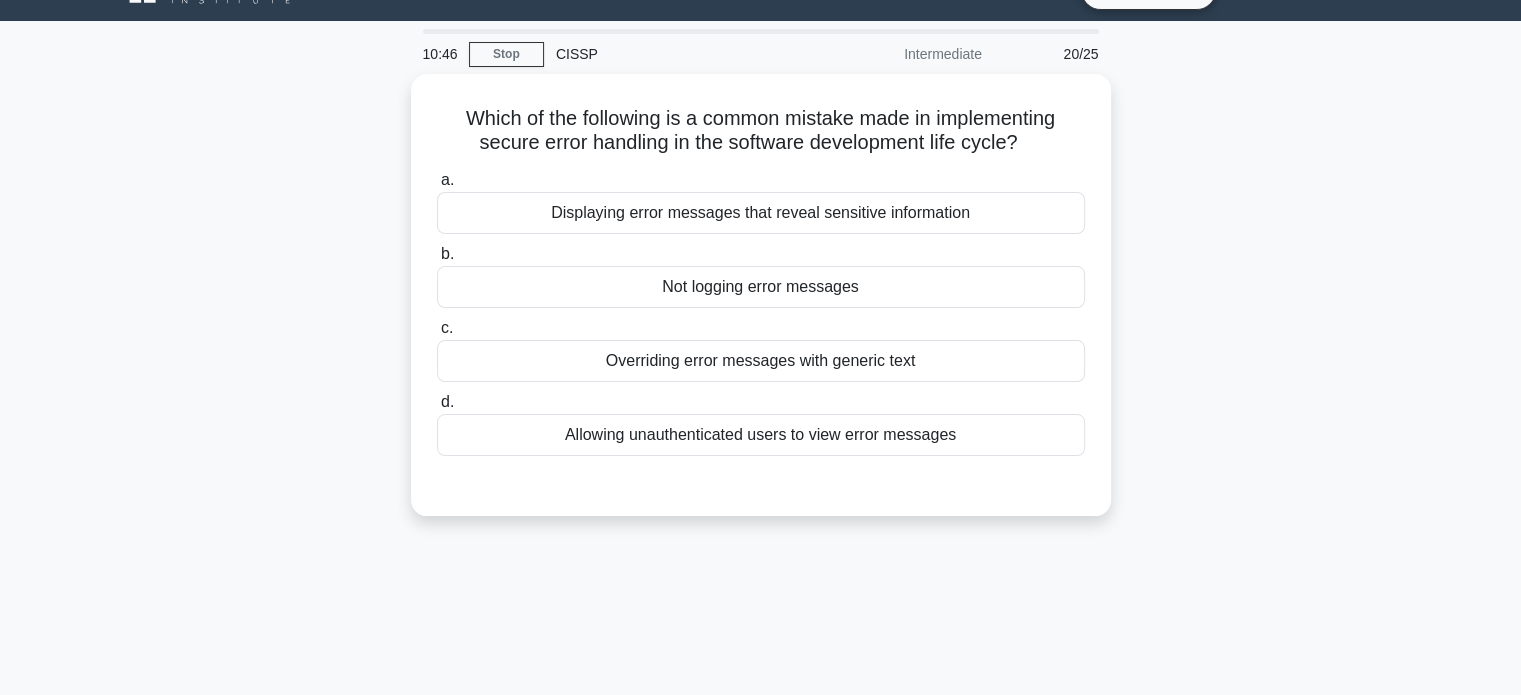 scroll, scrollTop: 0, scrollLeft: 0, axis: both 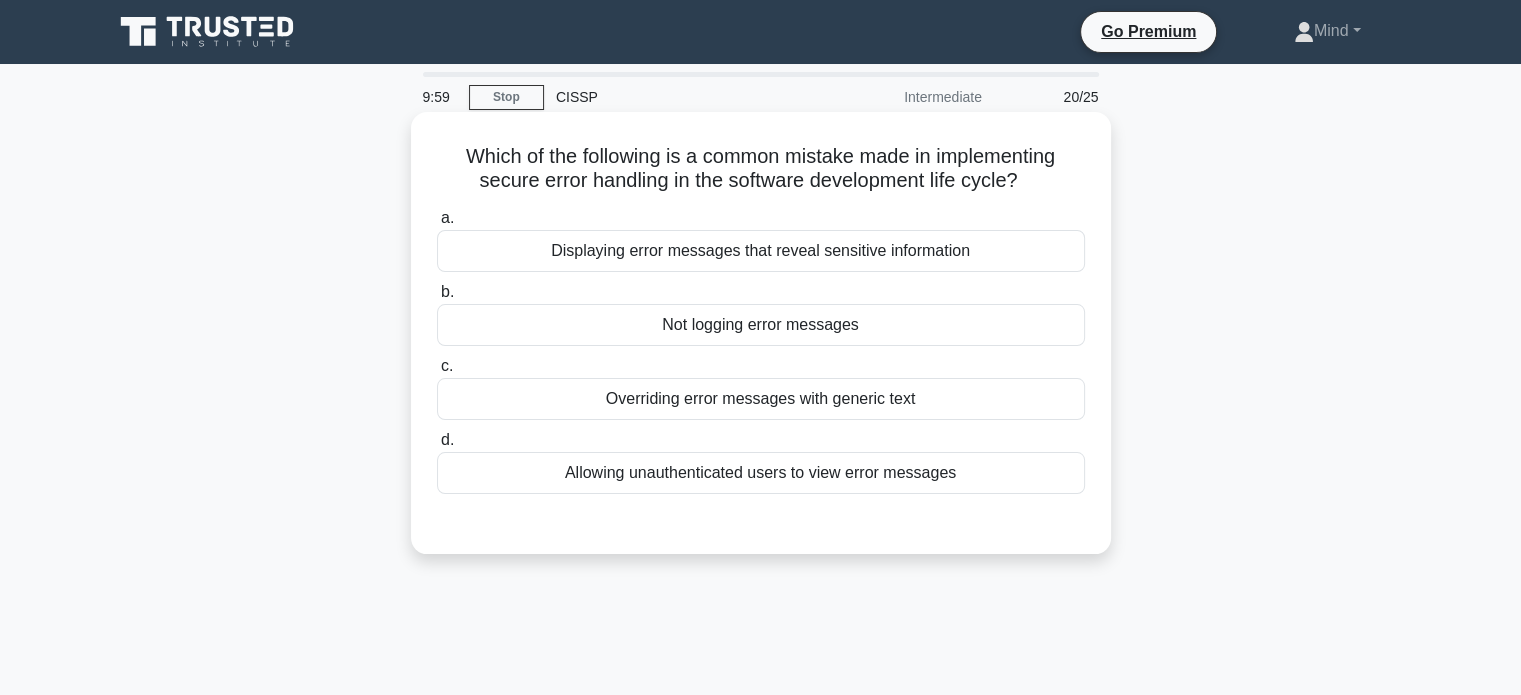 click on "Displaying error messages that reveal sensitive information" at bounding box center [761, 251] 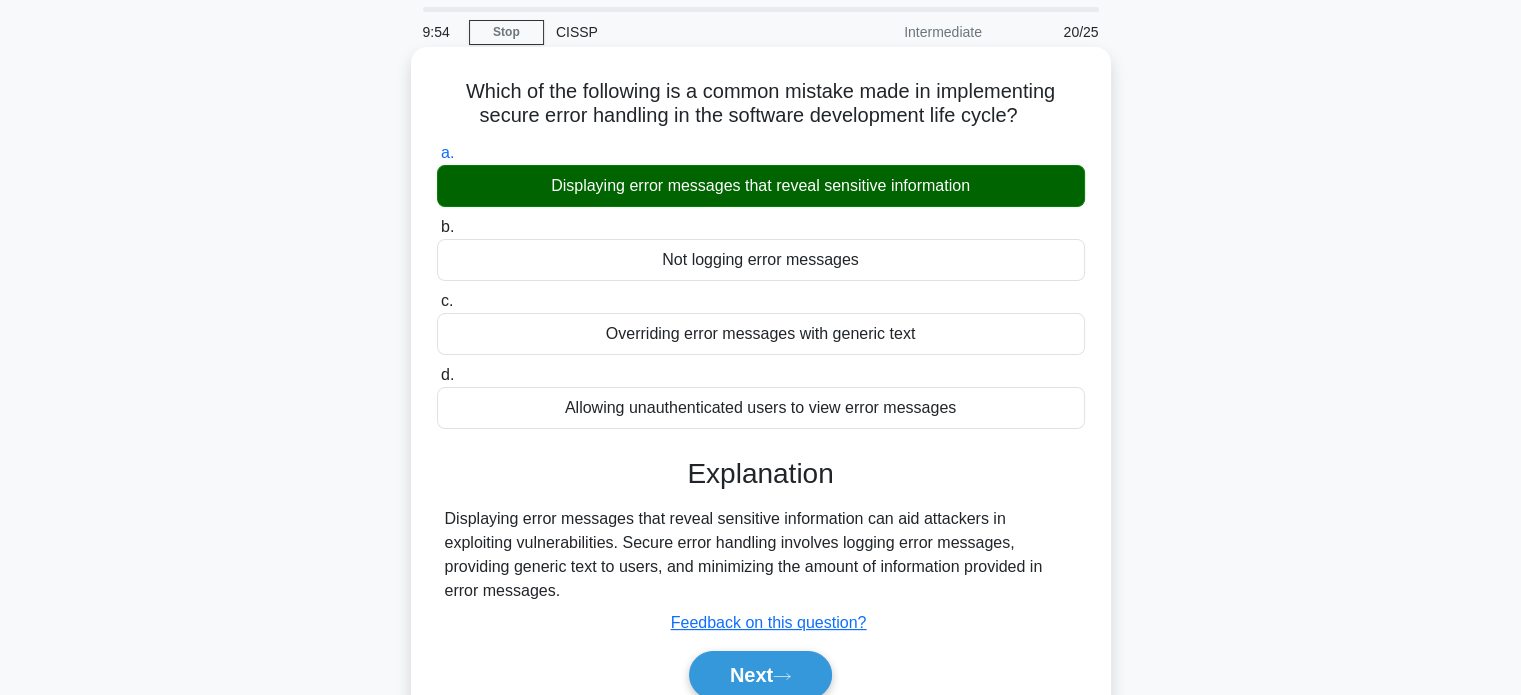scroll, scrollTop: 100, scrollLeft: 0, axis: vertical 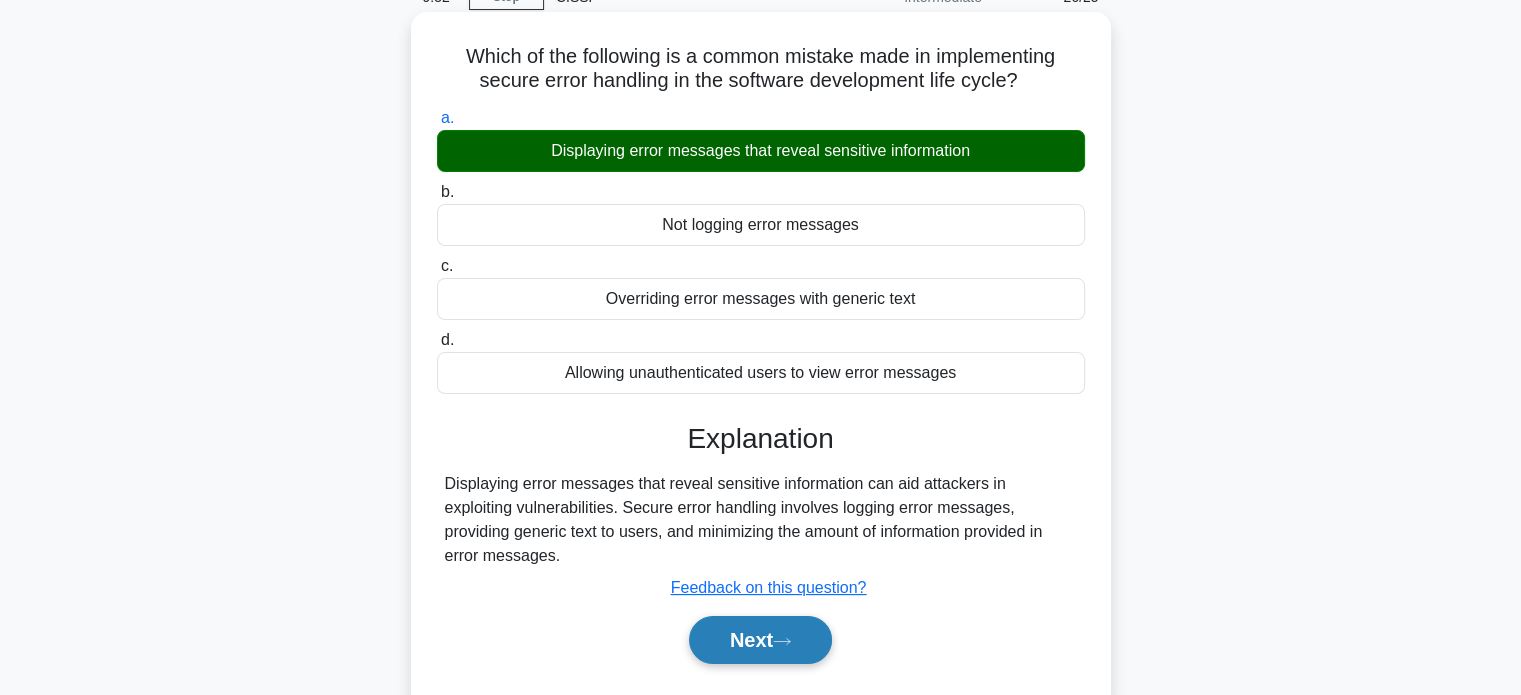 click on "Next" at bounding box center [760, 640] 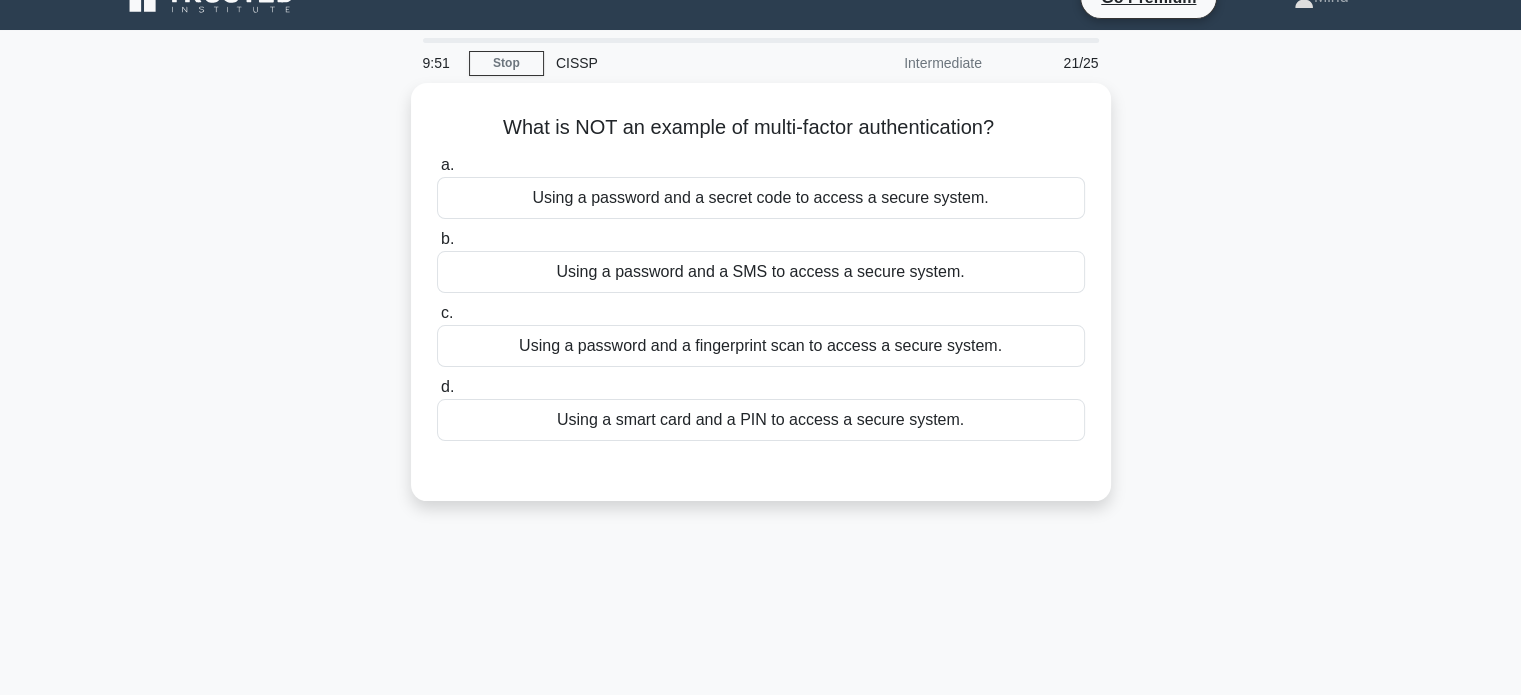 scroll, scrollTop: 0, scrollLeft: 0, axis: both 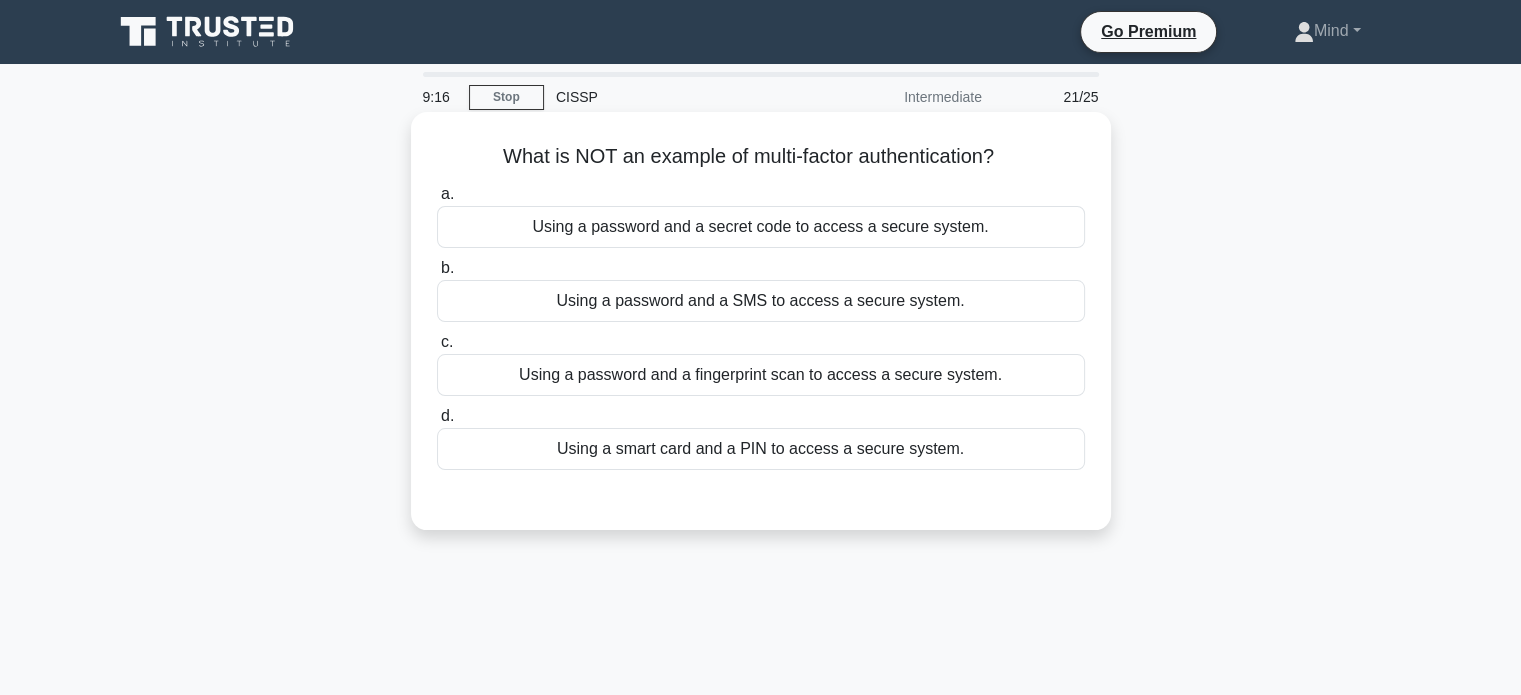 click on "Using a password and a secret code to access a secure system." at bounding box center (761, 227) 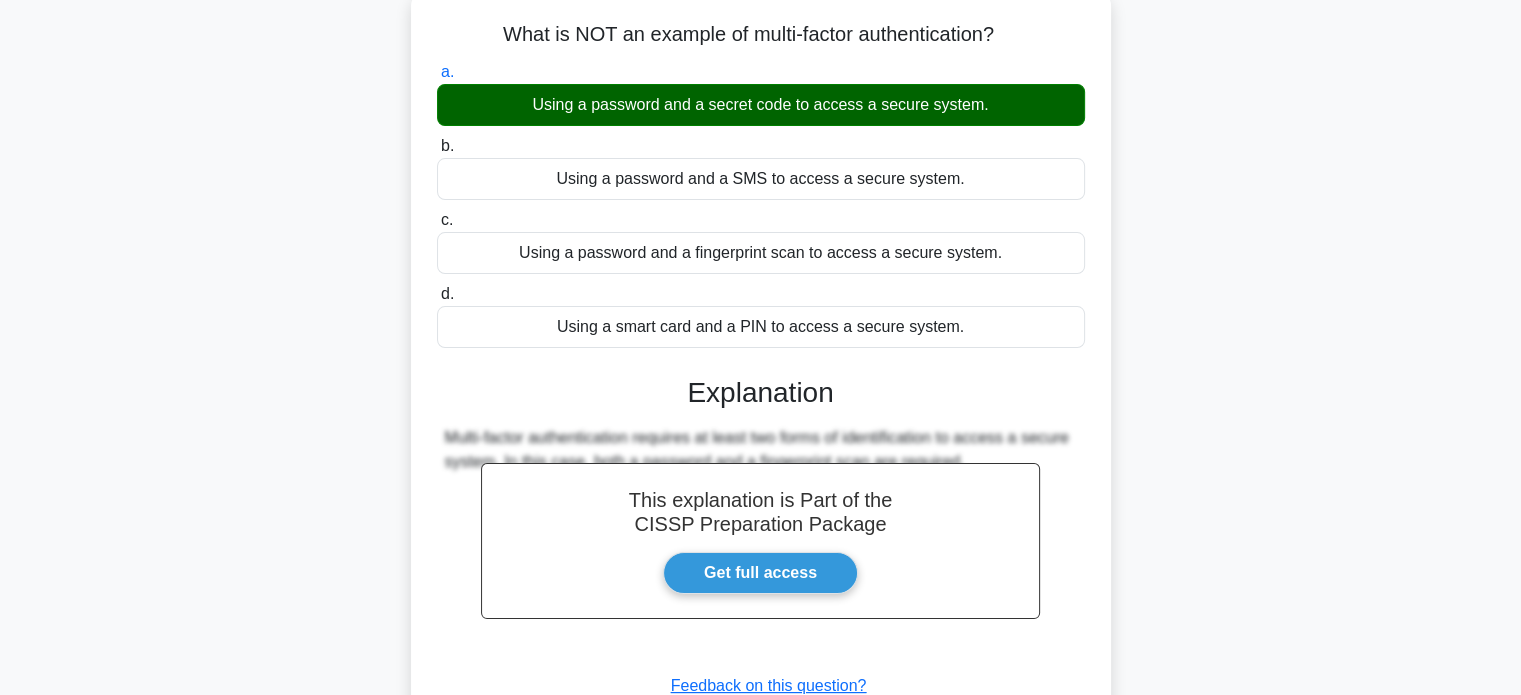 scroll, scrollTop: 118, scrollLeft: 0, axis: vertical 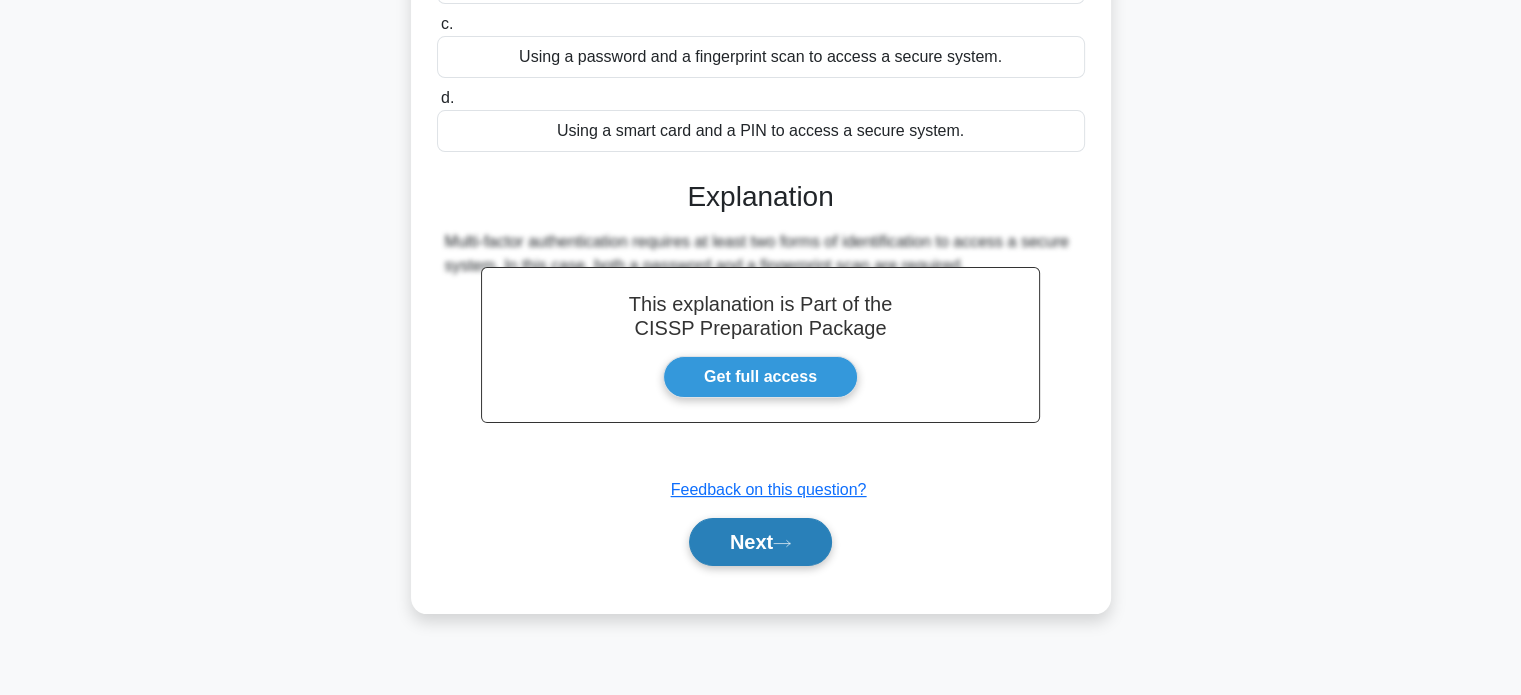 click on "Next" at bounding box center (760, 542) 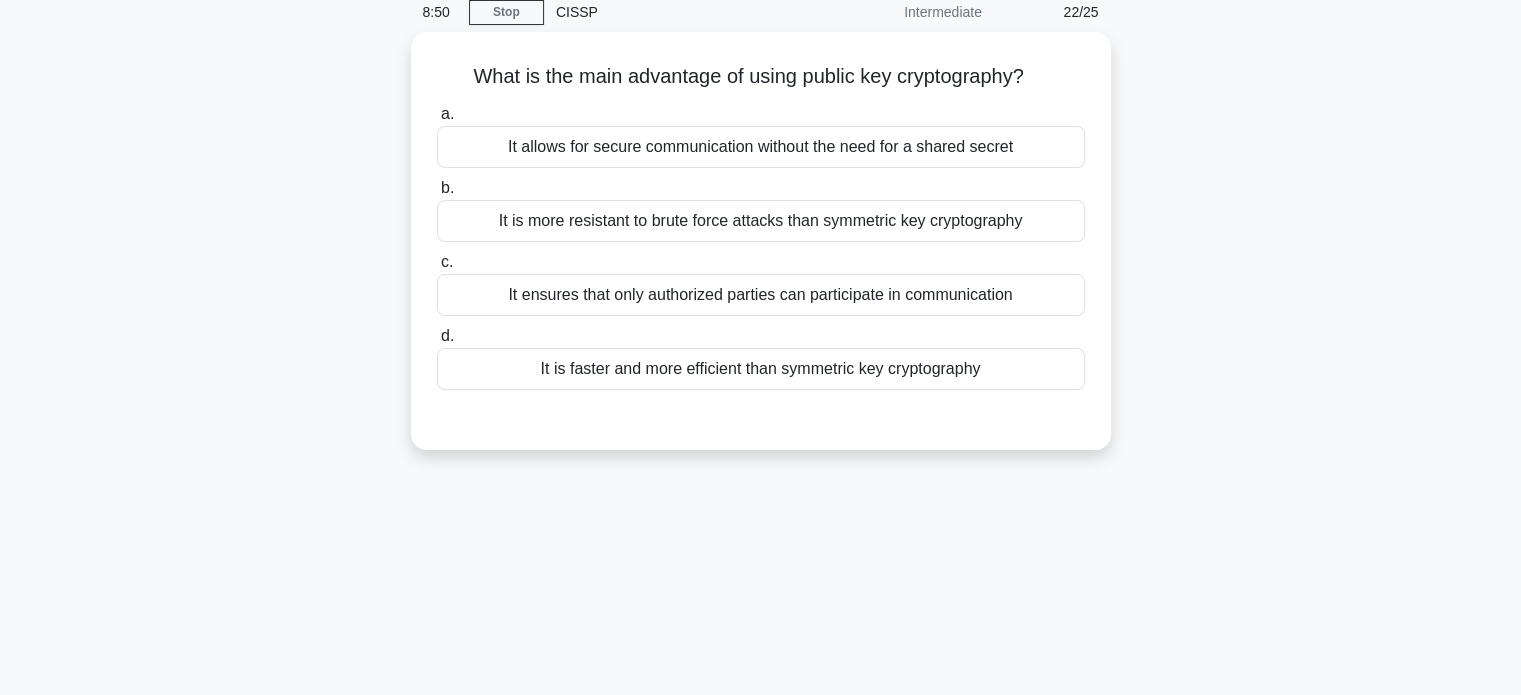 scroll, scrollTop: 0, scrollLeft: 0, axis: both 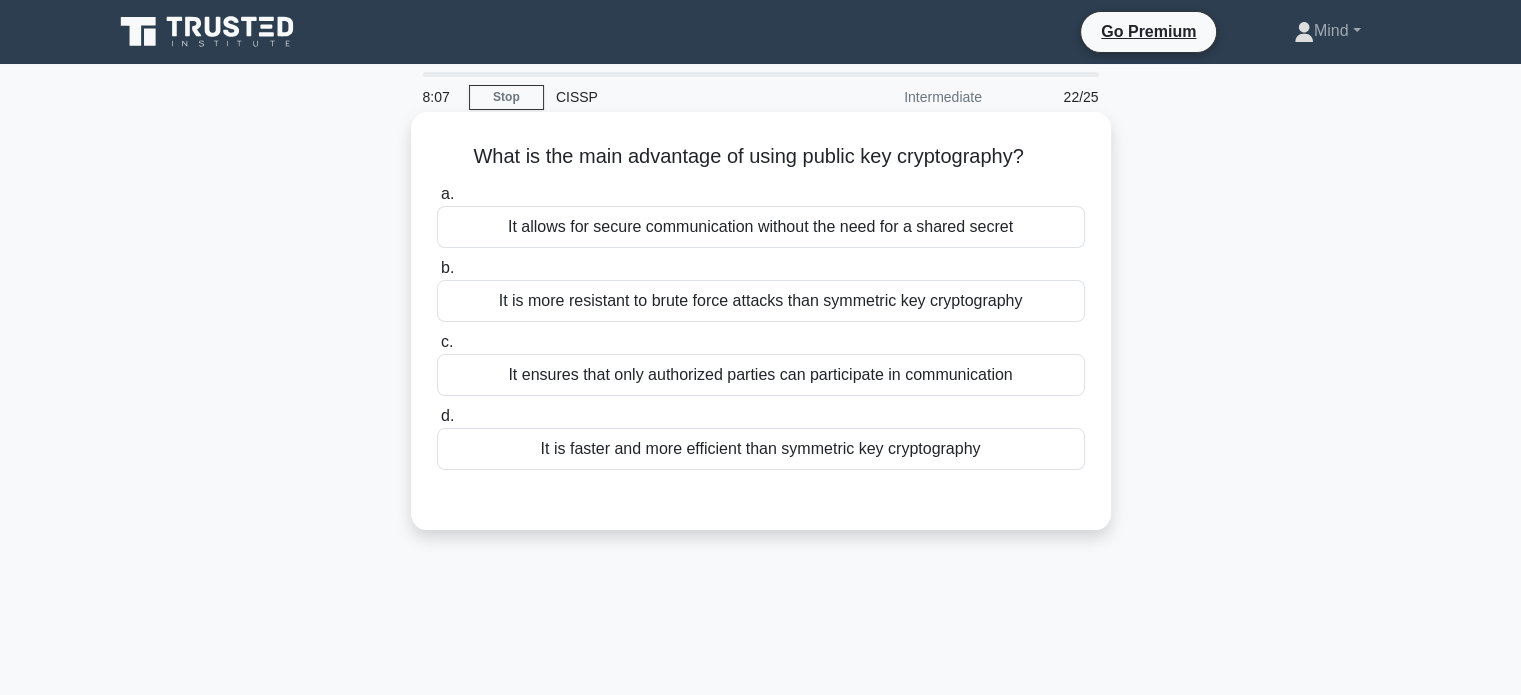 click on "It allows for secure communication without the need for a shared secret" at bounding box center [761, 227] 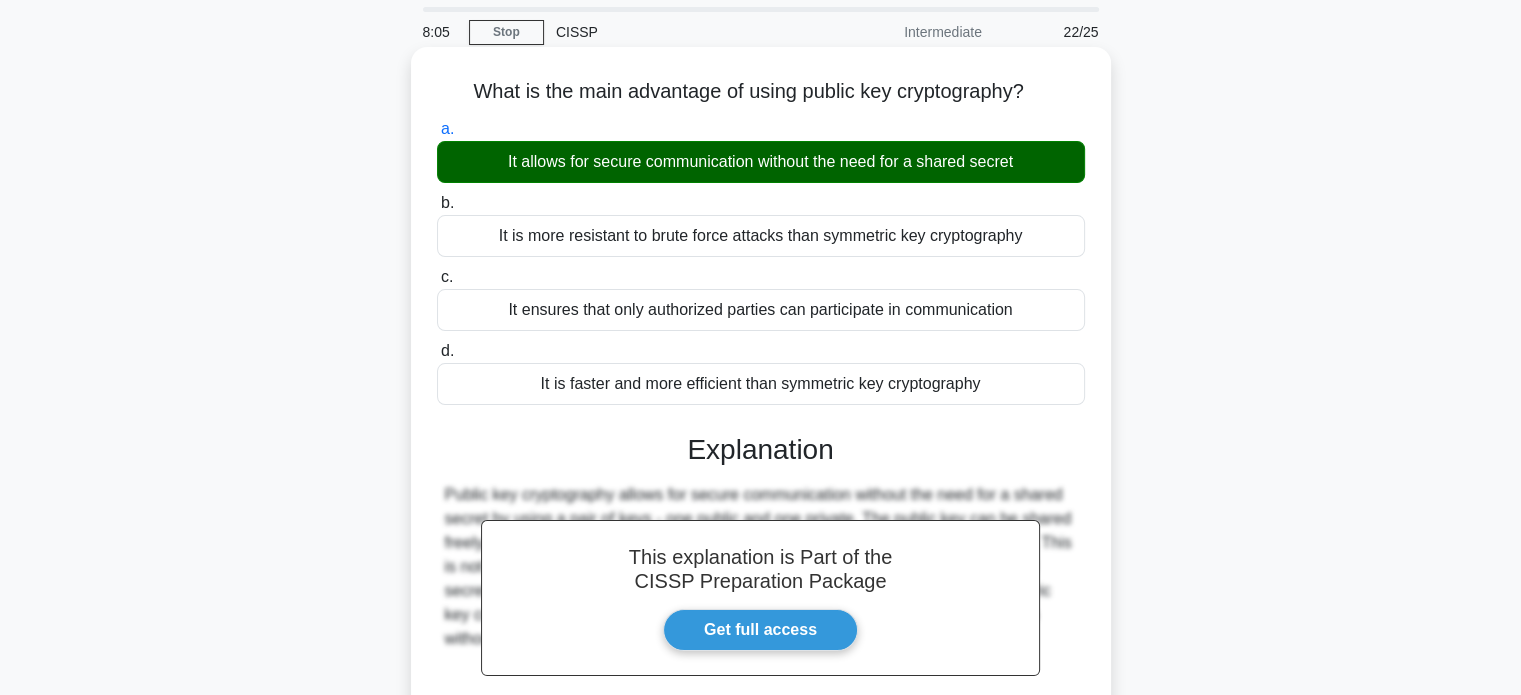 scroll, scrollTop: 100, scrollLeft: 0, axis: vertical 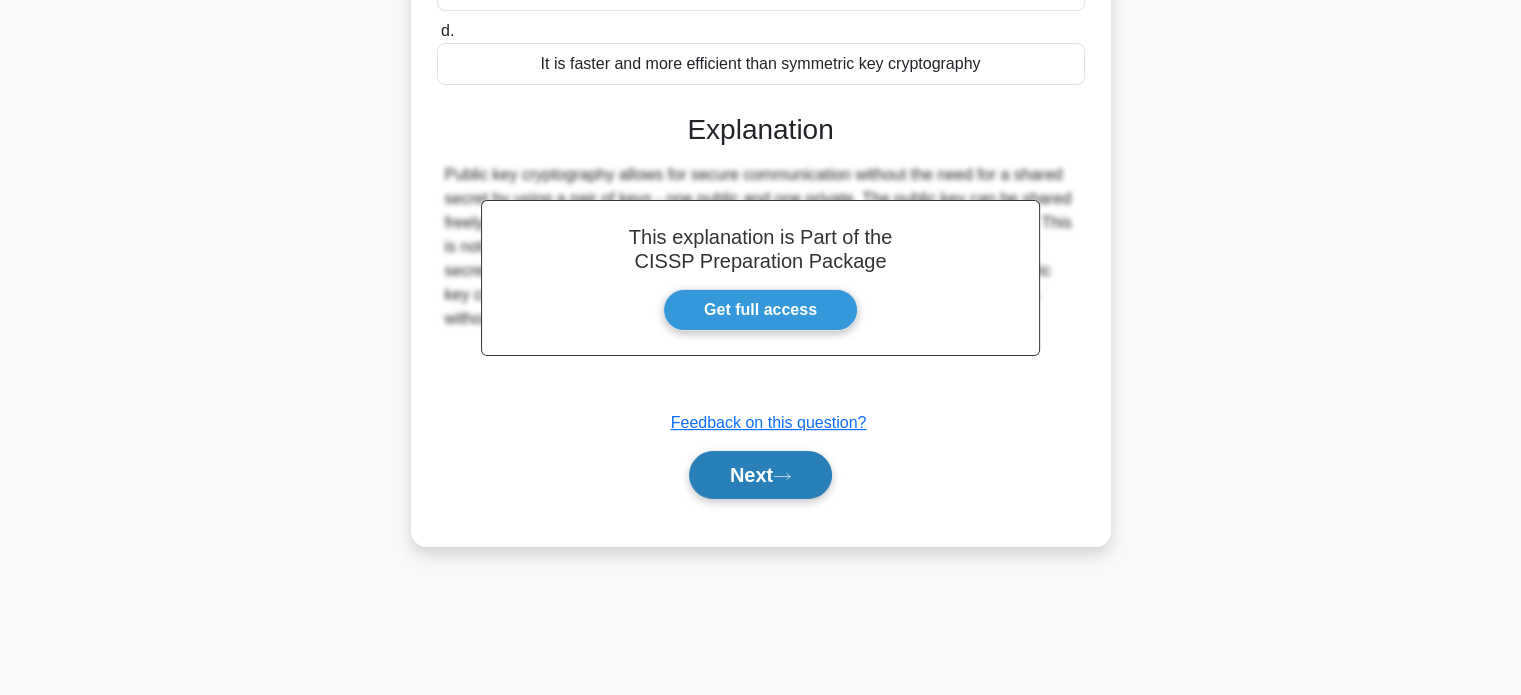 click on "Next" at bounding box center (760, 475) 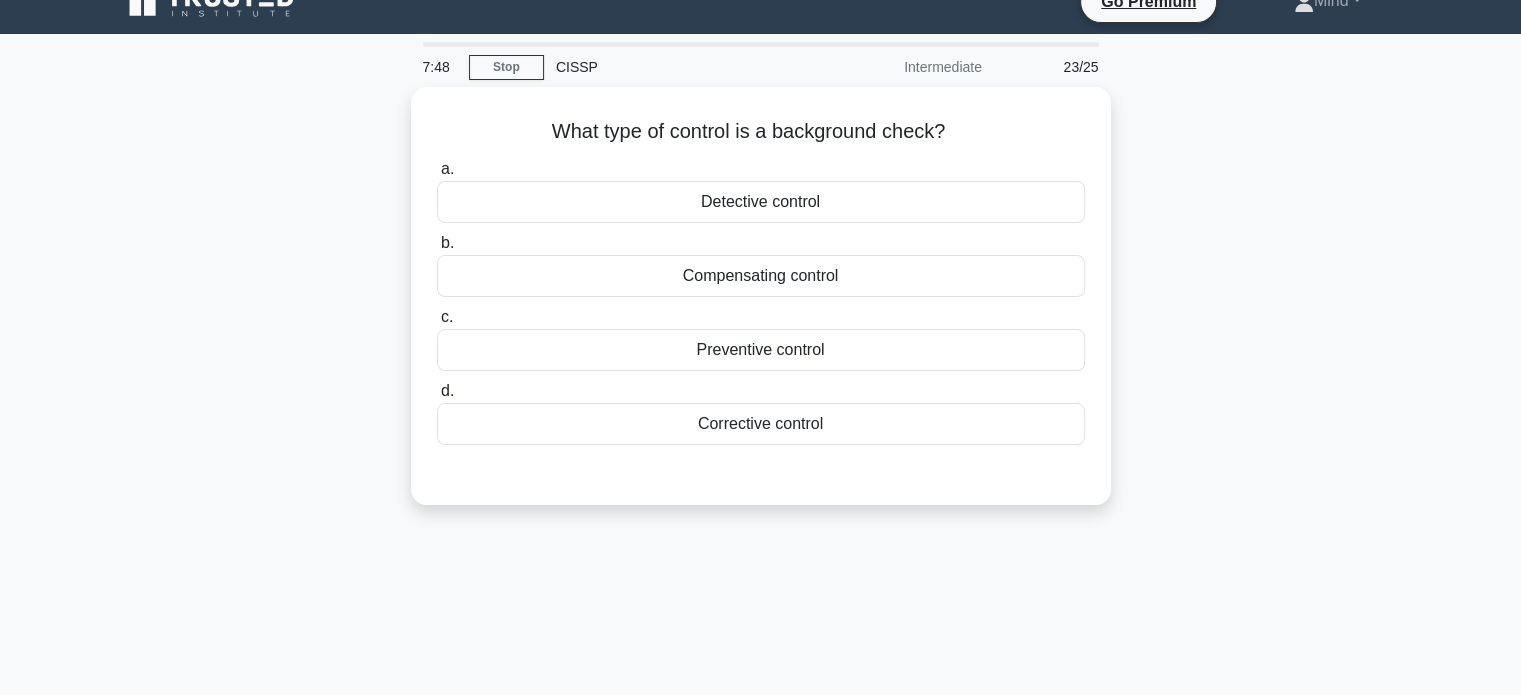 scroll, scrollTop: 0, scrollLeft: 0, axis: both 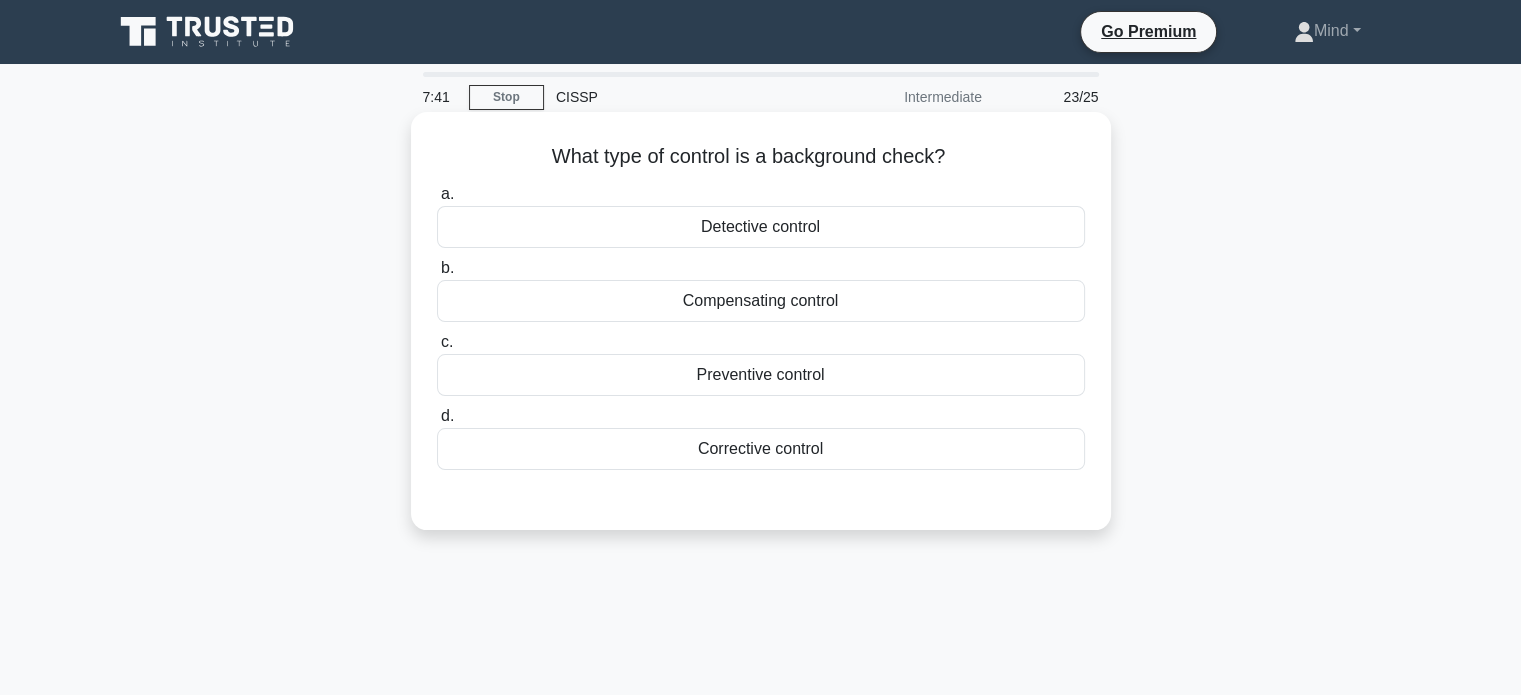 click on "Preventive control" at bounding box center (761, 375) 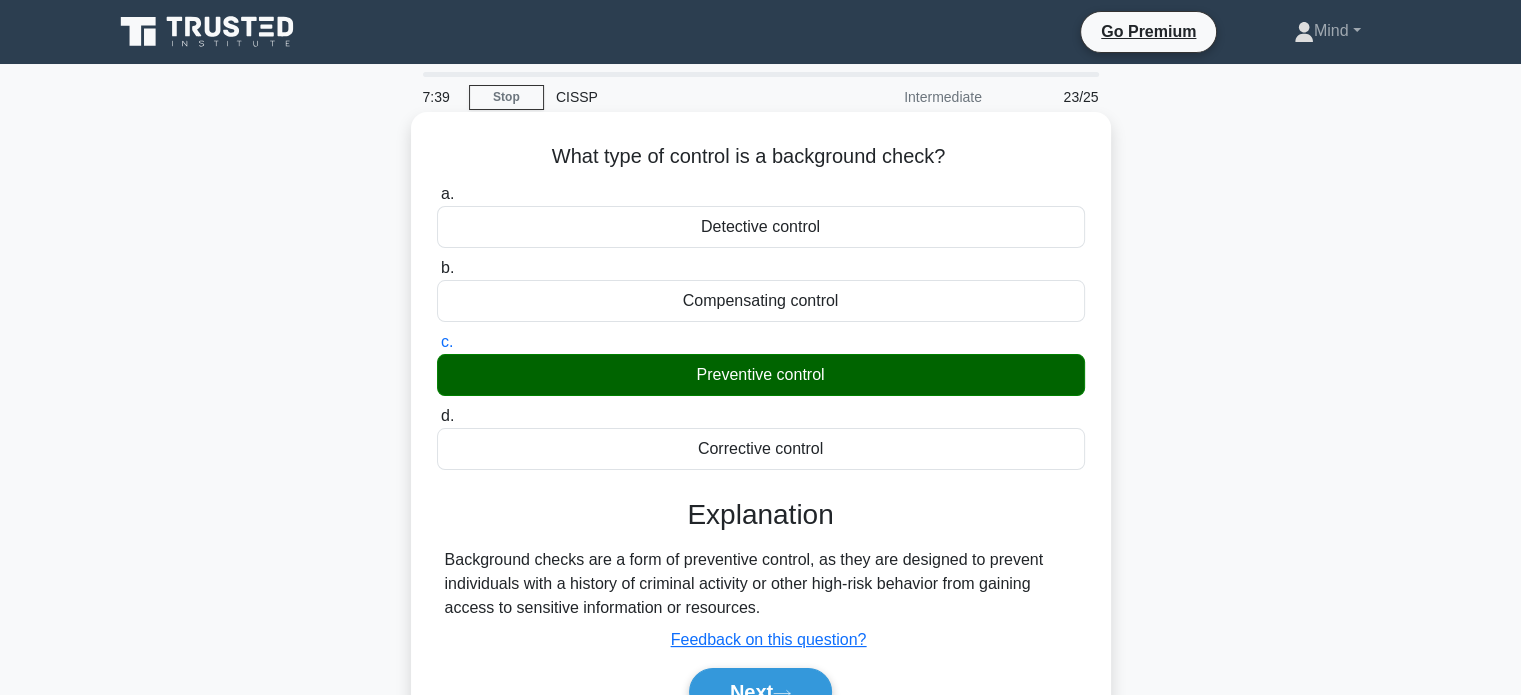 scroll, scrollTop: 100, scrollLeft: 0, axis: vertical 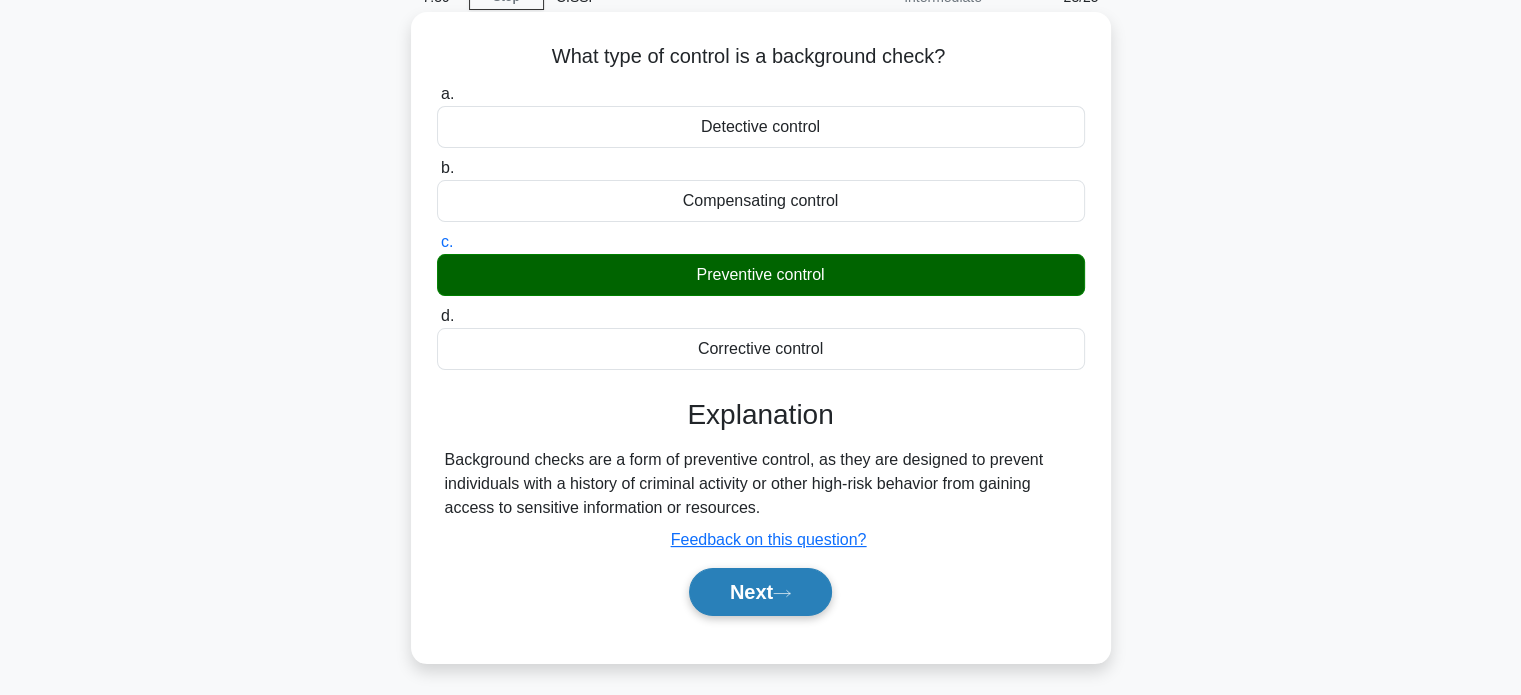 click on "Next" at bounding box center [760, 592] 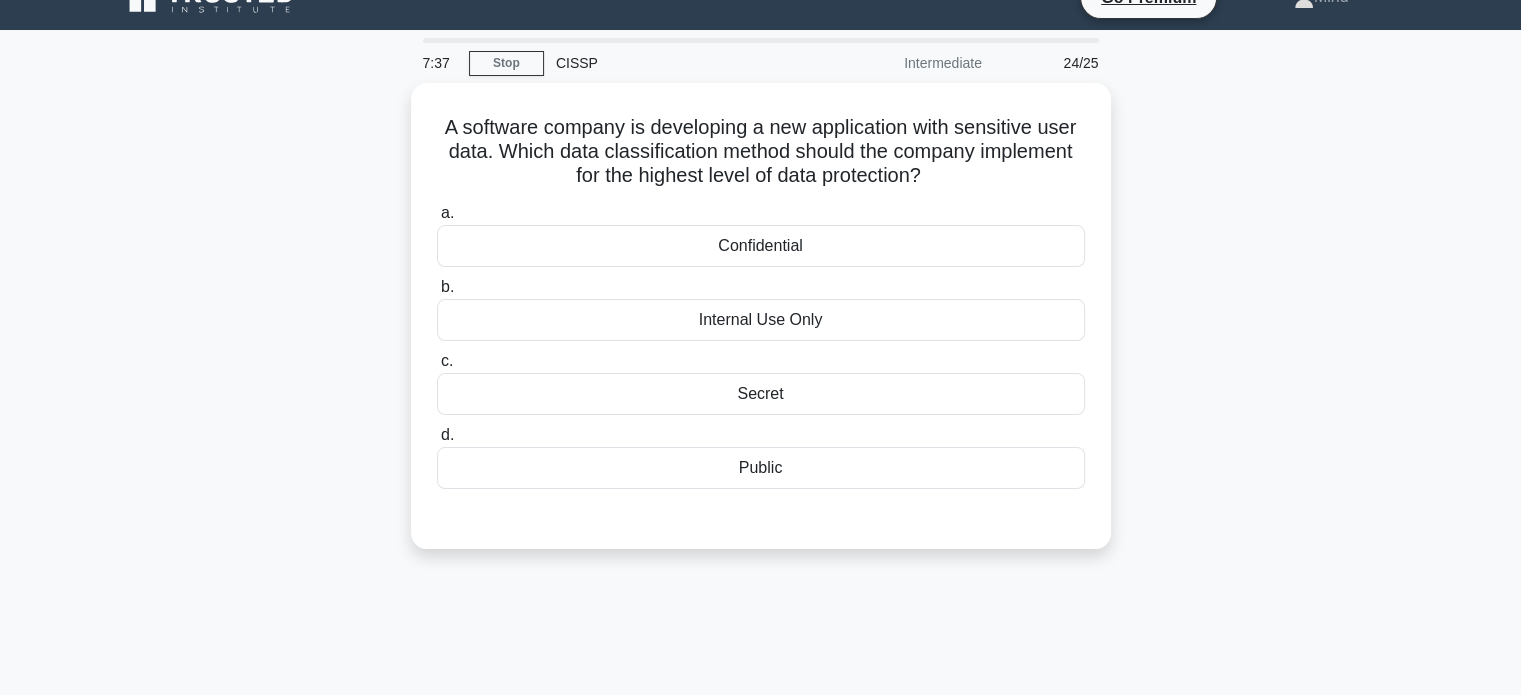 scroll, scrollTop: 0, scrollLeft: 0, axis: both 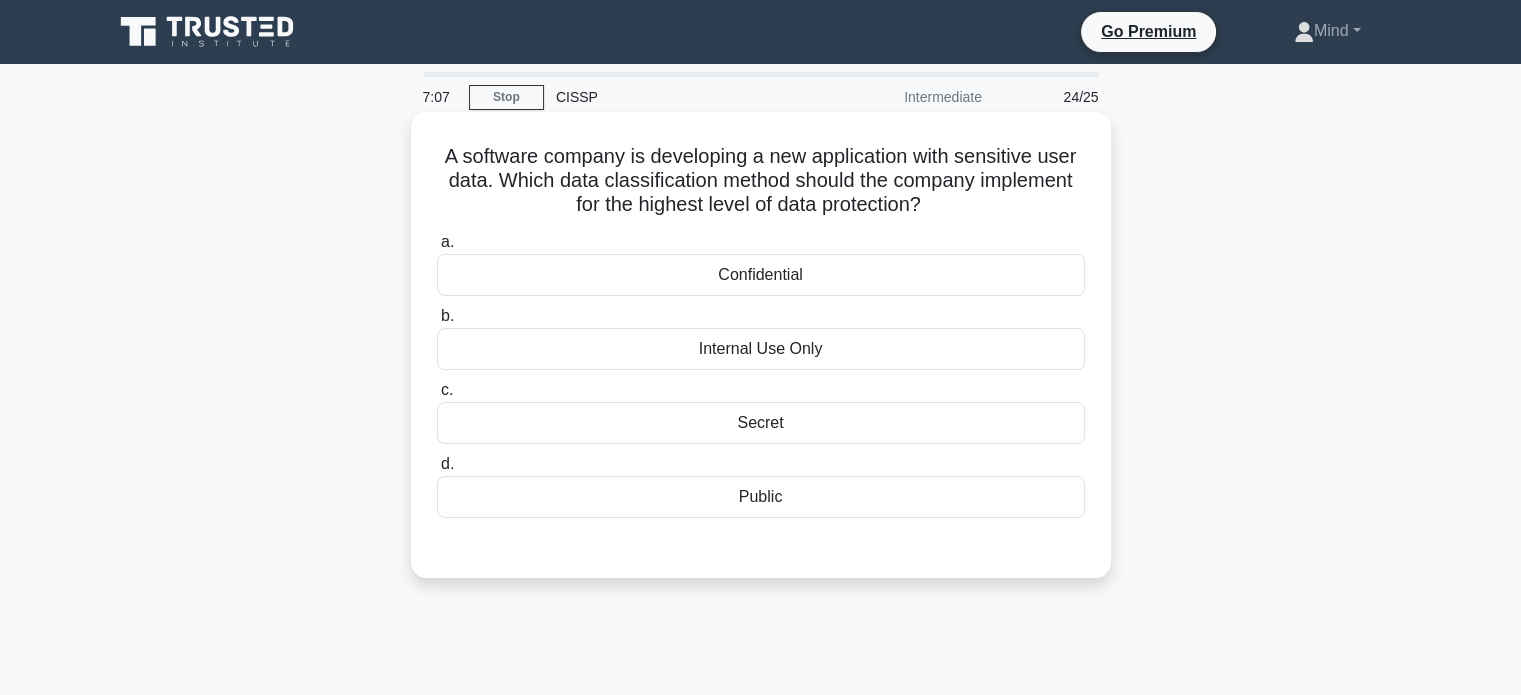 click on "Secret" at bounding box center [761, 423] 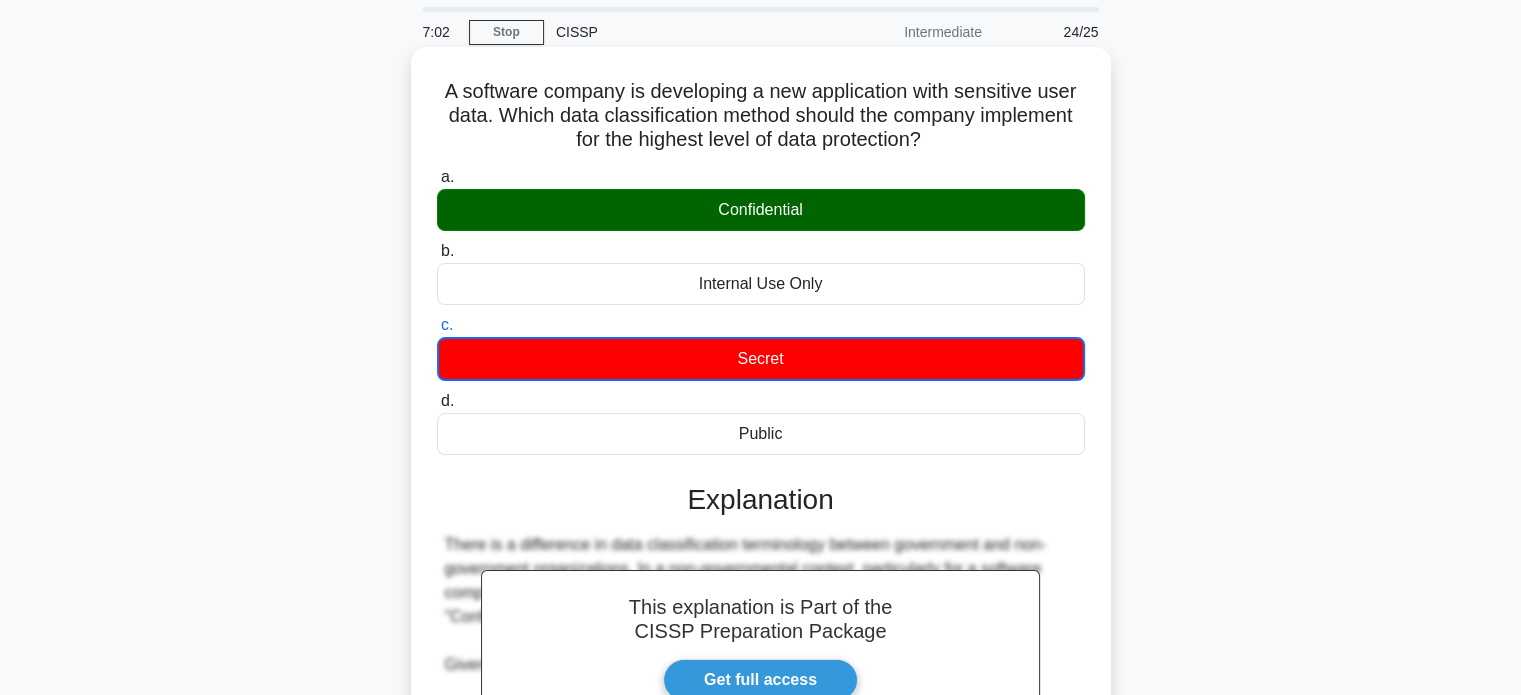 scroll, scrollTop: 100, scrollLeft: 0, axis: vertical 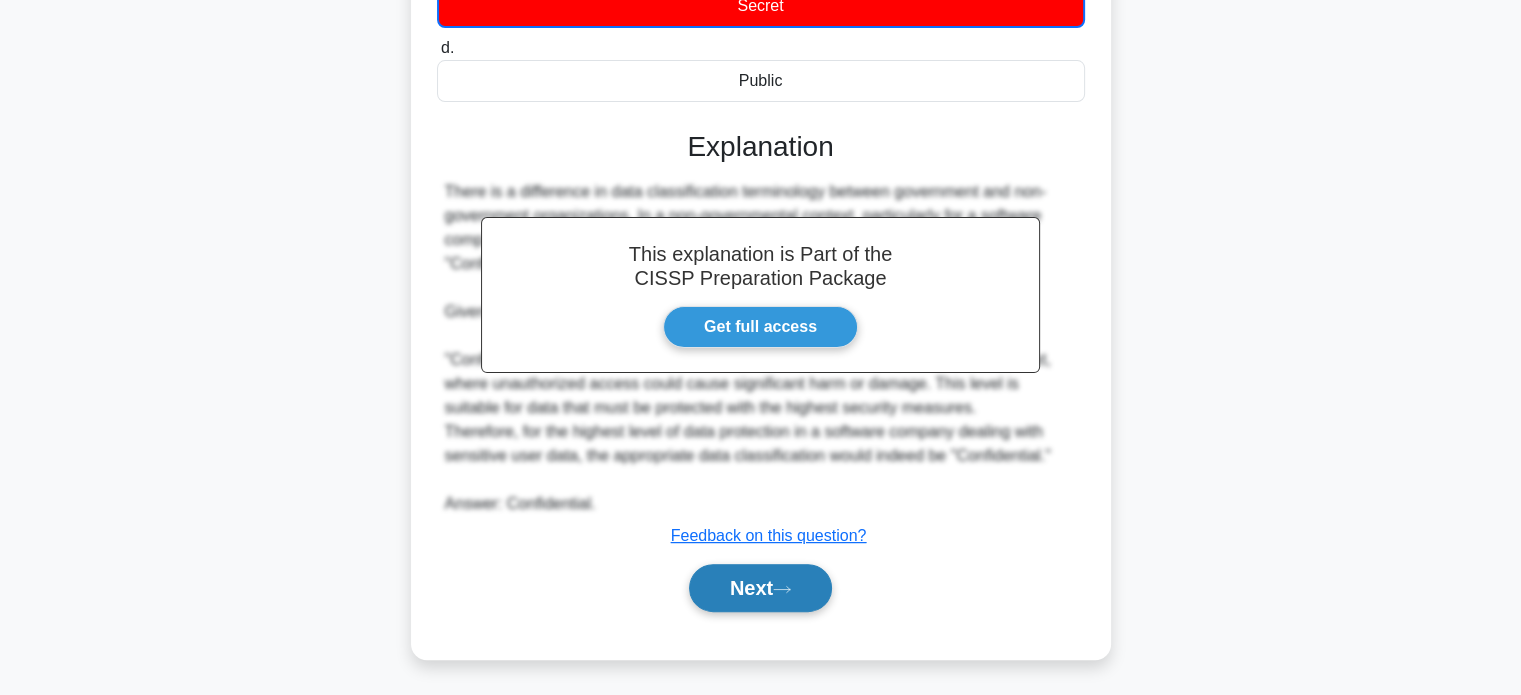 click on "Next" at bounding box center (760, 588) 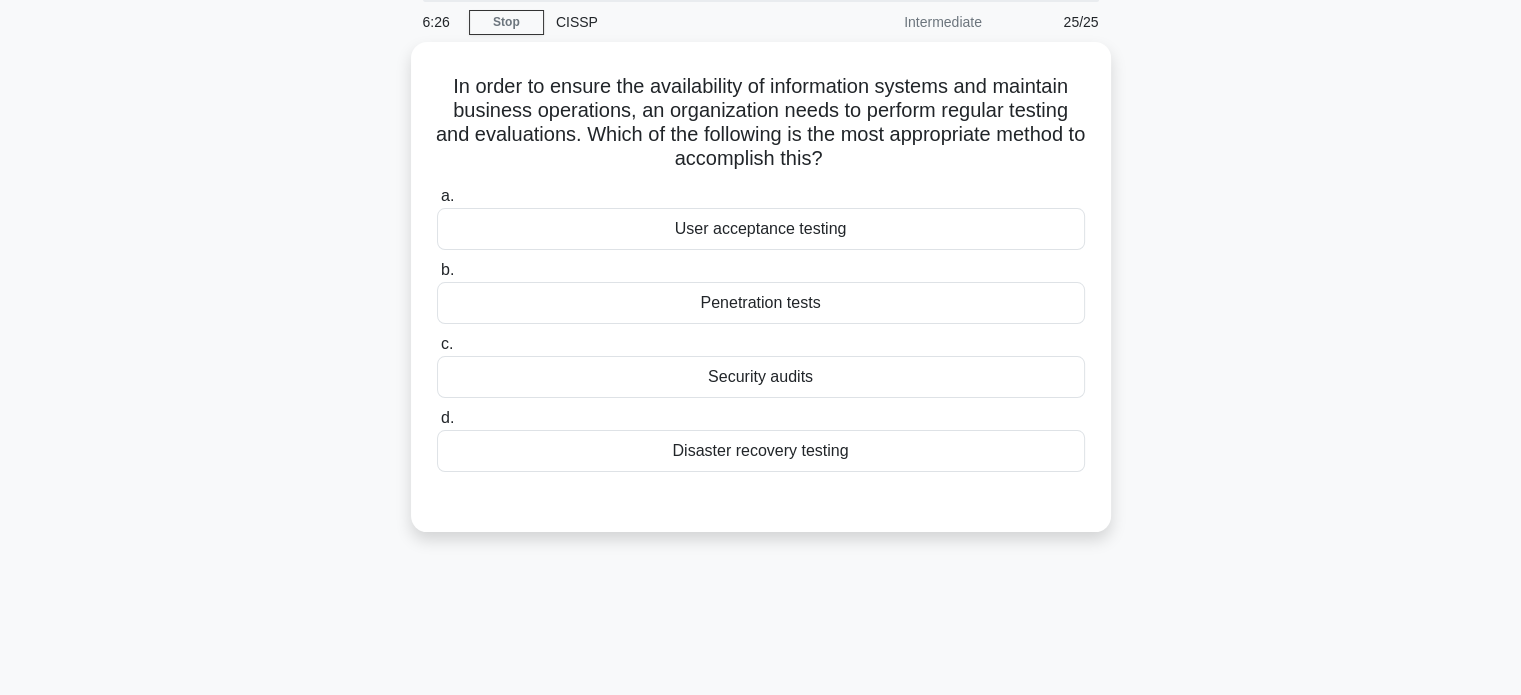 scroll, scrollTop: 0, scrollLeft: 0, axis: both 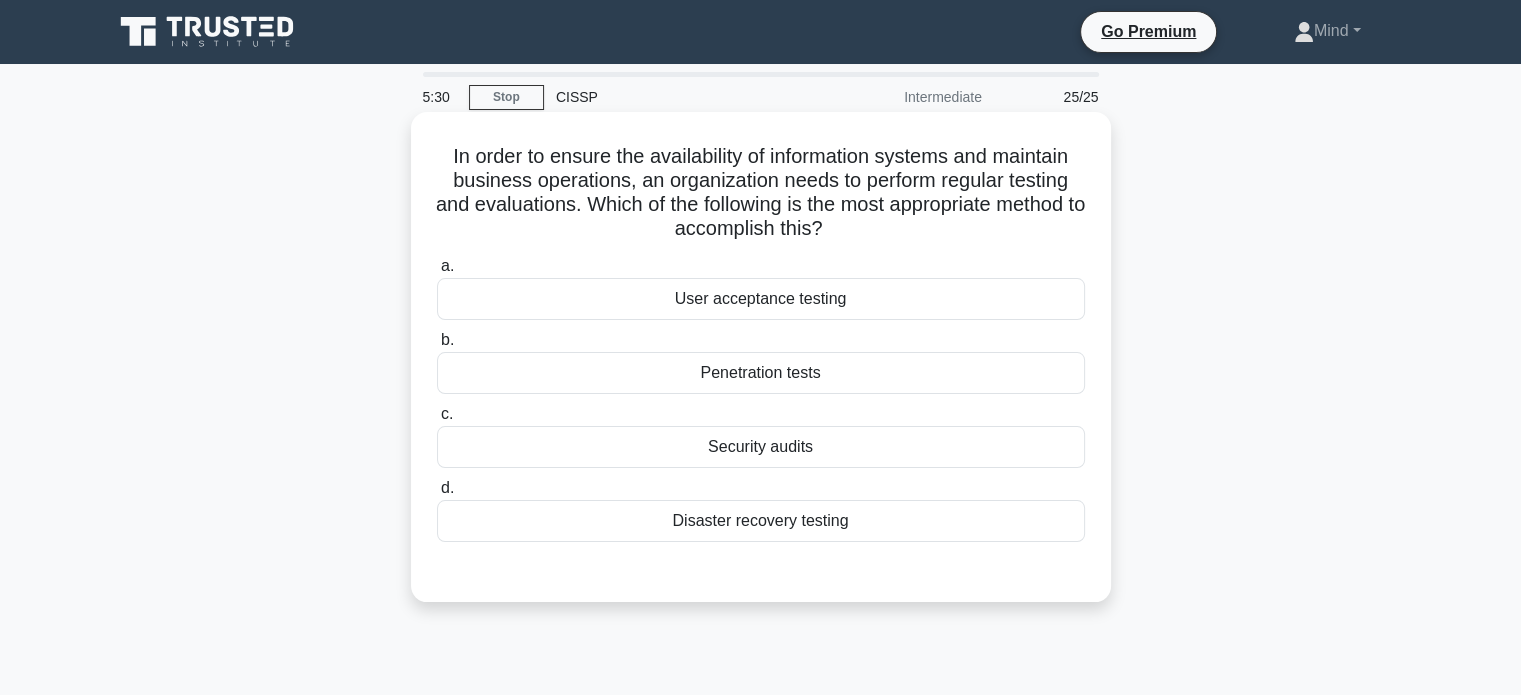 click on "Disaster recovery testing" at bounding box center (761, 521) 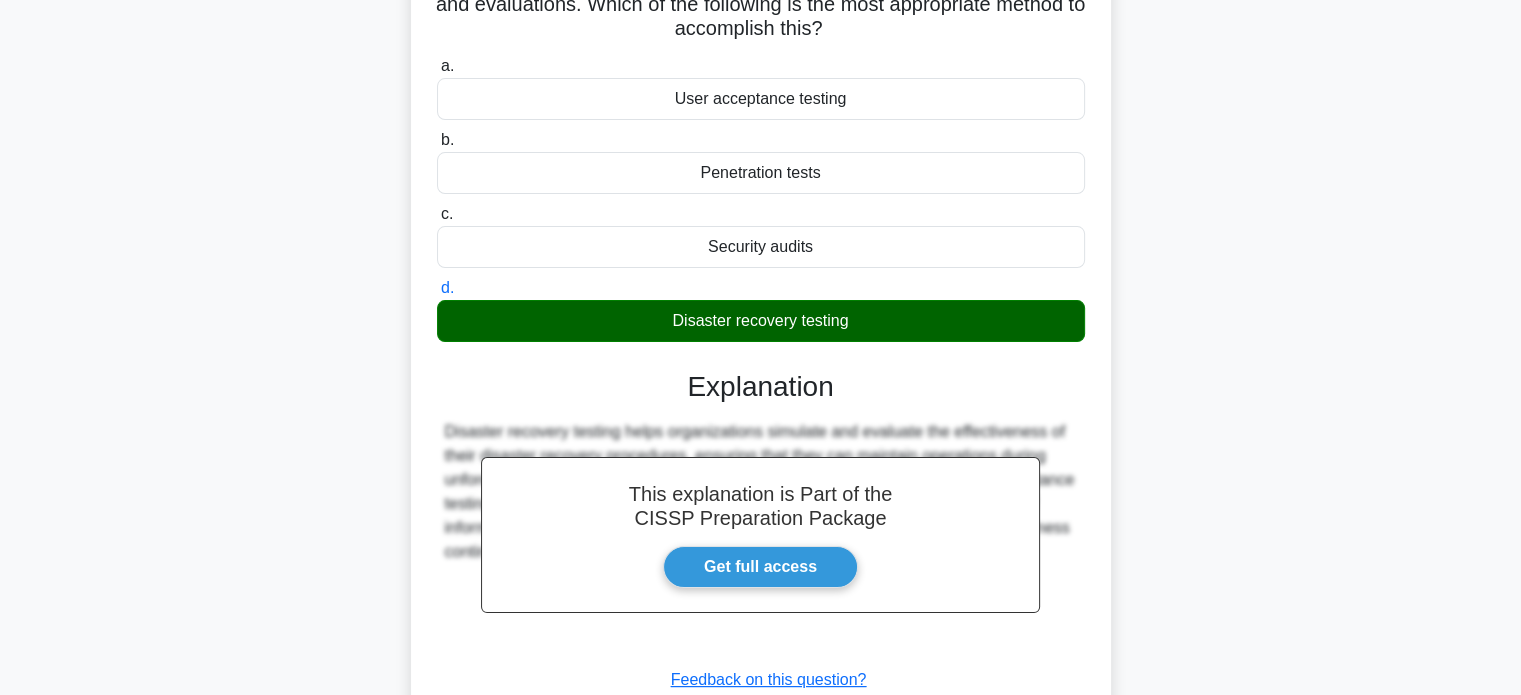 scroll, scrollTop: 100, scrollLeft: 0, axis: vertical 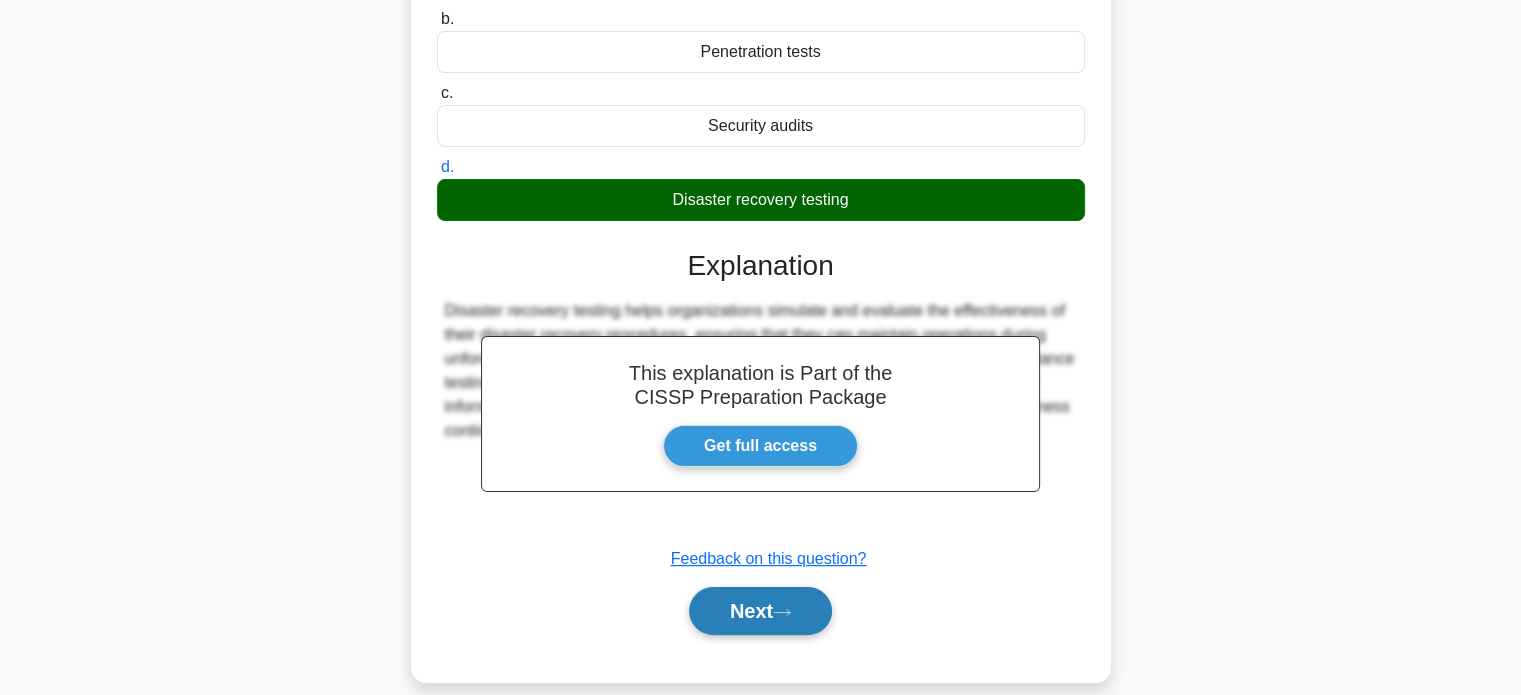 click on "Next" at bounding box center [760, 611] 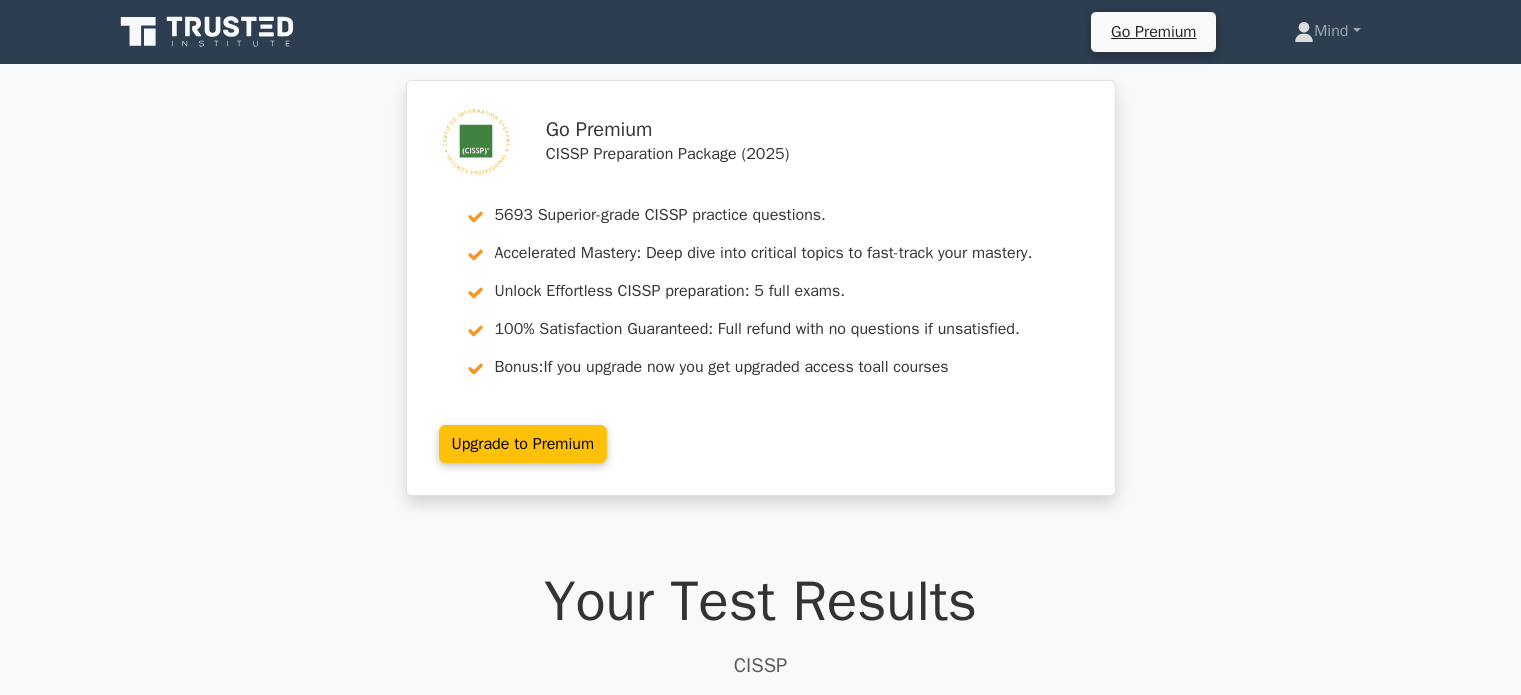 scroll, scrollTop: 0, scrollLeft: 0, axis: both 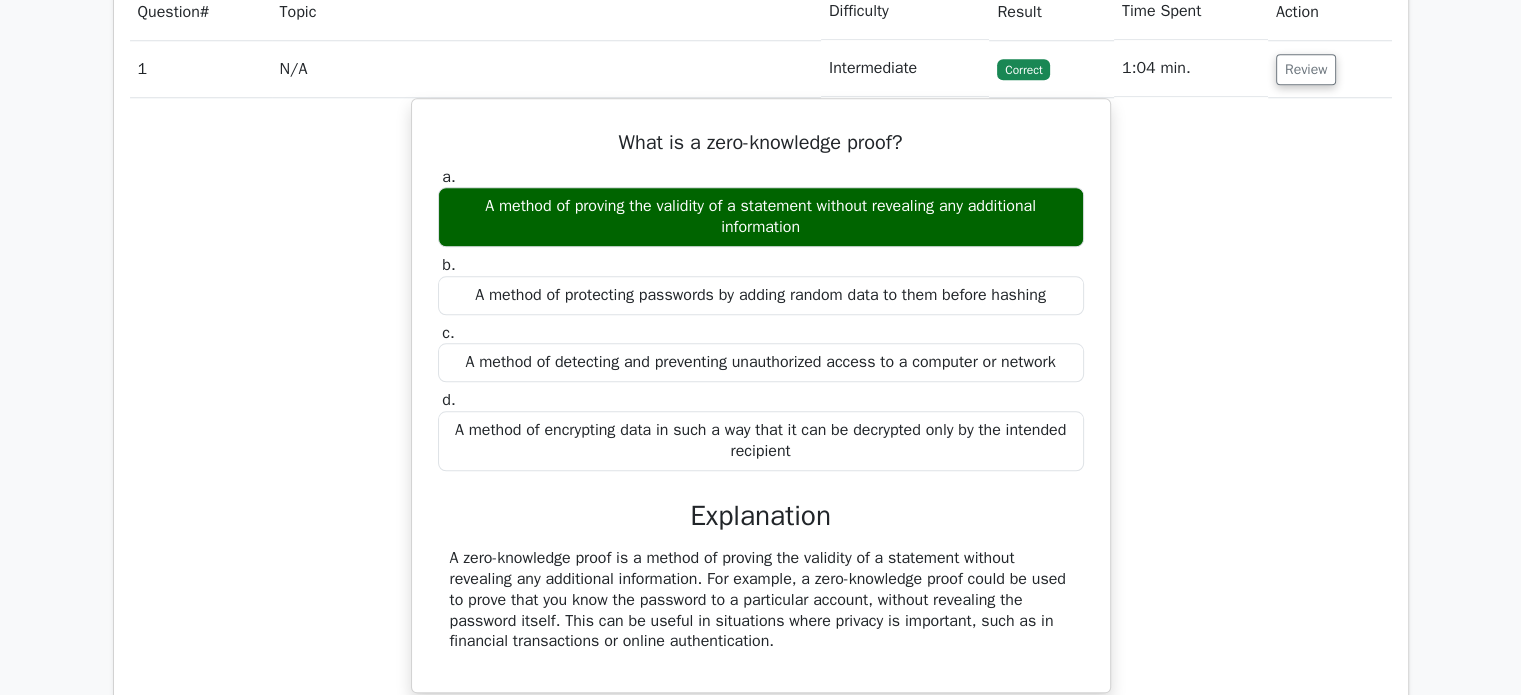 click on "What is a zero-knowledge proof?
a.
A method of proving the validity of a statement without revealing any additional information
b.
c. d." at bounding box center [761, 408] 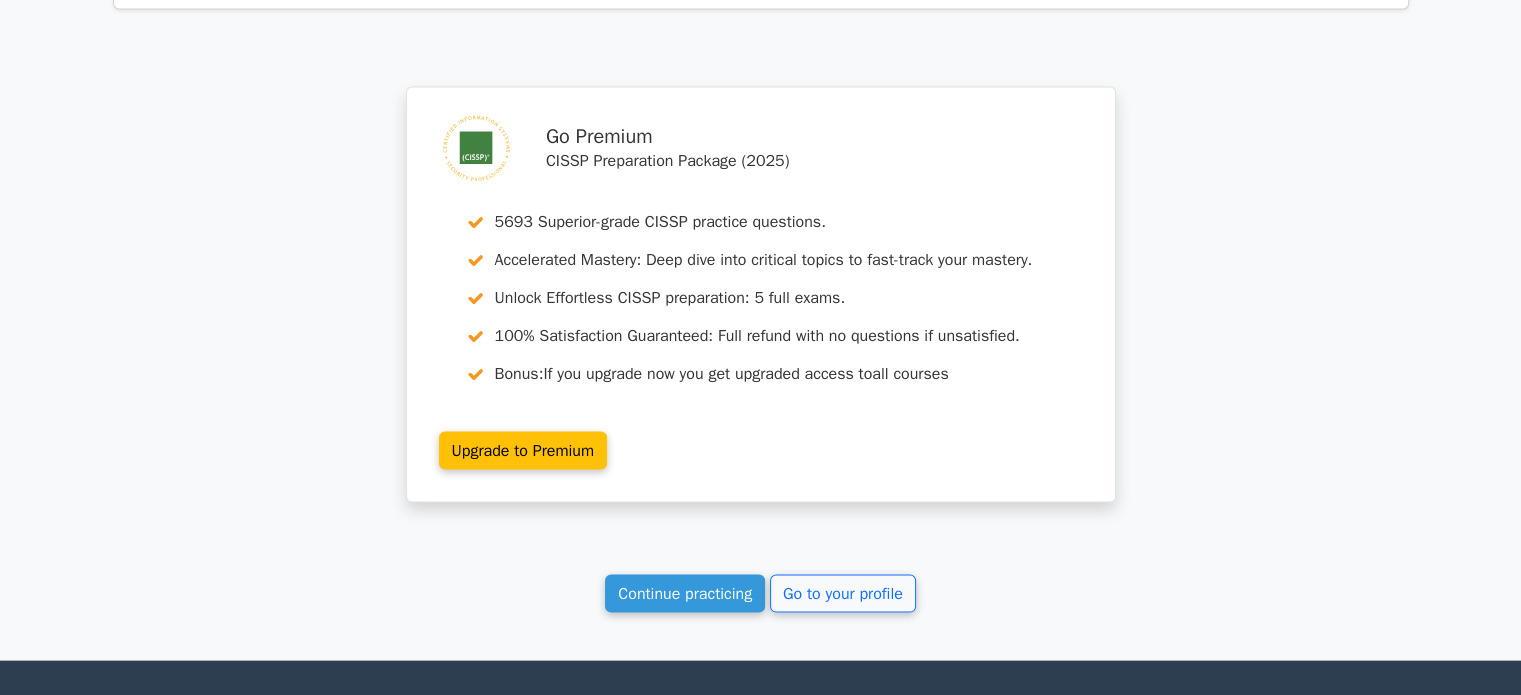 scroll, scrollTop: 4069, scrollLeft: 0, axis: vertical 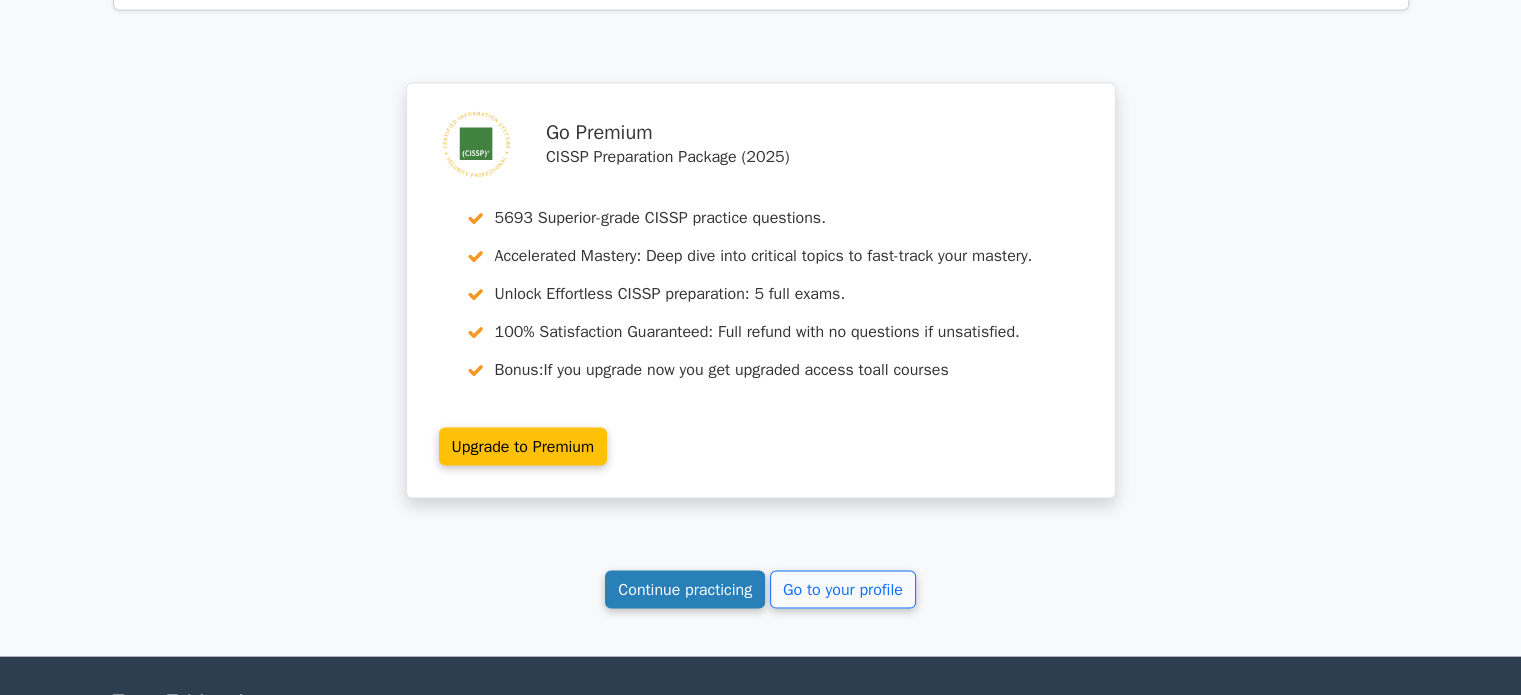 click on "Continue practicing" at bounding box center [685, 590] 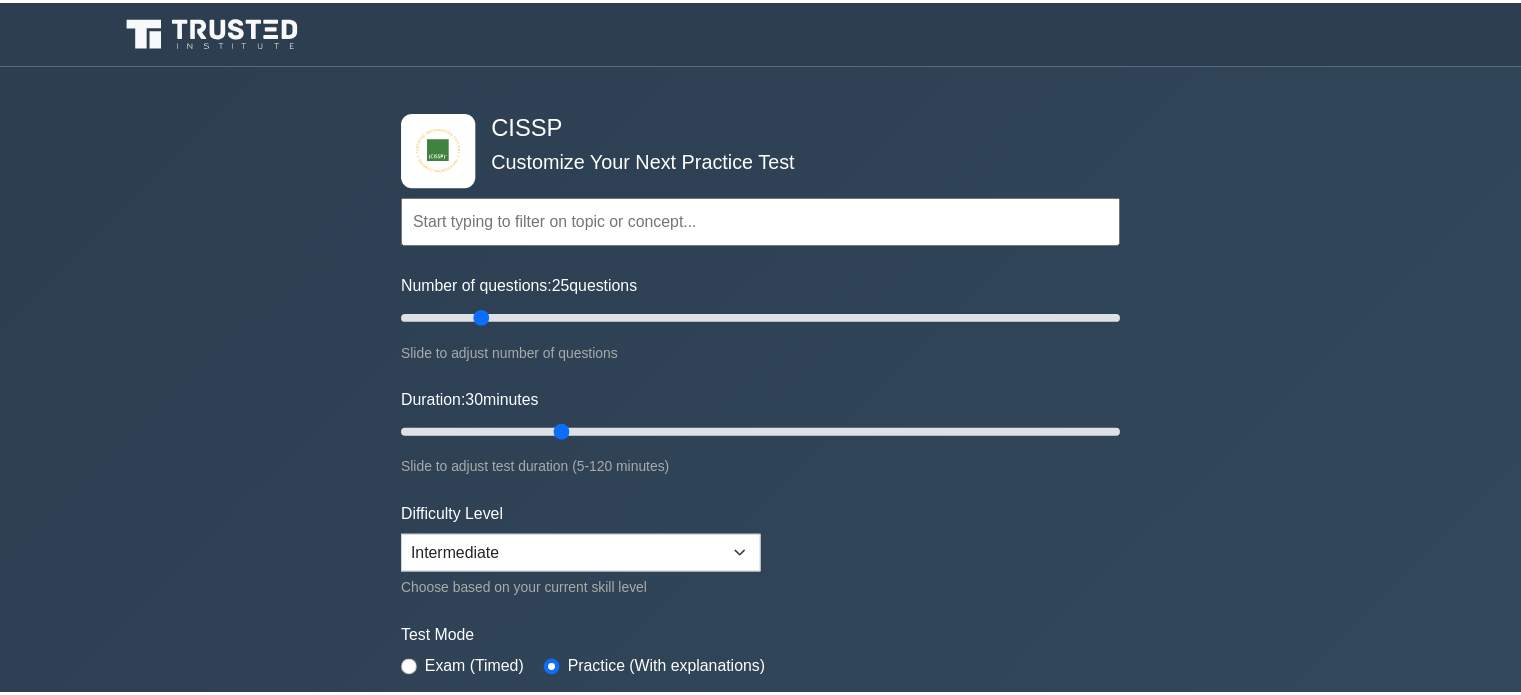 scroll, scrollTop: 0, scrollLeft: 0, axis: both 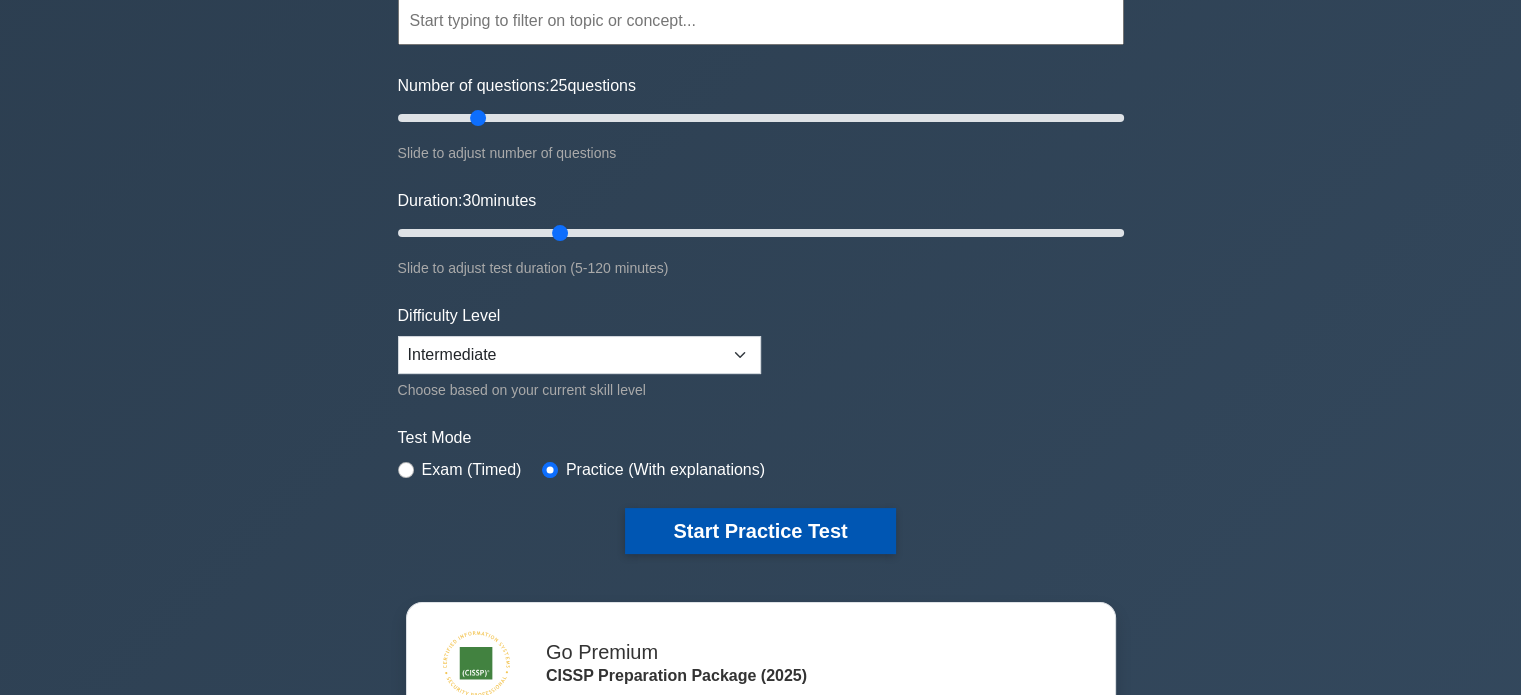 click on "Start Practice Test" at bounding box center (760, 531) 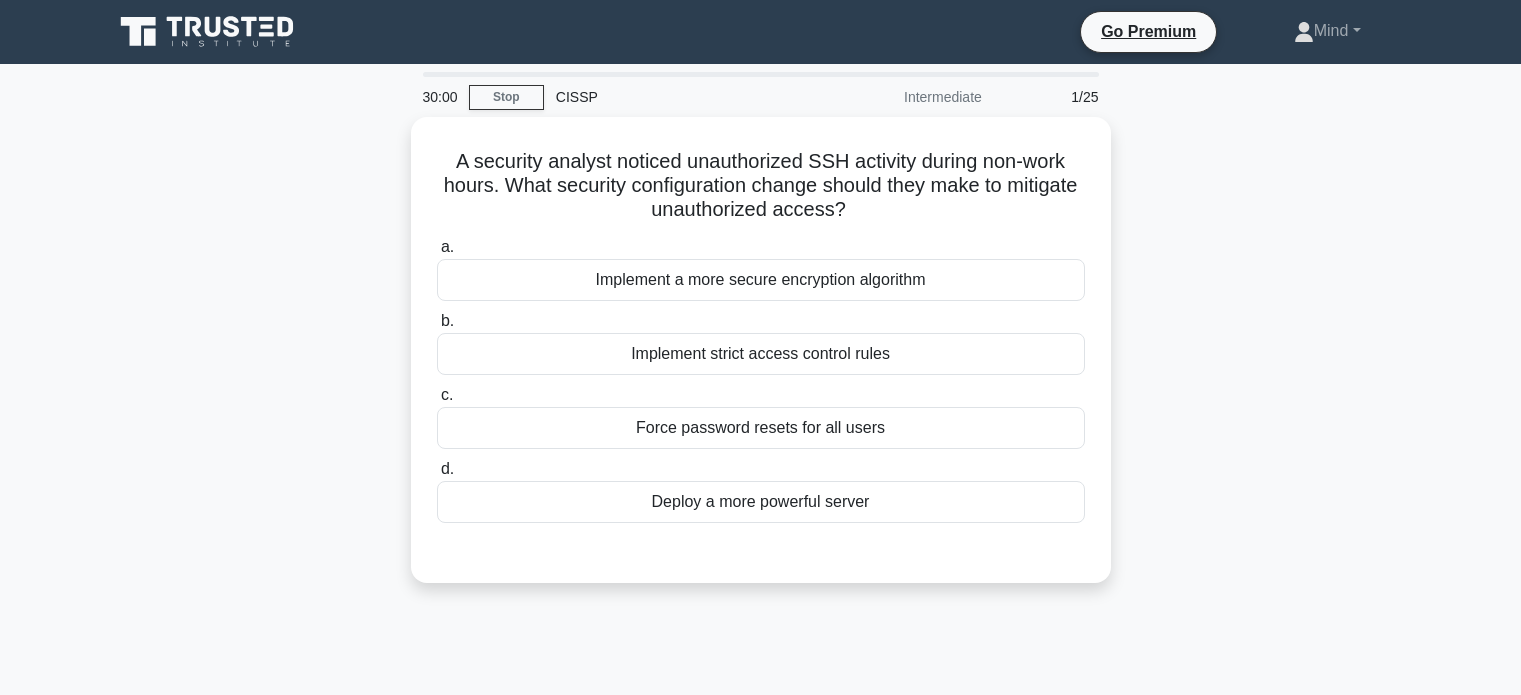 scroll, scrollTop: 0, scrollLeft: 0, axis: both 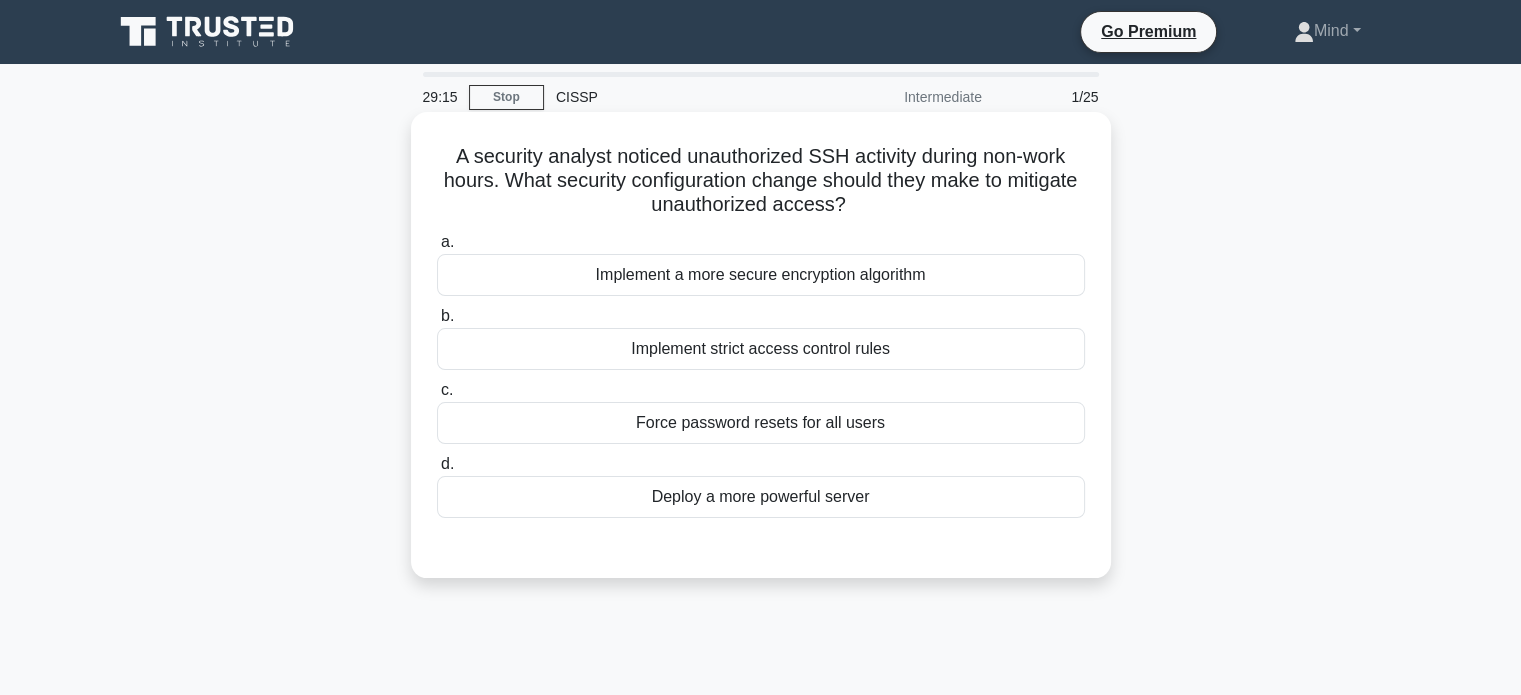 click on "Implement a more secure encryption algorithm" at bounding box center [761, 275] 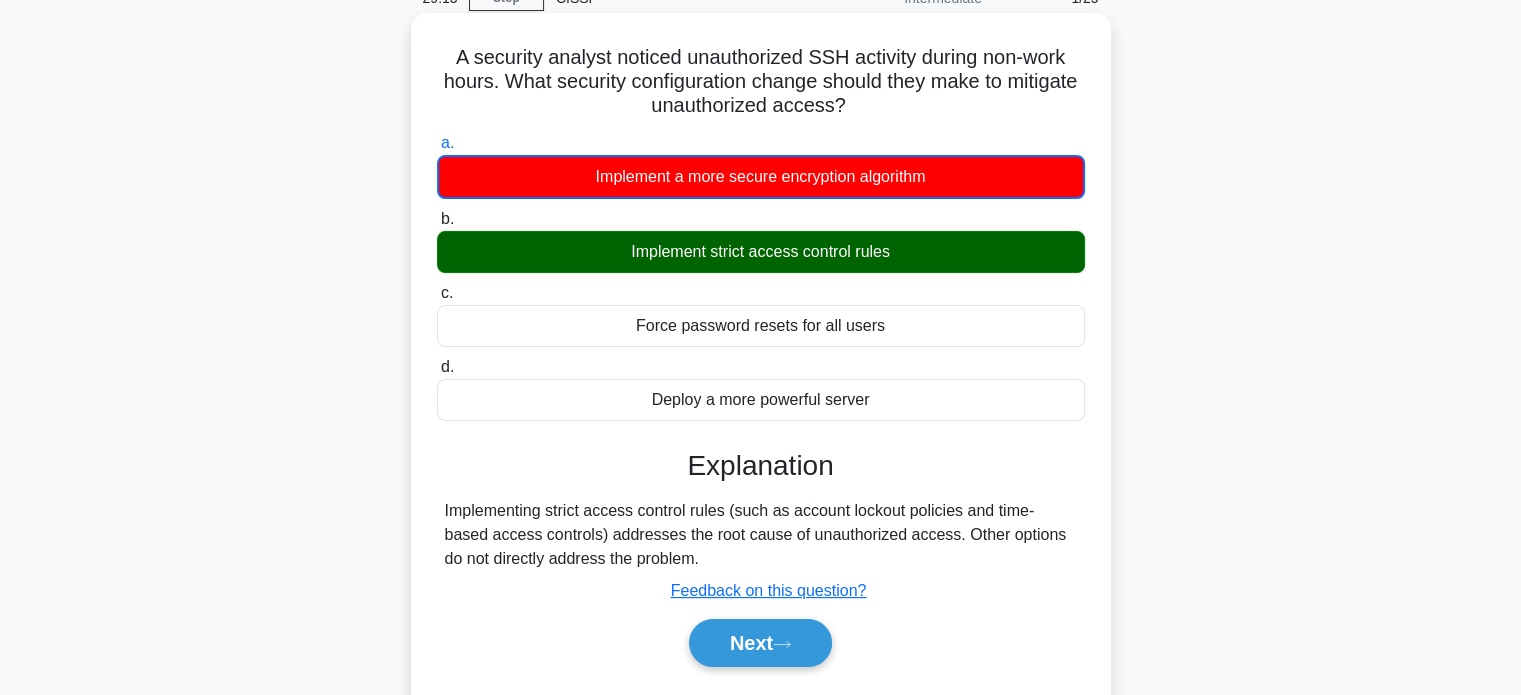 scroll, scrollTop: 100, scrollLeft: 0, axis: vertical 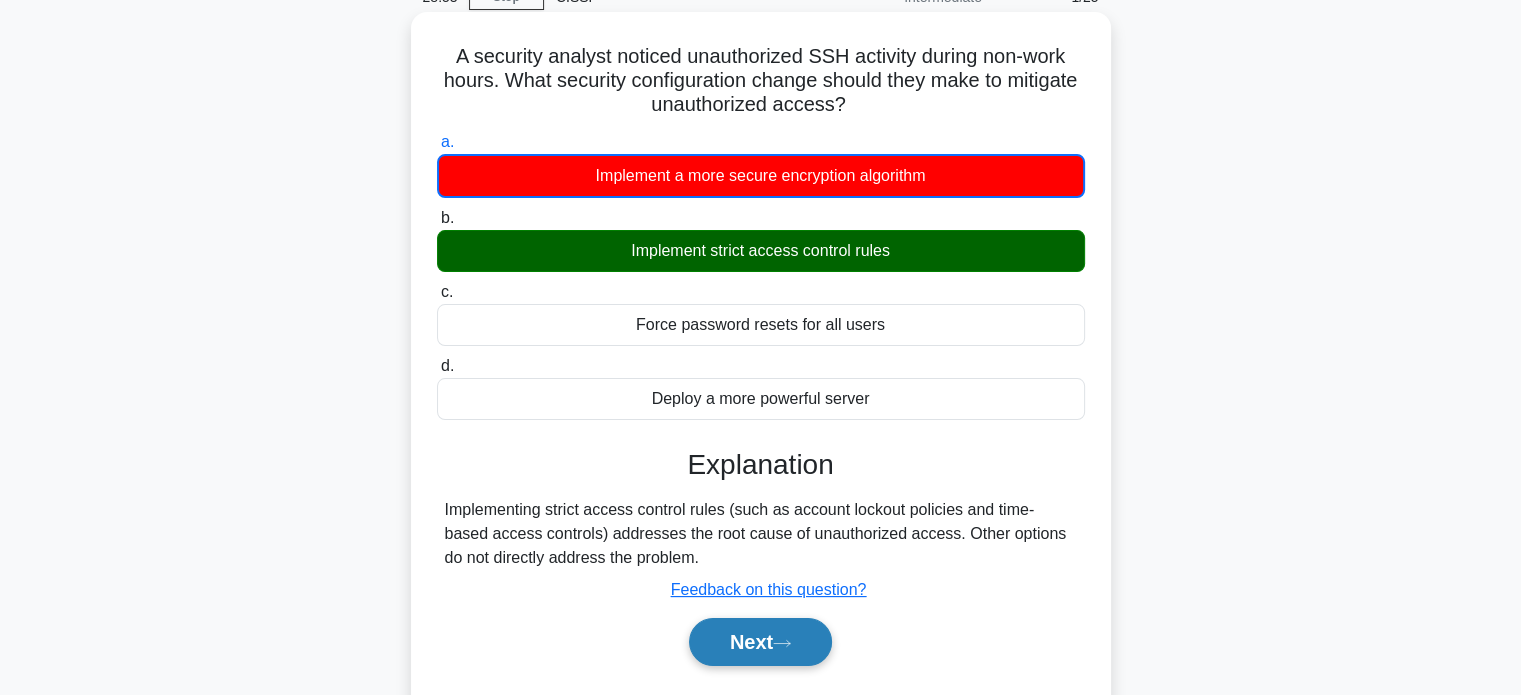 click on "Next" at bounding box center (760, 642) 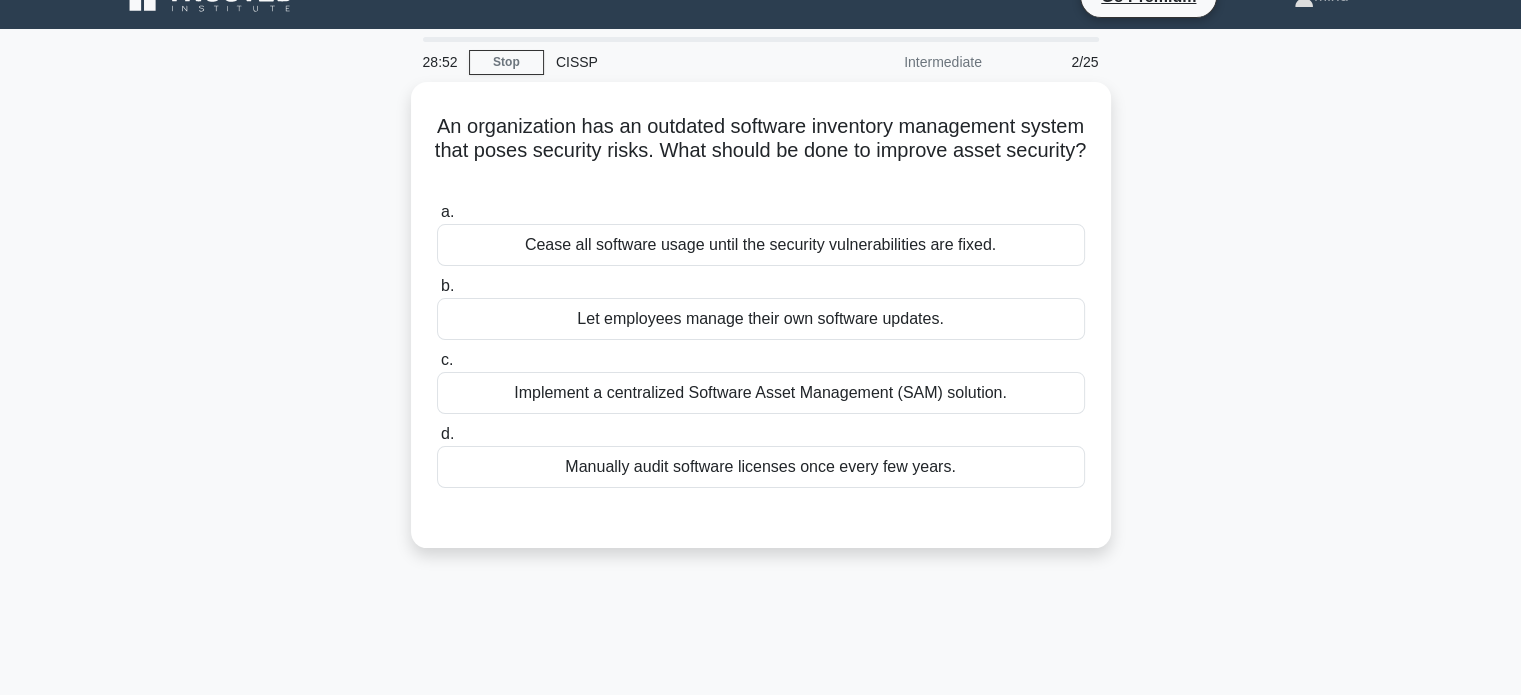 scroll, scrollTop: 0, scrollLeft: 0, axis: both 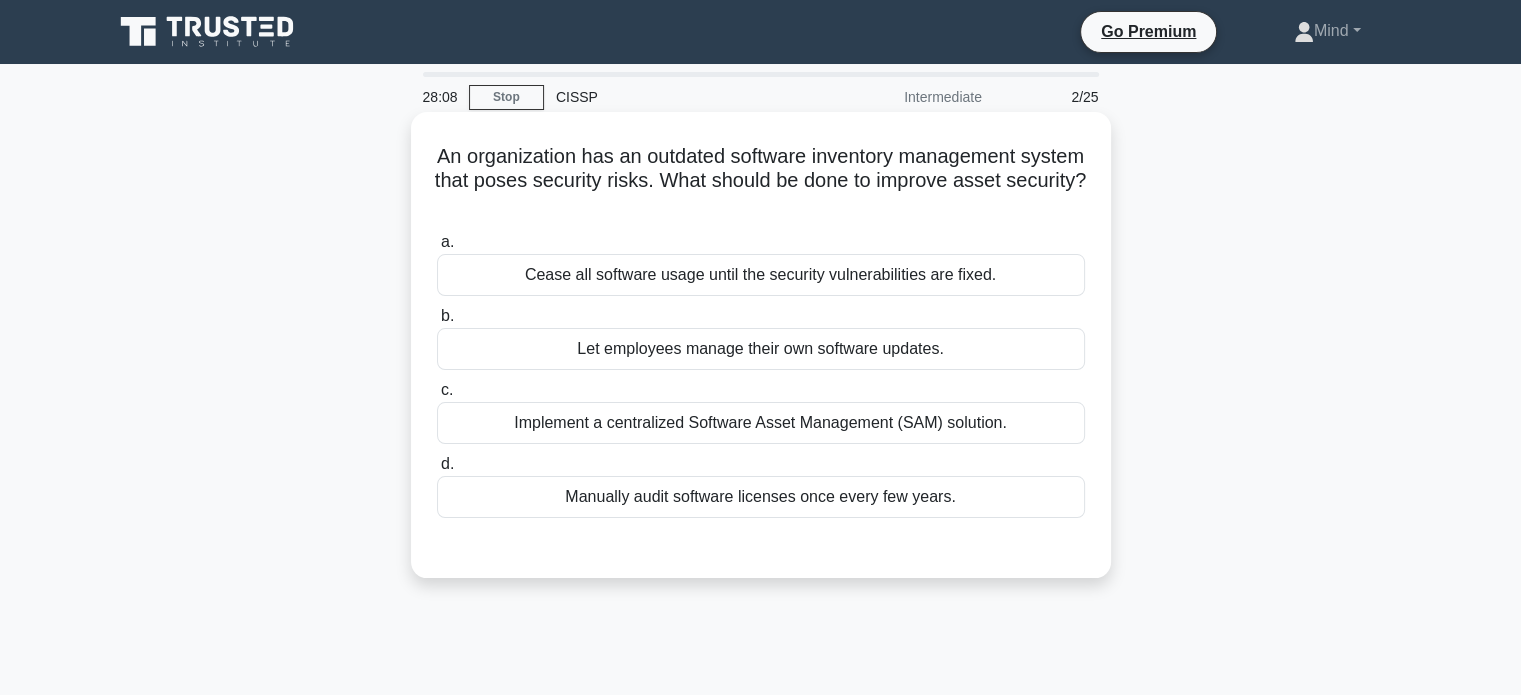 click on "Implement a centralized Software Asset Management (SAM) solution." at bounding box center [761, 423] 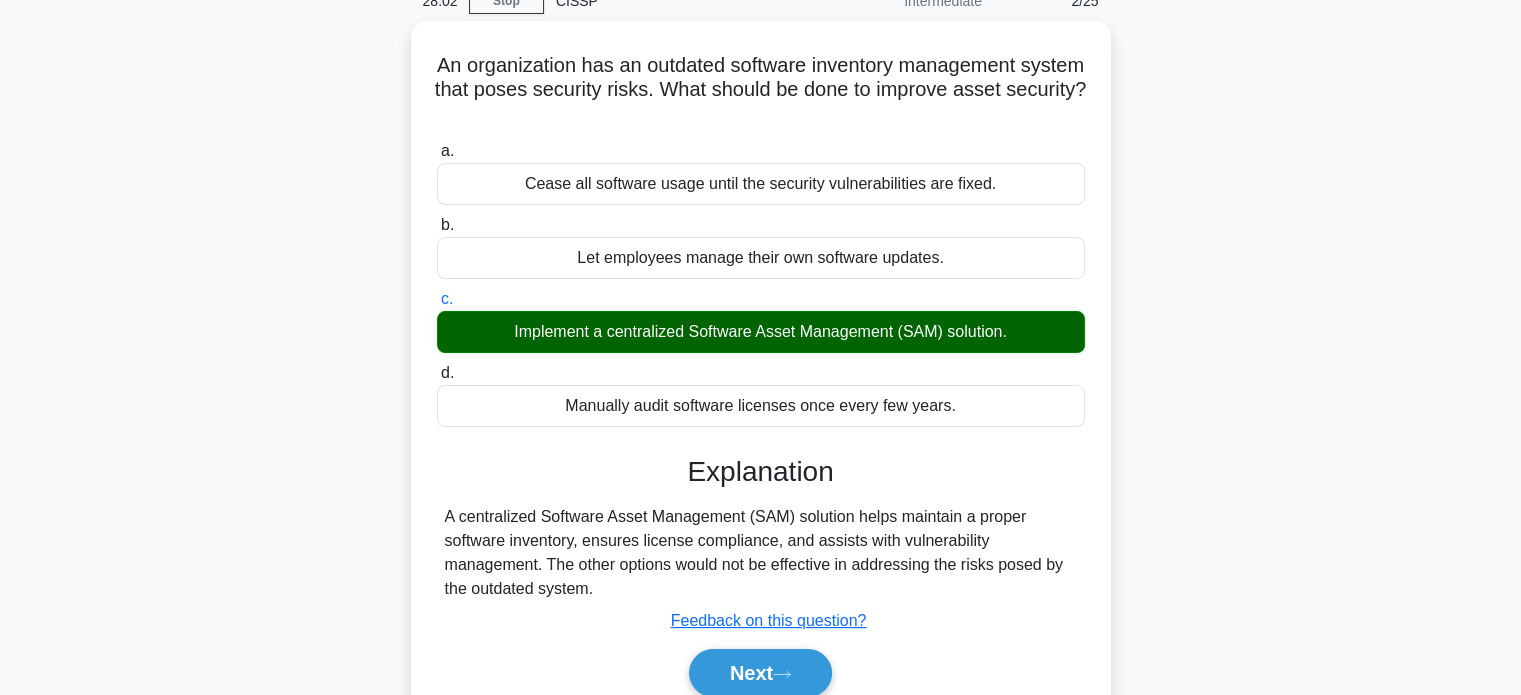 scroll, scrollTop: 116, scrollLeft: 0, axis: vertical 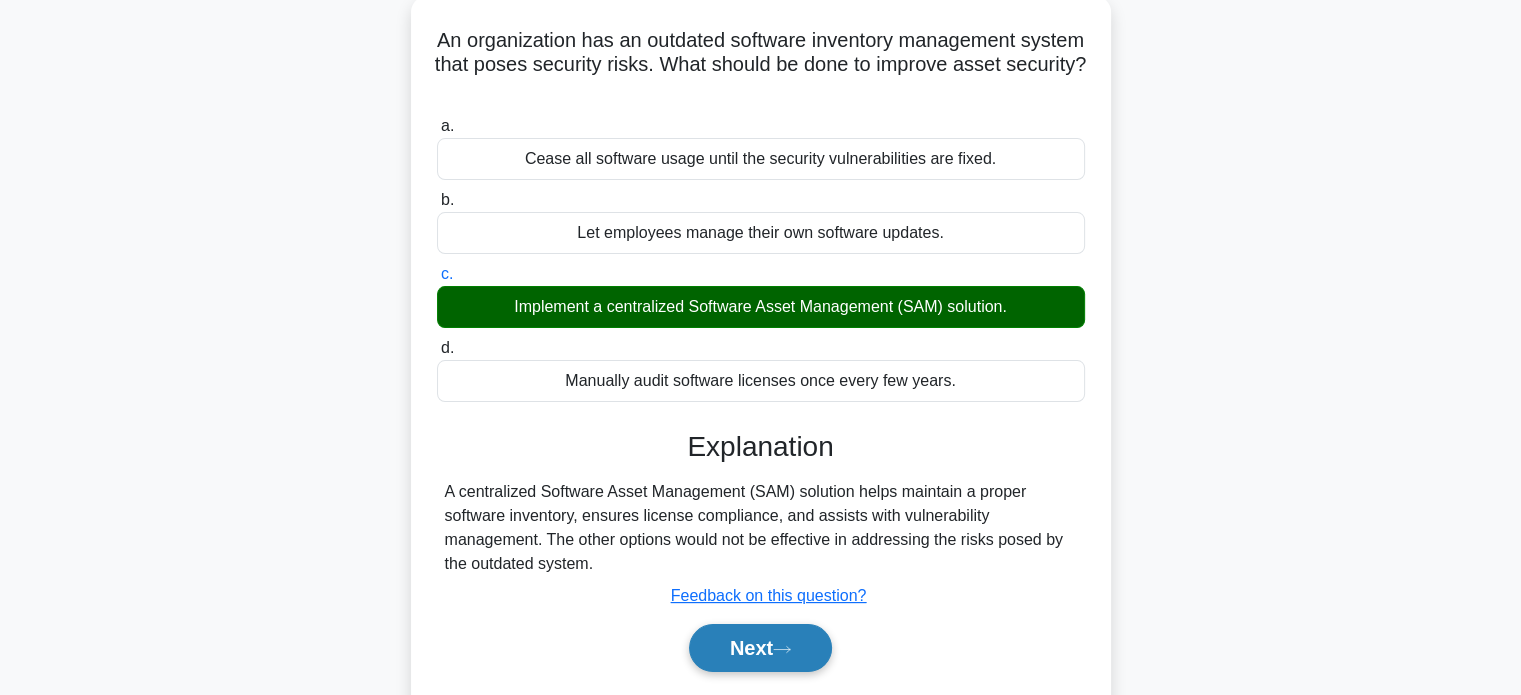 click on "Next" at bounding box center (760, 648) 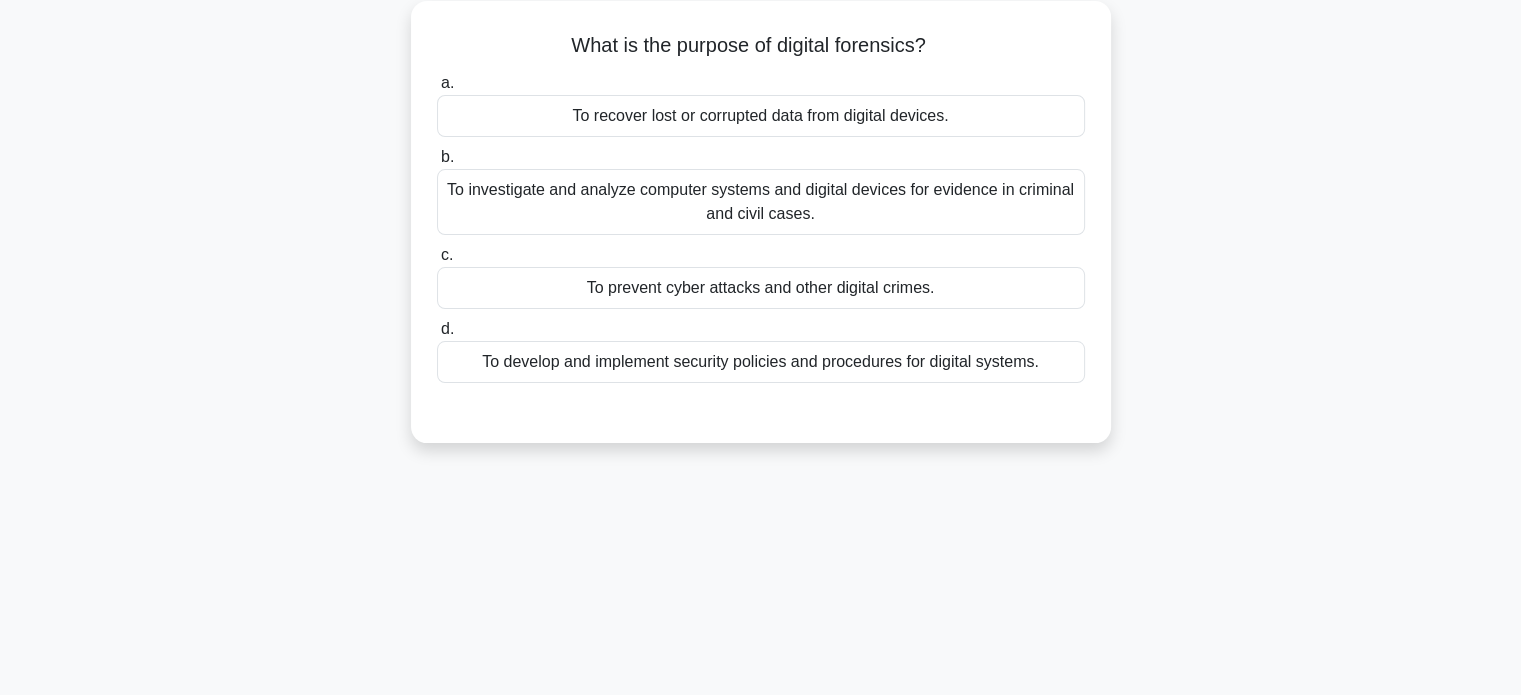 scroll, scrollTop: 16, scrollLeft: 0, axis: vertical 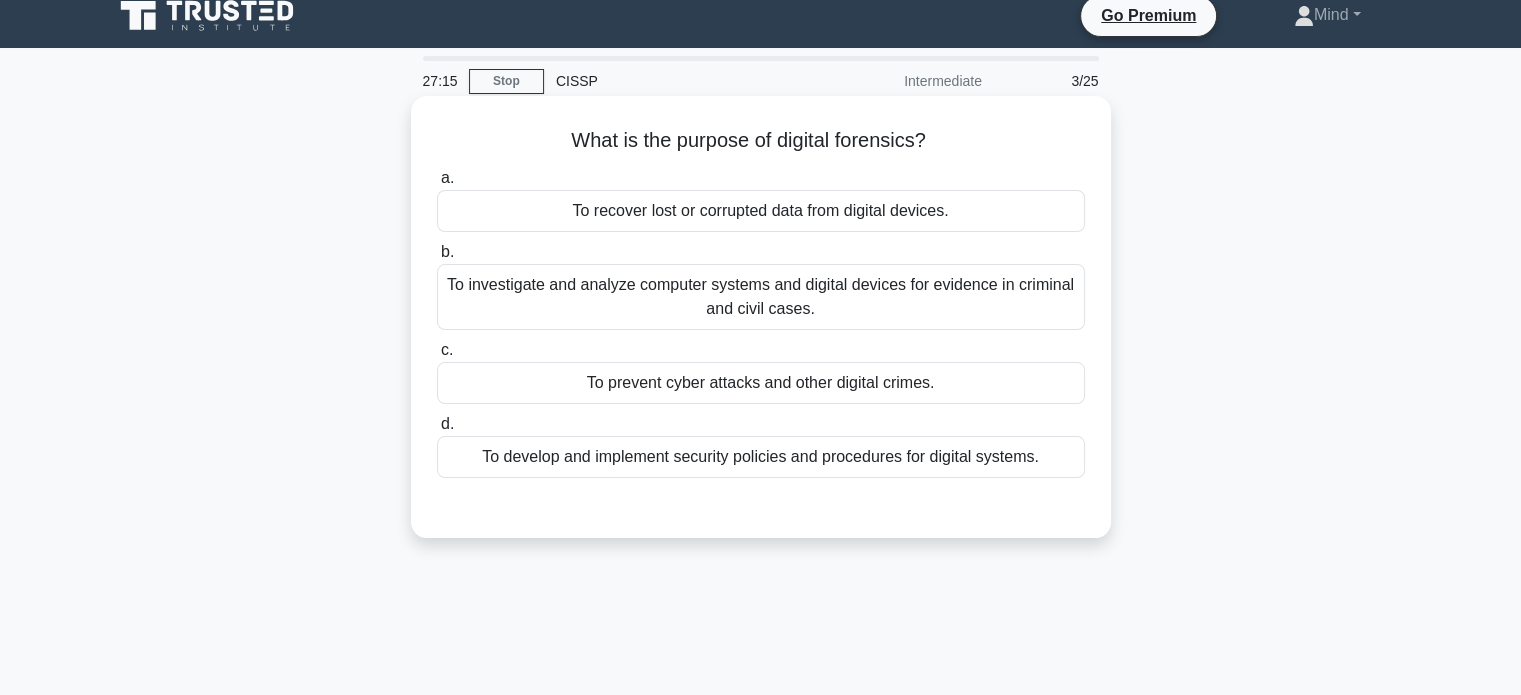 click on "To investigate and analyze computer systems and digital devices for evidence in criminal and civil cases." at bounding box center (761, 297) 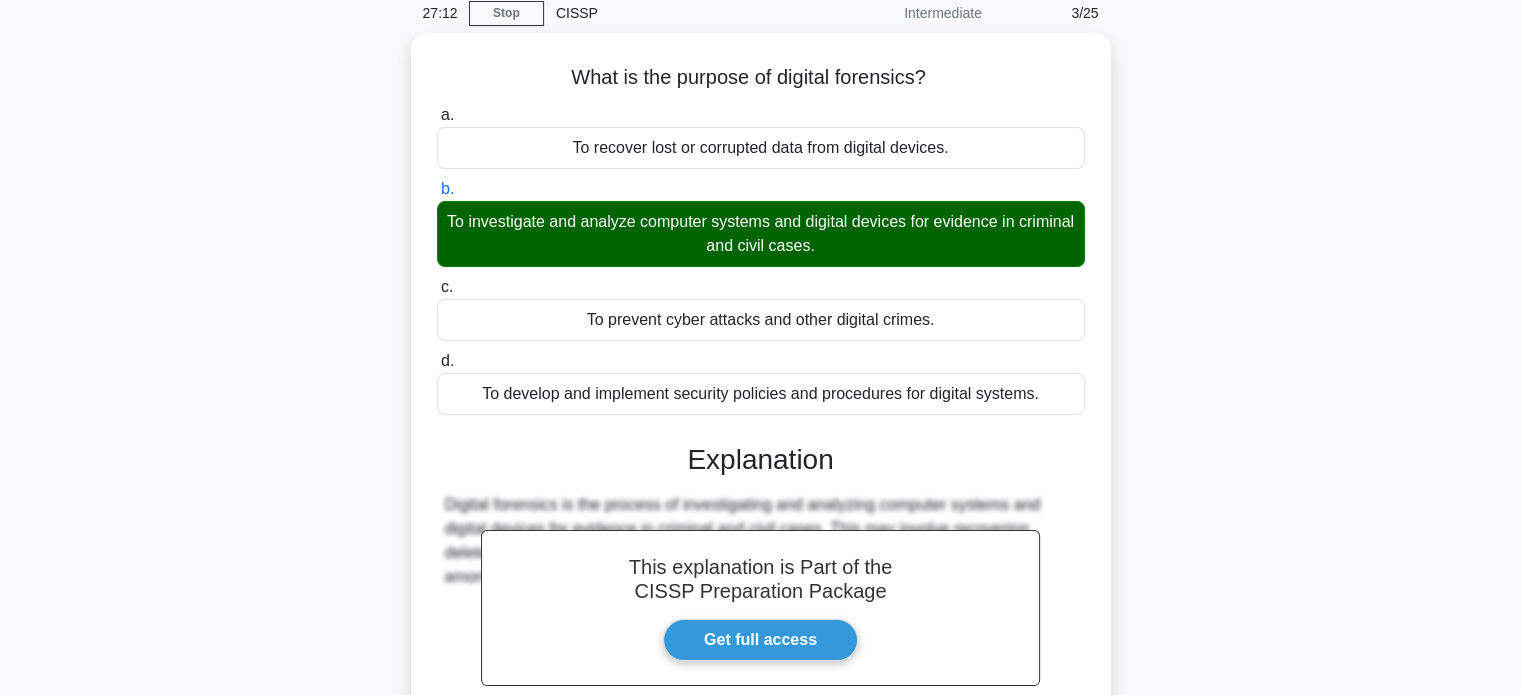scroll, scrollTop: 102, scrollLeft: 0, axis: vertical 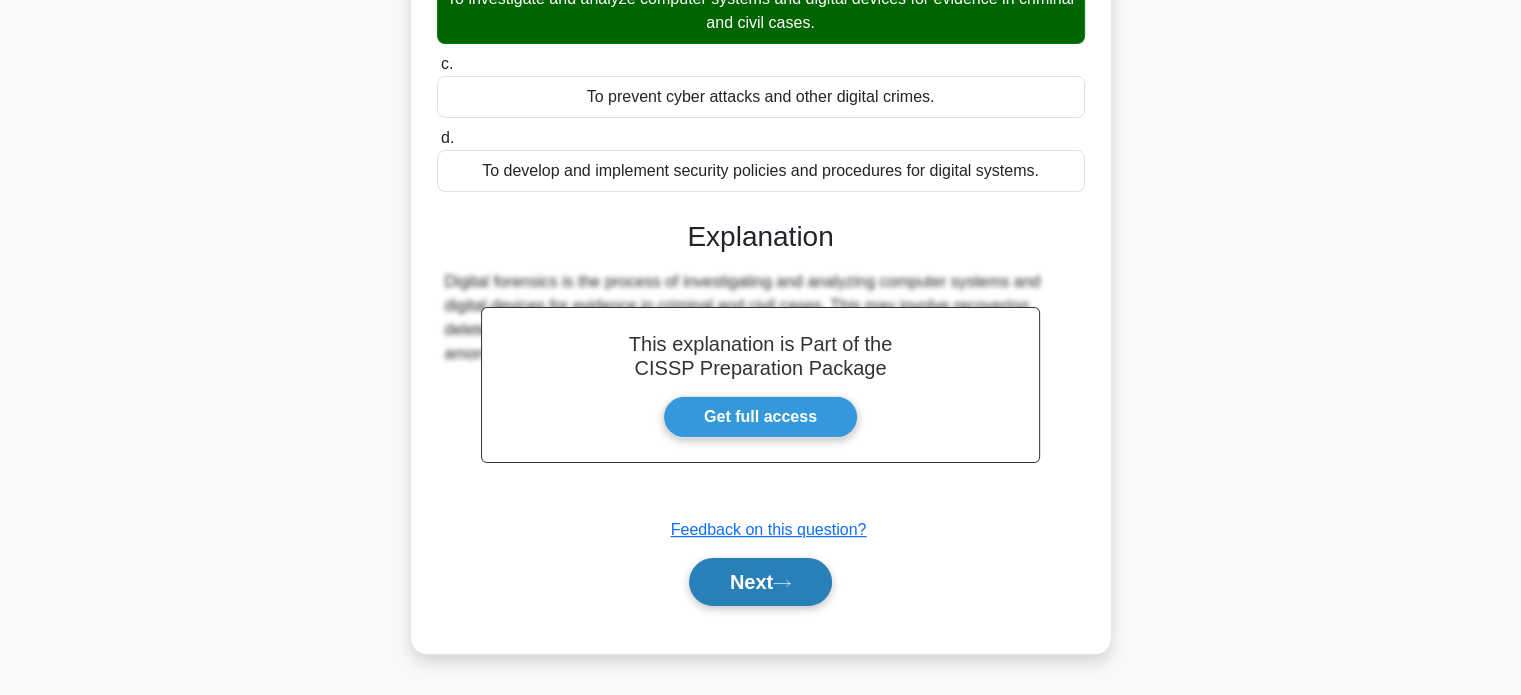 click on "Next" at bounding box center [760, 582] 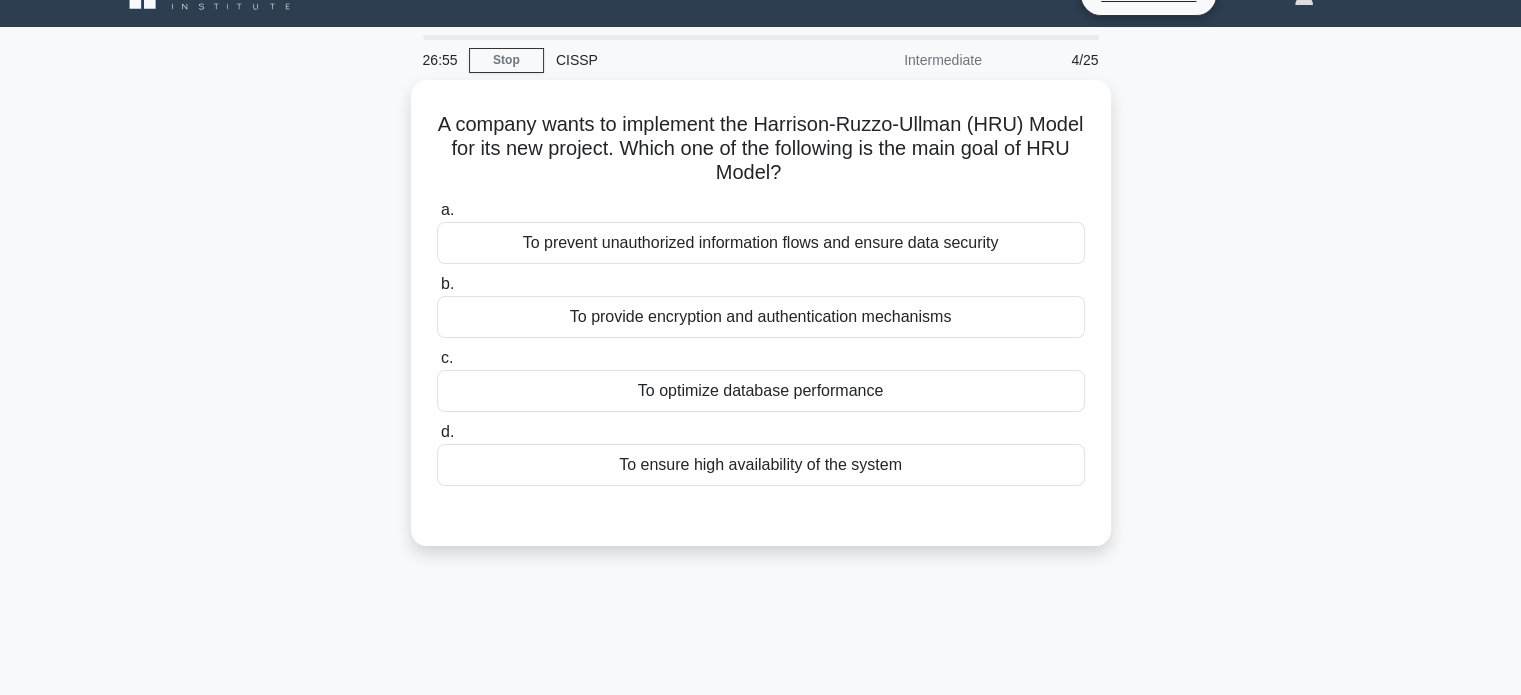 scroll, scrollTop: 2, scrollLeft: 0, axis: vertical 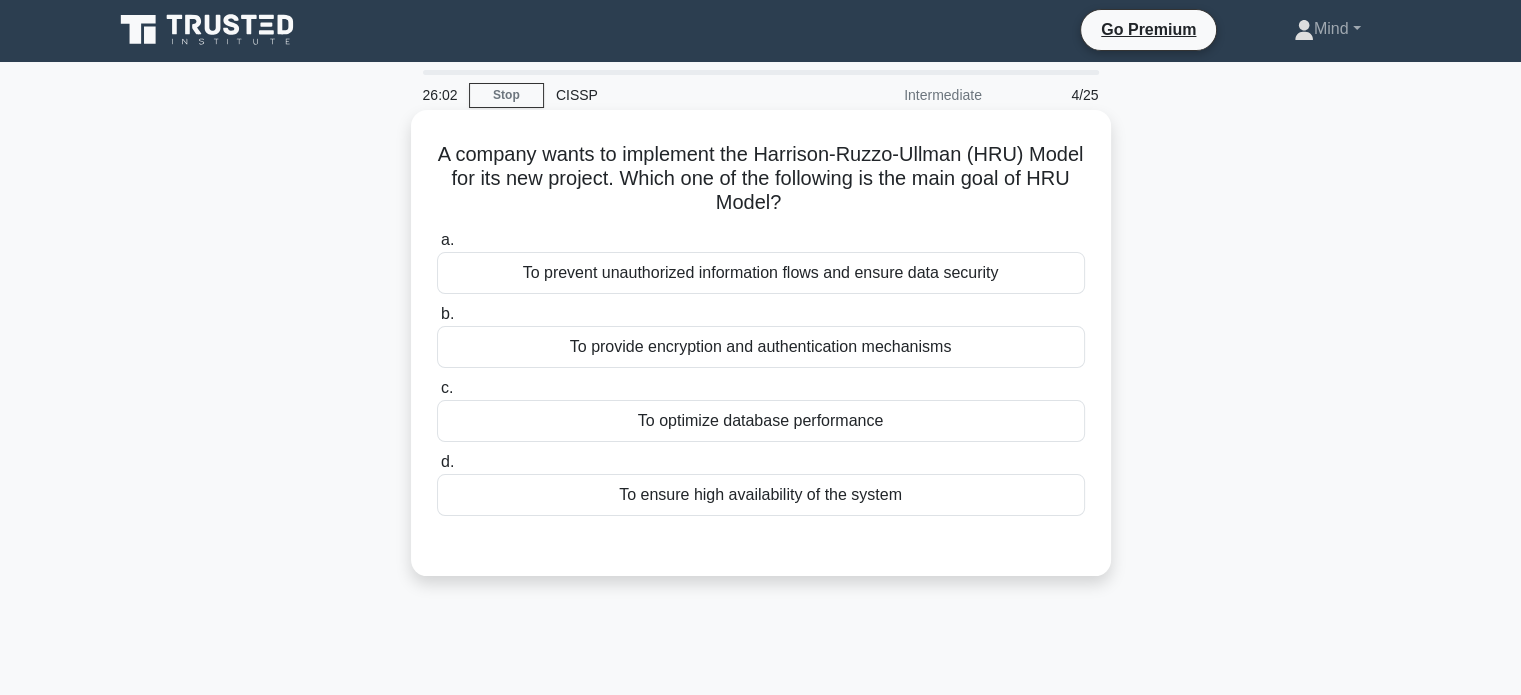 click on "To prevent unauthorized information flows and ensure data security" at bounding box center (761, 273) 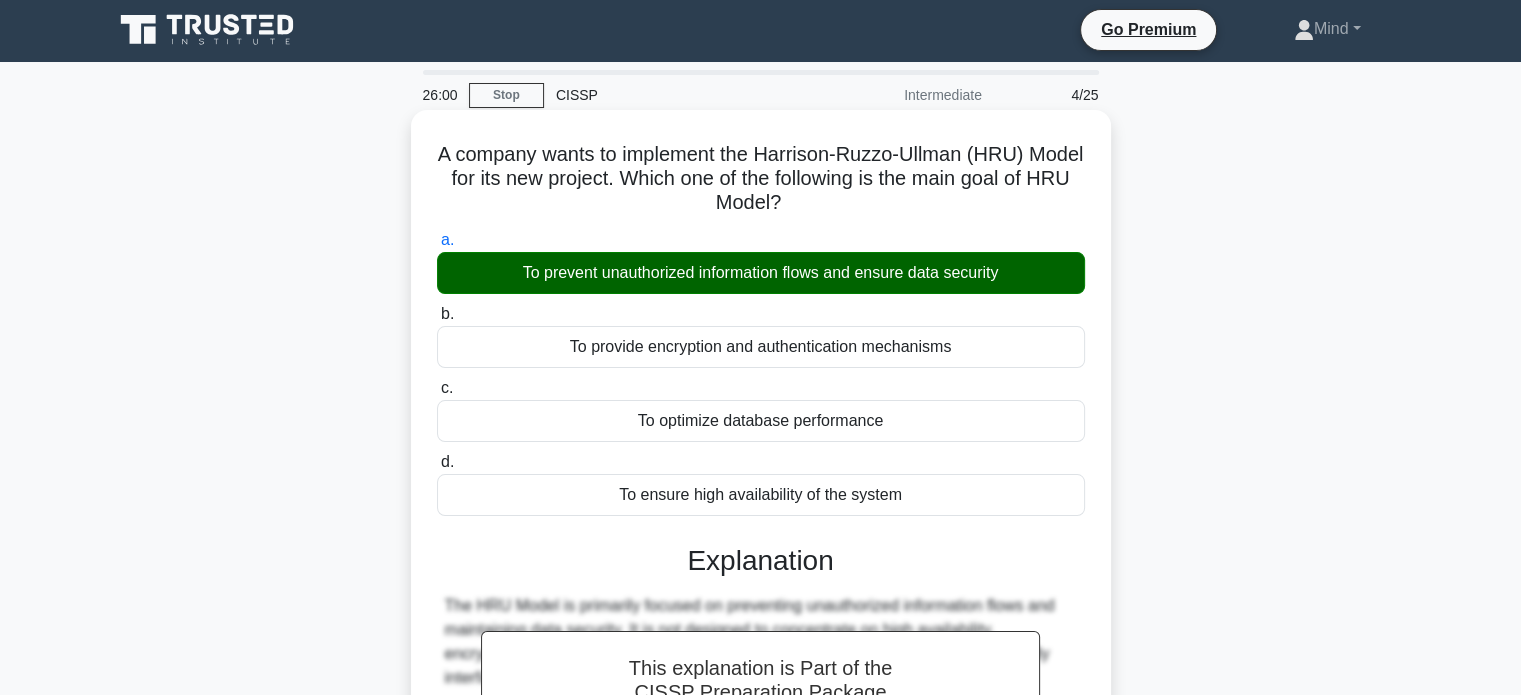 scroll, scrollTop: 102, scrollLeft: 0, axis: vertical 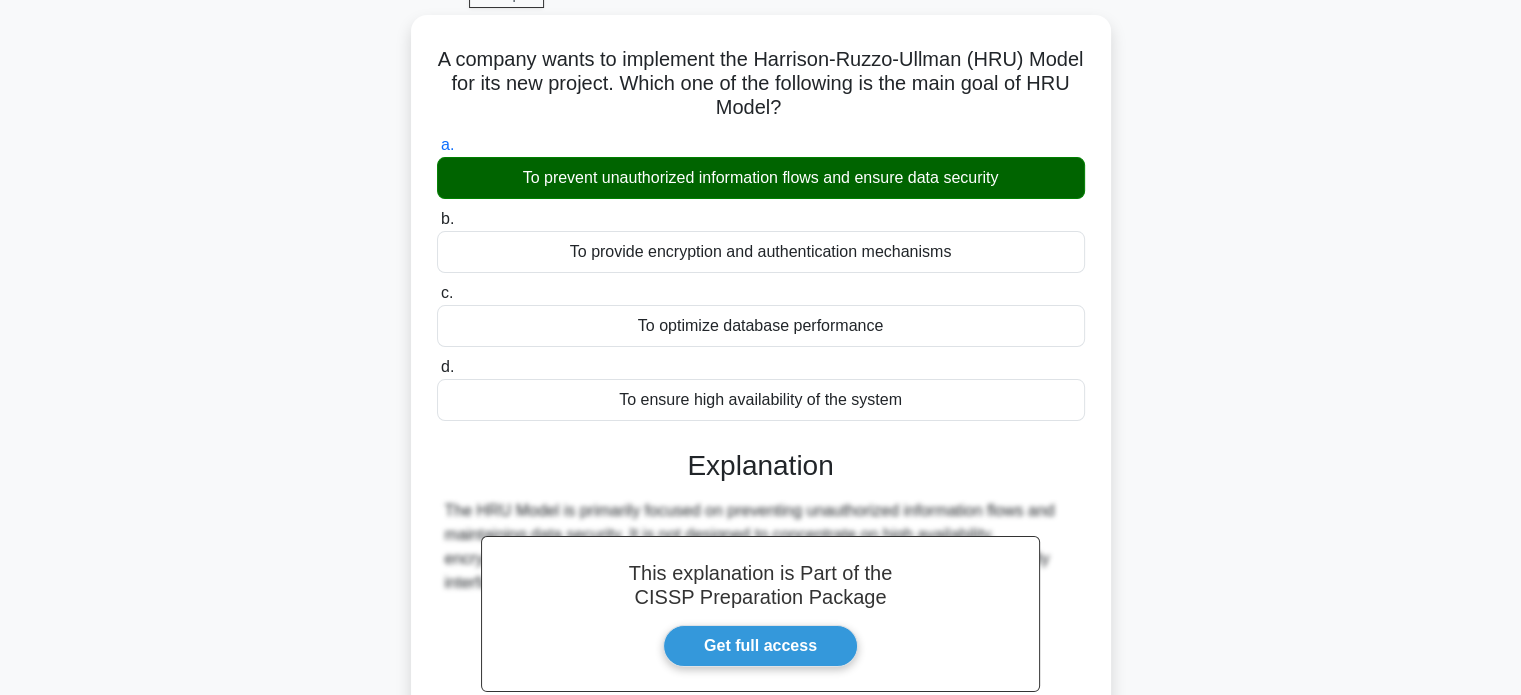 click on "A company wants to implement the Harrison-Ruzzo-Ullman (HRU) Model for its new project. Which one of the following is the main goal of HRU Model?
.spinner_0XTQ{transform-origin:center;animation:spinner_y6GP .75s linear infinite}@keyframes spinner_y6GP{100%{transform:rotate(360deg)}}
a.
To prevent unauthorized information flows and ensure data security
b. c. d." at bounding box center (761, 460) 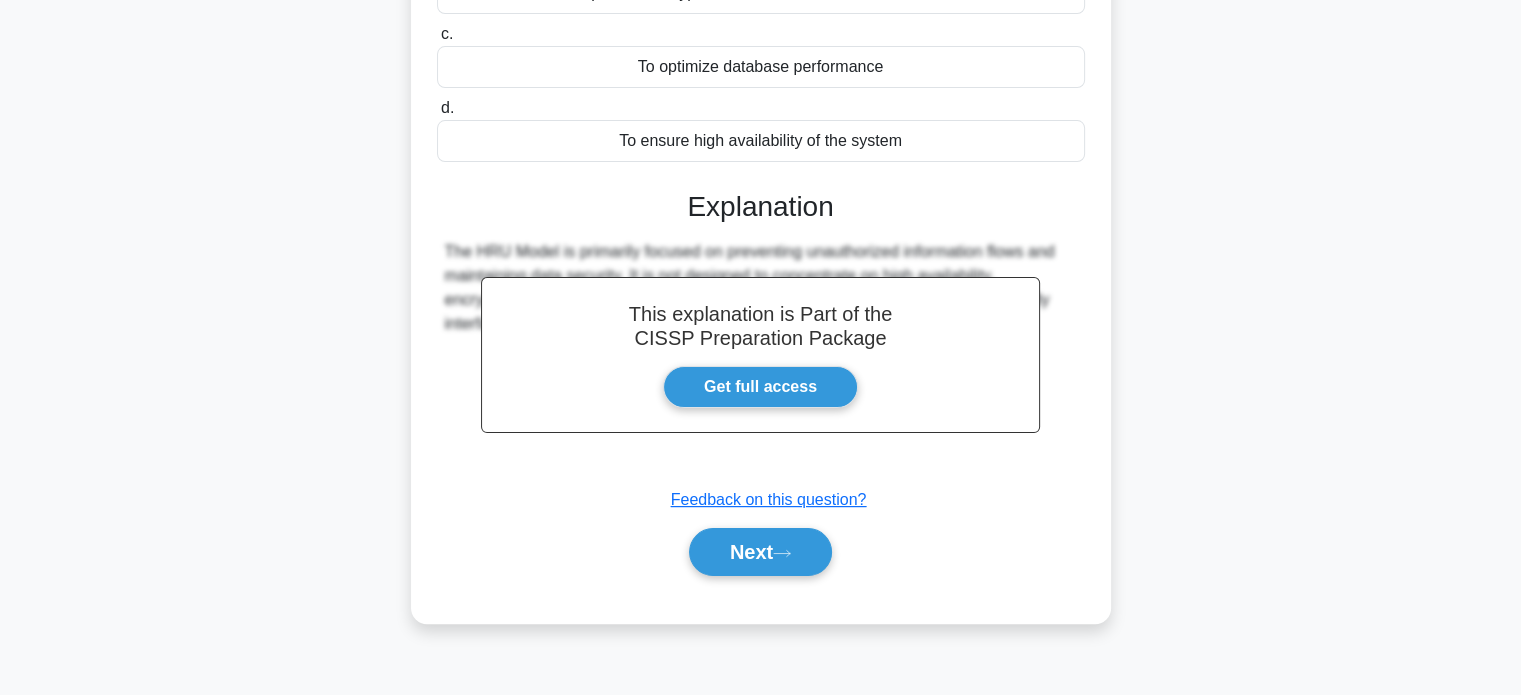 scroll, scrollTop: 385, scrollLeft: 0, axis: vertical 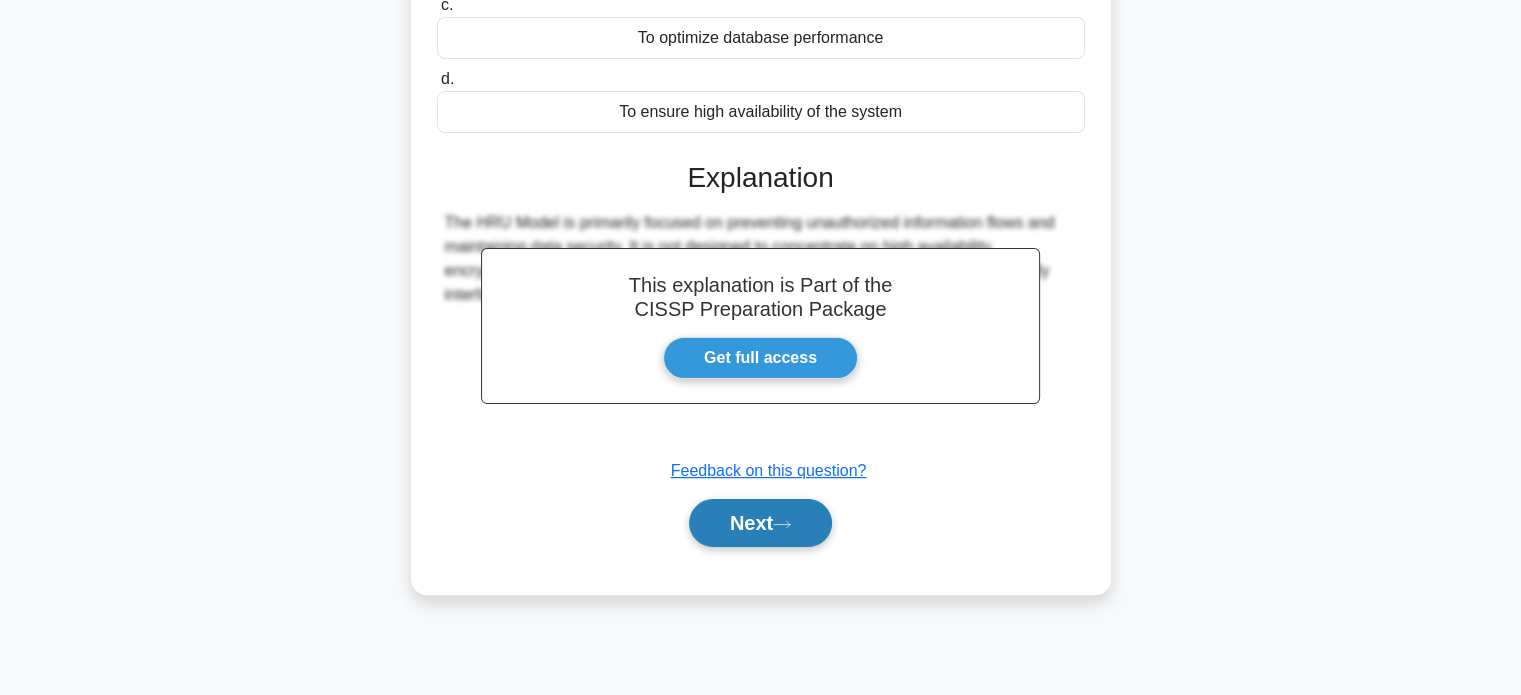 click on "Next" at bounding box center (760, 523) 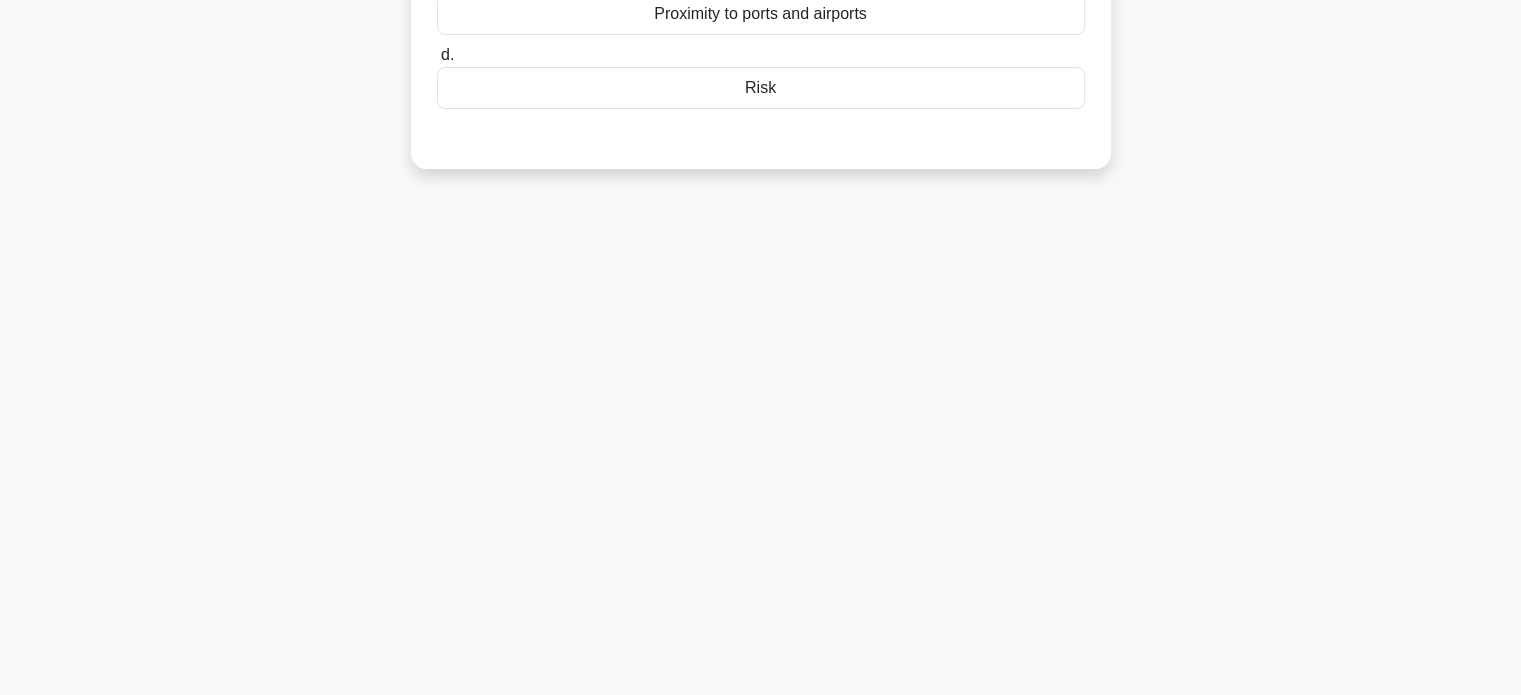 scroll, scrollTop: 0, scrollLeft: 0, axis: both 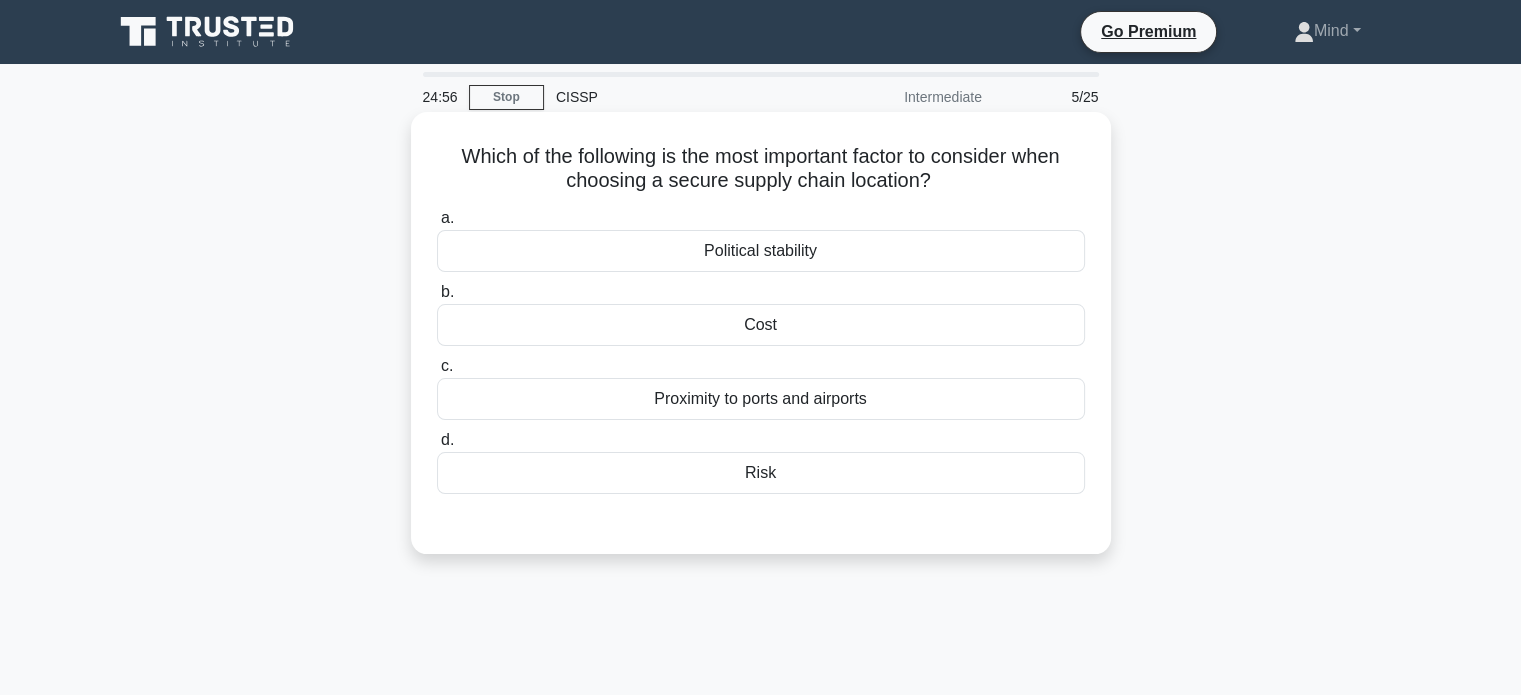 click on "Risk" at bounding box center (761, 473) 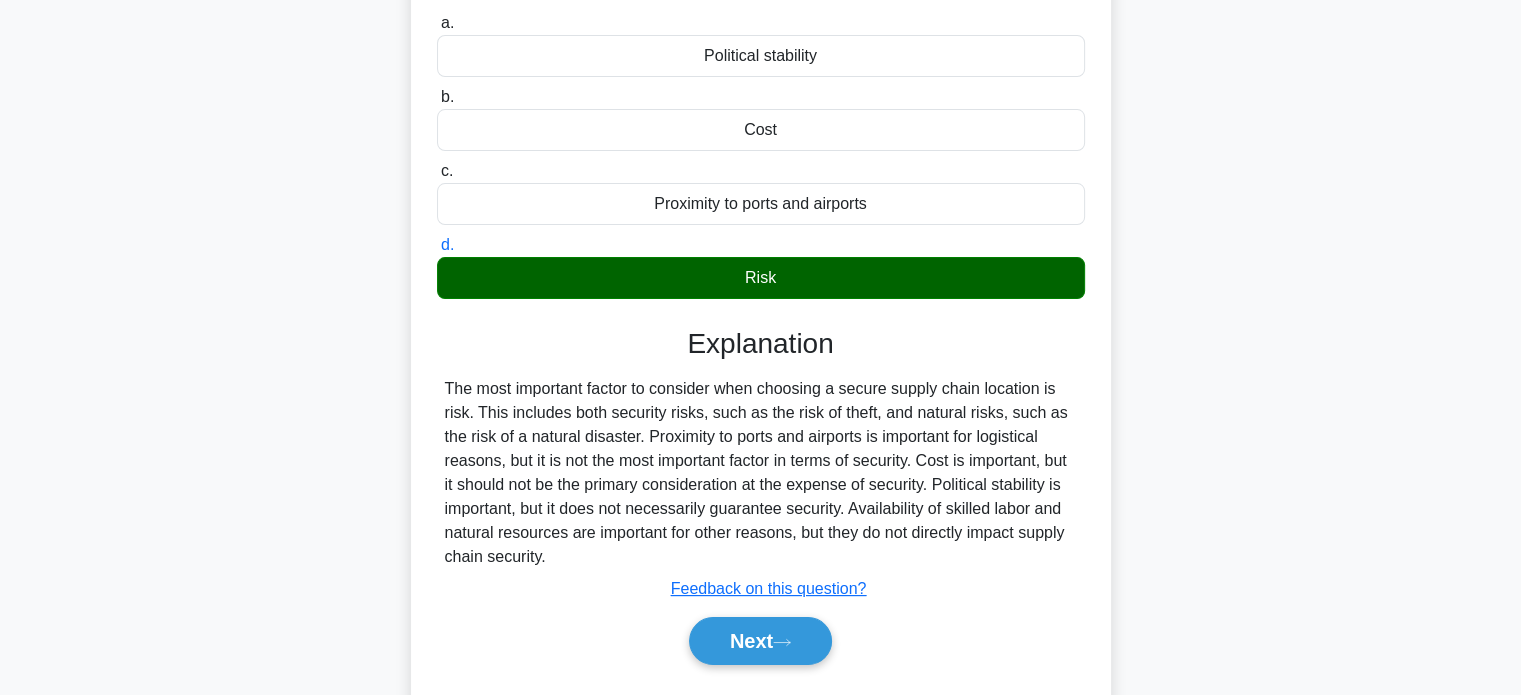 scroll, scrollTop: 300, scrollLeft: 0, axis: vertical 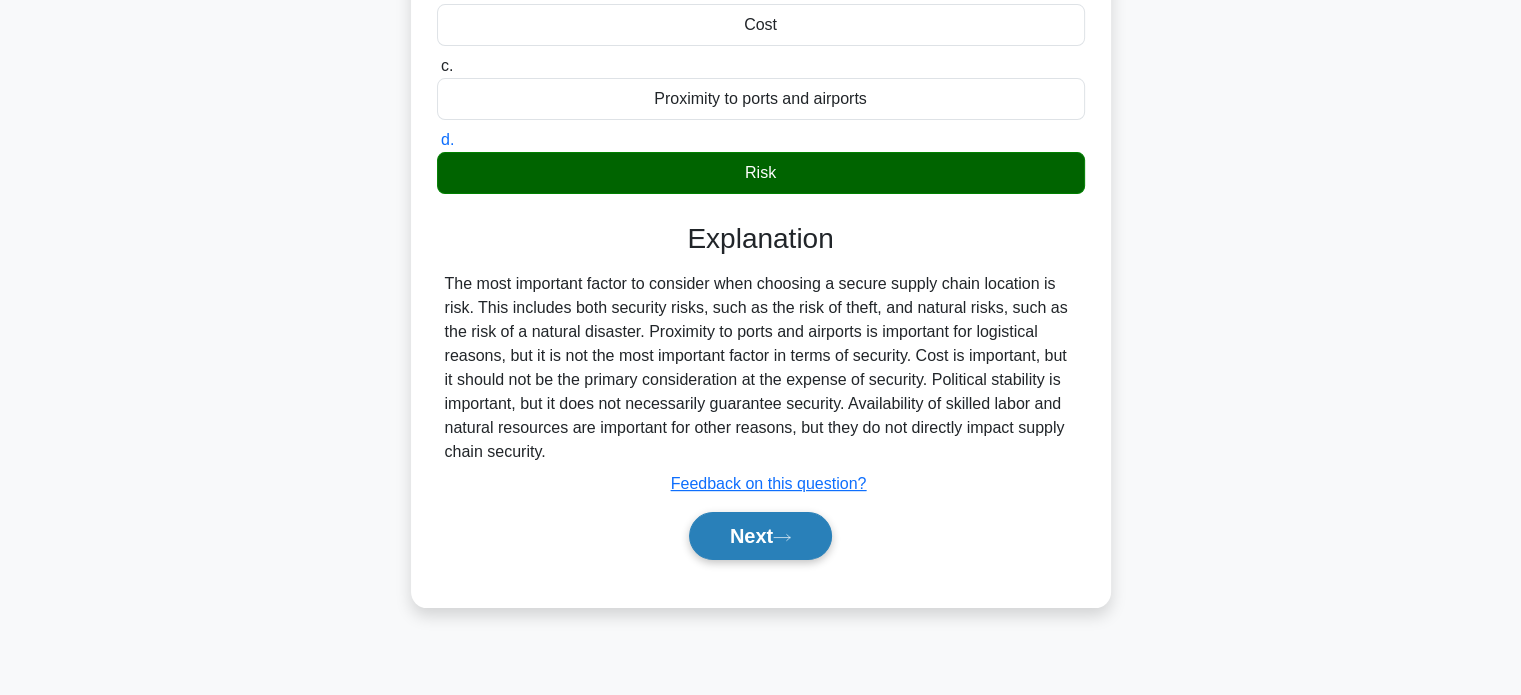 click on "Next" at bounding box center (760, 536) 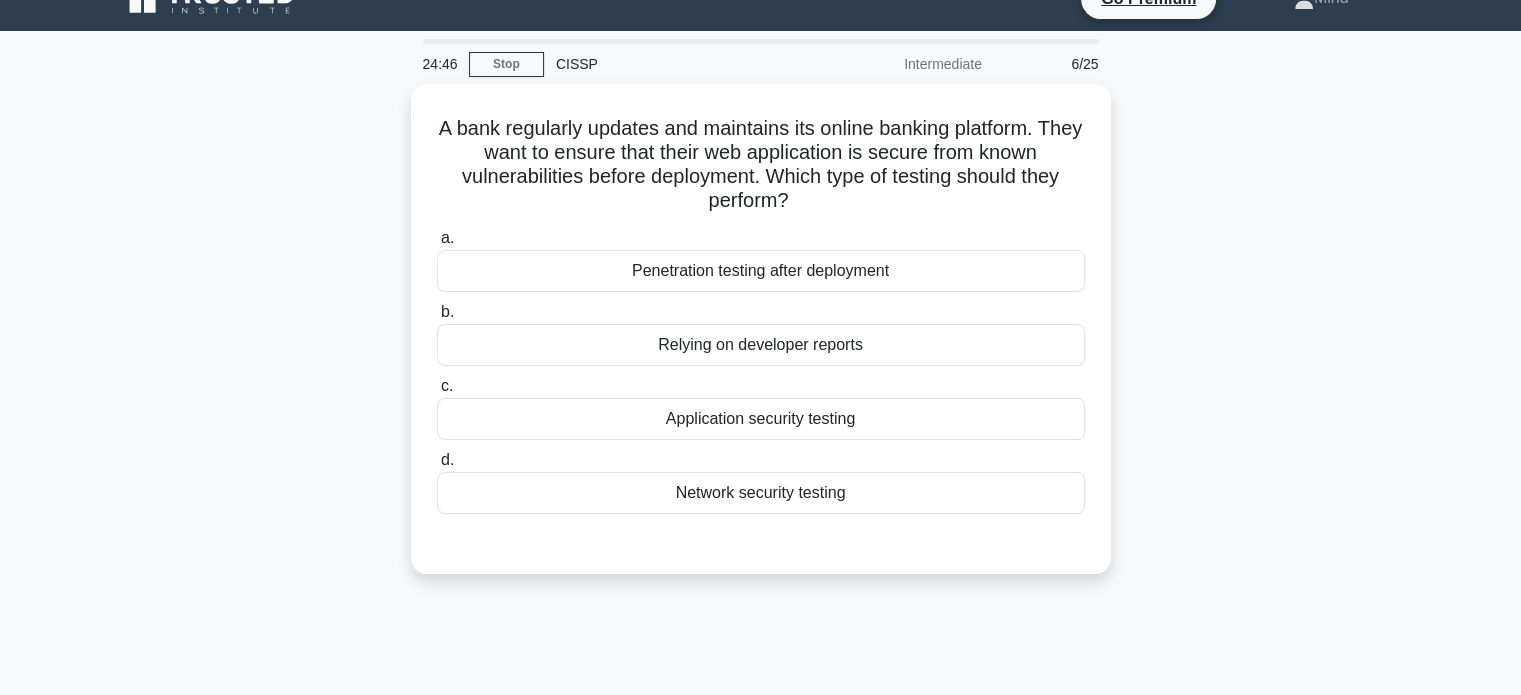 scroll, scrollTop: 0, scrollLeft: 0, axis: both 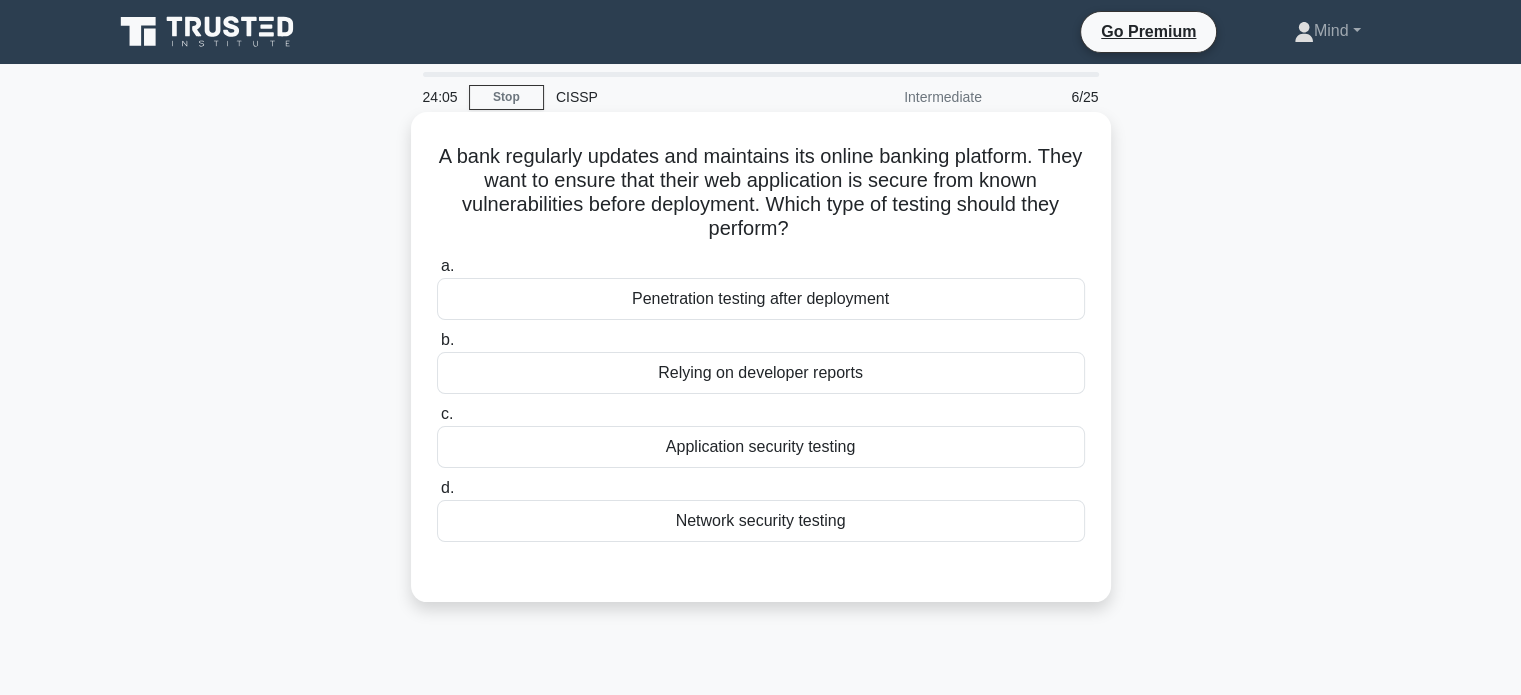 click on "Application security testing" at bounding box center (761, 447) 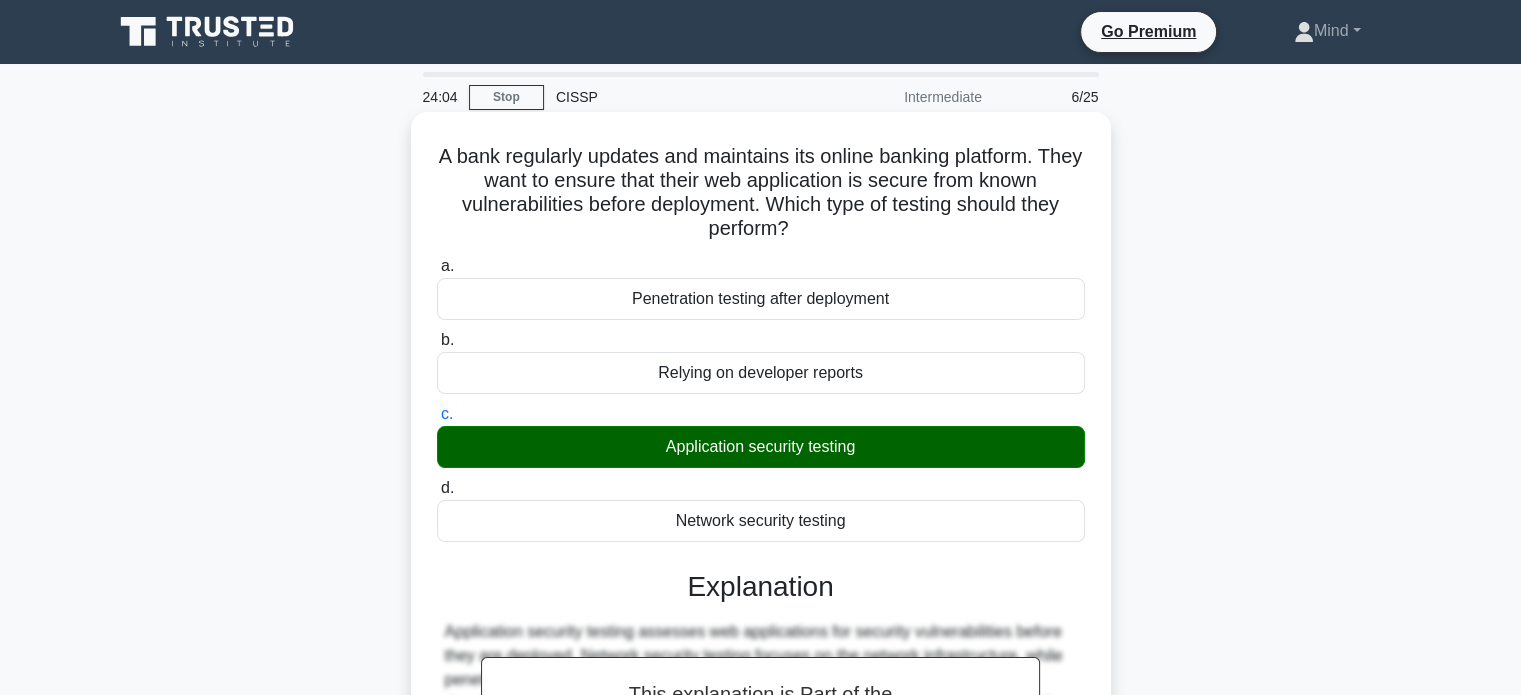 scroll, scrollTop: 100, scrollLeft: 0, axis: vertical 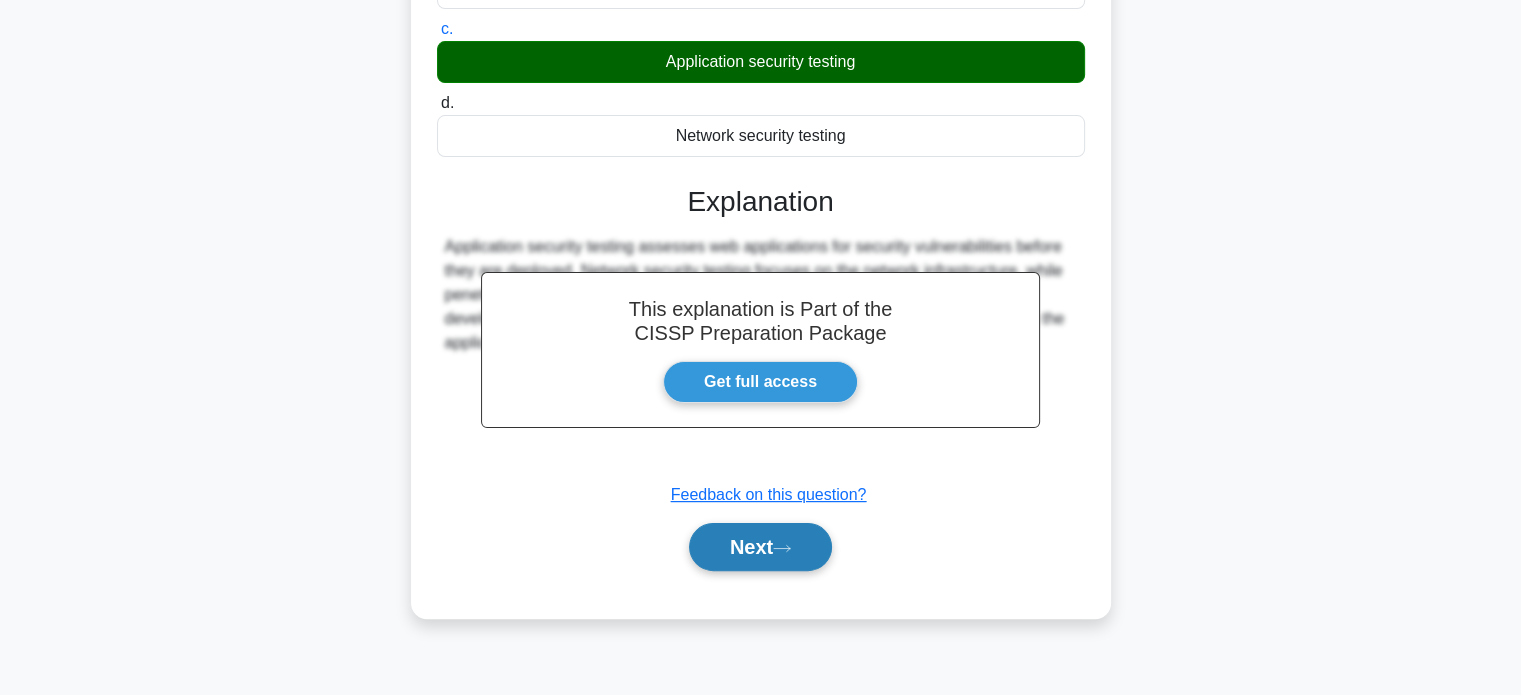 click on "Next" at bounding box center (760, 547) 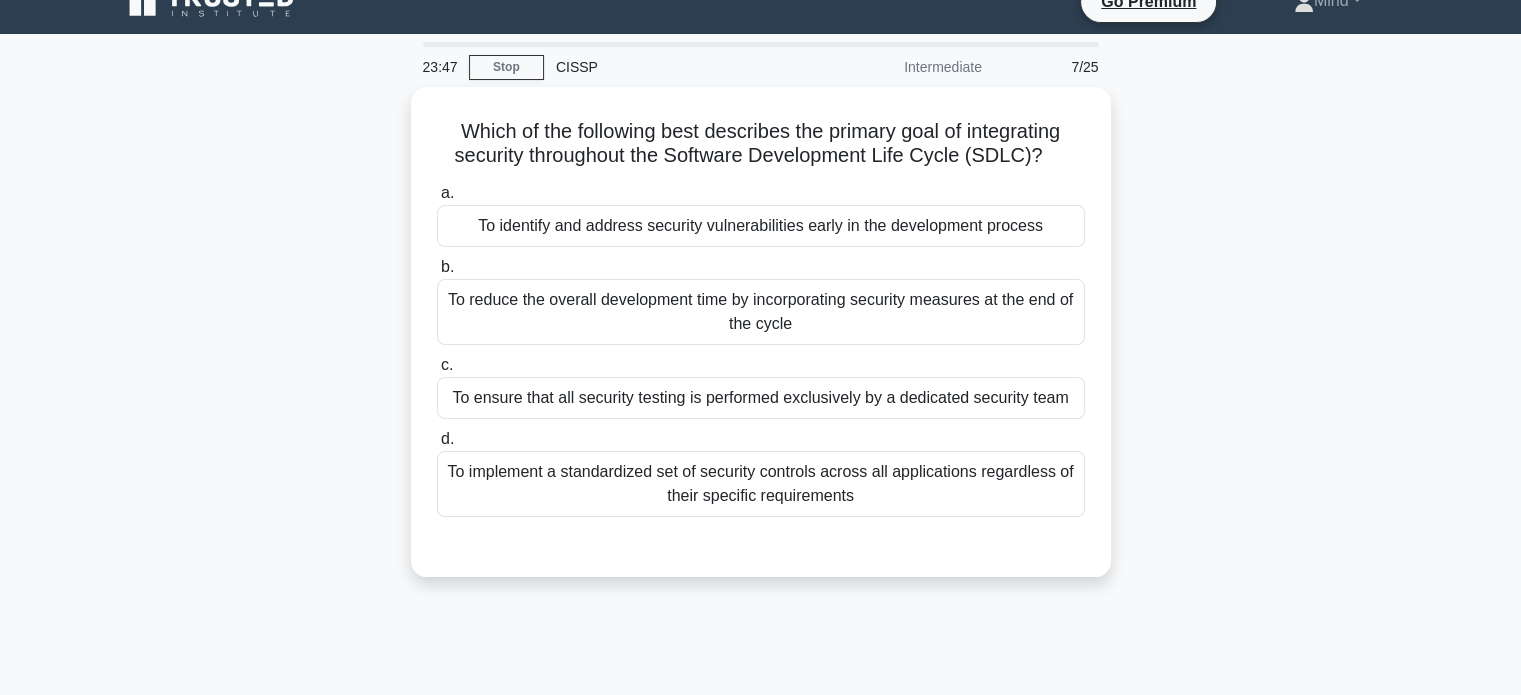 scroll, scrollTop: 0, scrollLeft: 0, axis: both 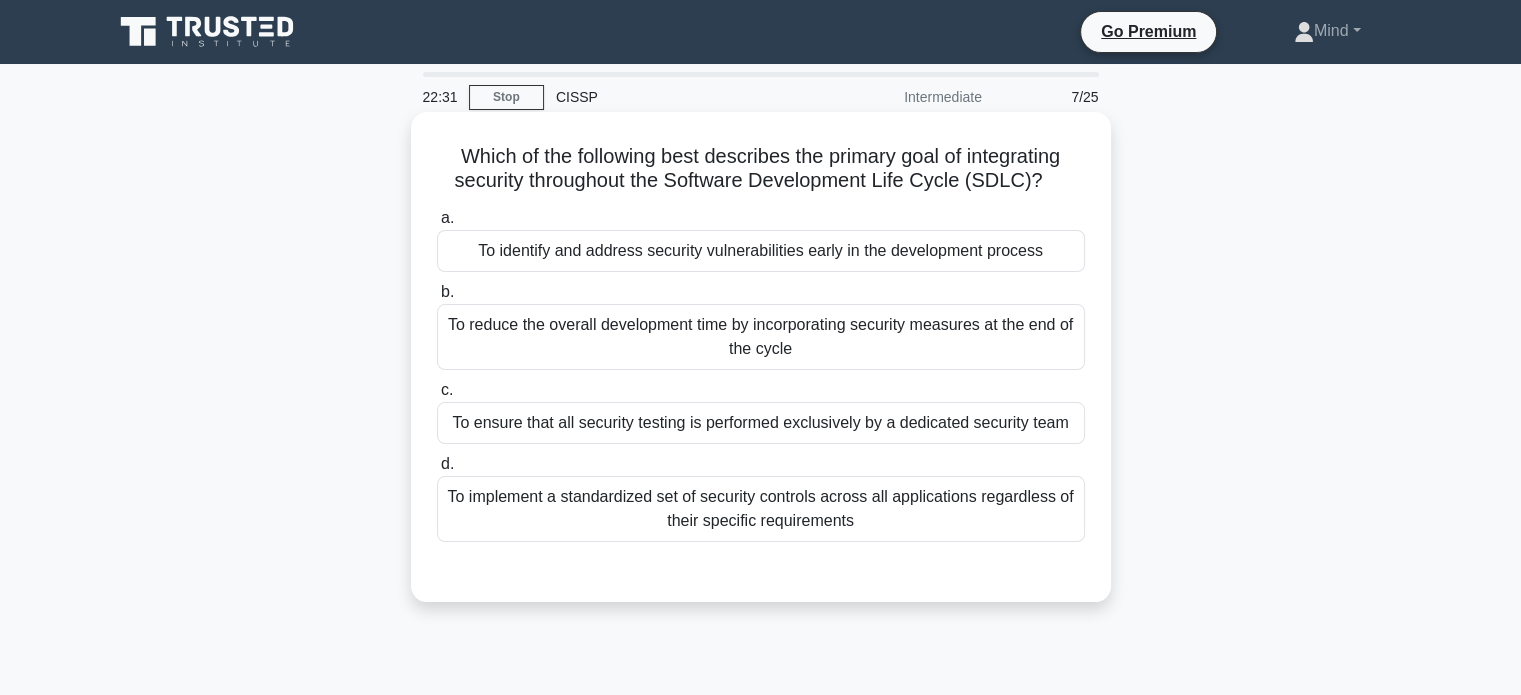 click on "To identify and address security vulnerabilities early in the development process" at bounding box center [761, 251] 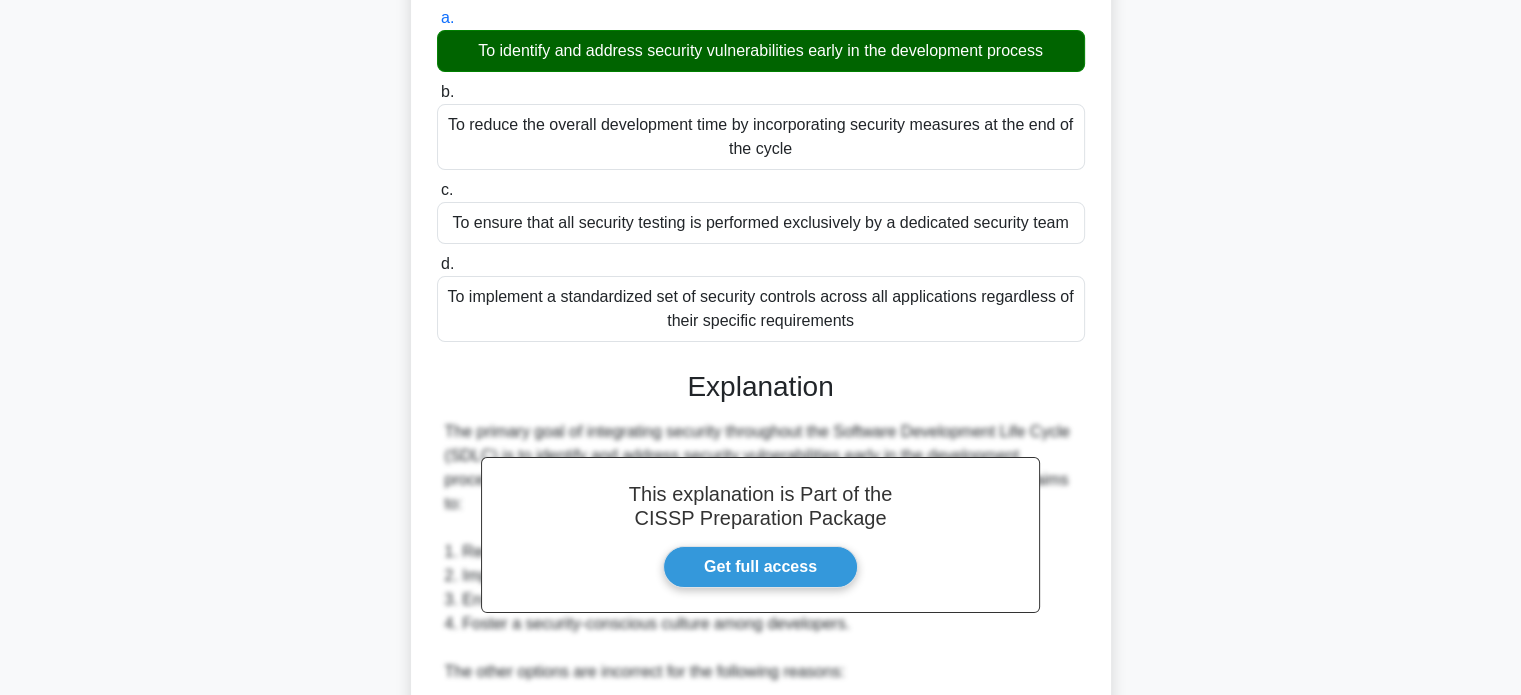 scroll, scrollTop: 100, scrollLeft: 0, axis: vertical 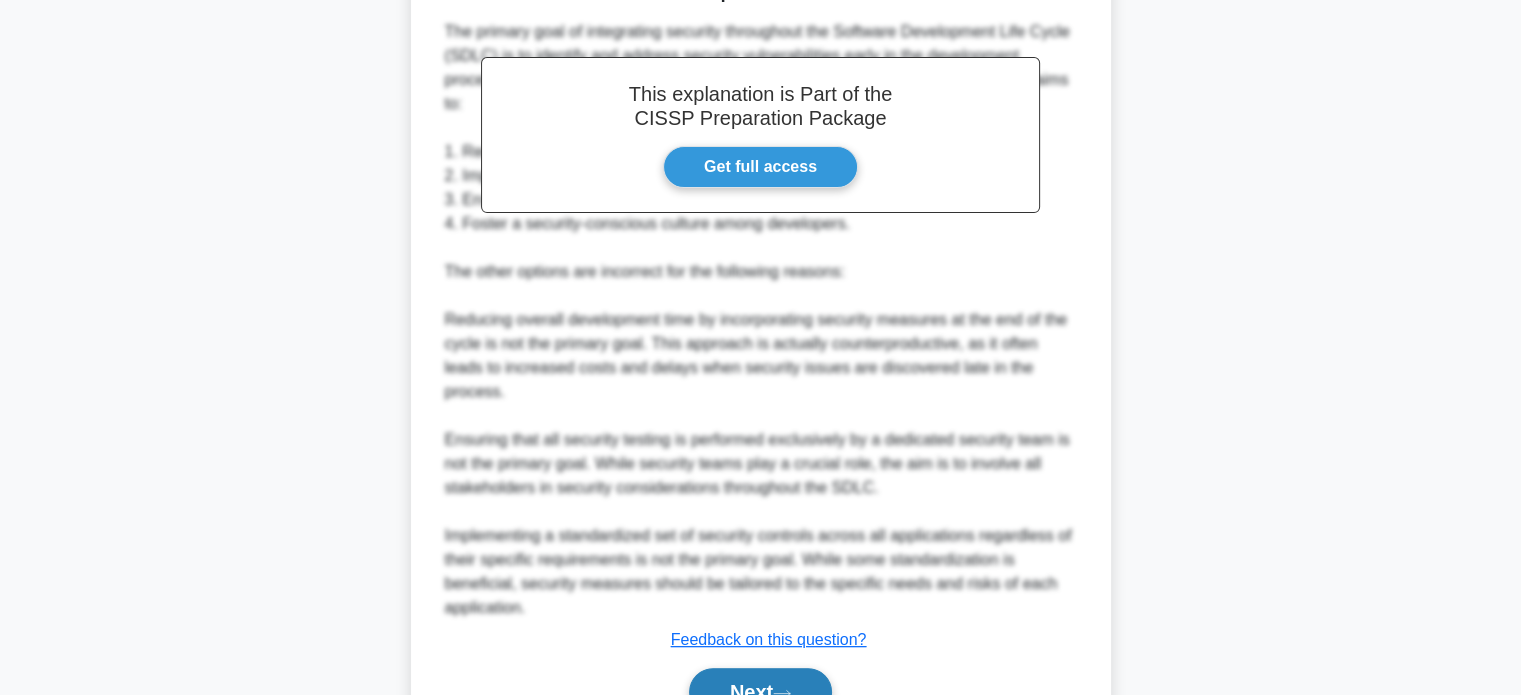click on "Next" at bounding box center [760, 692] 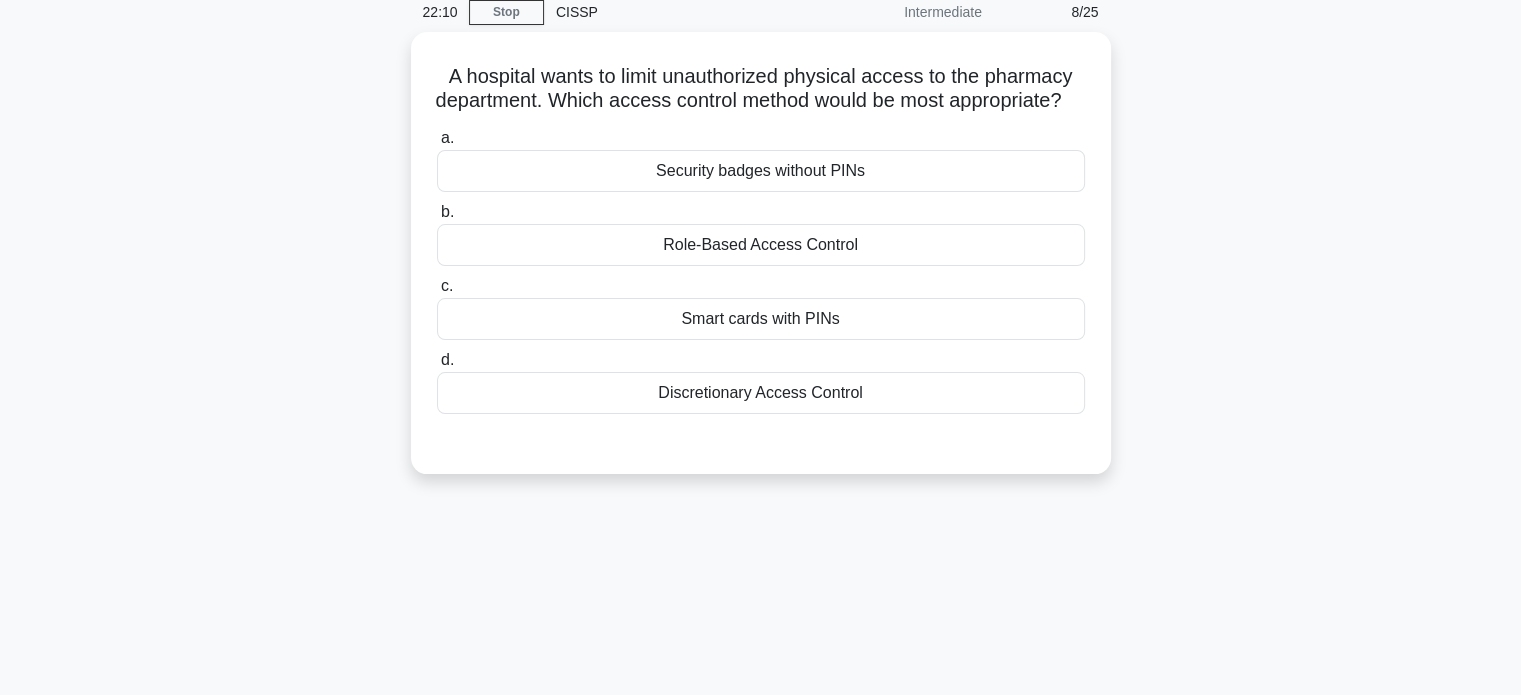 scroll, scrollTop: 0, scrollLeft: 0, axis: both 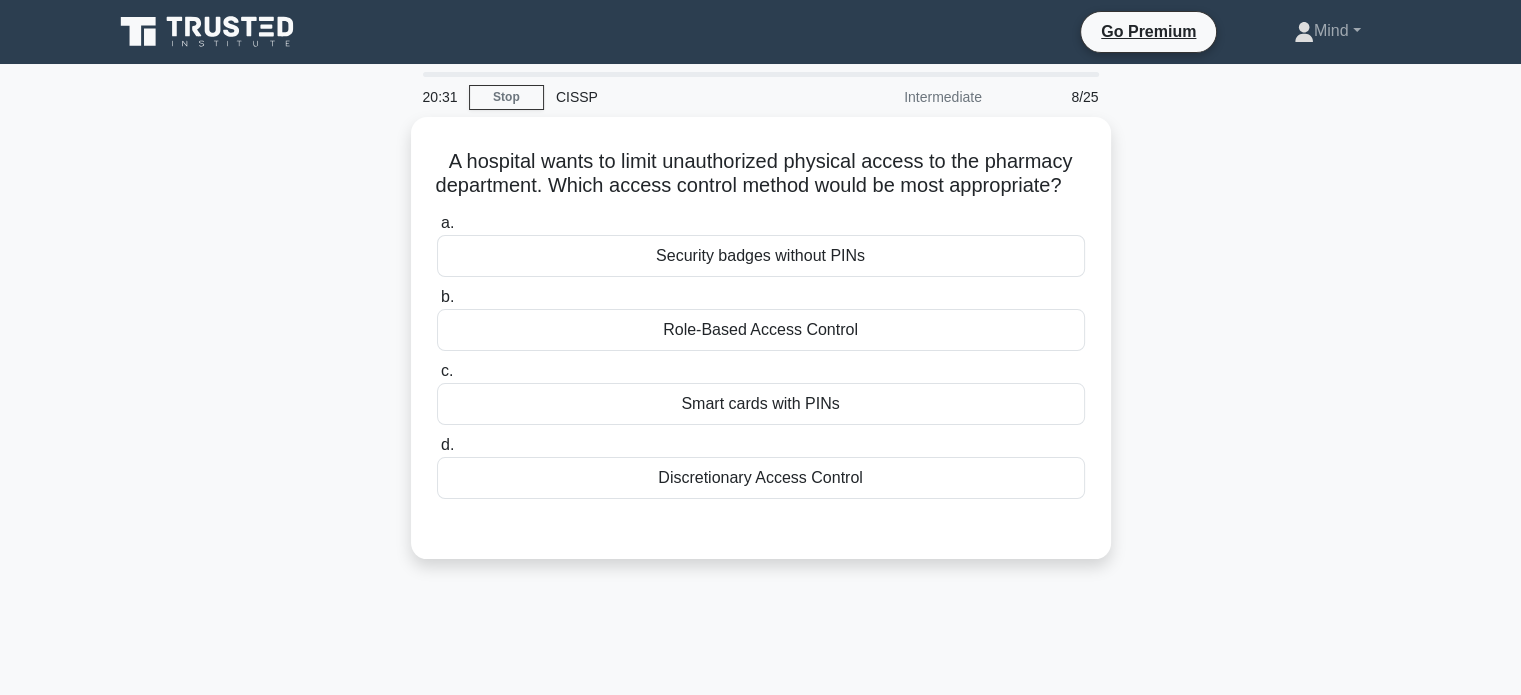 click on "A hospital wants to limit unauthorized physical access to the pharmacy department. Which access control method would be most appropriate?
.spinner_0XTQ{transform-origin:center;animation:spinner_y6GP .75s linear infinite}@keyframes spinner_y6GP{100%{transform:rotate(360deg)}}
a.
Security badges without PINs
b. c." at bounding box center [761, 350] 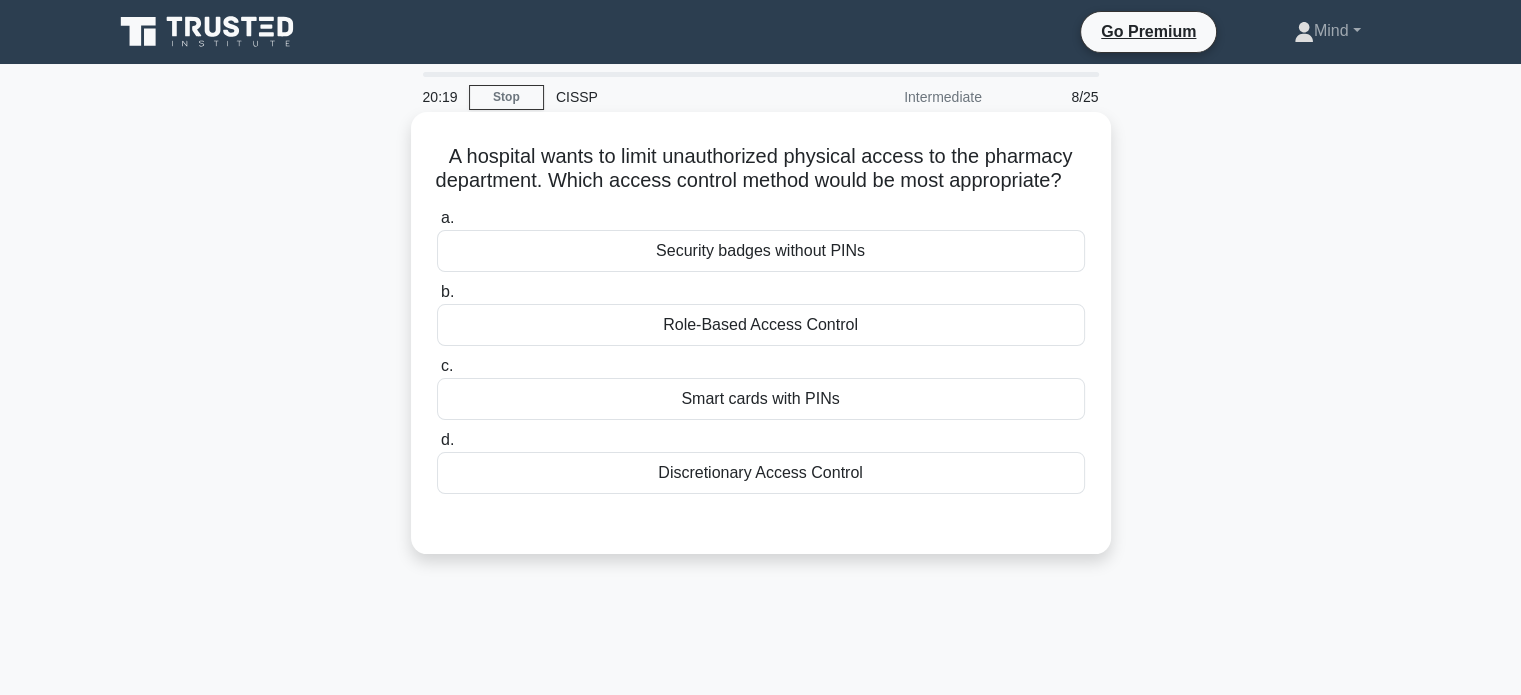 click on "Smart cards with PINs" at bounding box center [761, 399] 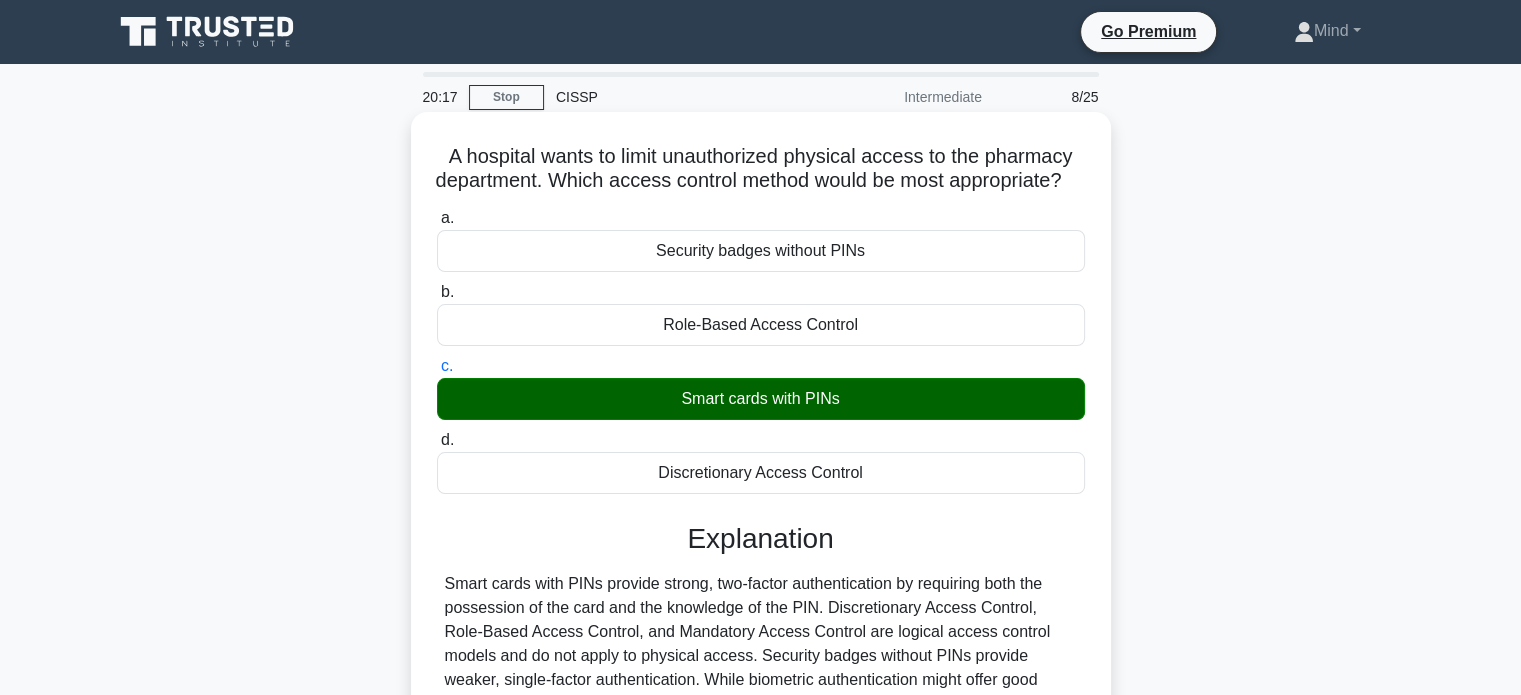 scroll, scrollTop: 200, scrollLeft: 0, axis: vertical 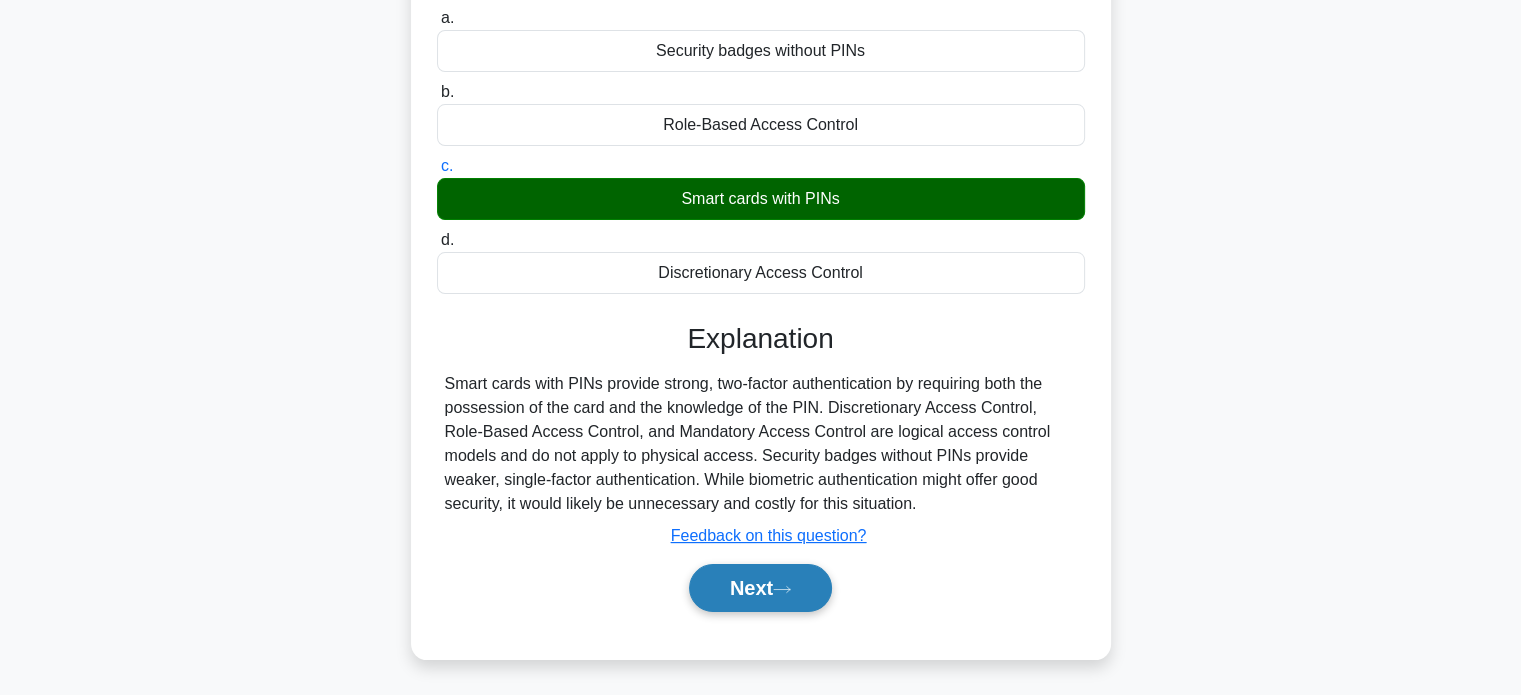 click on "Next" at bounding box center (760, 588) 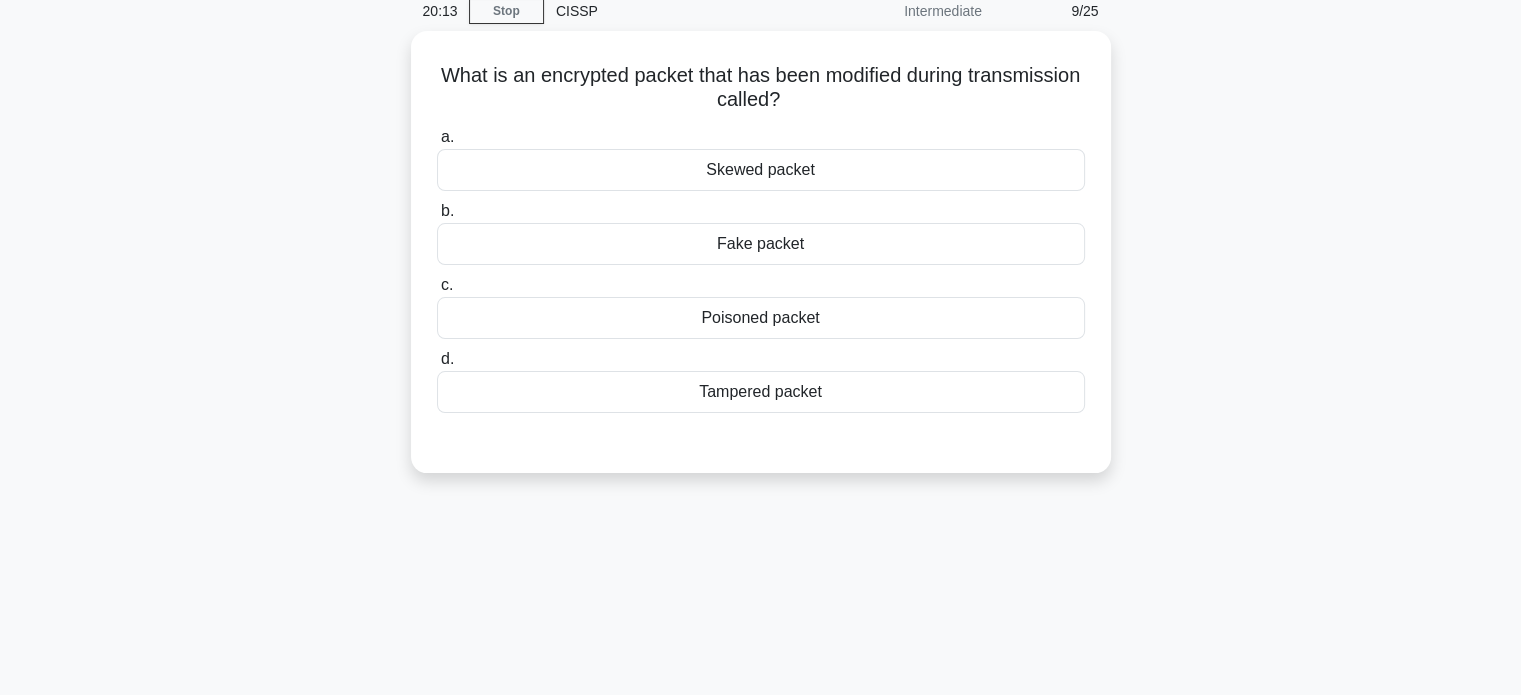 scroll, scrollTop: 0, scrollLeft: 0, axis: both 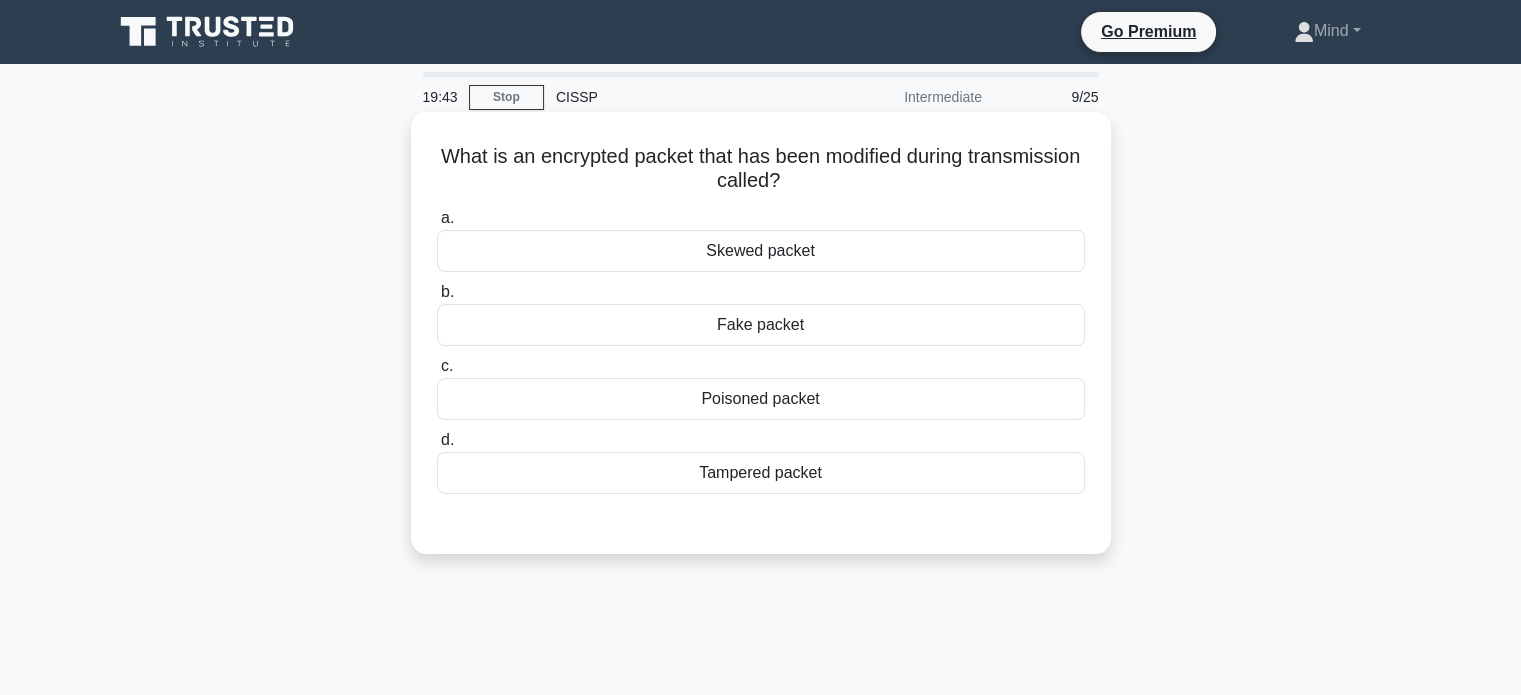 click on "Poisoned packet" at bounding box center [761, 399] 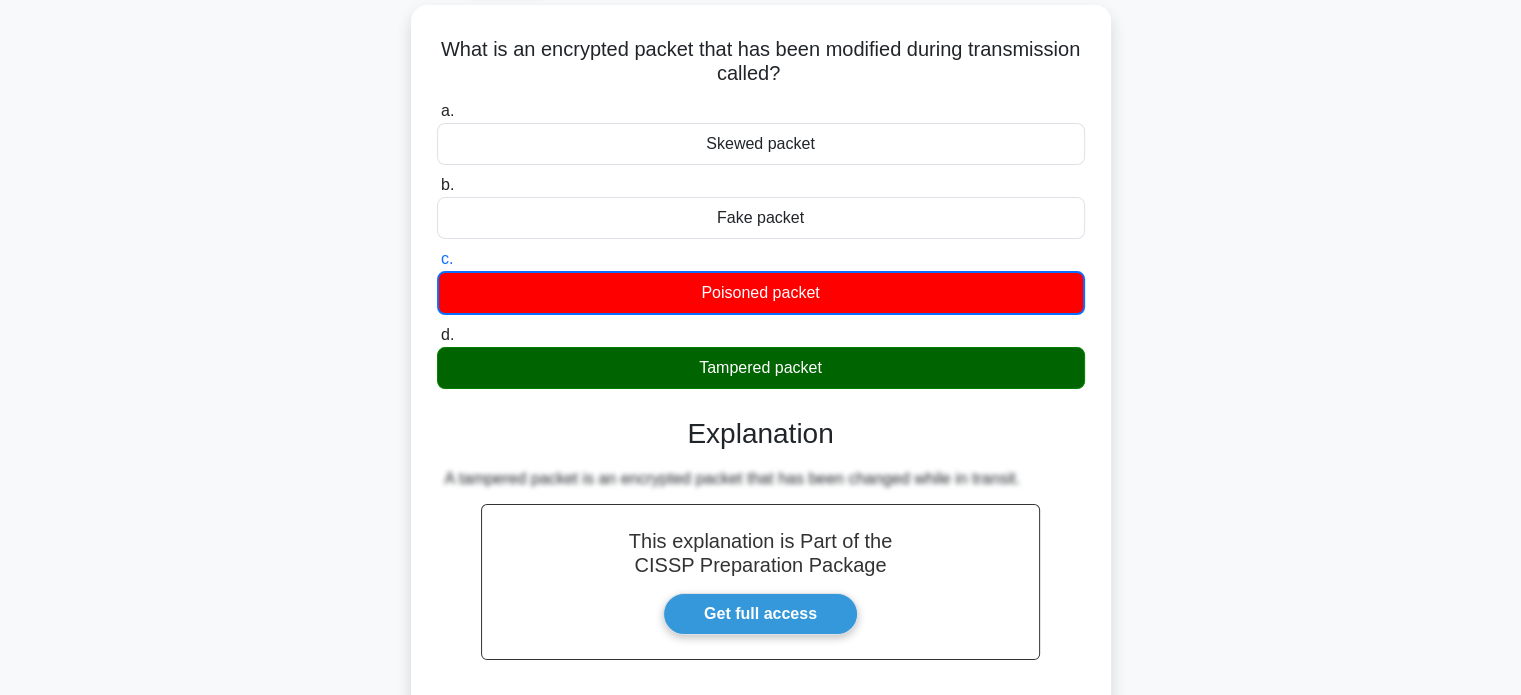 scroll, scrollTop: 112, scrollLeft: 0, axis: vertical 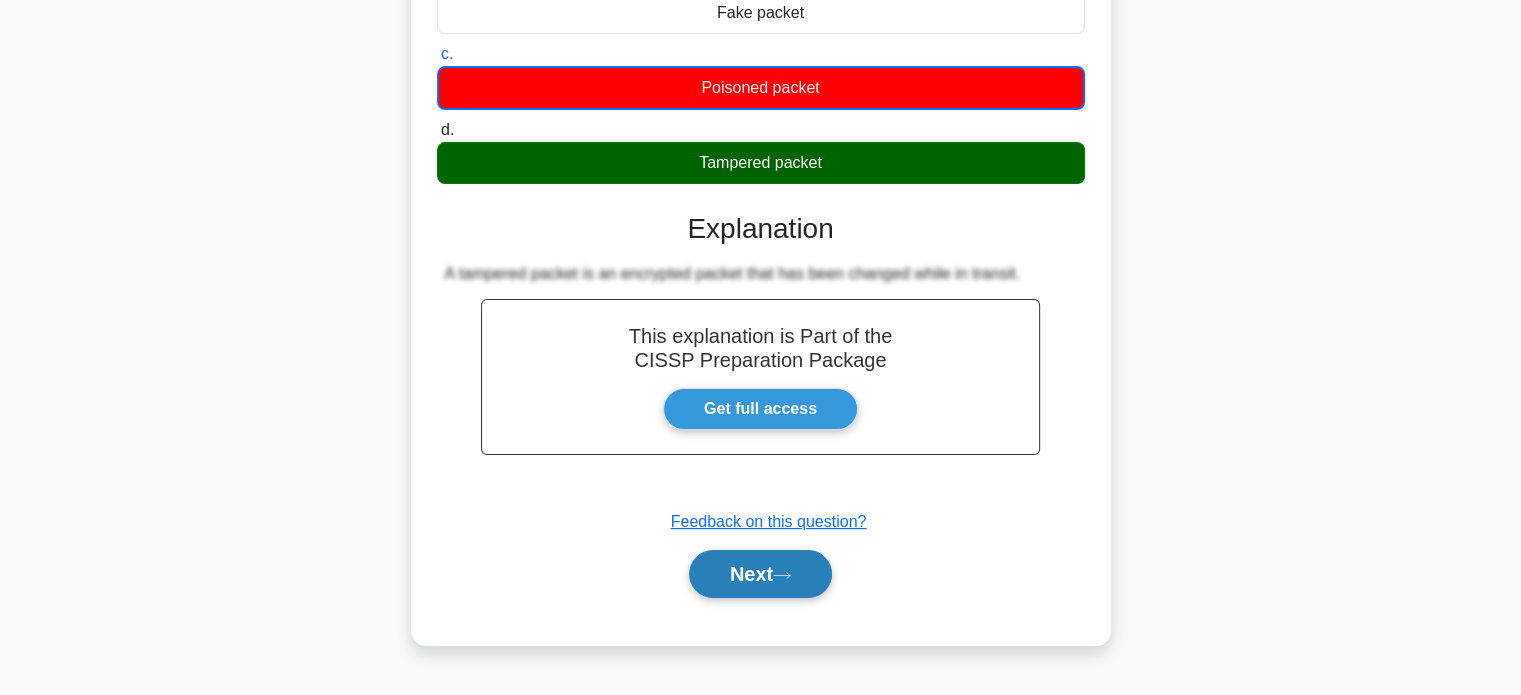 click on "Next" at bounding box center [760, 574] 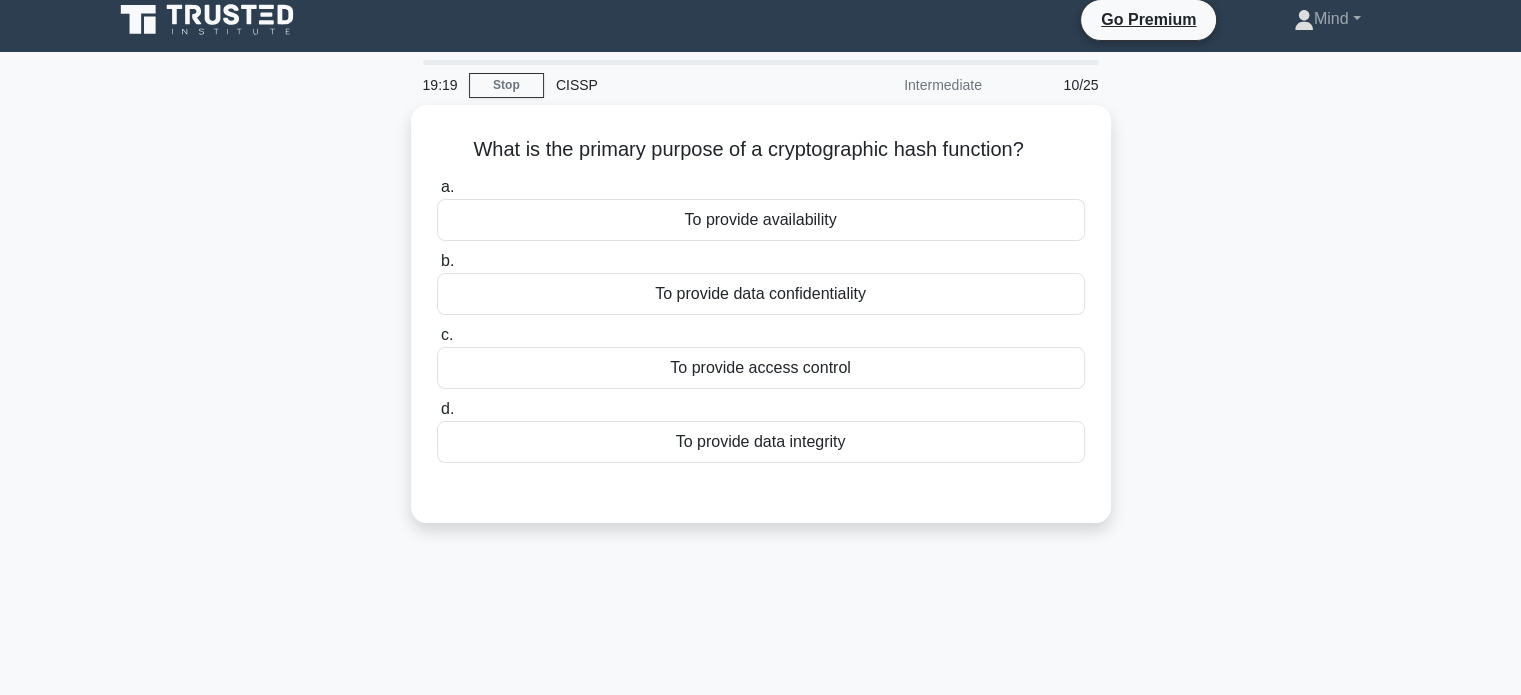 scroll, scrollTop: 0, scrollLeft: 0, axis: both 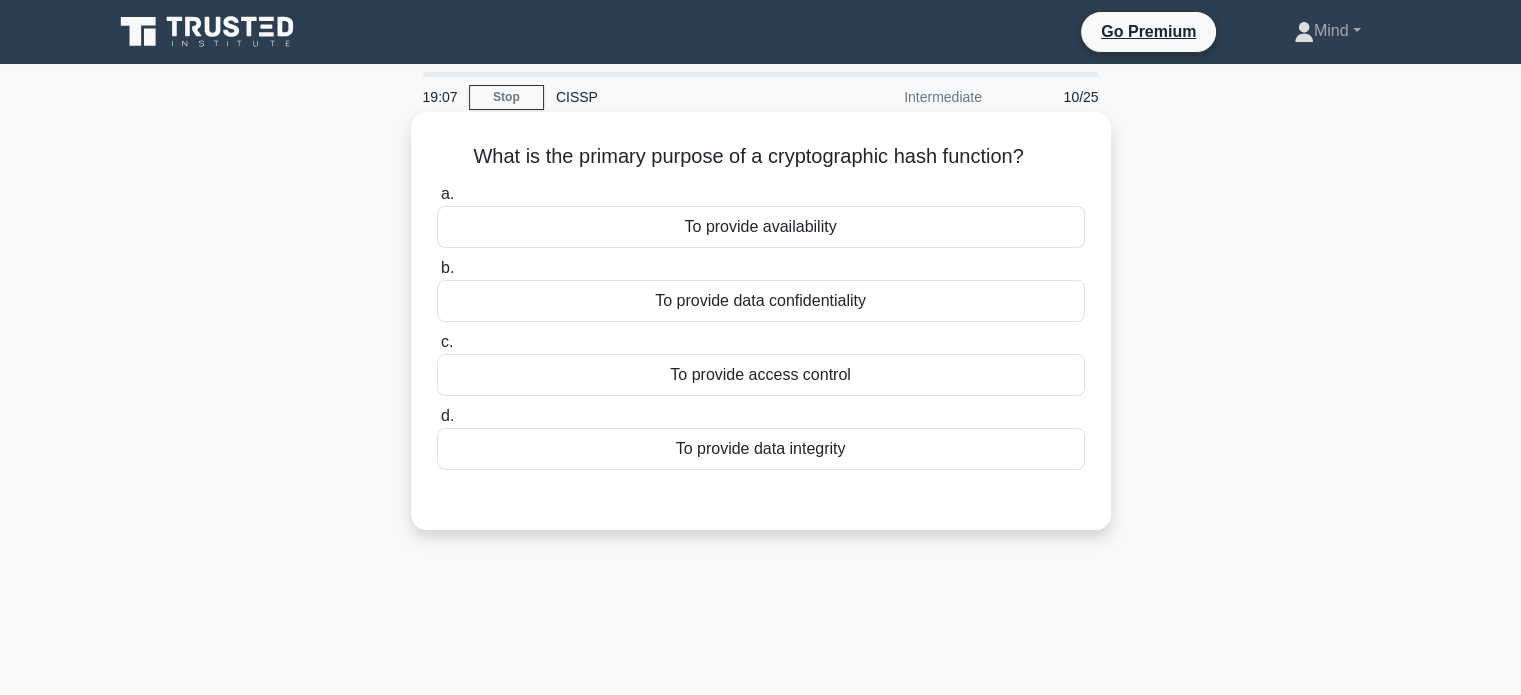 click on "To provide data integrity" at bounding box center (761, 449) 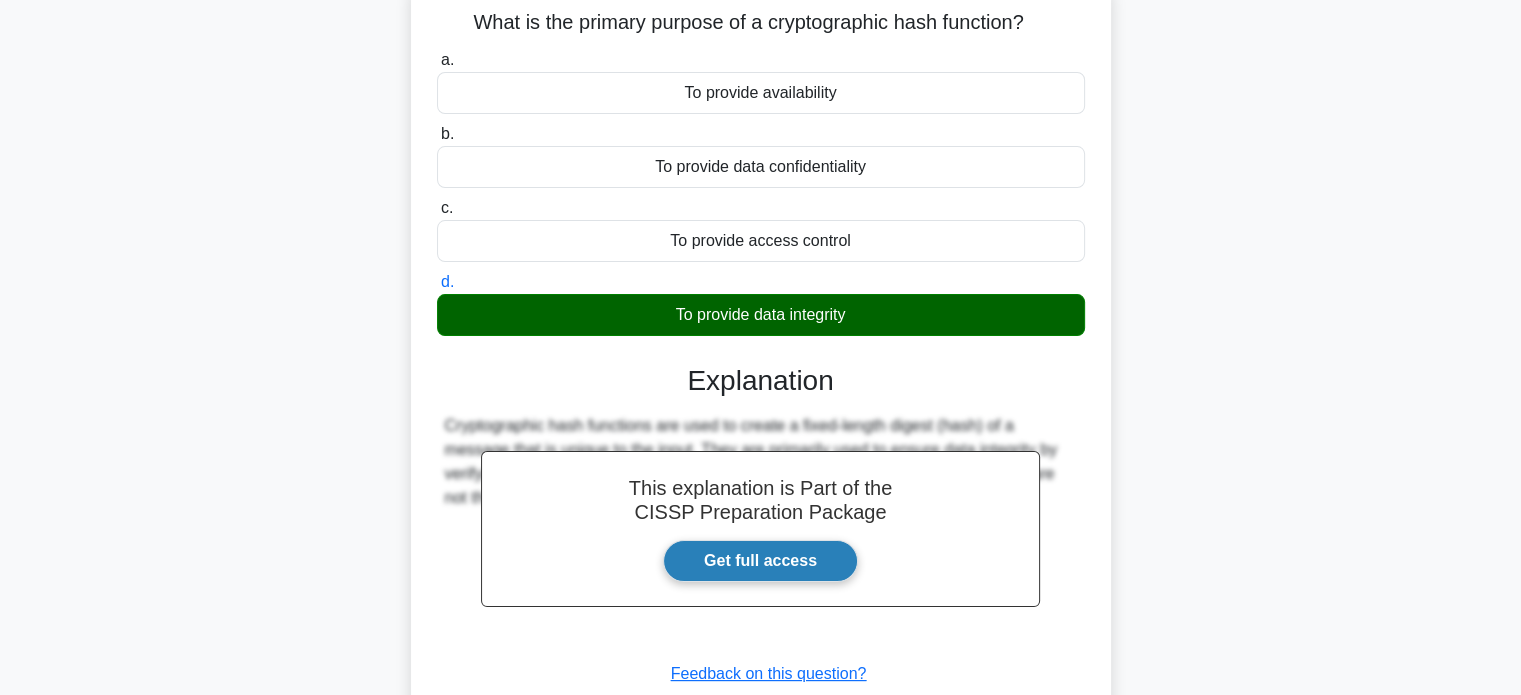 scroll, scrollTop: 100, scrollLeft: 0, axis: vertical 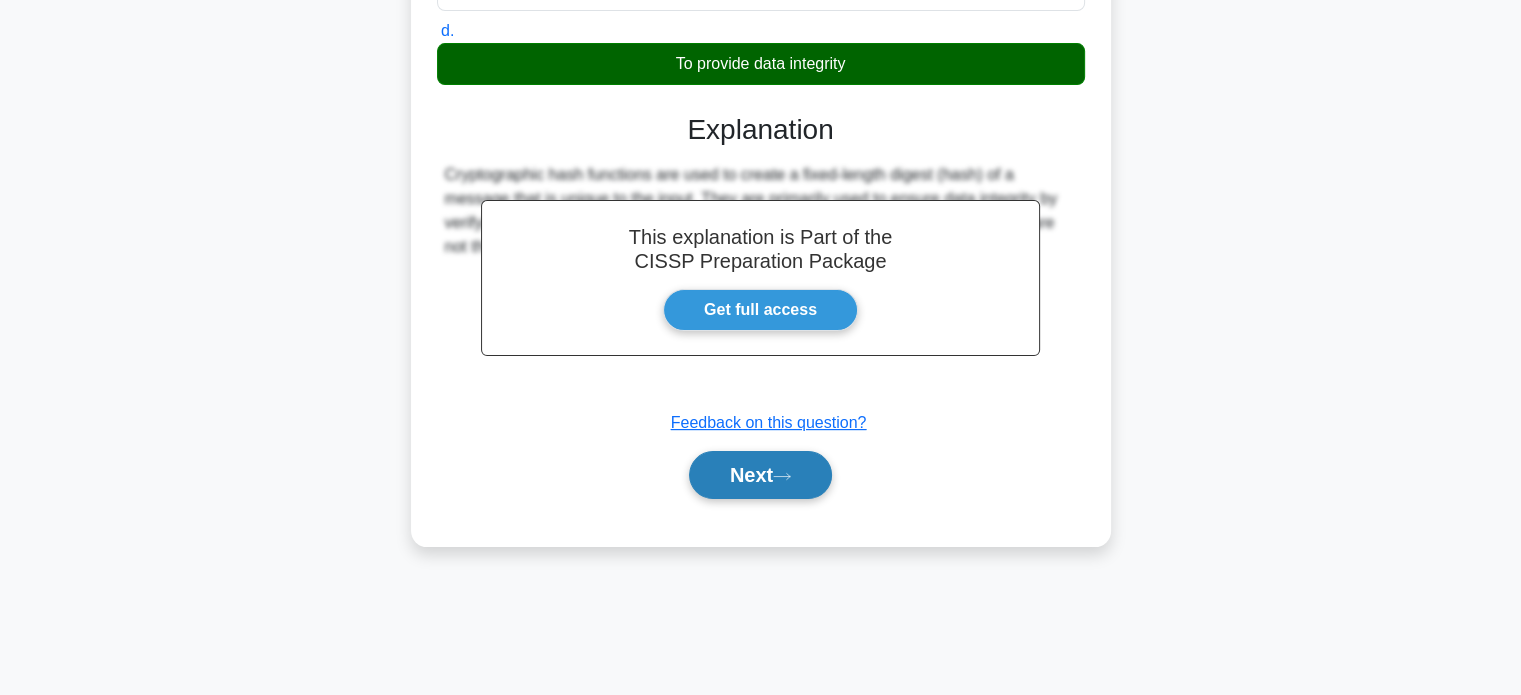 click on "Next" at bounding box center (760, 475) 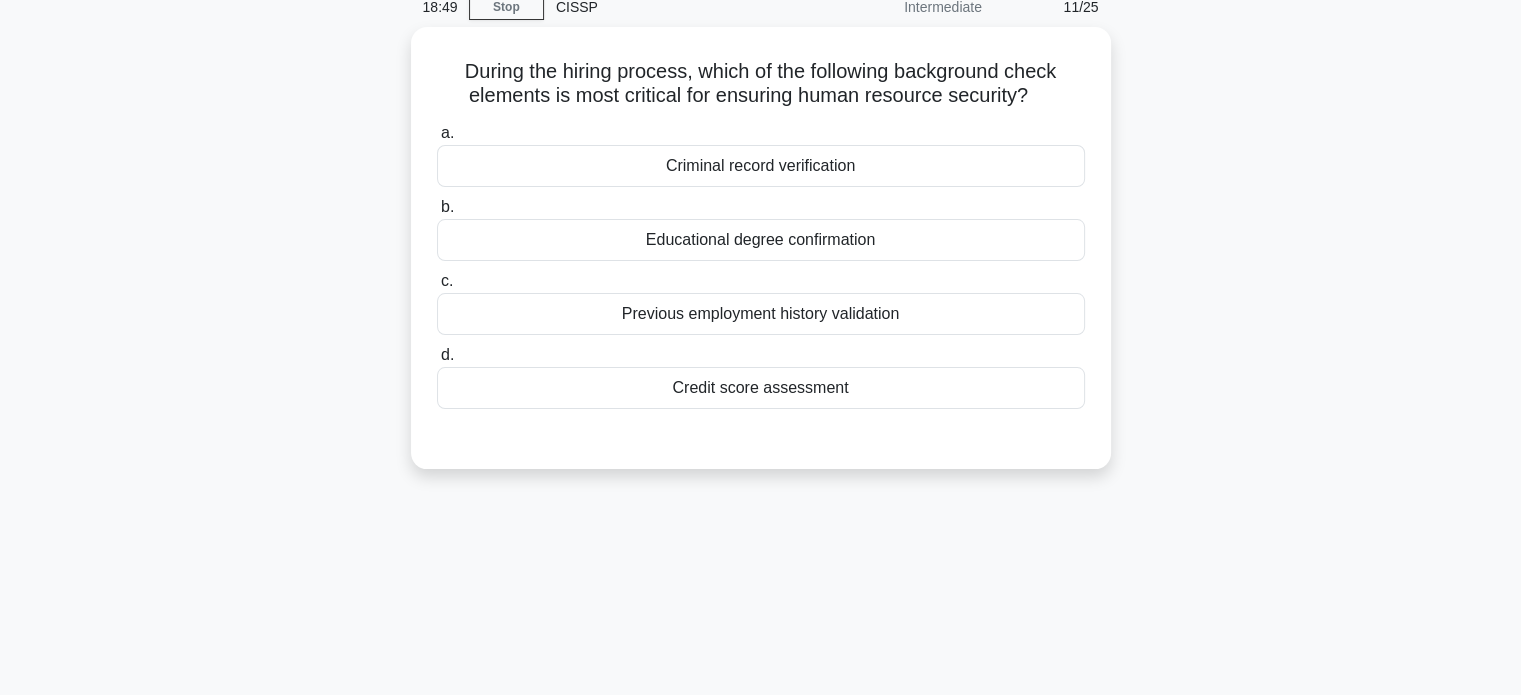 scroll, scrollTop: 0, scrollLeft: 0, axis: both 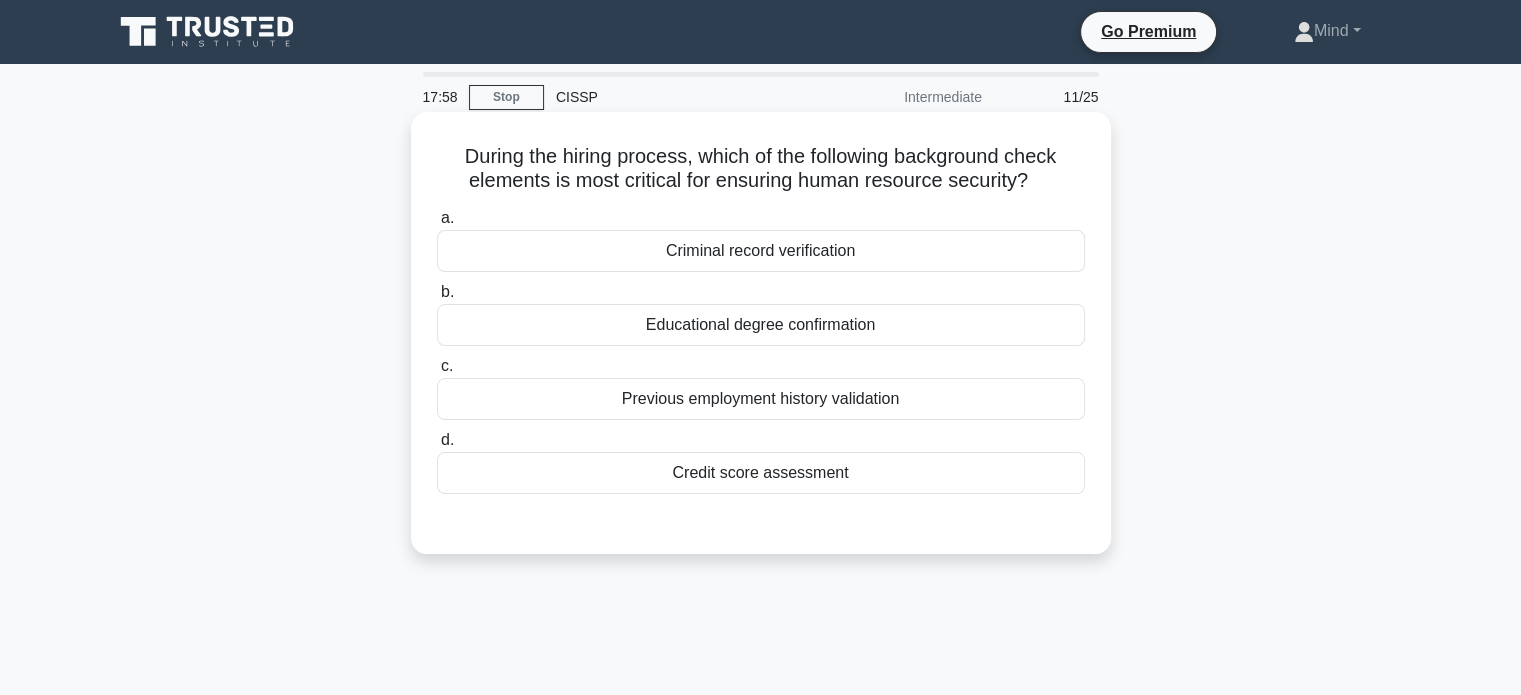 click on "Previous employment history validation" at bounding box center (761, 399) 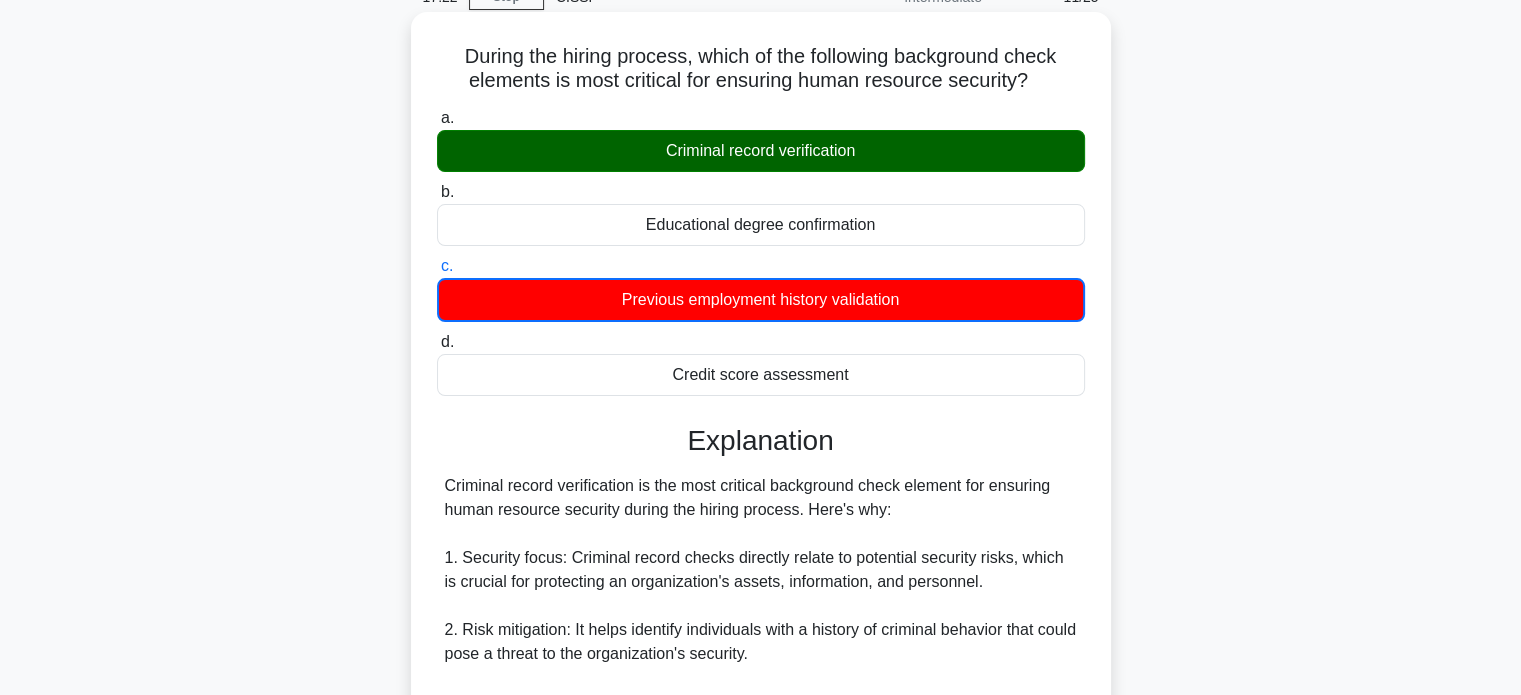 scroll, scrollTop: 0, scrollLeft: 0, axis: both 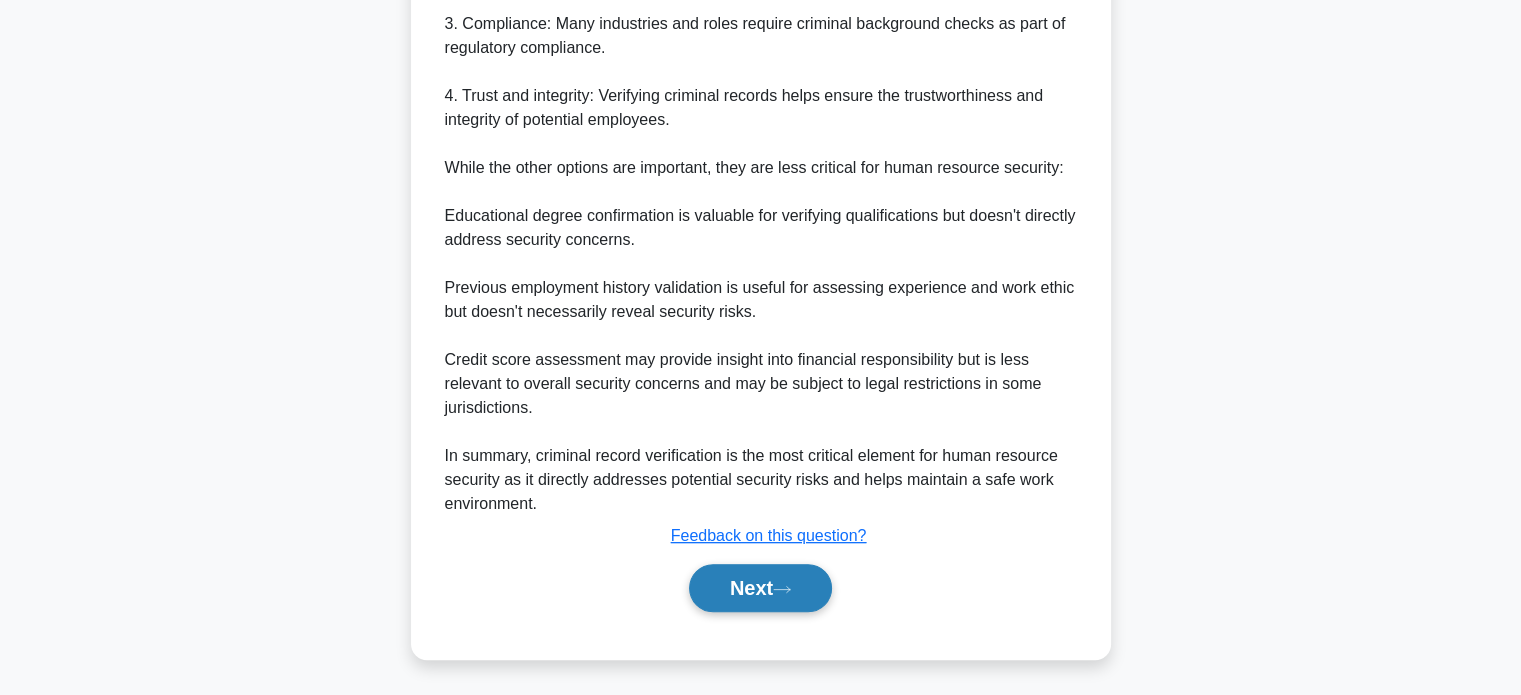 click on "Next" at bounding box center [760, 588] 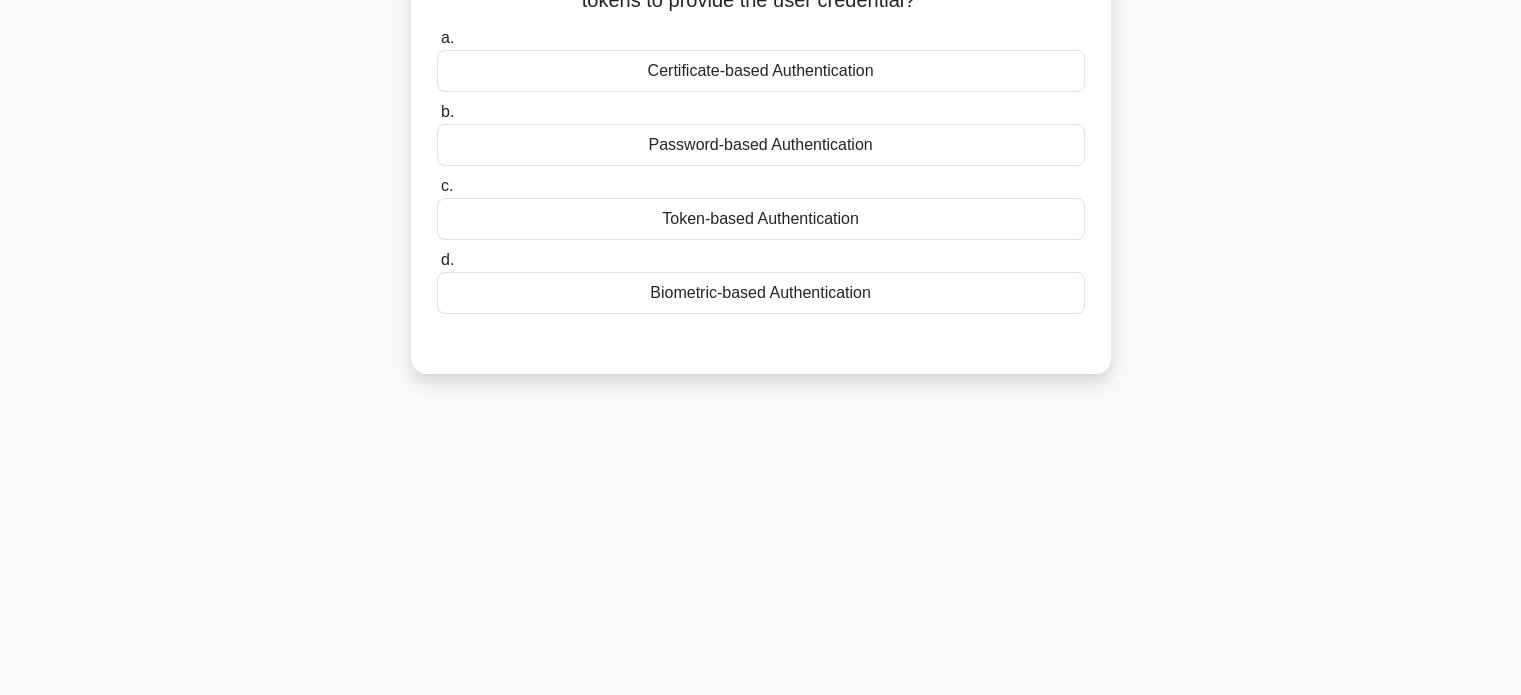 scroll, scrollTop: 0, scrollLeft: 0, axis: both 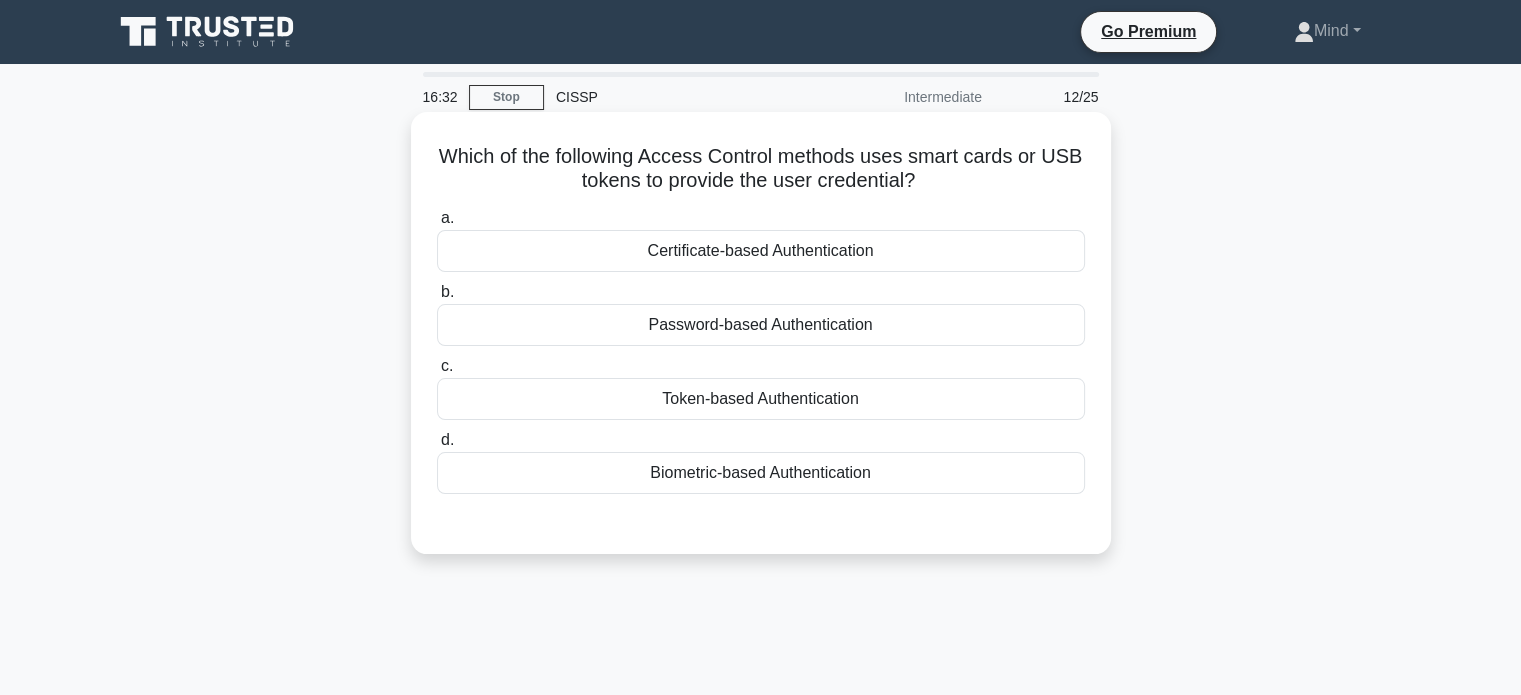 click on "Token-based Authentication" at bounding box center (761, 399) 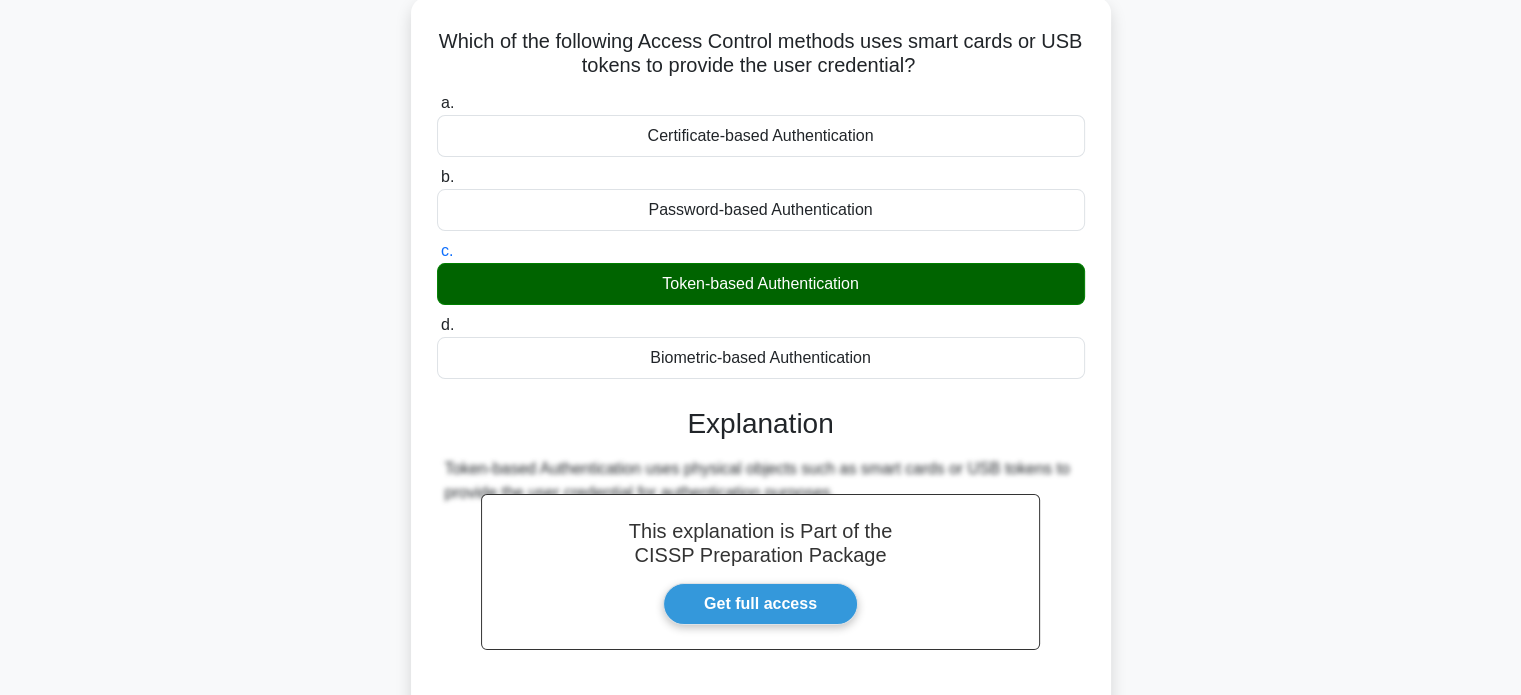 scroll, scrollTop: 127, scrollLeft: 0, axis: vertical 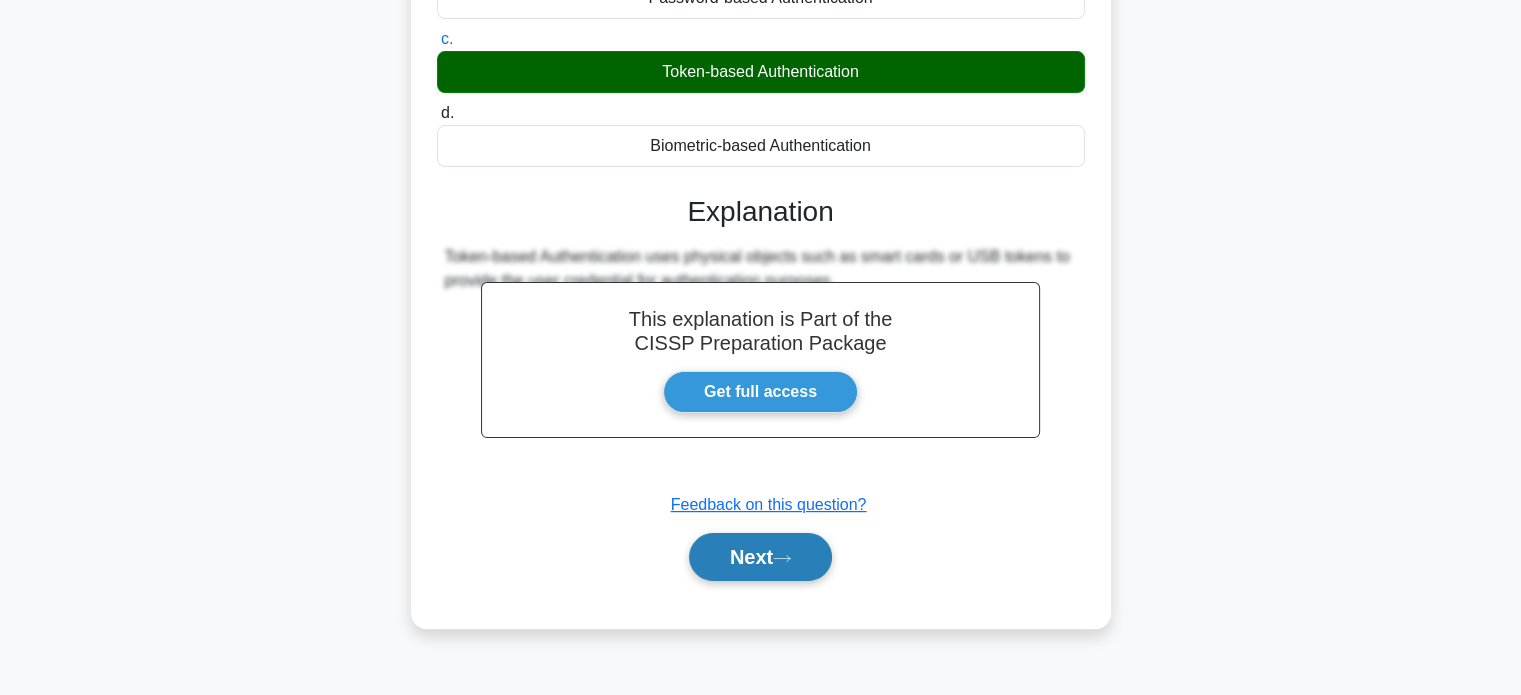 click on "Next" at bounding box center (760, 557) 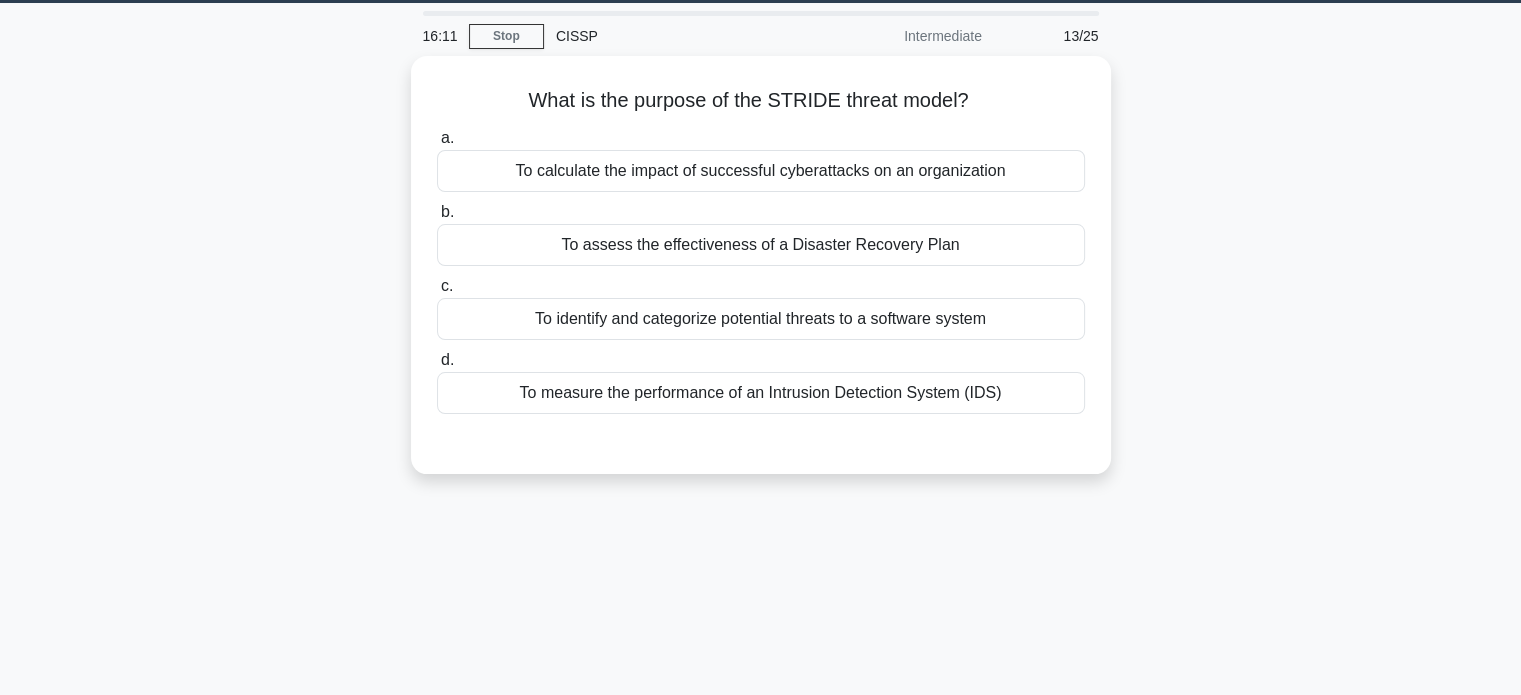 scroll, scrollTop: 0, scrollLeft: 0, axis: both 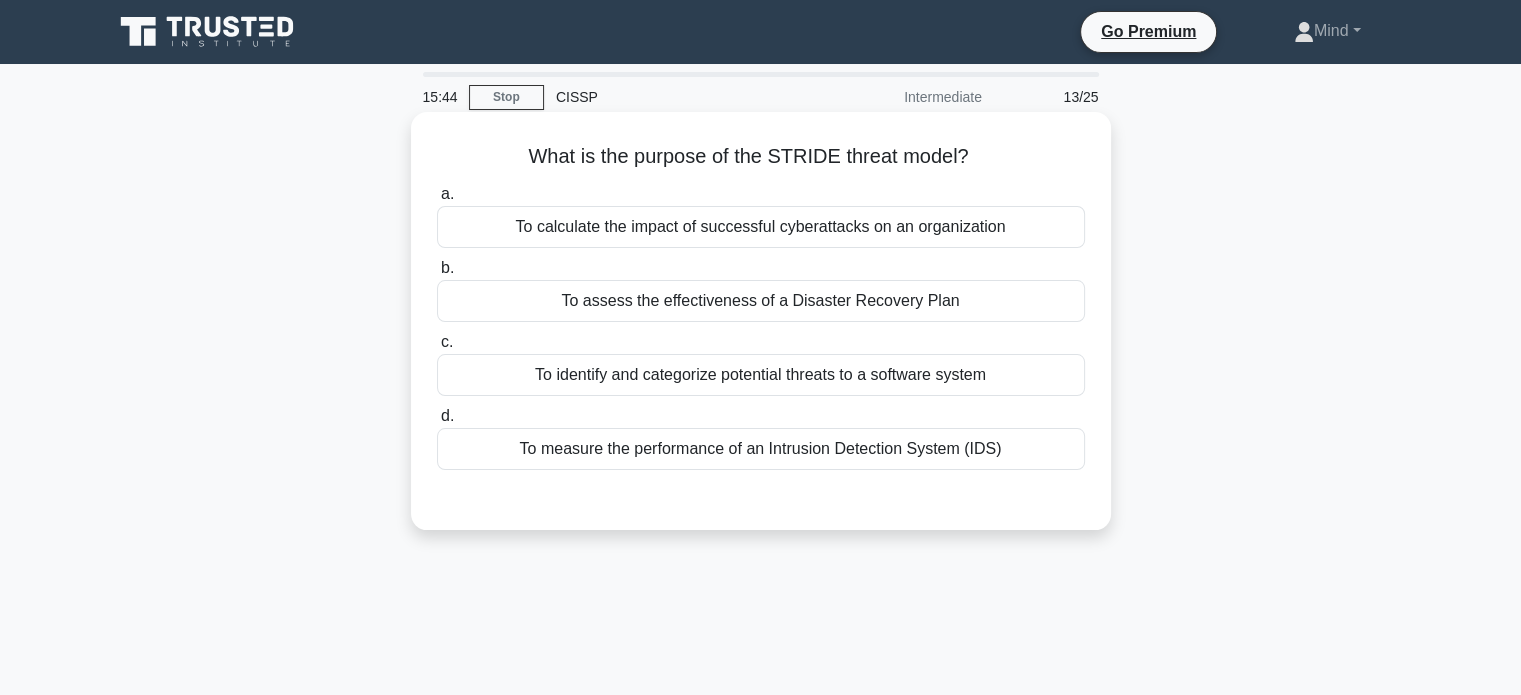 click on "To identify and categorize potential threats to a software system" at bounding box center (761, 375) 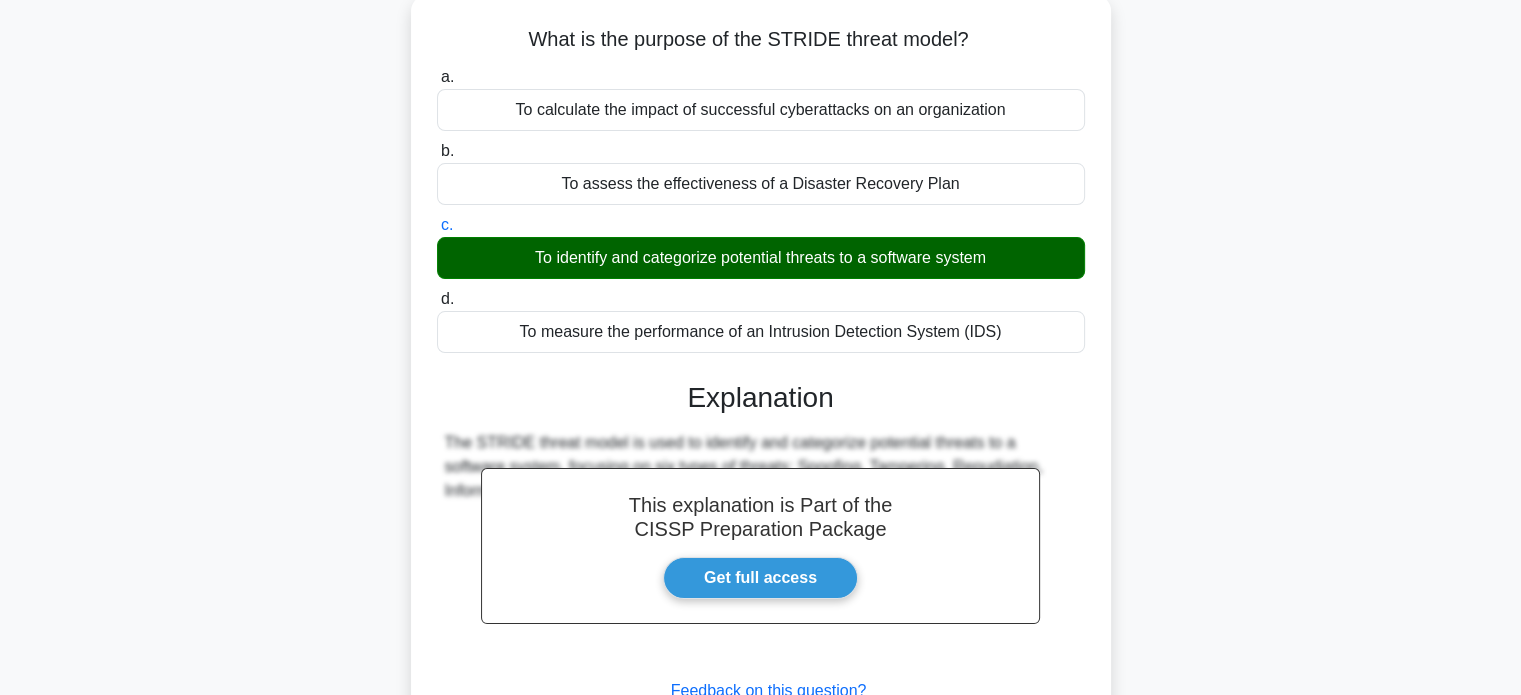 scroll, scrollTop: 116, scrollLeft: 0, axis: vertical 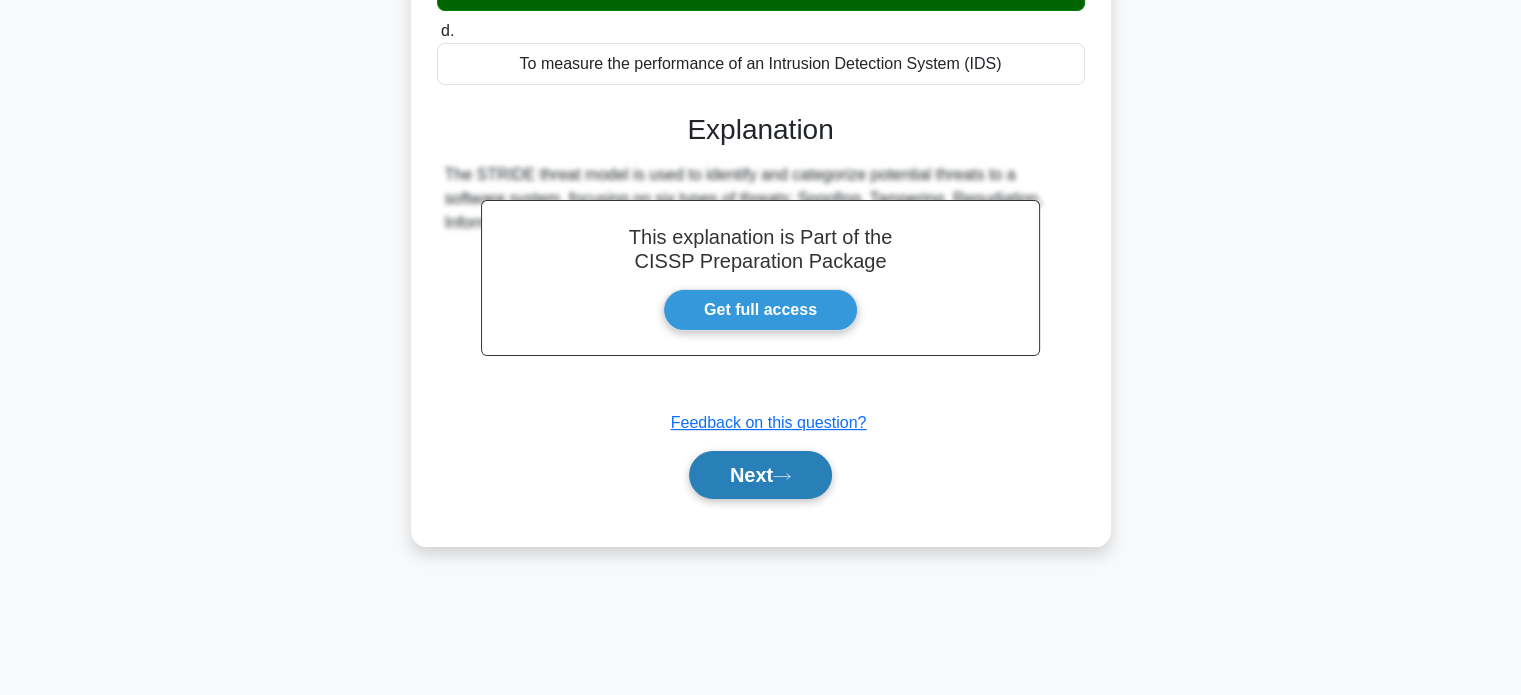 click on "Next" at bounding box center (760, 475) 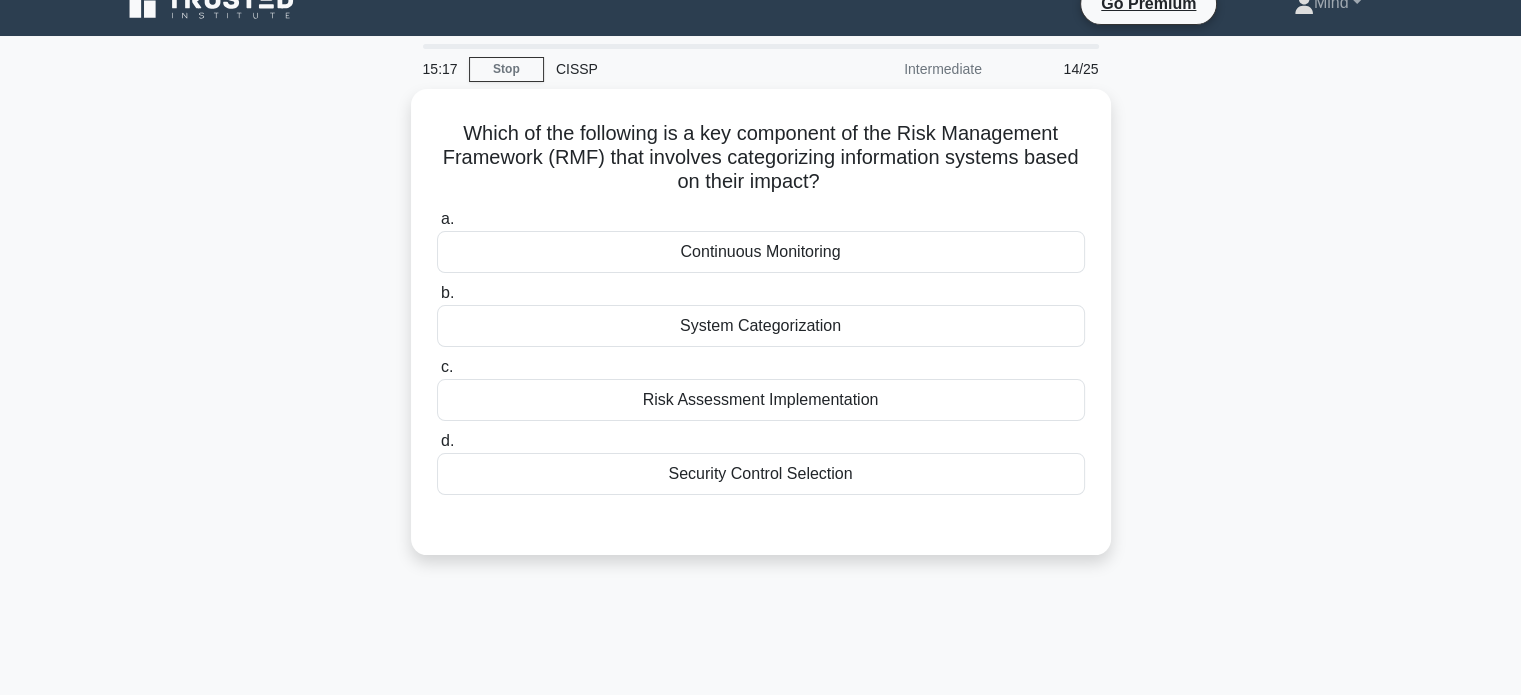 scroll, scrollTop: 0, scrollLeft: 0, axis: both 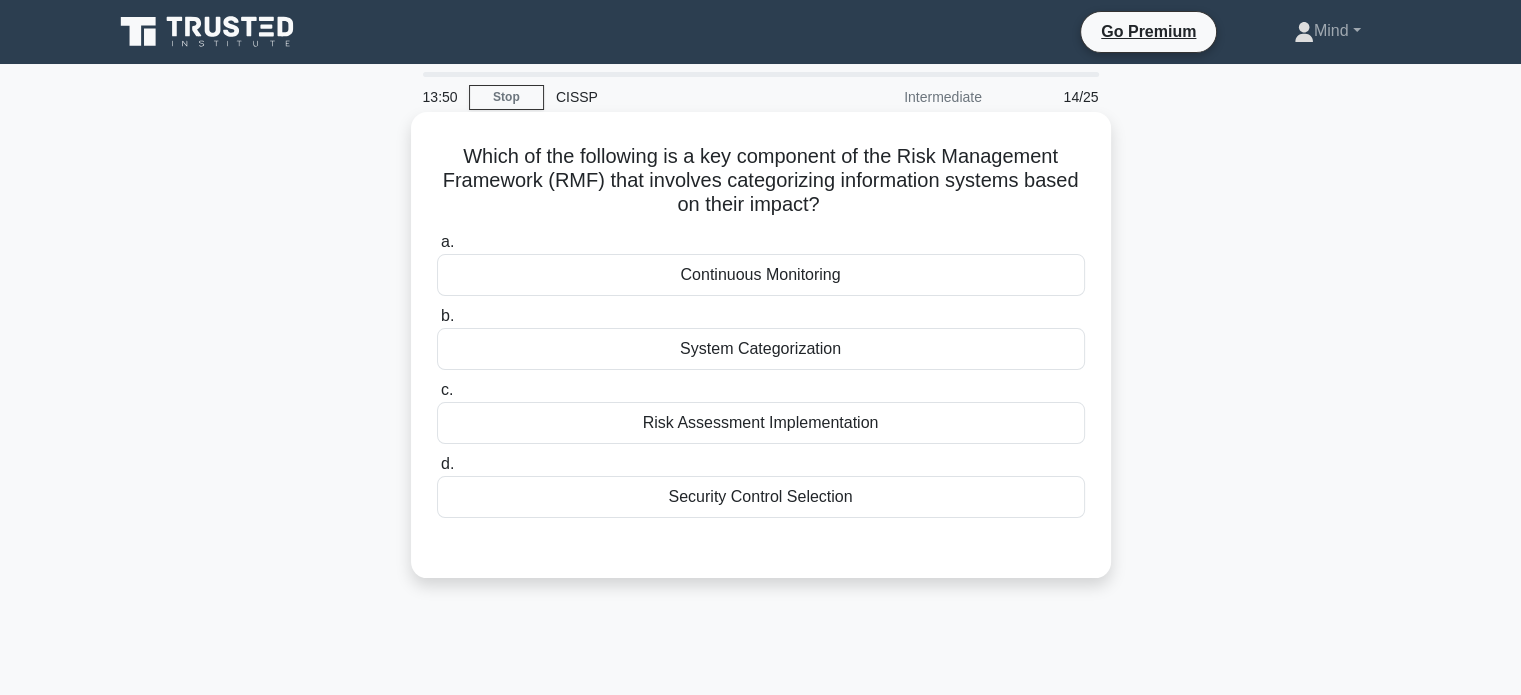 click on "System Categorization" at bounding box center (761, 349) 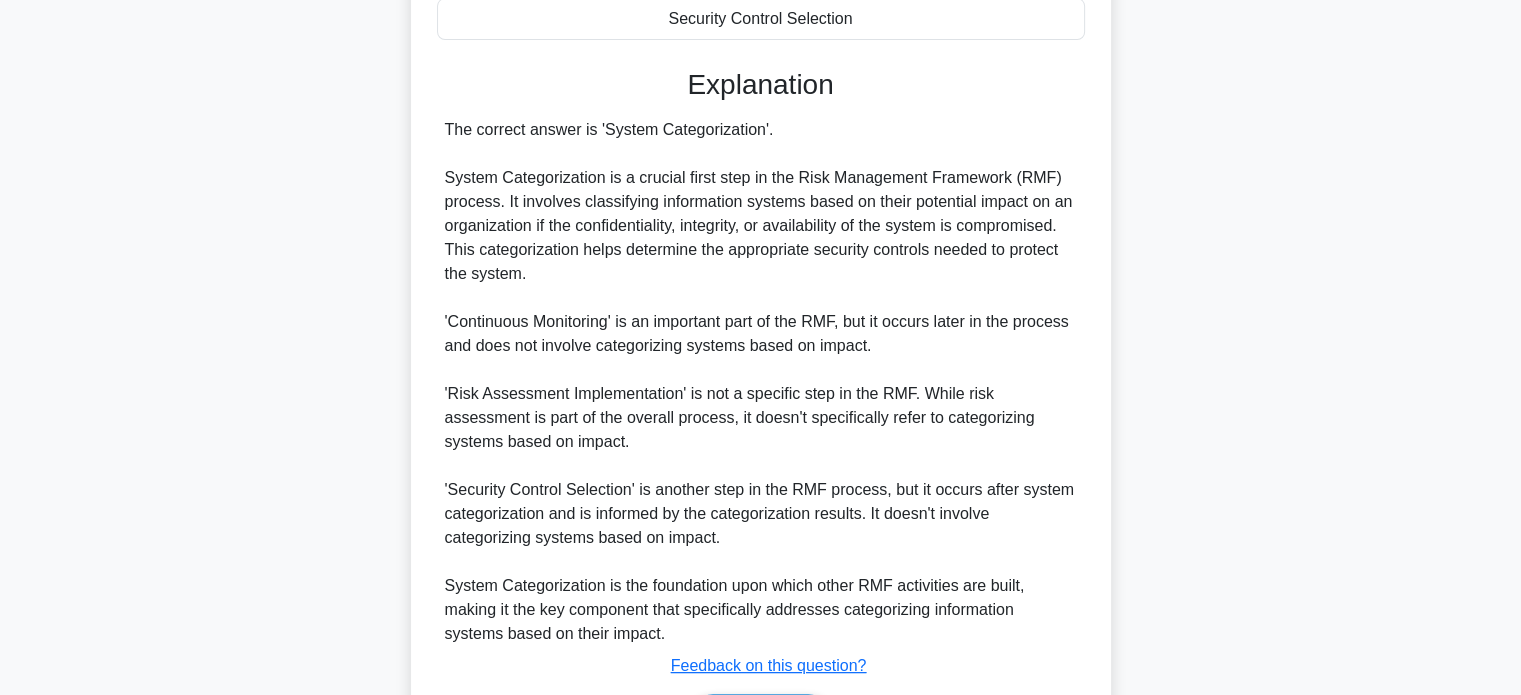 scroll, scrollTop: 608, scrollLeft: 0, axis: vertical 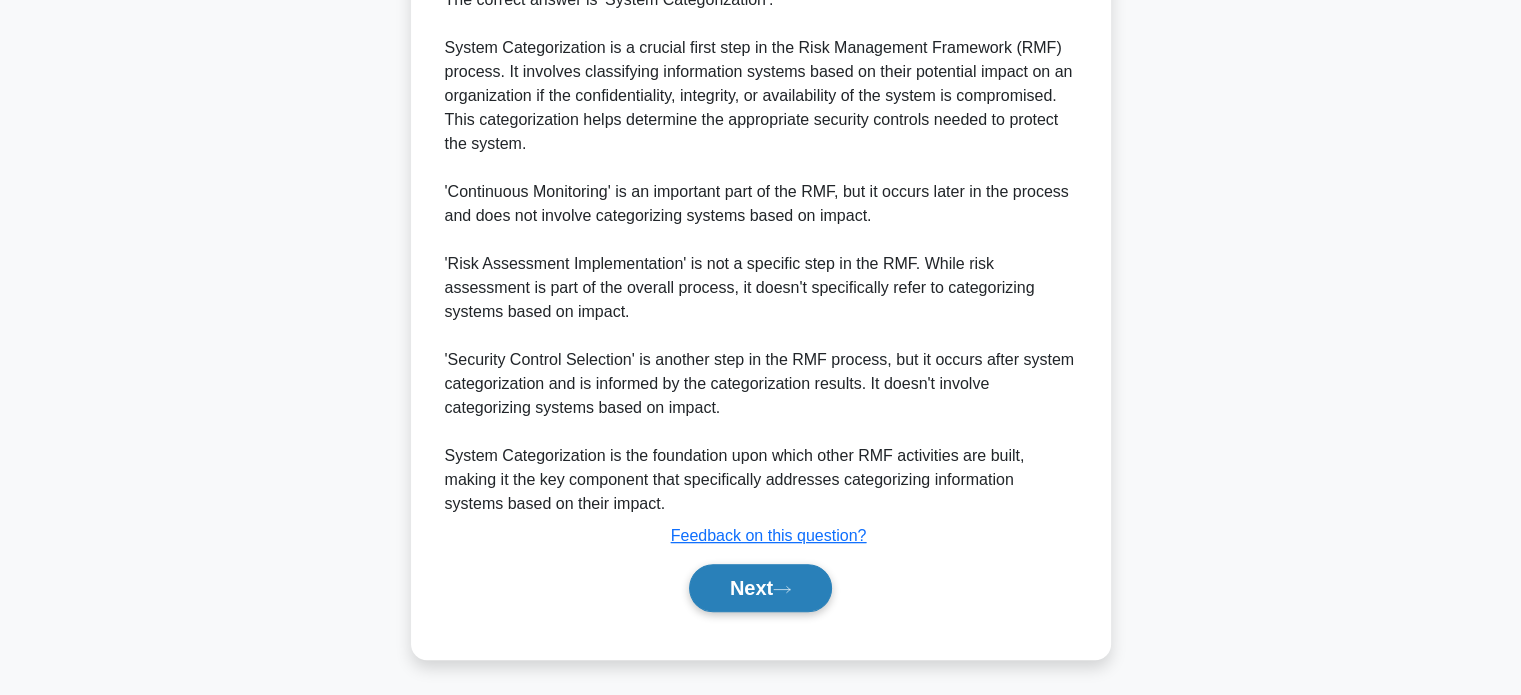 click on "Next" at bounding box center [760, 588] 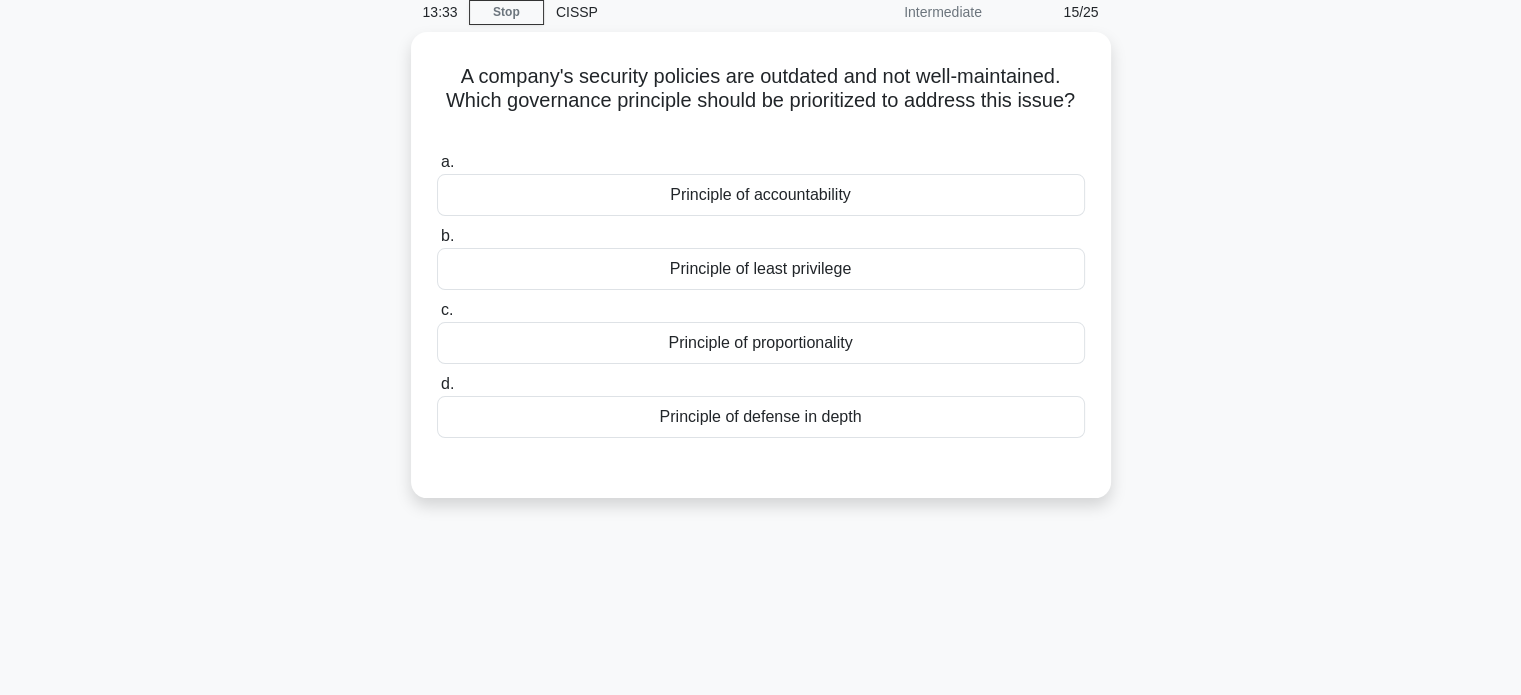 scroll, scrollTop: 0, scrollLeft: 0, axis: both 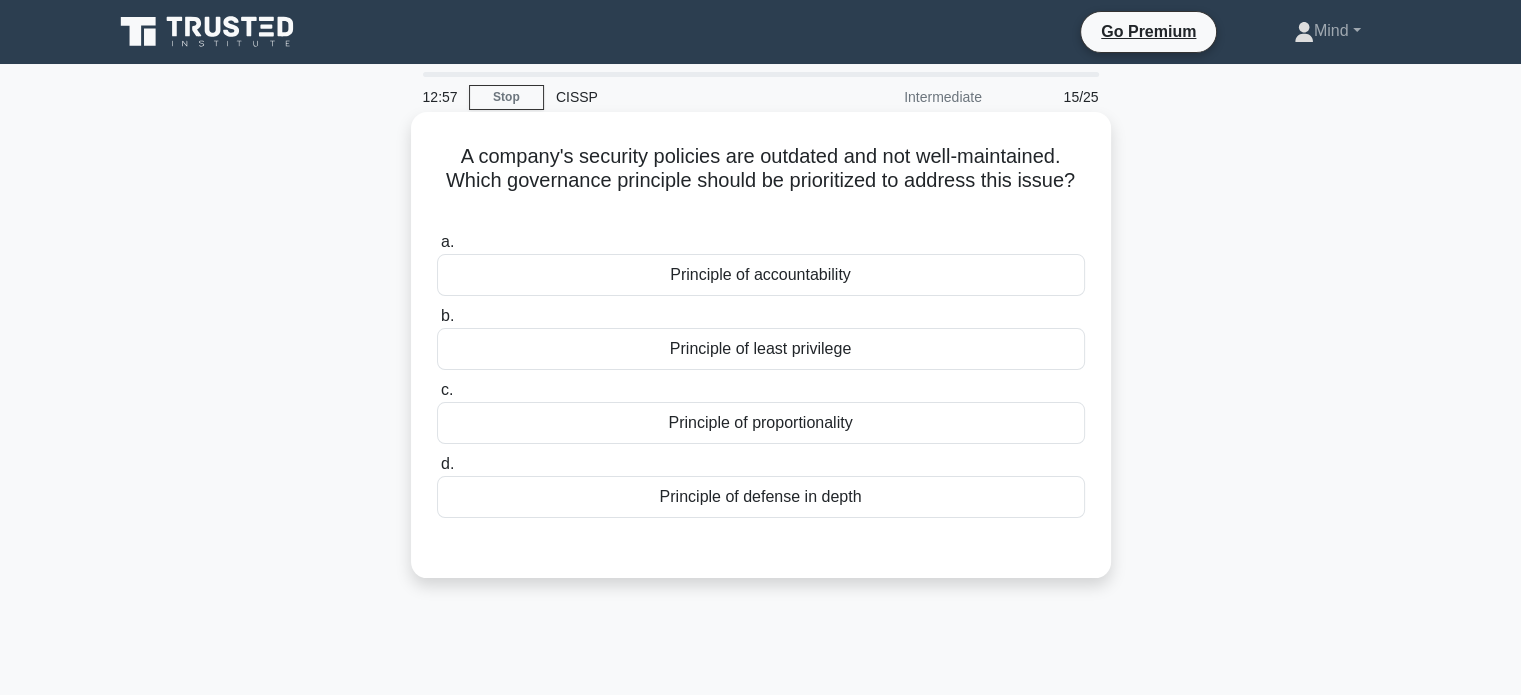 click on "Principle of defense in depth" at bounding box center [761, 497] 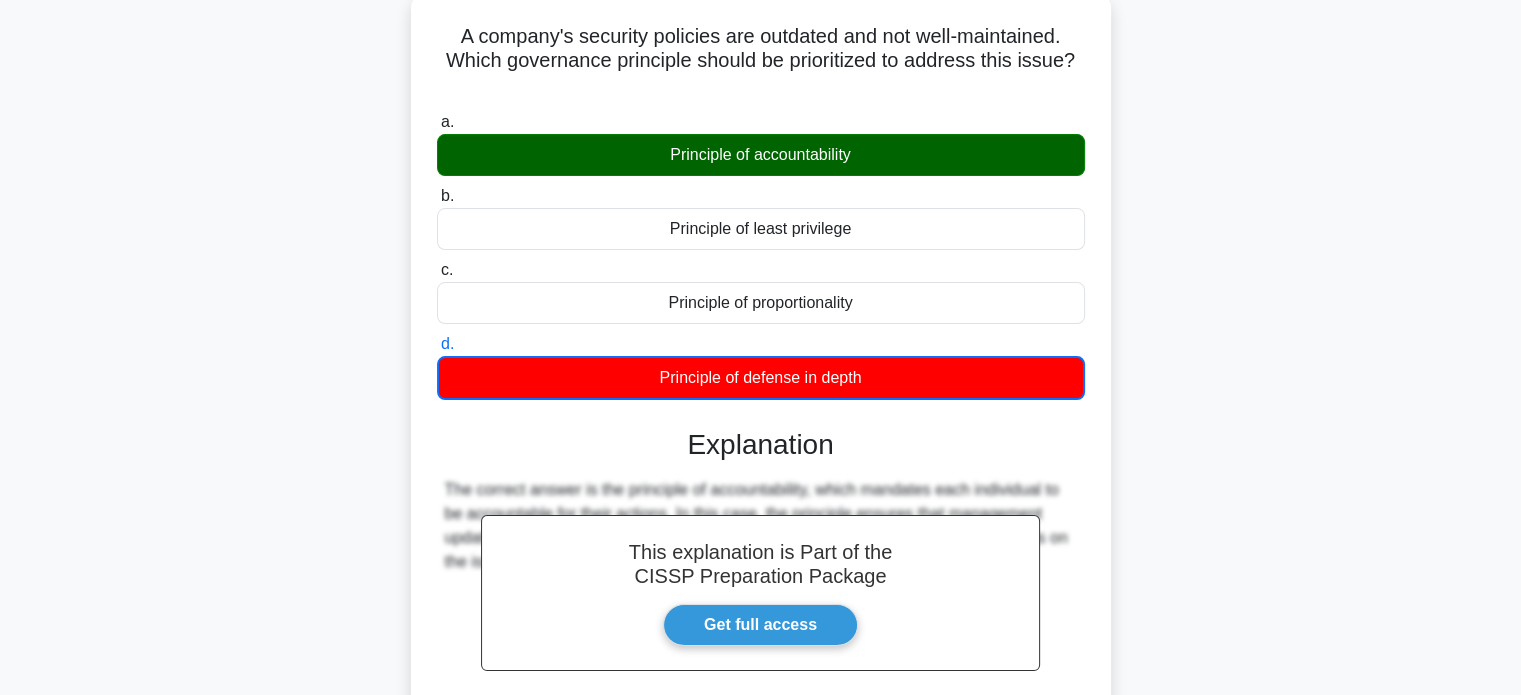 scroll, scrollTop: 85, scrollLeft: 0, axis: vertical 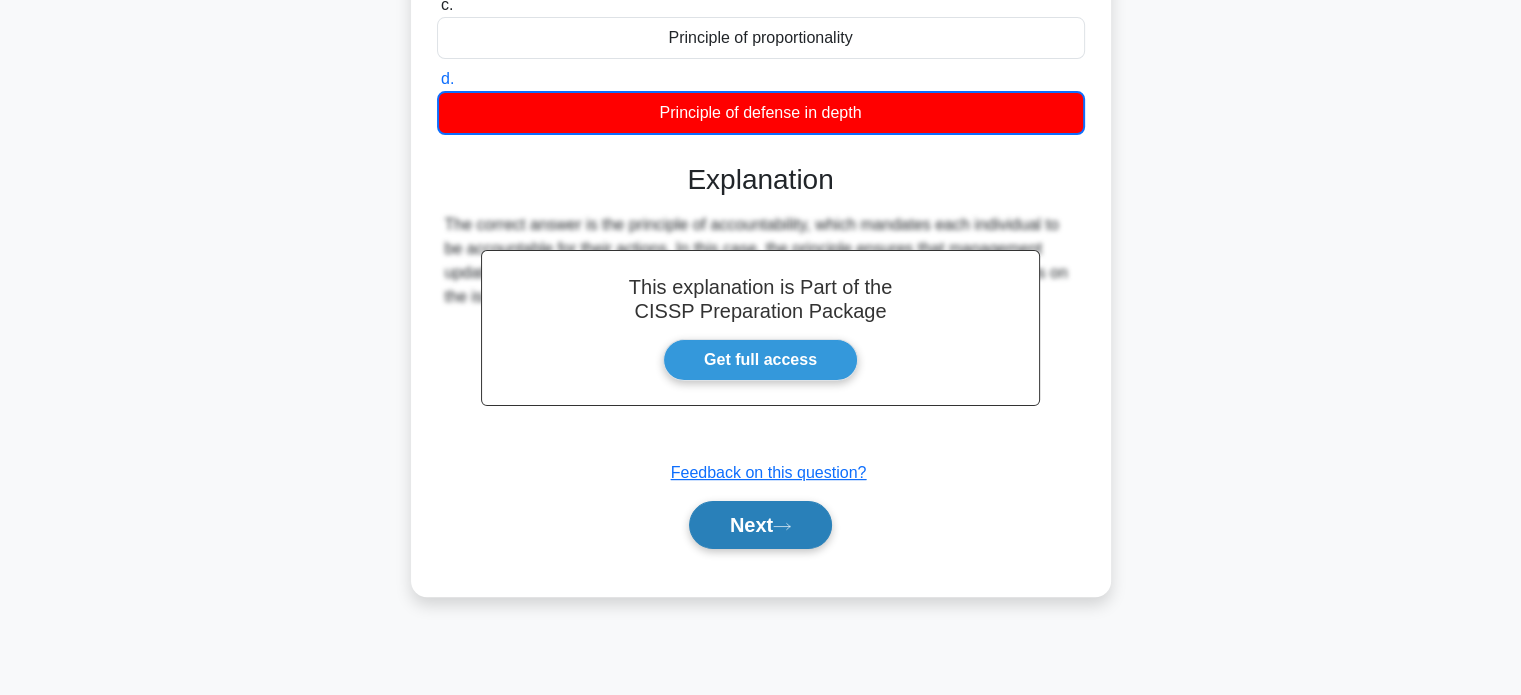 click on "Next" at bounding box center (760, 525) 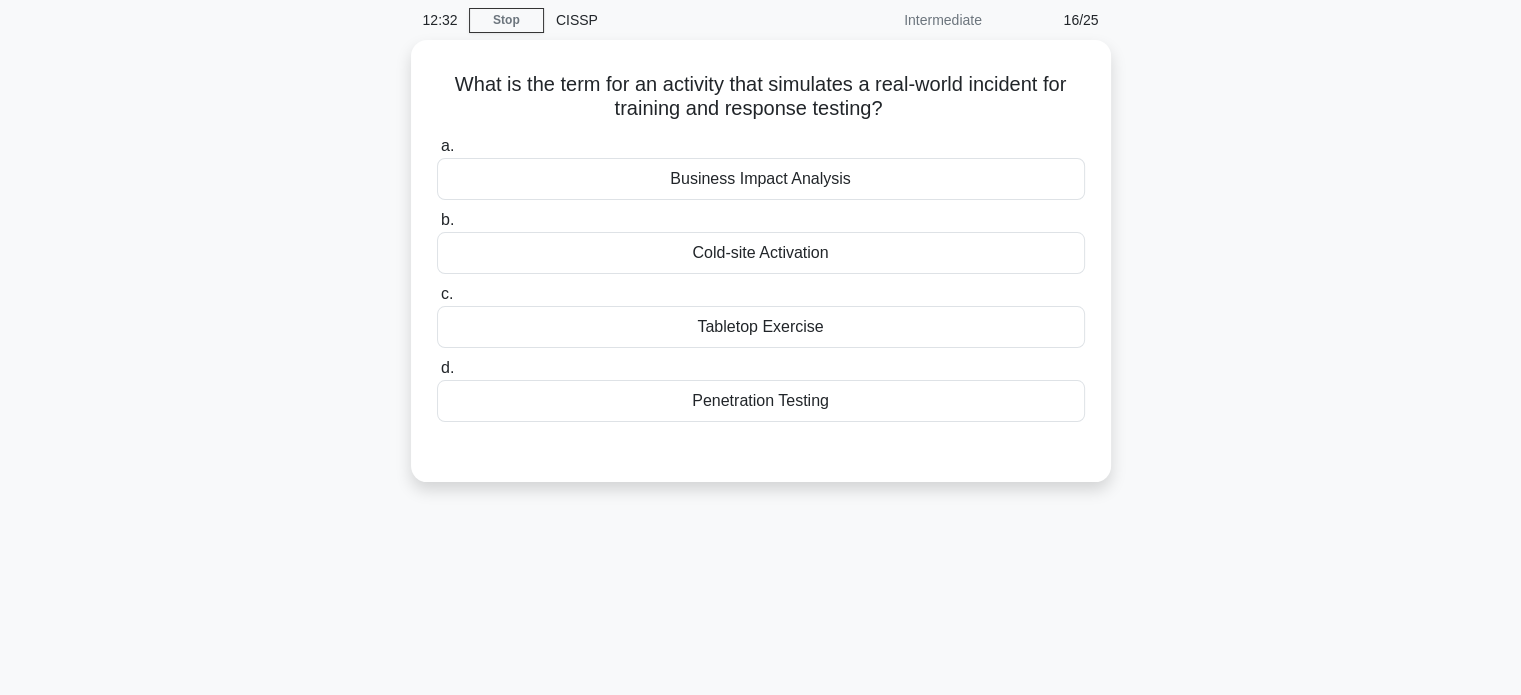 scroll, scrollTop: 0, scrollLeft: 0, axis: both 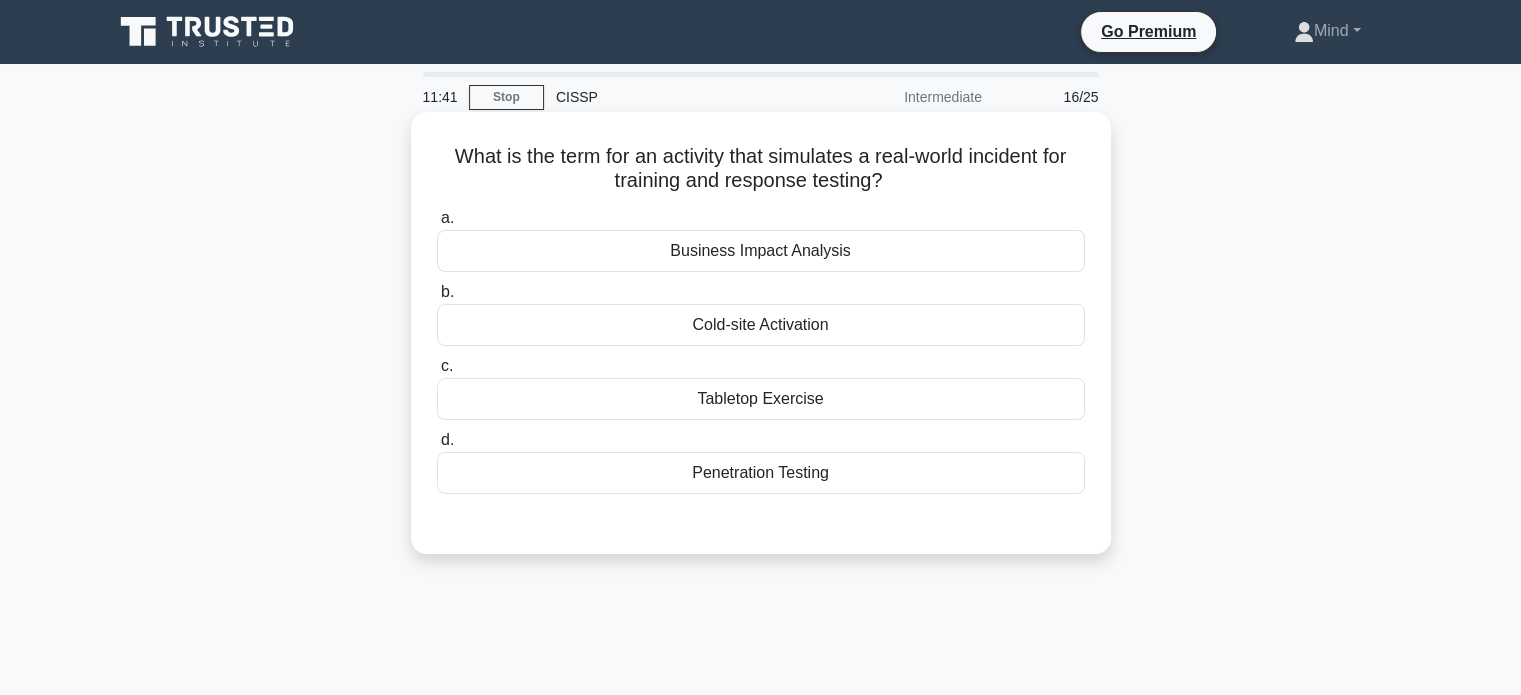 click on "Tabletop Exercise" at bounding box center (761, 399) 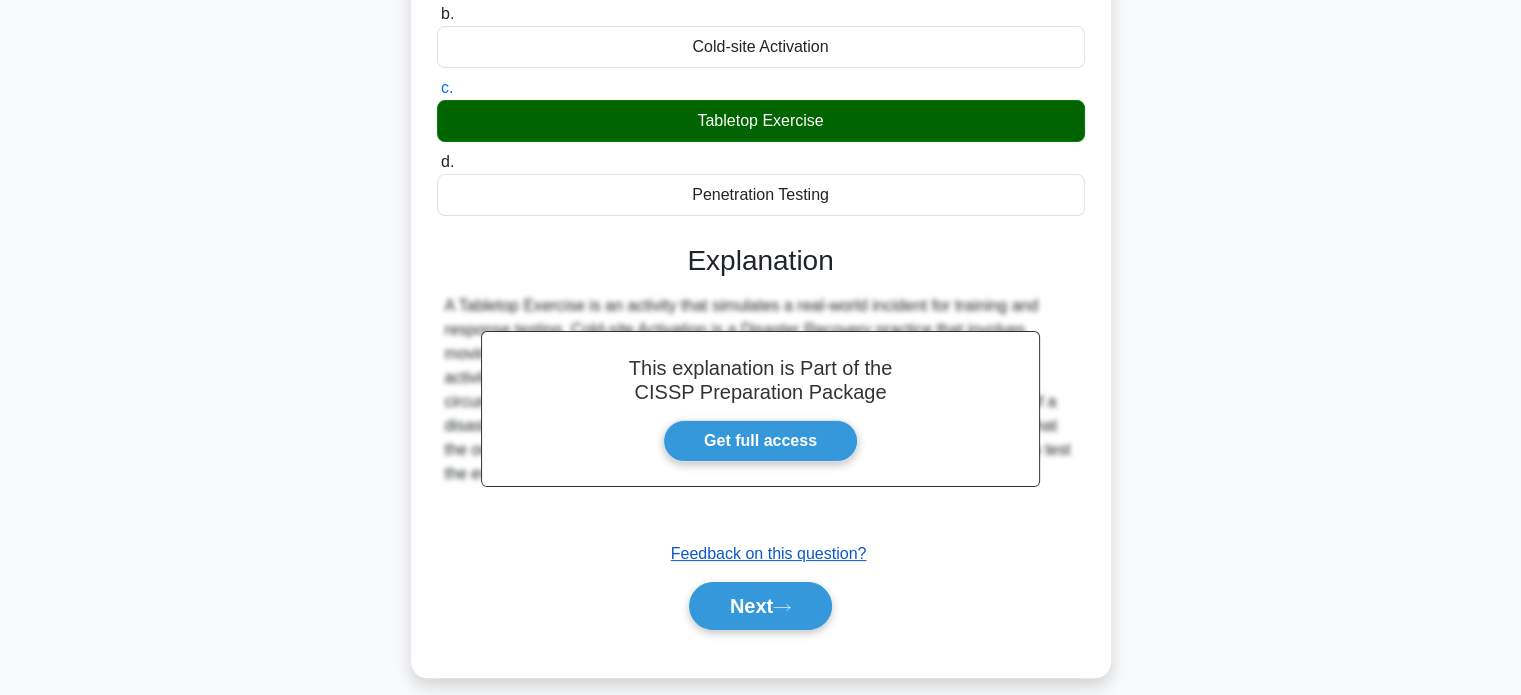scroll, scrollTop: 385, scrollLeft: 0, axis: vertical 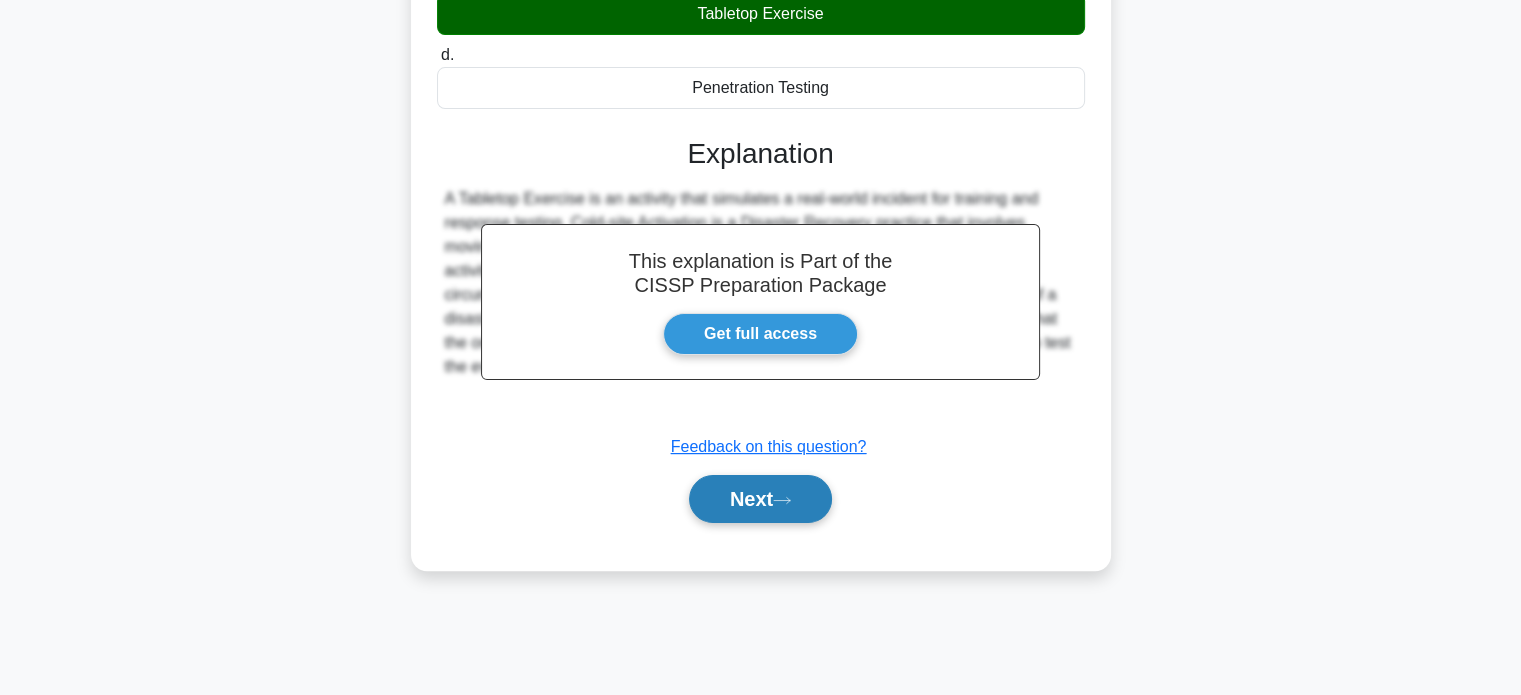 click on "Next" at bounding box center (760, 499) 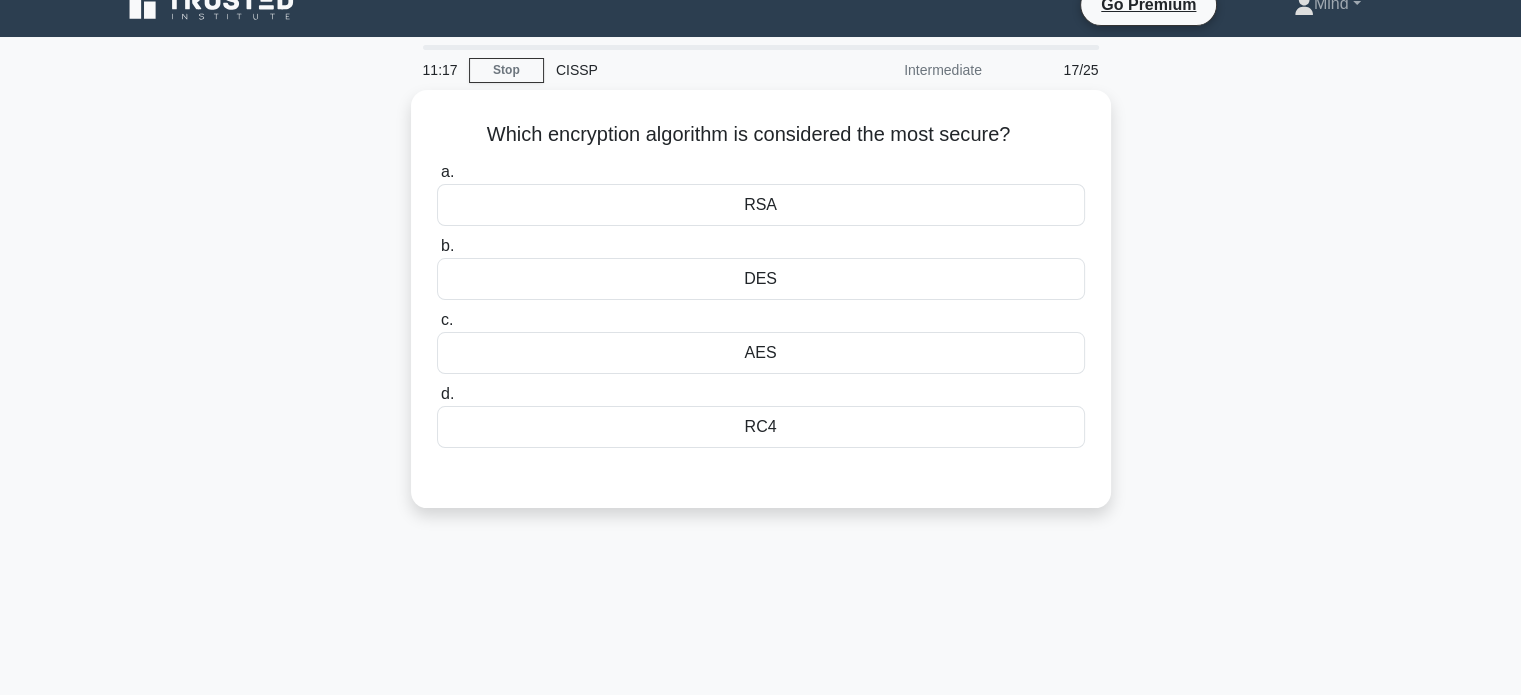 scroll, scrollTop: 0, scrollLeft: 0, axis: both 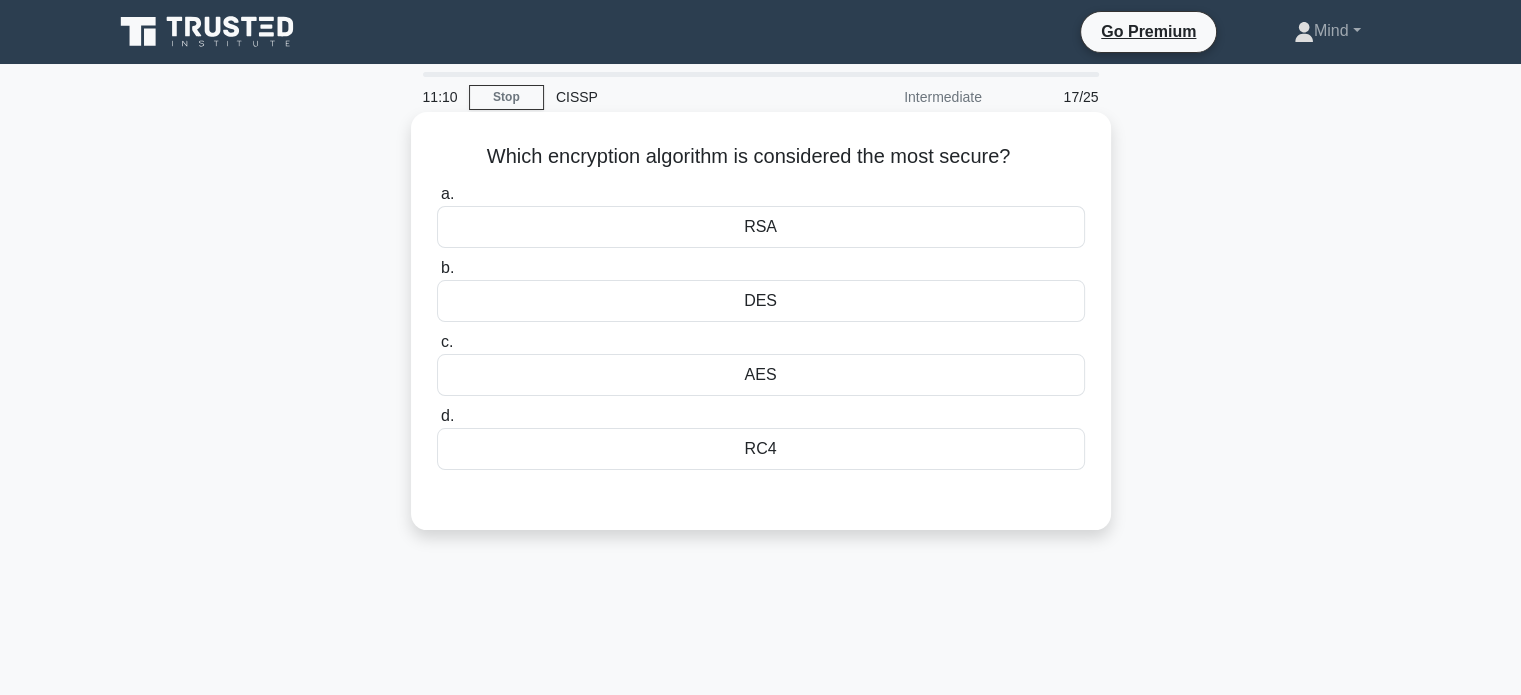 click on "RSA" at bounding box center (761, 227) 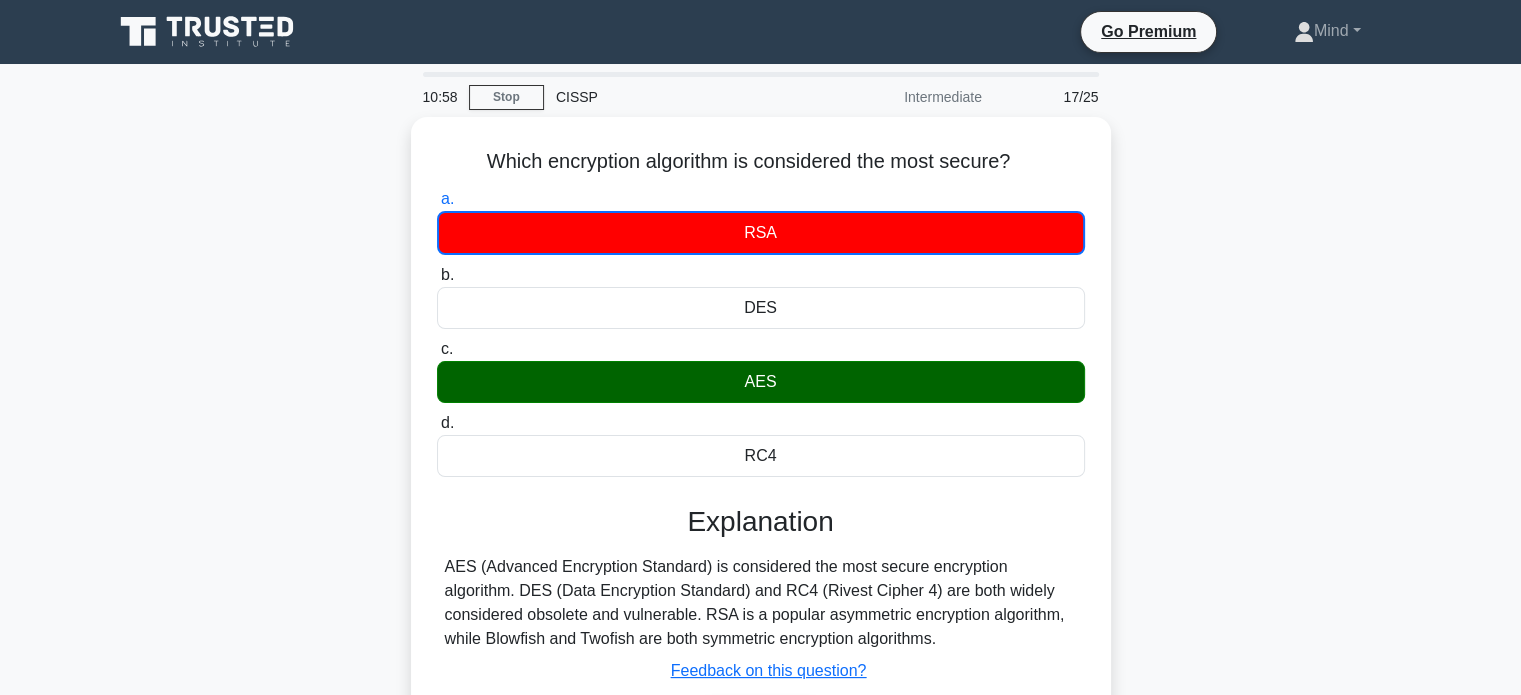 scroll, scrollTop: 100, scrollLeft: 0, axis: vertical 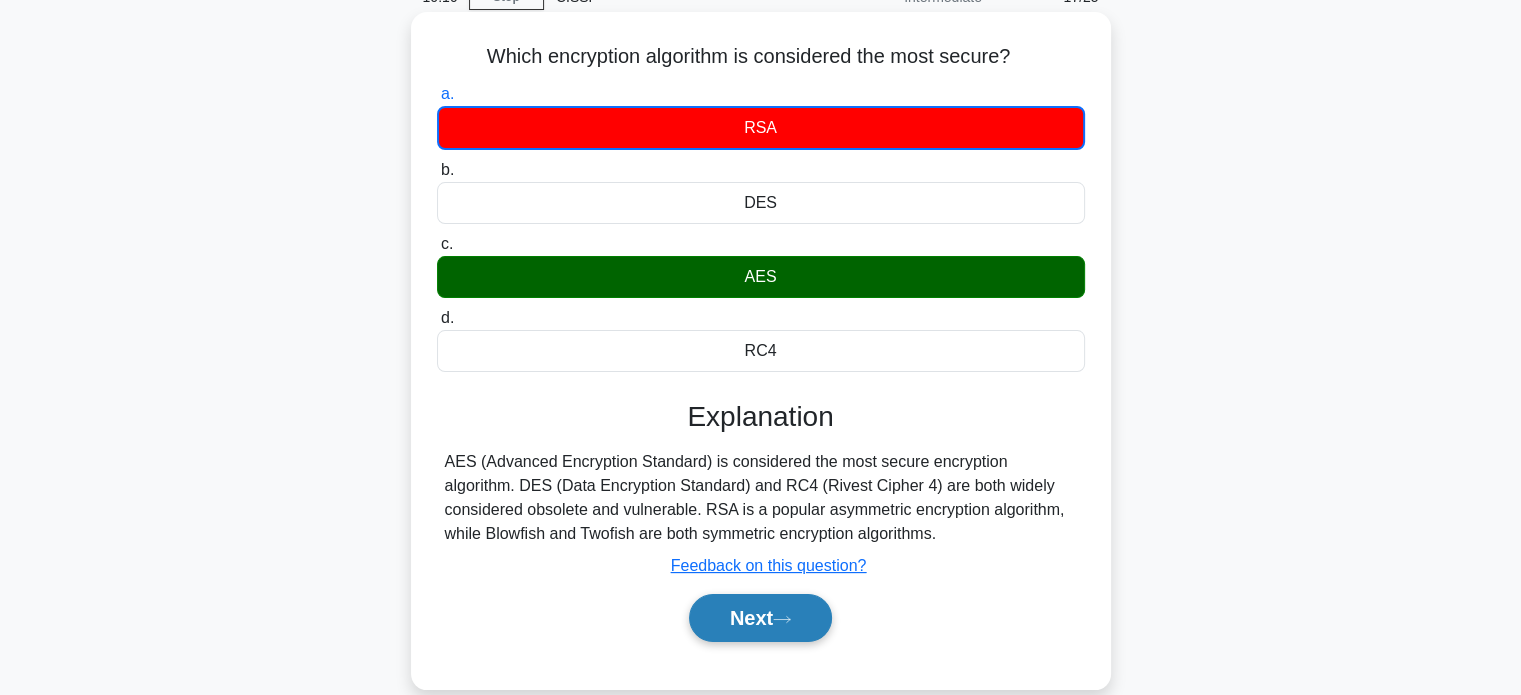 click on "Next" at bounding box center (760, 618) 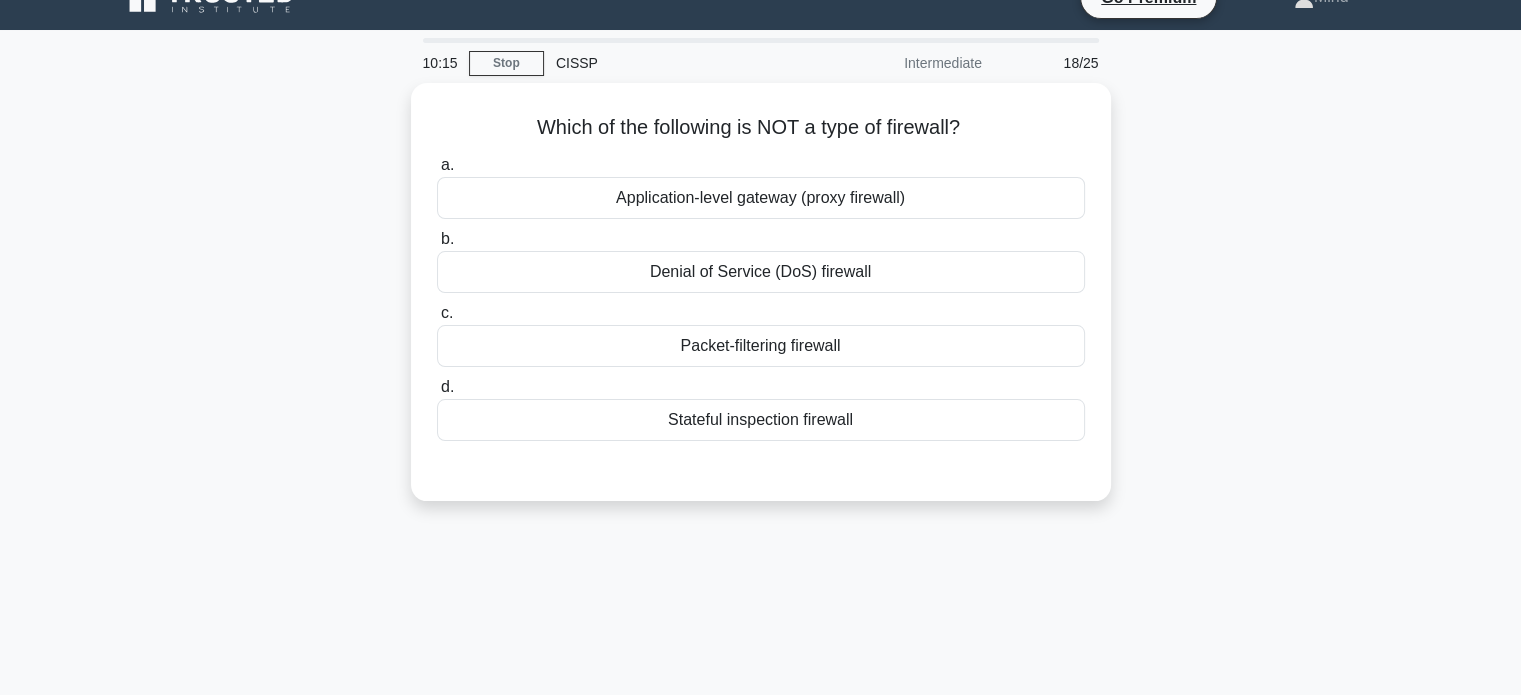 scroll, scrollTop: 0, scrollLeft: 0, axis: both 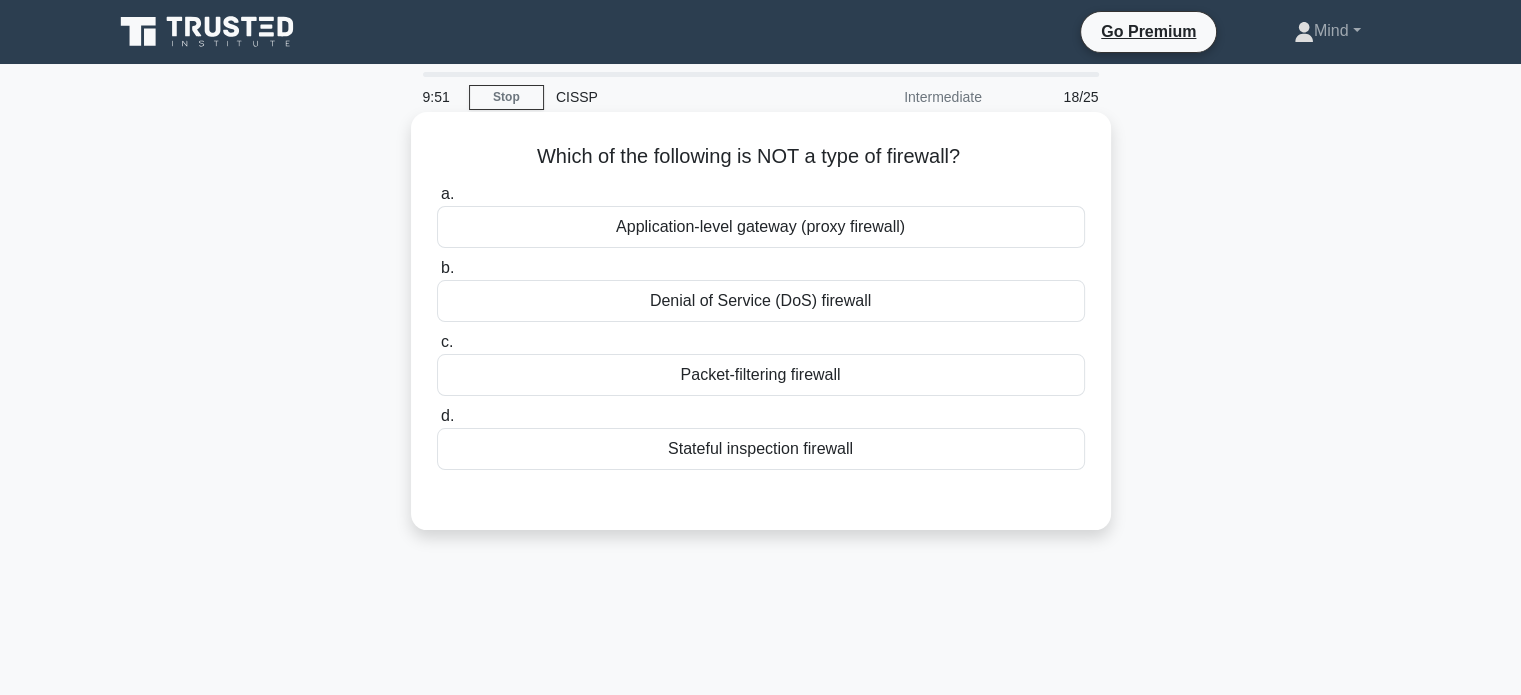 click on "Application-level gateway (proxy firewall)" at bounding box center [761, 227] 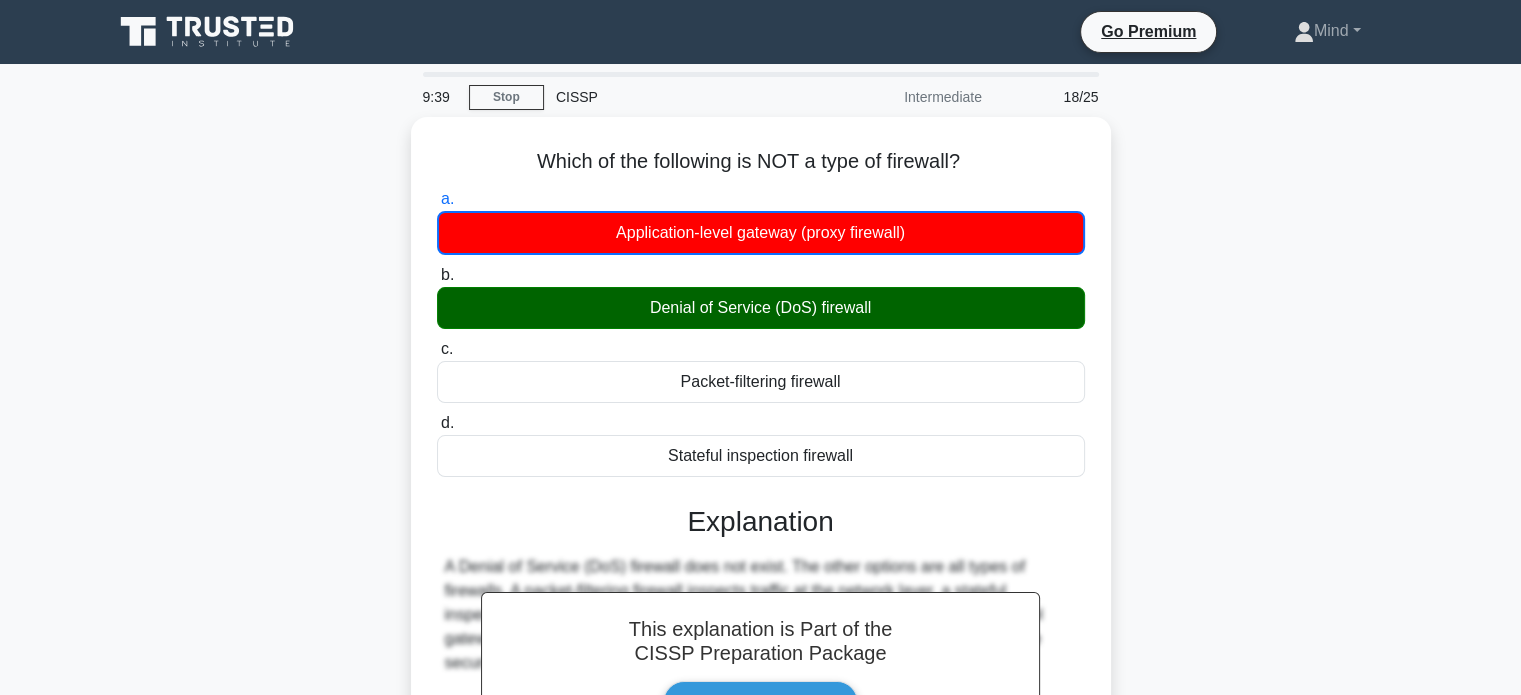 click on "Which of the following is NOT a type of firewall?
.spinner_0XTQ{transform-origin:center;animation:spinner_y6GP .75s linear infinite}@keyframes spinner_y6GP{100%{transform:rotate(360deg)}}
a.
Application-level gateway (proxy firewall)
b." at bounding box center (761, 539) 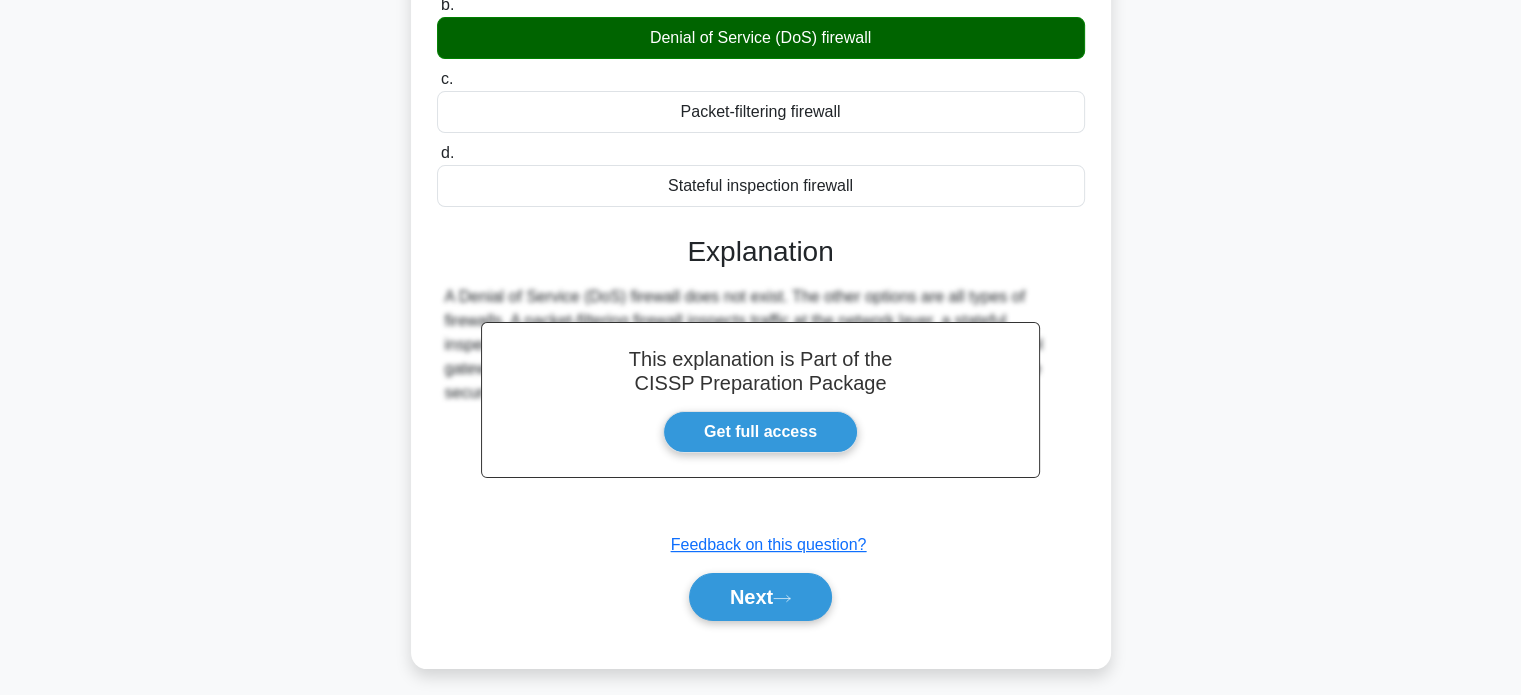 scroll, scrollTop: 300, scrollLeft: 0, axis: vertical 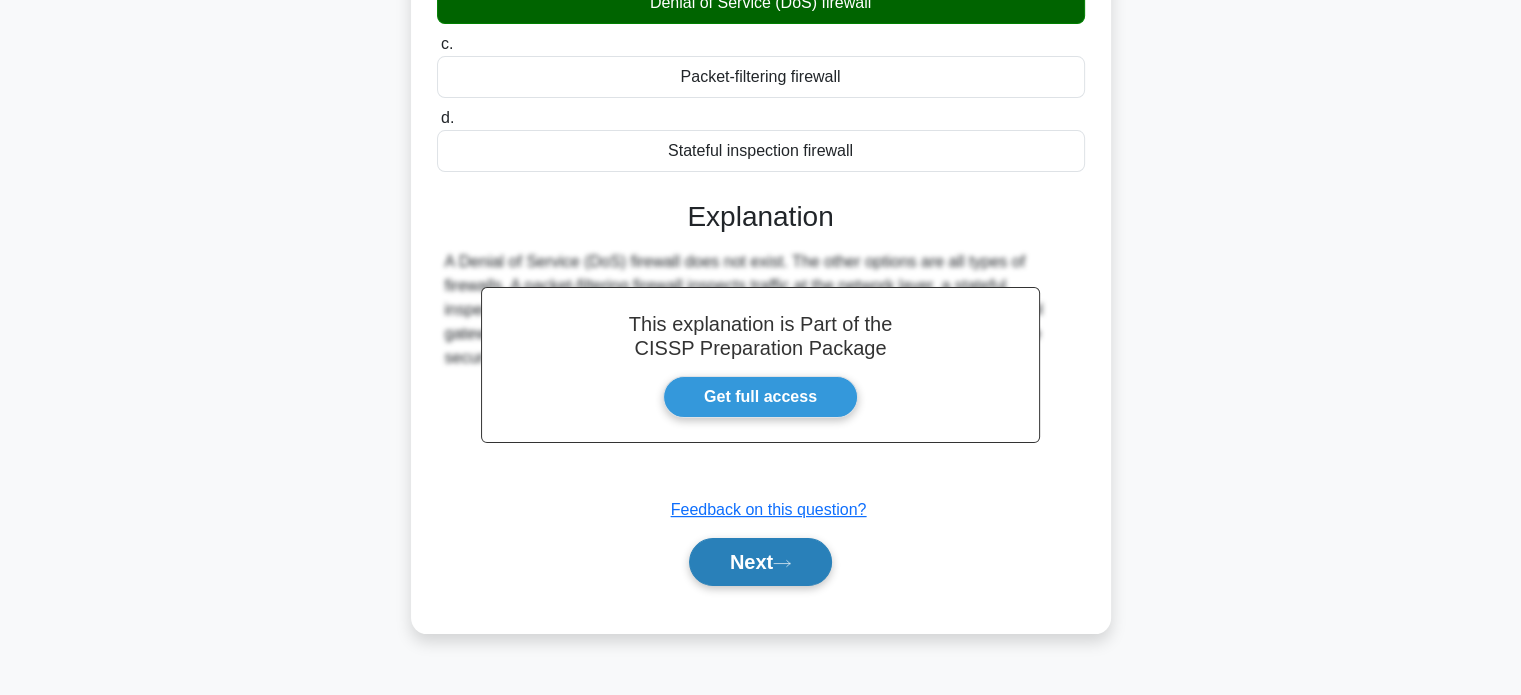 click on "Next" at bounding box center (760, 562) 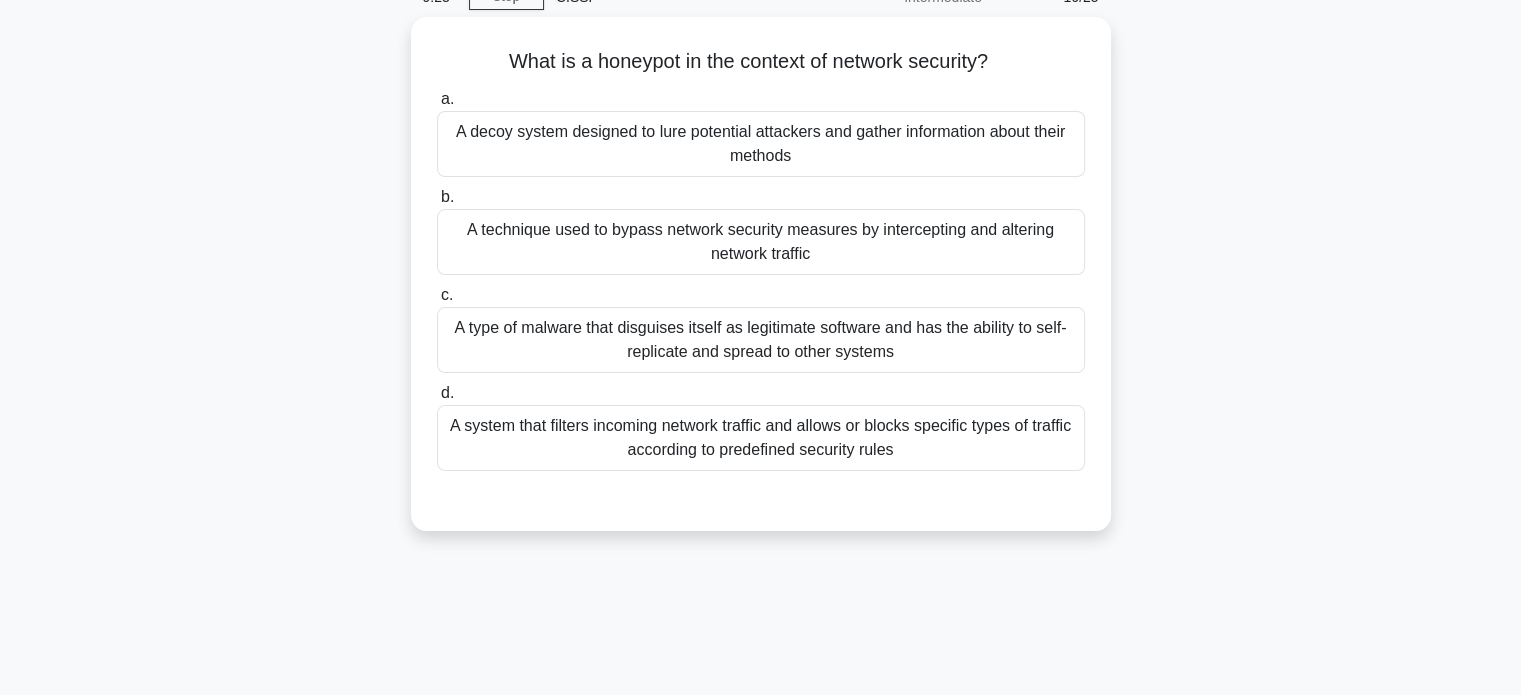 scroll, scrollTop: 0, scrollLeft: 0, axis: both 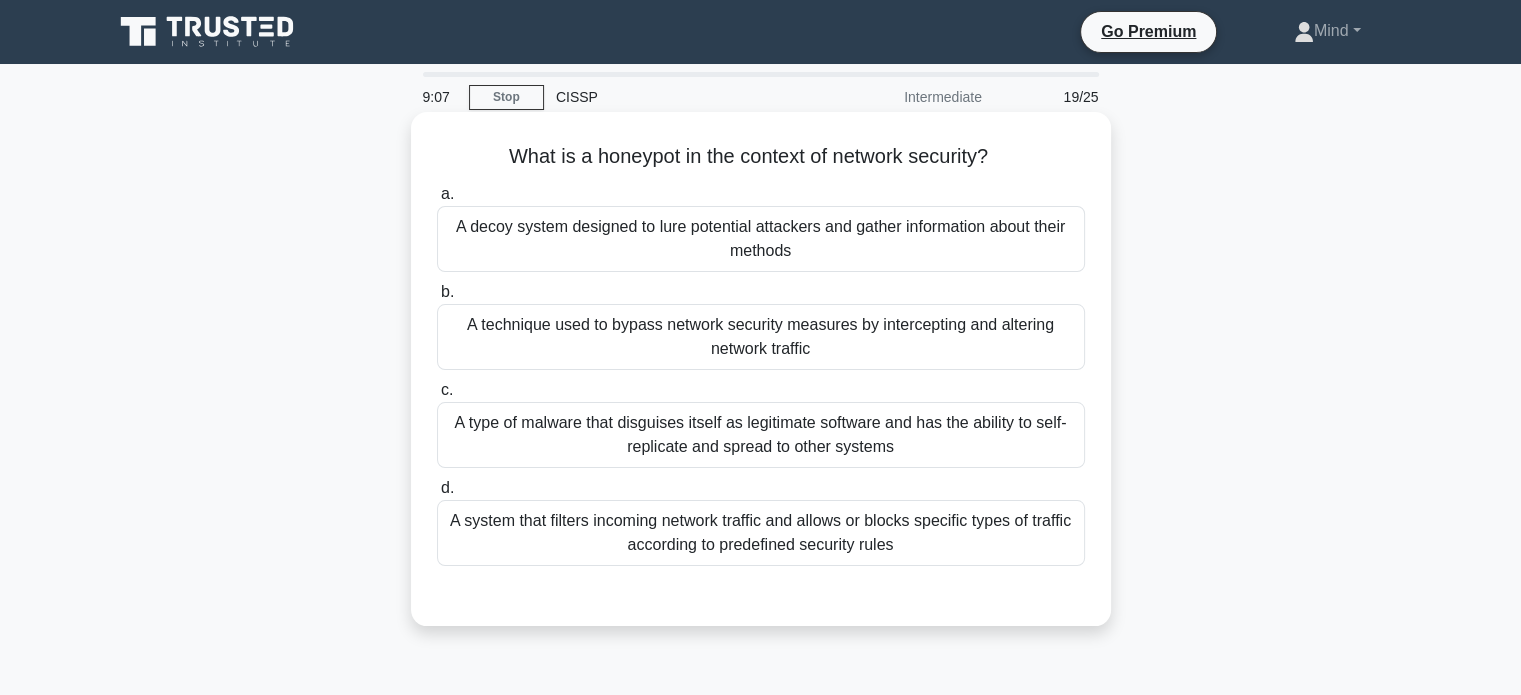 click on "A decoy system designed to lure potential attackers and gather information about their methods" at bounding box center (761, 239) 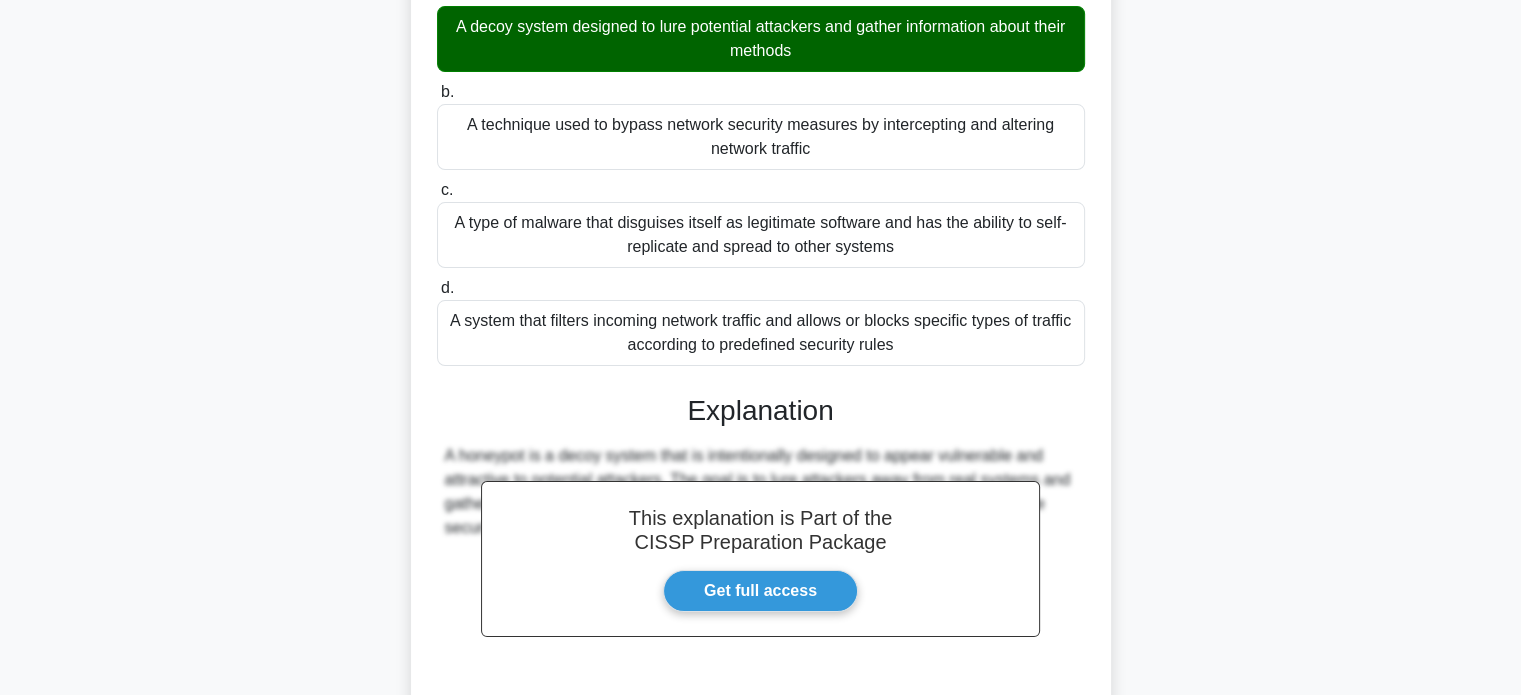 scroll, scrollTop: 100, scrollLeft: 0, axis: vertical 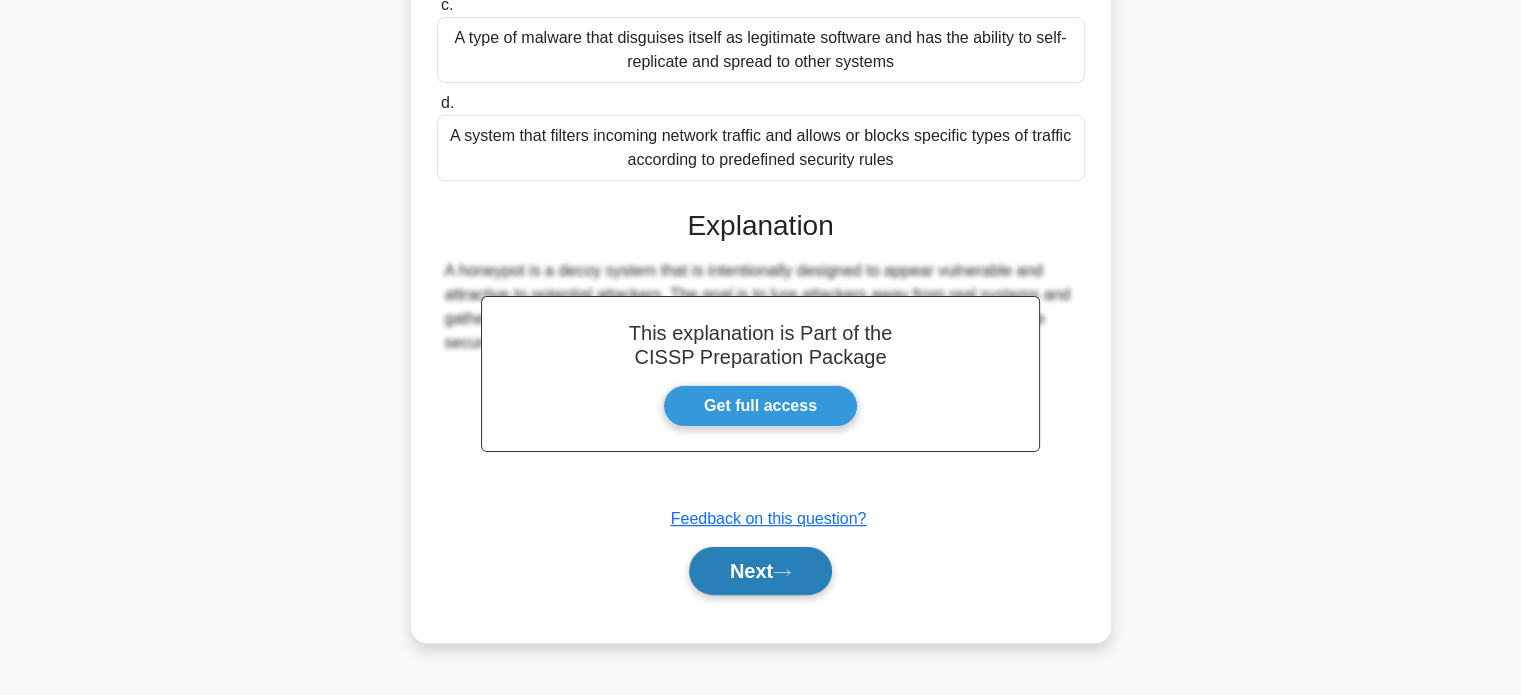 click on "Next" at bounding box center (760, 571) 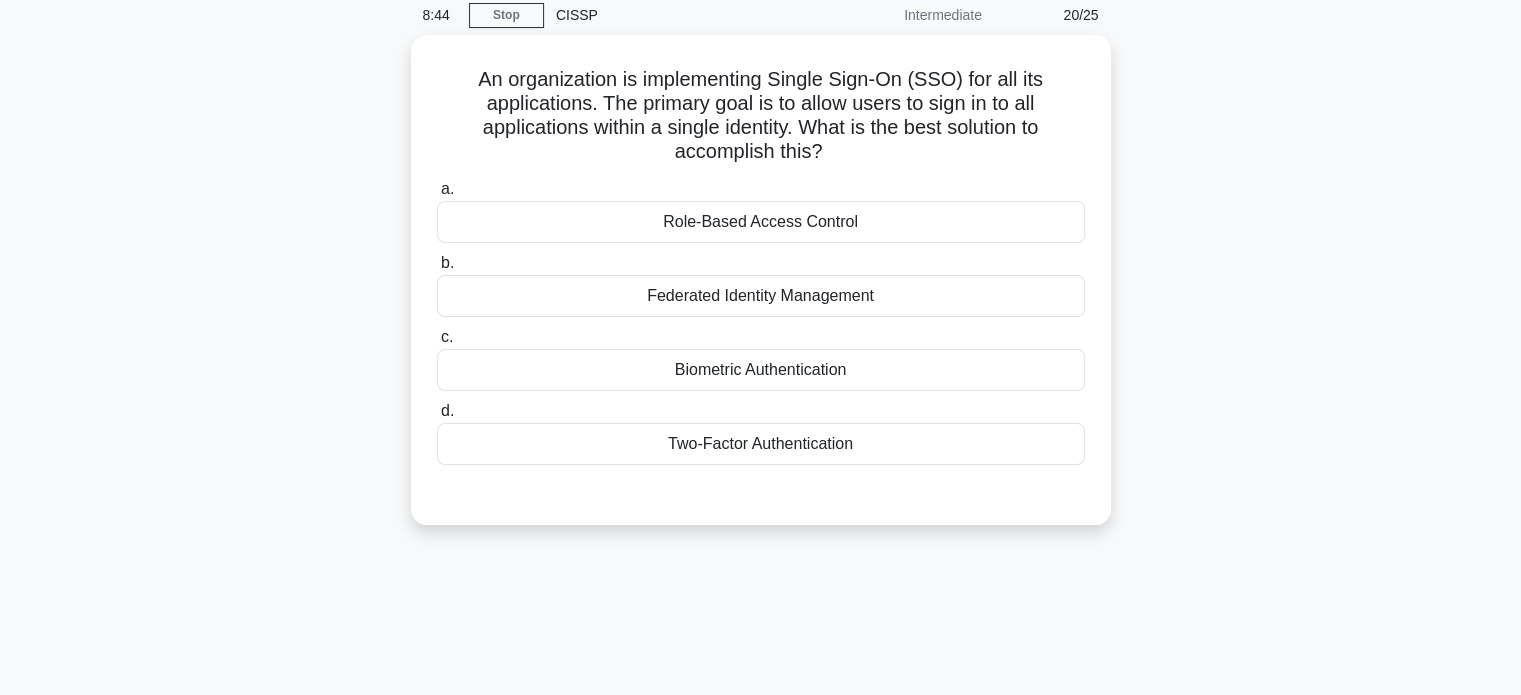 scroll, scrollTop: 0, scrollLeft: 0, axis: both 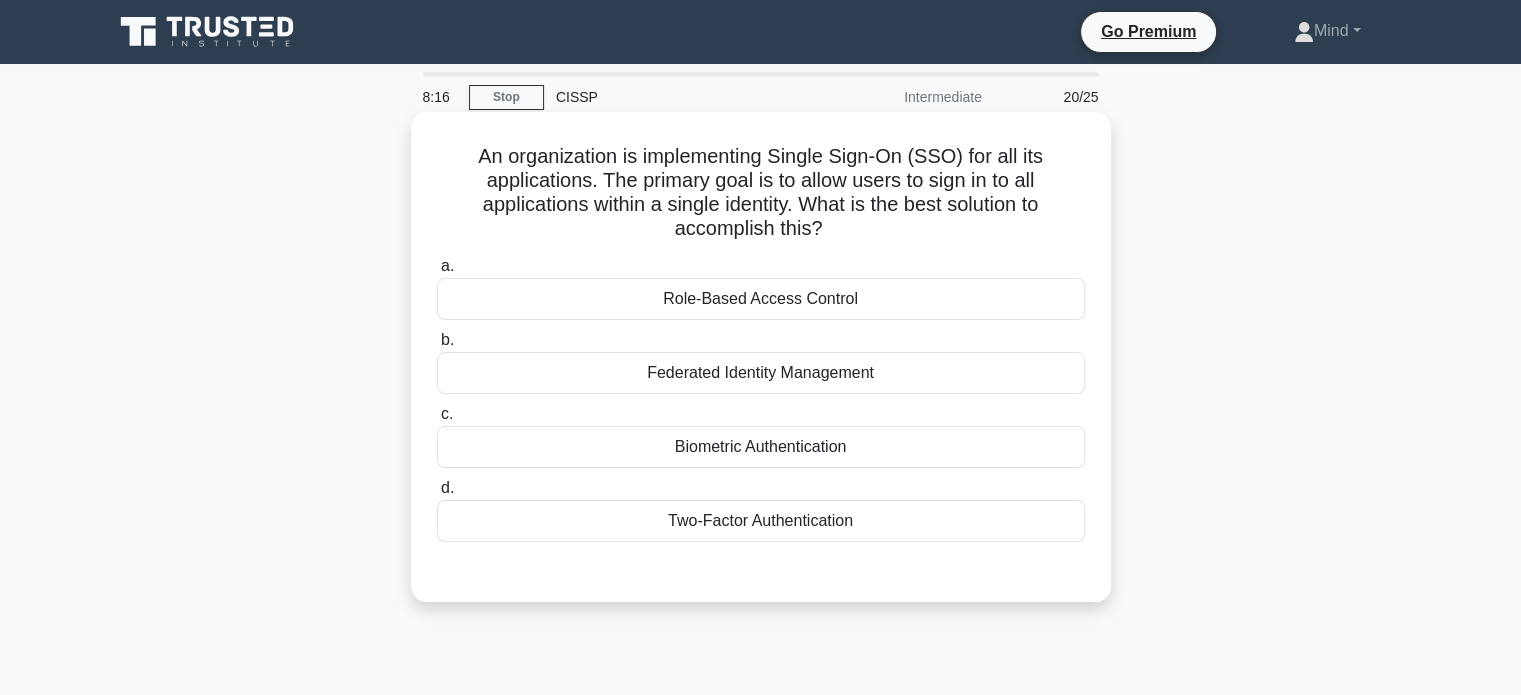 click on "Federated Identity Management" at bounding box center [761, 373] 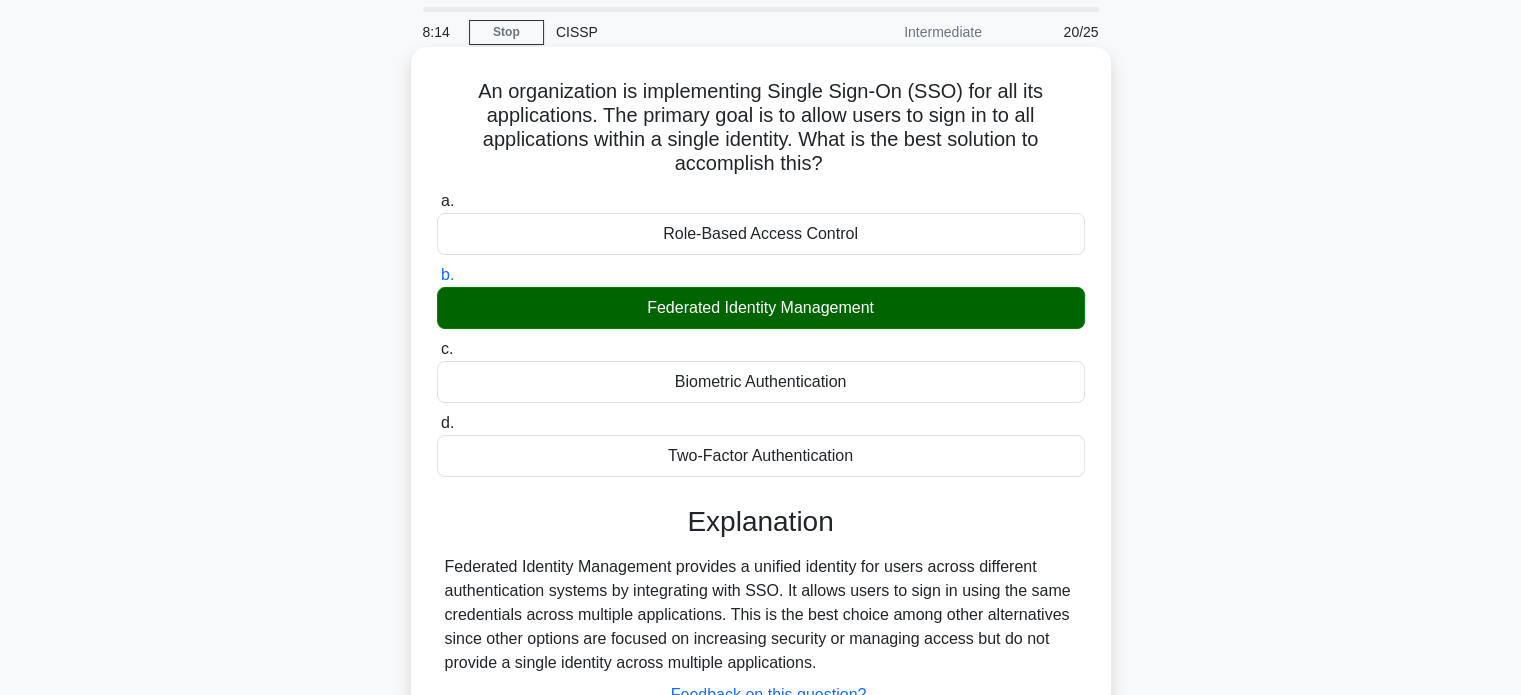 scroll, scrollTop: 100, scrollLeft: 0, axis: vertical 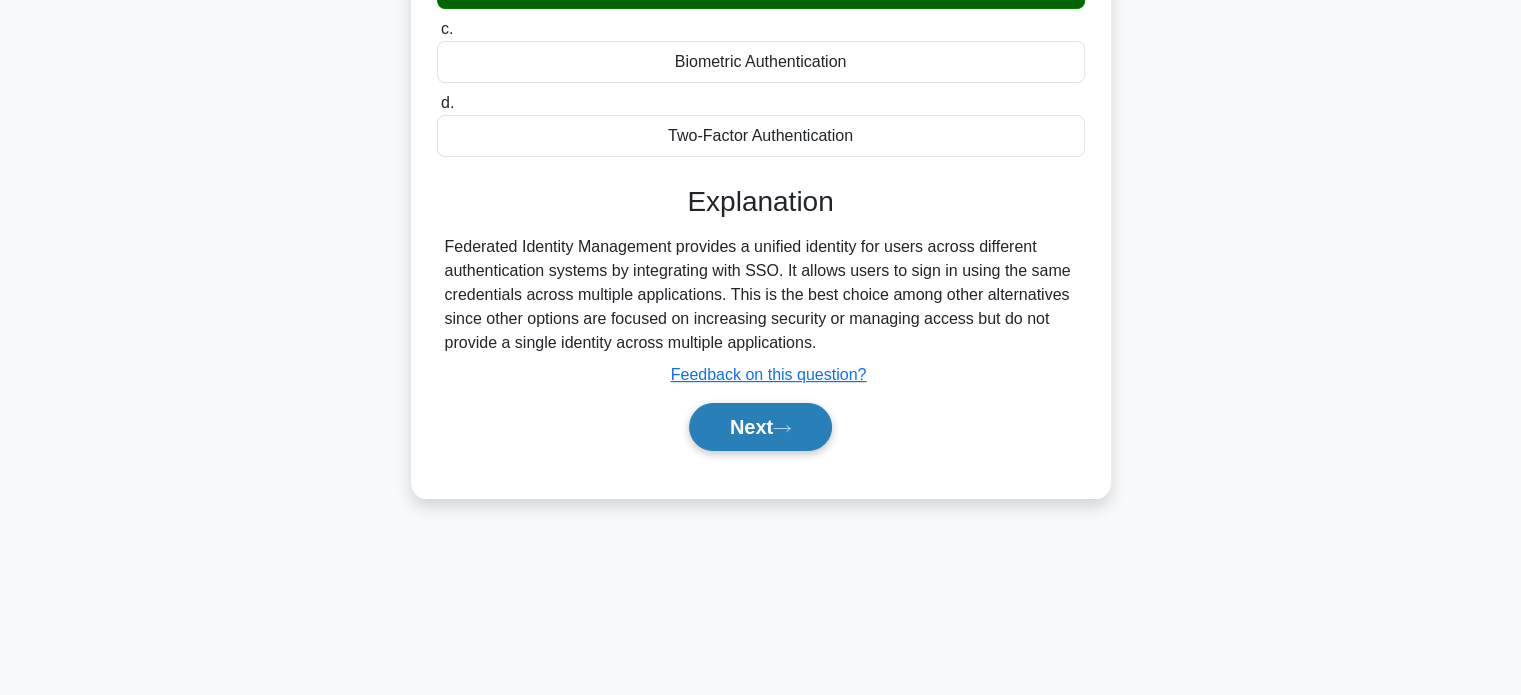 click on "Next" at bounding box center (760, 427) 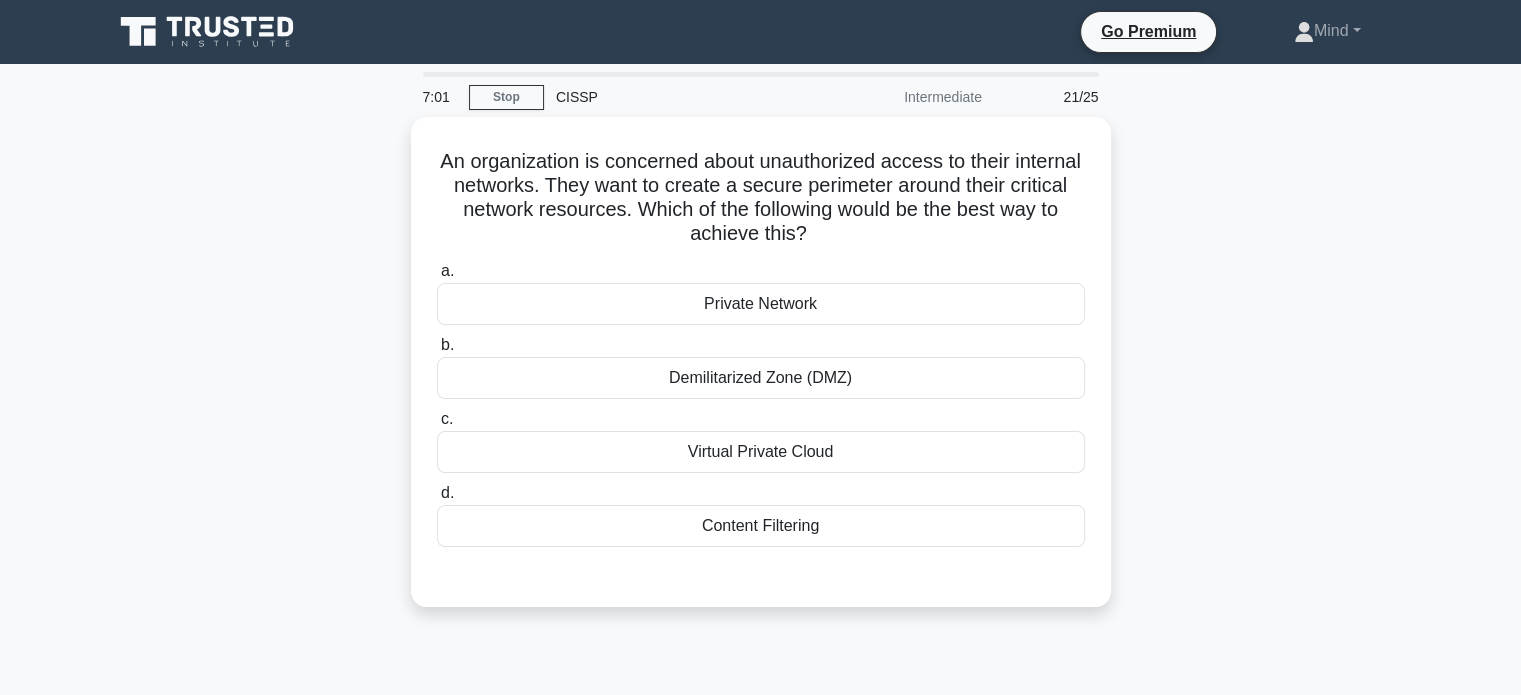 scroll, scrollTop: 0, scrollLeft: 0, axis: both 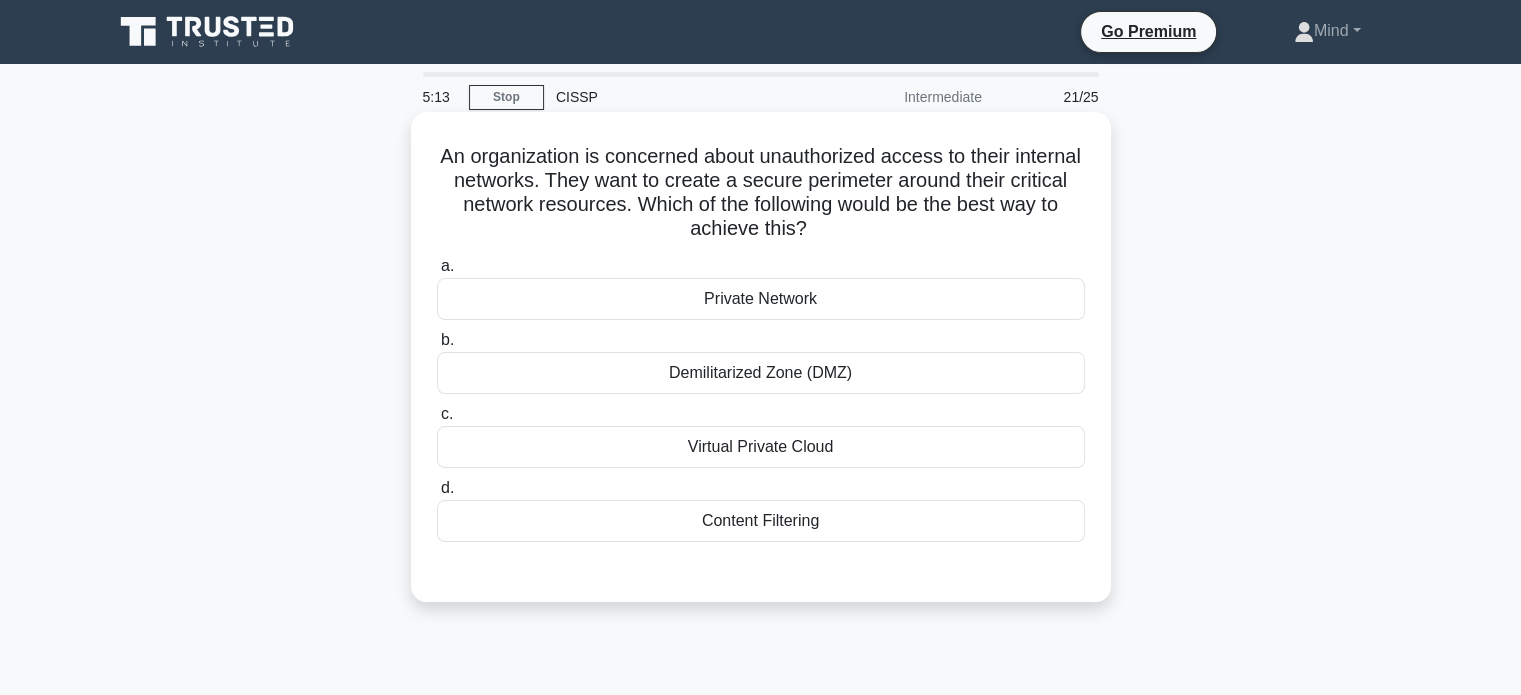 click on "Private Network" at bounding box center (761, 299) 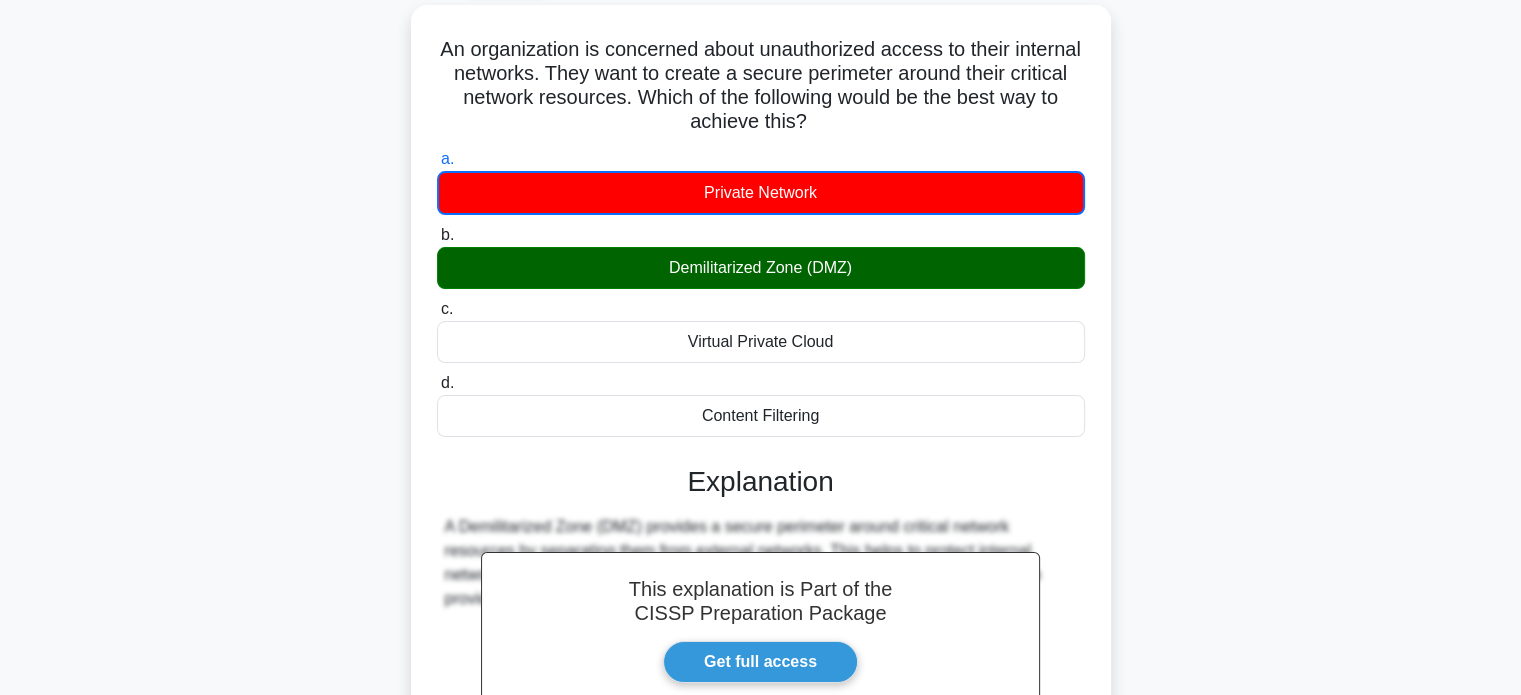 scroll, scrollTop: 124, scrollLeft: 0, axis: vertical 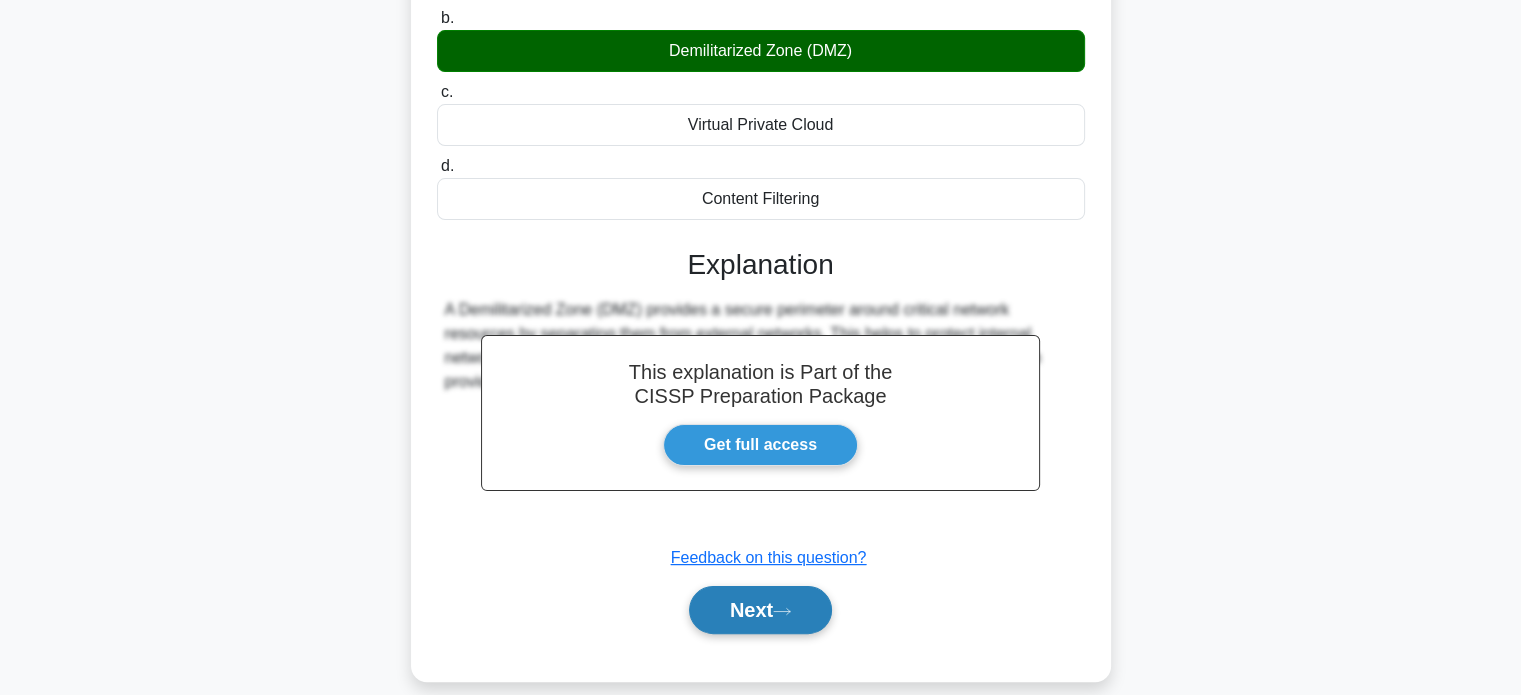 click on "Next" at bounding box center (760, 610) 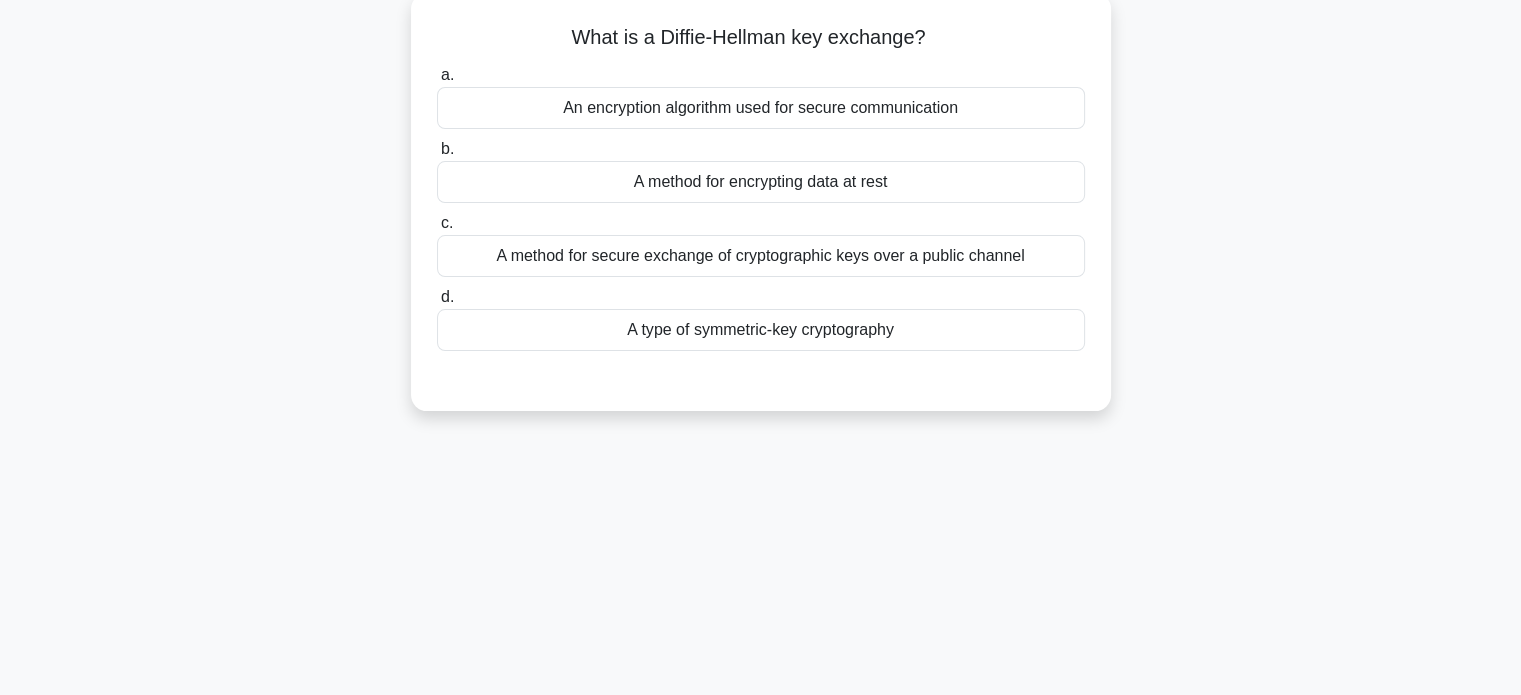 scroll, scrollTop: 24, scrollLeft: 0, axis: vertical 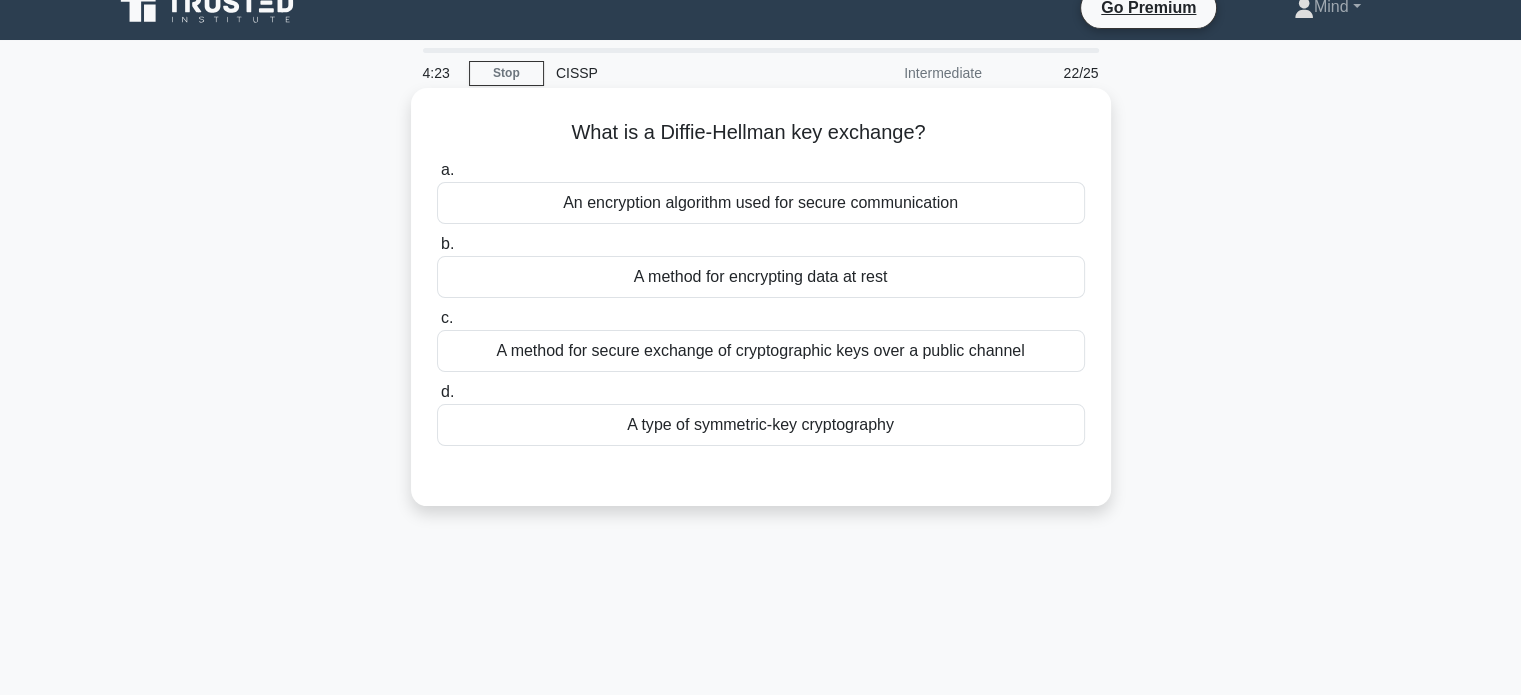 click on "A type of symmetric-key cryptography" at bounding box center (761, 425) 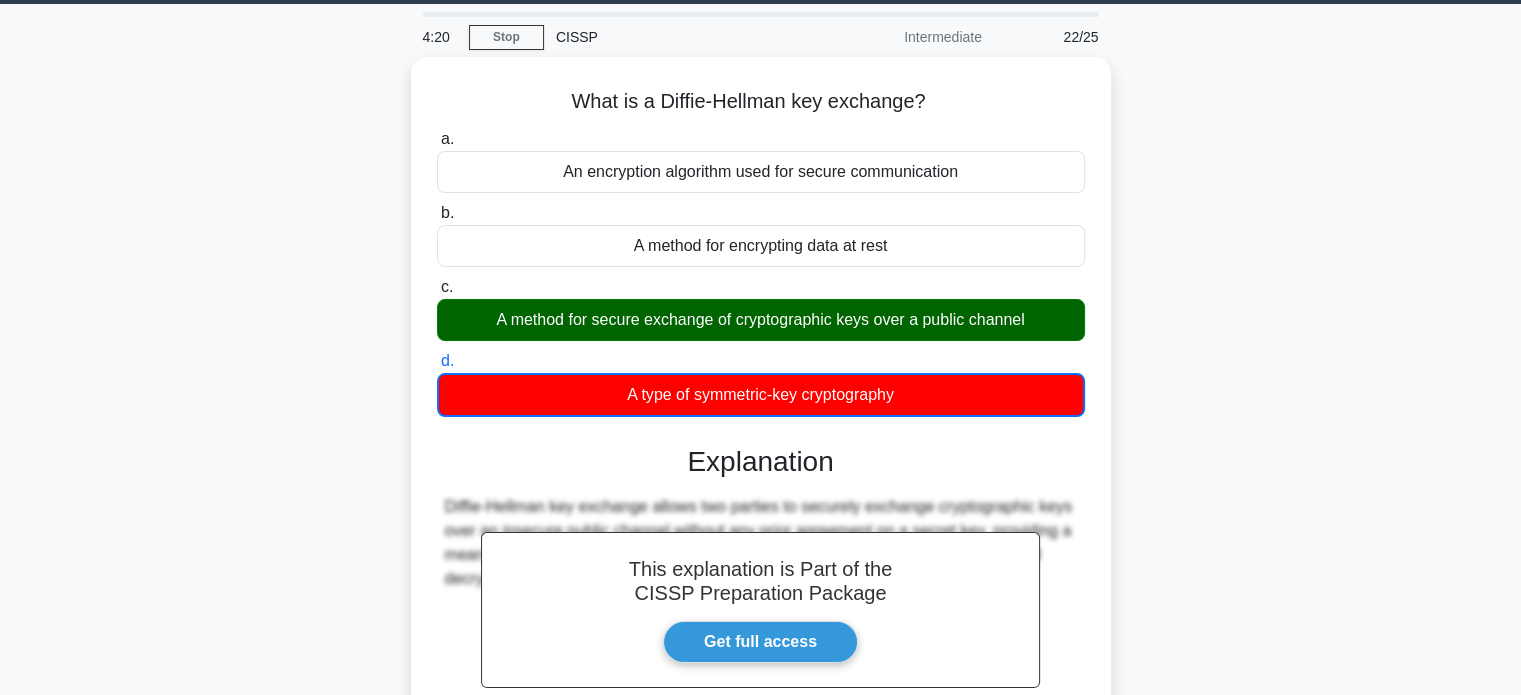 scroll, scrollTop: 63, scrollLeft: 0, axis: vertical 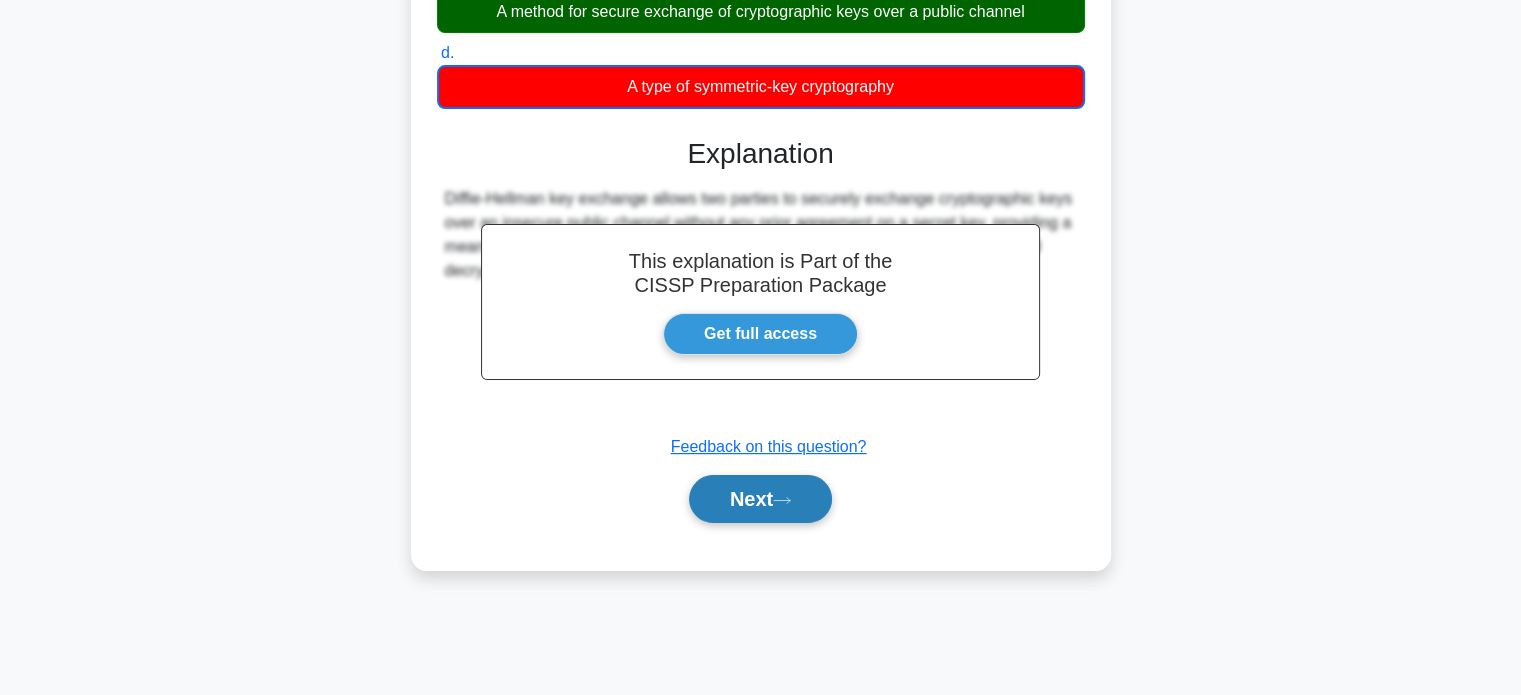 click on "Next" at bounding box center (760, 499) 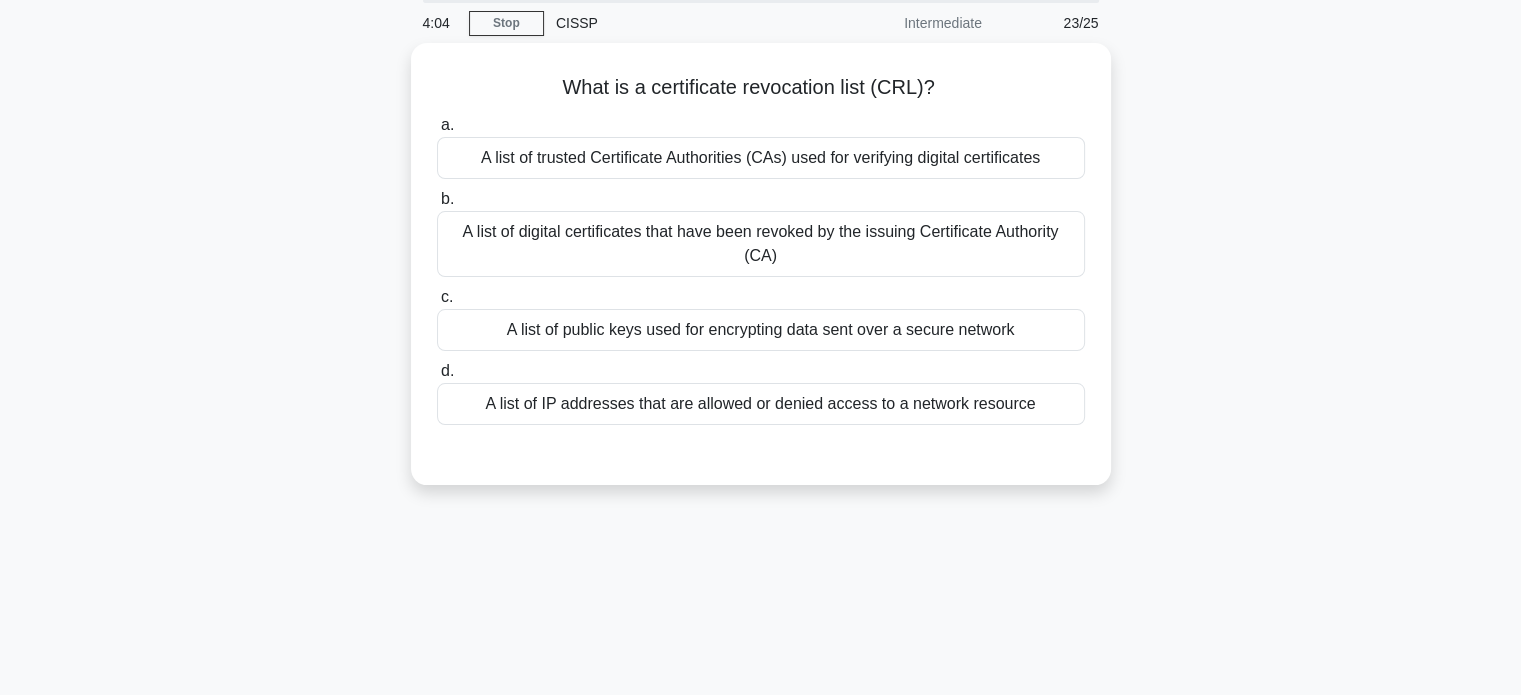 scroll, scrollTop: 0, scrollLeft: 0, axis: both 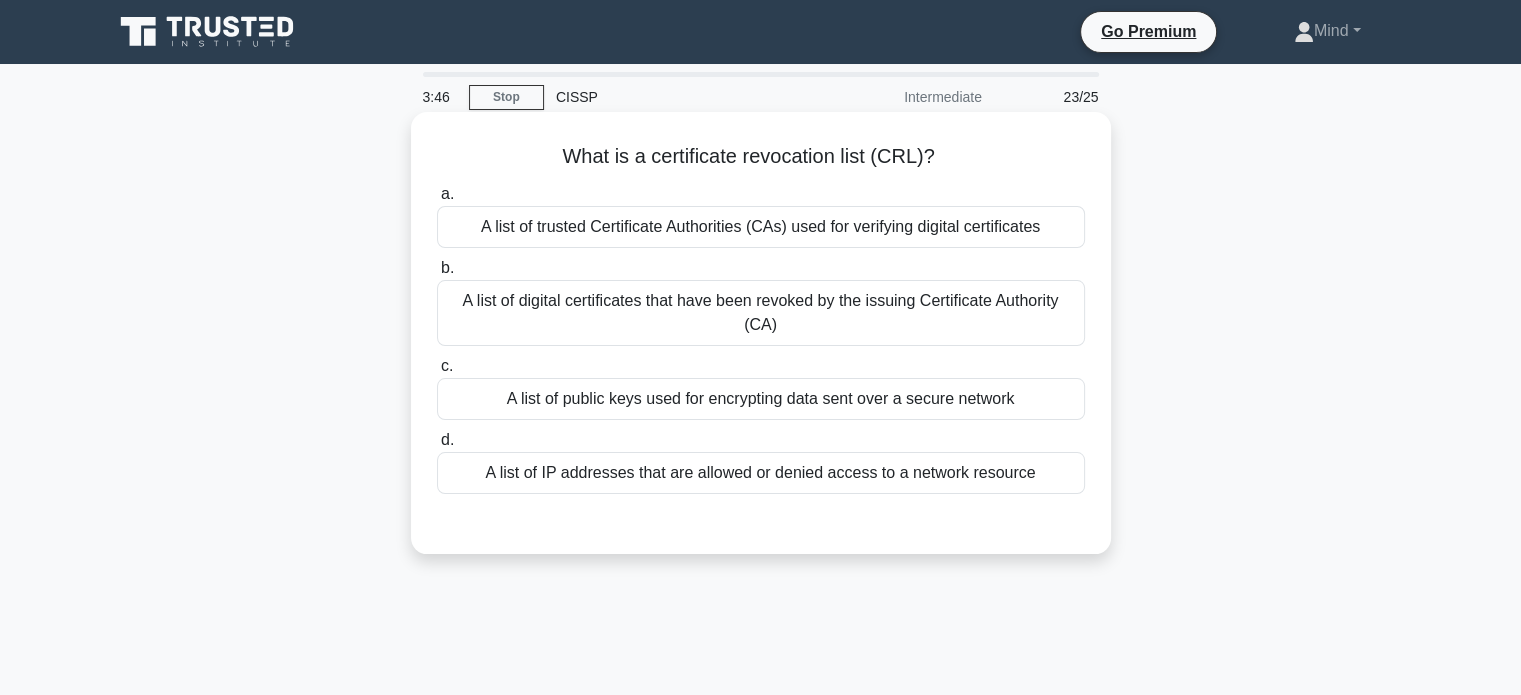 click on "A list of digital certificates that have been revoked by the issuing Certificate Authority (CA)" at bounding box center [761, 313] 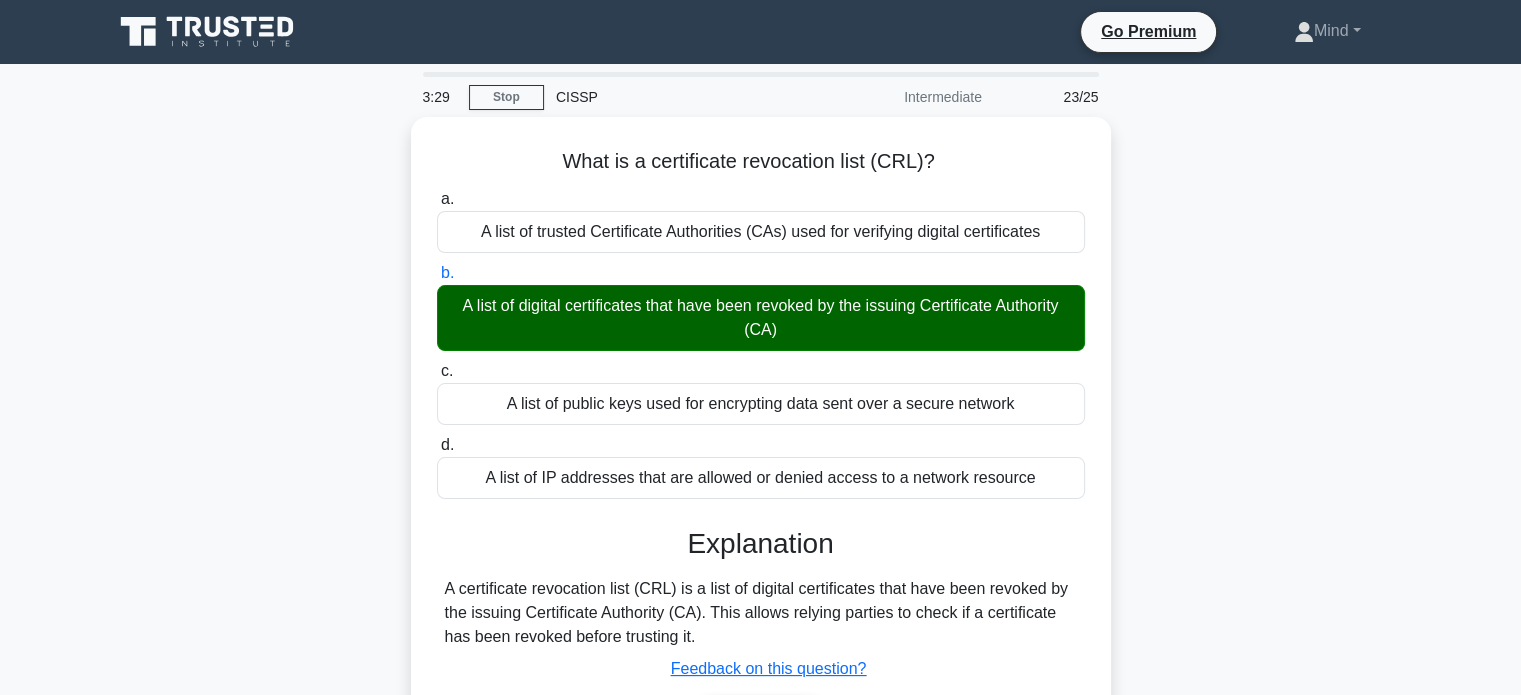 click on "What is a certificate revocation list (CRL)?
.spinner_0XTQ{transform-origin:center;animation:spinner_y6GP .75s linear infinite}@keyframes spinner_y6GP{100%{transform:rotate(360deg)}}
a.
A list of trusted Certificate Authorities (CAs) used for verifying digital certificates
b. c. d." at bounding box center [761, 466] 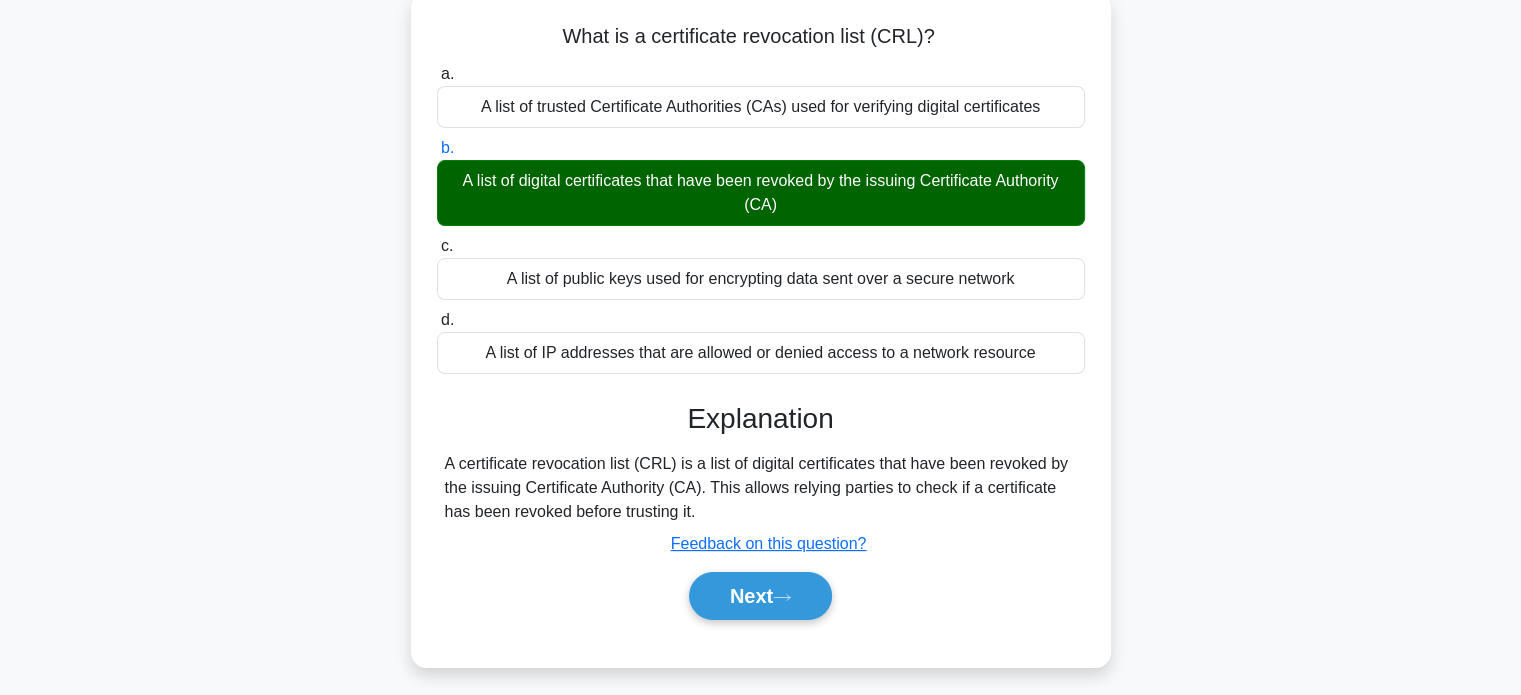 scroll, scrollTop: 200, scrollLeft: 0, axis: vertical 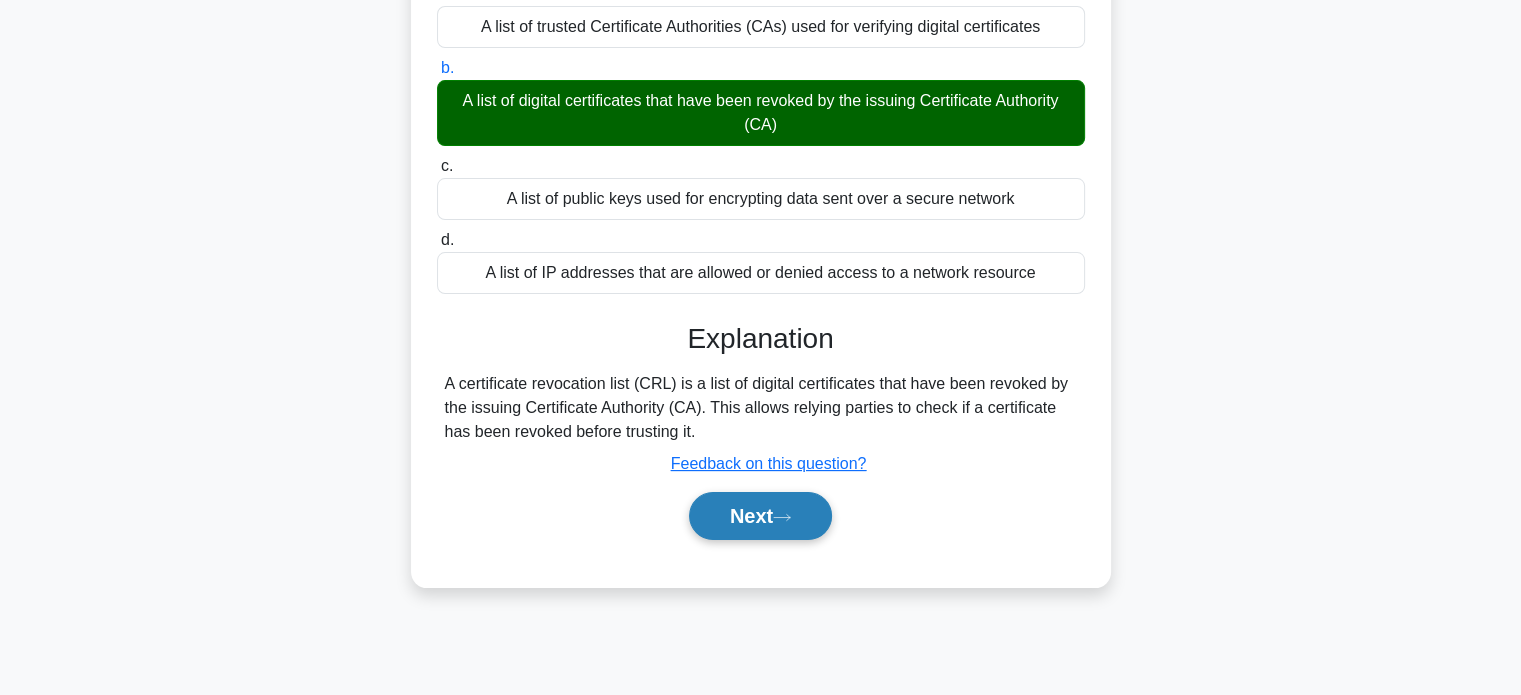 click on "Next" at bounding box center [760, 516] 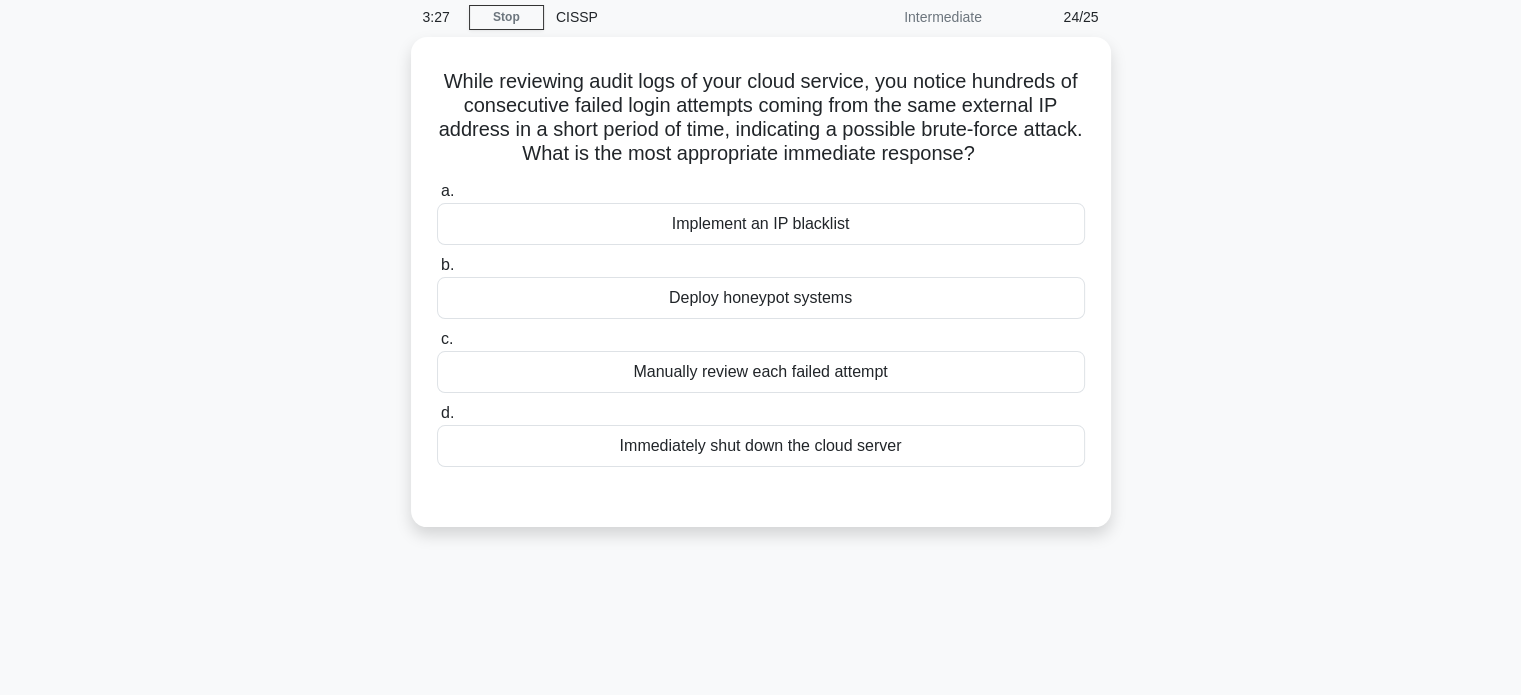 scroll, scrollTop: 0, scrollLeft: 0, axis: both 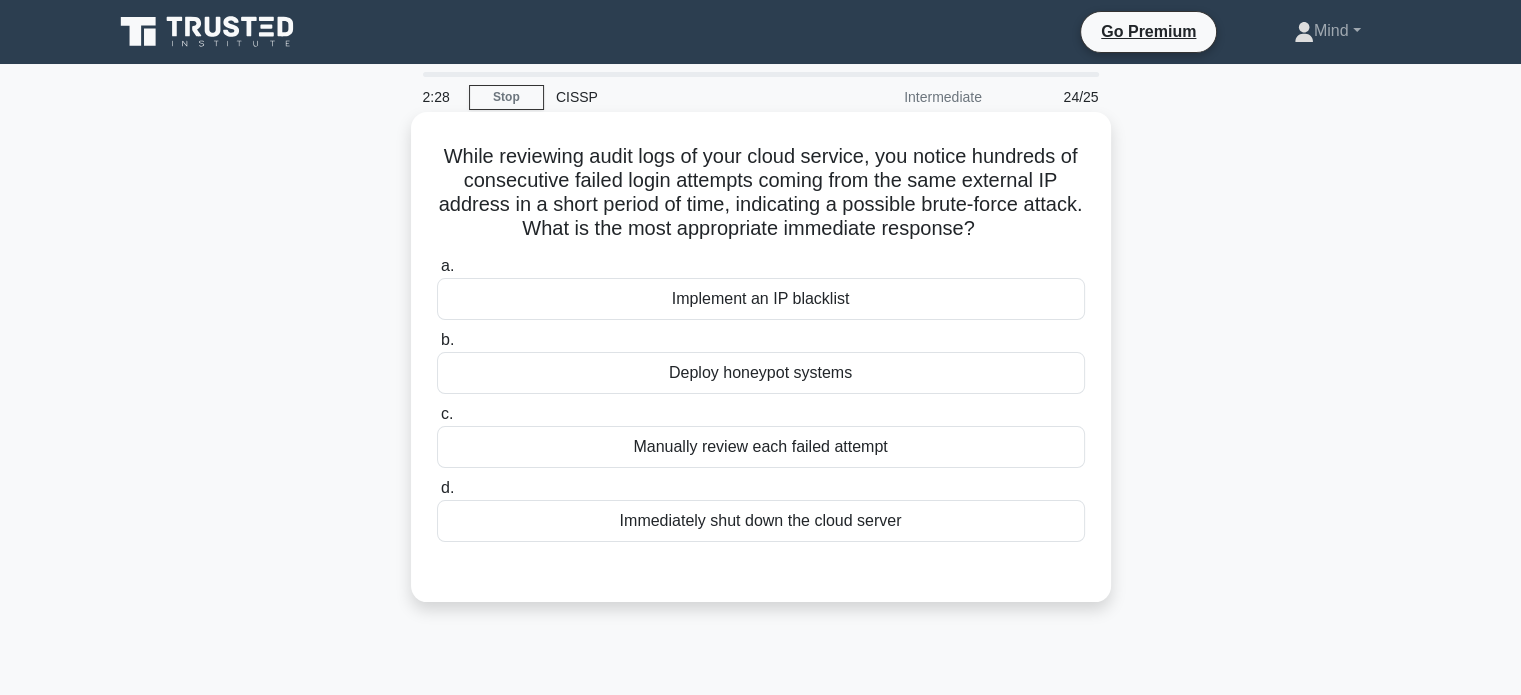 click on "Implement an IP blacklist" at bounding box center [761, 299] 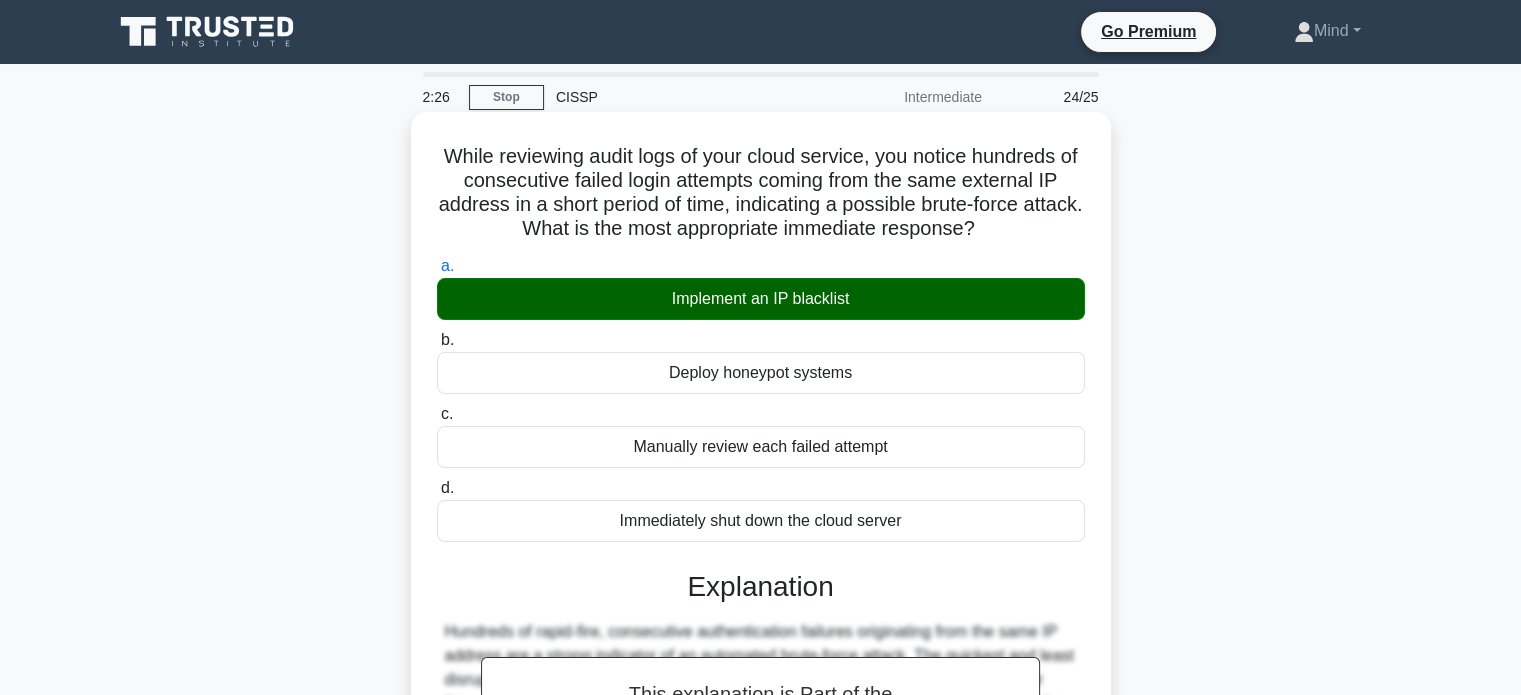 scroll, scrollTop: 100, scrollLeft: 0, axis: vertical 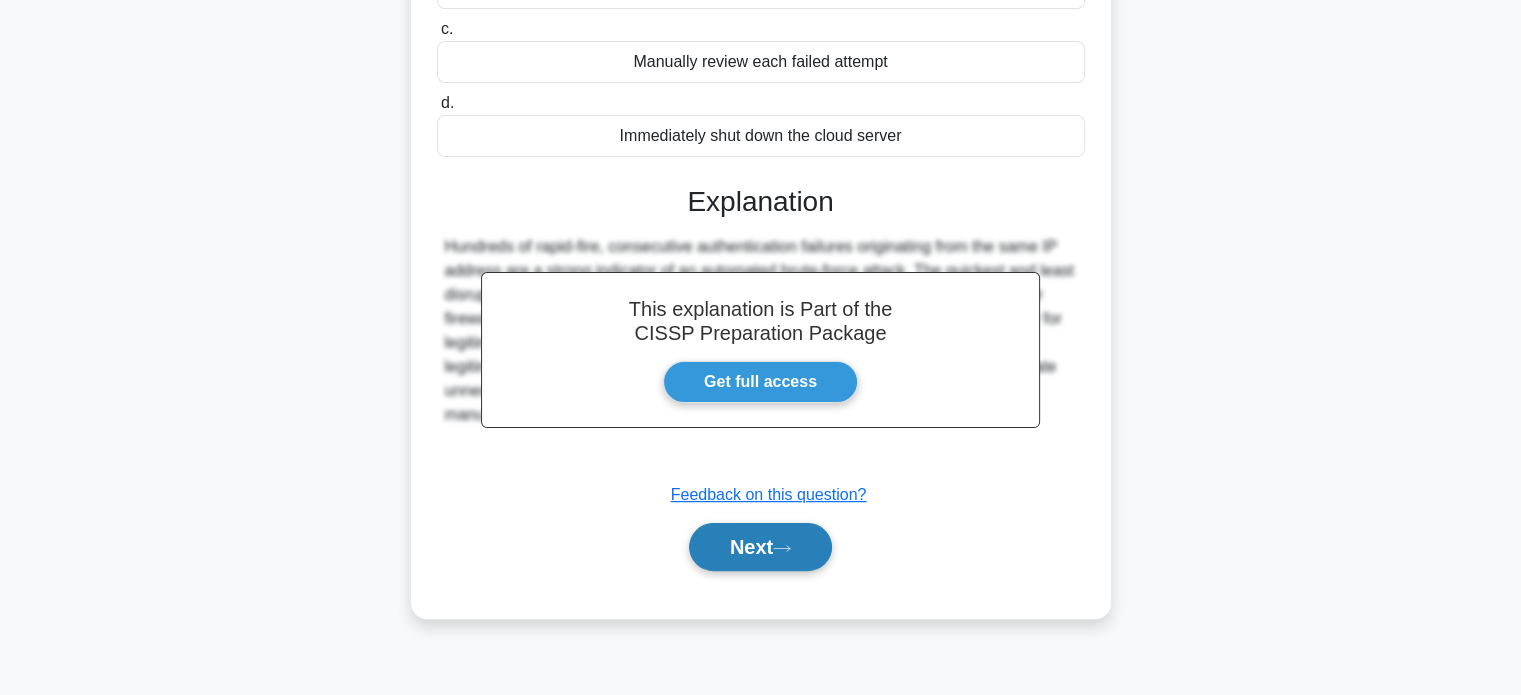 click on "Next" at bounding box center (760, 547) 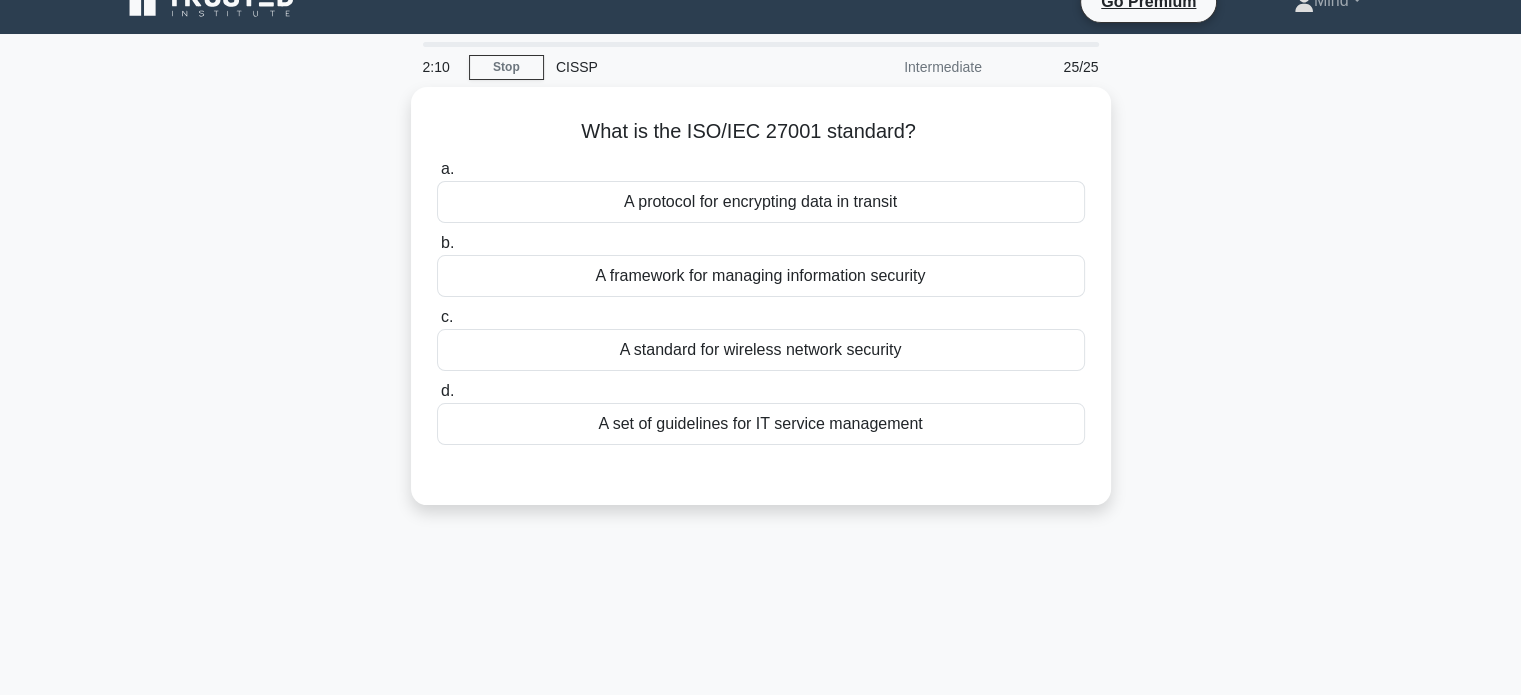 scroll, scrollTop: 0, scrollLeft: 0, axis: both 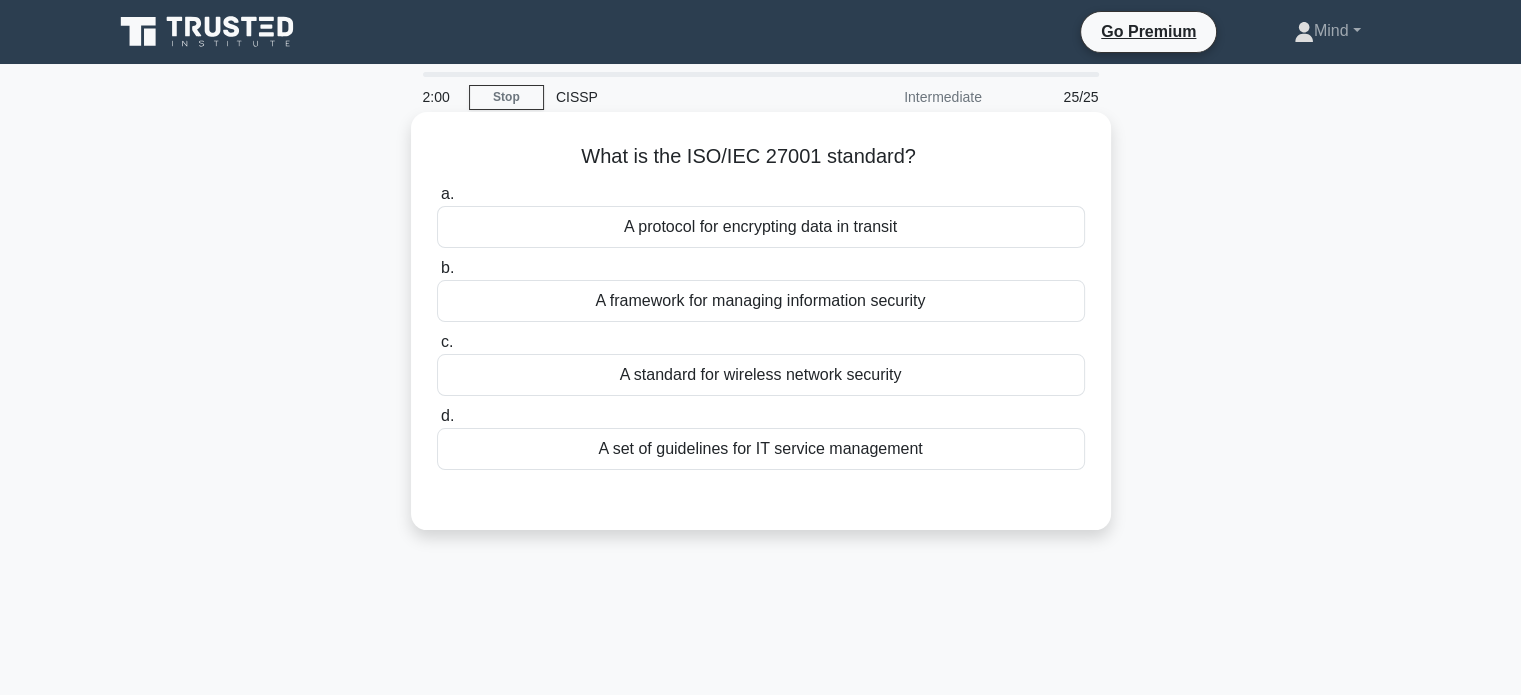 click on "A framework for managing information security" at bounding box center (761, 301) 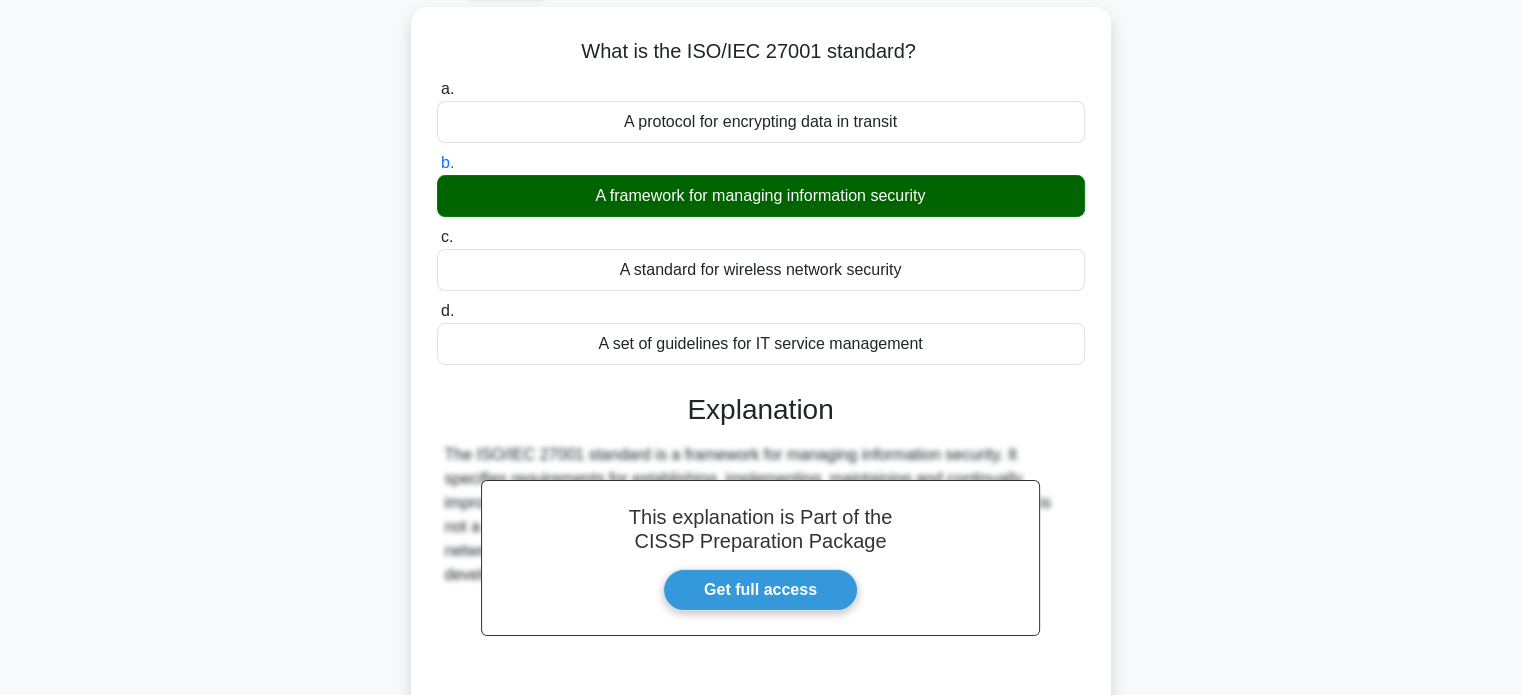 scroll, scrollTop: 112, scrollLeft: 0, axis: vertical 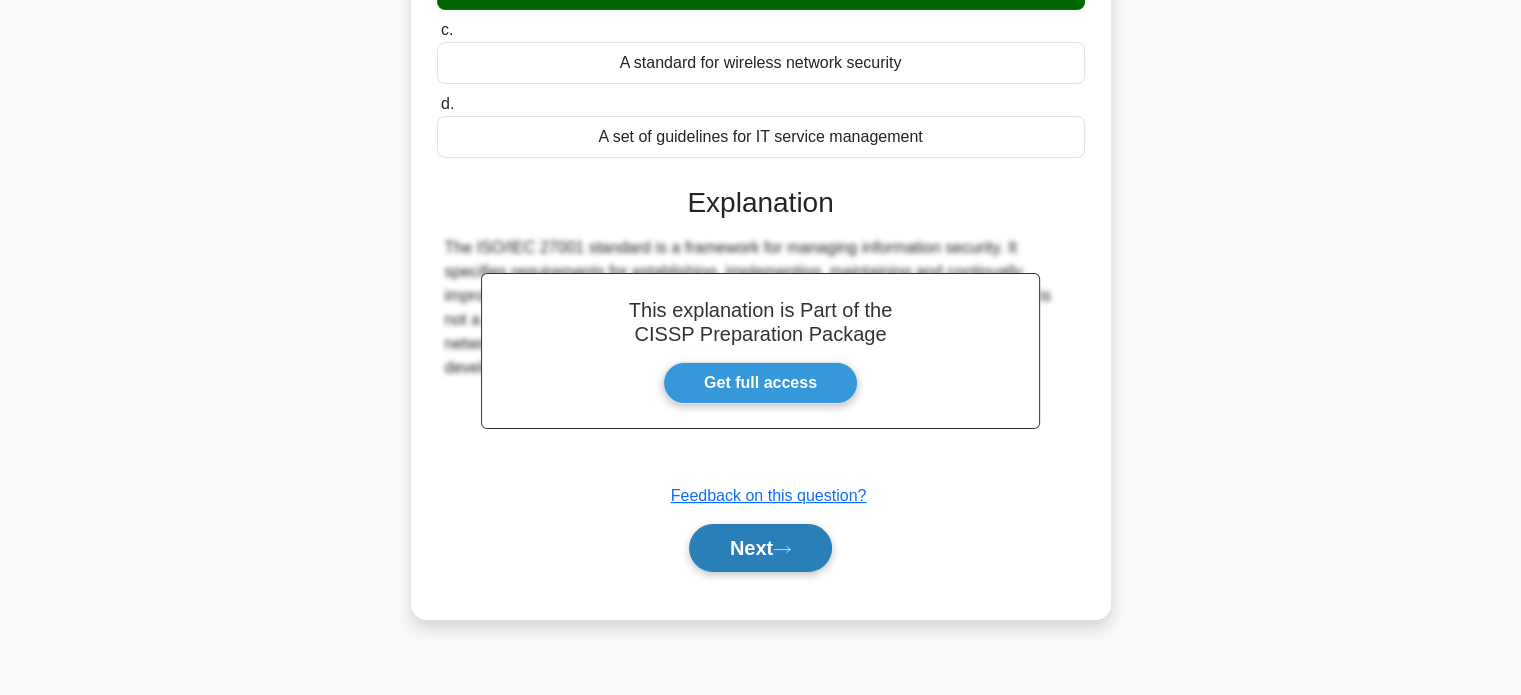 click on "Next" at bounding box center [760, 548] 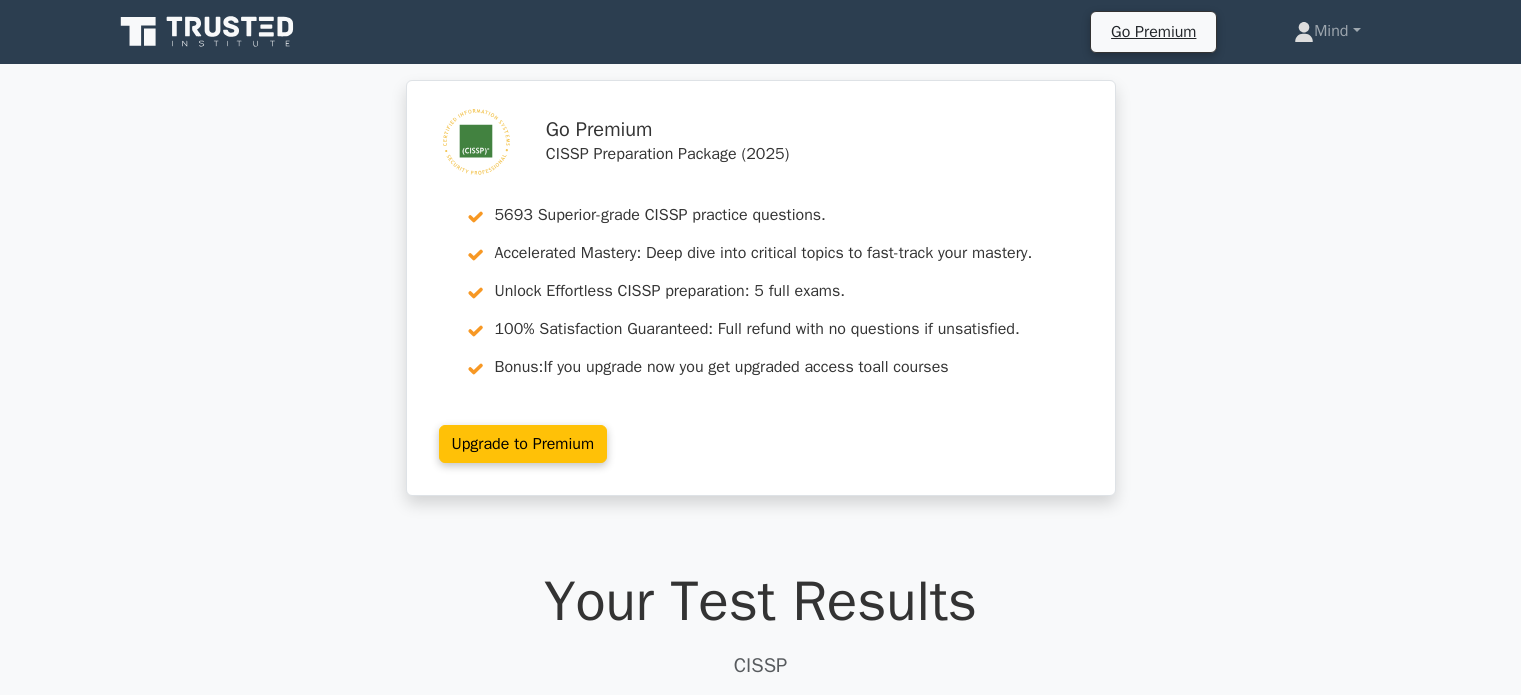 scroll, scrollTop: 0, scrollLeft: 0, axis: both 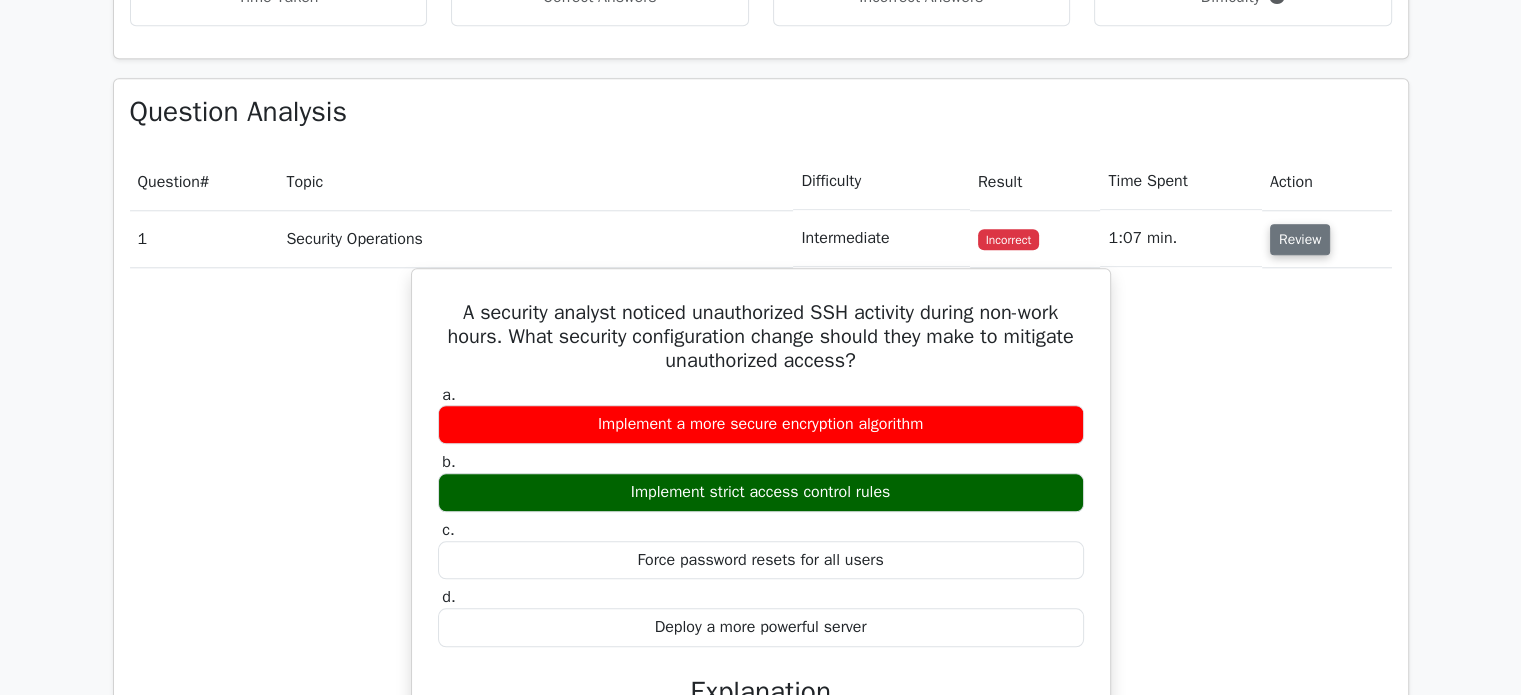 click on "Review" at bounding box center (1300, 239) 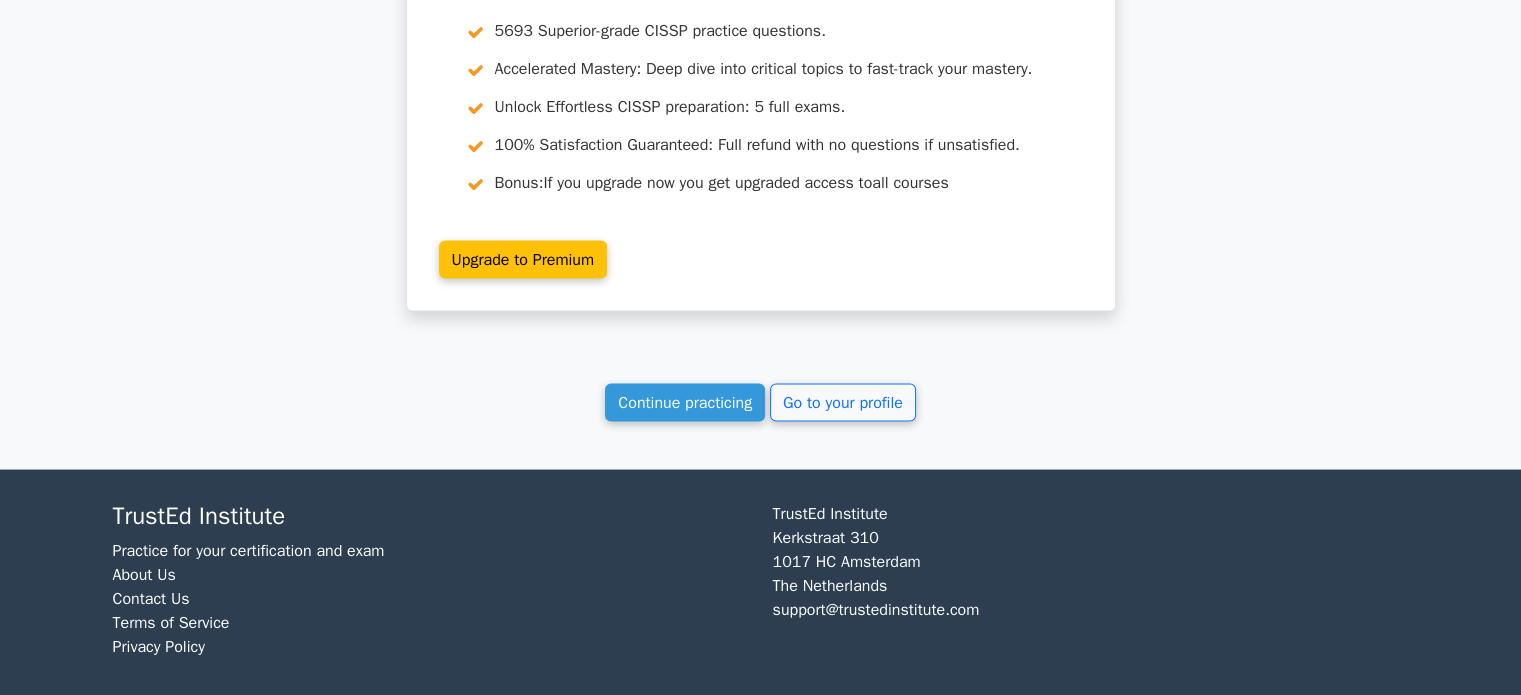 scroll, scrollTop: 3661, scrollLeft: 0, axis: vertical 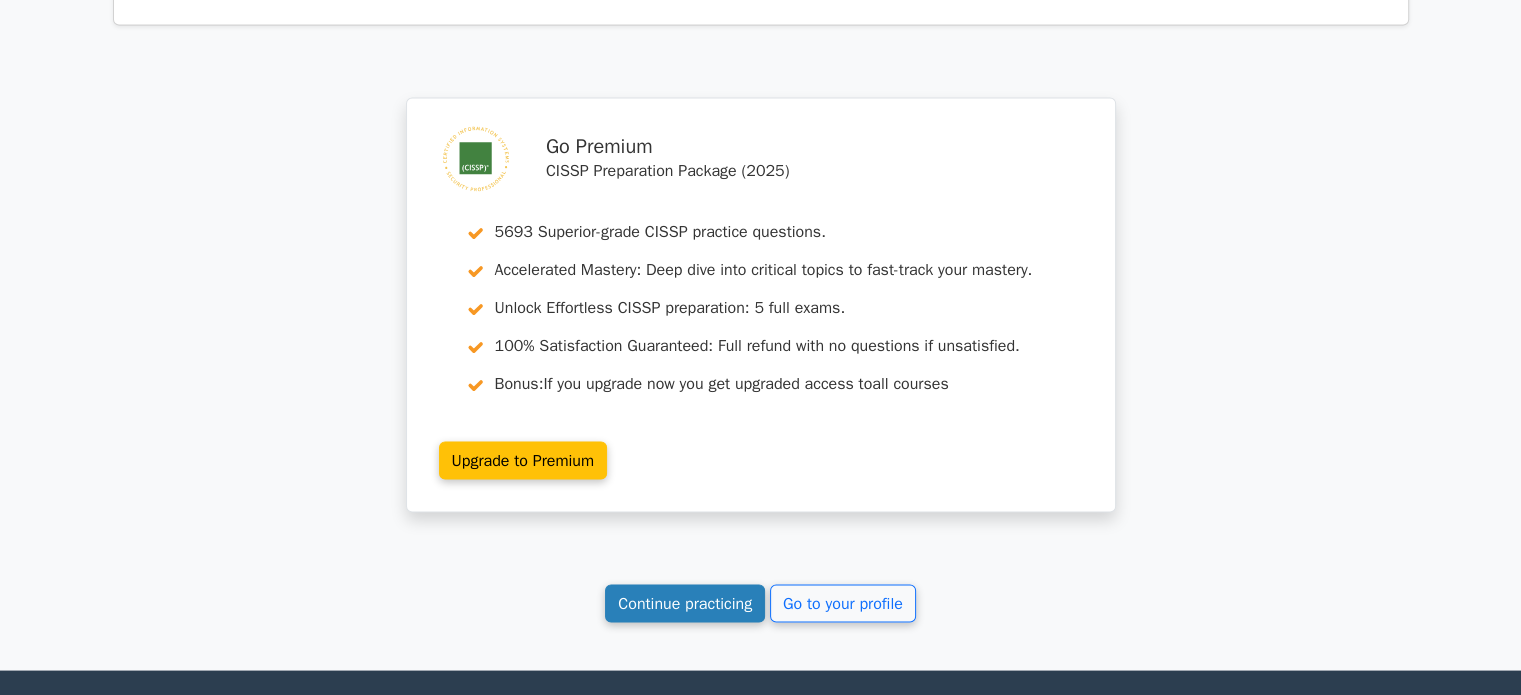 click on "Continue practicing" at bounding box center (685, 603) 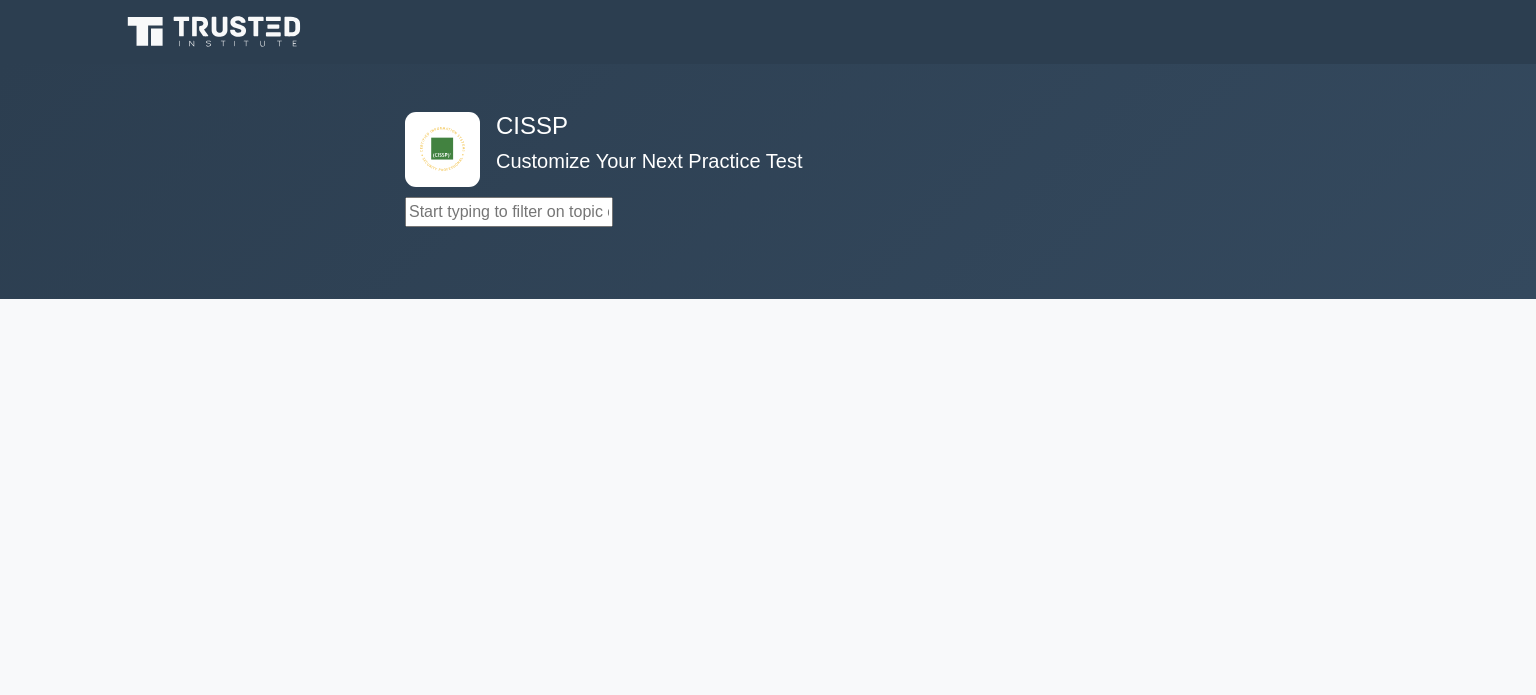 scroll, scrollTop: 0, scrollLeft: 0, axis: both 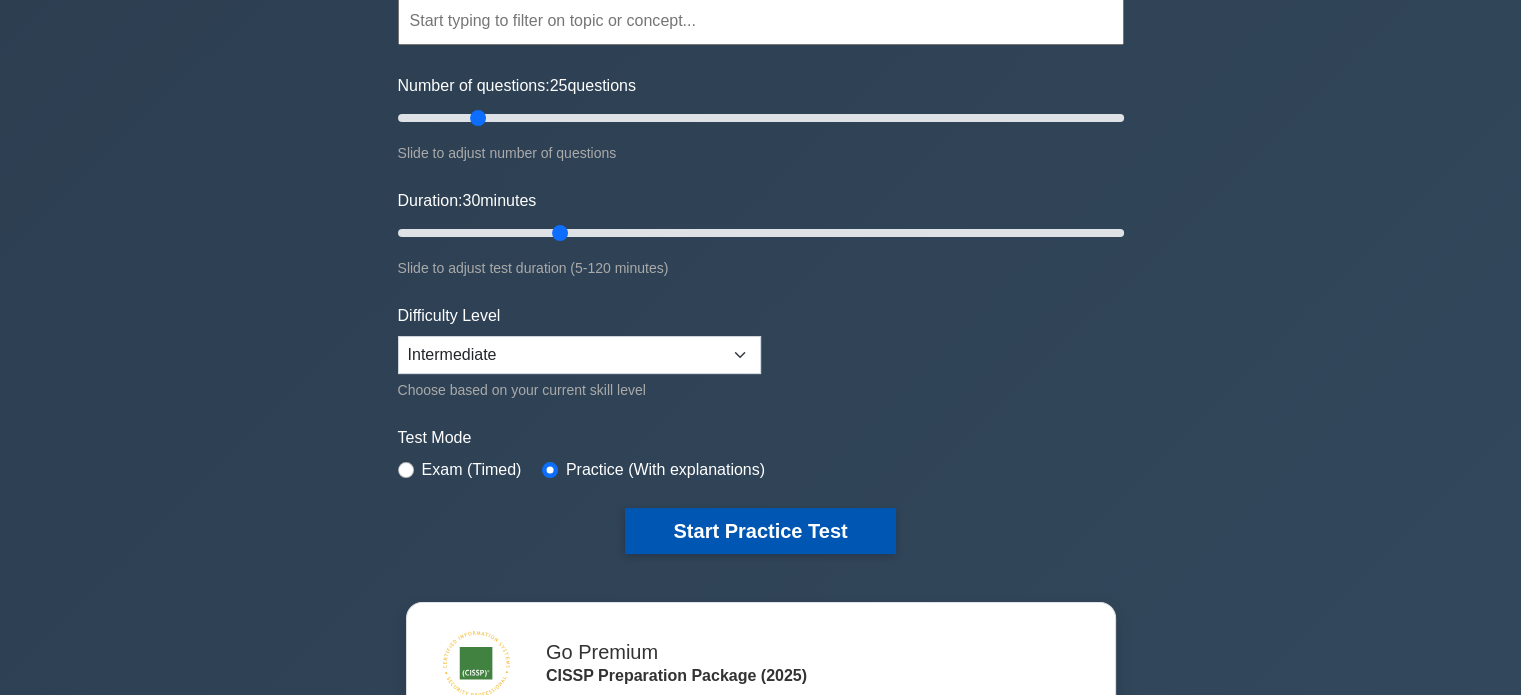 click on "Start Practice Test" at bounding box center (760, 531) 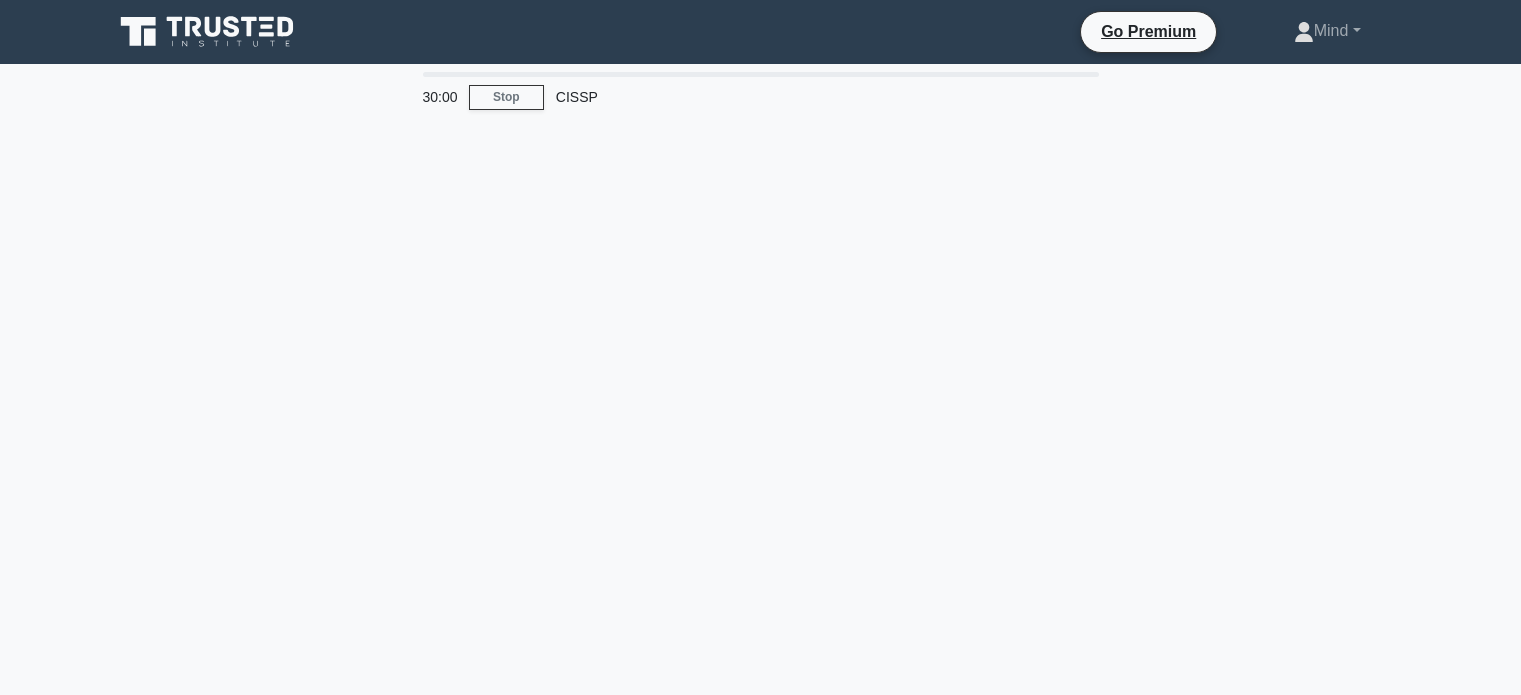 scroll, scrollTop: 0, scrollLeft: 0, axis: both 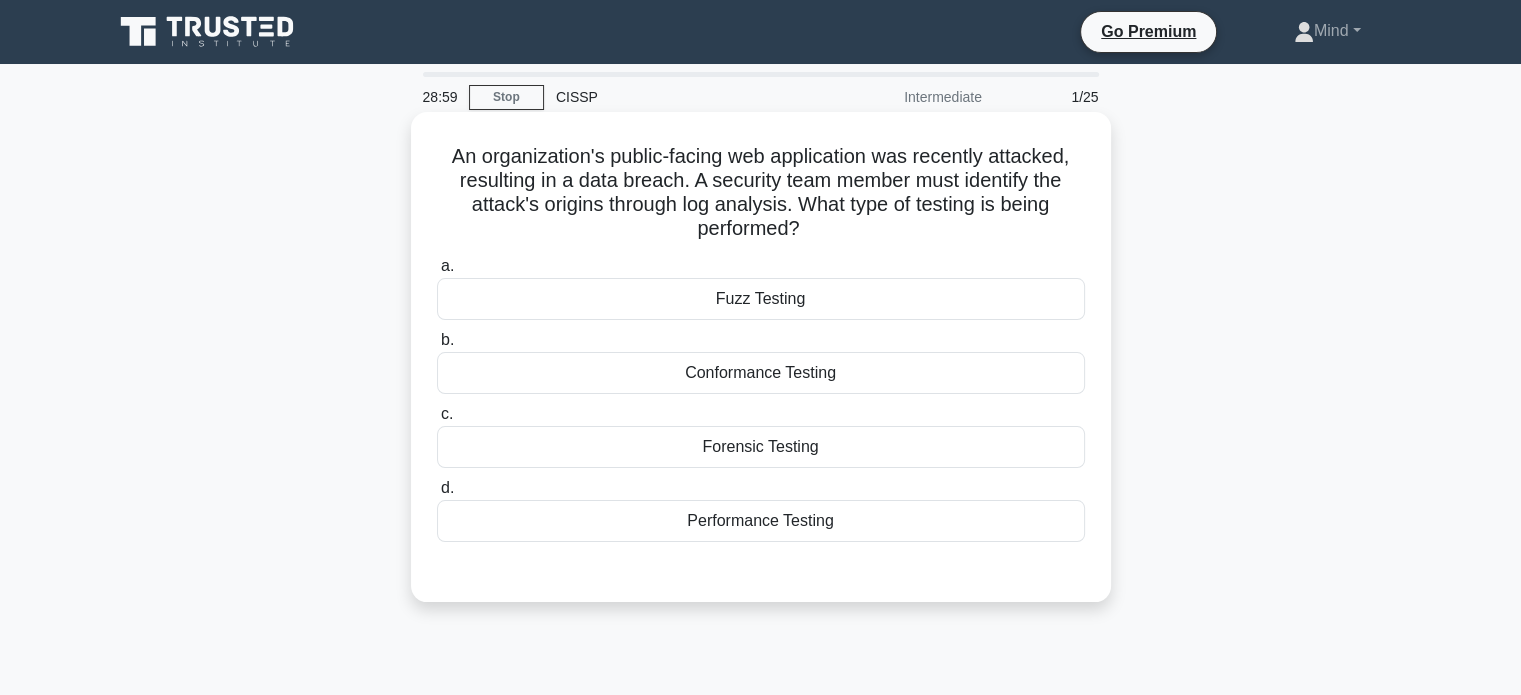 click on "Forensic Testing" at bounding box center [761, 447] 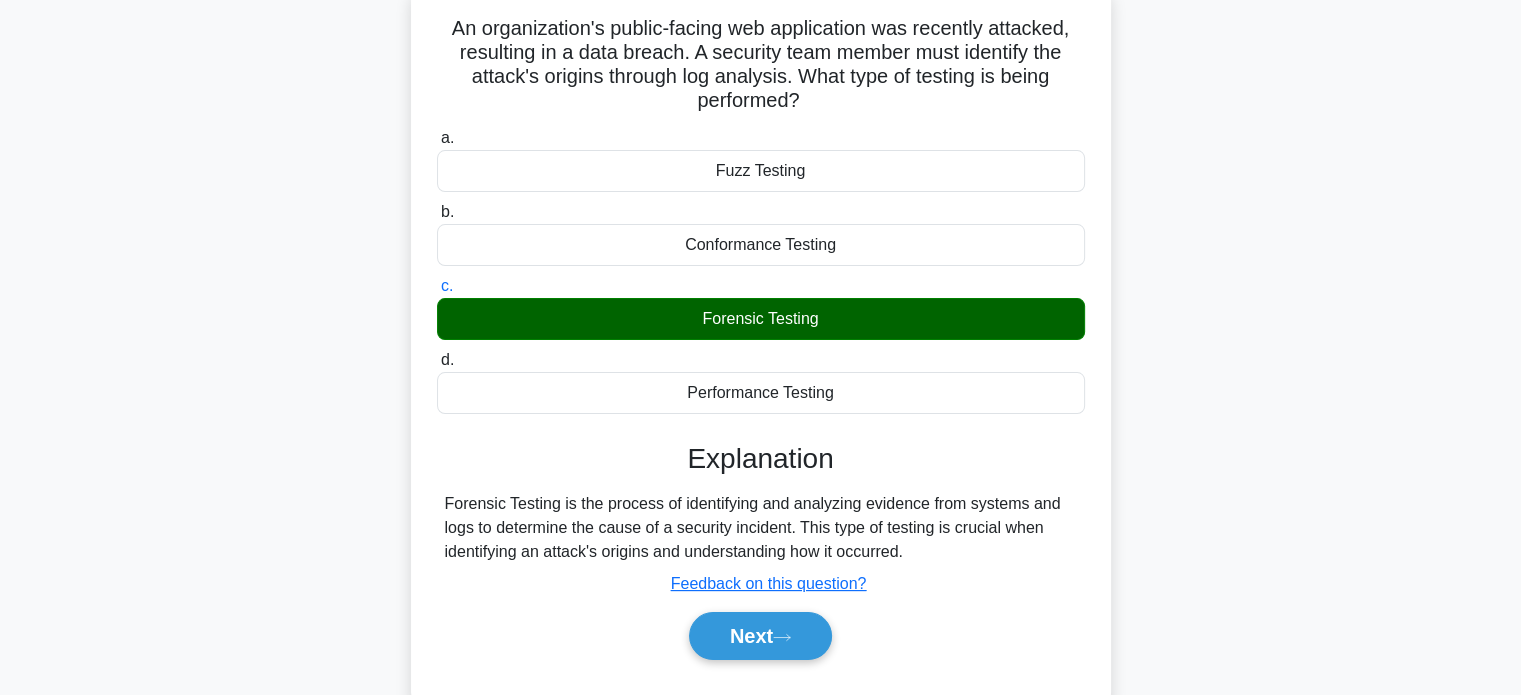 scroll, scrollTop: 200, scrollLeft: 0, axis: vertical 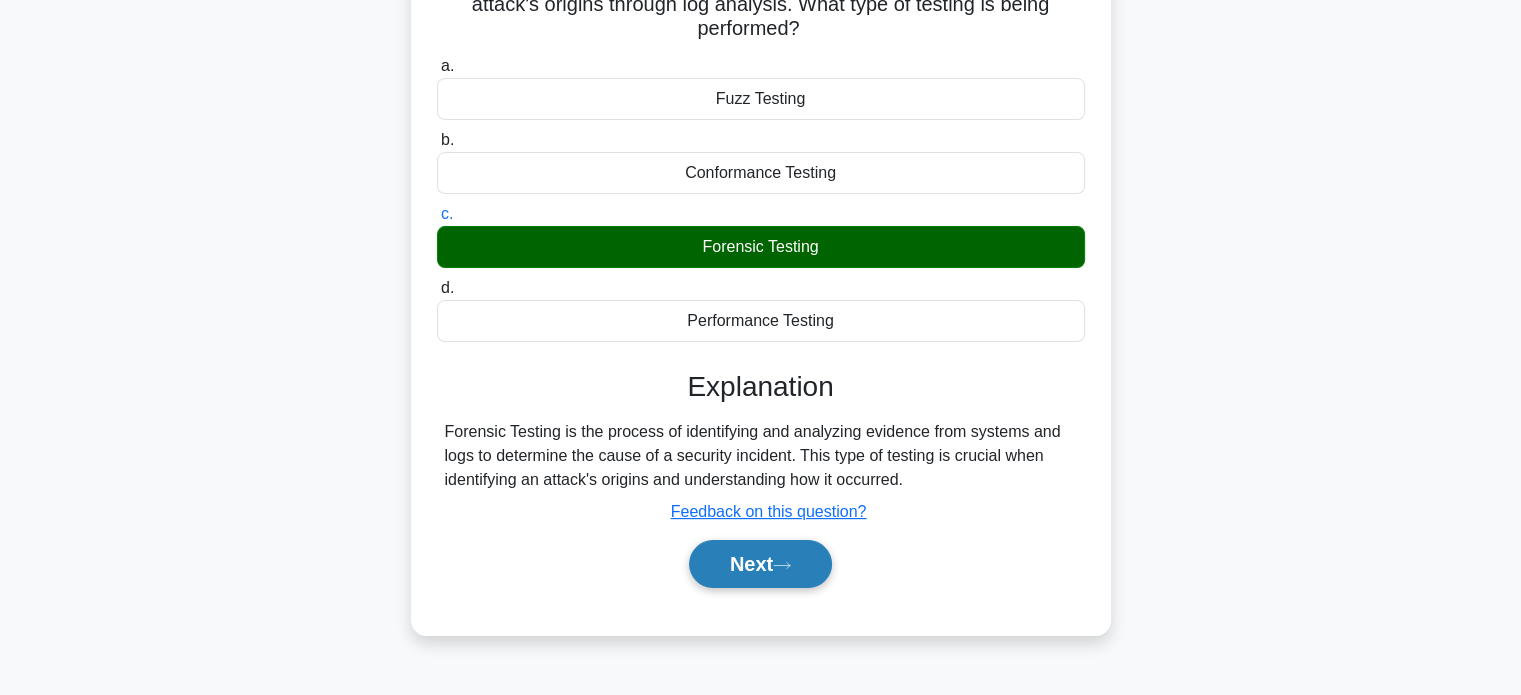 click on "Next" at bounding box center [760, 564] 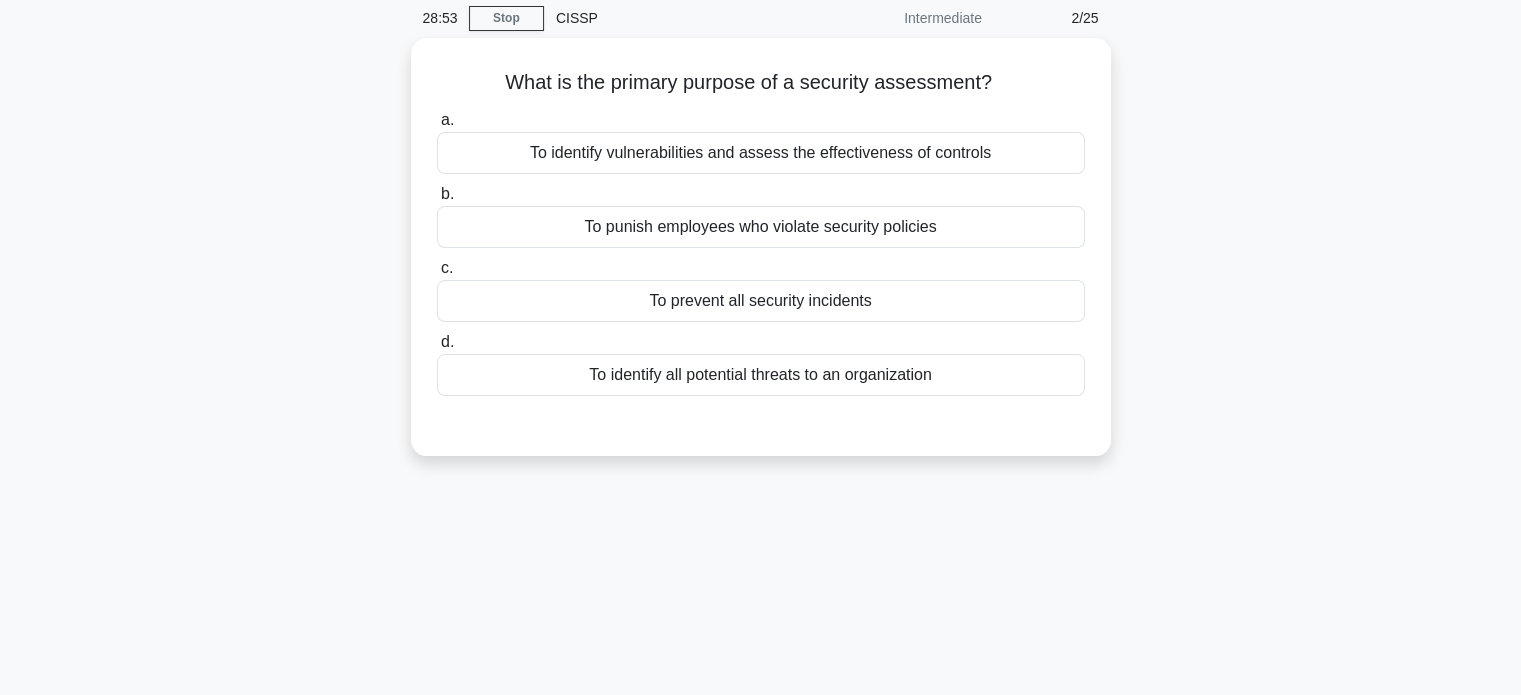scroll, scrollTop: 0, scrollLeft: 0, axis: both 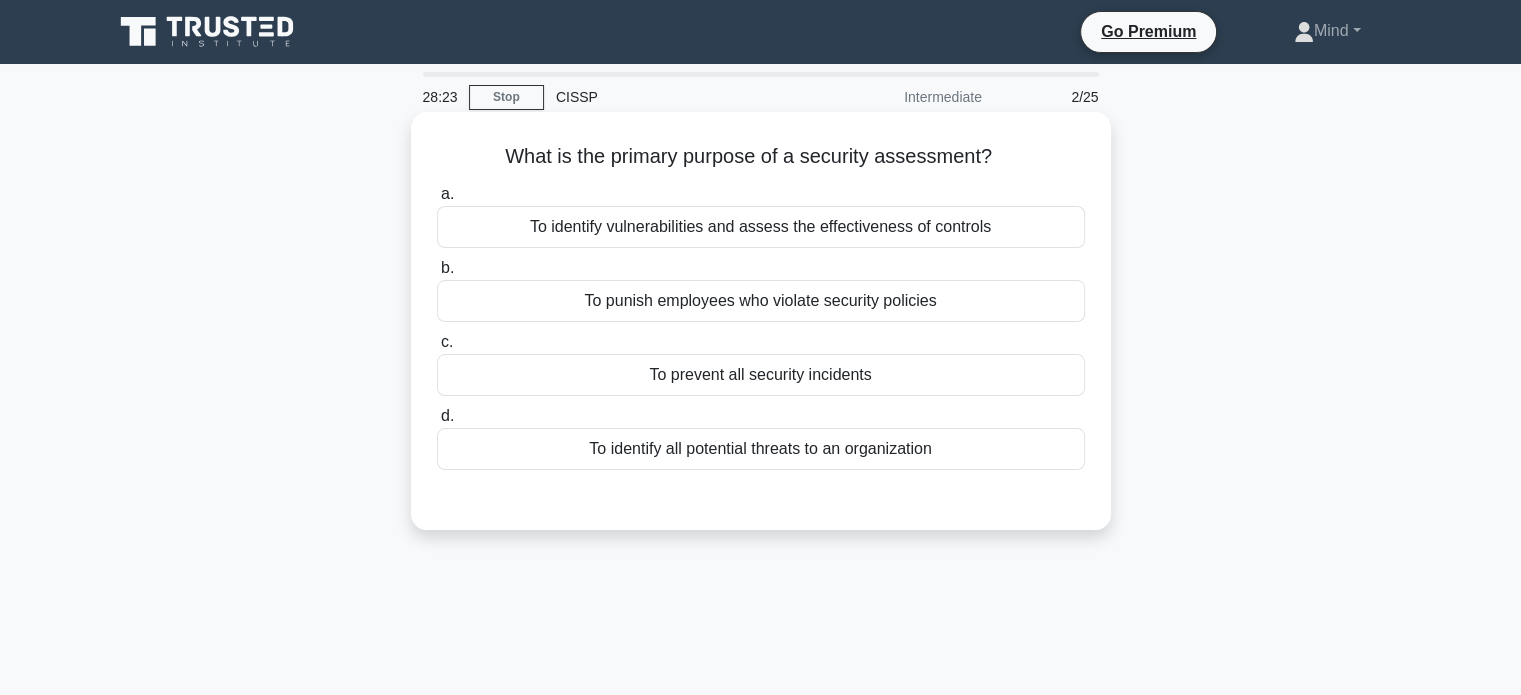 click on "To identify vulnerabilities and assess the effectiveness of controls" at bounding box center (761, 227) 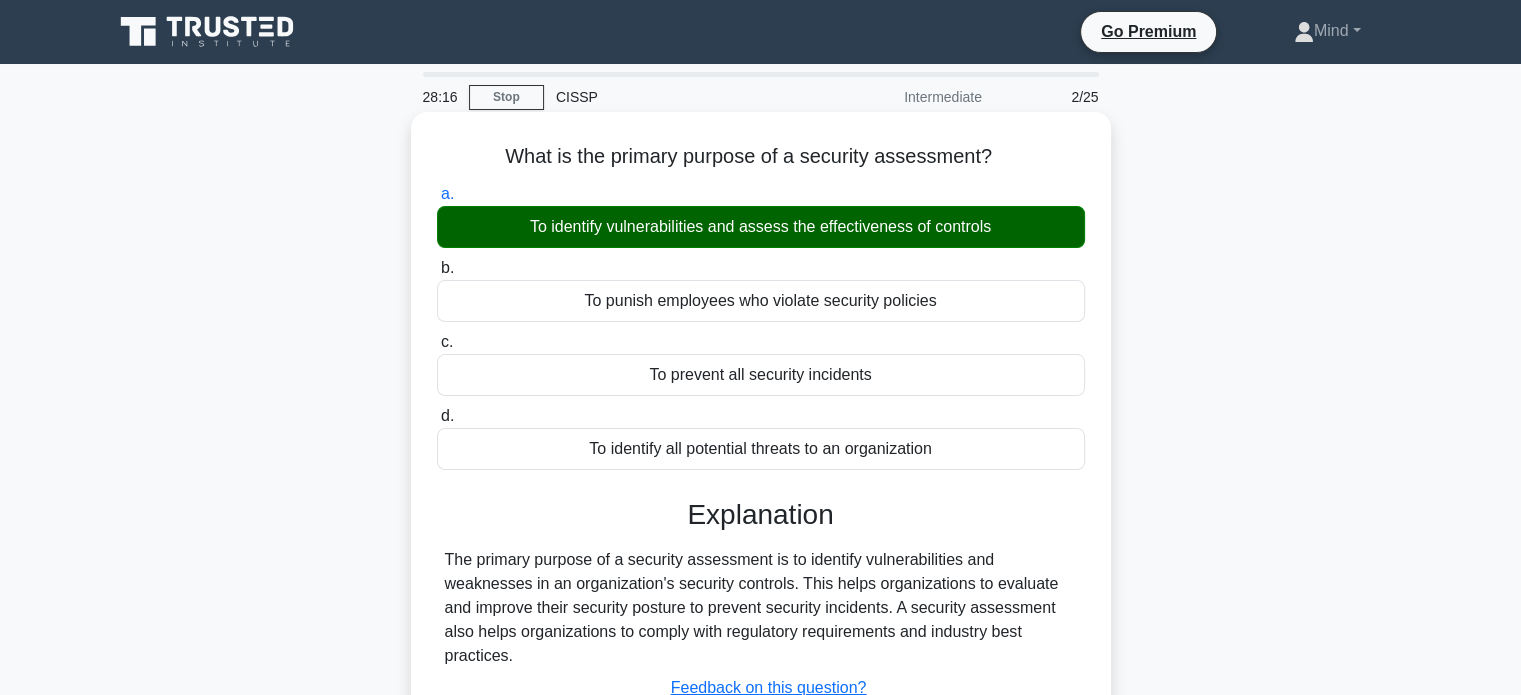 scroll, scrollTop: 100, scrollLeft: 0, axis: vertical 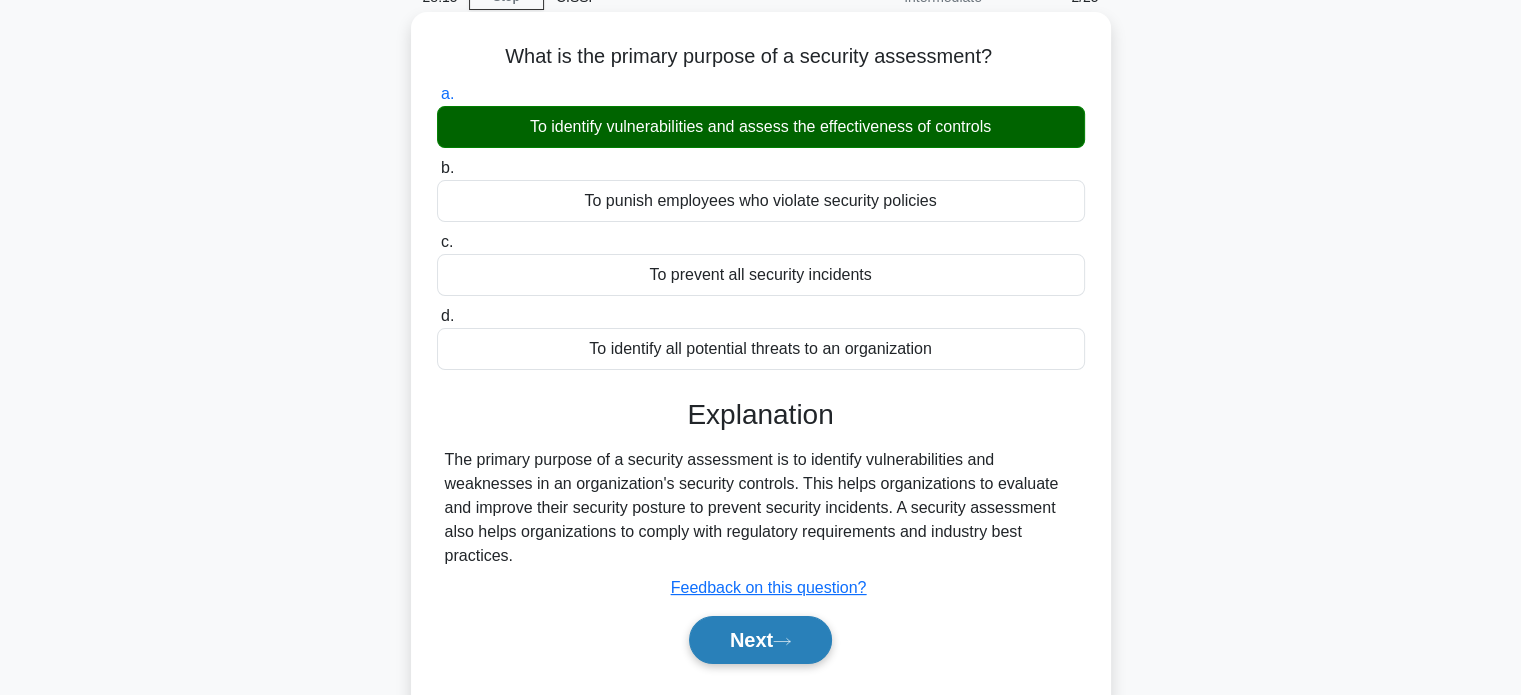 click on "Next" at bounding box center [760, 640] 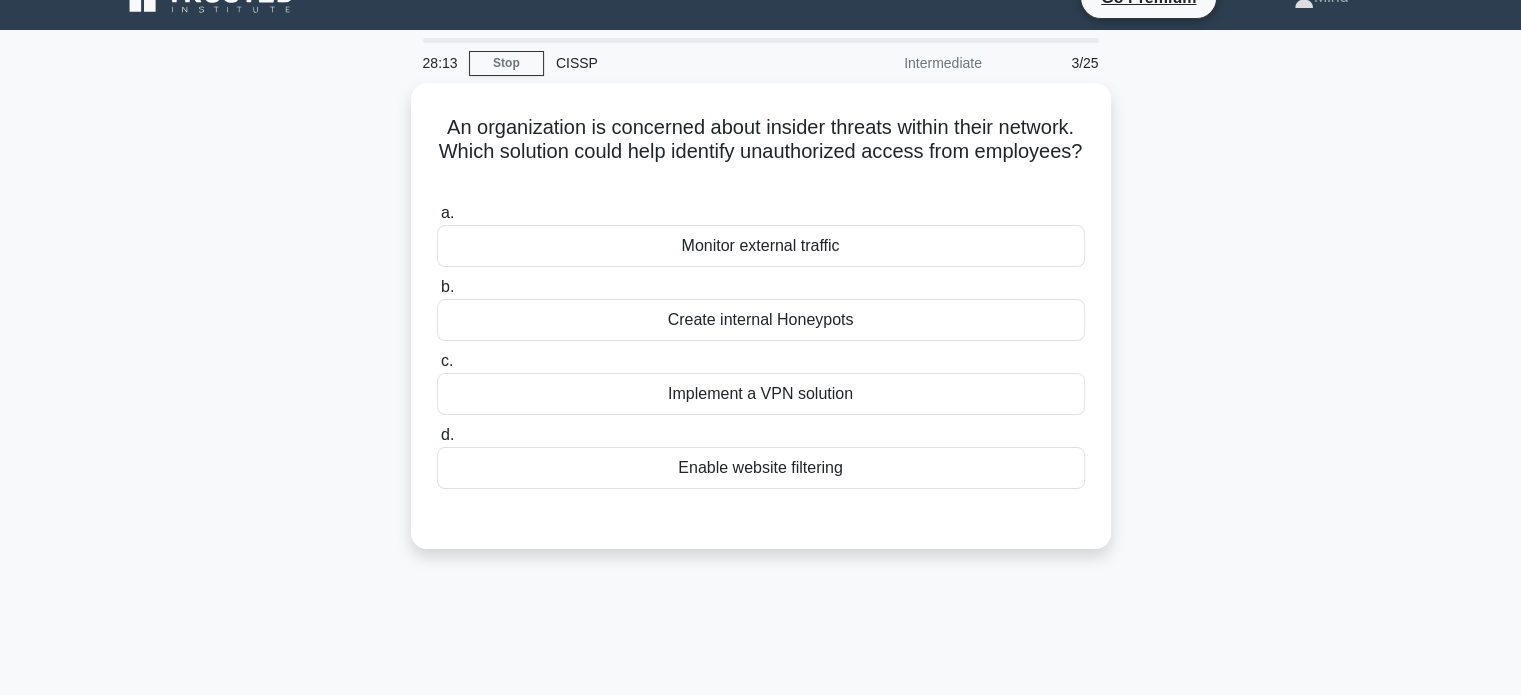 scroll, scrollTop: 0, scrollLeft: 0, axis: both 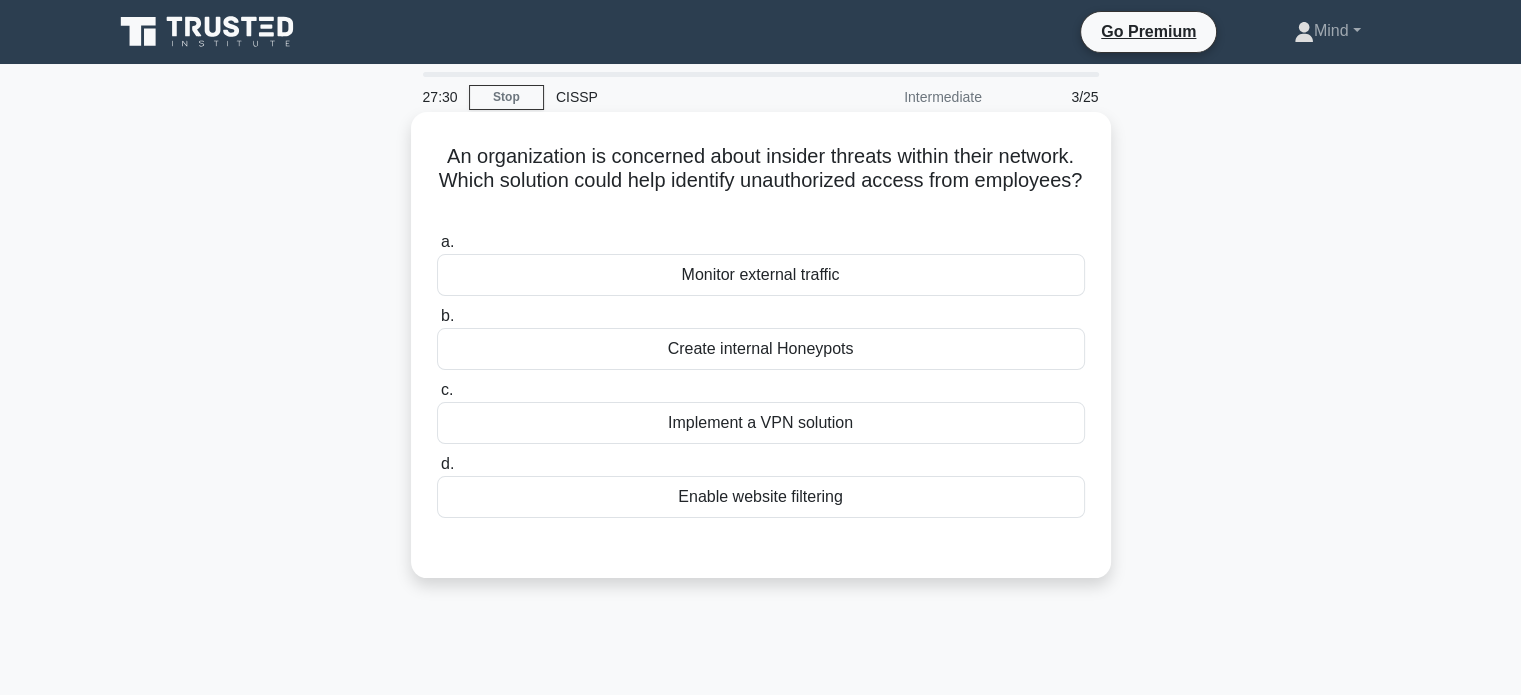 click on "Implement a VPN solution" at bounding box center (761, 423) 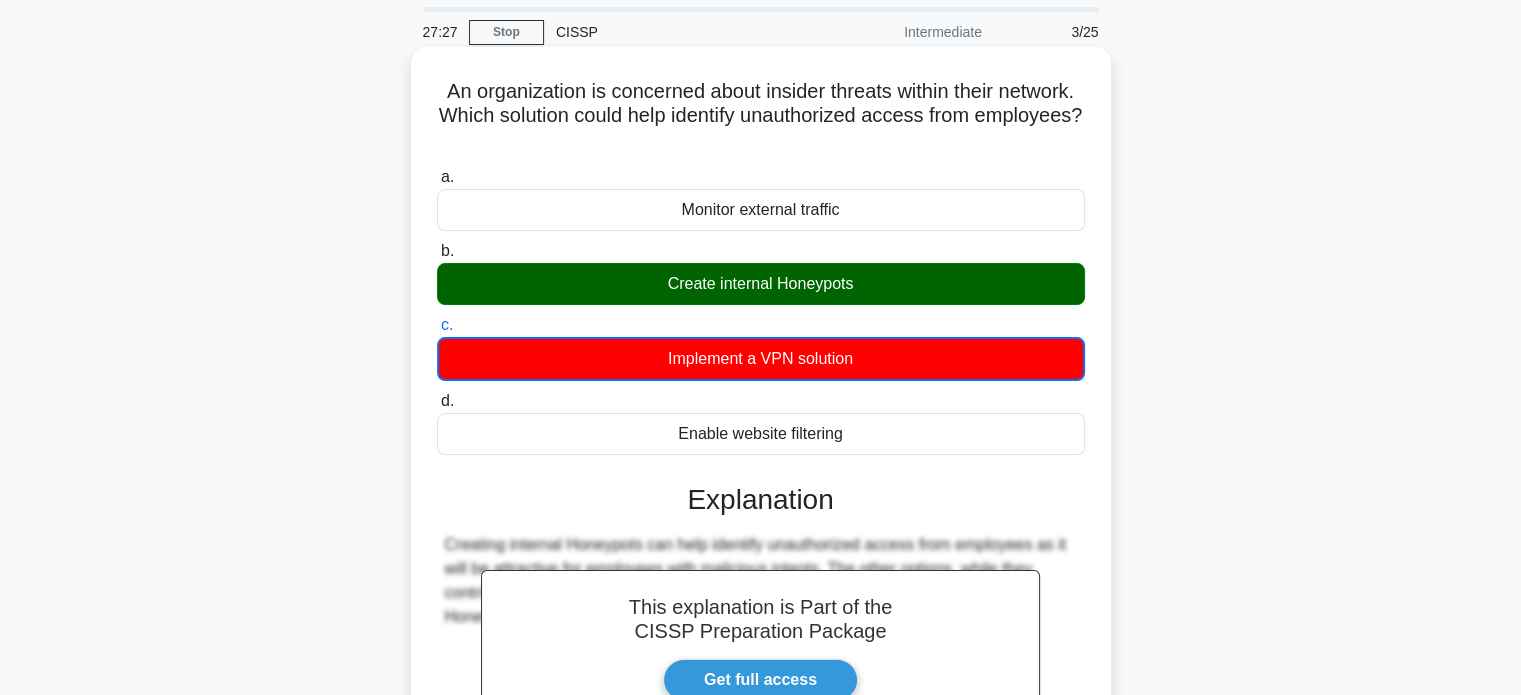 scroll, scrollTop: 100, scrollLeft: 0, axis: vertical 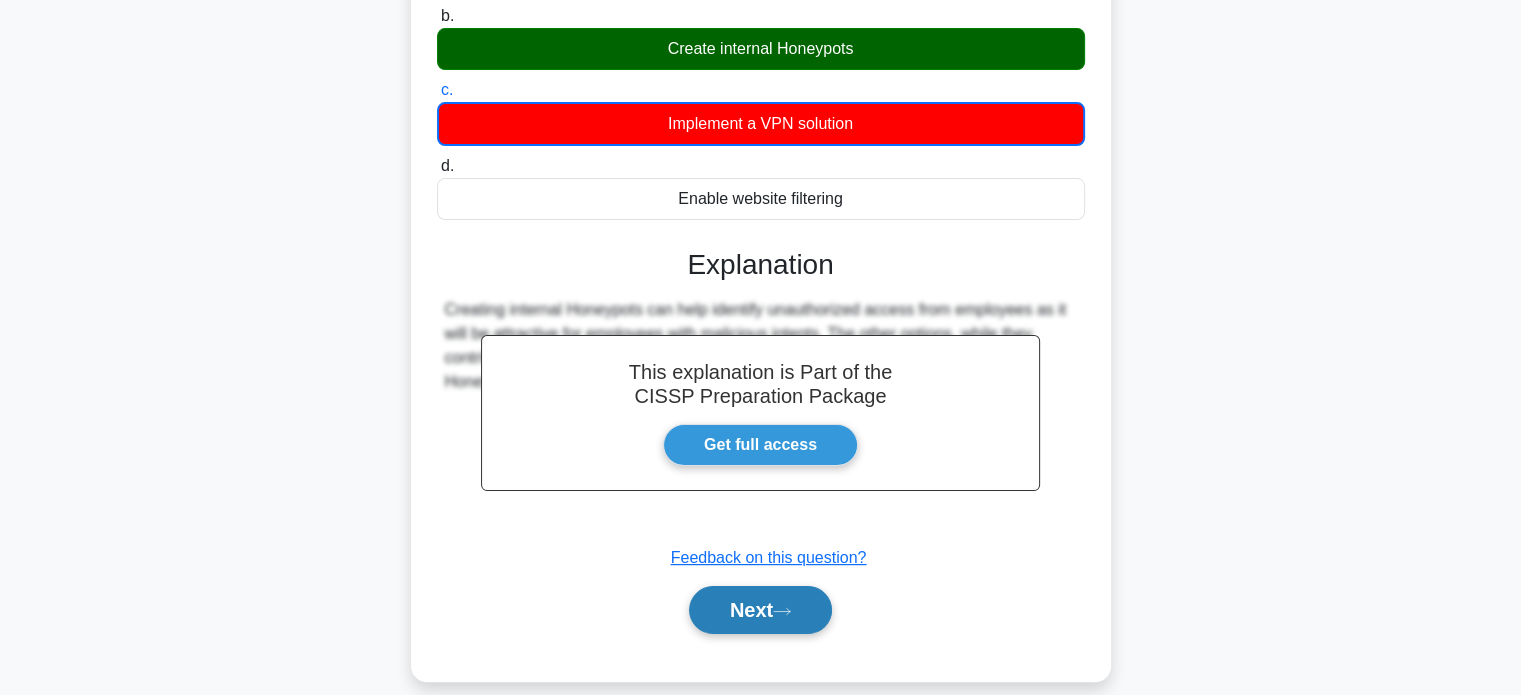 click on "Next" at bounding box center [760, 610] 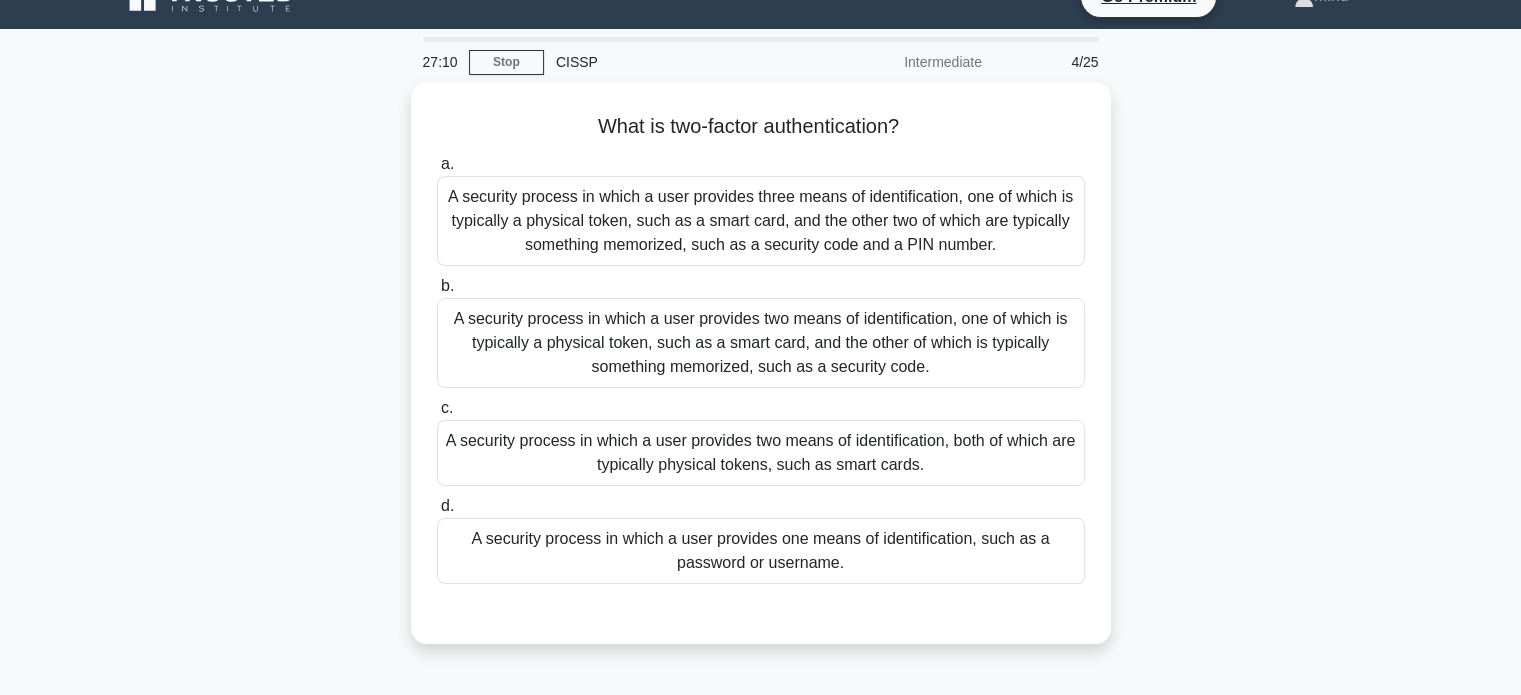 scroll, scrollTop: 0, scrollLeft: 0, axis: both 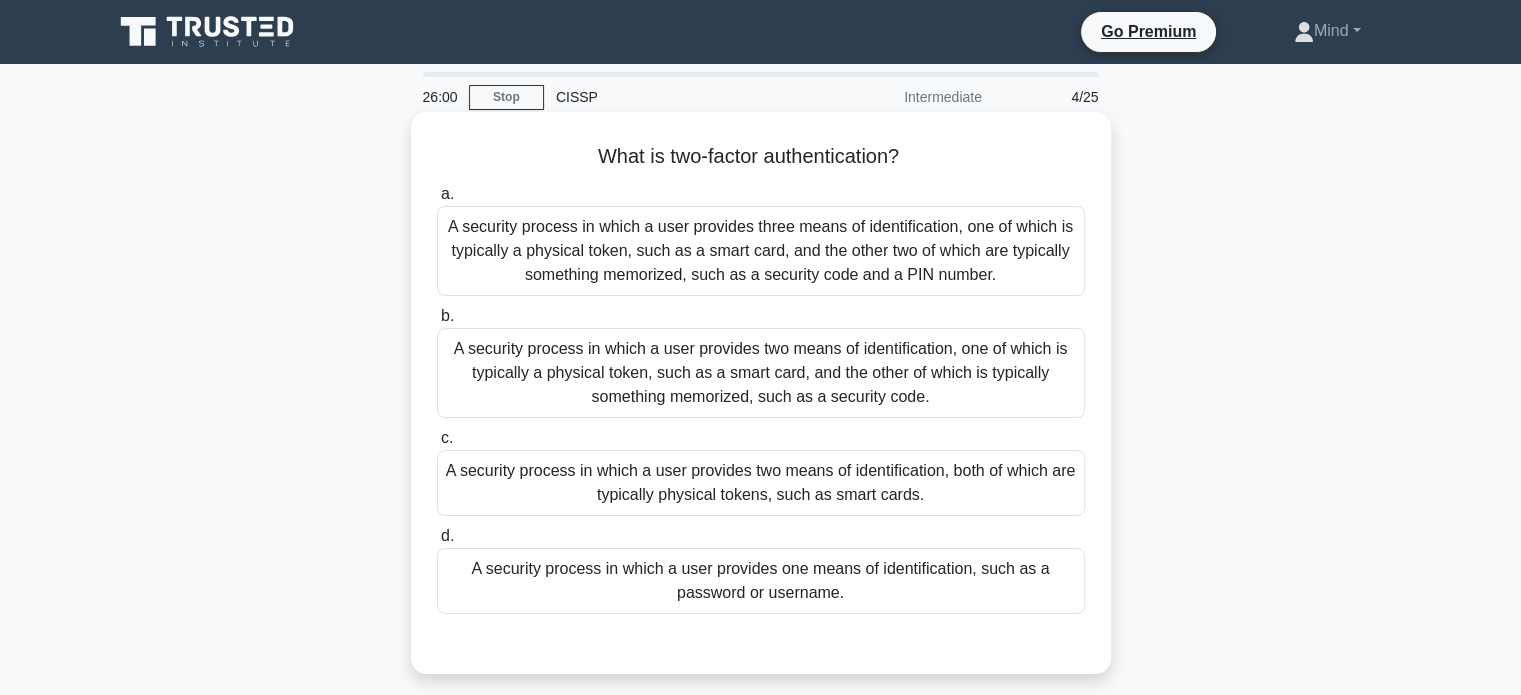 click on "A security process in which a user provides two means of identification, one of which is typically a physical token, such as a smart card, and the other of which is typically something memorized, such as a security code." at bounding box center (761, 373) 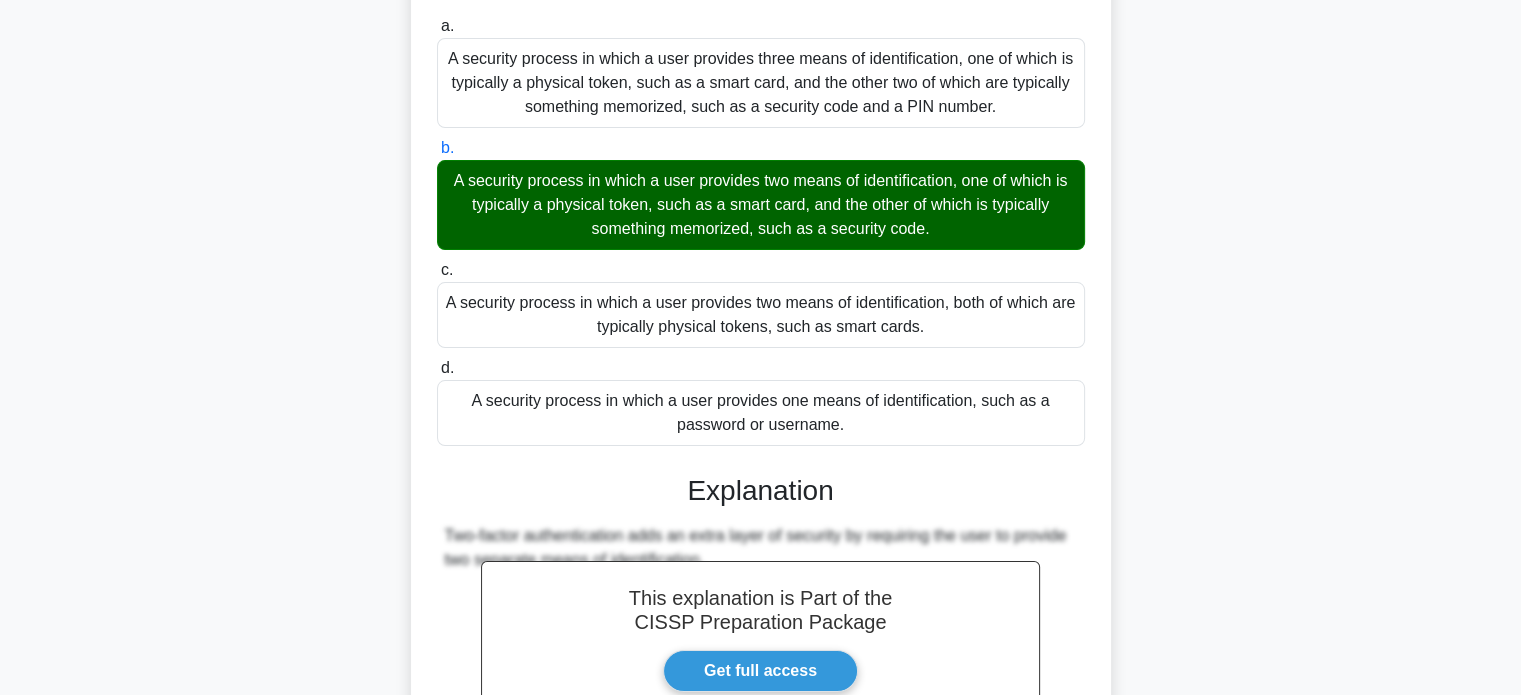 scroll, scrollTop: 200, scrollLeft: 0, axis: vertical 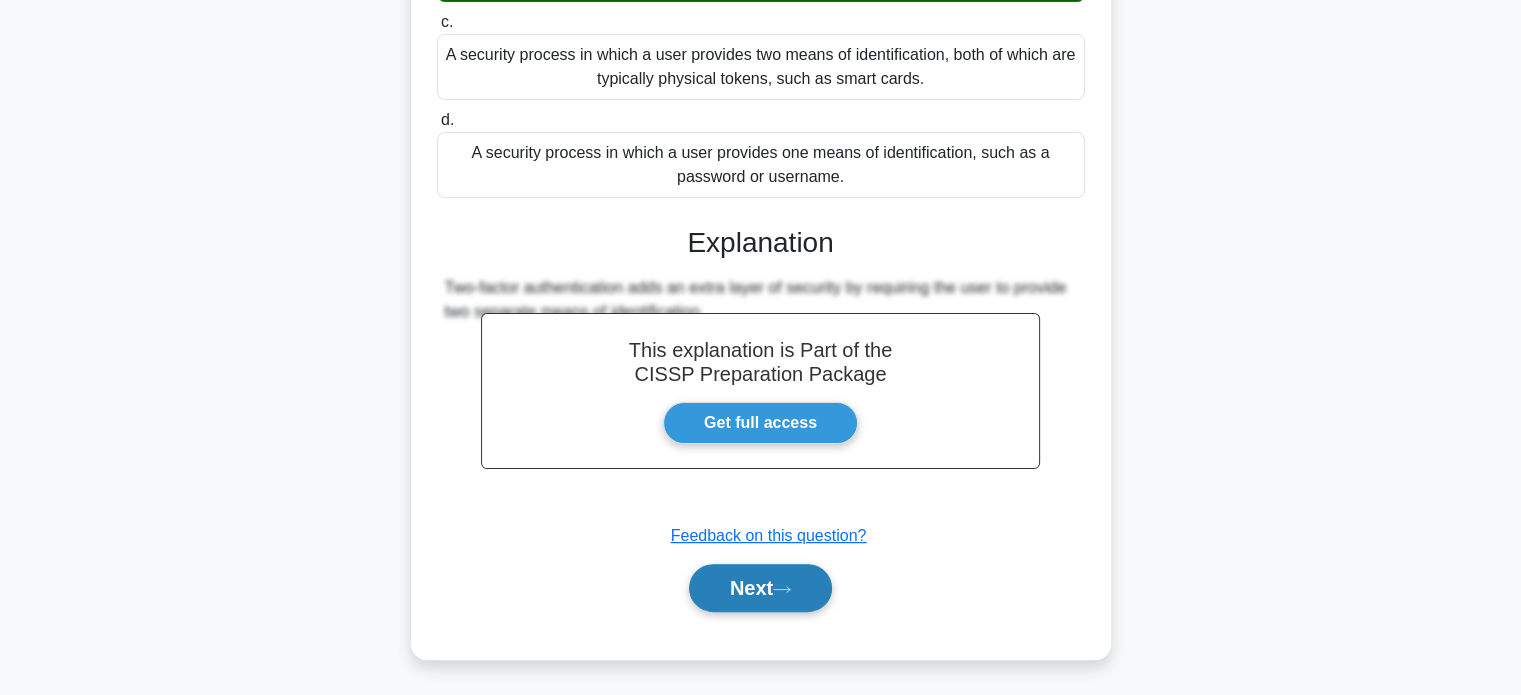 click on "Next" at bounding box center (760, 588) 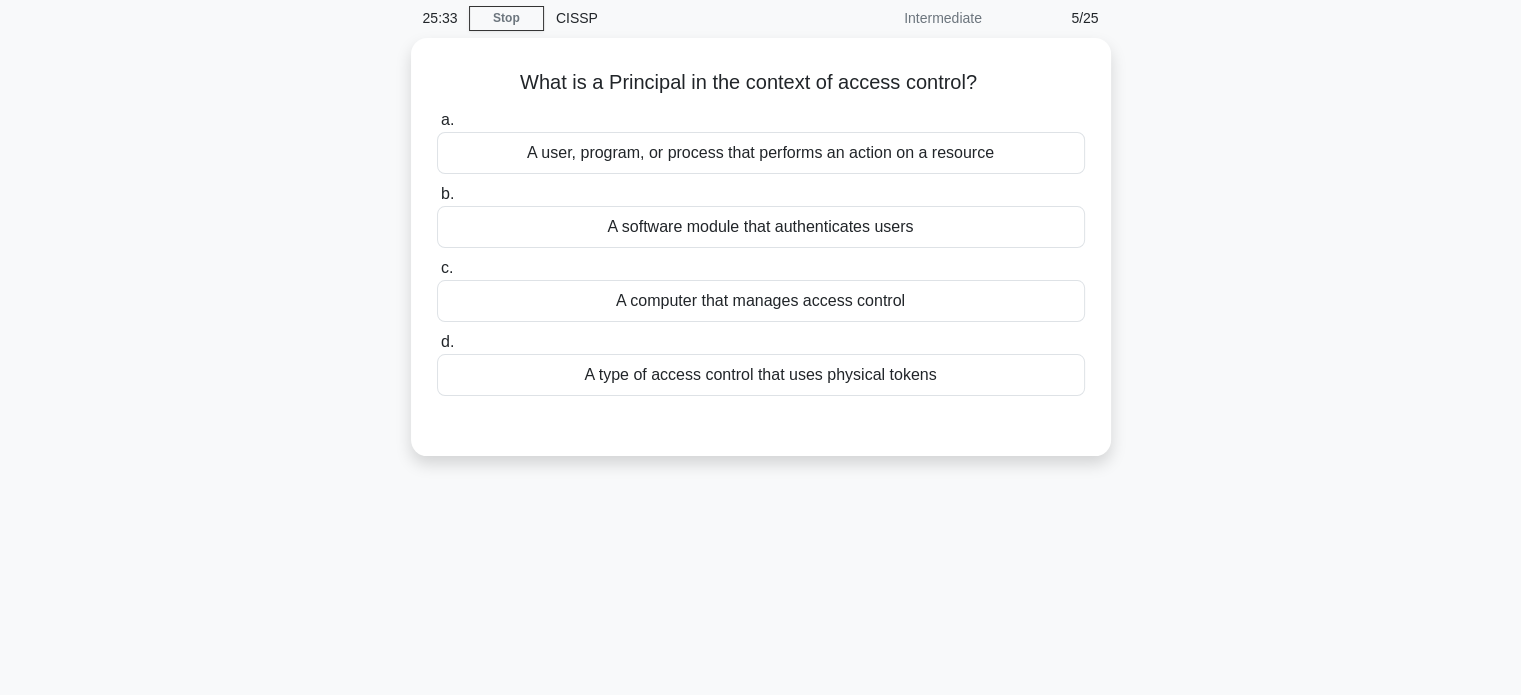 scroll, scrollTop: 0, scrollLeft: 0, axis: both 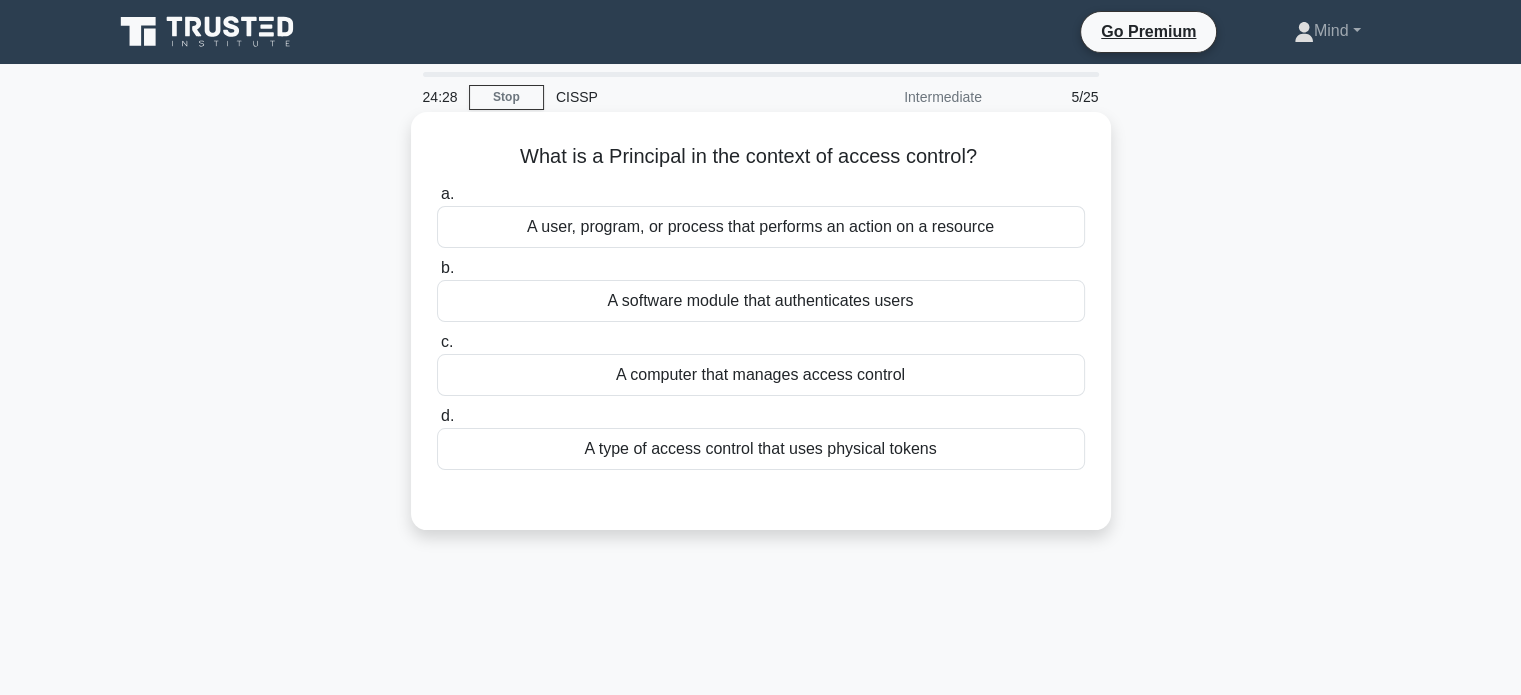 click on "A software module that authenticates users" at bounding box center (761, 301) 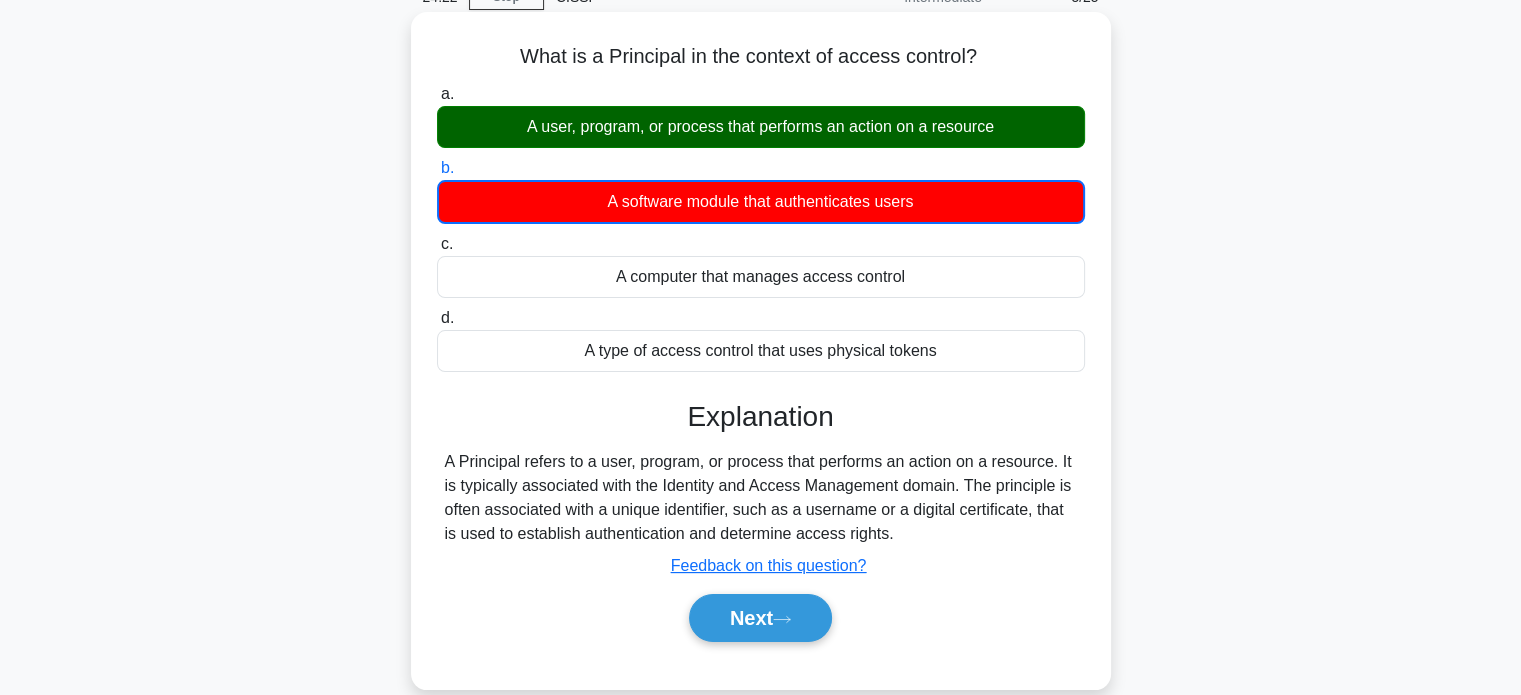 scroll, scrollTop: 0, scrollLeft: 0, axis: both 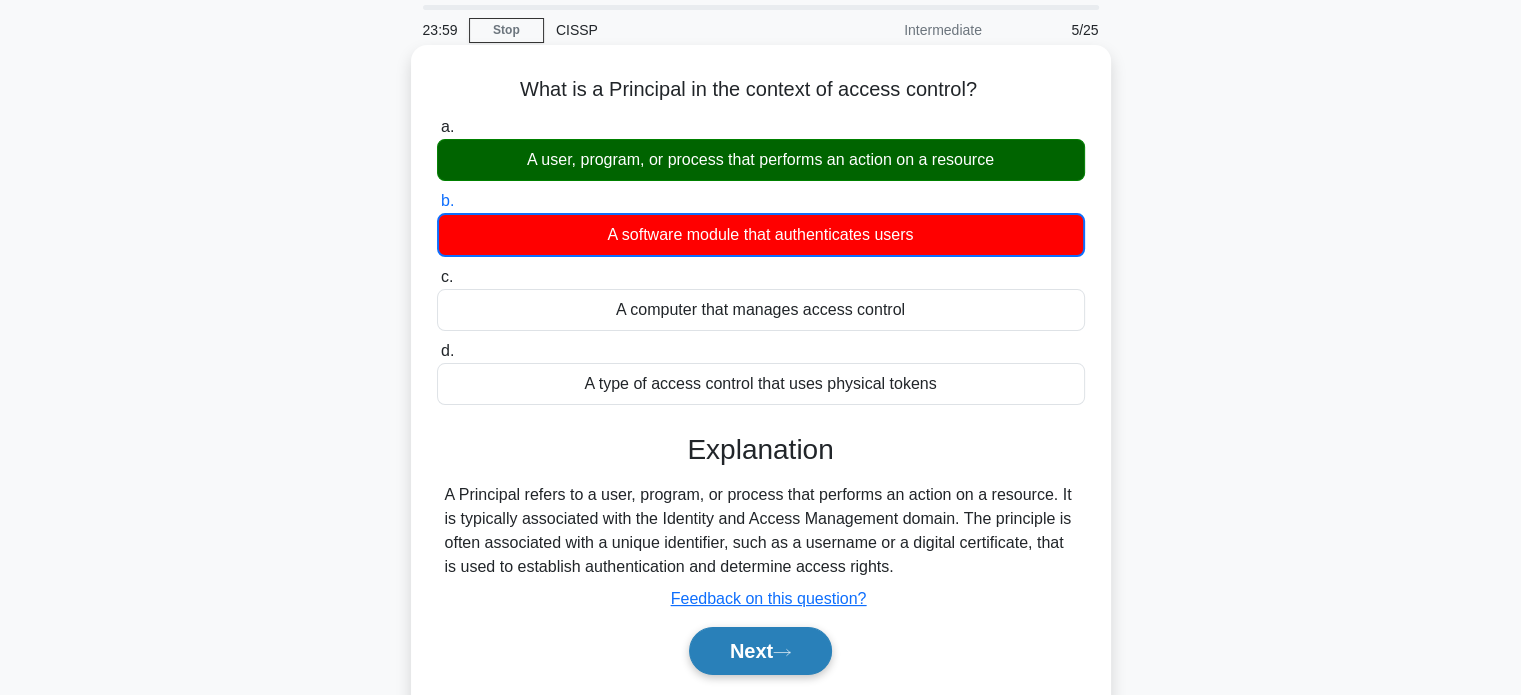 click on "Next" at bounding box center [760, 651] 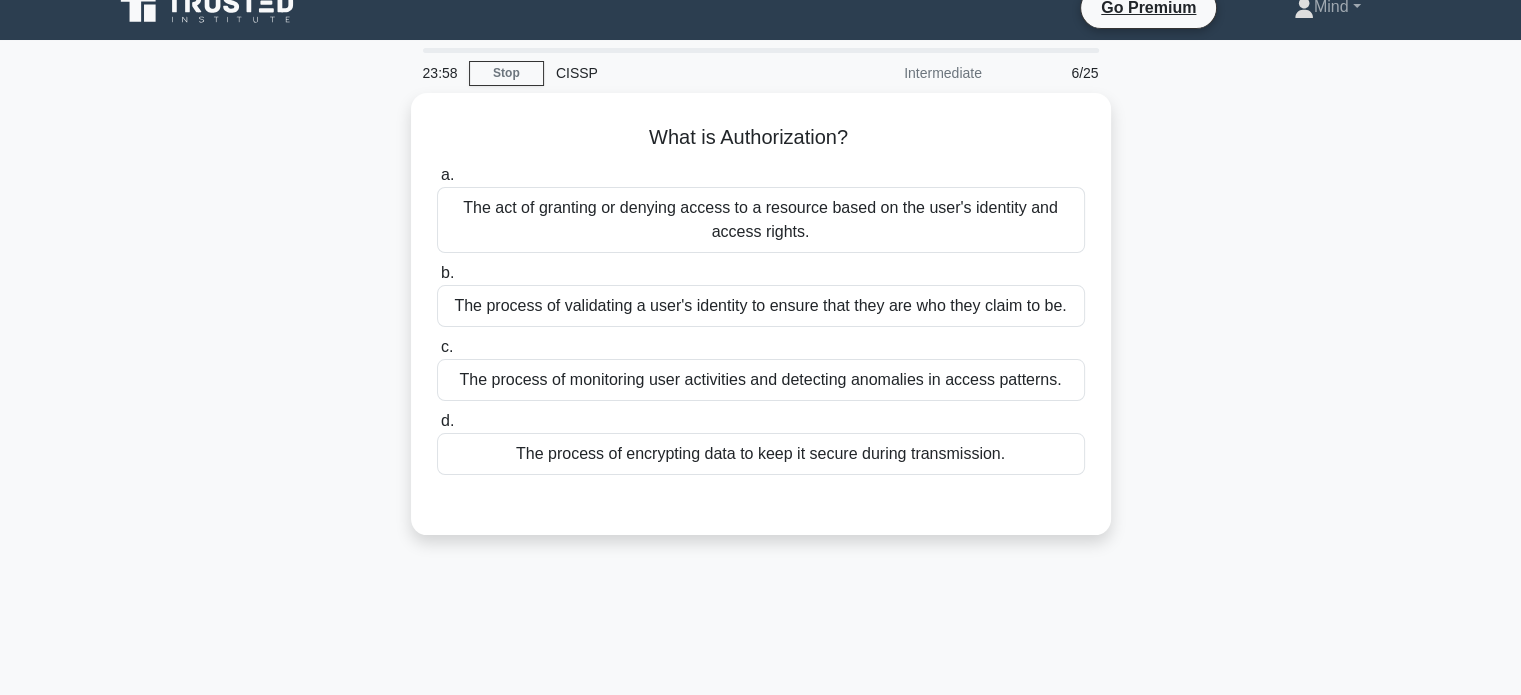 scroll, scrollTop: 0, scrollLeft: 0, axis: both 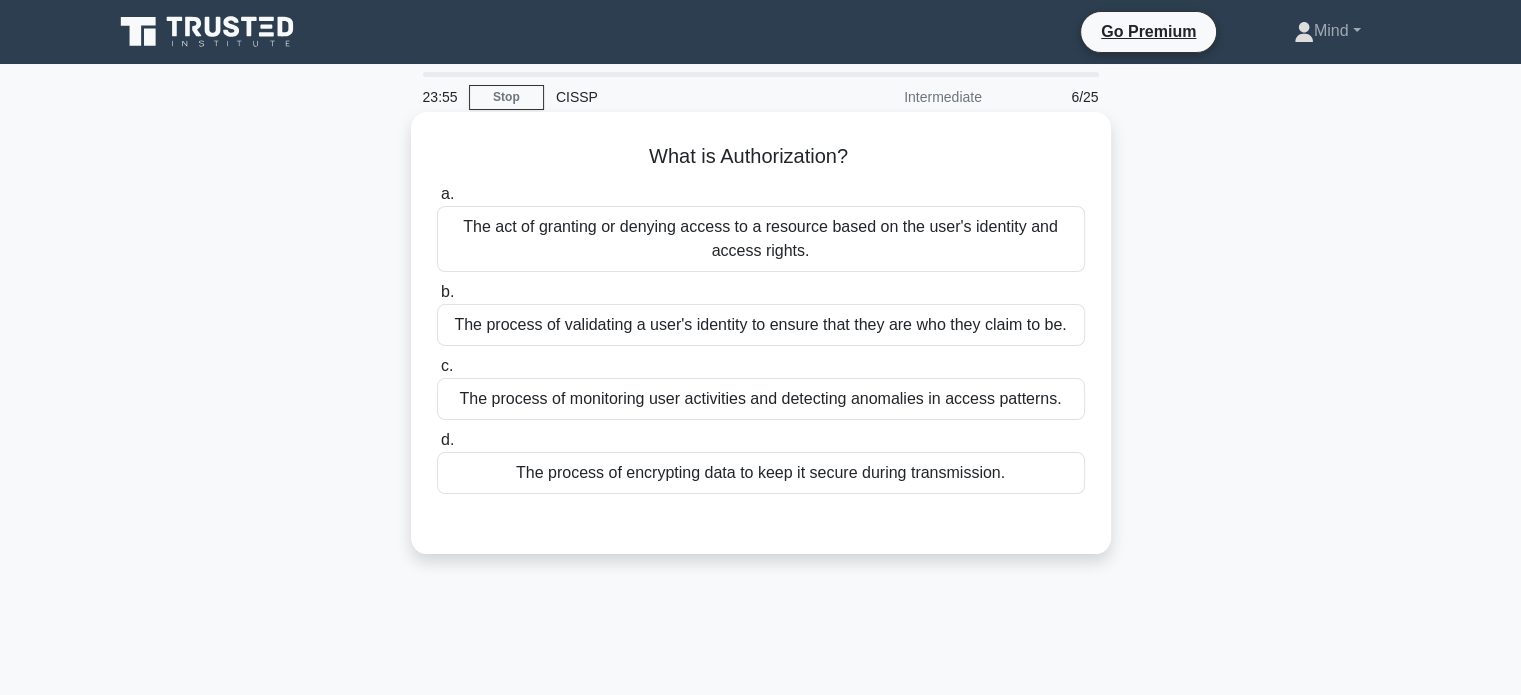 click at bounding box center [761, 514] 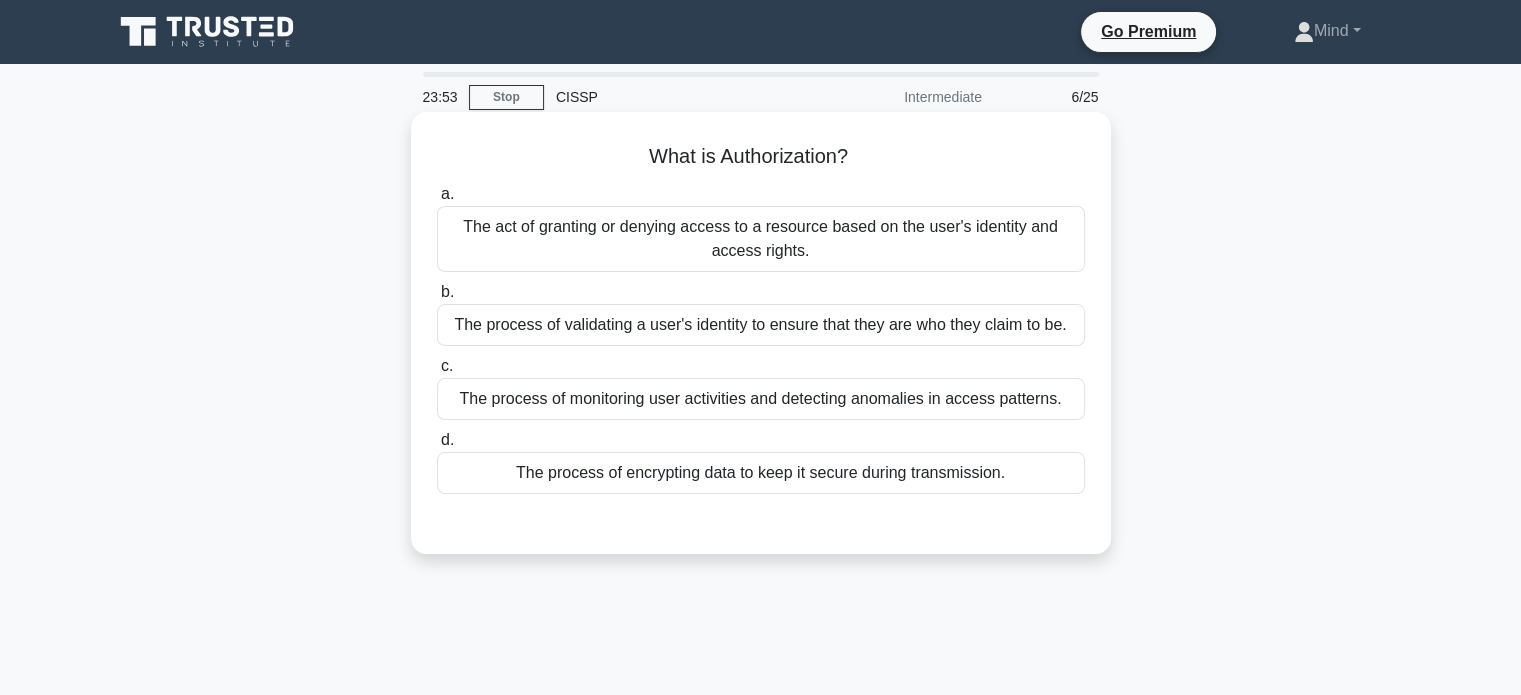 click at bounding box center (761, 514) 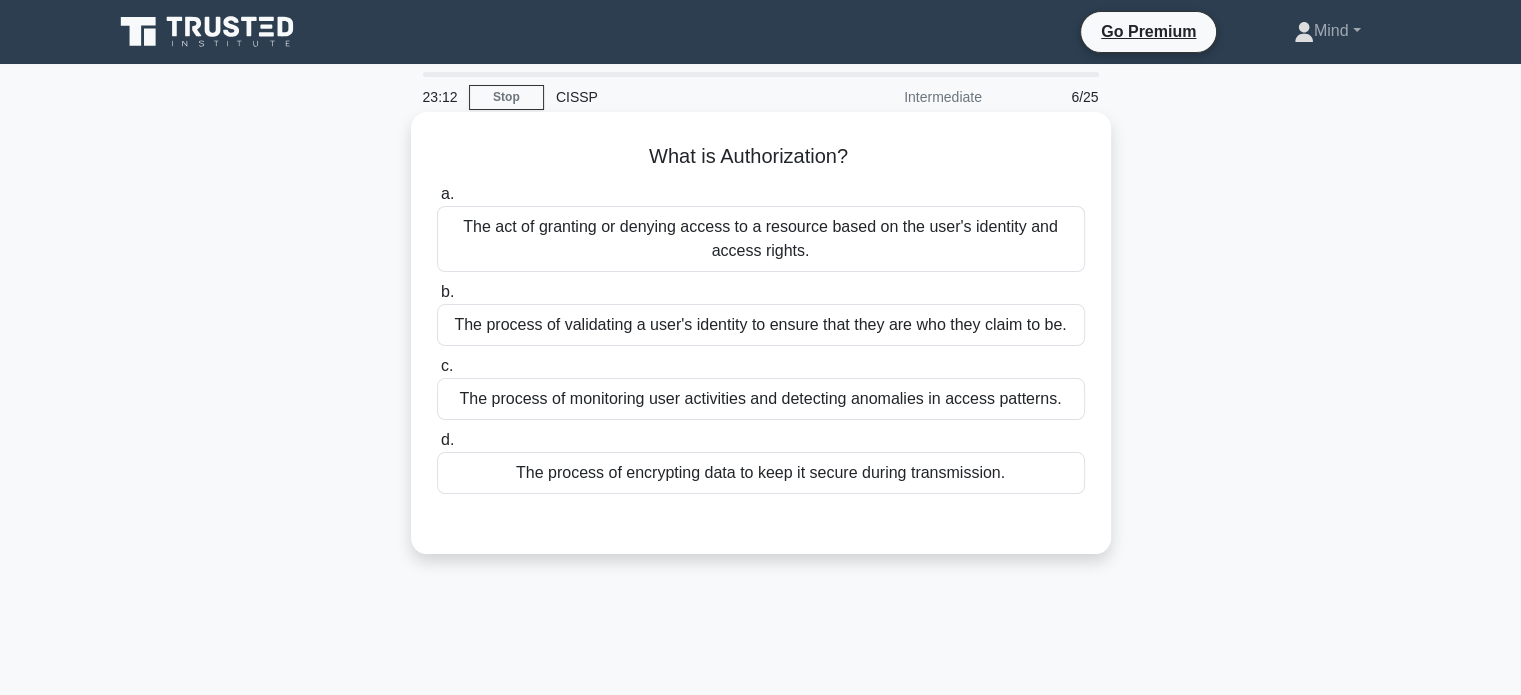click on "The act of granting or denying access to a resource based on the user's identity and access rights." at bounding box center [761, 239] 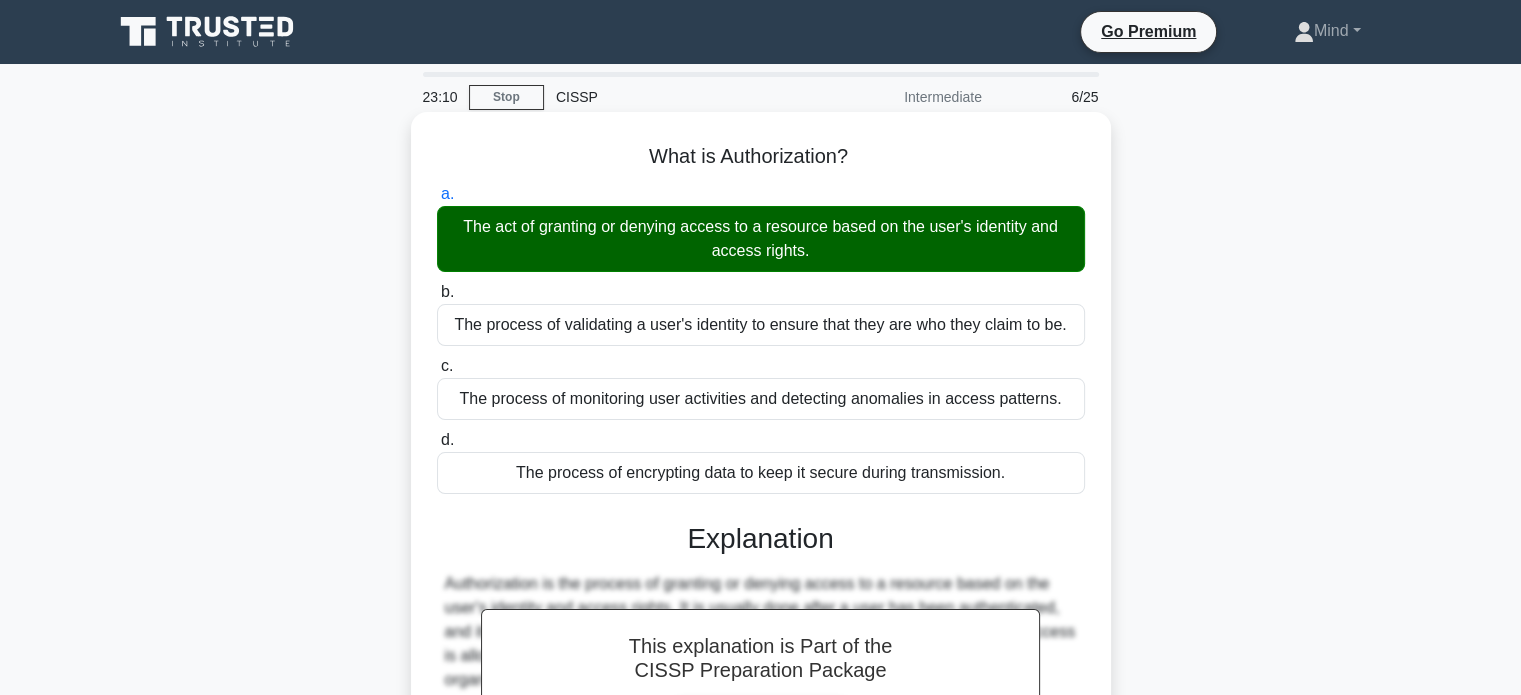scroll, scrollTop: 100, scrollLeft: 0, axis: vertical 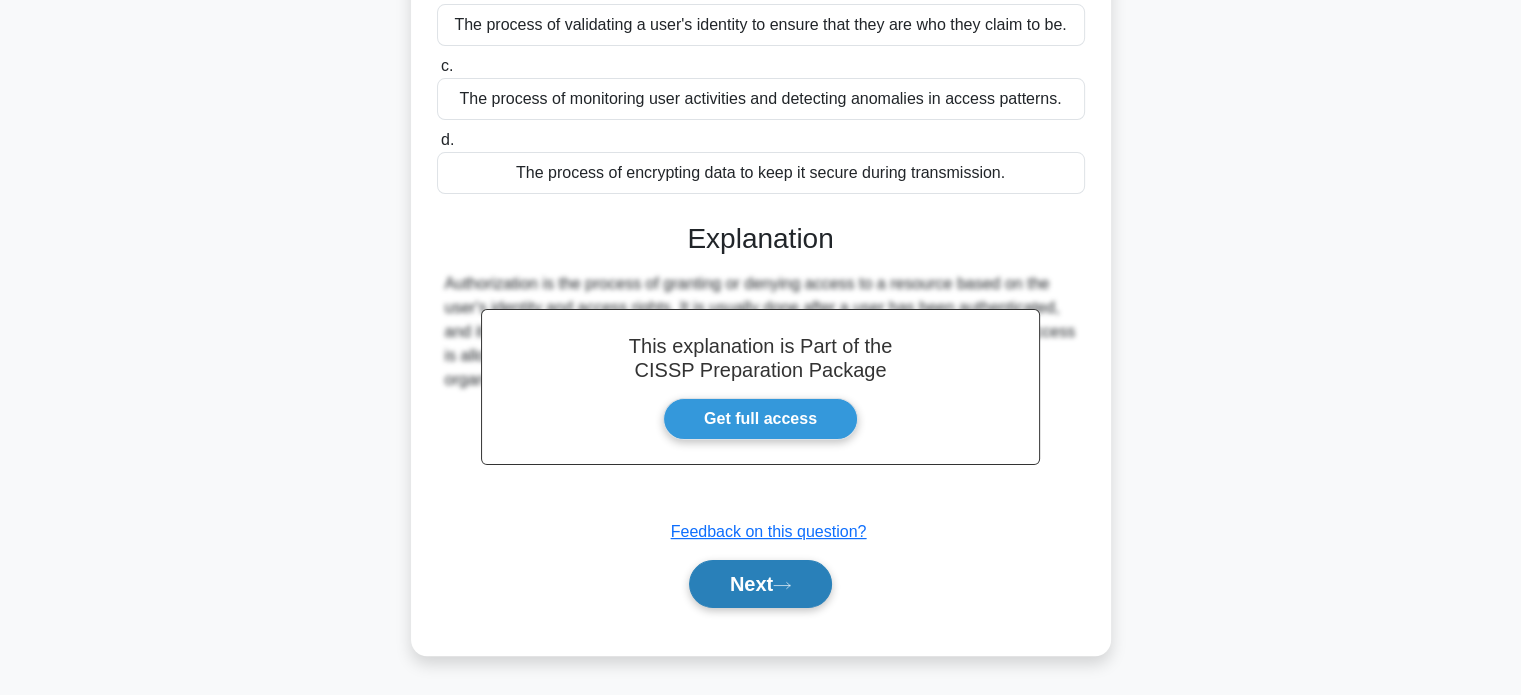 click on "Next" at bounding box center [760, 584] 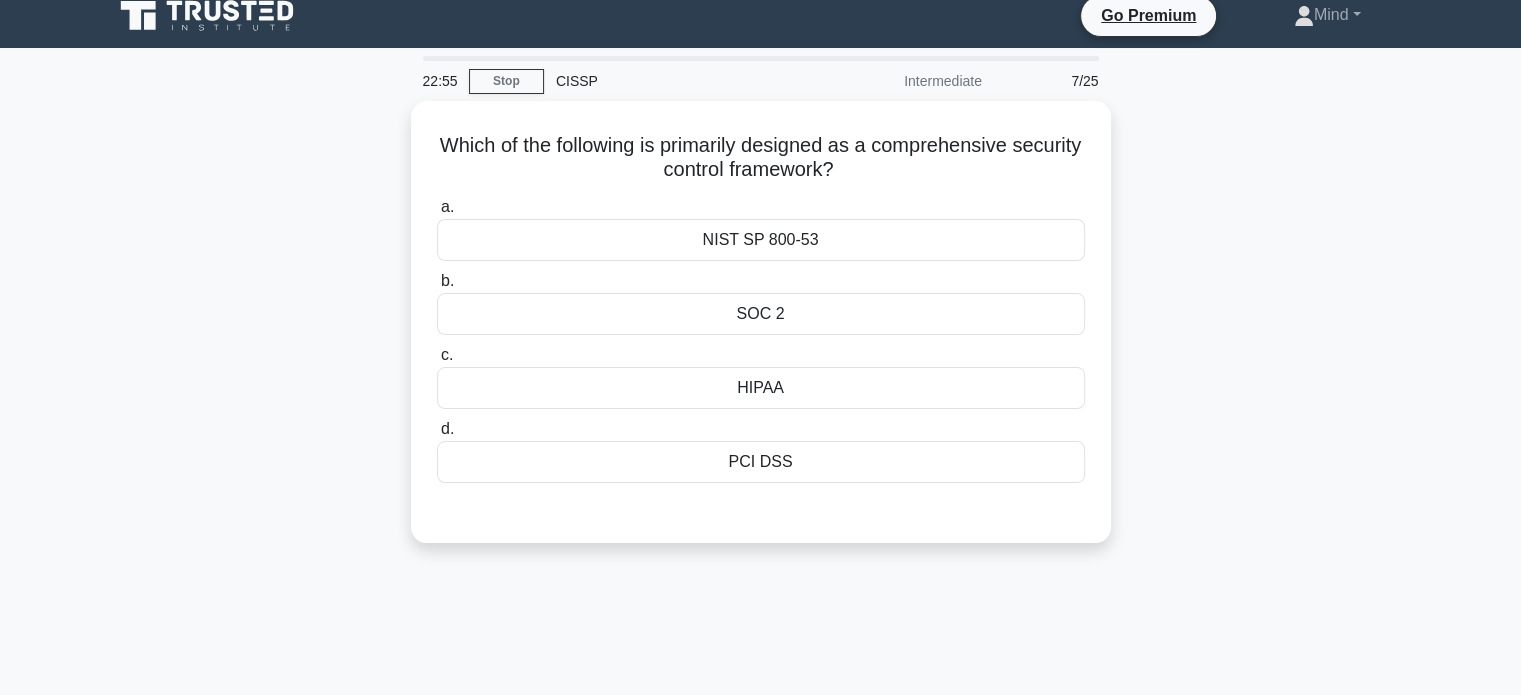 scroll, scrollTop: 0, scrollLeft: 0, axis: both 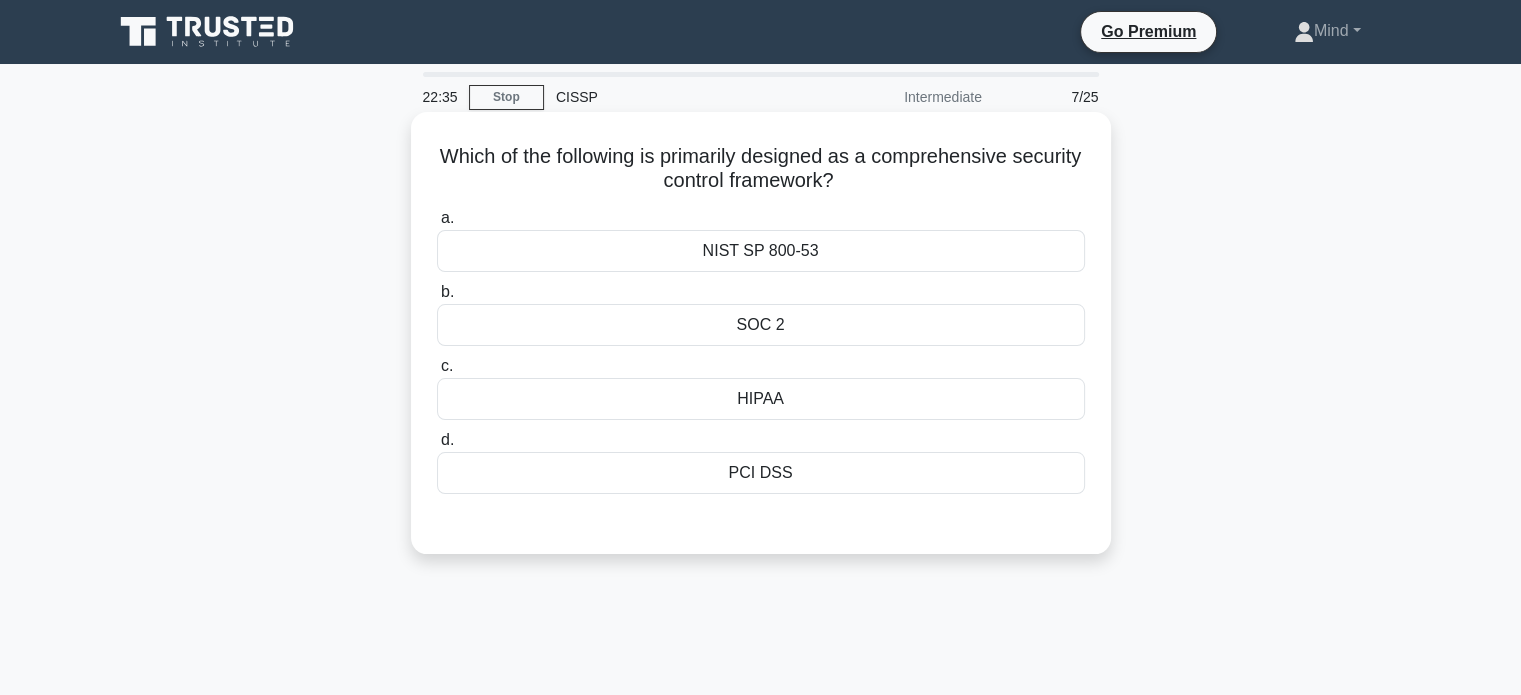 click on "NIST SP 800-53" at bounding box center [761, 251] 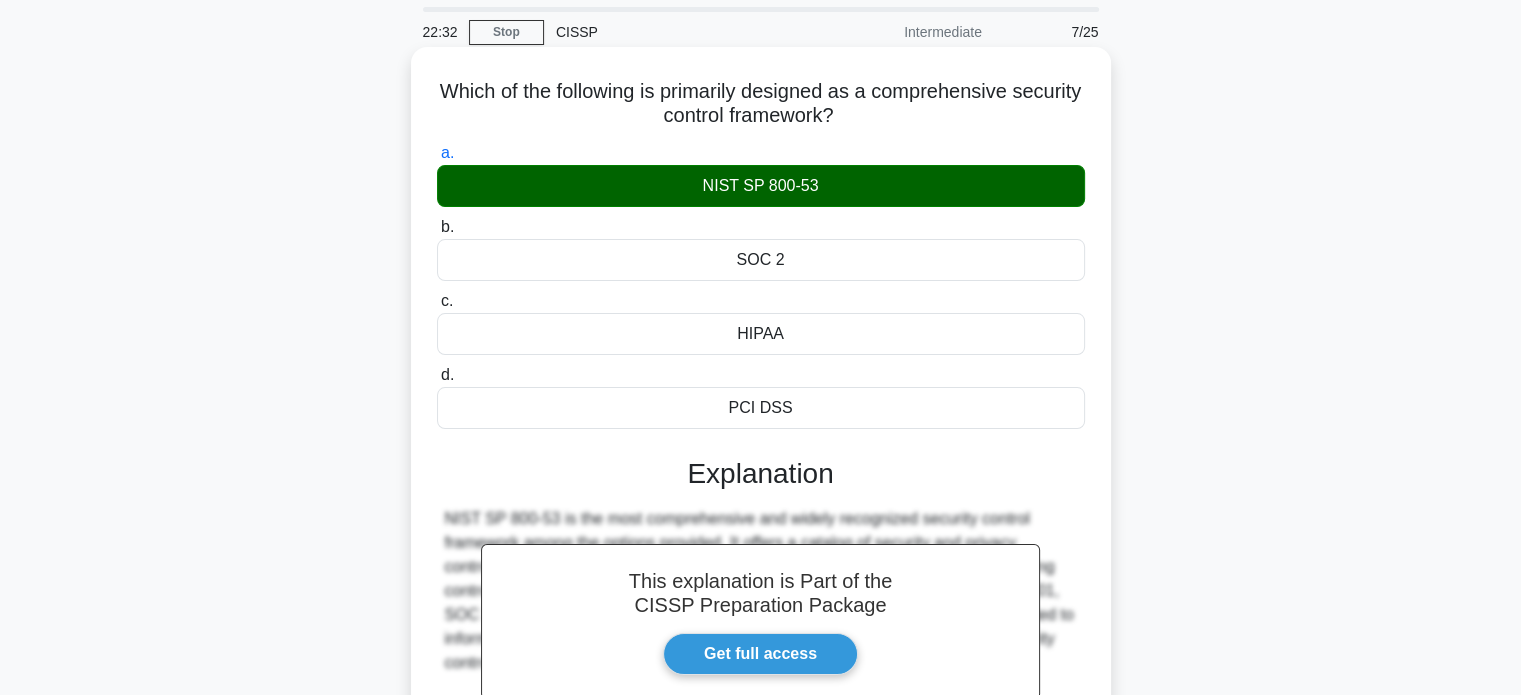 scroll, scrollTop: 100, scrollLeft: 0, axis: vertical 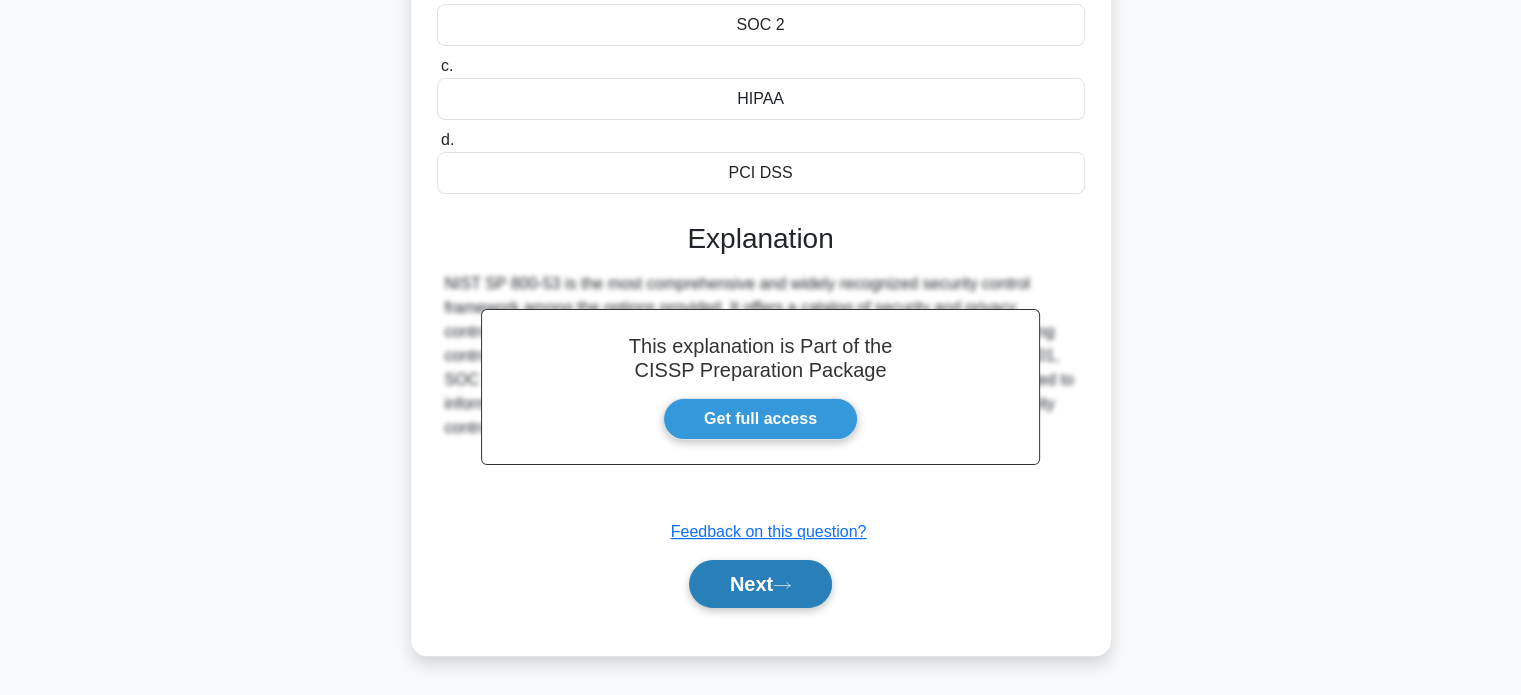 click on "Next" at bounding box center [760, 584] 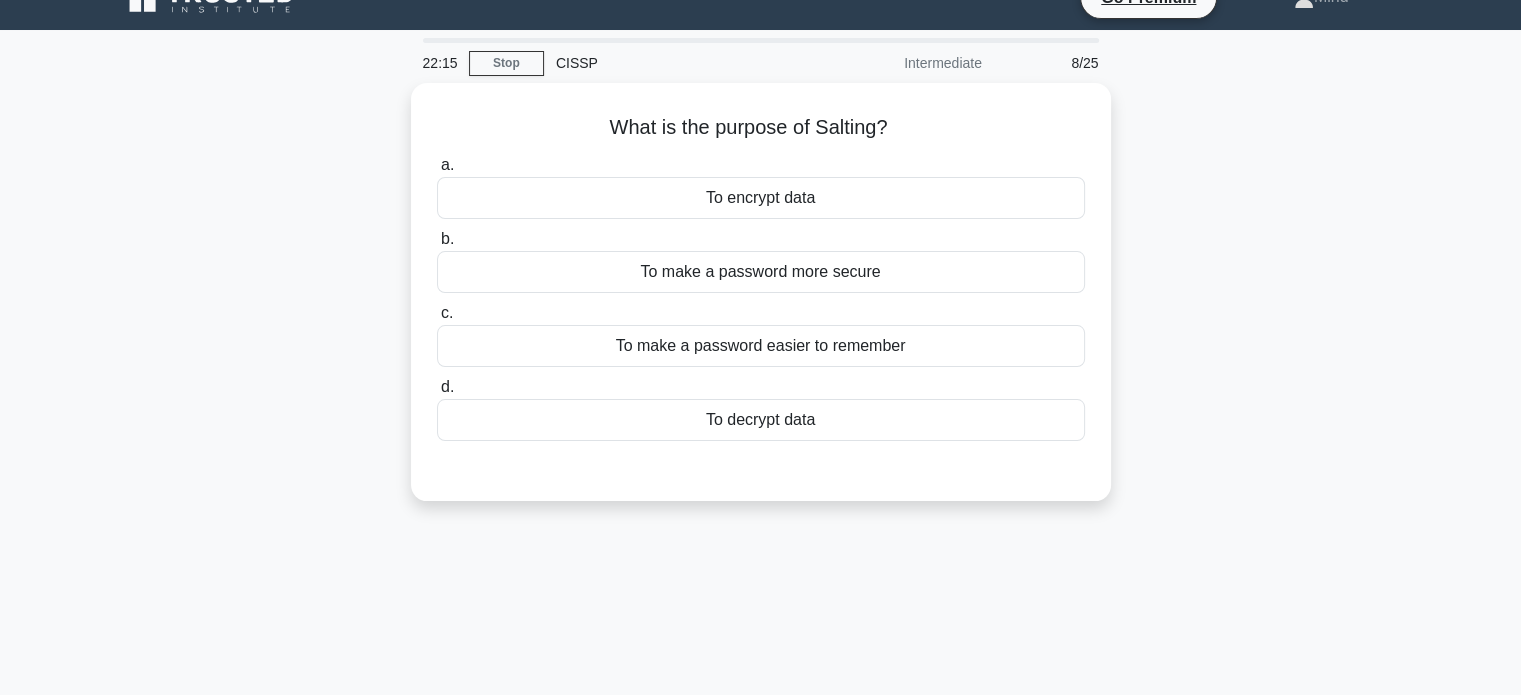 scroll, scrollTop: 0, scrollLeft: 0, axis: both 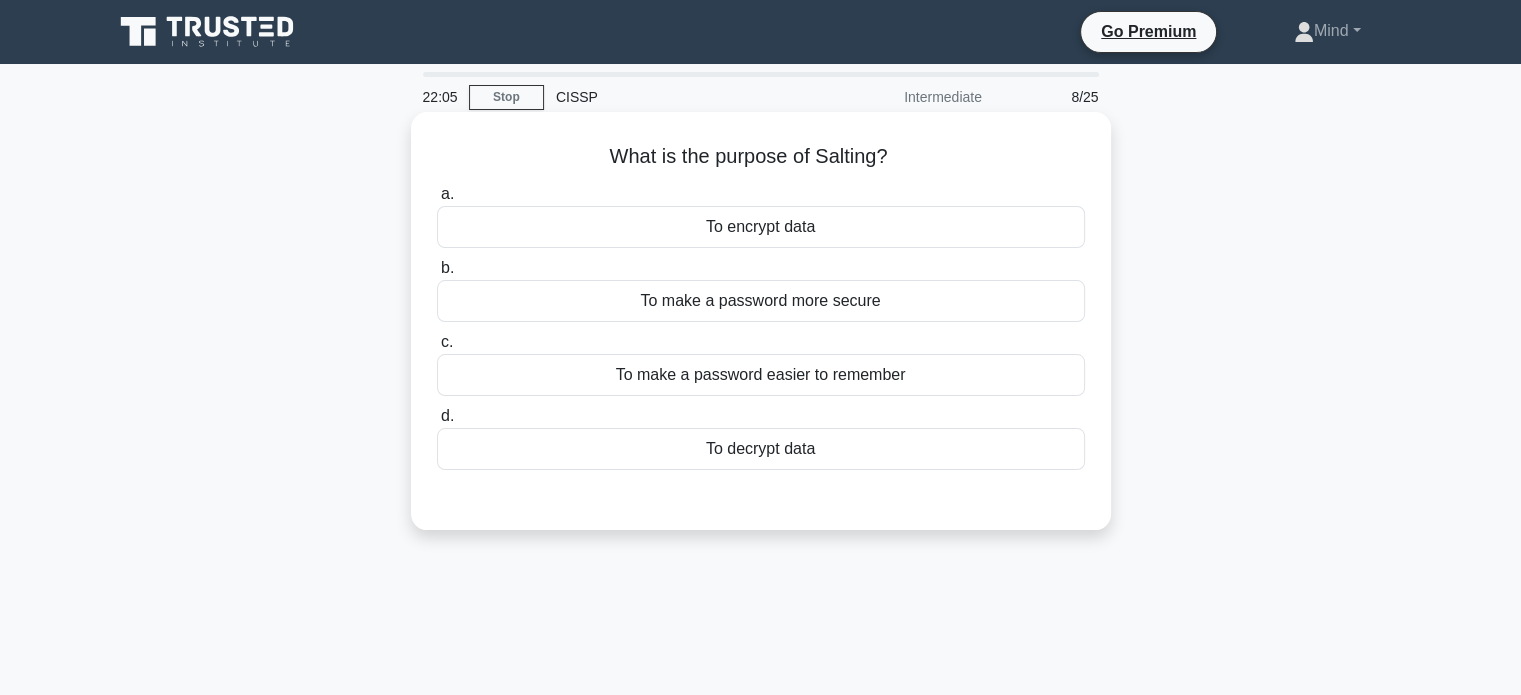 click on "To encrypt data" at bounding box center (761, 227) 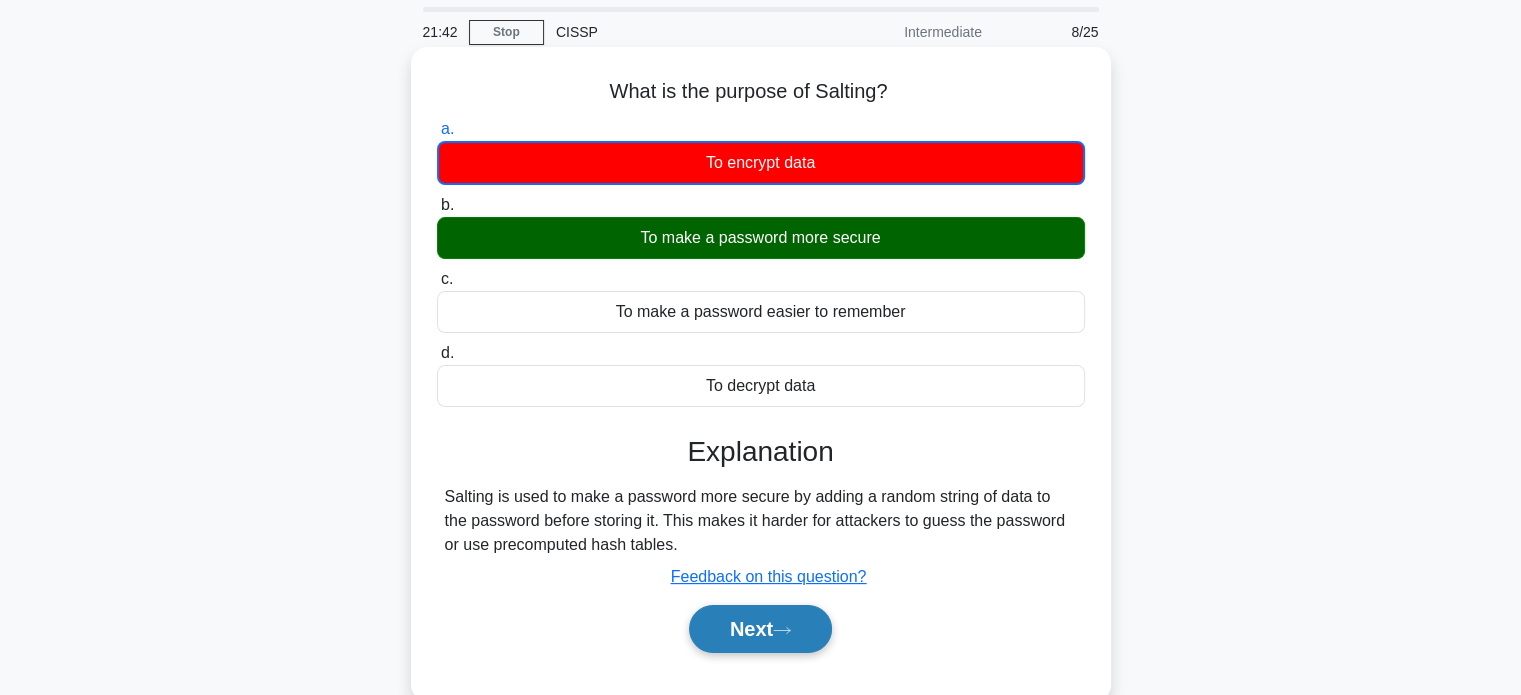 scroll, scrollTop: 100, scrollLeft: 0, axis: vertical 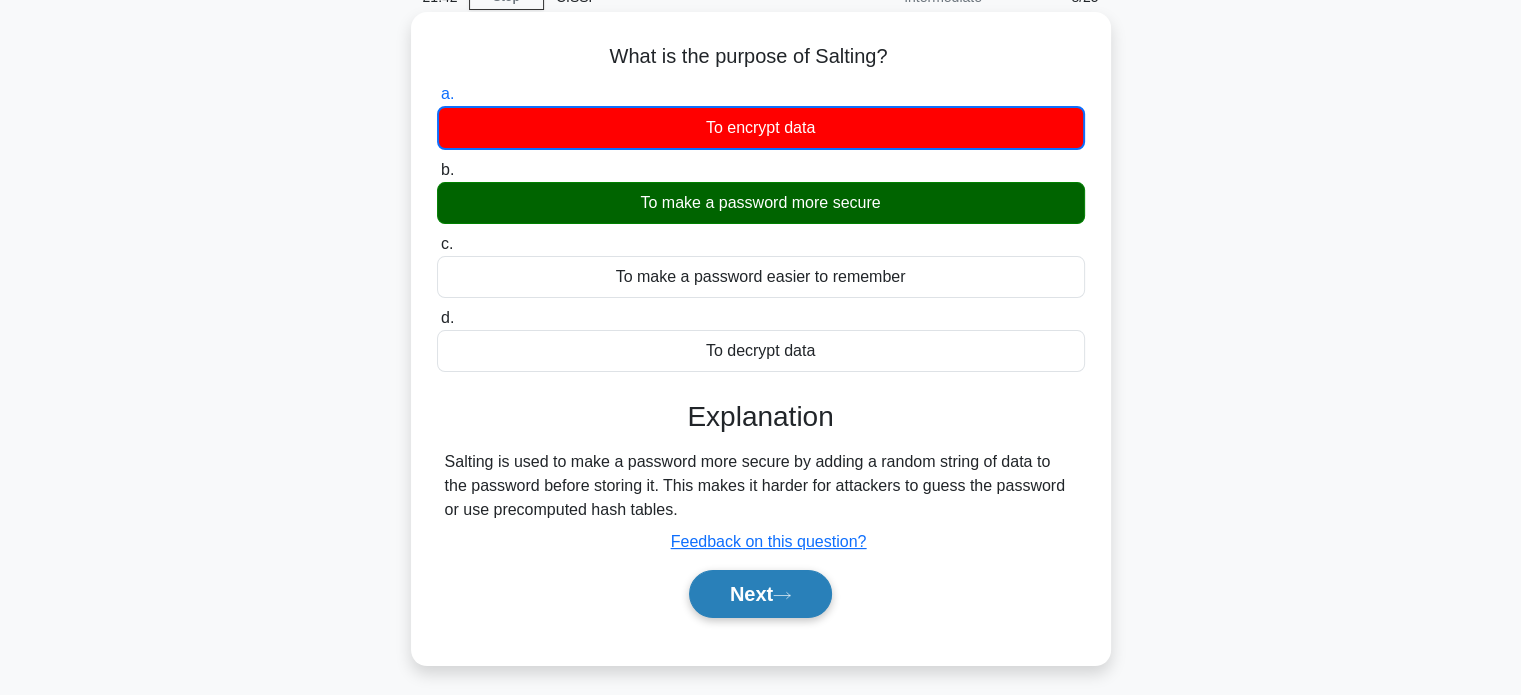 click on "Next" at bounding box center [760, 594] 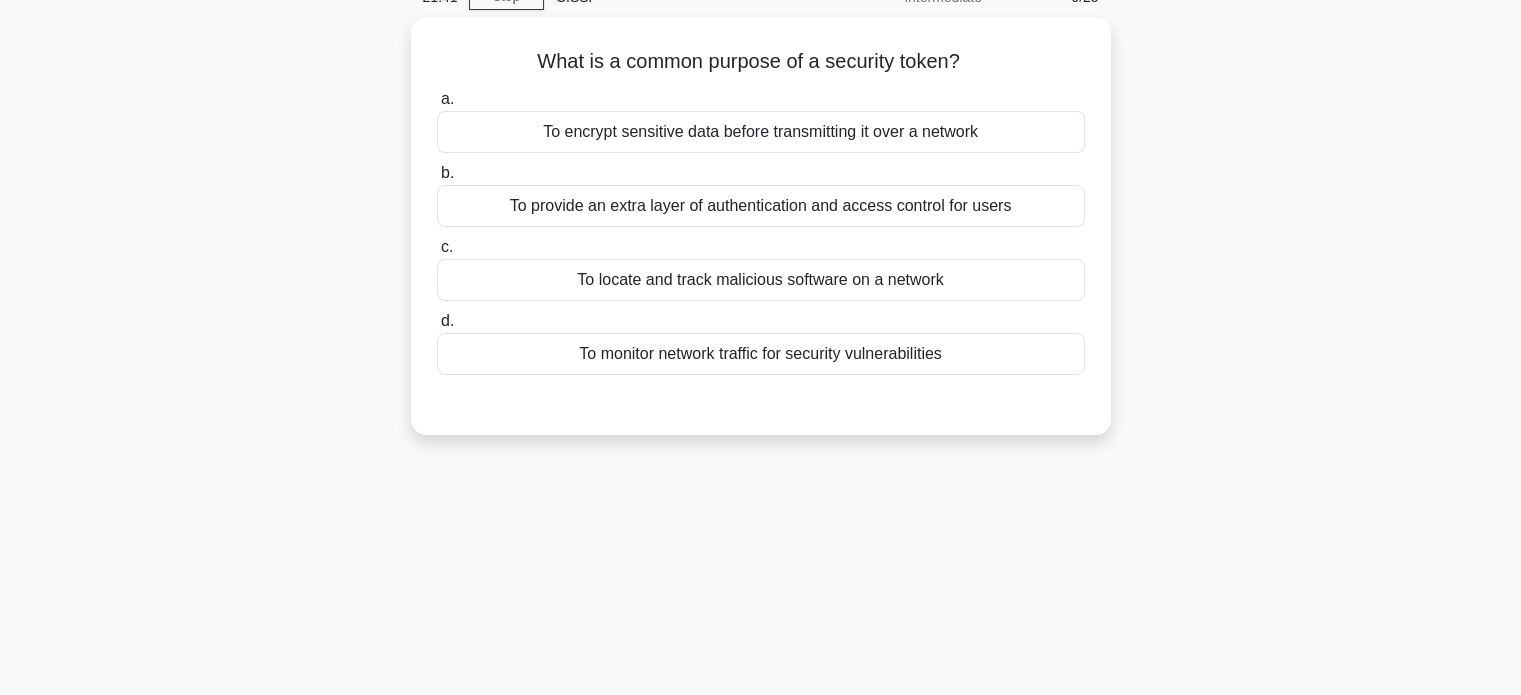 scroll, scrollTop: 0, scrollLeft: 0, axis: both 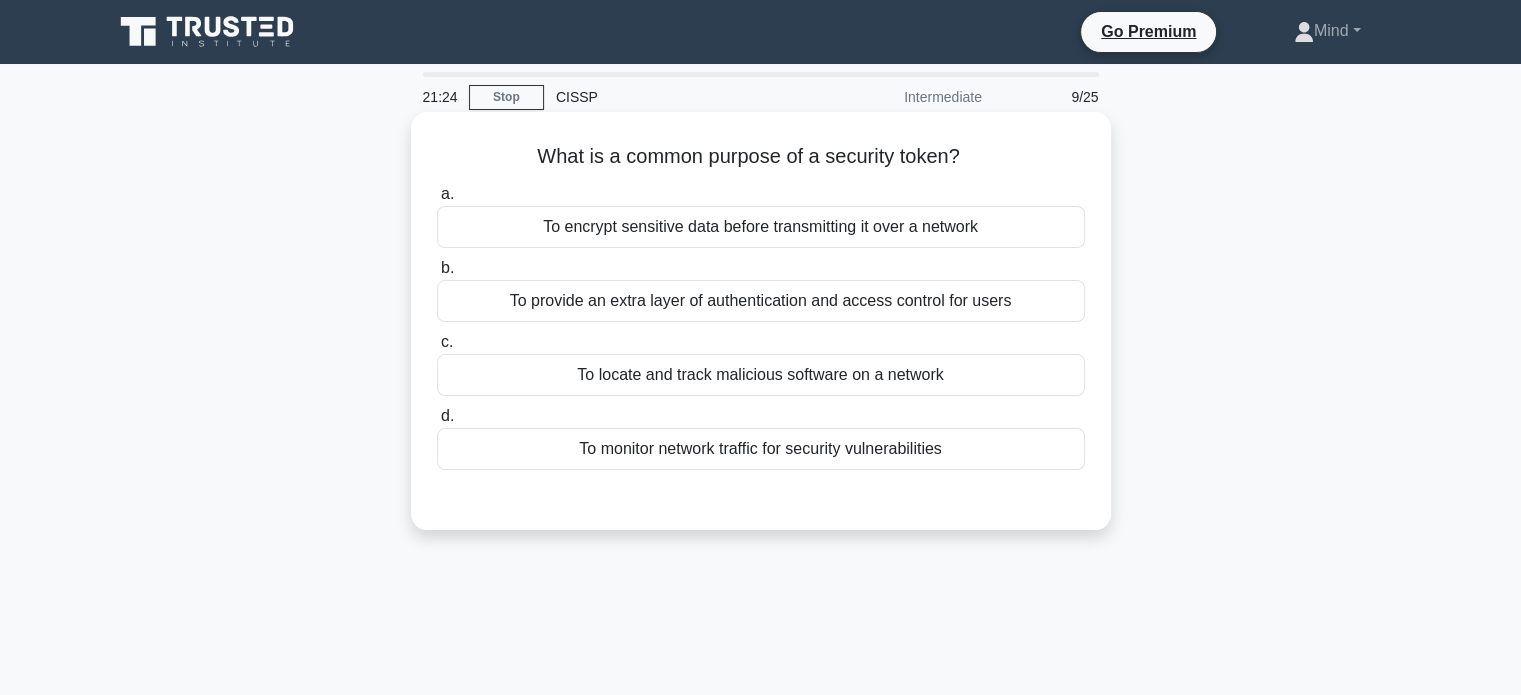 click on "To encrypt sensitive data before transmitting it over a network" at bounding box center (761, 227) 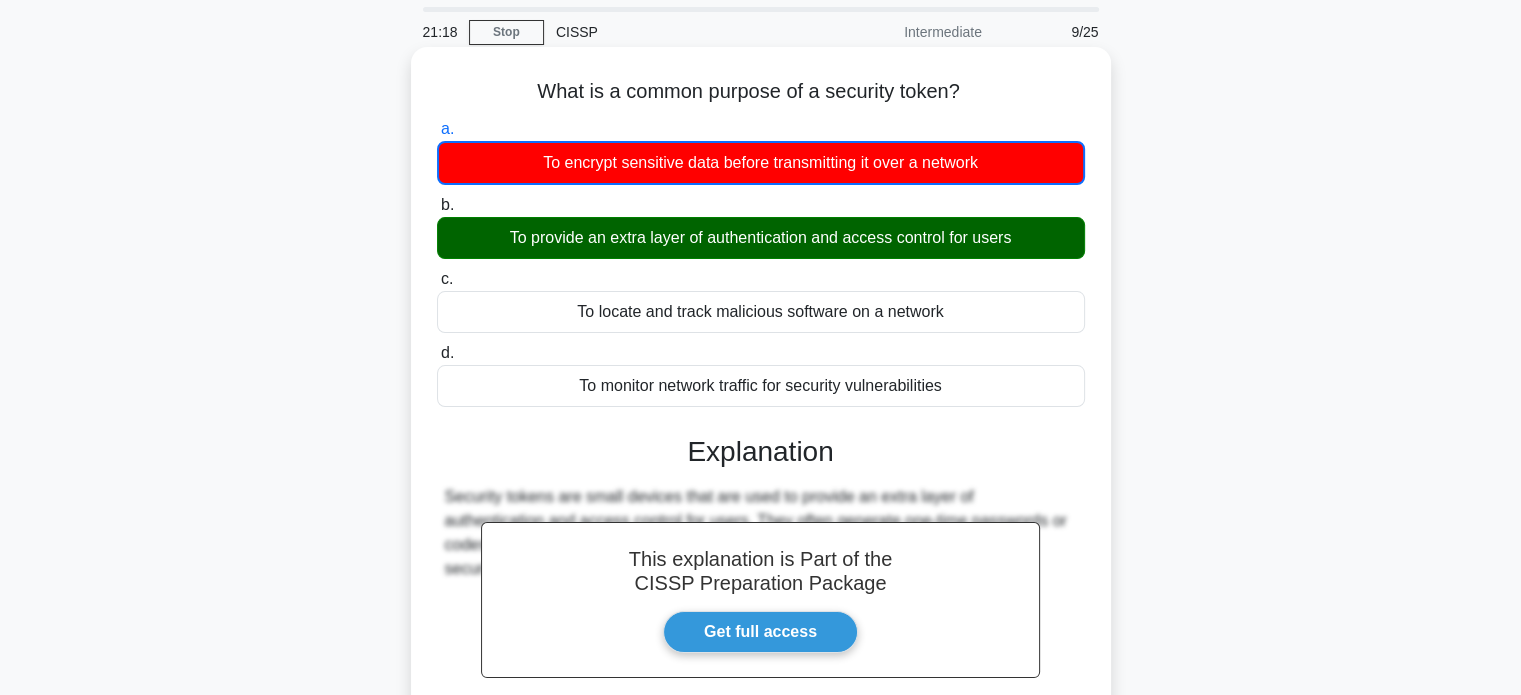 scroll, scrollTop: 100, scrollLeft: 0, axis: vertical 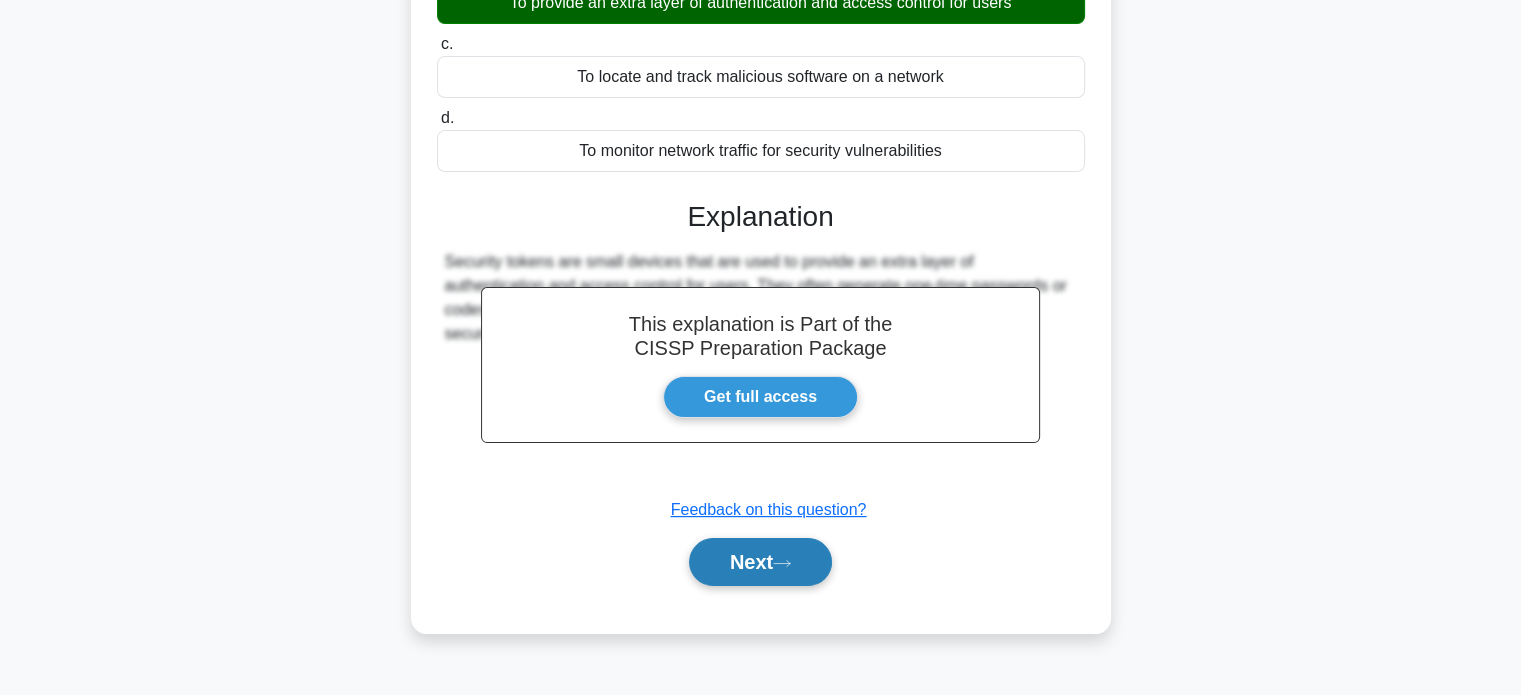 click on "Next" at bounding box center (760, 562) 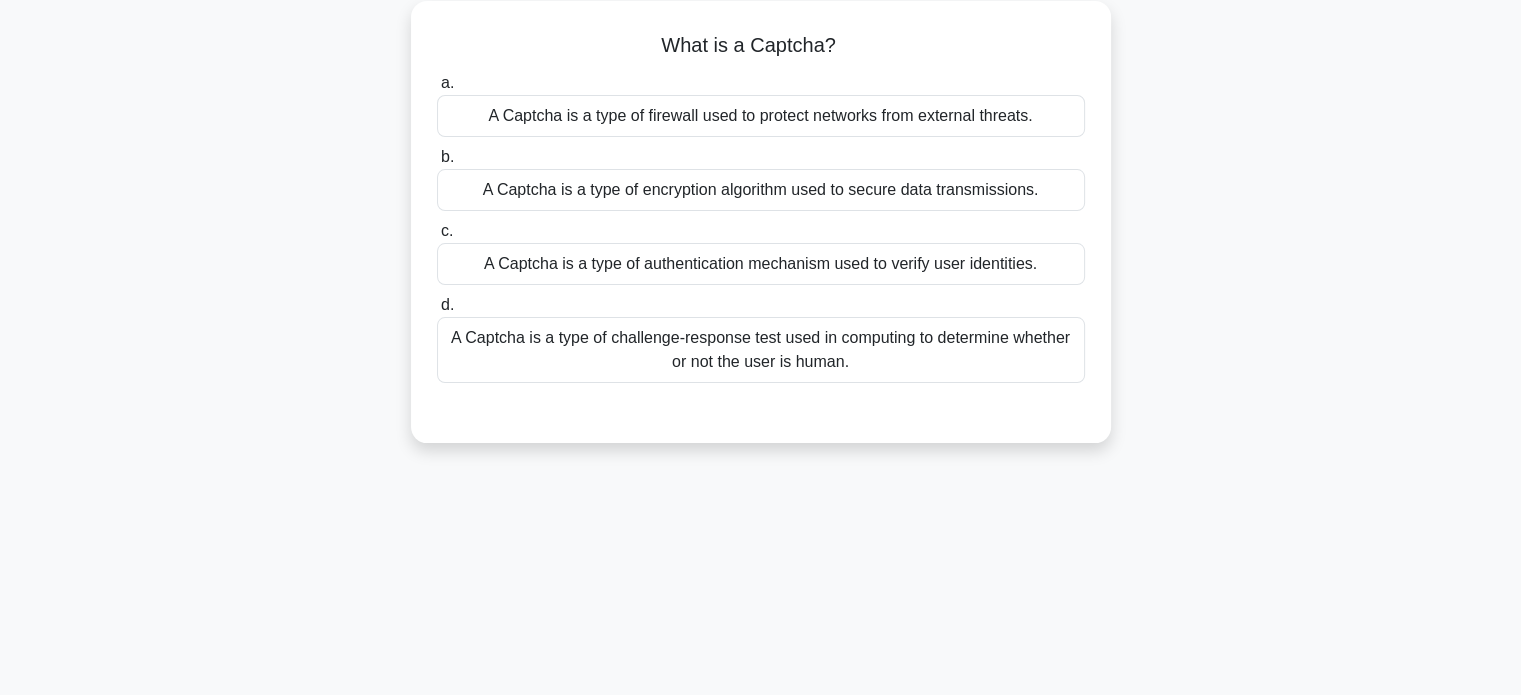 scroll, scrollTop: 0, scrollLeft: 0, axis: both 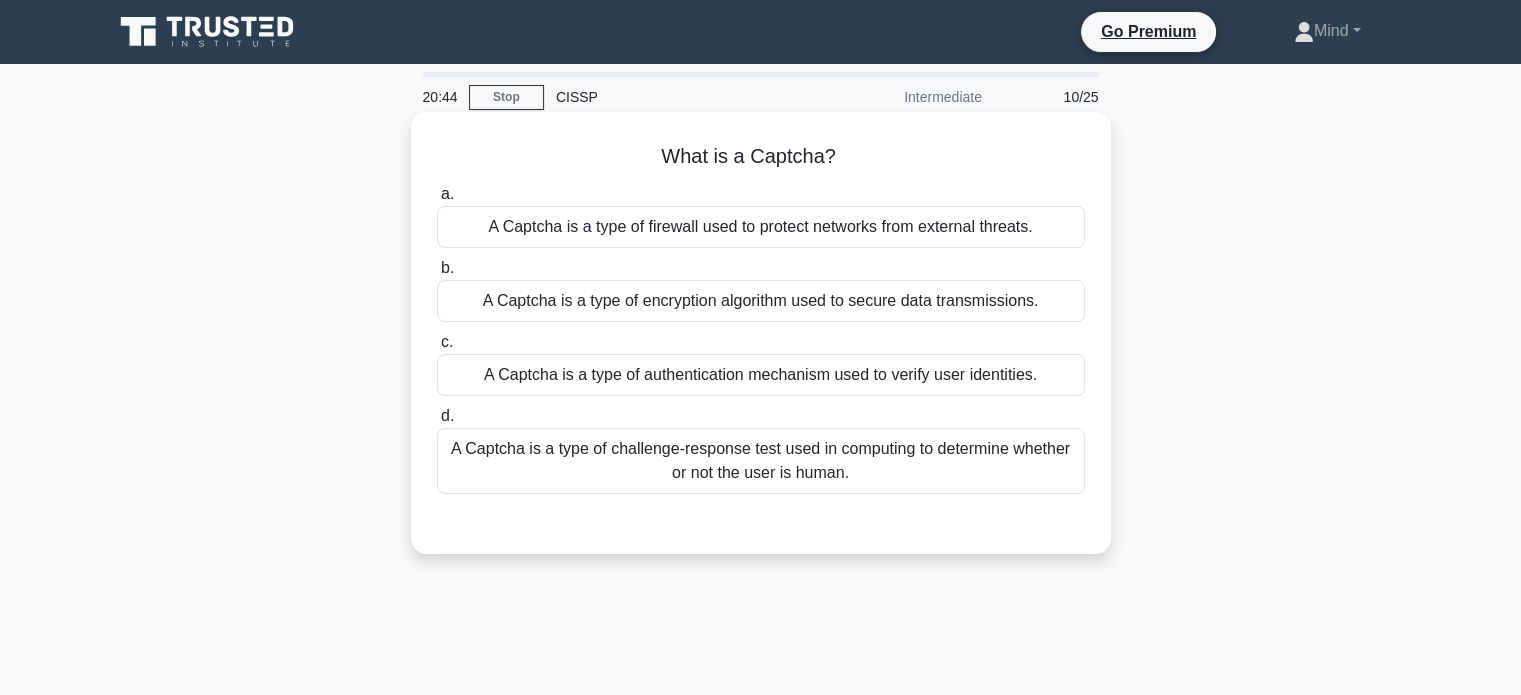 click on "A Captcha is a type of challenge-response test used in computing to determine whether or not the user is human." at bounding box center [761, 461] 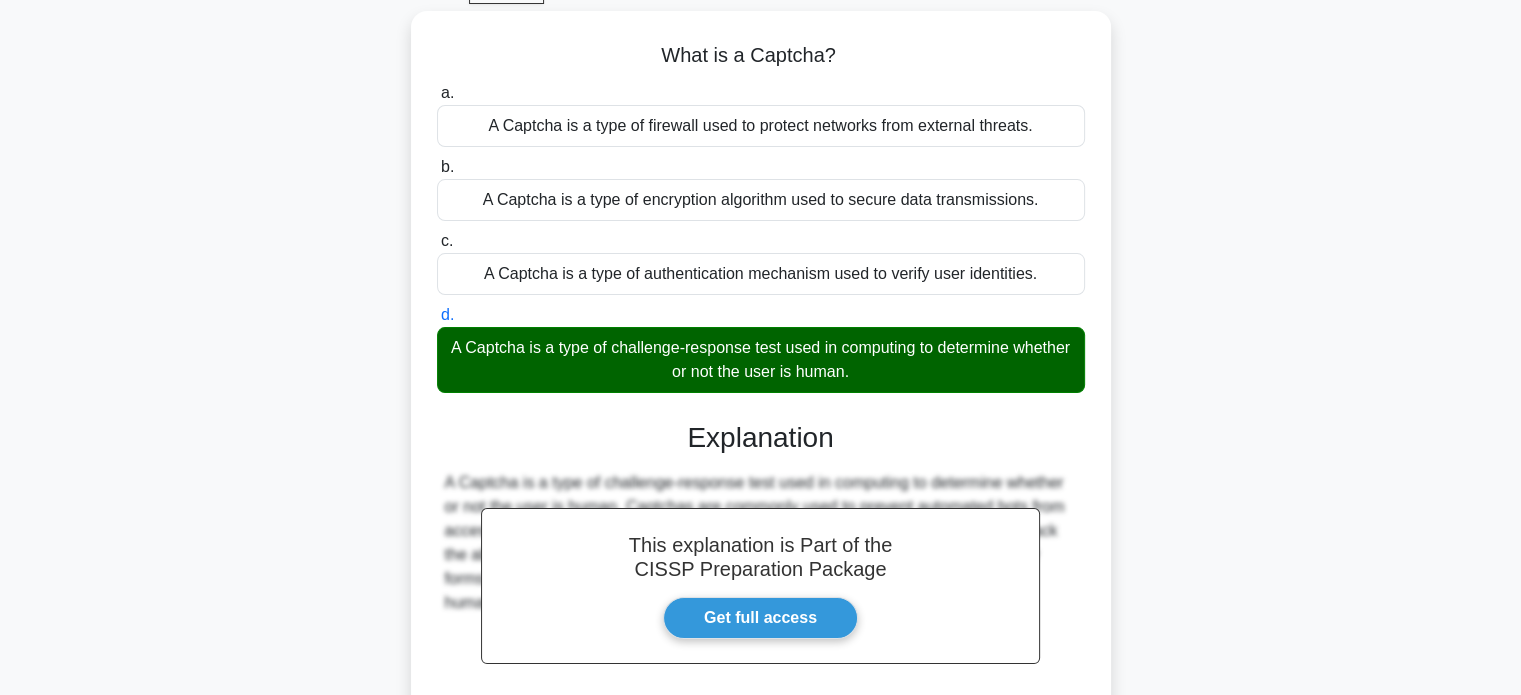 scroll, scrollTop: 116, scrollLeft: 0, axis: vertical 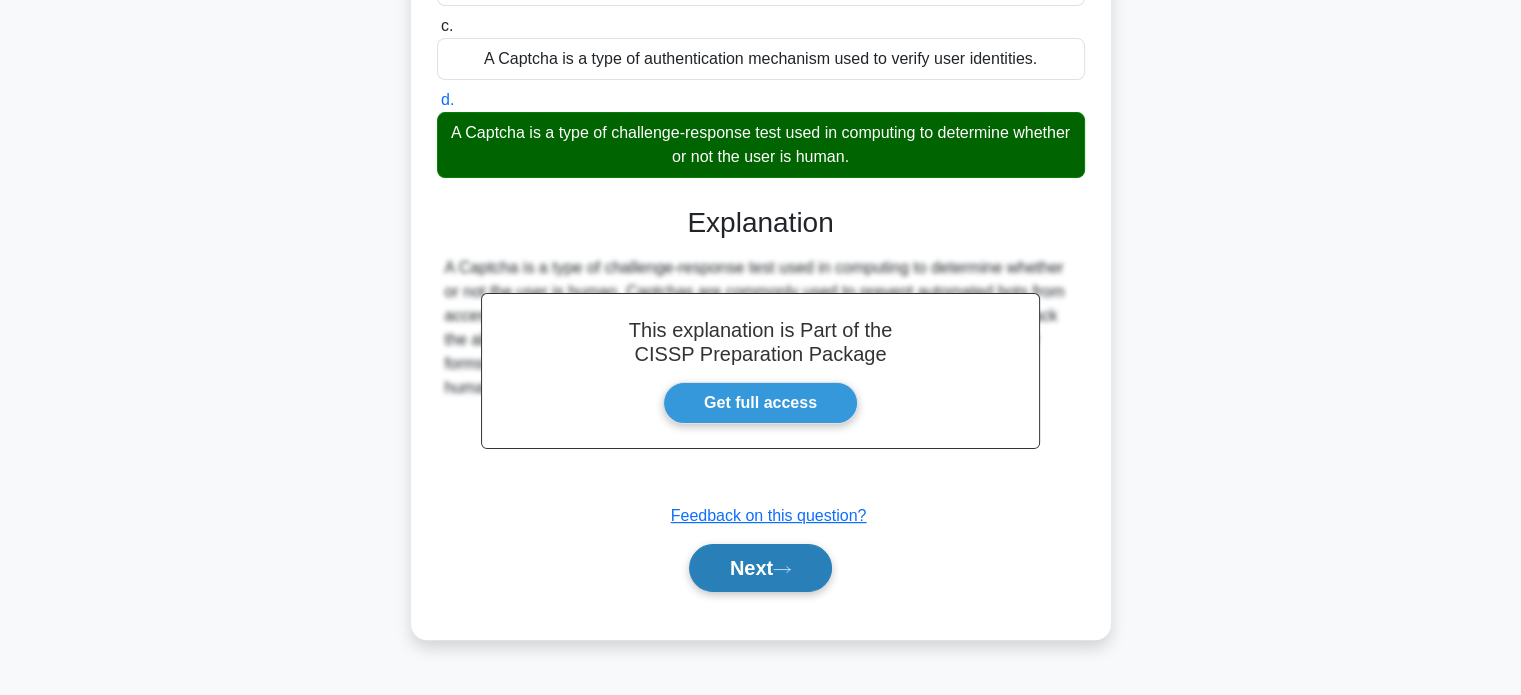 click on "Next" at bounding box center [760, 568] 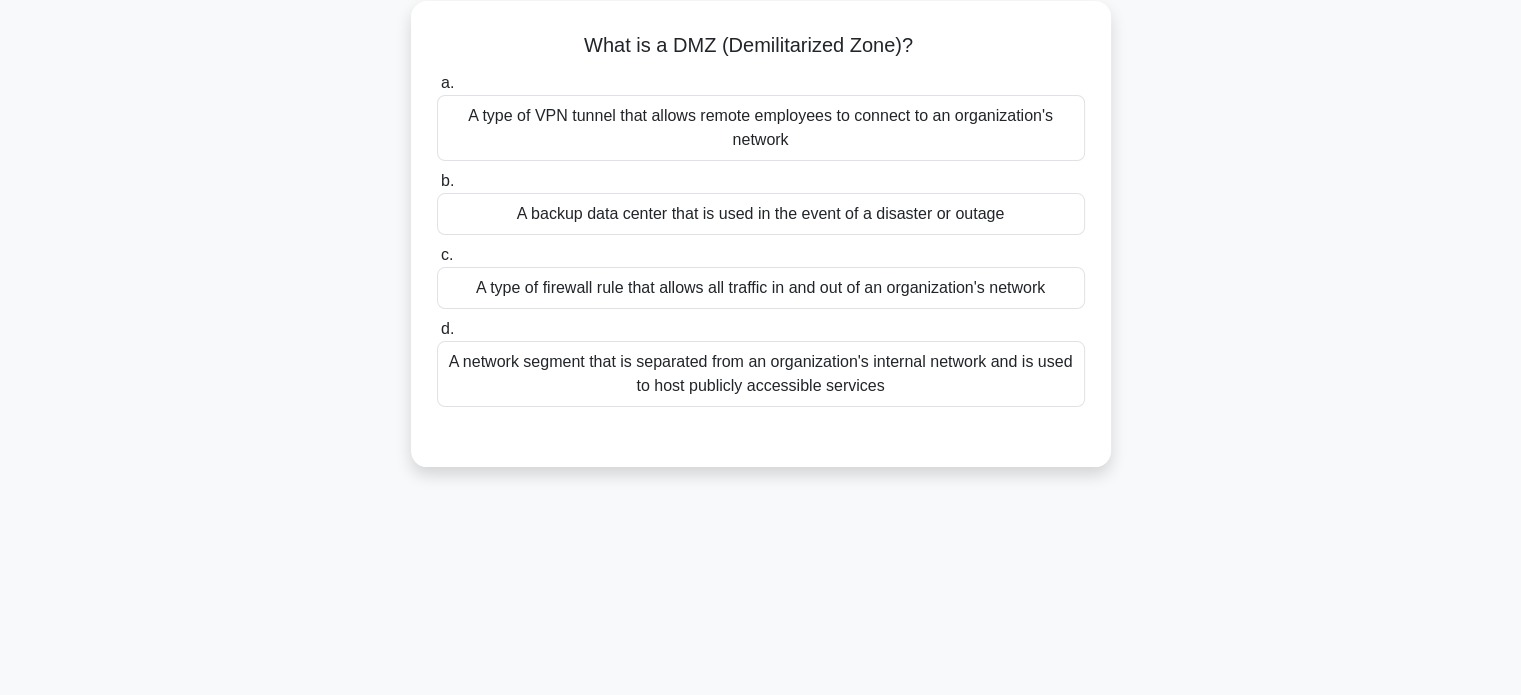 scroll, scrollTop: 16, scrollLeft: 0, axis: vertical 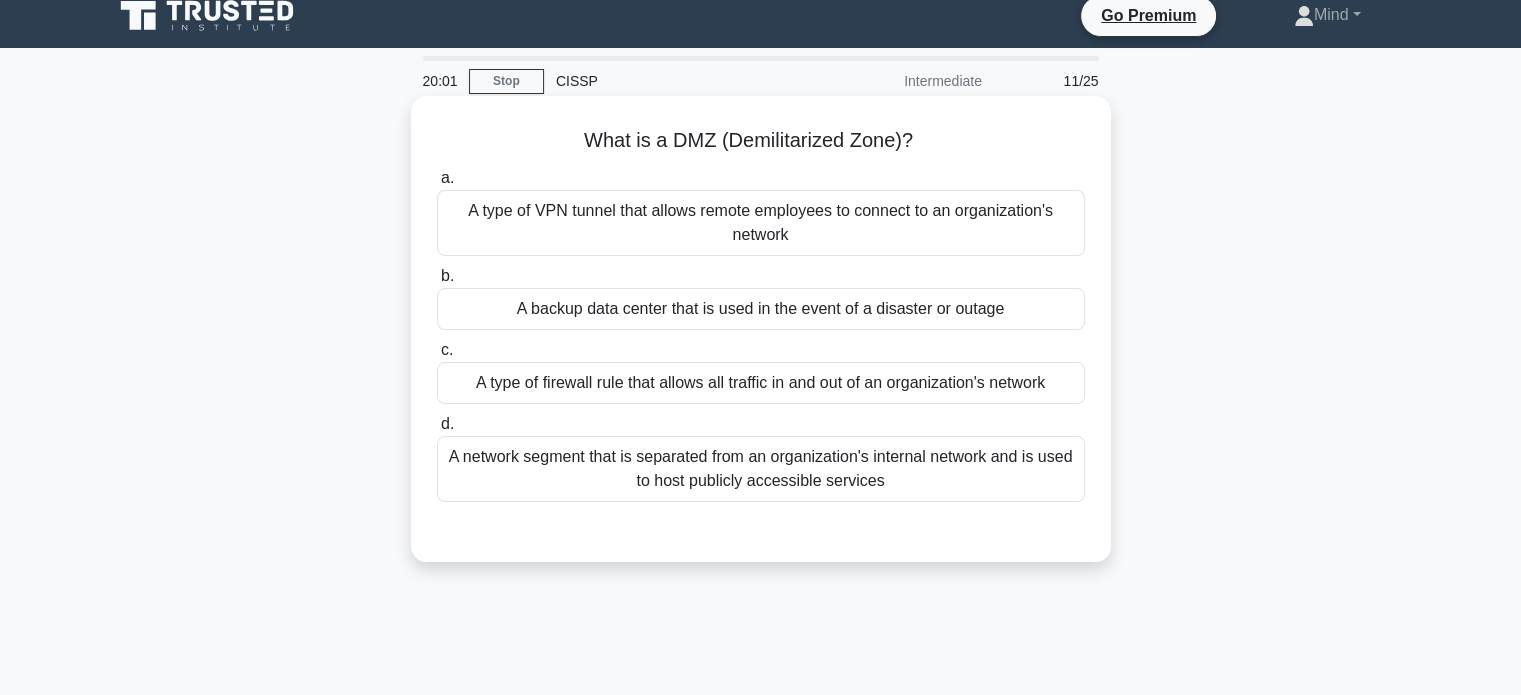 click on "A network segment that is separated from an organization's internal network and is used to host publicly accessible services" at bounding box center [761, 469] 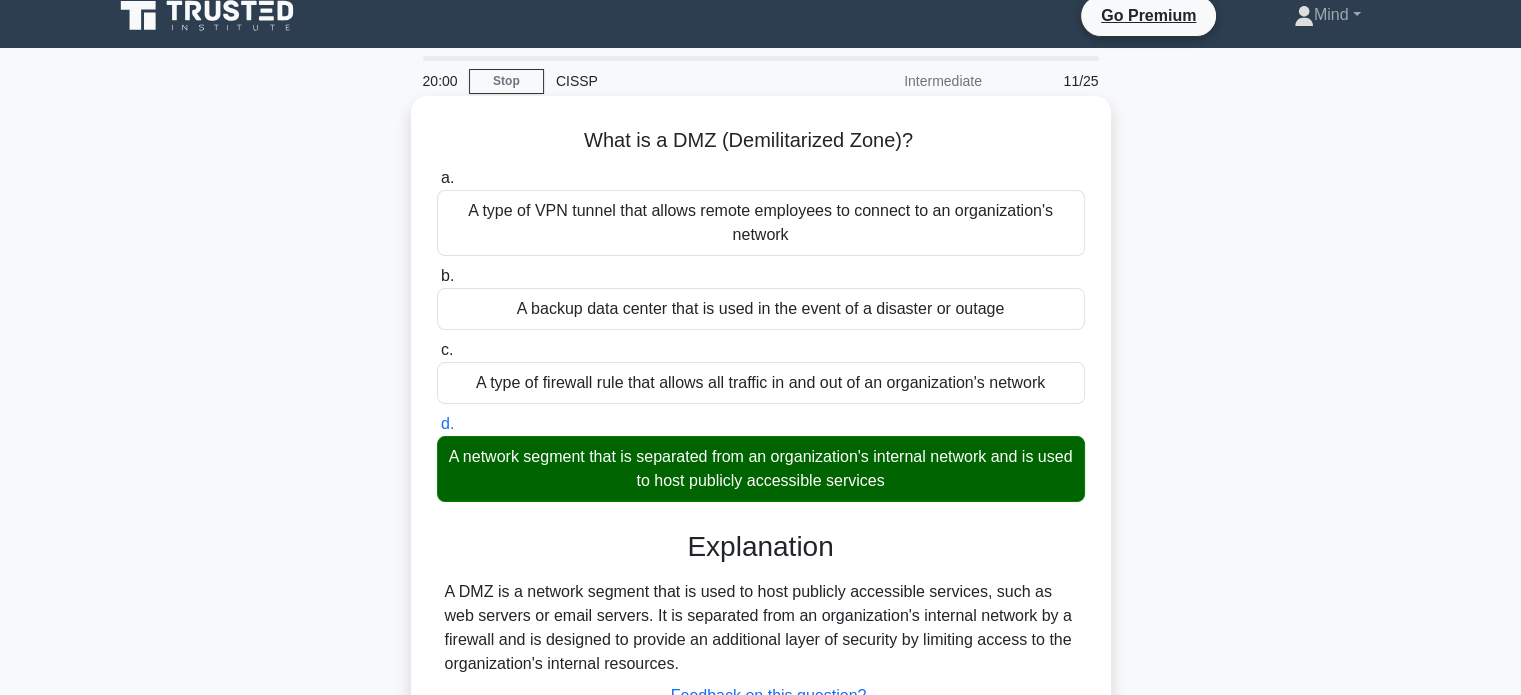 scroll, scrollTop: 116, scrollLeft: 0, axis: vertical 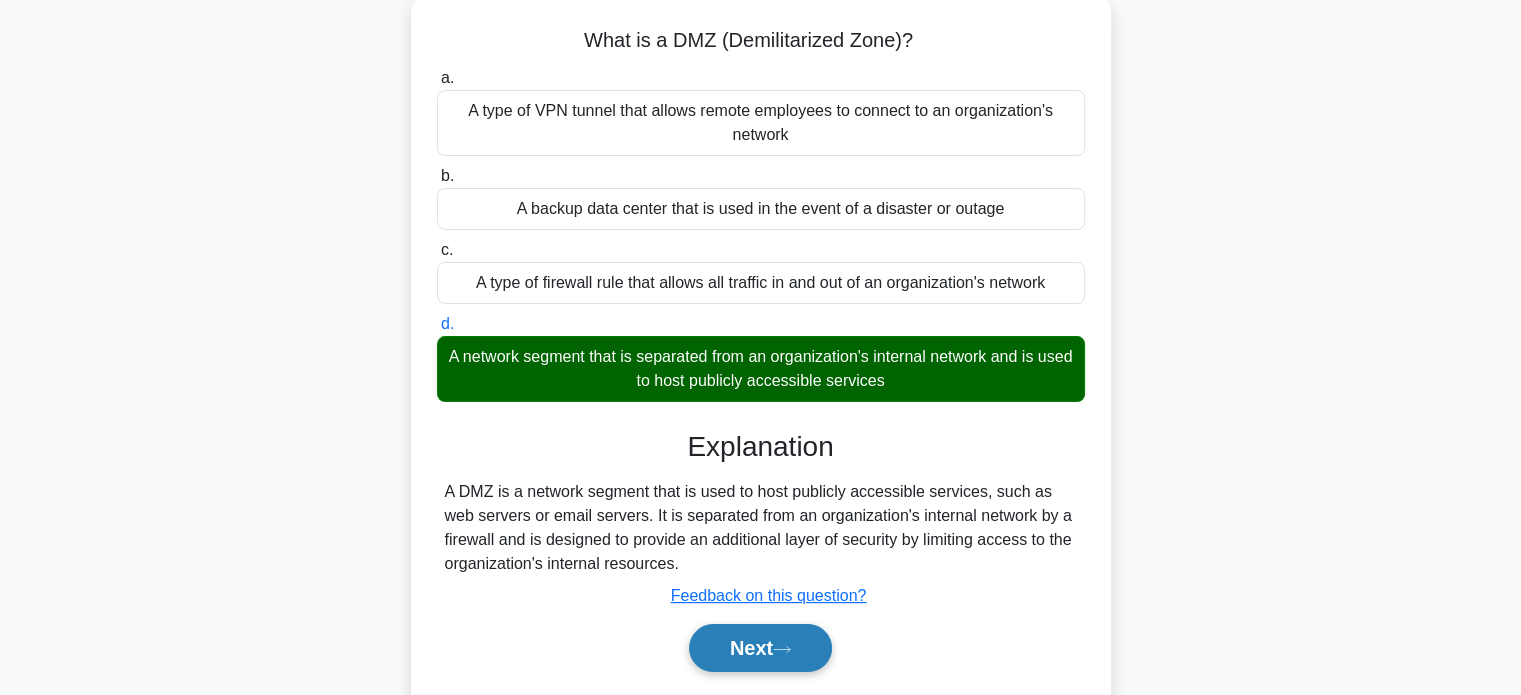 click on "Next" at bounding box center [760, 648] 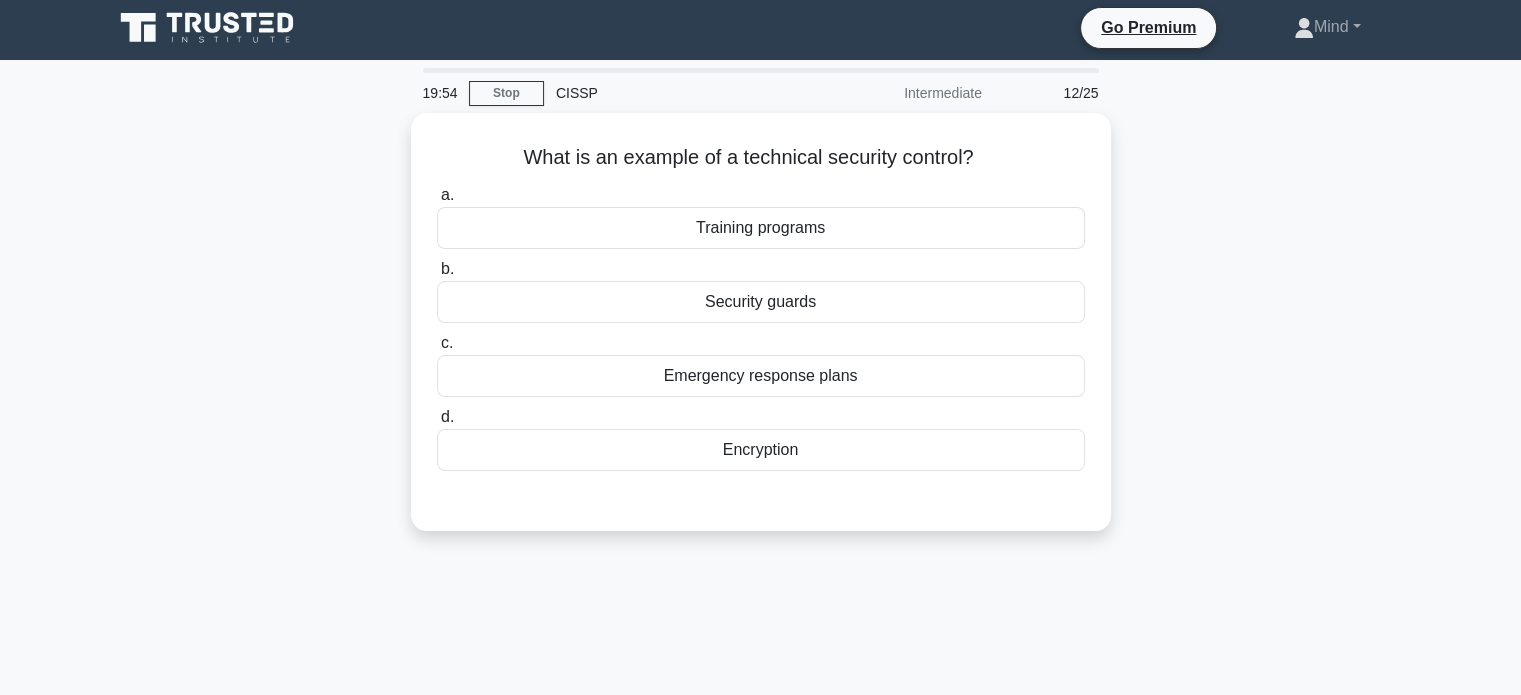scroll, scrollTop: 0, scrollLeft: 0, axis: both 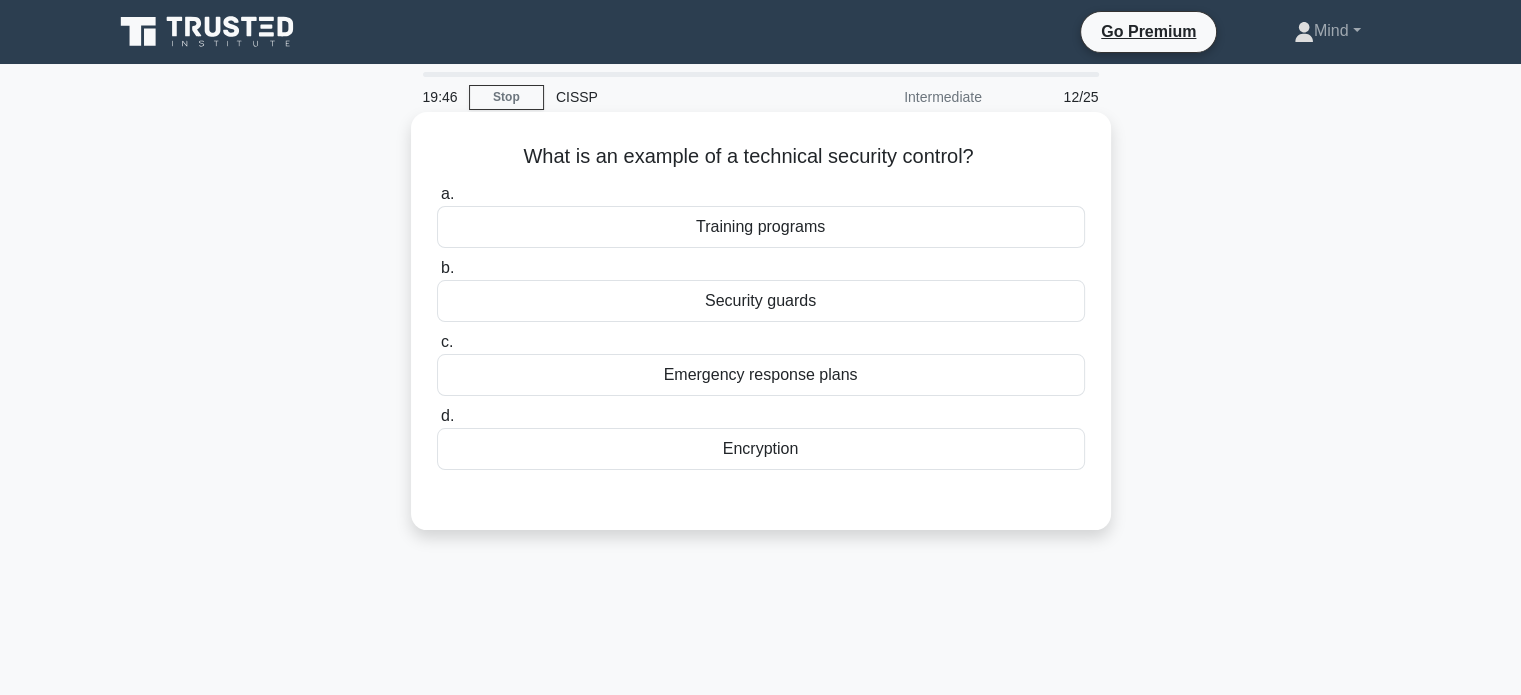 click on "Encryption" at bounding box center [761, 449] 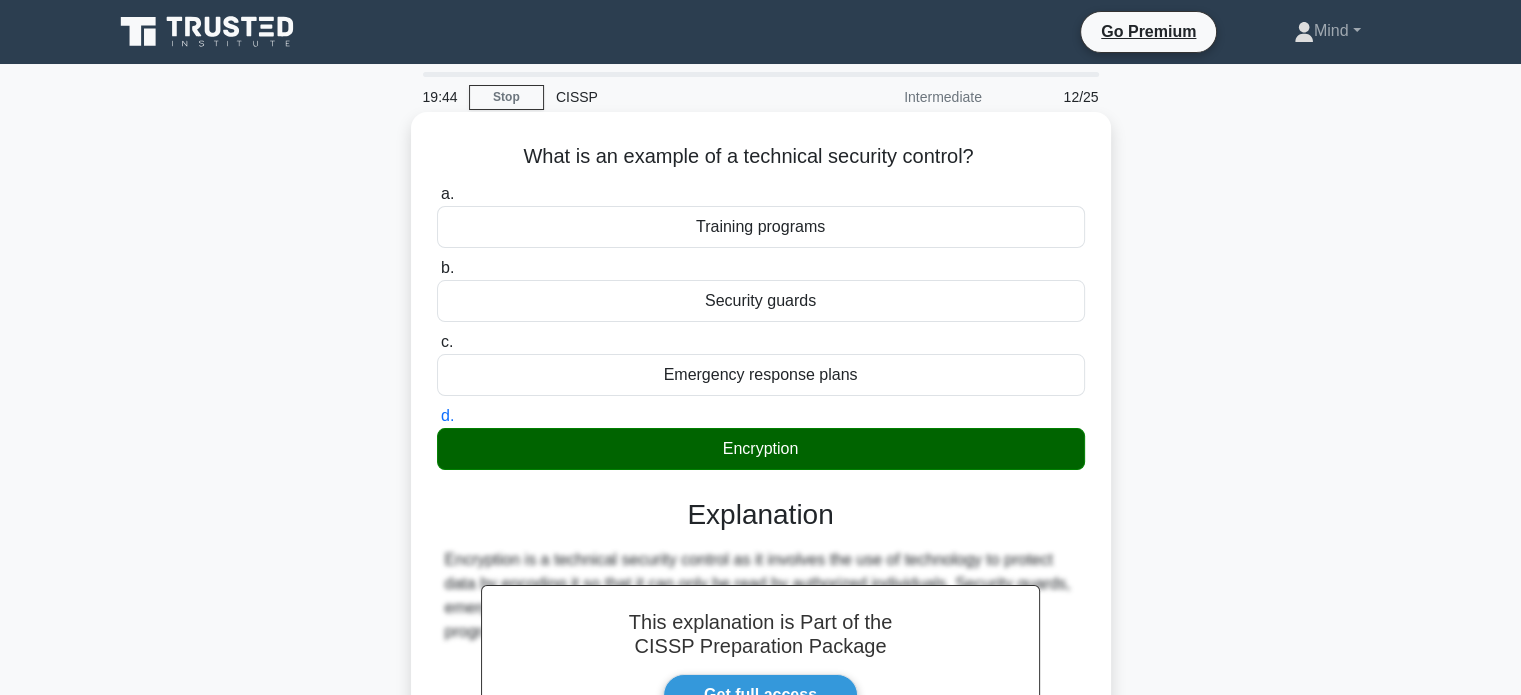 scroll, scrollTop: 100, scrollLeft: 0, axis: vertical 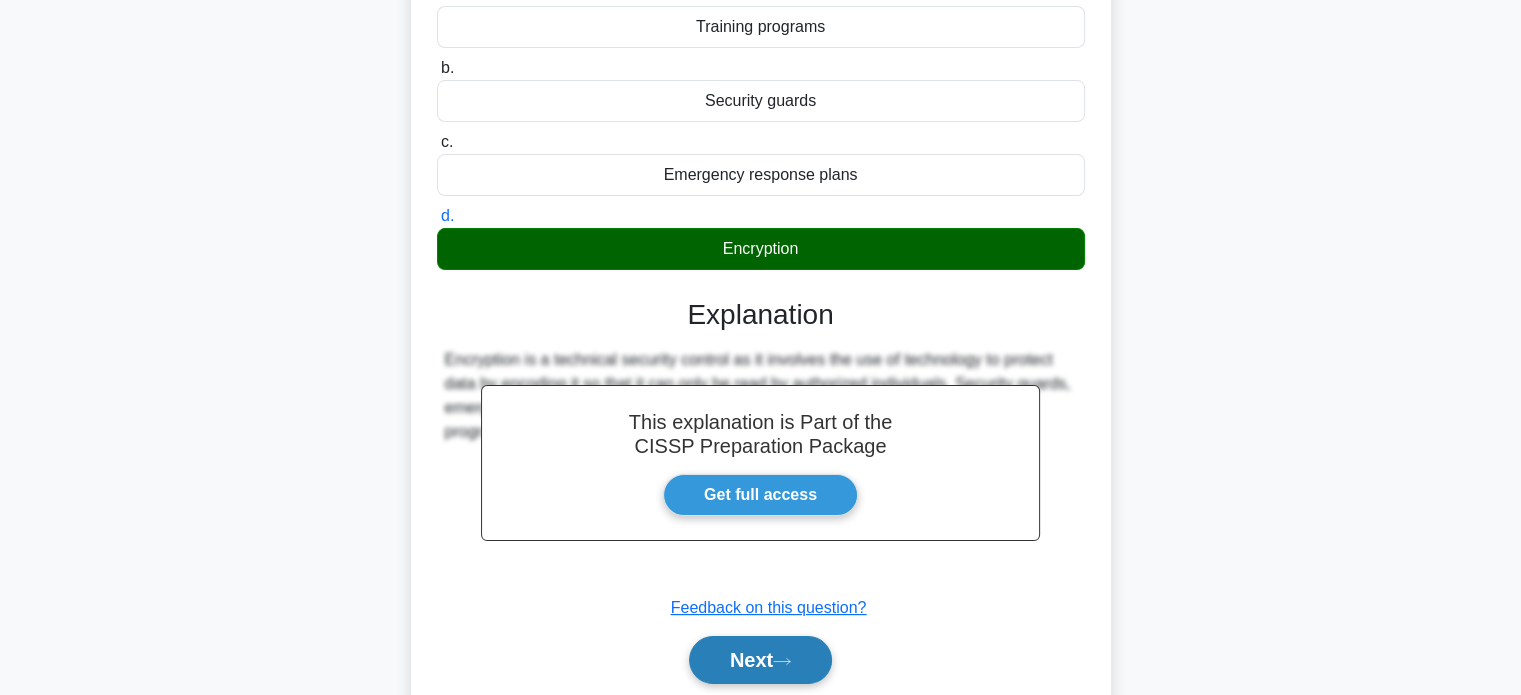 click on "Next" at bounding box center (760, 660) 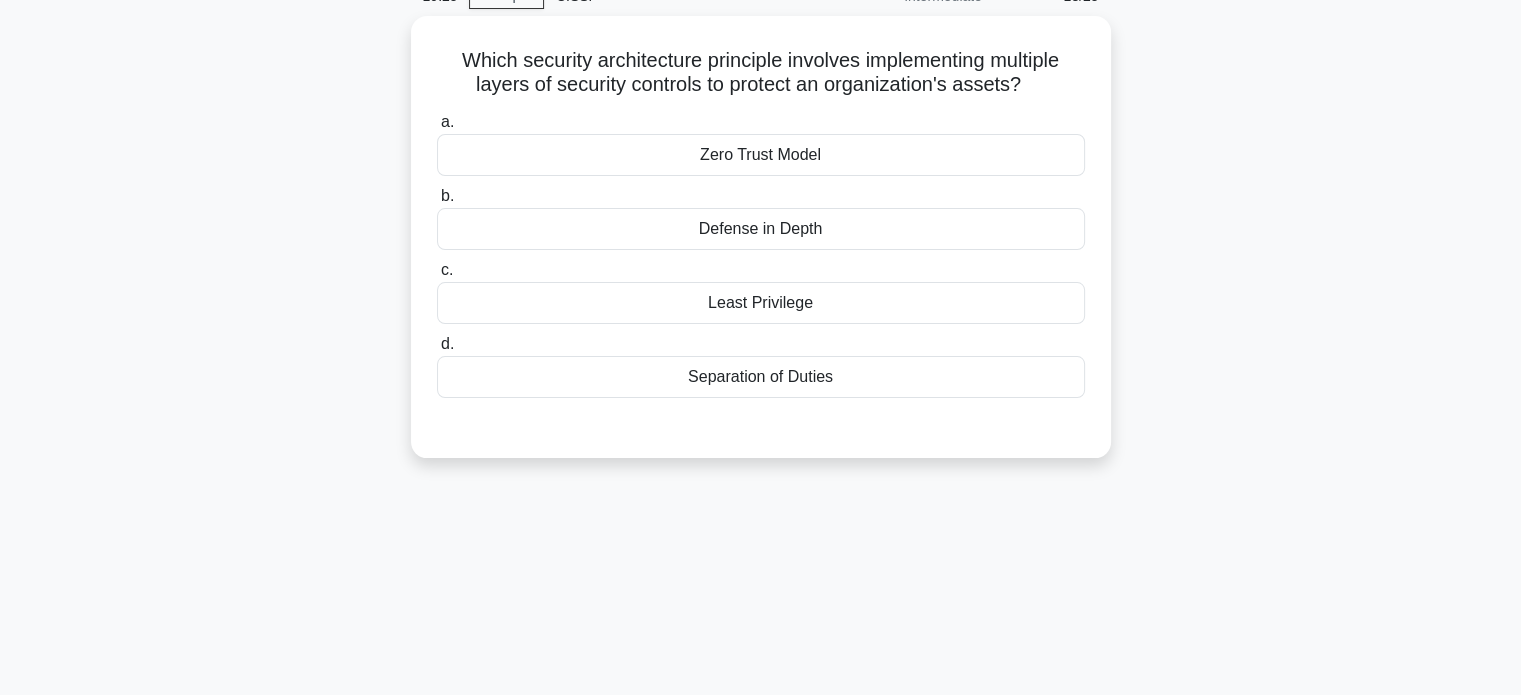 scroll, scrollTop: 0, scrollLeft: 0, axis: both 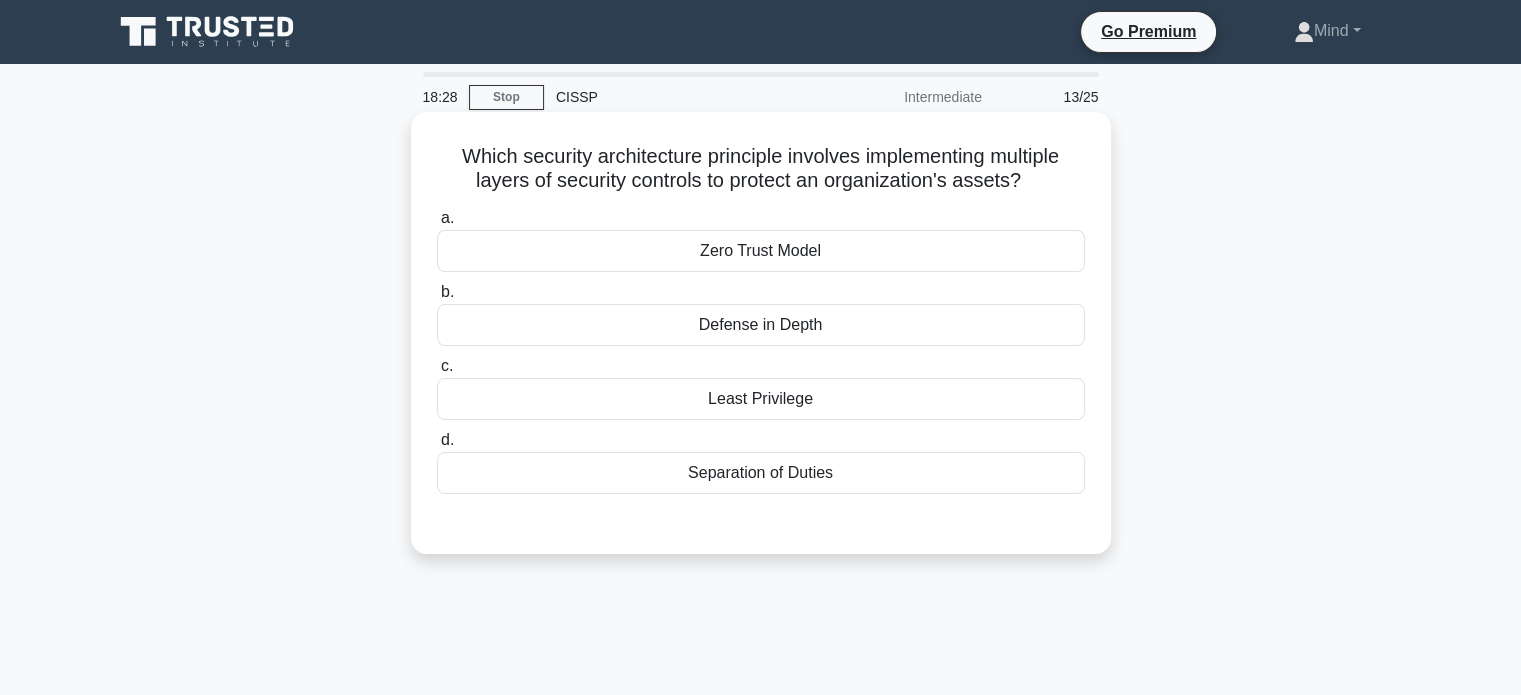 click on "Defense in Depth" at bounding box center [761, 325] 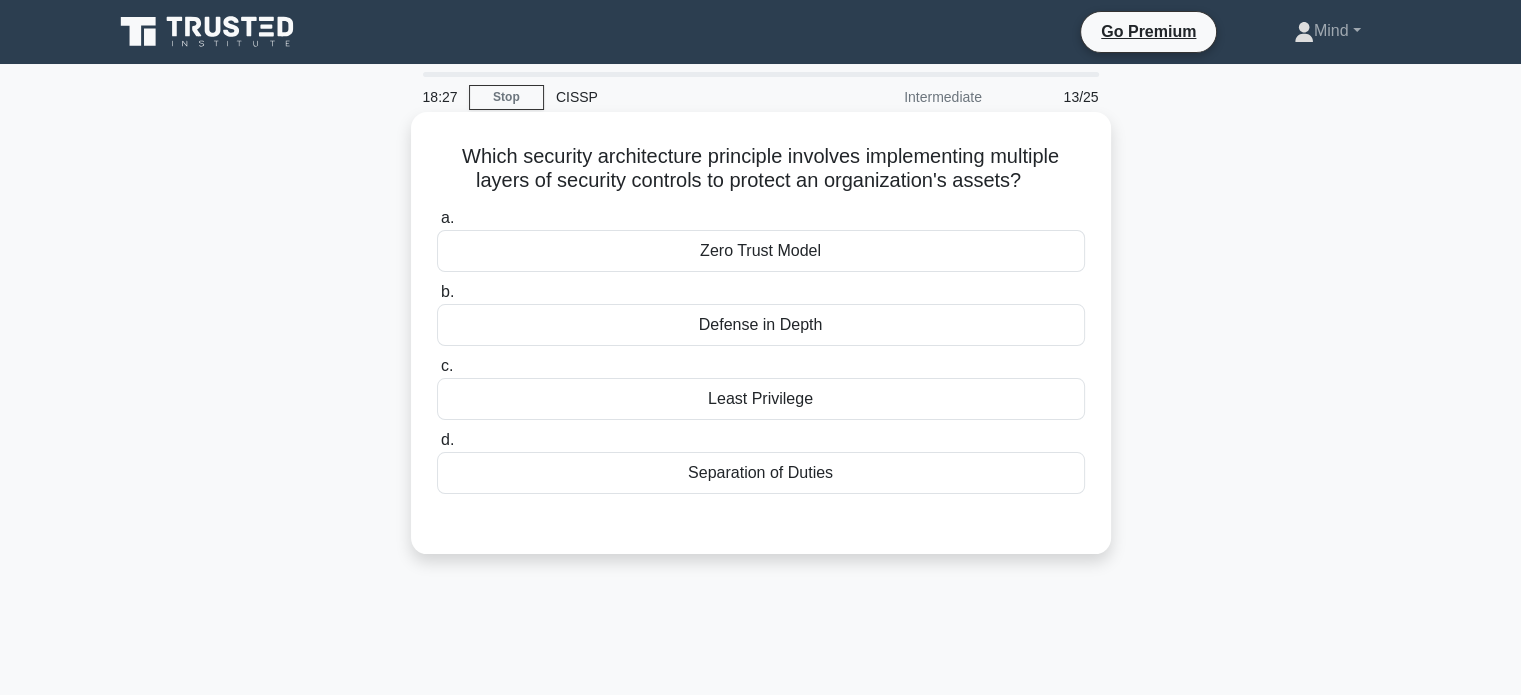 click on "Defense in Depth" at bounding box center (761, 325) 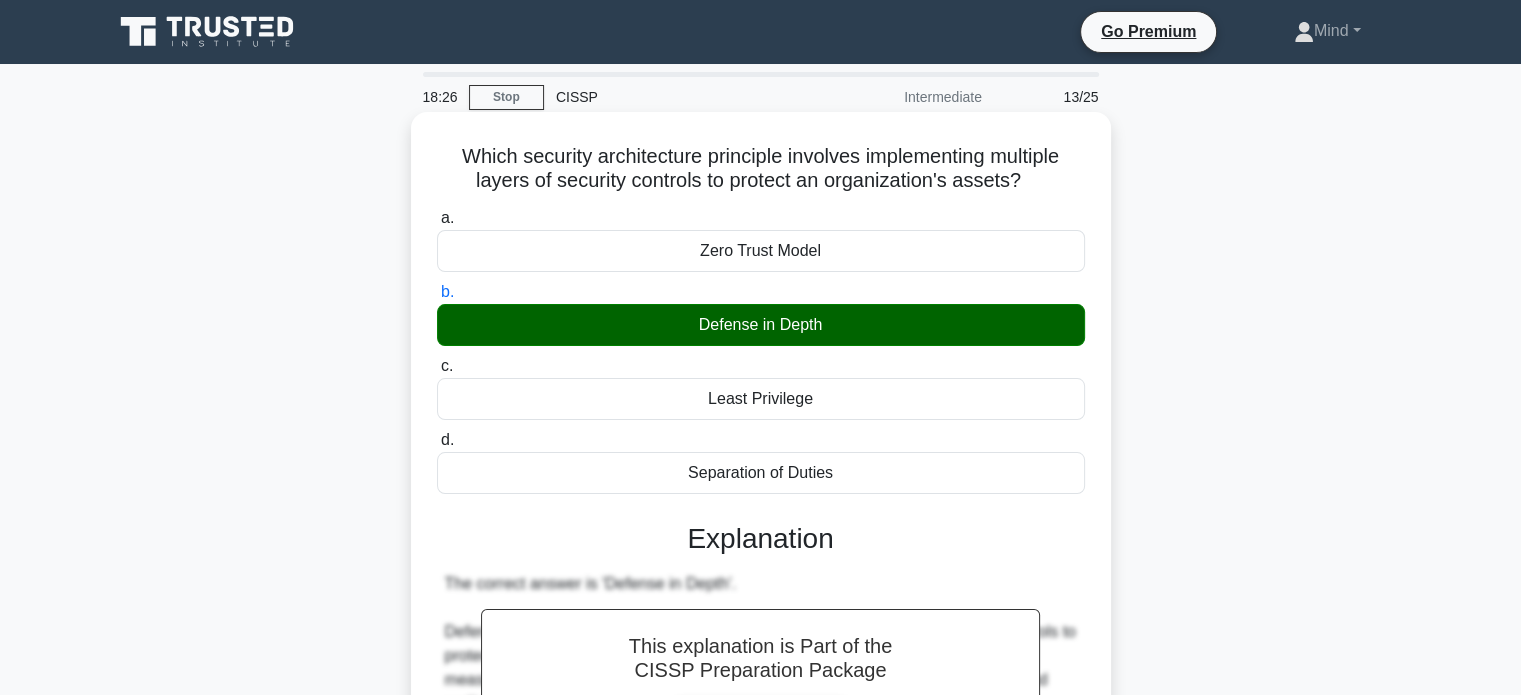 scroll, scrollTop: 100, scrollLeft: 0, axis: vertical 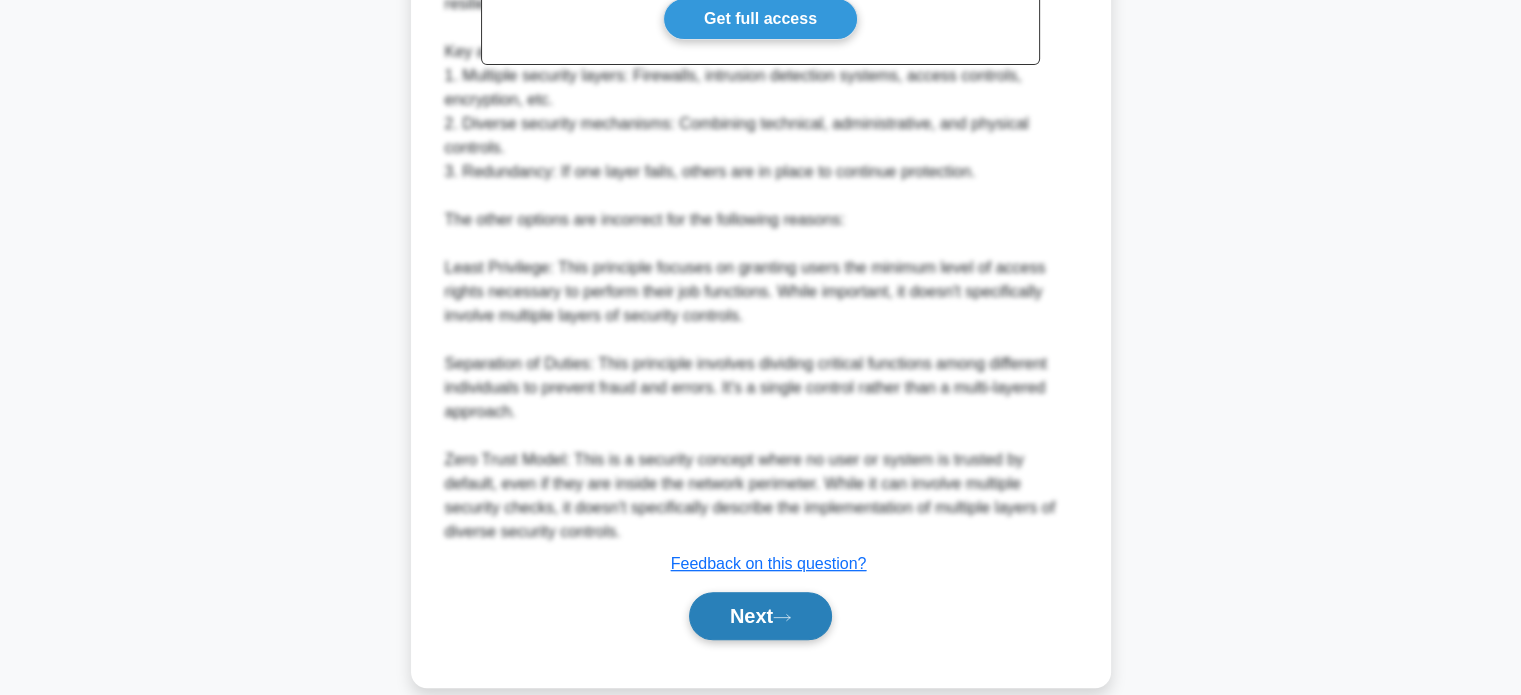 click on "Next" at bounding box center [760, 616] 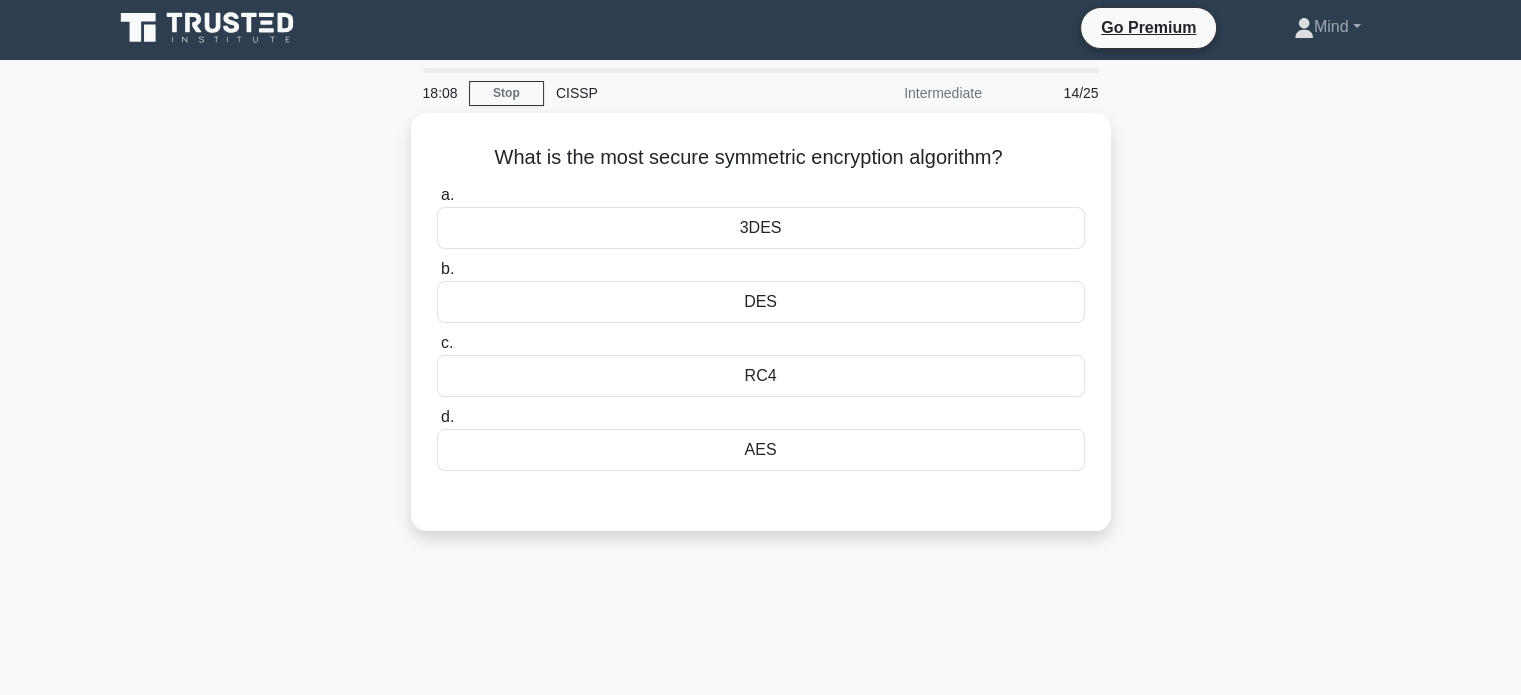 scroll, scrollTop: 0, scrollLeft: 0, axis: both 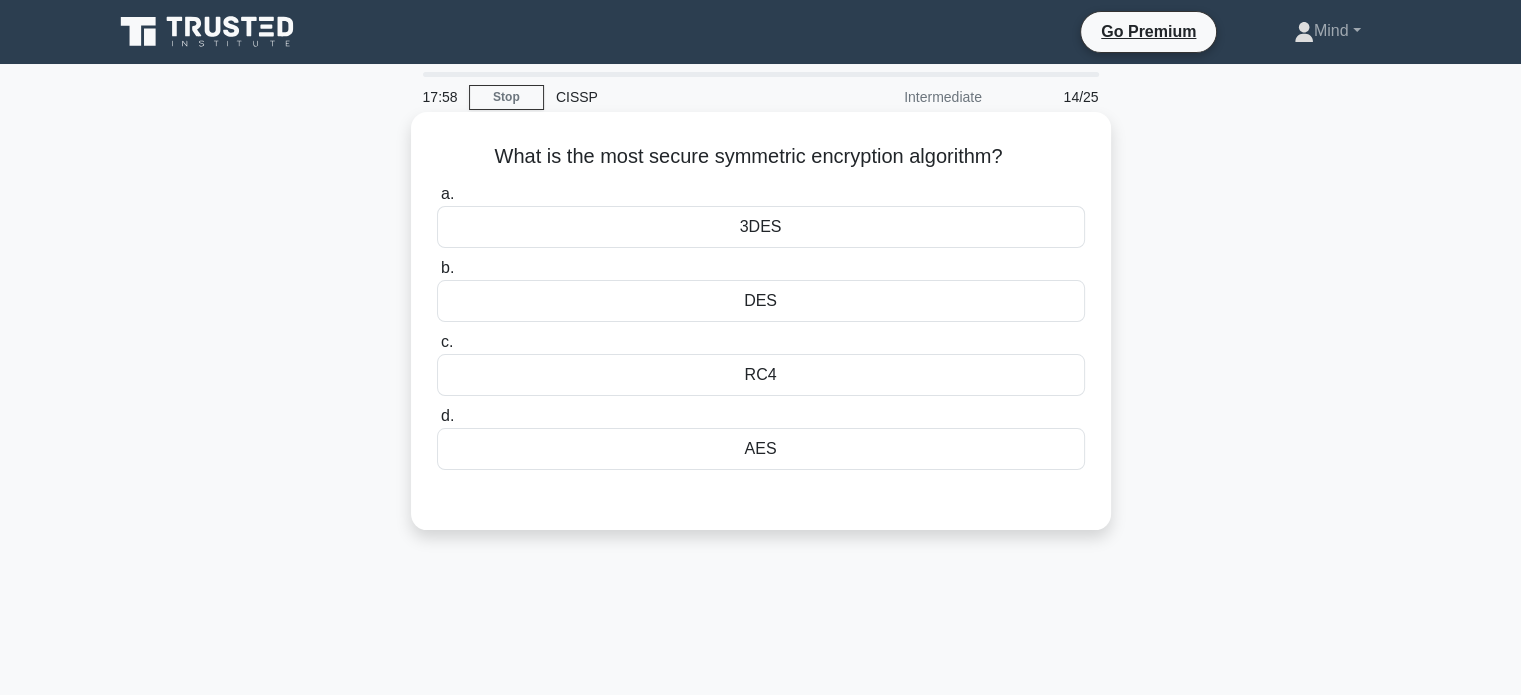 click on "RC4" at bounding box center [761, 375] 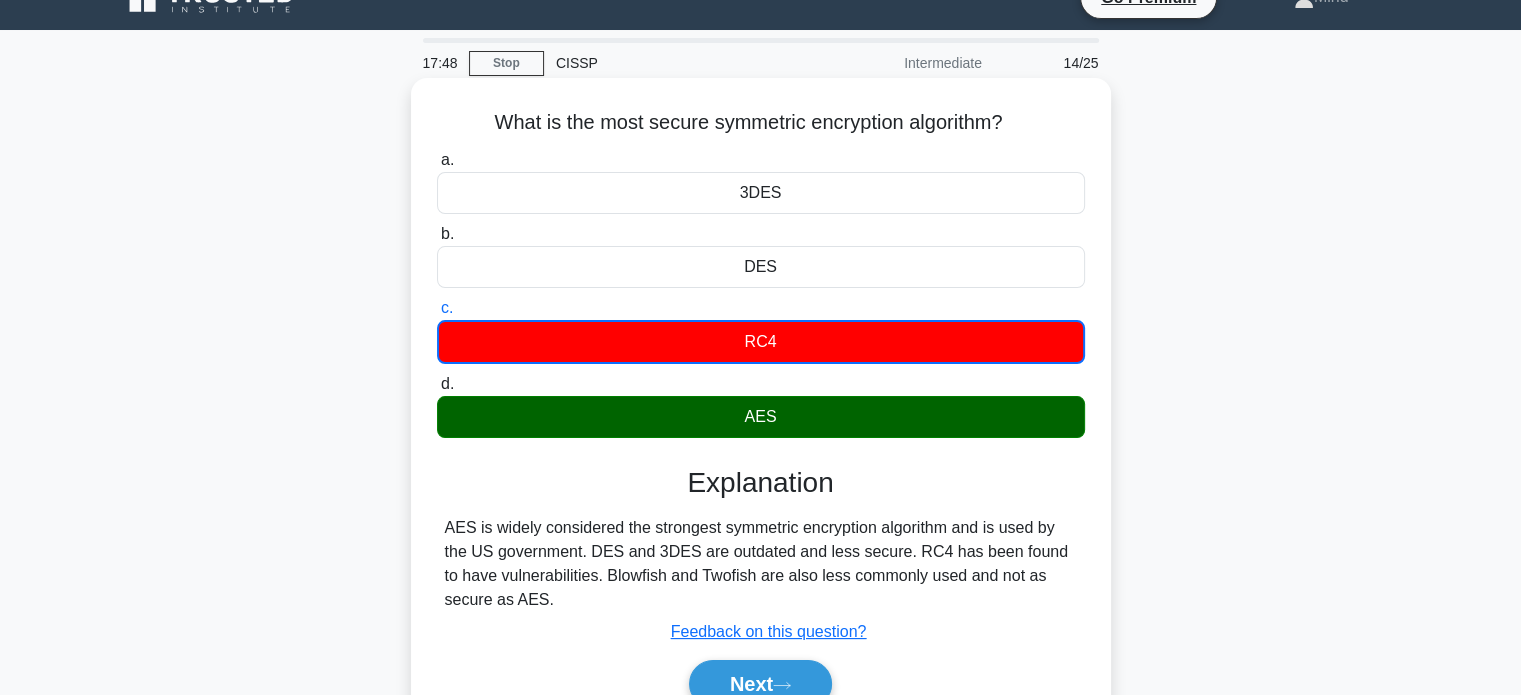 scroll, scrollTop: 0, scrollLeft: 0, axis: both 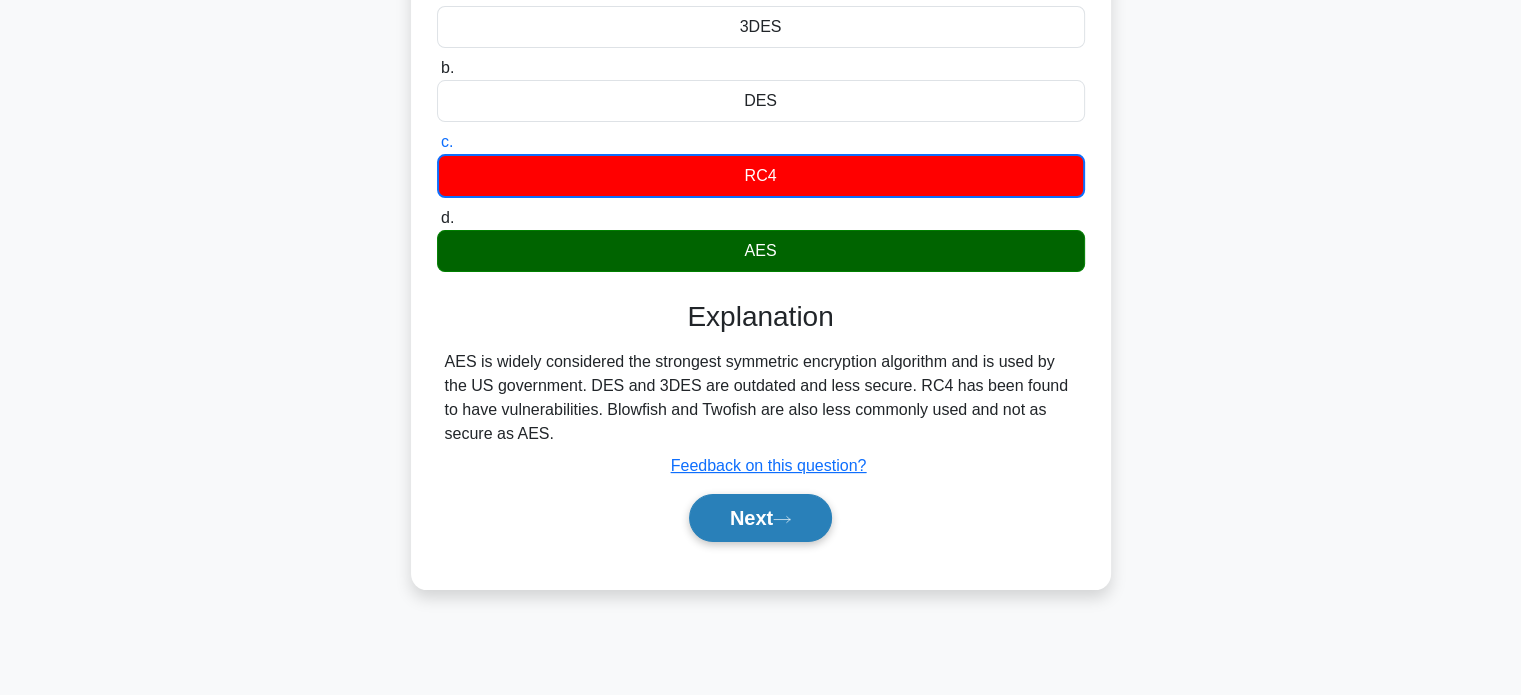 click on "Next" at bounding box center [760, 518] 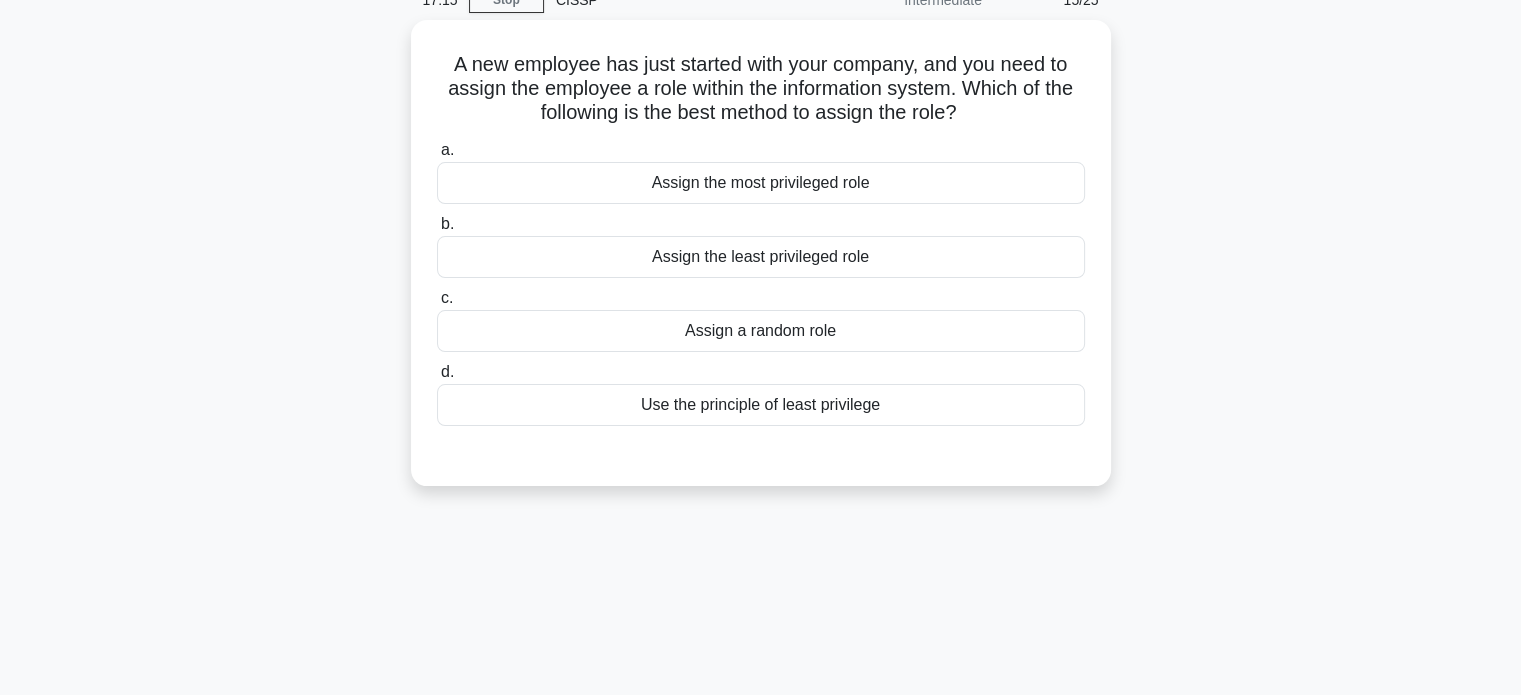 scroll, scrollTop: 0, scrollLeft: 0, axis: both 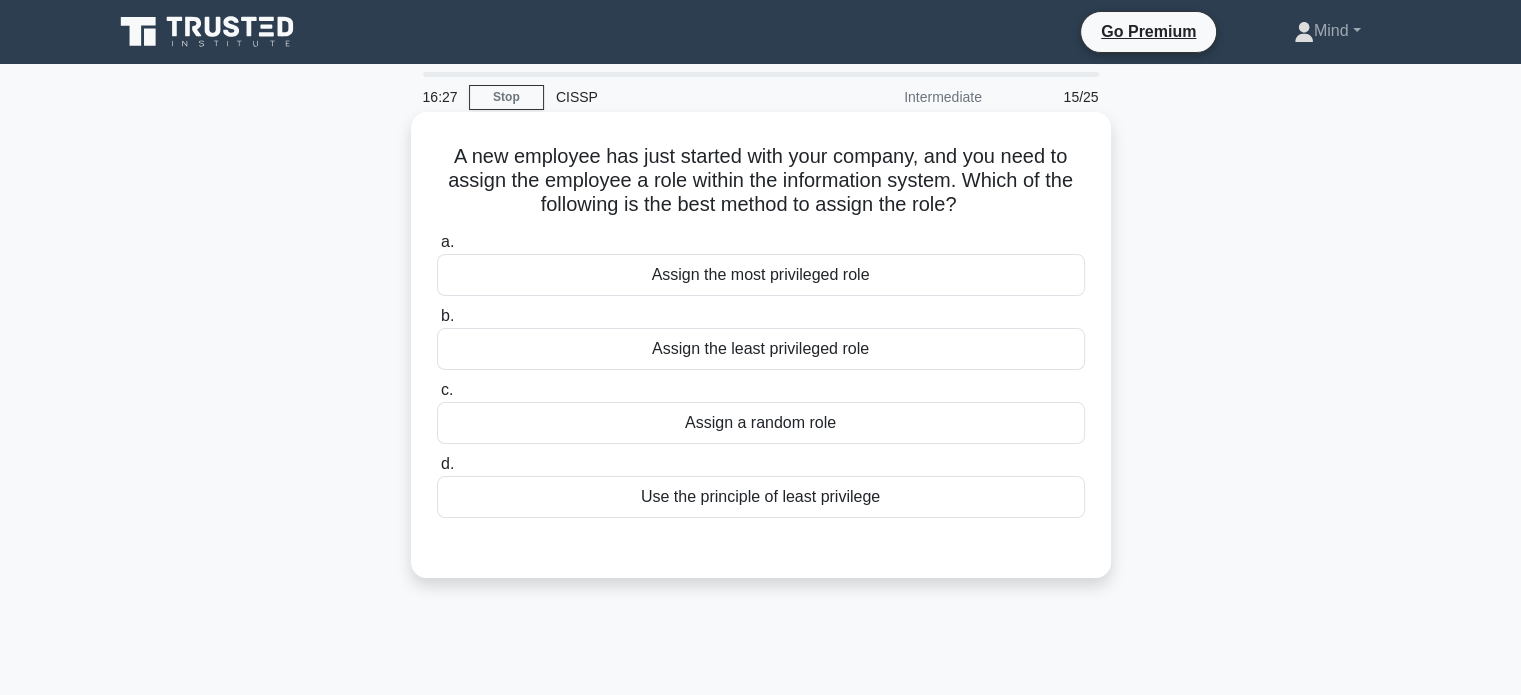 click on "Use the principle of least privilege" at bounding box center (761, 497) 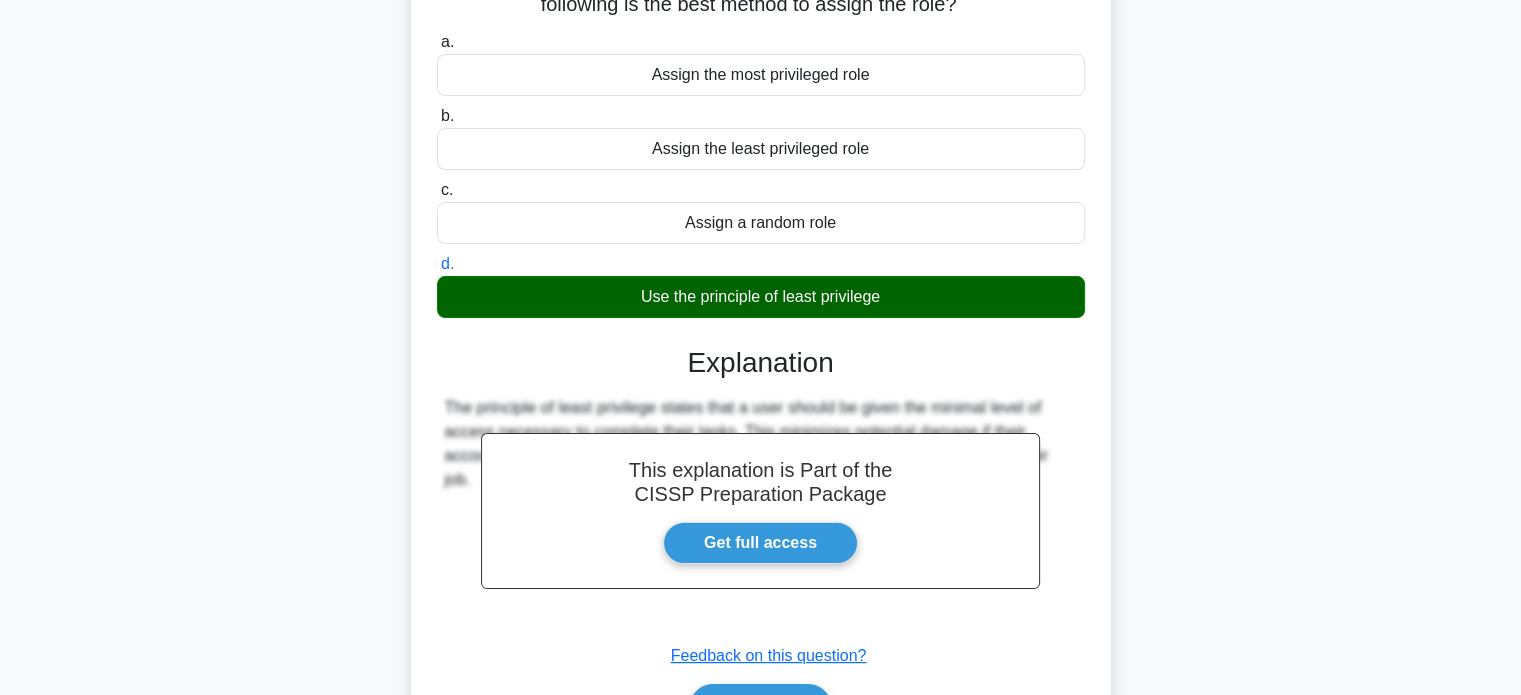 scroll, scrollTop: 100, scrollLeft: 0, axis: vertical 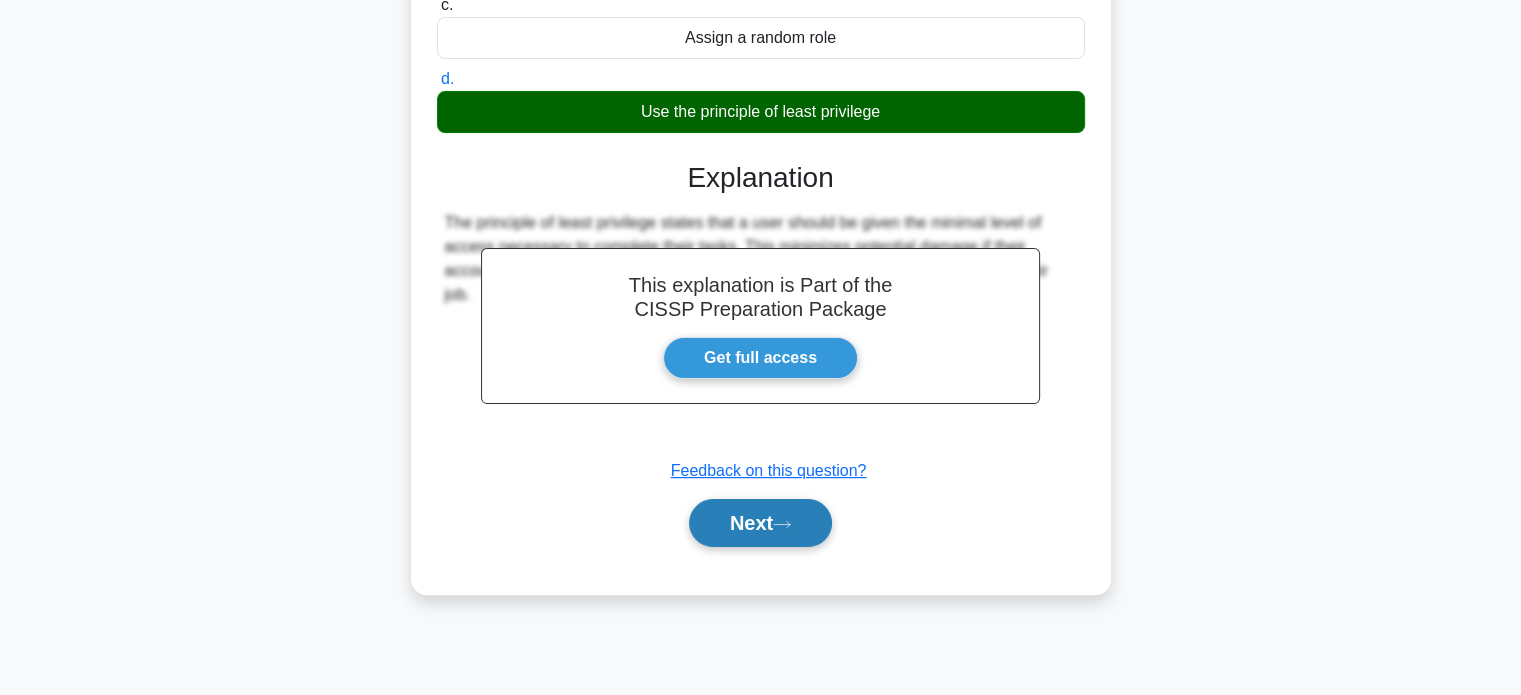 click on "Next" at bounding box center [760, 523] 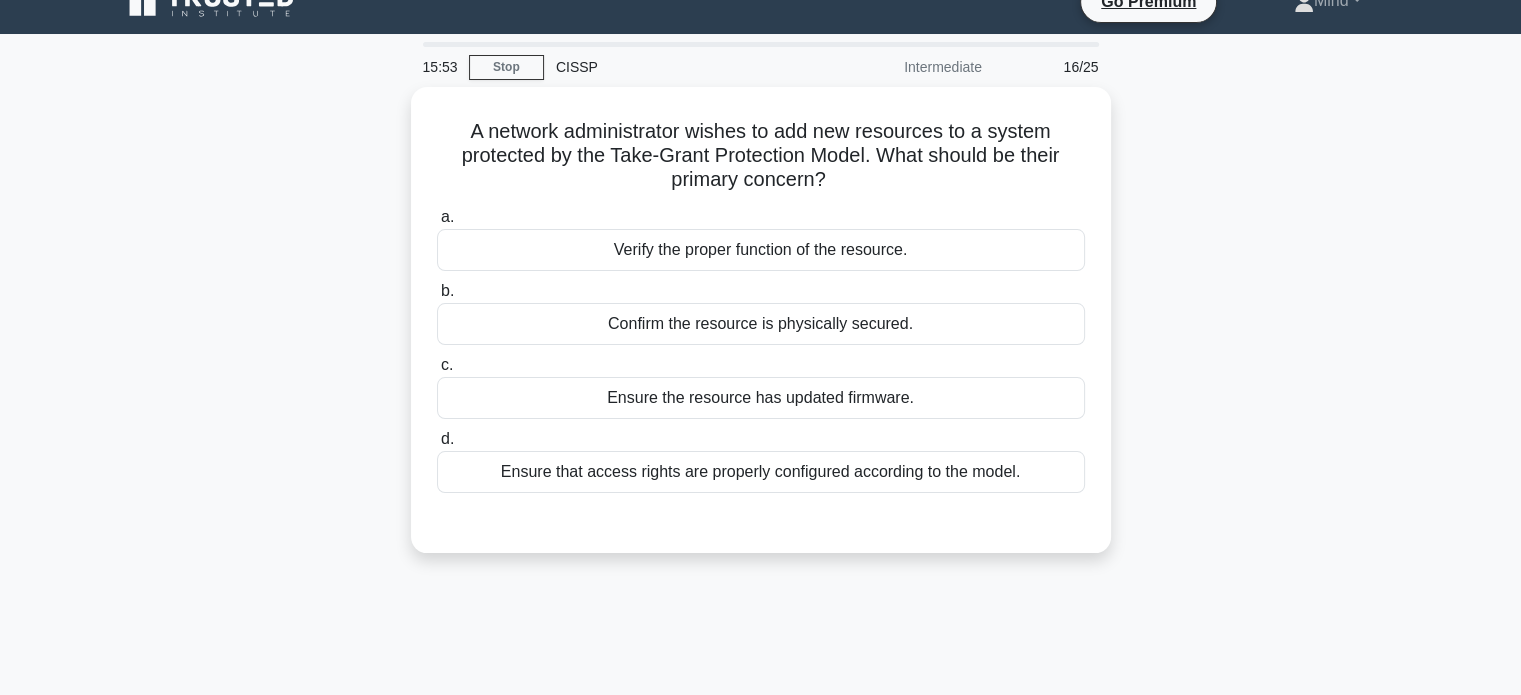 scroll, scrollTop: 0, scrollLeft: 0, axis: both 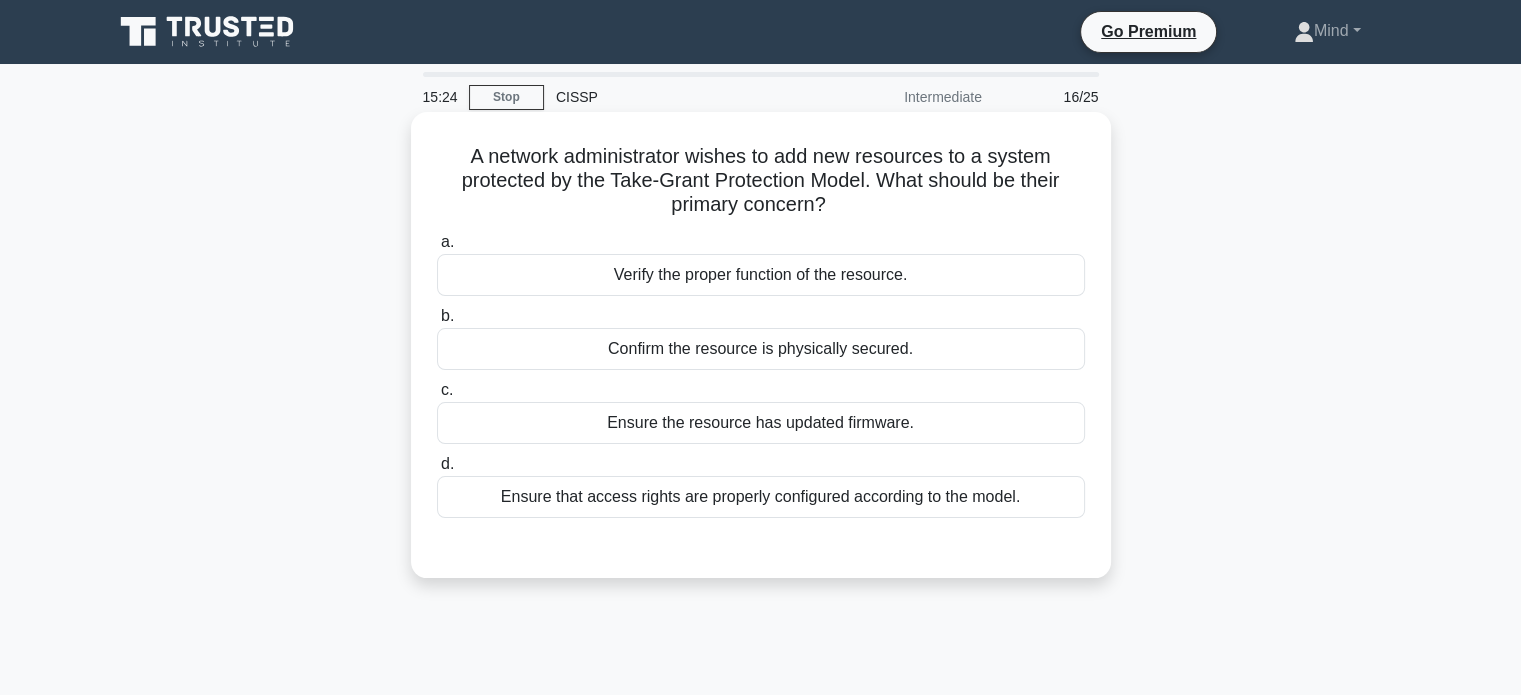 click on "Ensure that access rights are properly configured according to the model." at bounding box center (761, 497) 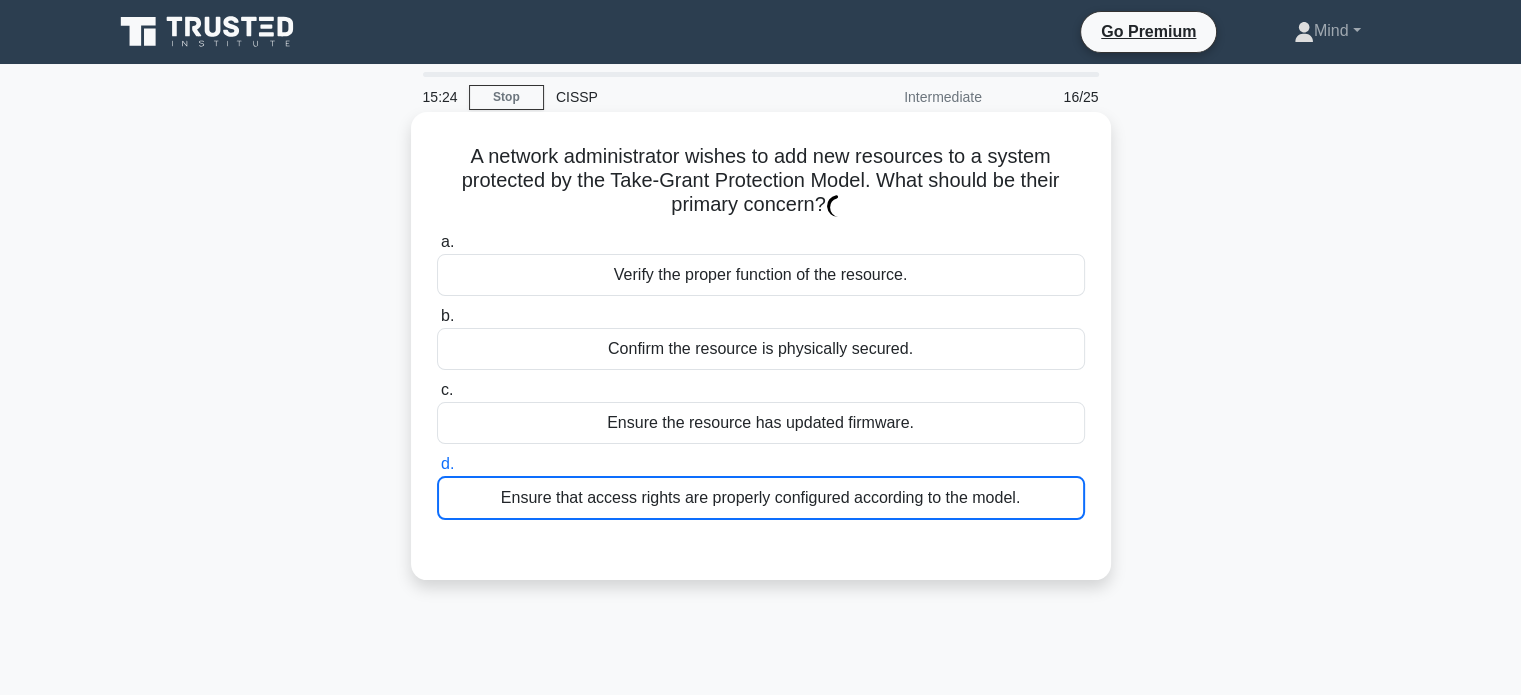 click on "Ensure that access rights are properly configured according to the model." at bounding box center (761, 498) 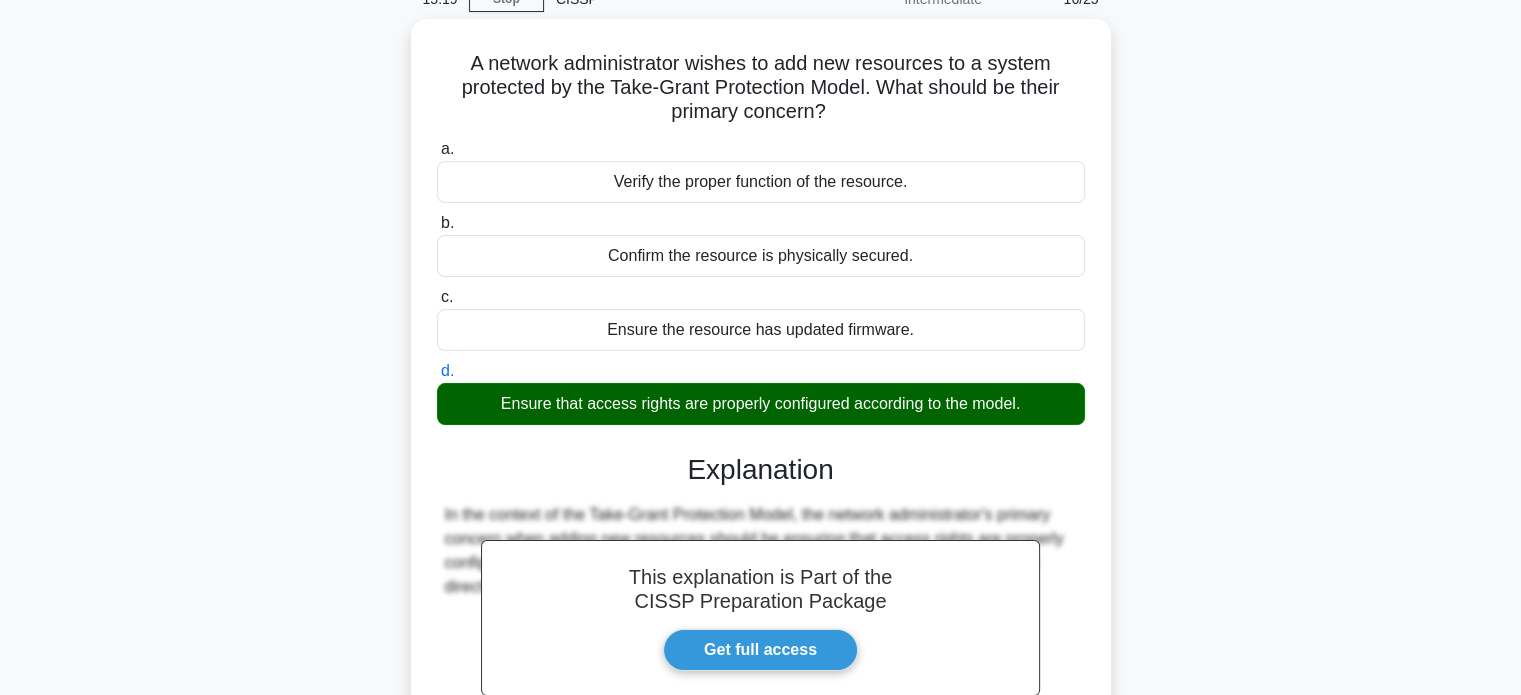 scroll, scrollTop: 104, scrollLeft: 0, axis: vertical 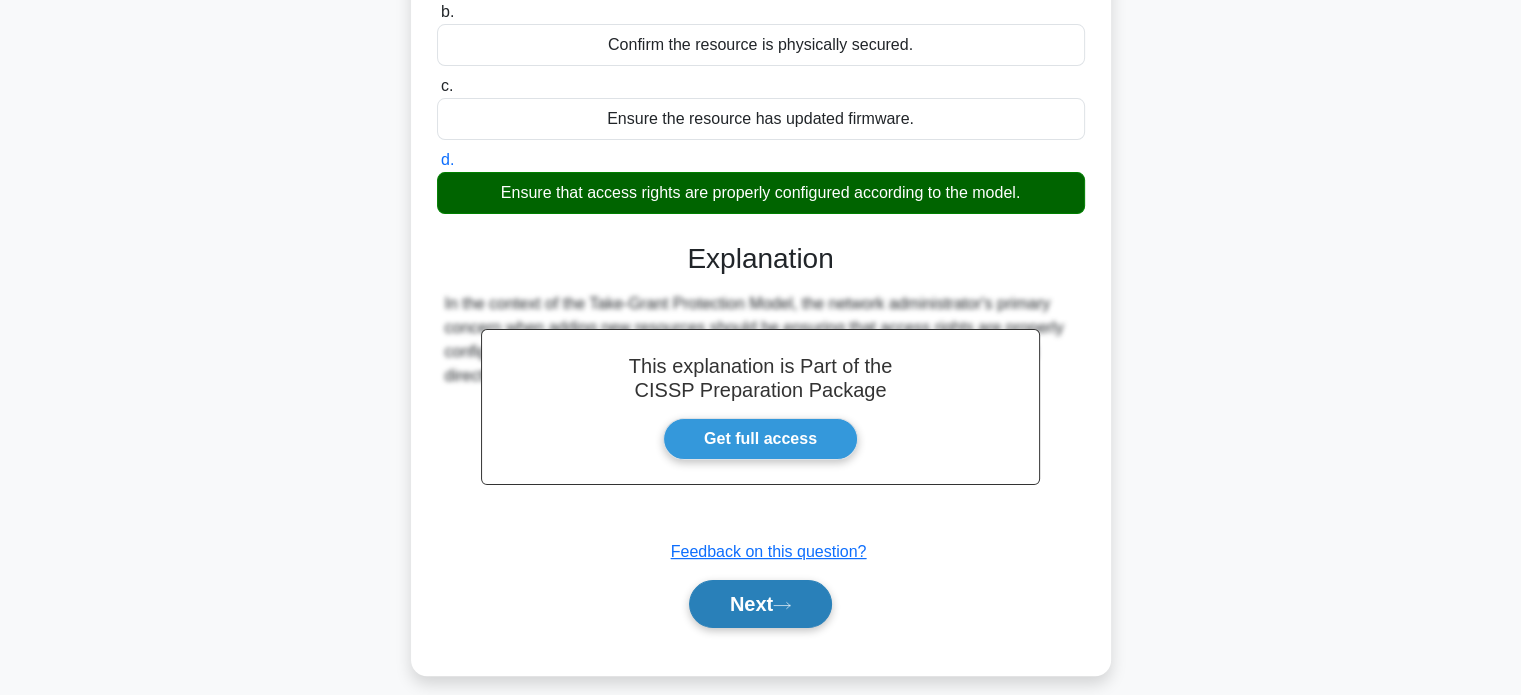 click on "Next" at bounding box center [760, 604] 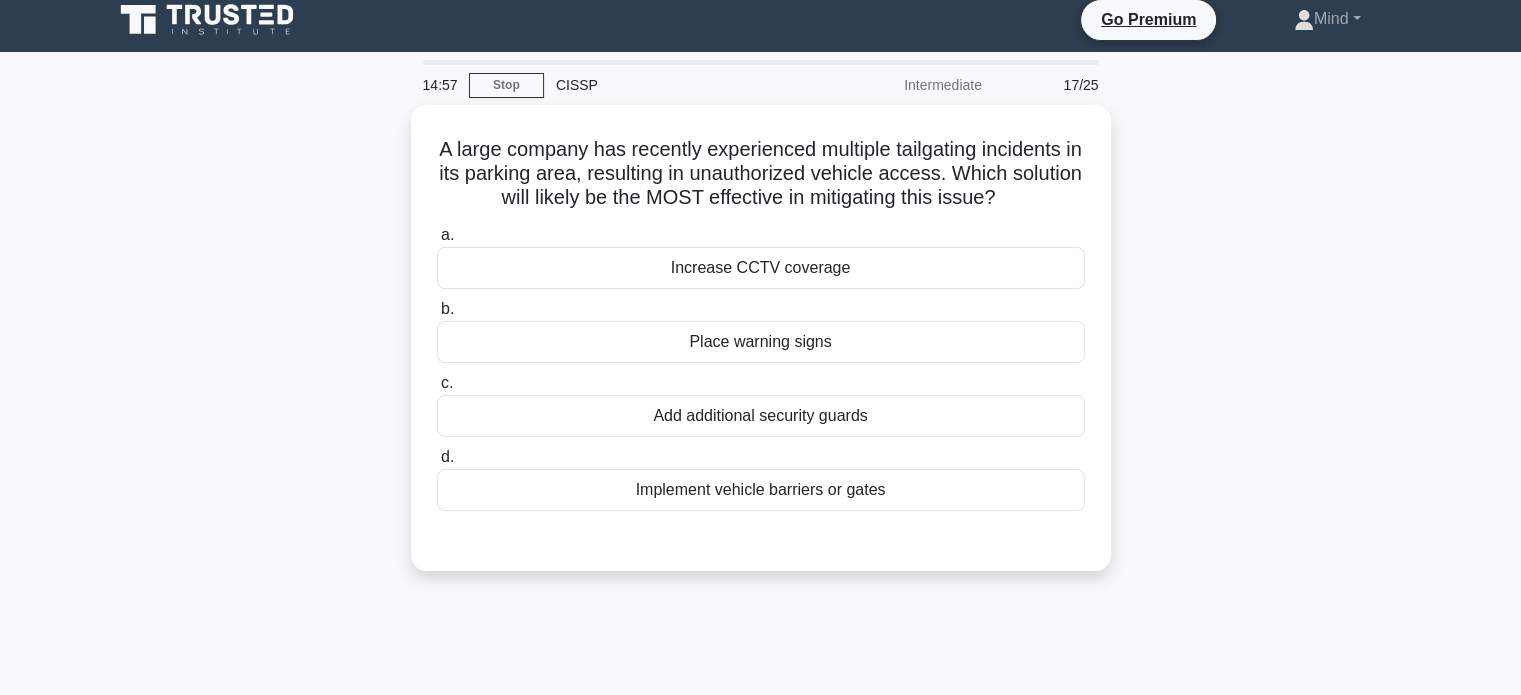 scroll, scrollTop: 0, scrollLeft: 0, axis: both 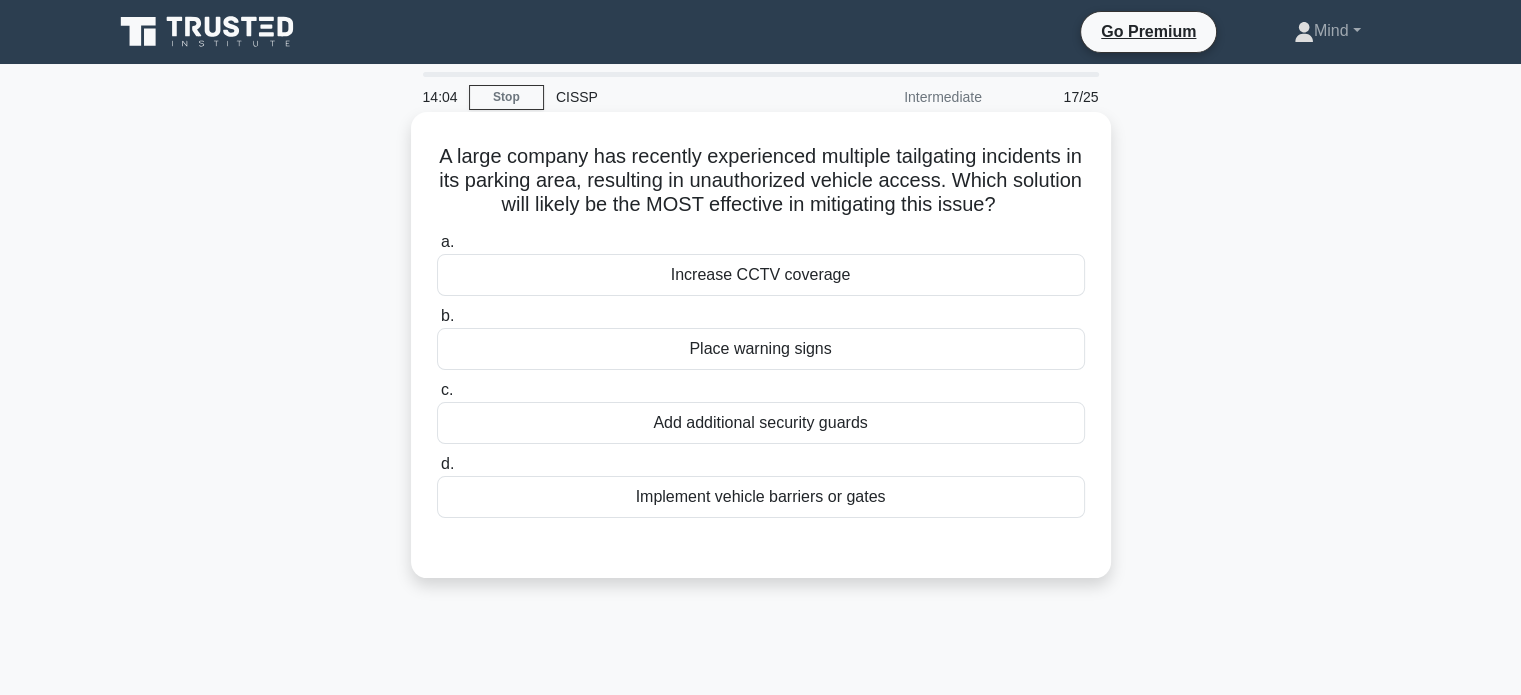 click on "Implement vehicle barriers or gates" at bounding box center [761, 497] 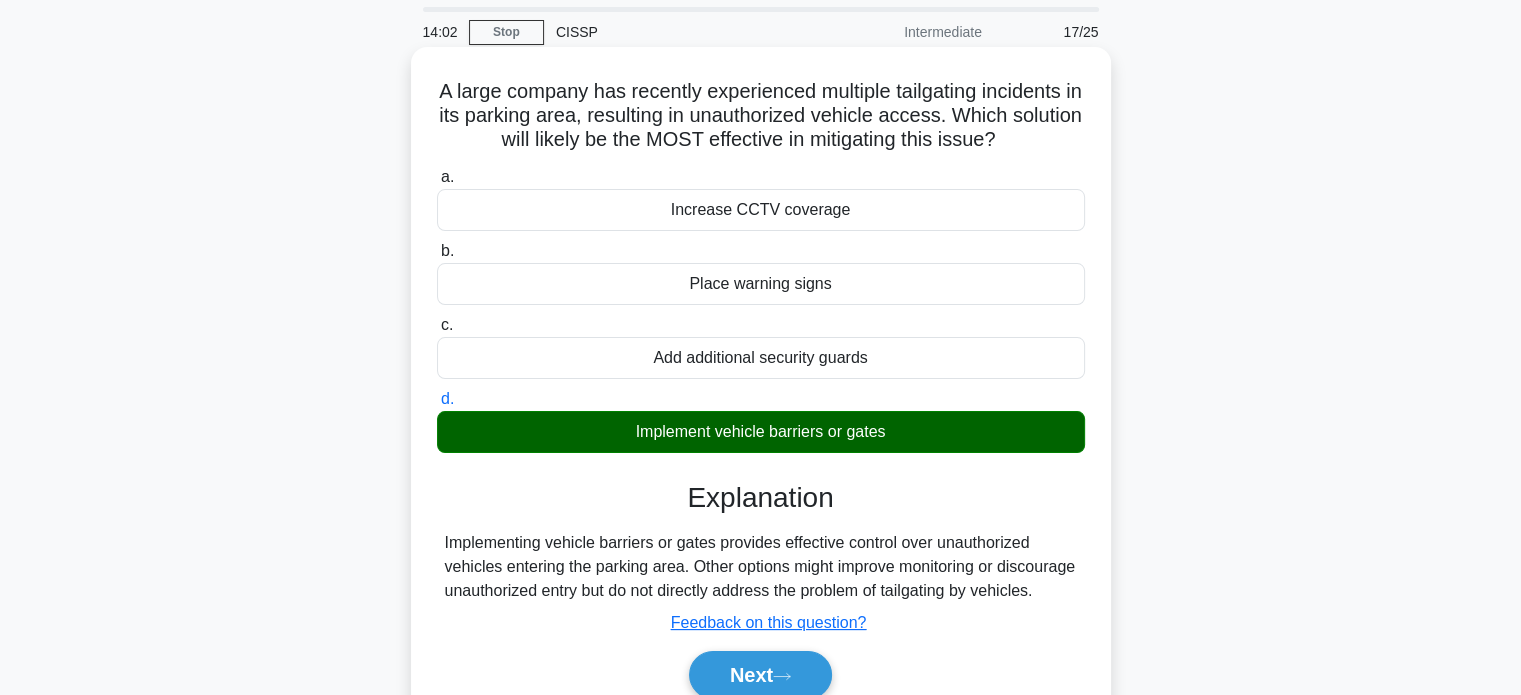 scroll, scrollTop: 100, scrollLeft: 0, axis: vertical 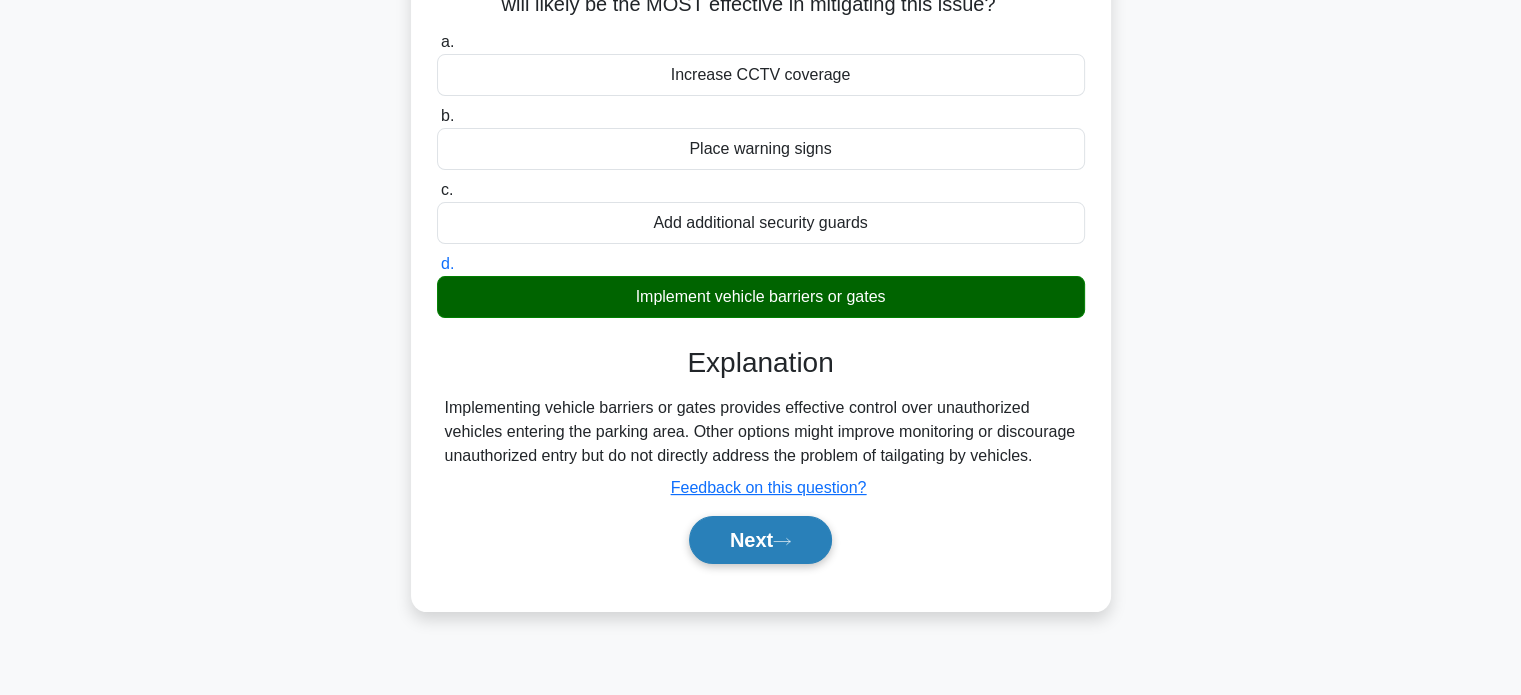 click on "Next" at bounding box center [760, 540] 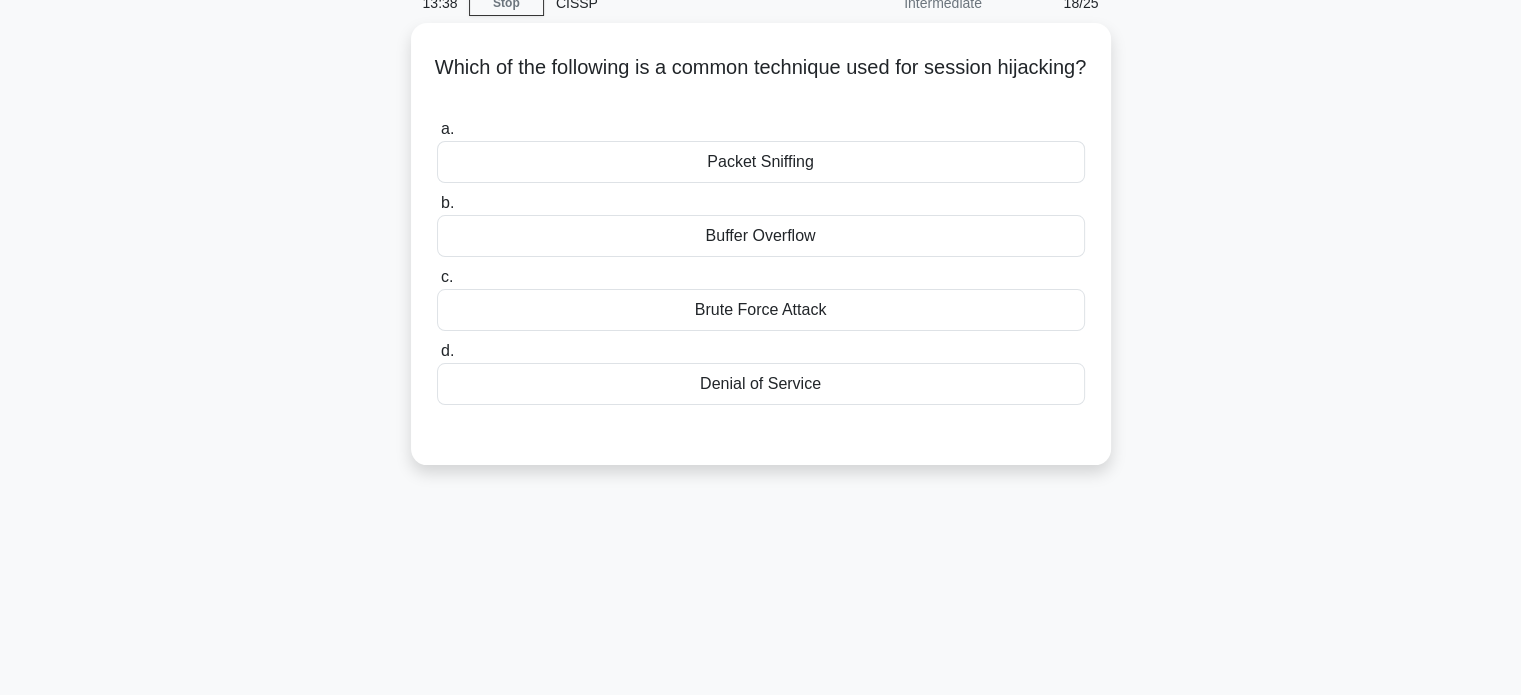 scroll, scrollTop: 0, scrollLeft: 0, axis: both 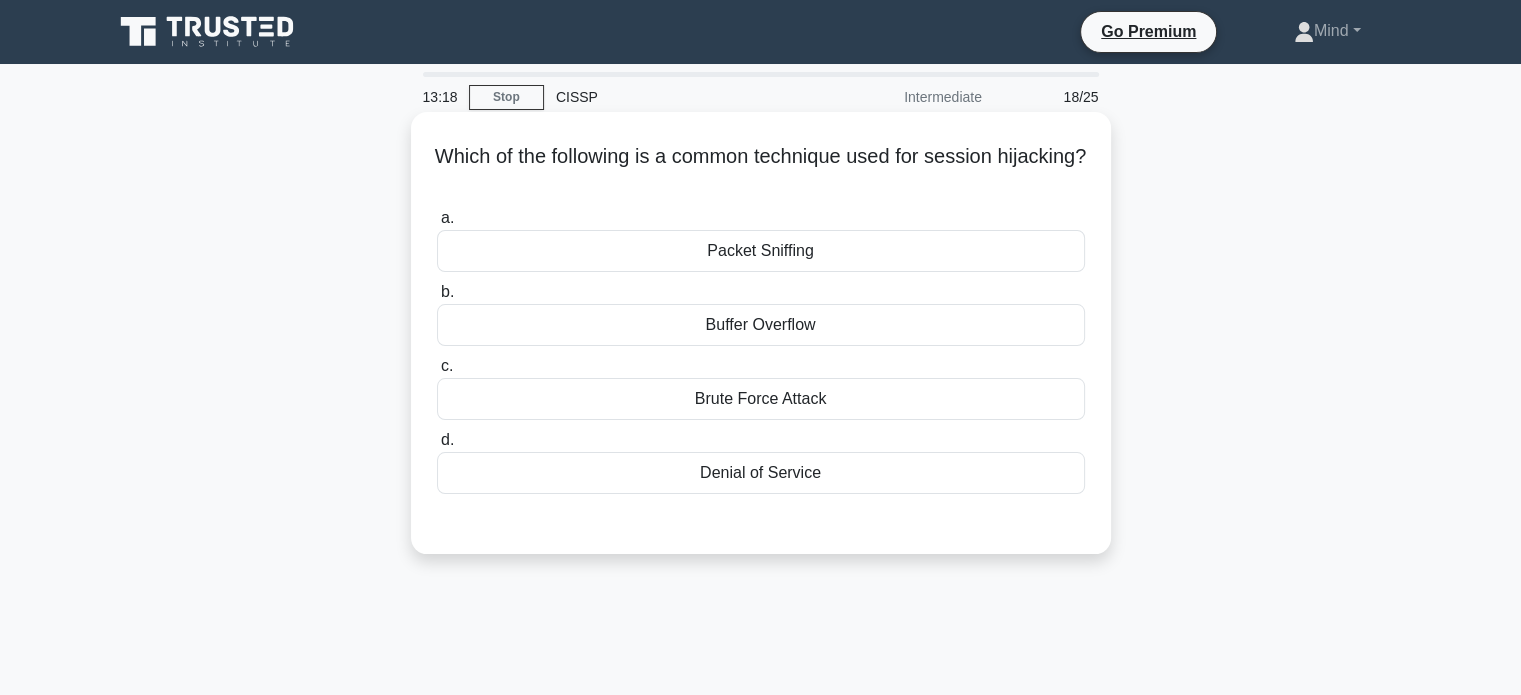 click on "Packet Sniffing" at bounding box center [761, 251] 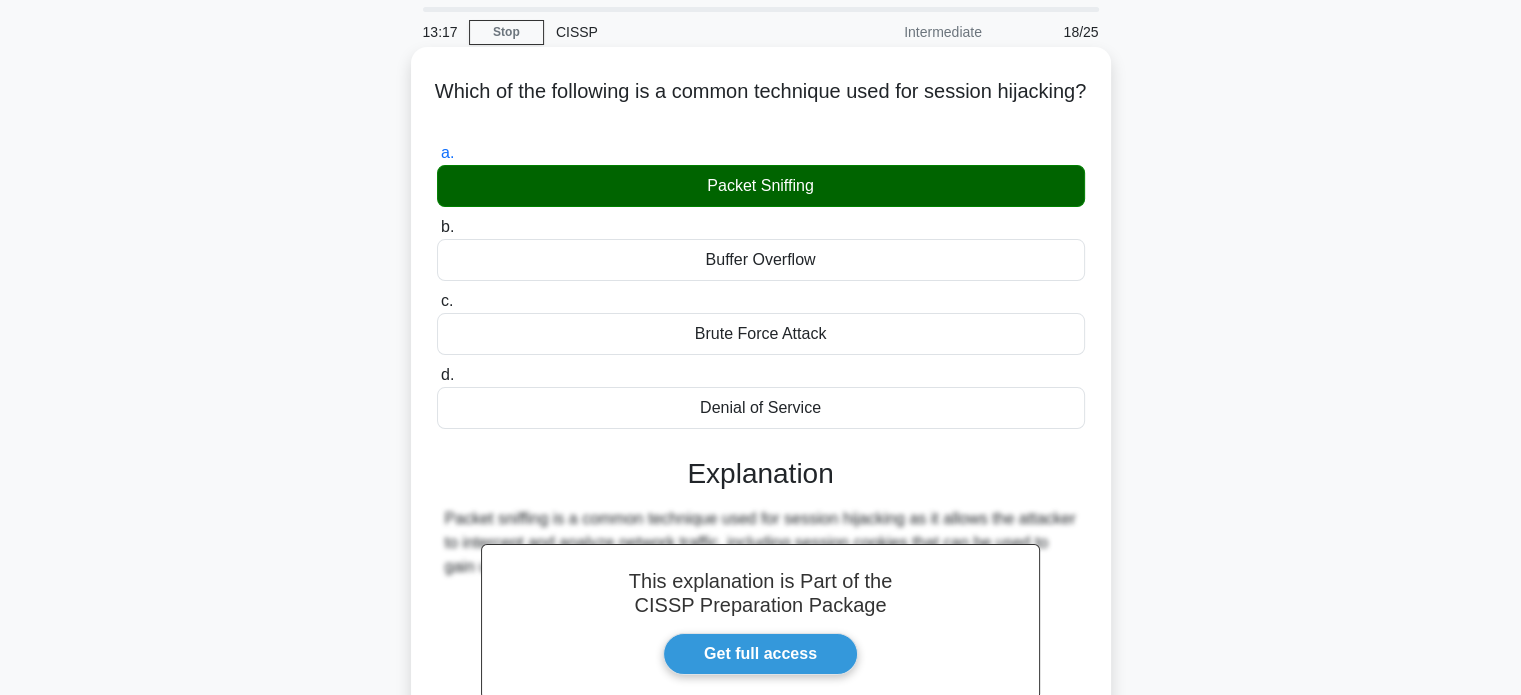 scroll, scrollTop: 100, scrollLeft: 0, axis: vertical 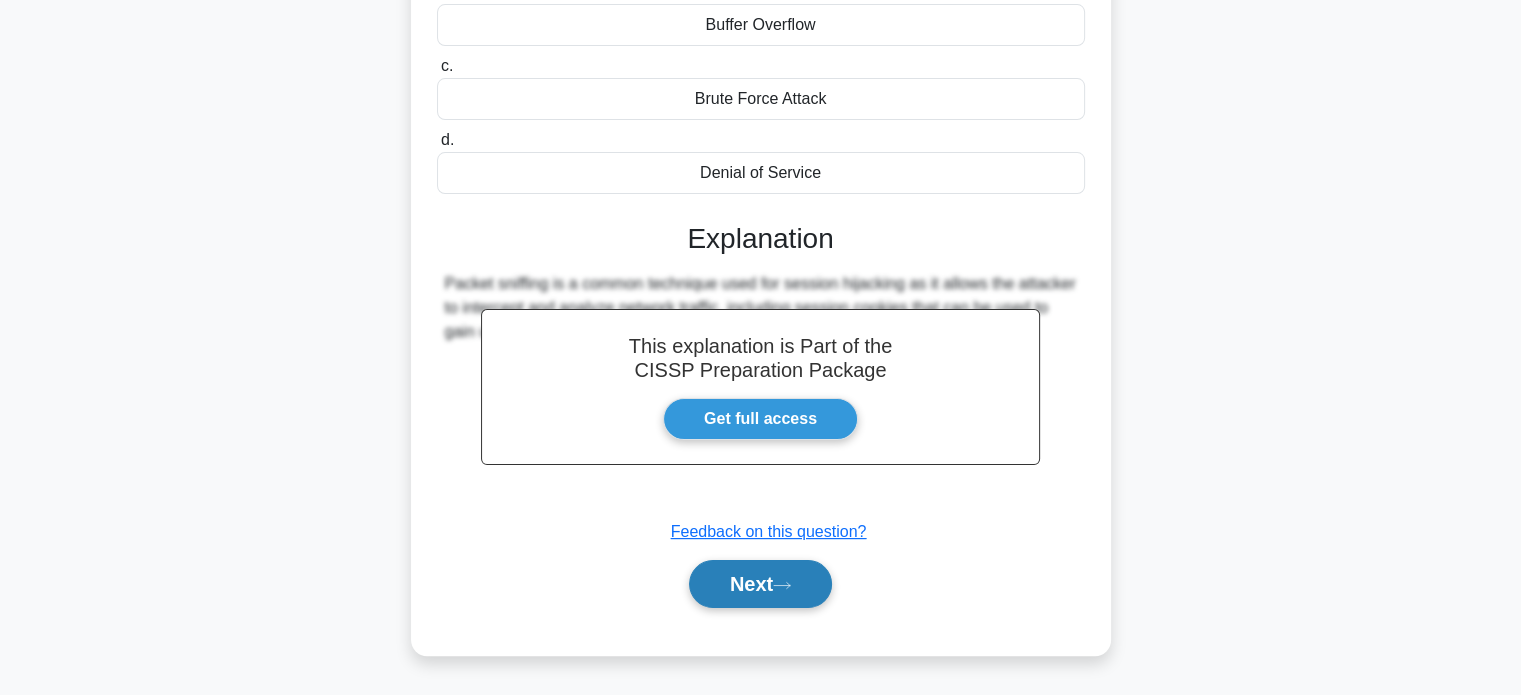 click on "Next" at bounding box center (760, 584) 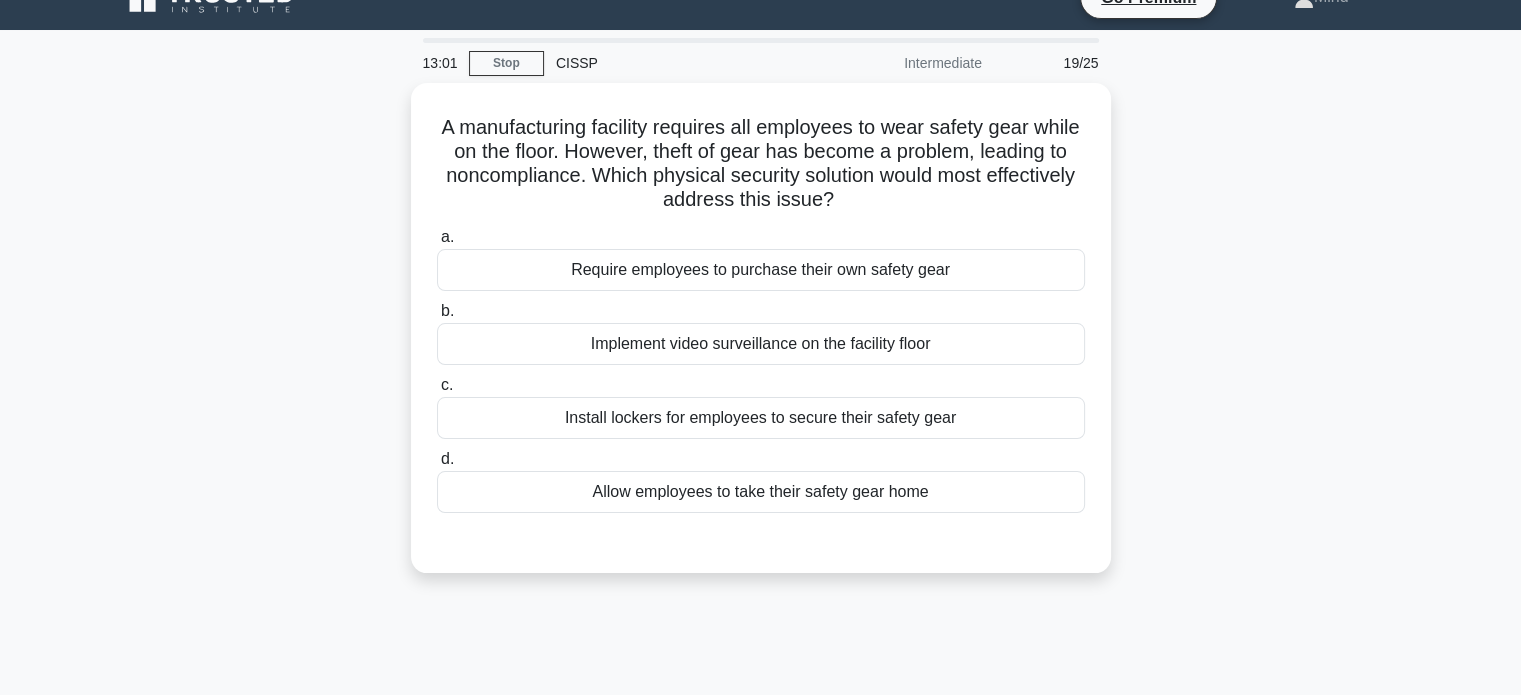 scroll, scrollTop: 0, scrollLeft: 0, axis: both 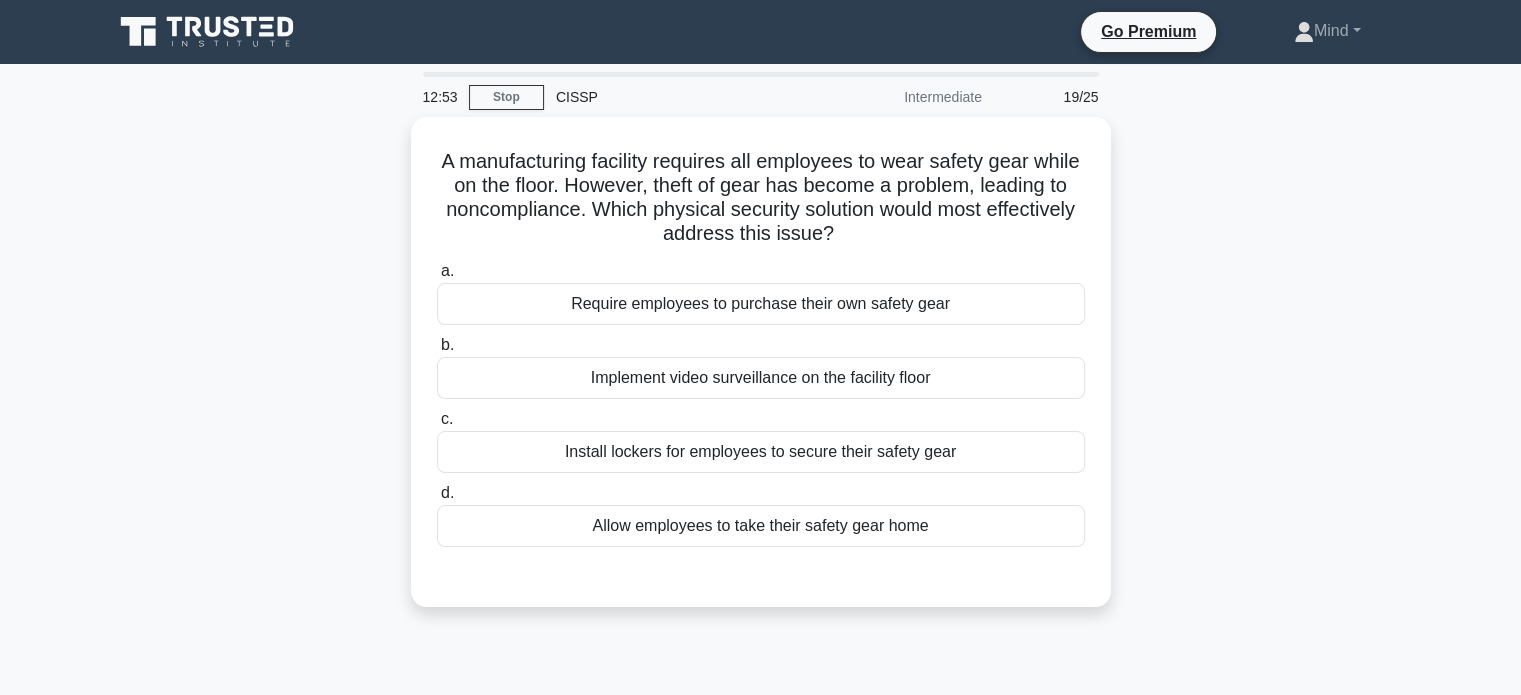 click on "A manufacturing facility requires all employees to wear safety gear while on the floor. However, theft of gear has become a problem, leading to noncompliance. Which physical security solution would most effectively address this issue?
.spinner_0XTQ{transform-origin:center;animation:spinner_y6GP .75s linear infinite}@keyframes spinner_y6GP{100%{transform:rotate(360deg)}}
a." at bounding box center (761, 374) 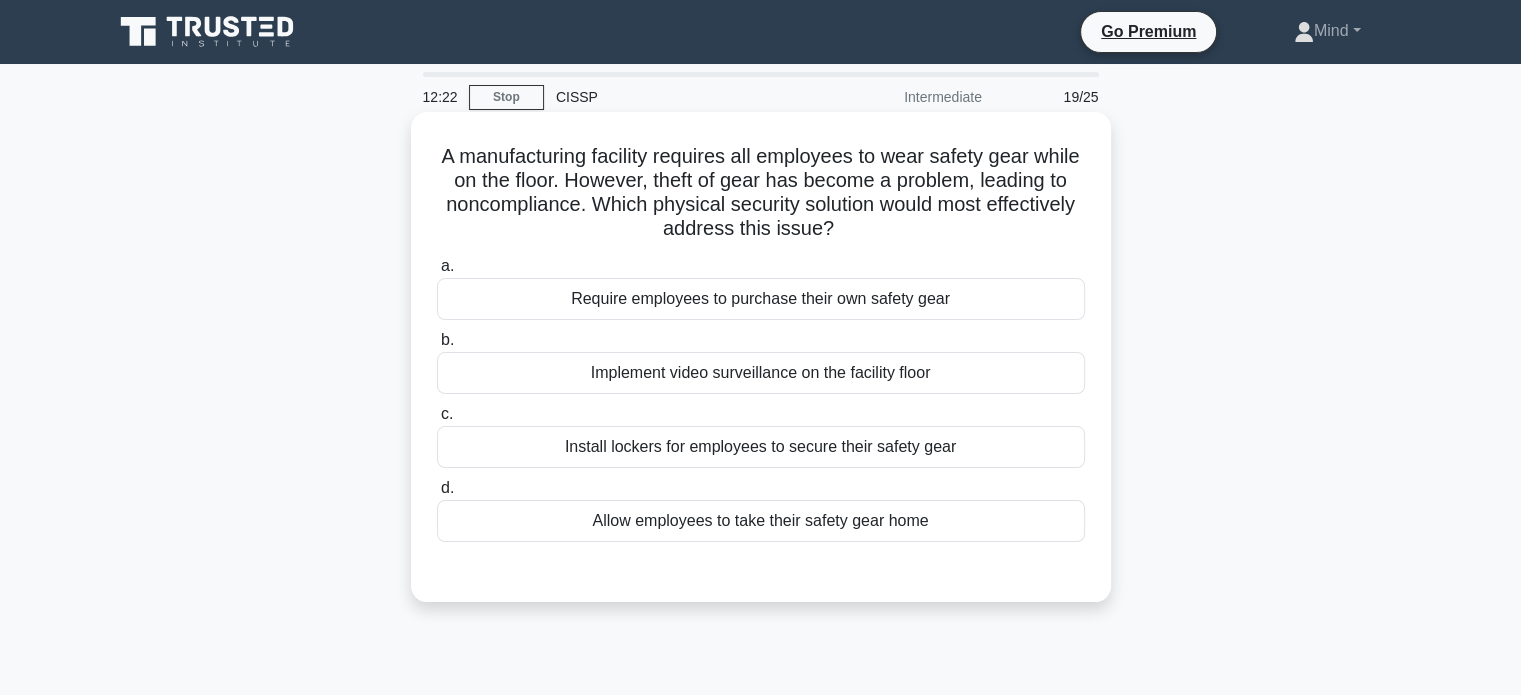 click on "Implement video surveillance on the facility floor" at bounding box center (761, 373) 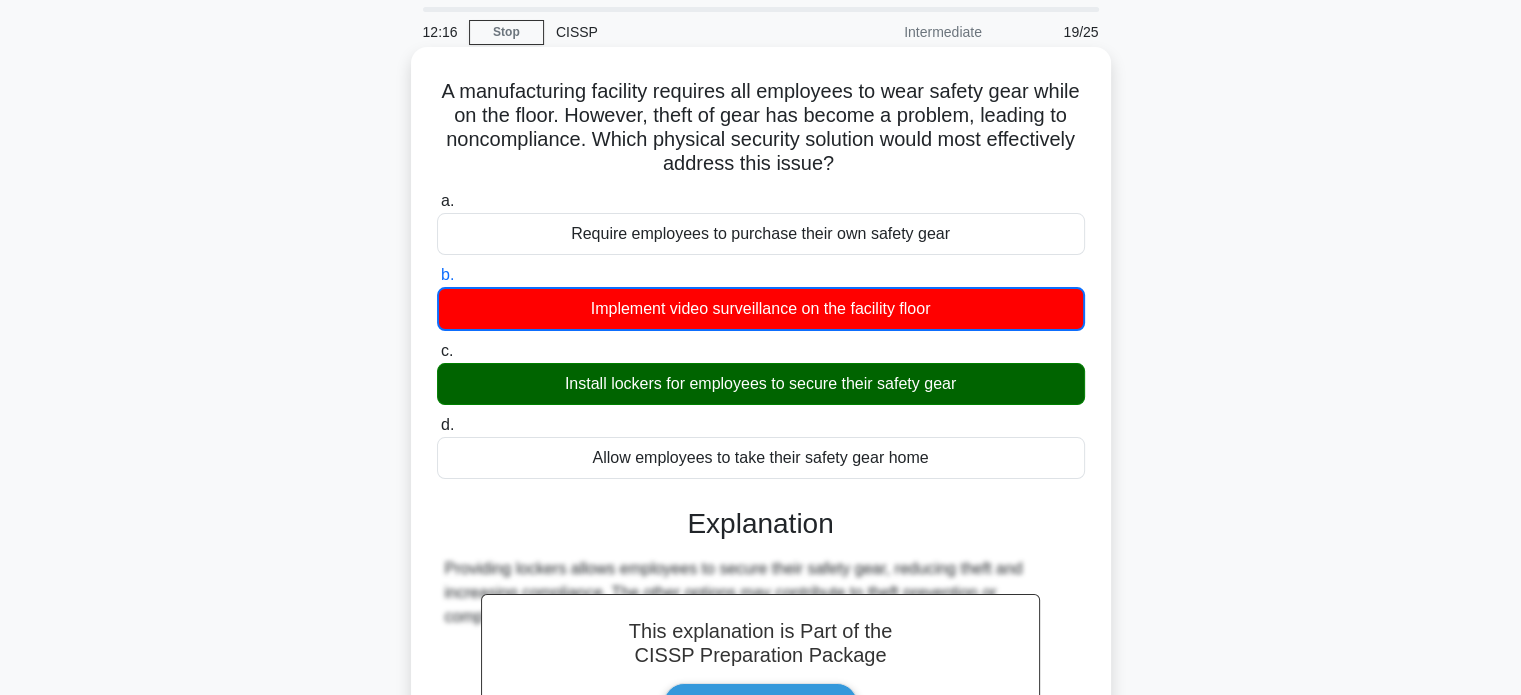 scroll, scrollTop: 100, scrollLeft: 0, axis: vertical 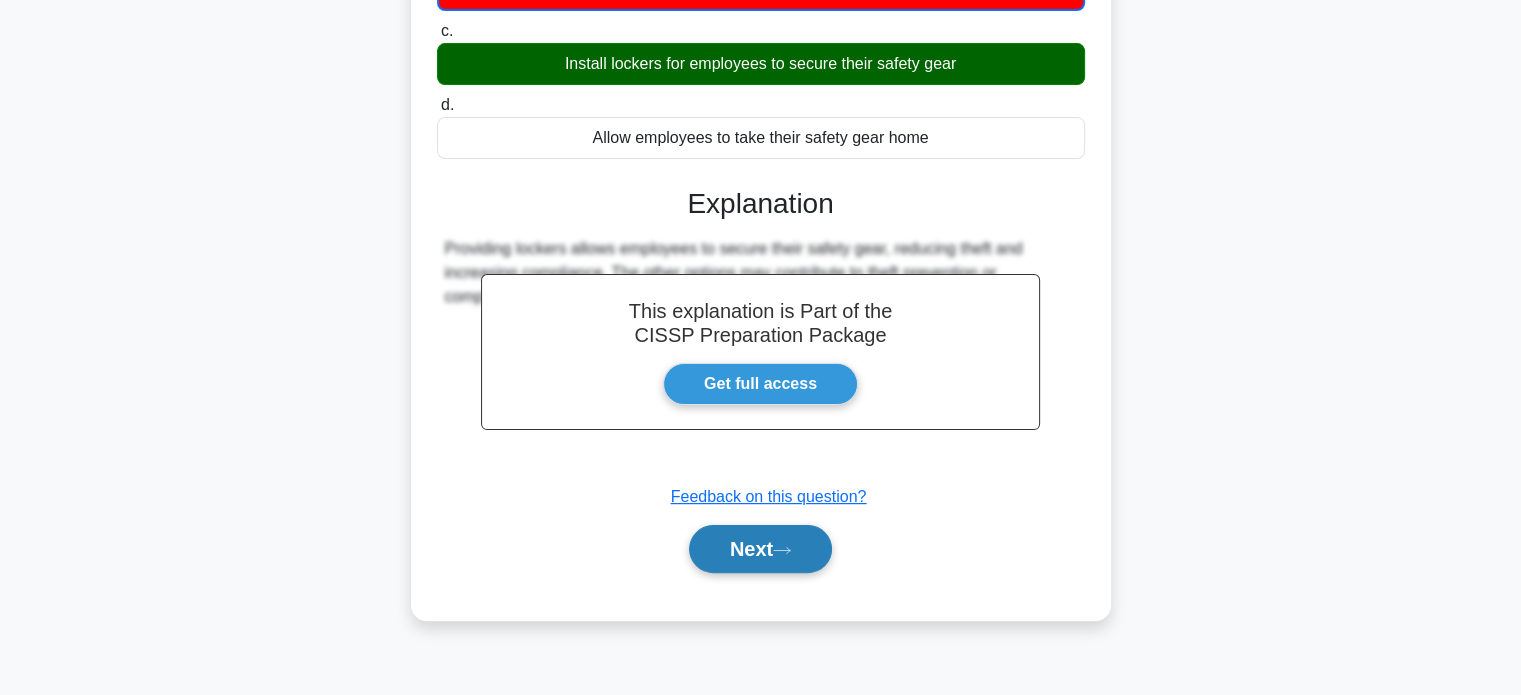 click on "Next" at bounding box center (760, 549) 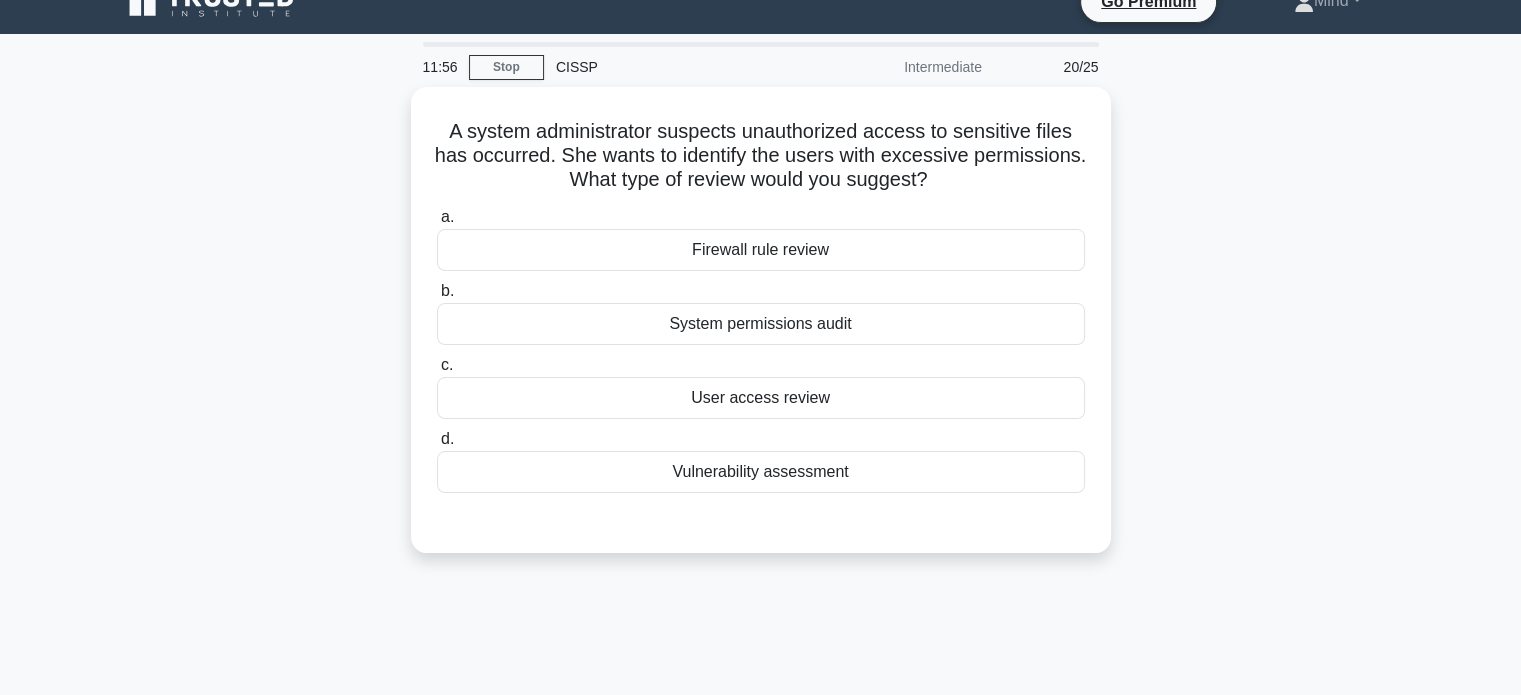 scroll, scrollTop: 0, scrollLeft: 0, axis: both 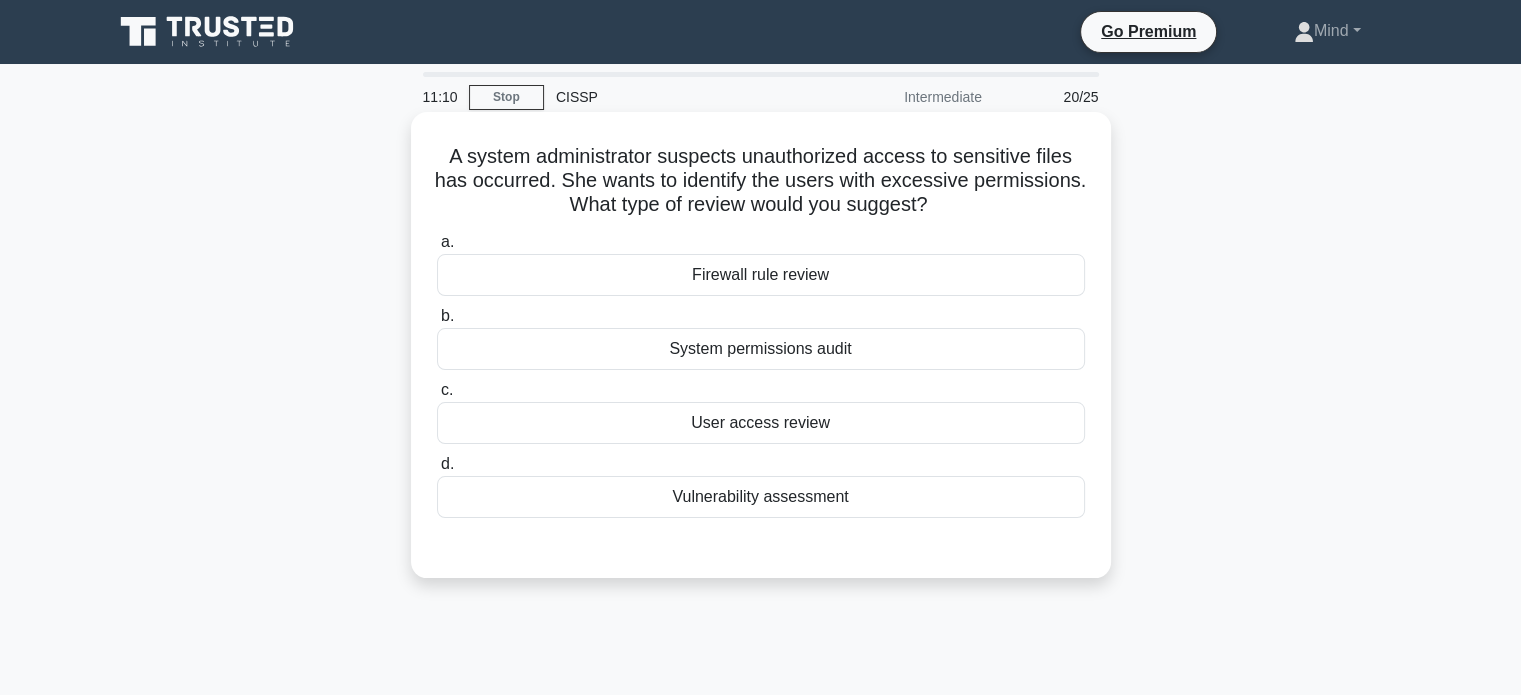 click on "User access review" at bounding box center [761, 423] 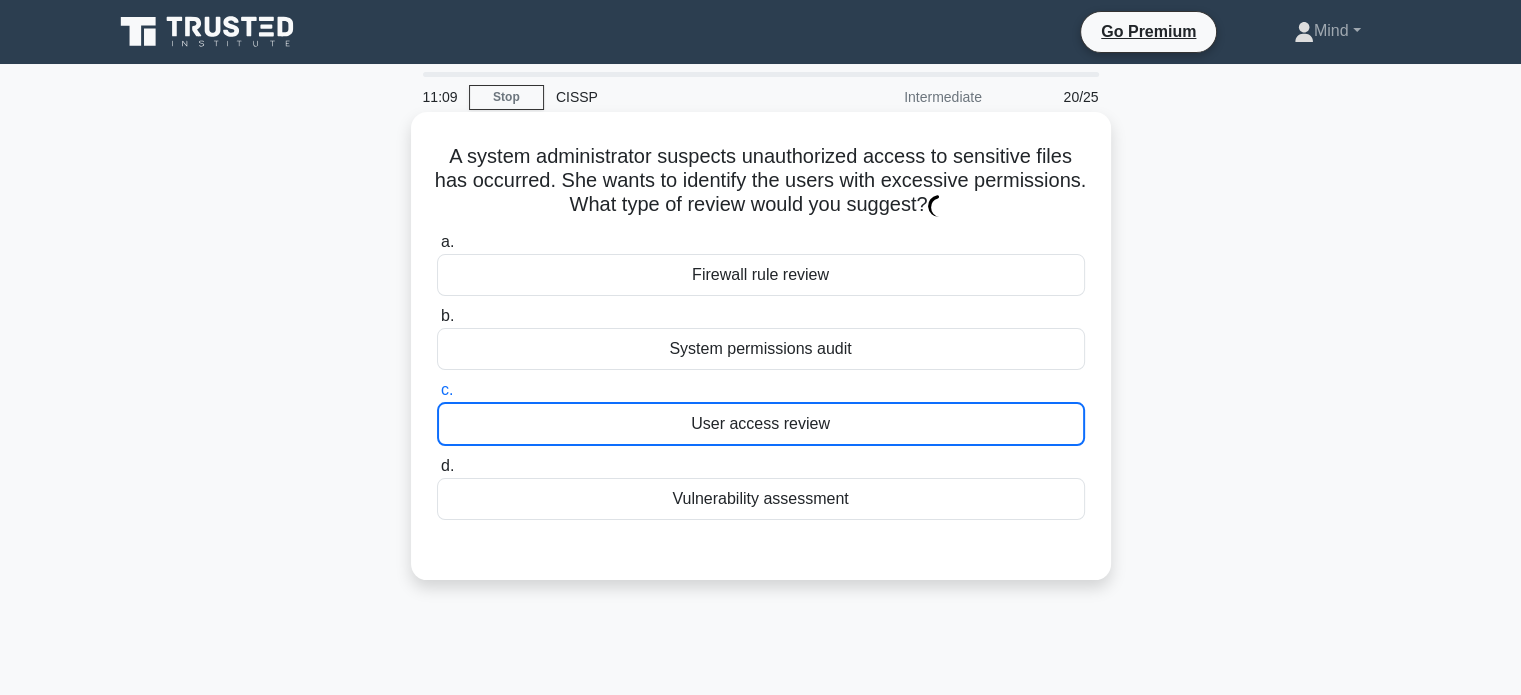 click on "User access review" at bounding box center (761, 424) 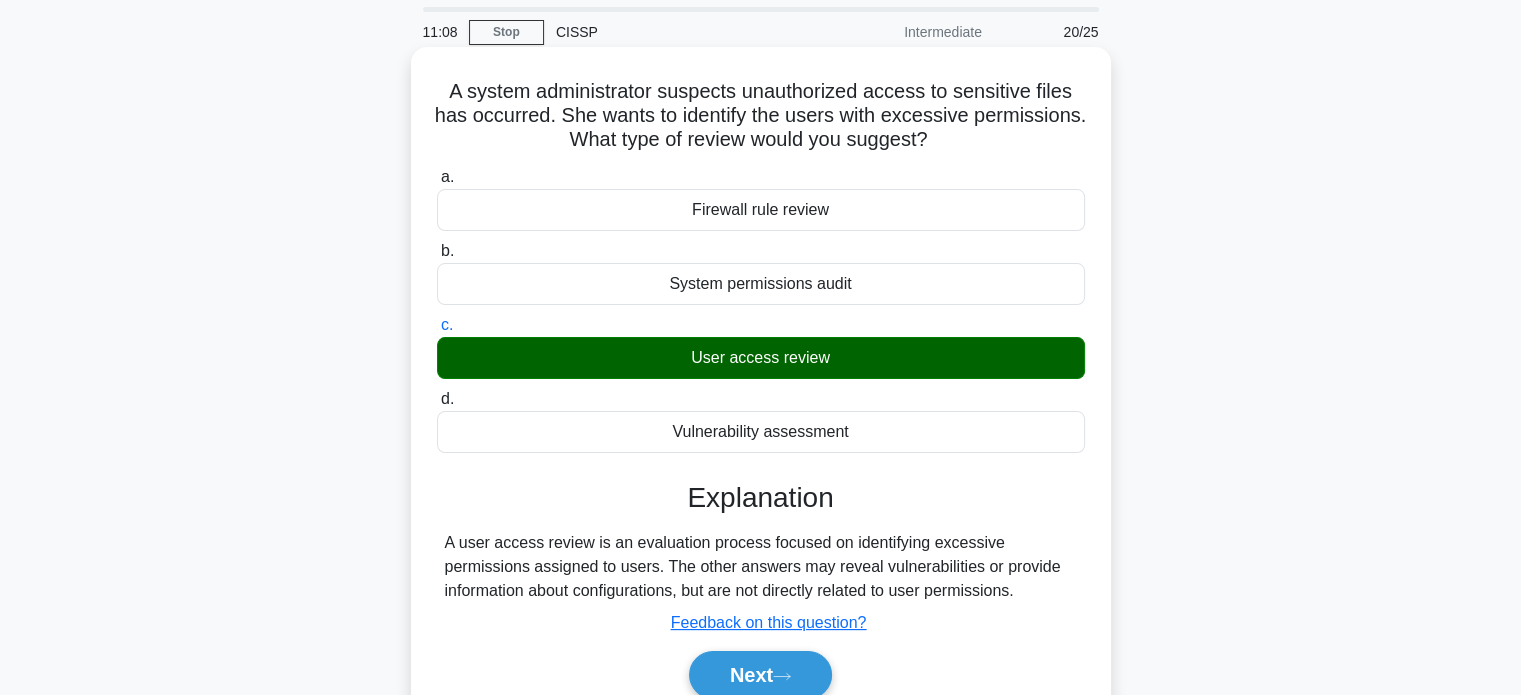 scroll, scrollTop: 100, scrollLeft: 0, axis: vertical 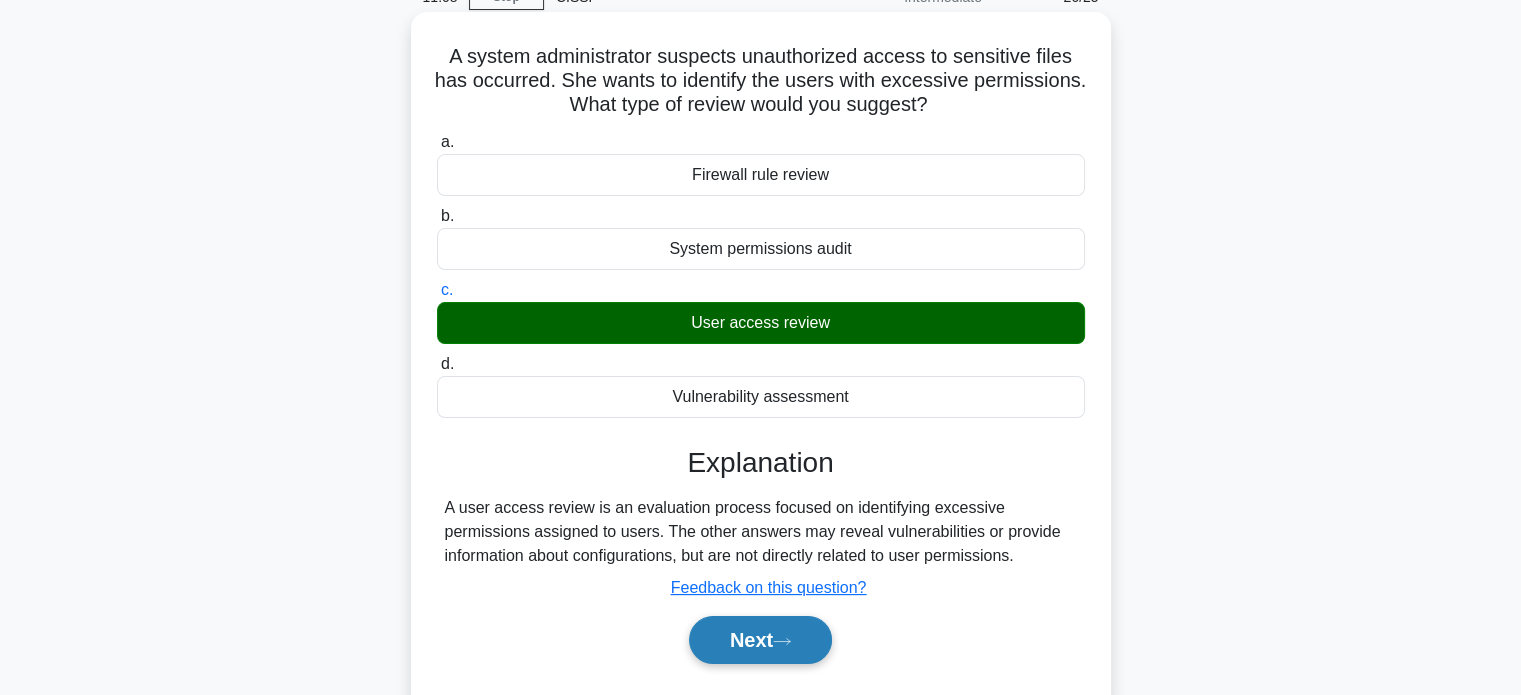 click on "Next" at bounding box center (760, 640) 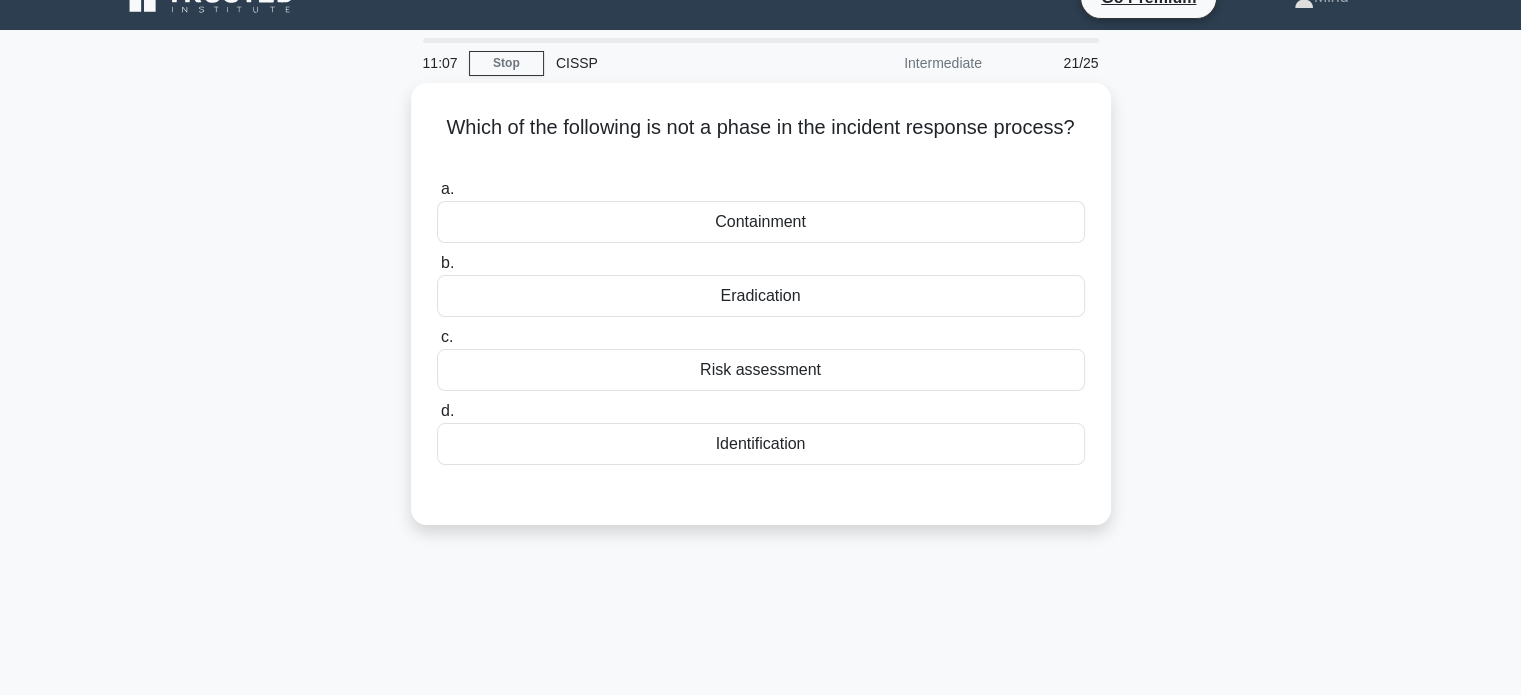scroll, scrollTop: 0, scrollLeft: 0, axis: both 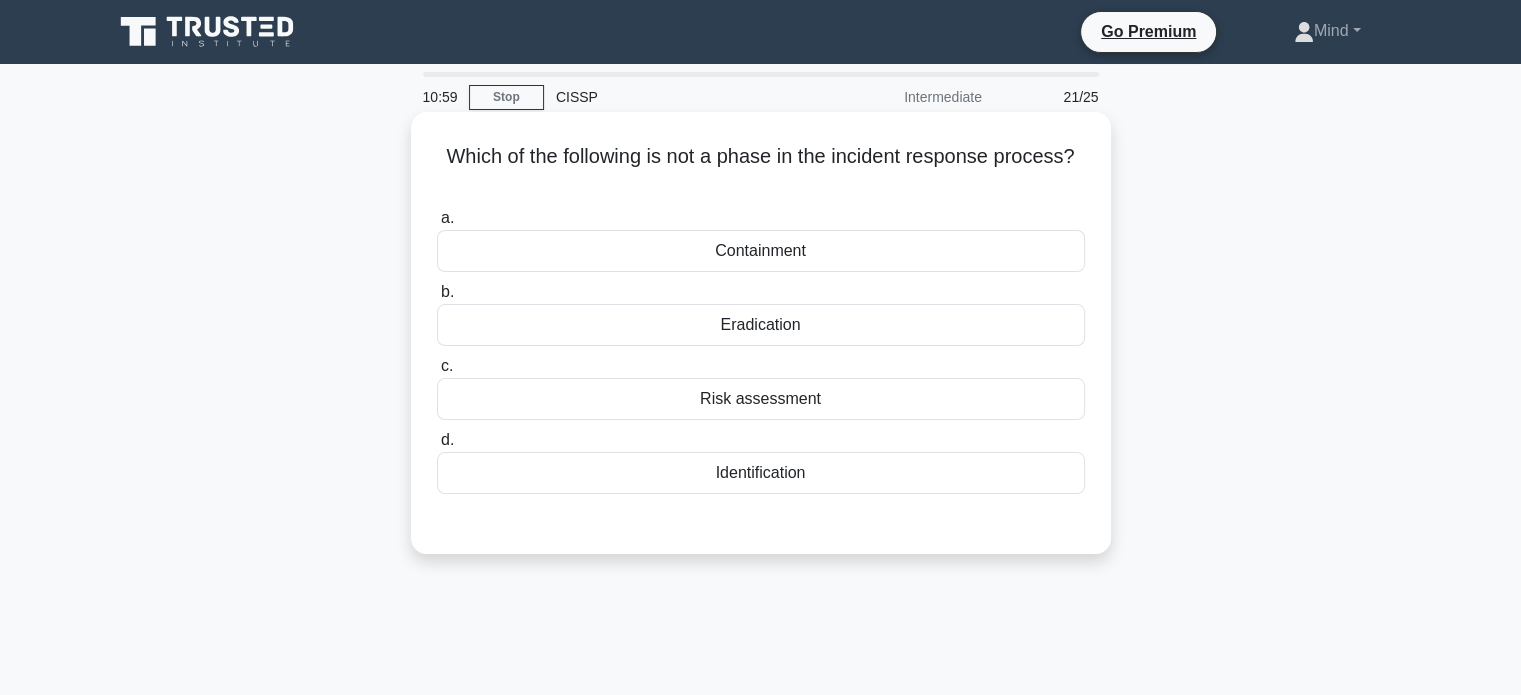 click on "Risk assessment" at bounding box center [761, 399] 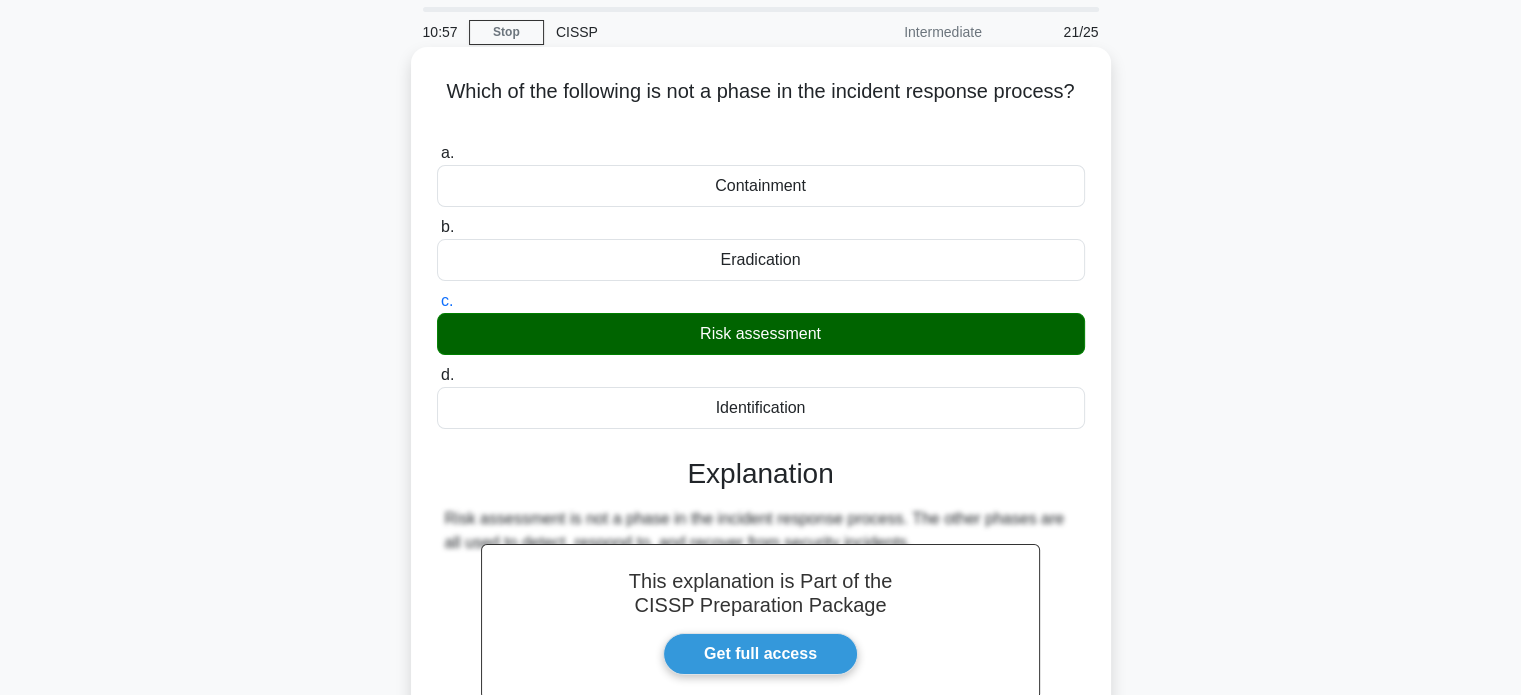 scroll, scrollTop: 100, scrollLeft: 0, axis: vertical 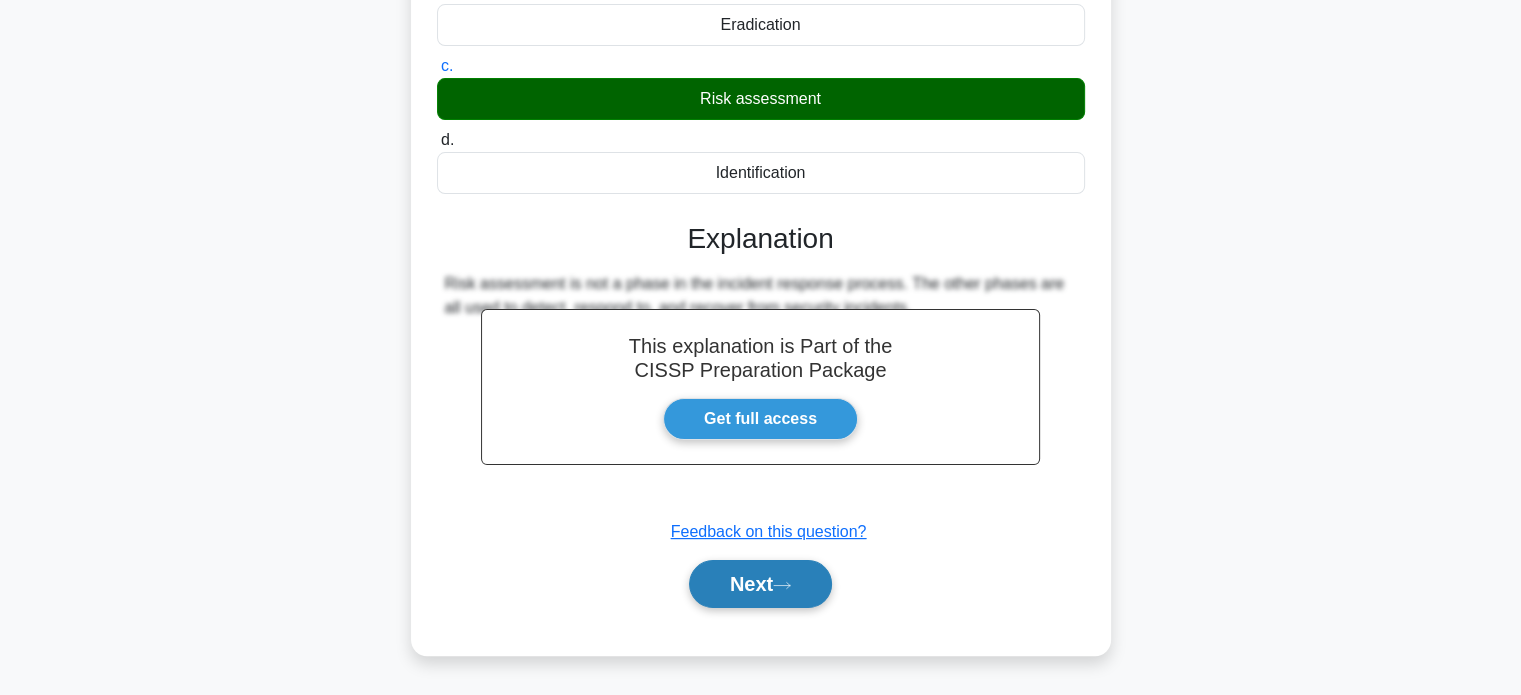 click on "Next" at bounding box center [760, 584] 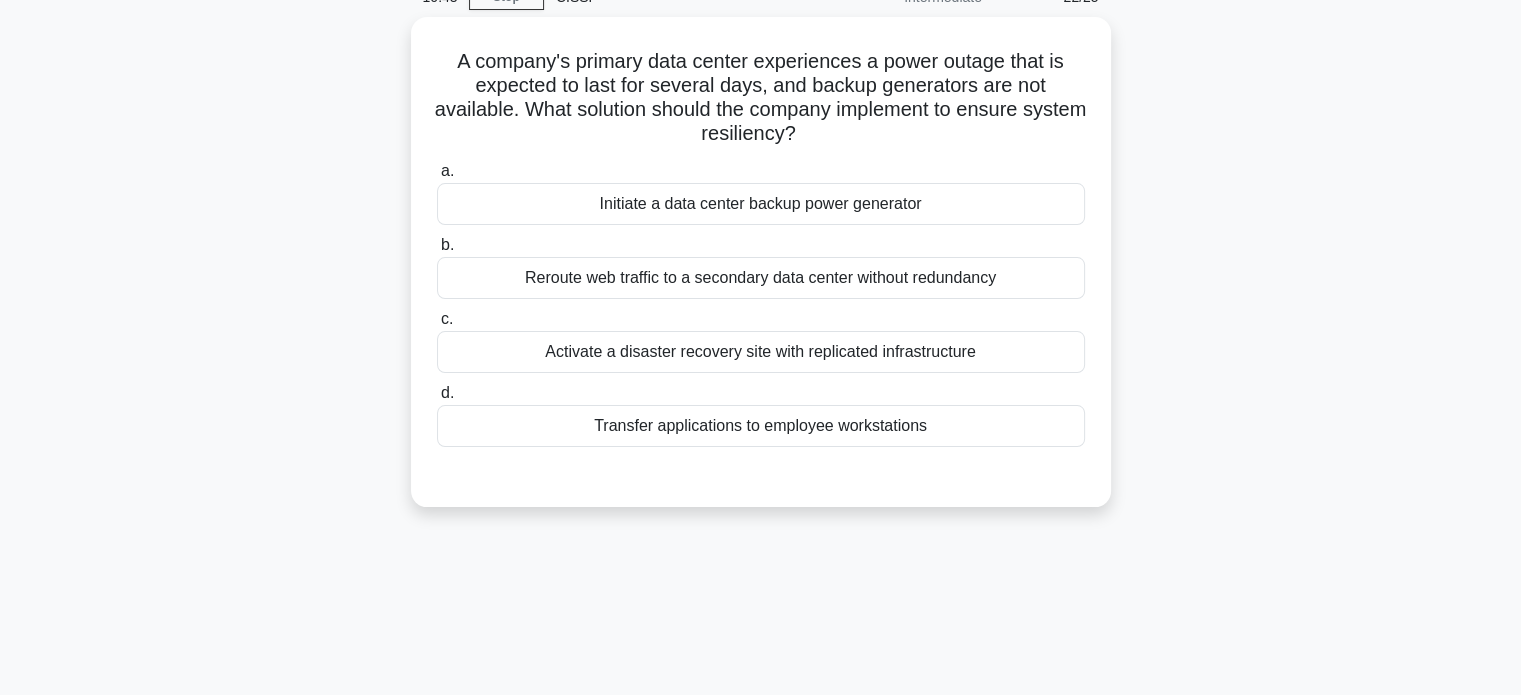 scroll, scrollTop: 0, scrollLeft: 0, axis: both 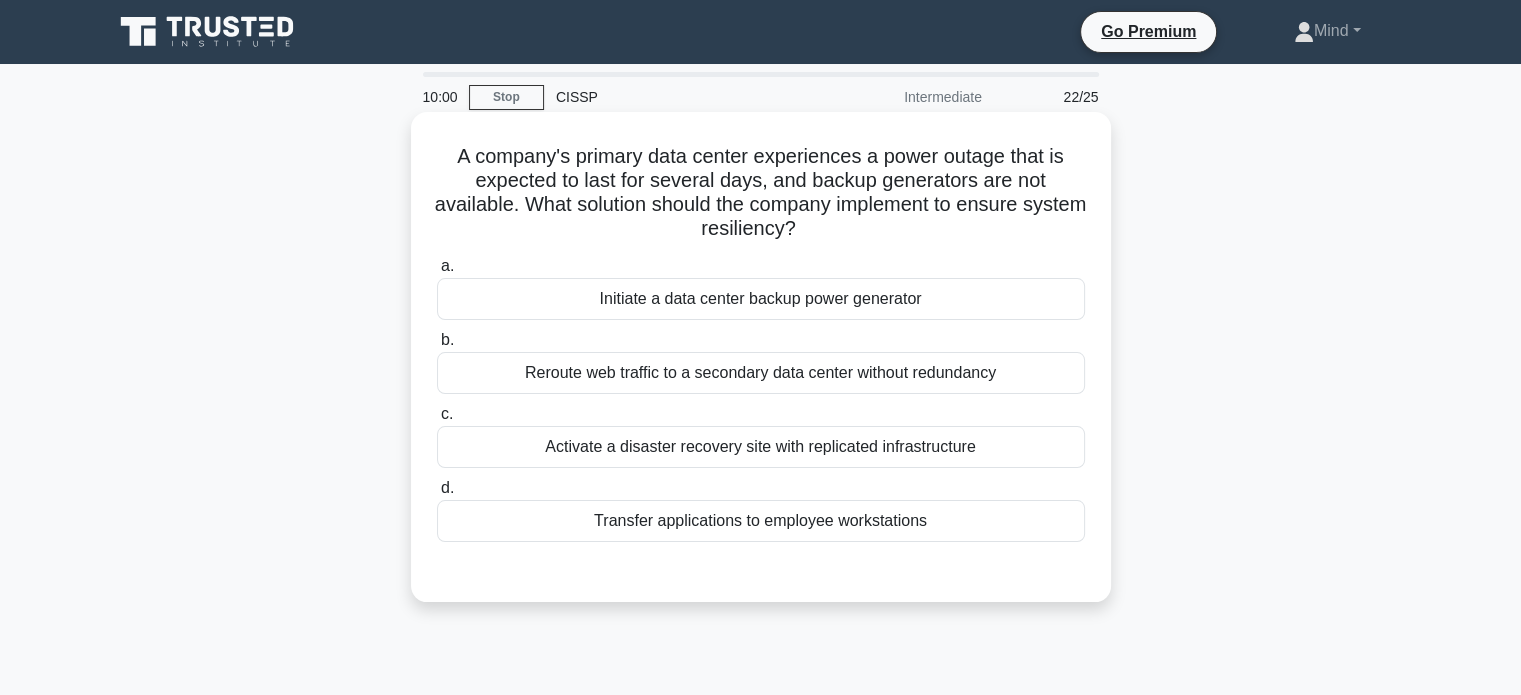 click on "Activate a disaster recovery site with replicated infrastructure" at bounding box center [761, 447] 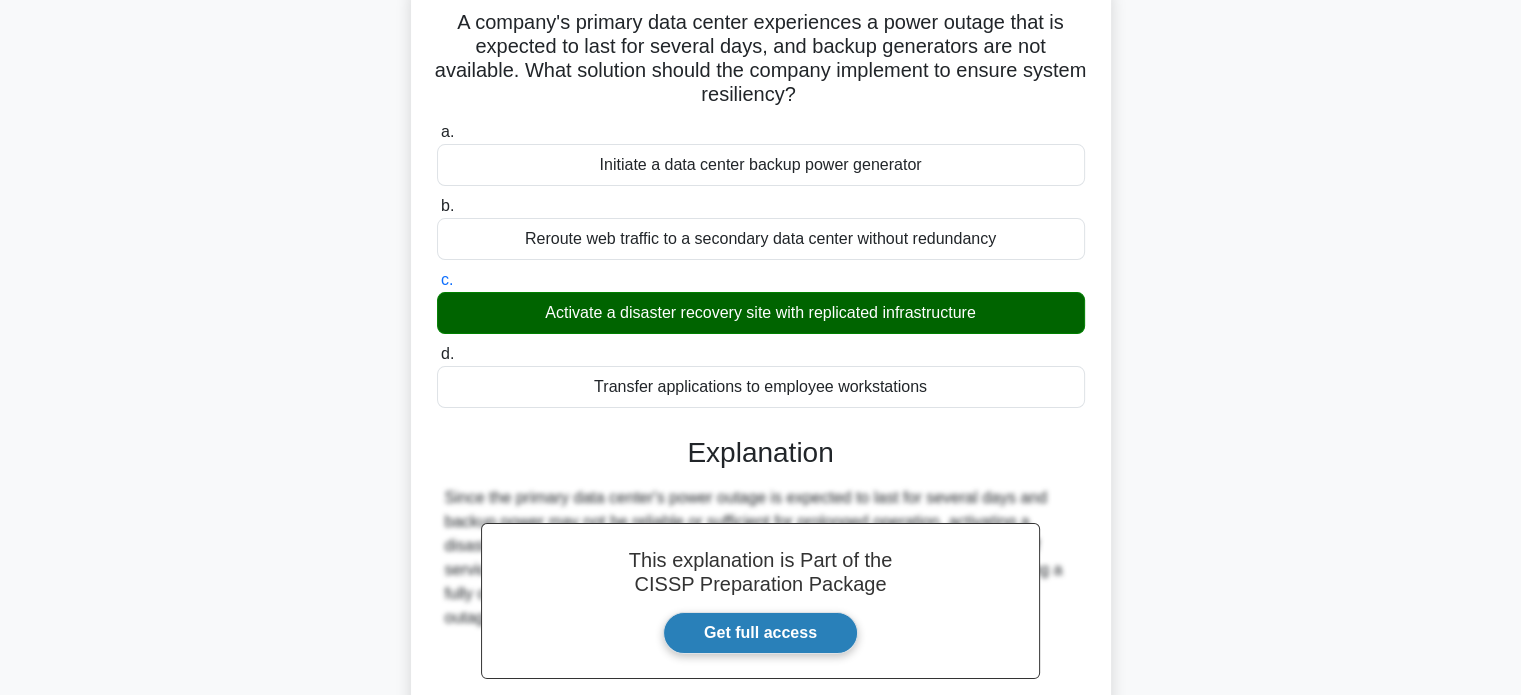 scroll, scrollTop: 100, scrollLeft: 0, axis: vertical 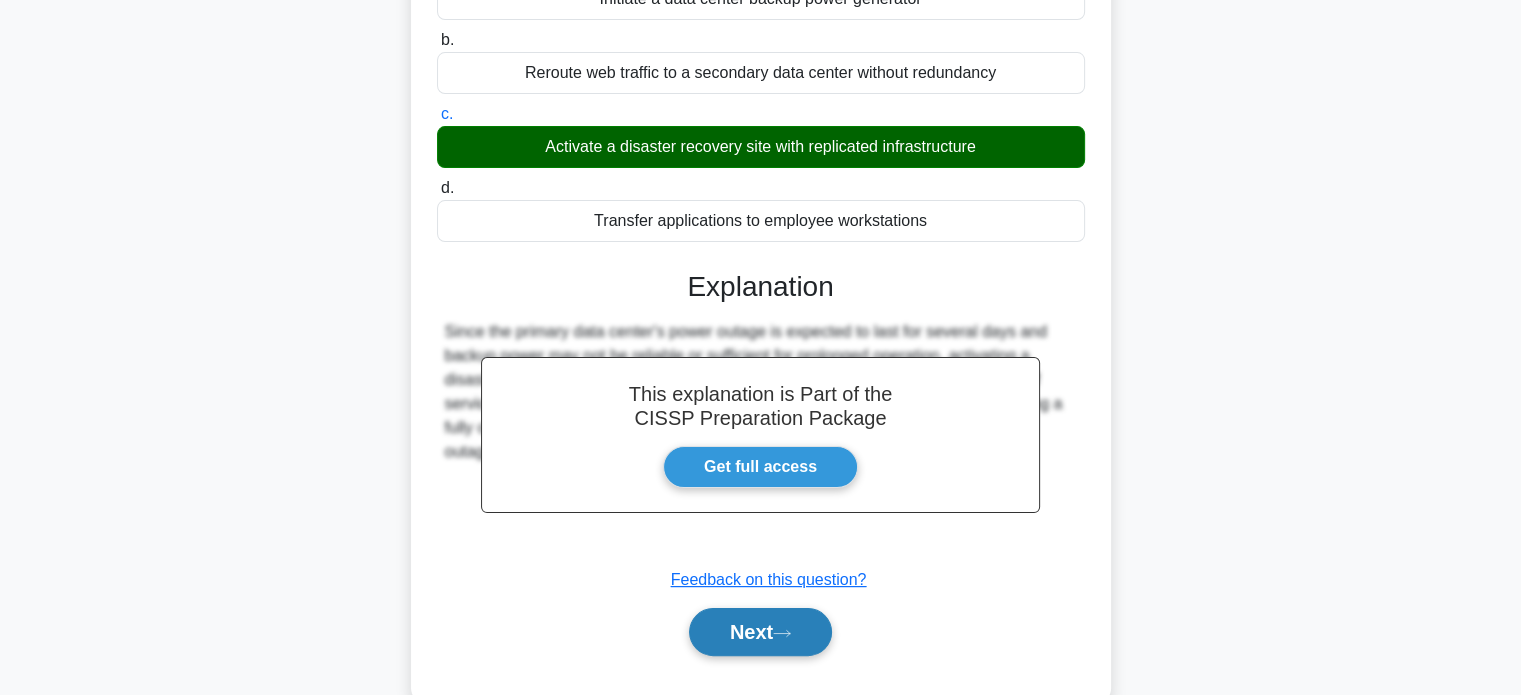 click on "Next" at bounding box center [760, 632] 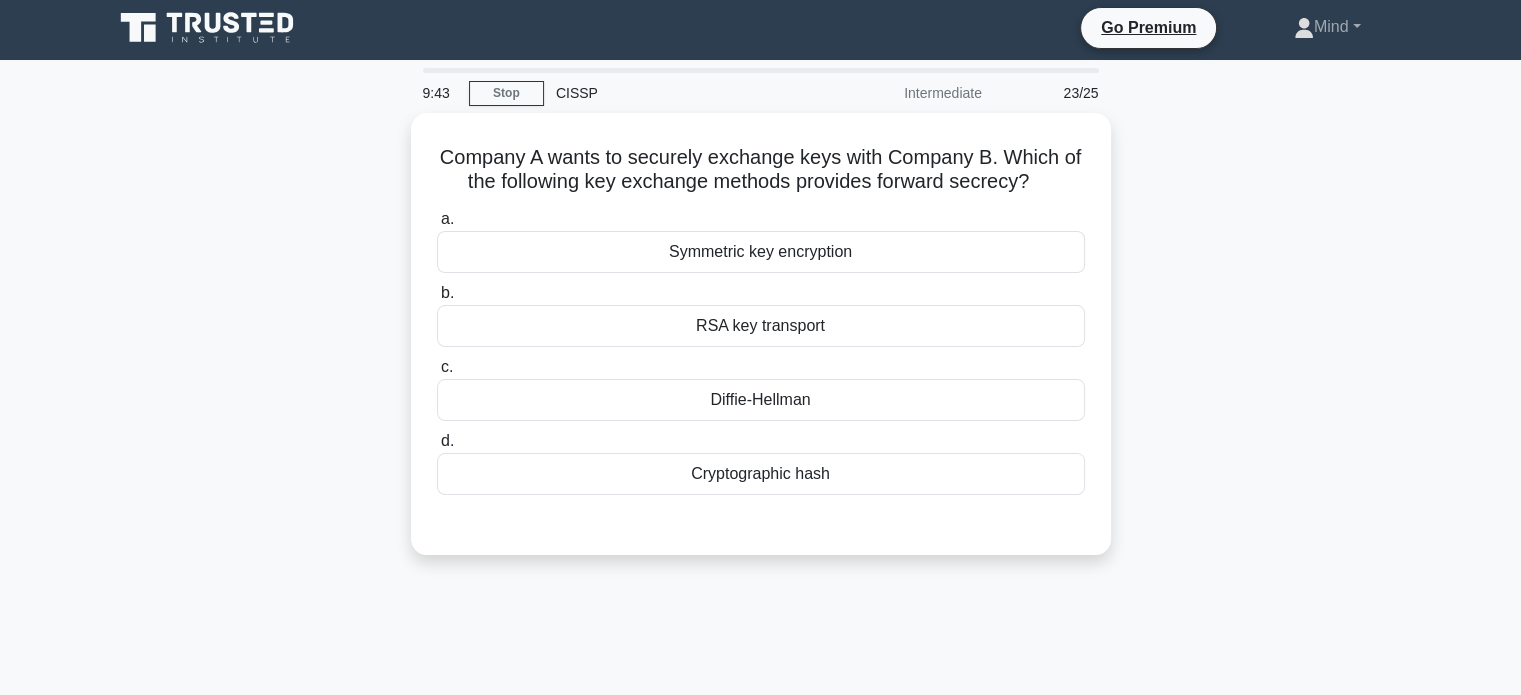 scroll, scrollTop: 0, scrollLeft: 0, axis: both 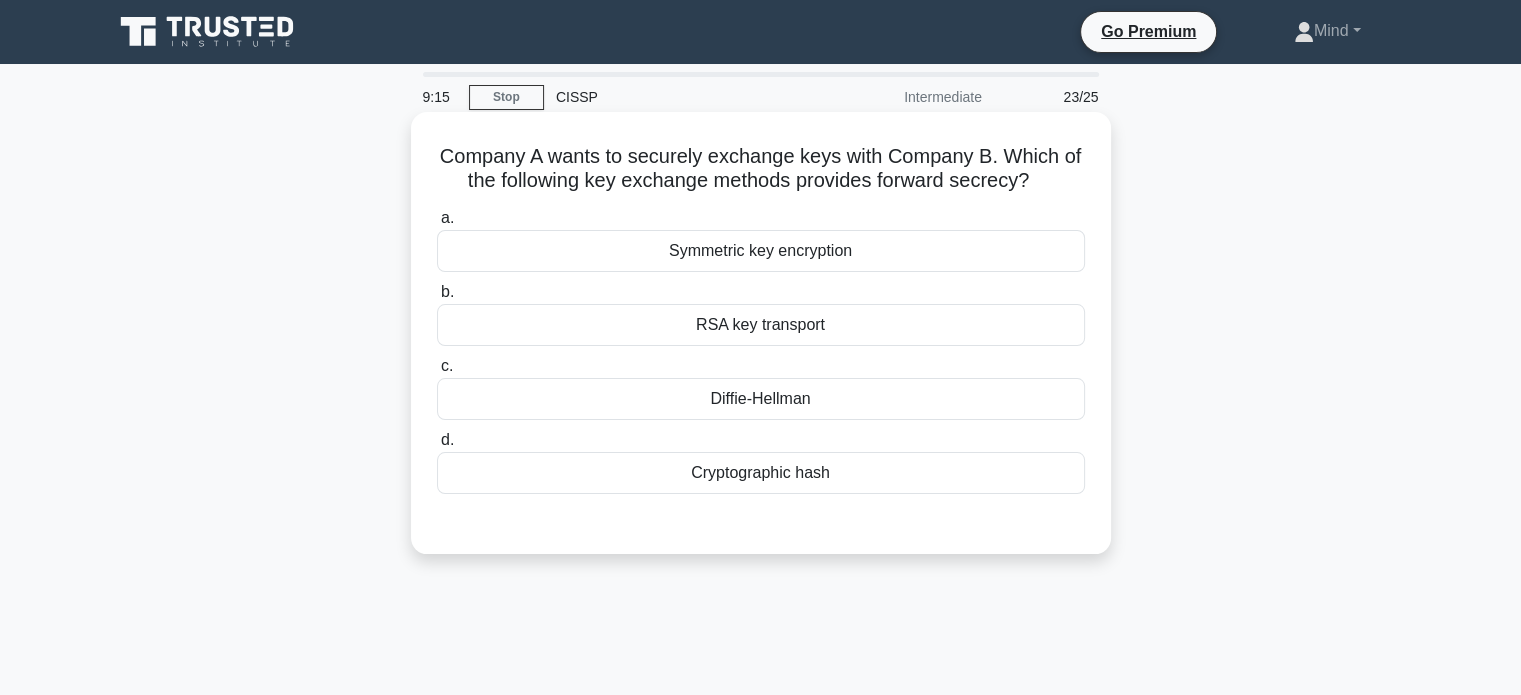 click on "RSA key transport" at bounding box center (761, 325) 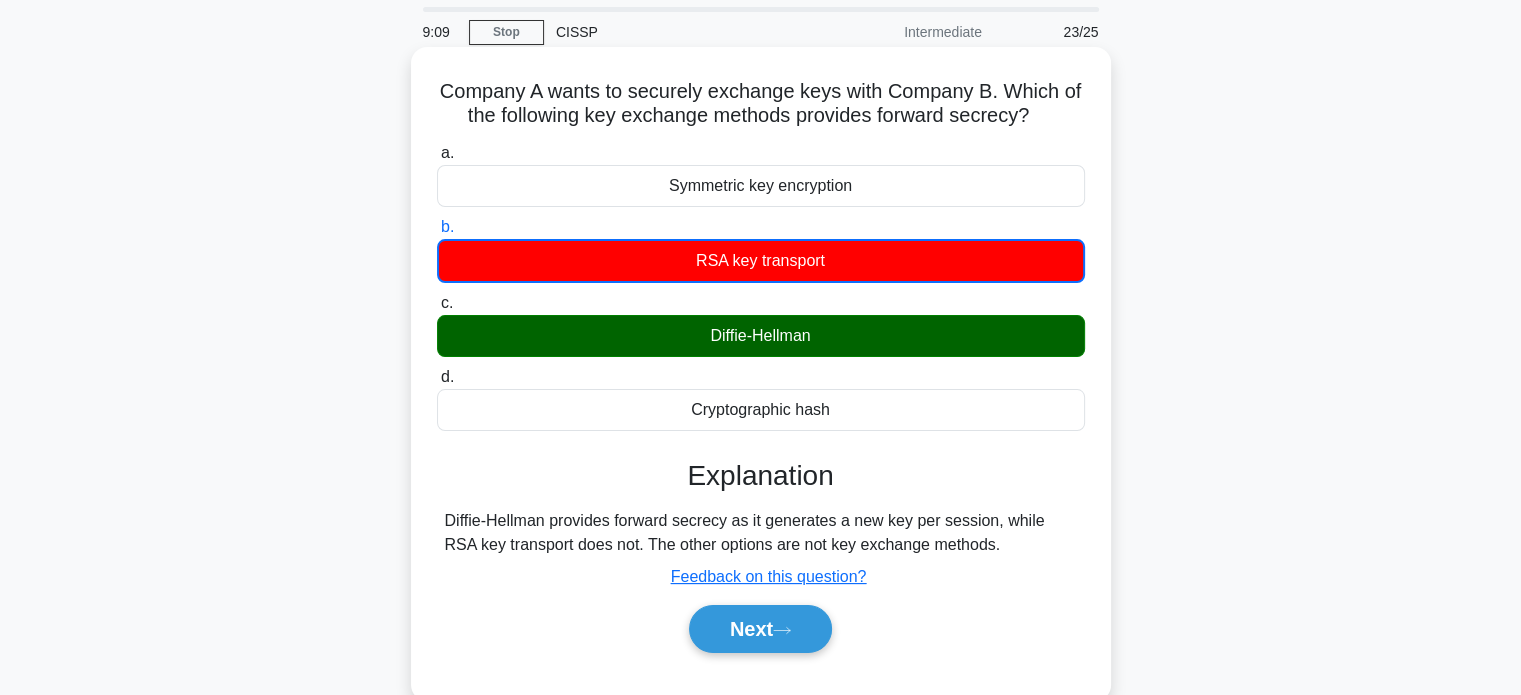 scroll, scrollTop: 100, scrollLeft: 0, axis: vertical 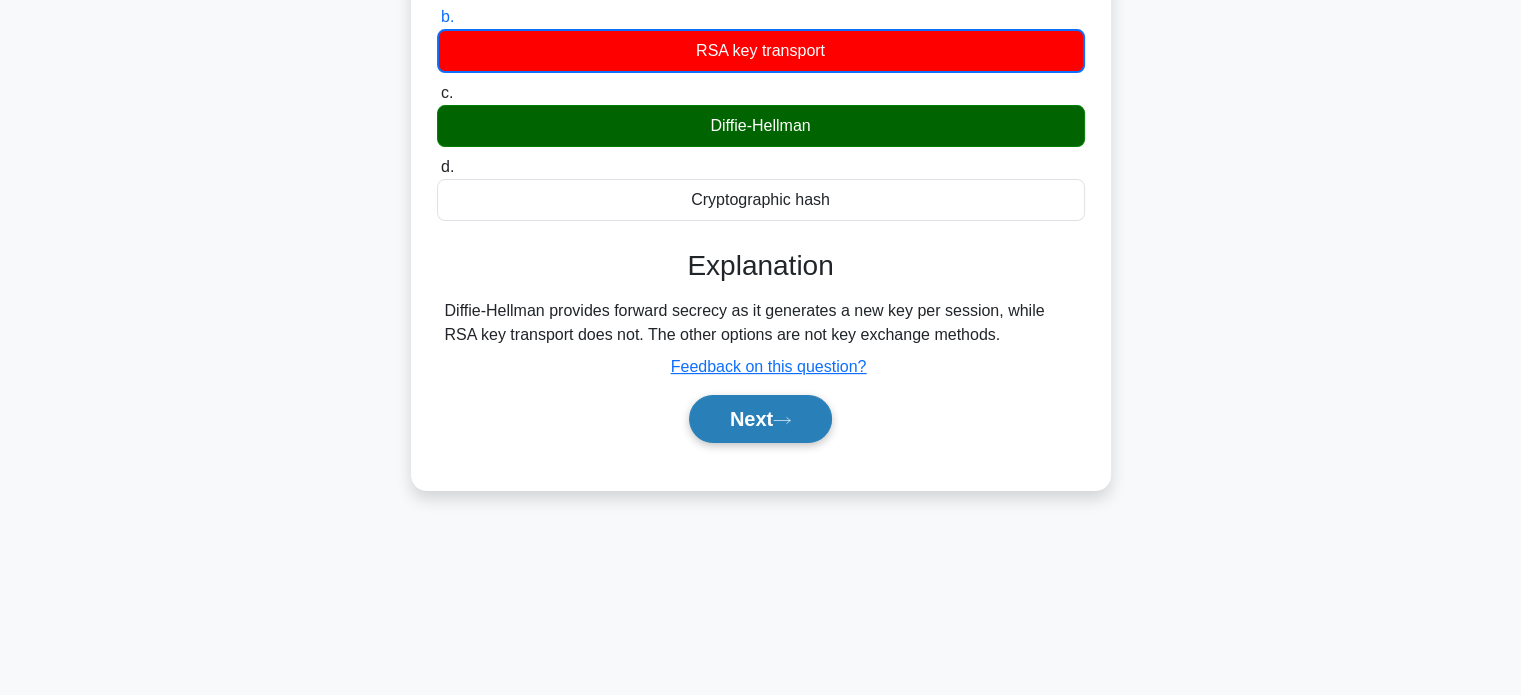 click on "Next" at bounding box center (760, 419) 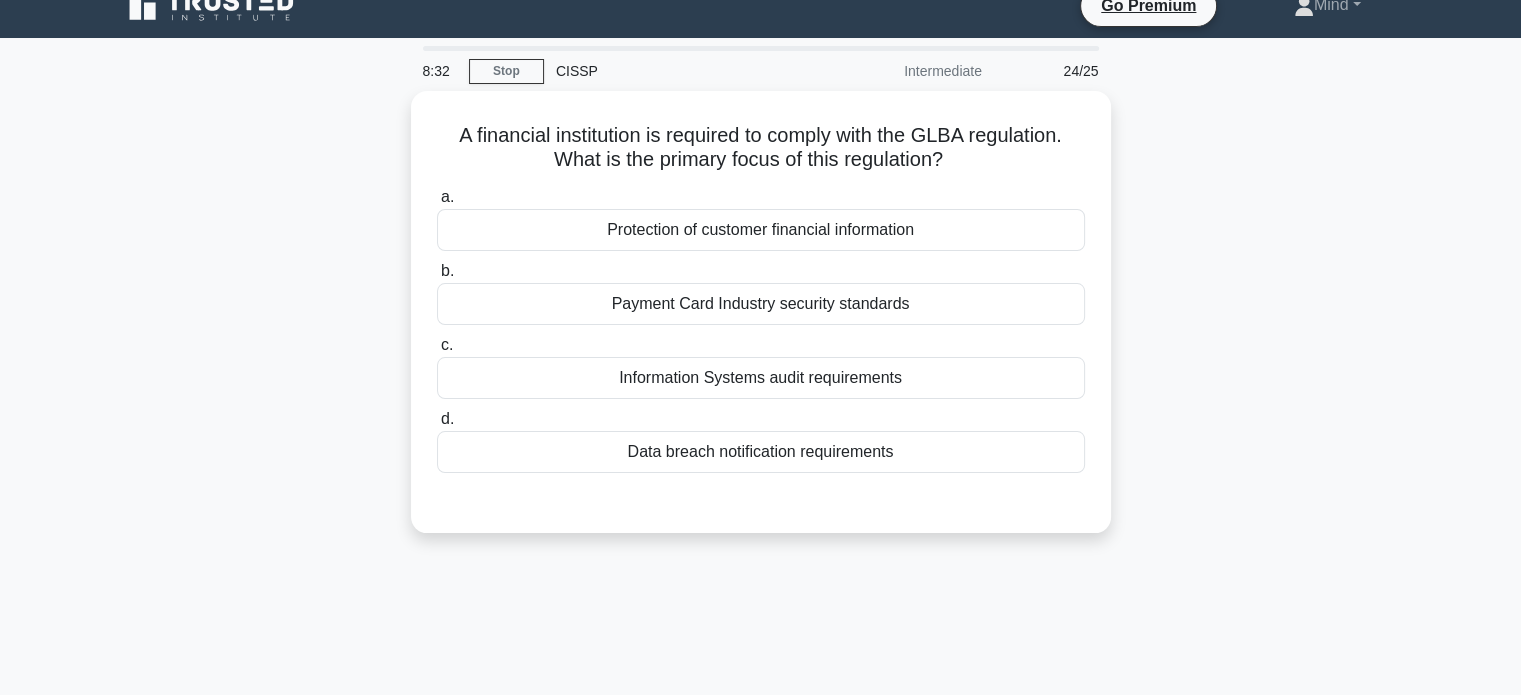 scroll, scrollTop: 0, scrollLeft: 0, axis: both 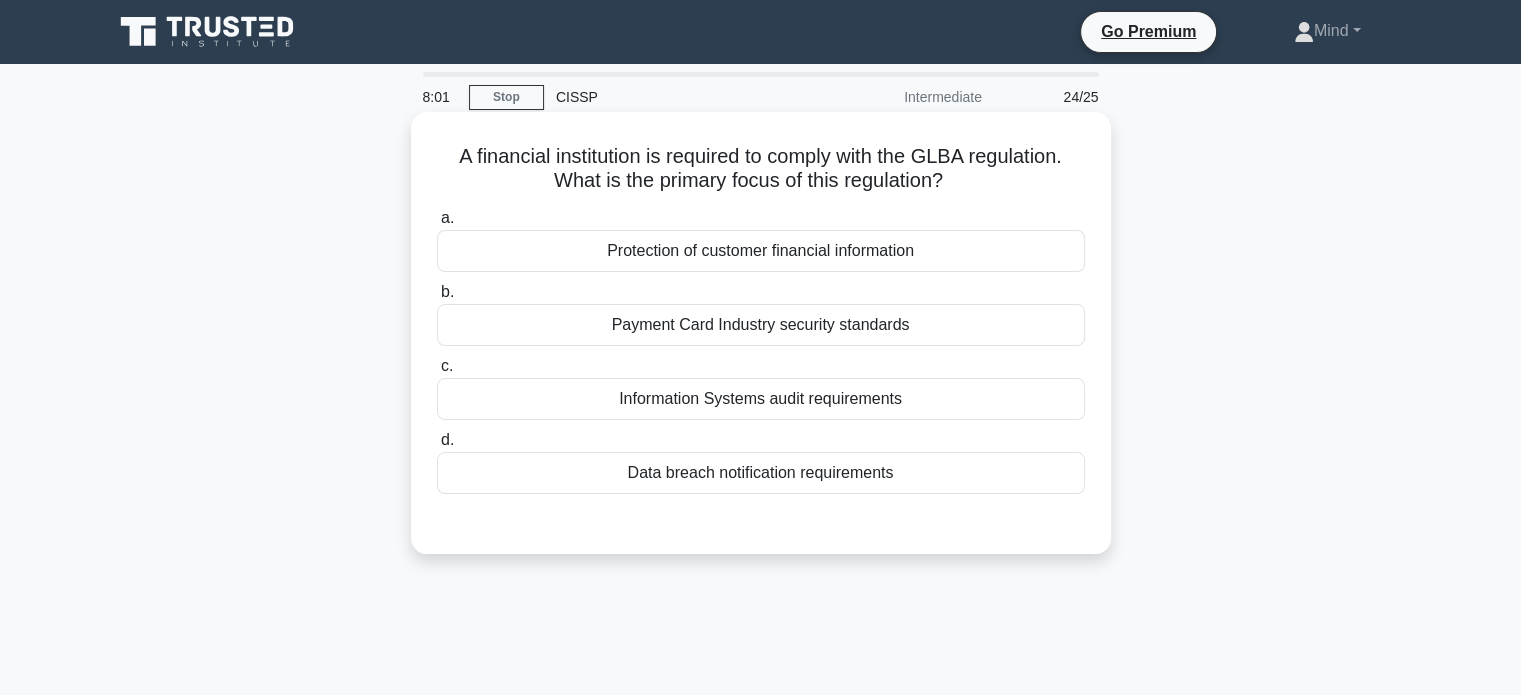 click on "Protection of customer financial information" at bounding box center [761, 251] 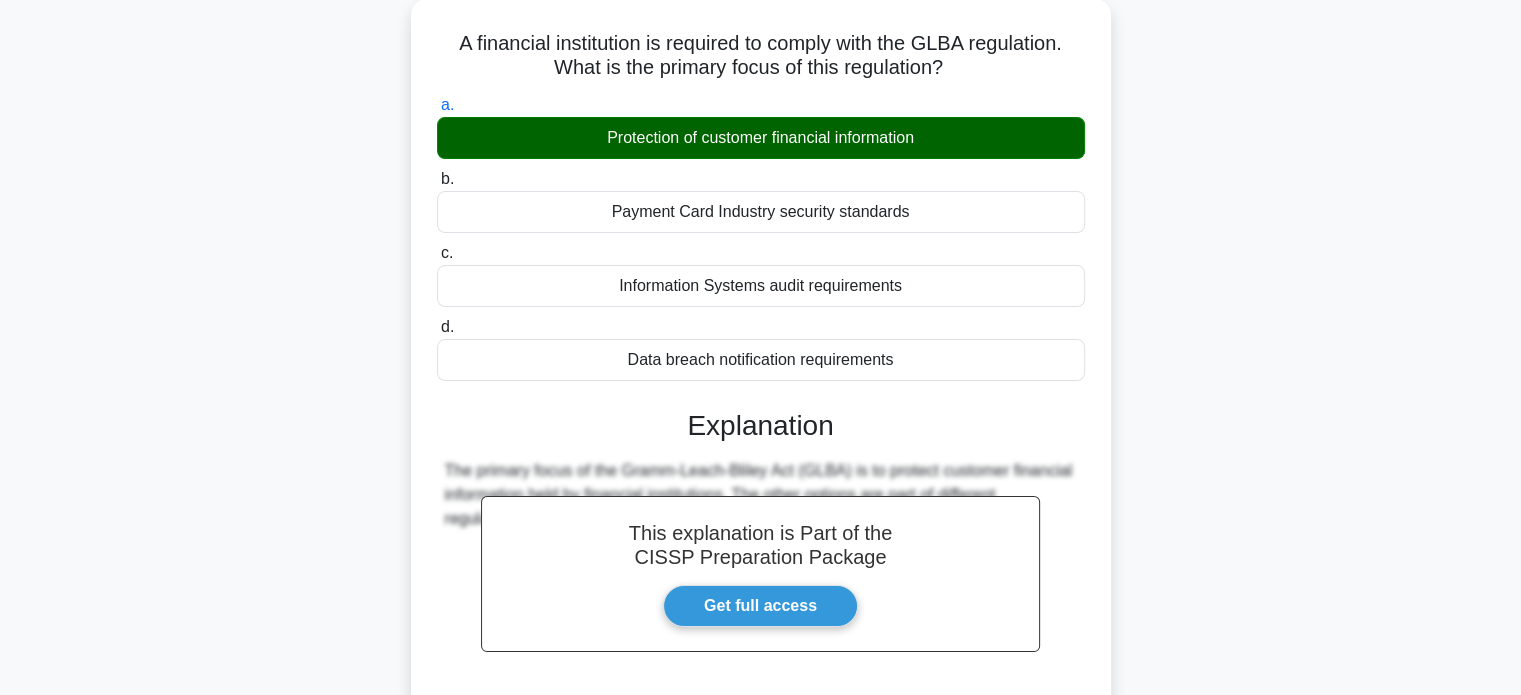 scroll, scrollTop: 134, scrollLeft: 0, axis: vertical 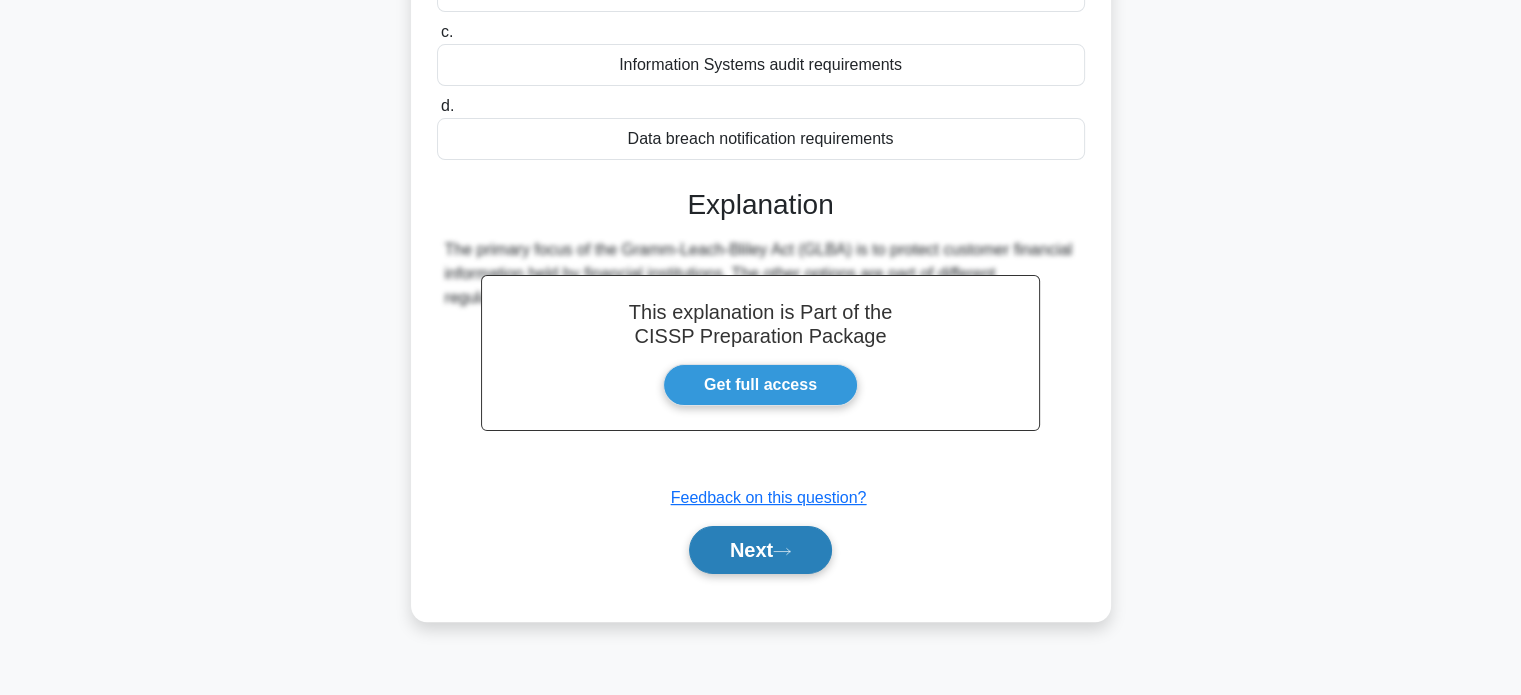 click on "Next" at bounding box center (760, 550) 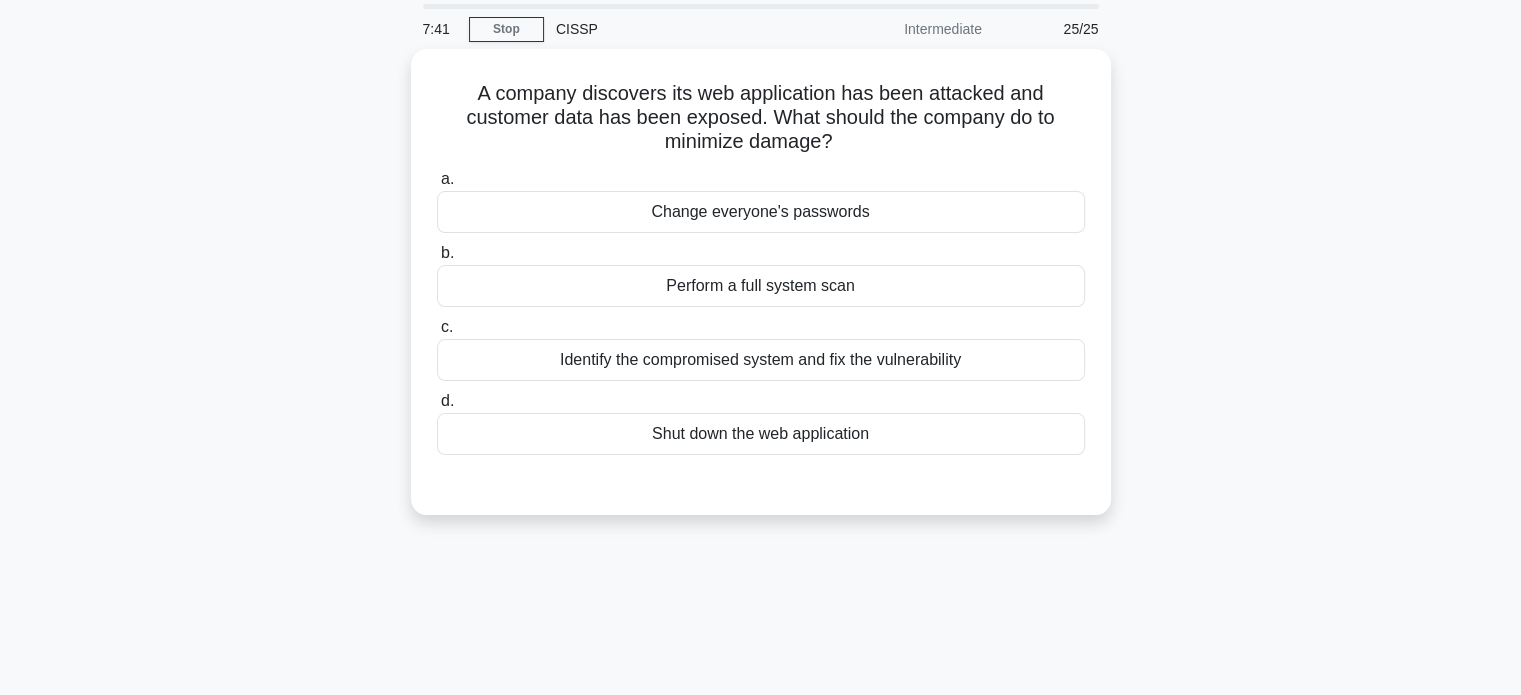 scroll, scrollTop: 34, scrollLeft: 0, axis: vertical 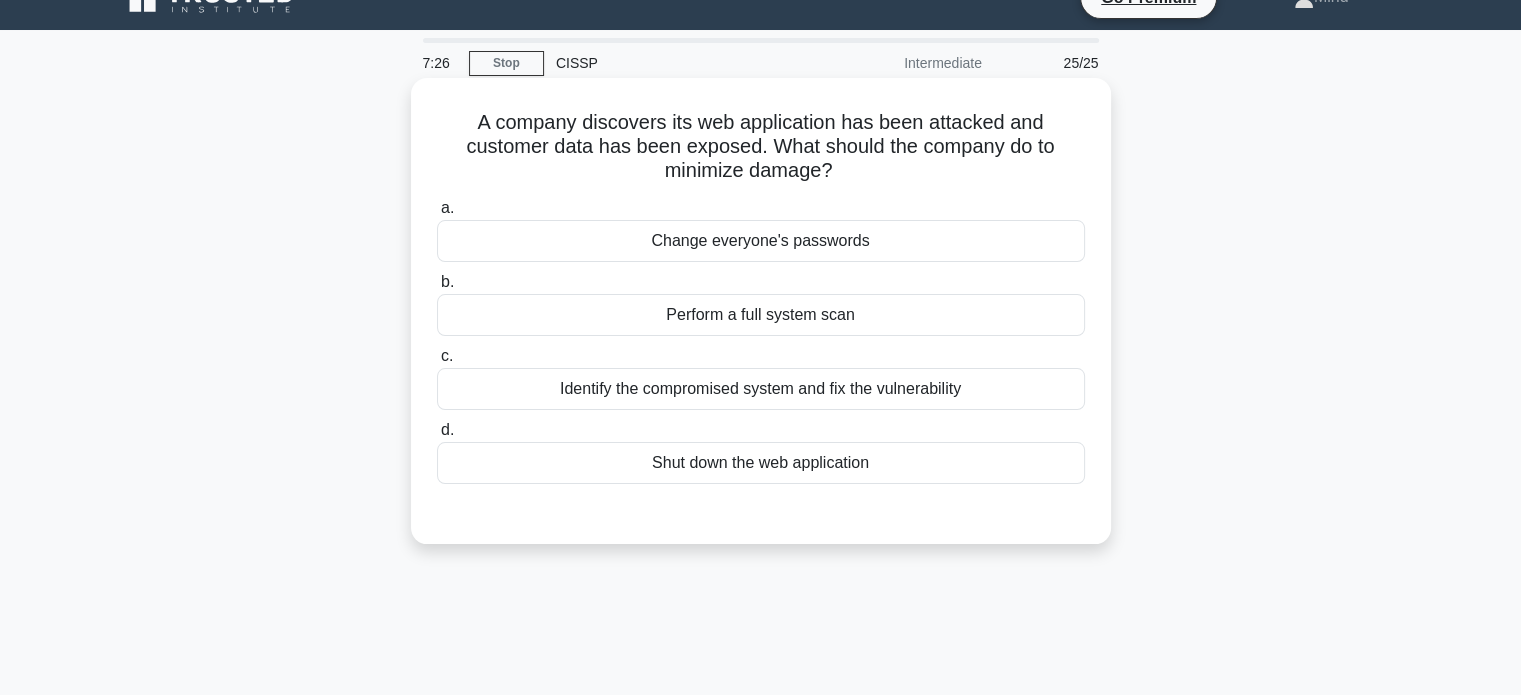click on "Change everyone's passwords" at bounding box center (761, 241) 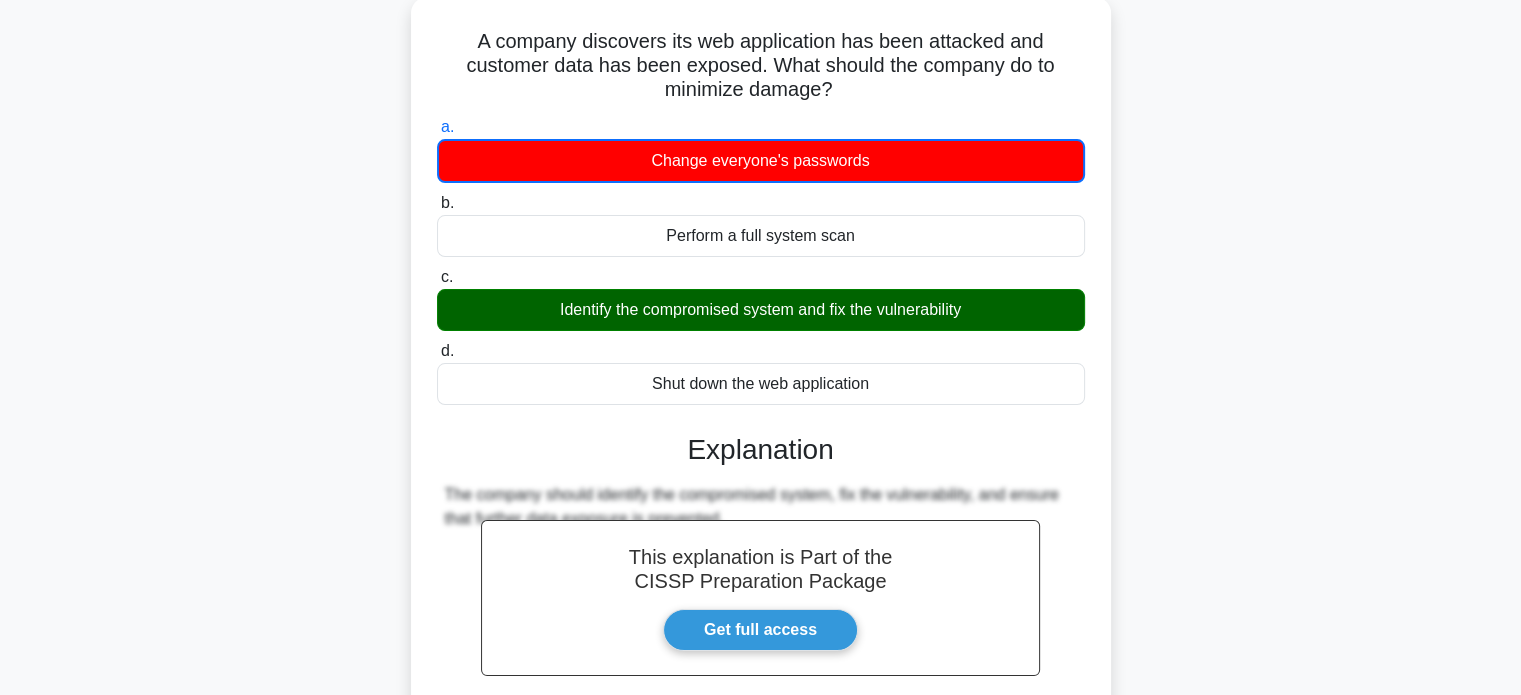 scroll, scrollTop: 122, scrollLeft: 0, axis: vertical 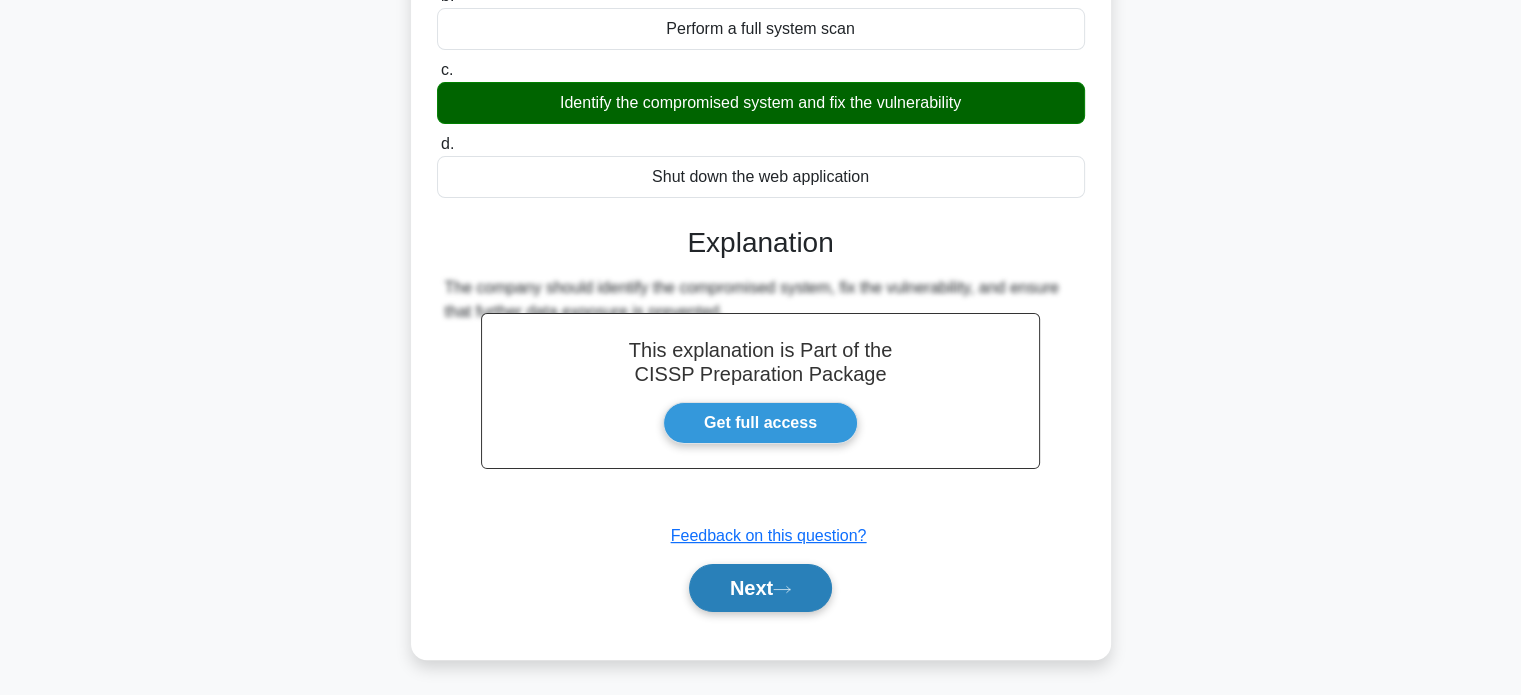 click on "Next" at bounding box center (760, 588) 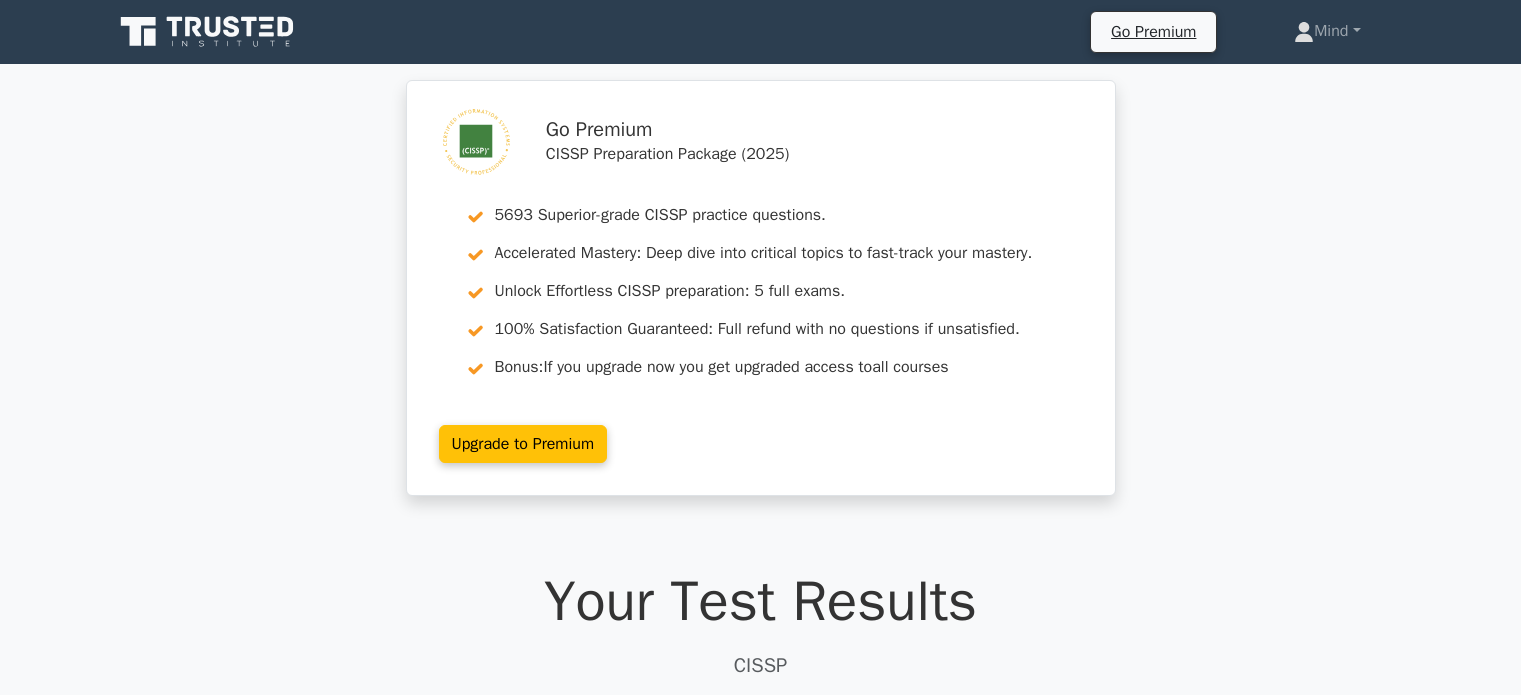 scroll, scrollTop: 0, scrollLeft: 0, axis: both 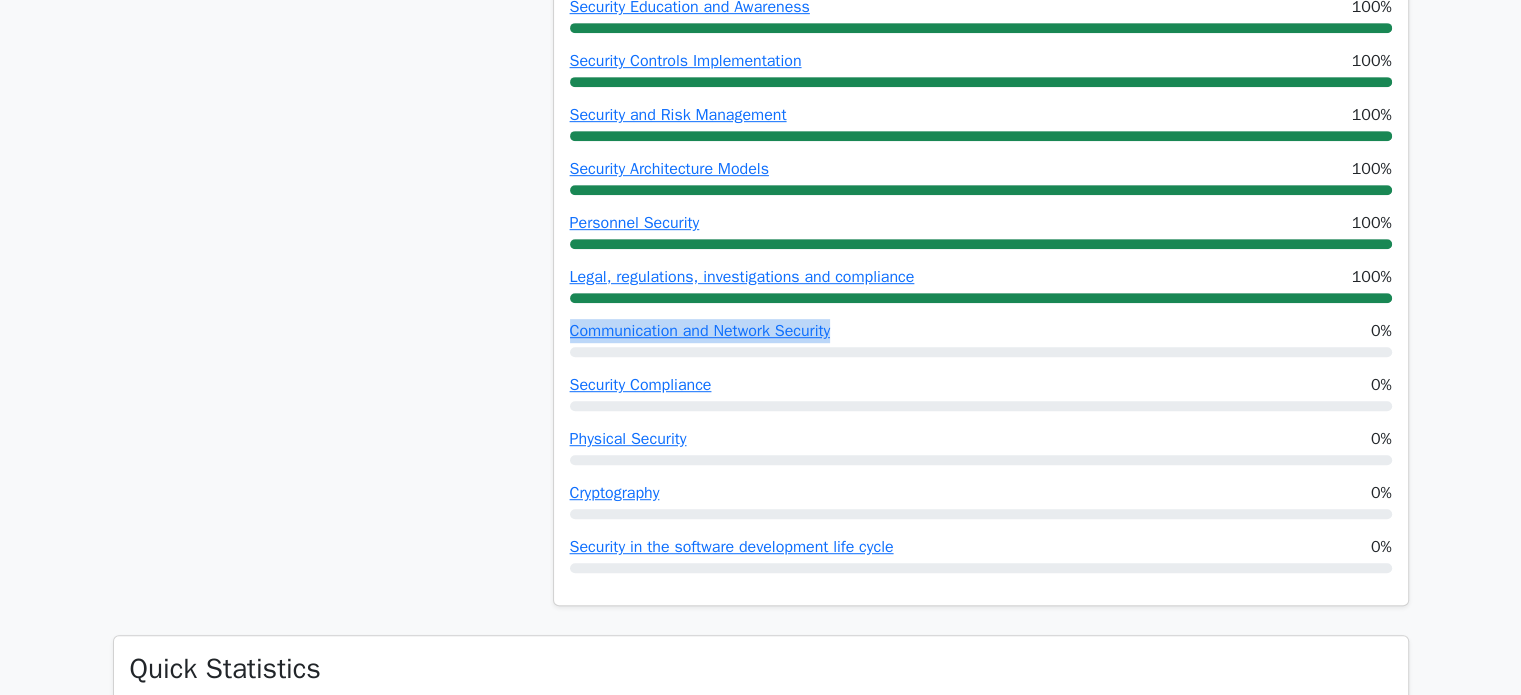 drag, startPoint x: 565, startPoint y: 334, endPoint x: 840, endPoint y: 331, distance: 275.01636 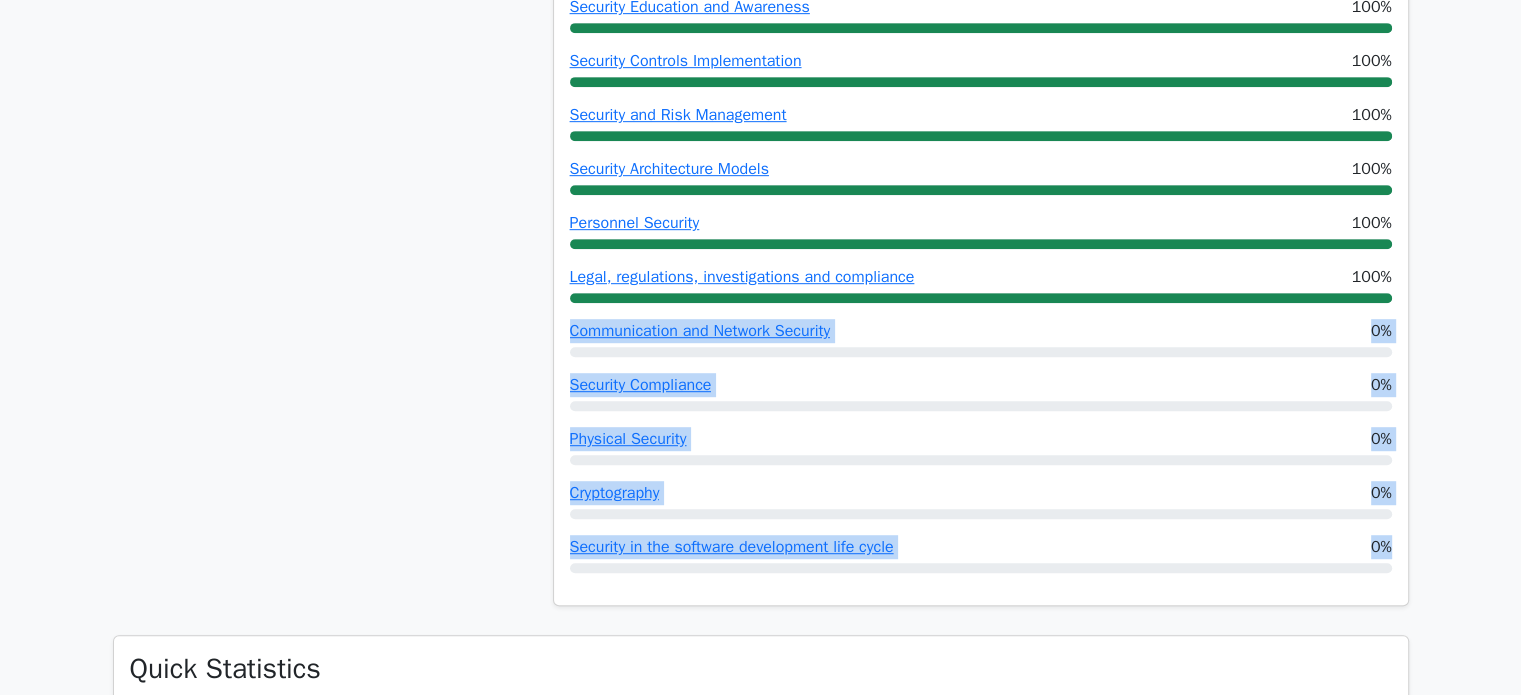 click on "0%" at bounding box center (1381, 547) 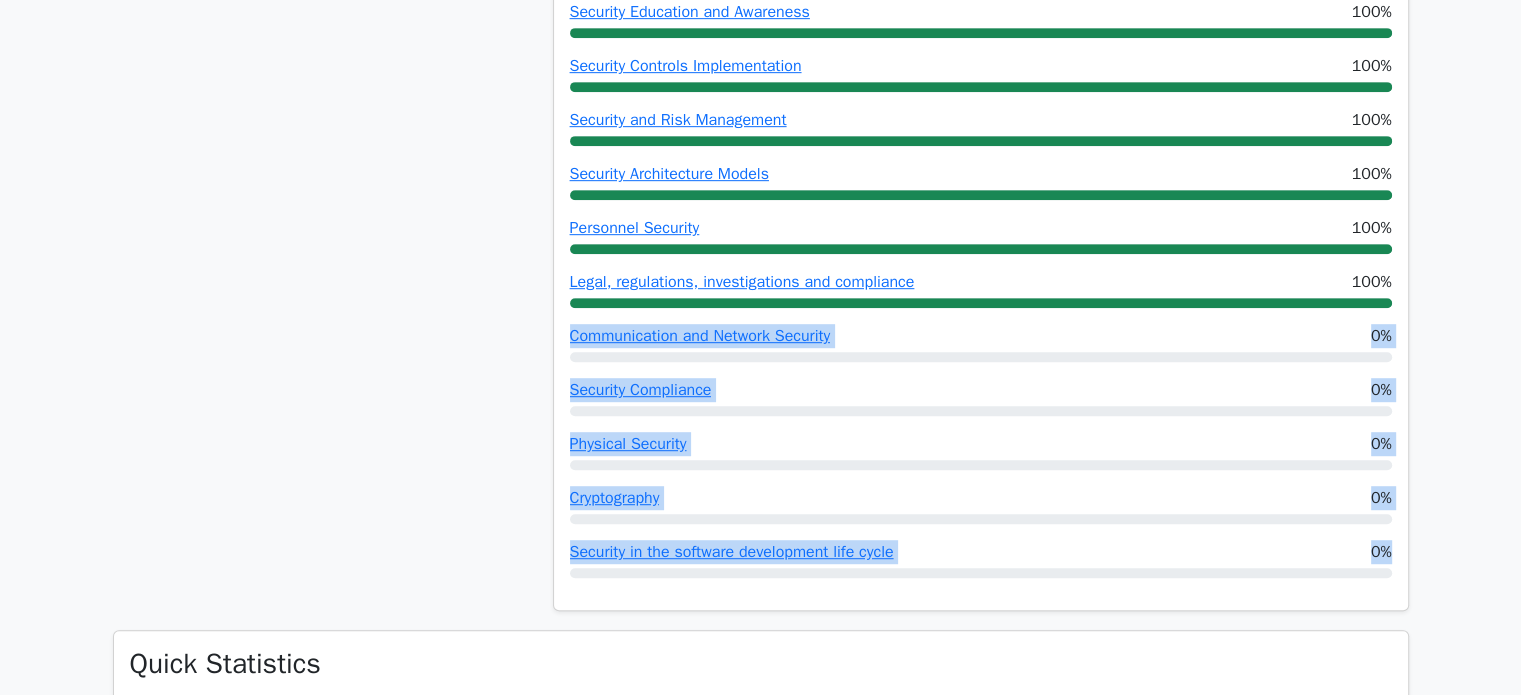 copy on "Communication and Network Security
0%
Security Compliance
0%
Physical Security
0%
Cryptography
0%
Security in the software development life cycle
0%" 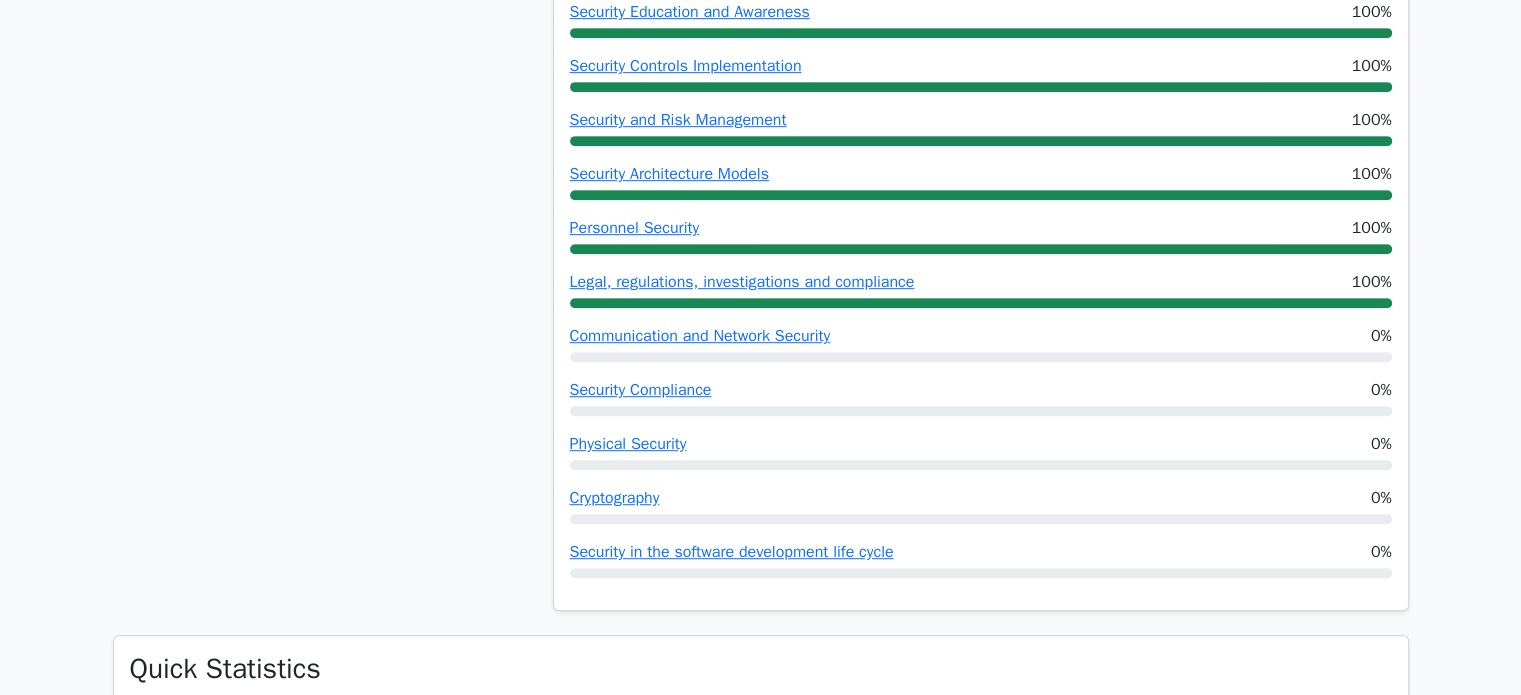 click on "68%
Your Score
Keep practicing!" at bounding box center (321, 145) 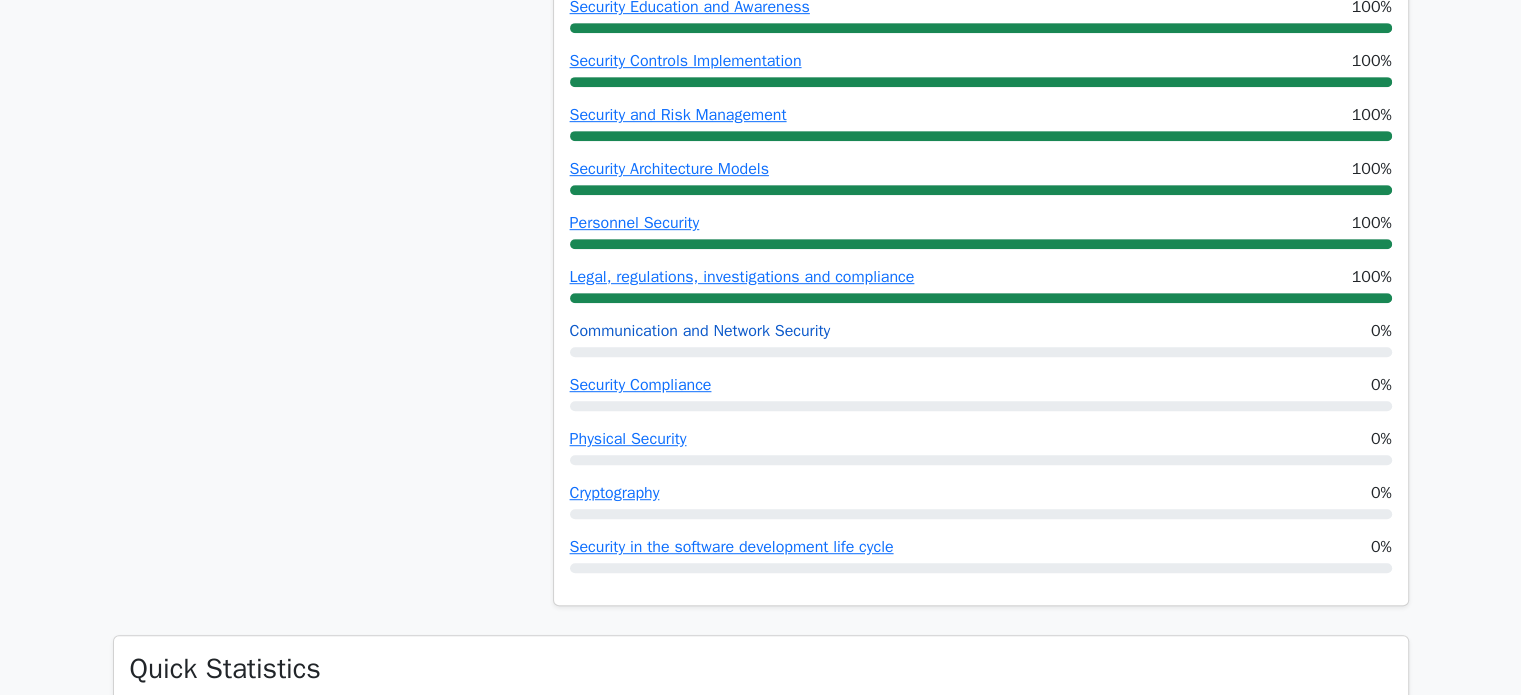 click on "Communication and Network Security" at bounding box center [700, 331] 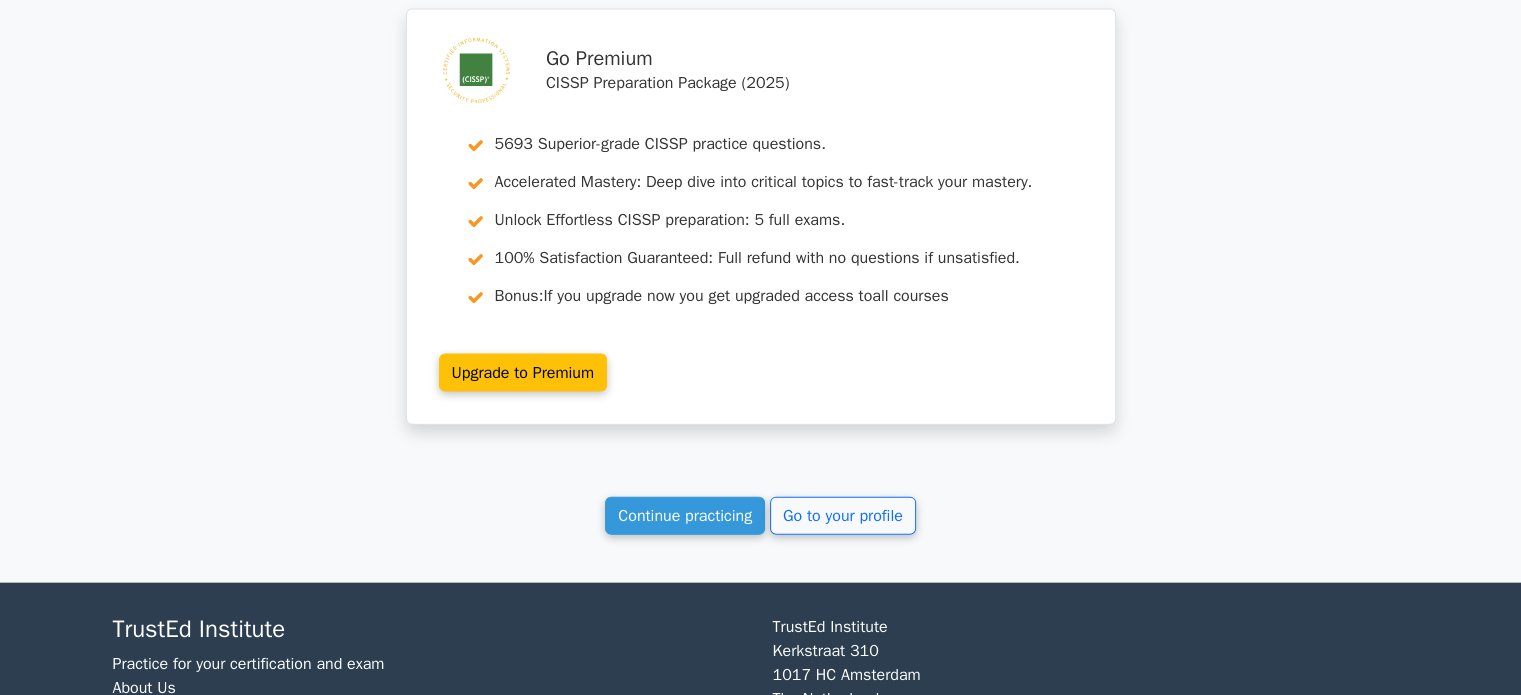 scroll, scrollTop: 4461, scrollLeft: 0, axis: vertical 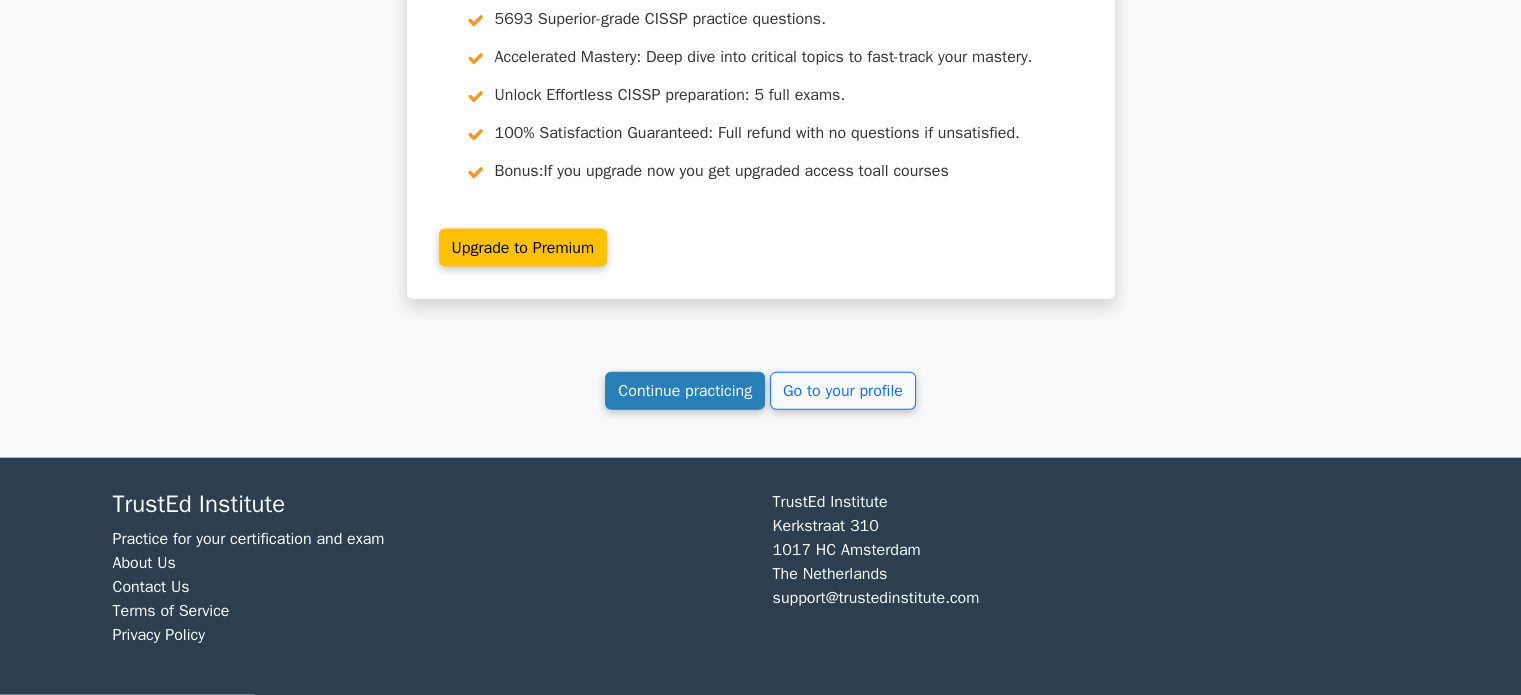 click on "Continue practicing" at bounding box center [685, 391] 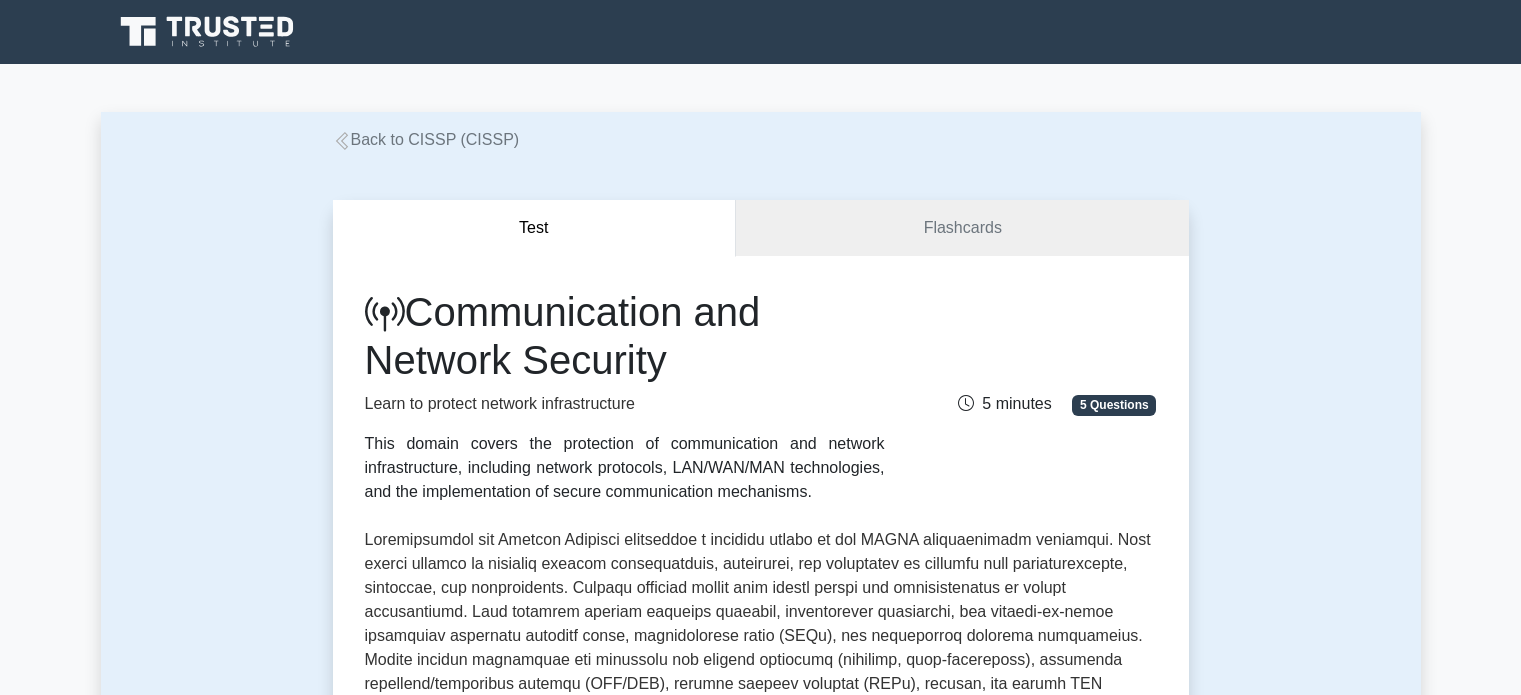 scroll, scrollTop: 0, scrollLeft: 0, axis: both 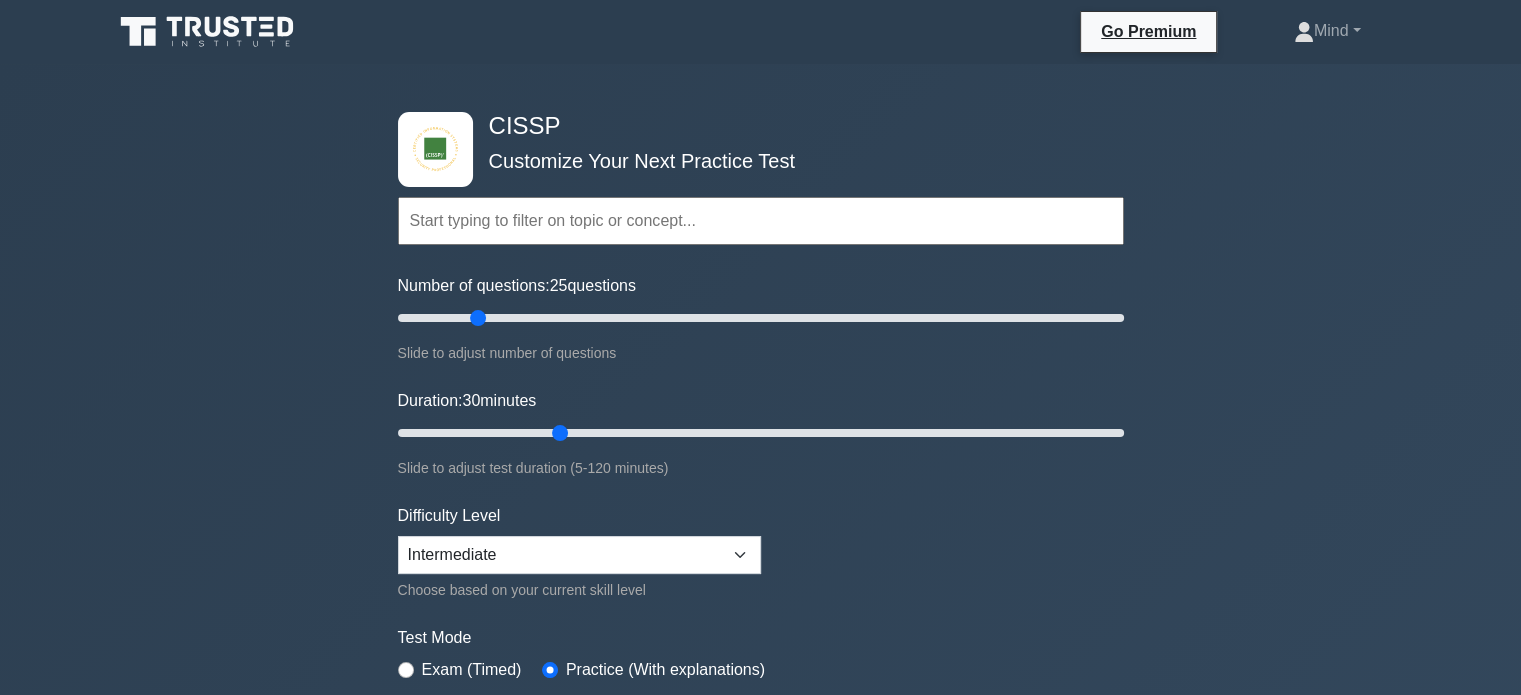 click on "CISSP
Customize Your Next Practice Test
Topics
Security and Risk Management
Asset Security
Security Architecture and Engineering
Communication and Network Security
Software Development Security
Security Assessment and Testing
Identity and Access Management" at bounding box center [760, 655] 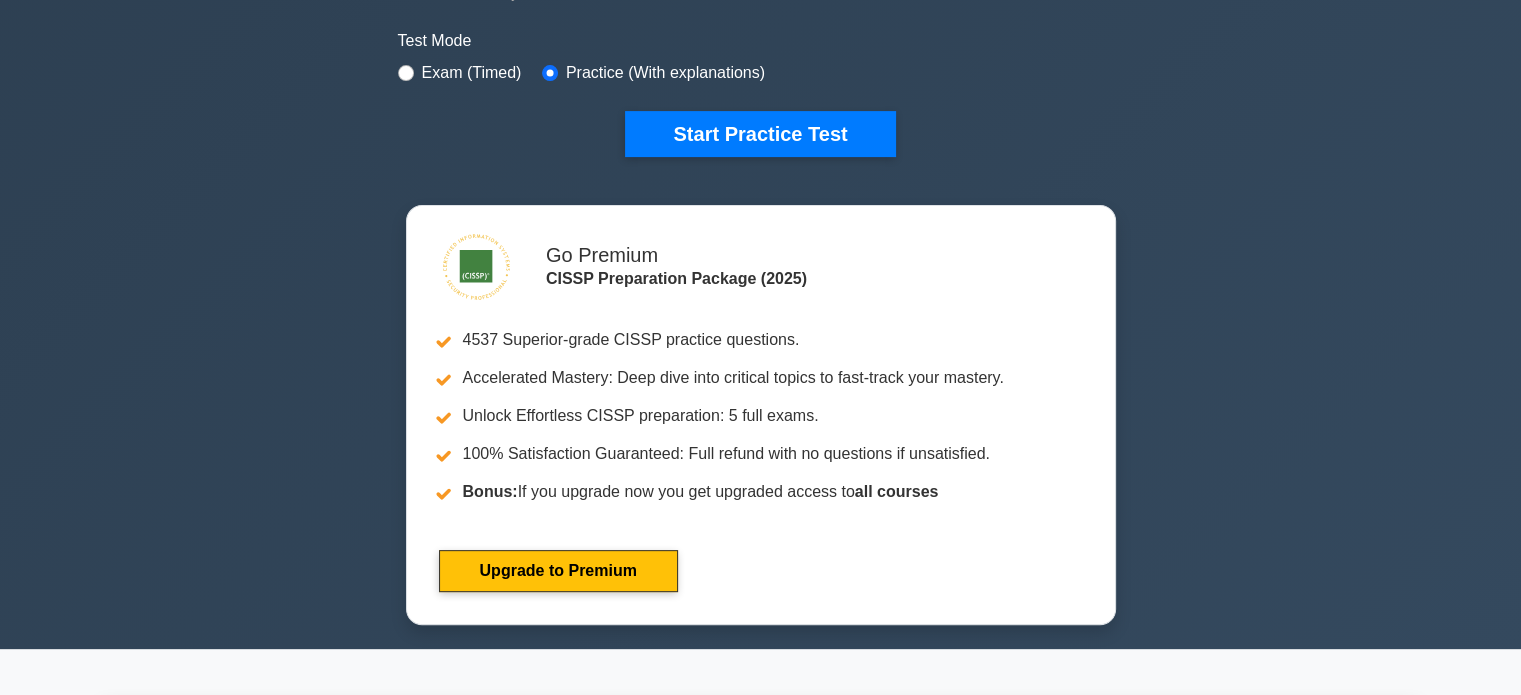scroll, scrollTop: 600, scrollLeft: 0, axis: vertical 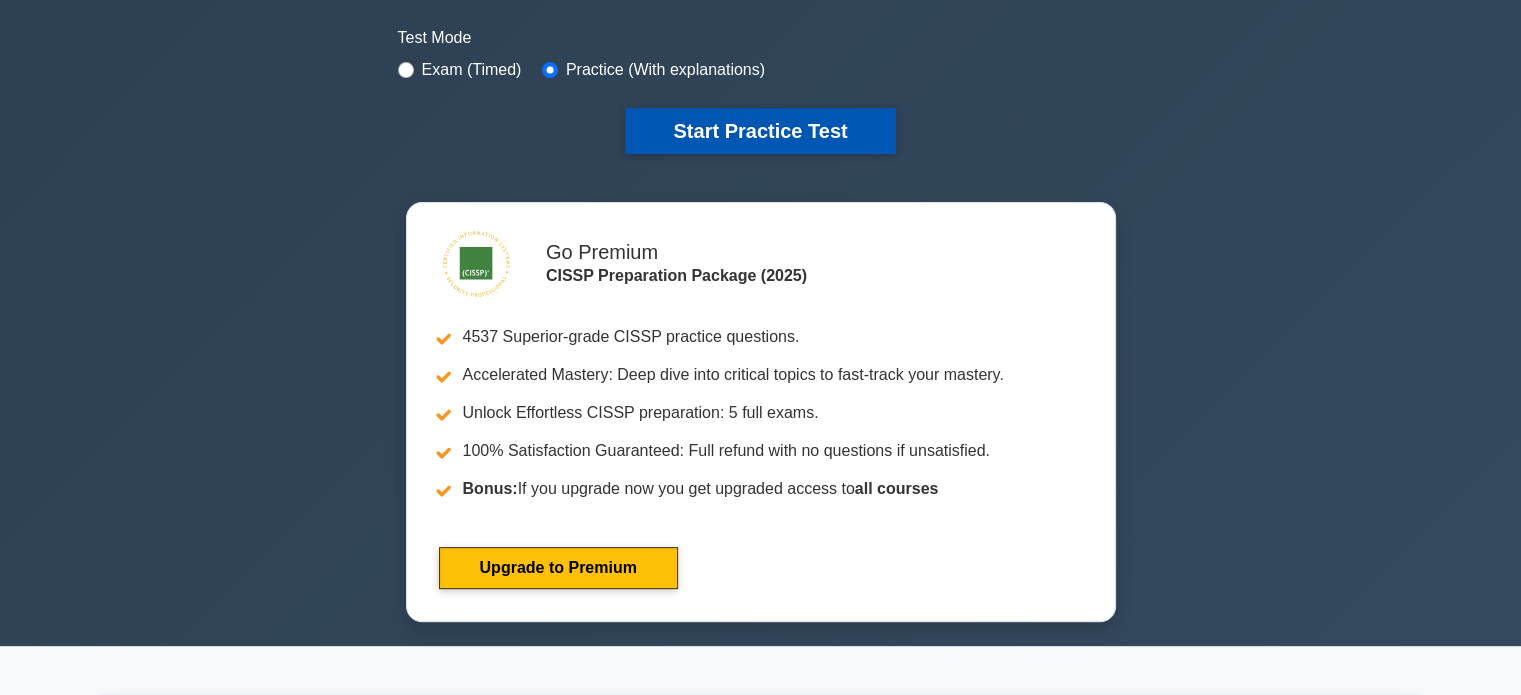 click on "Start Practice Test" at bounding box center (760, 131) 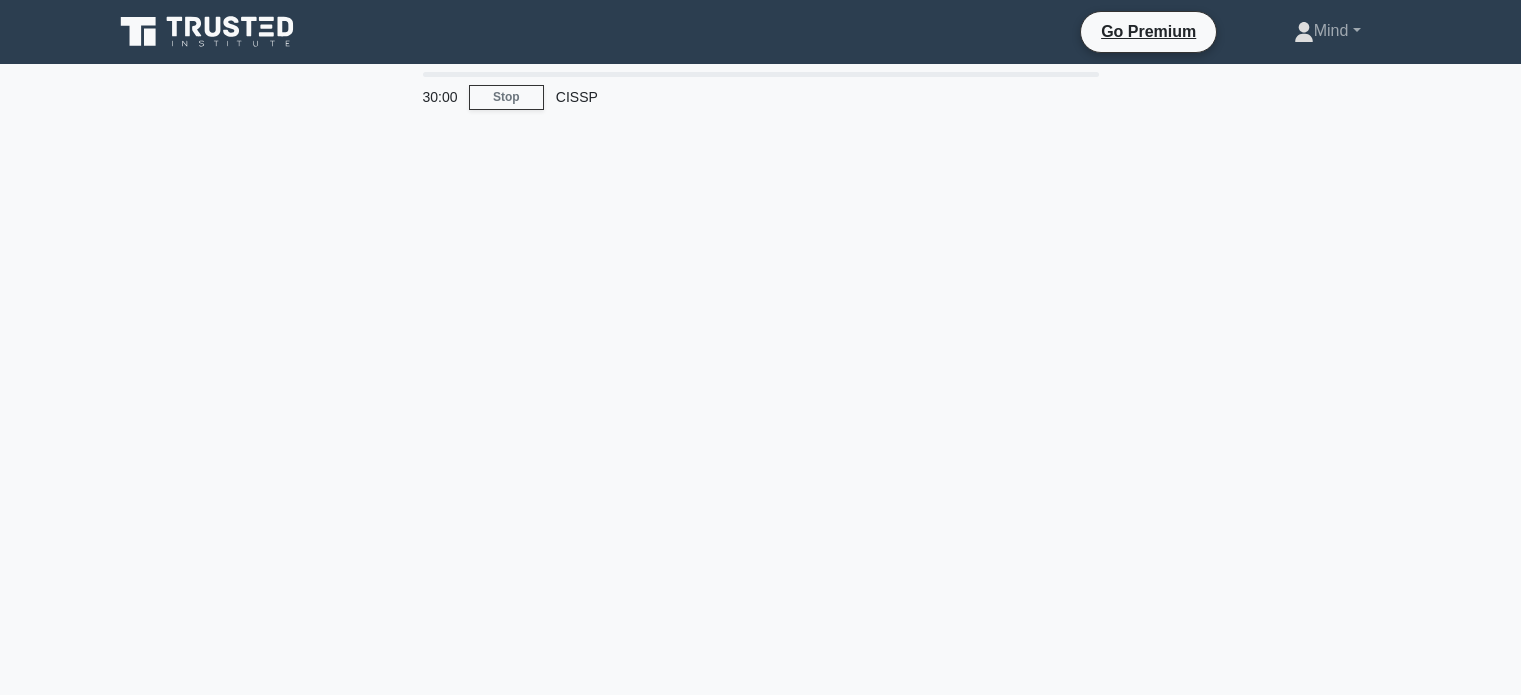 scroll, scrollTop: 0, scrollLeft: 0, axis: both 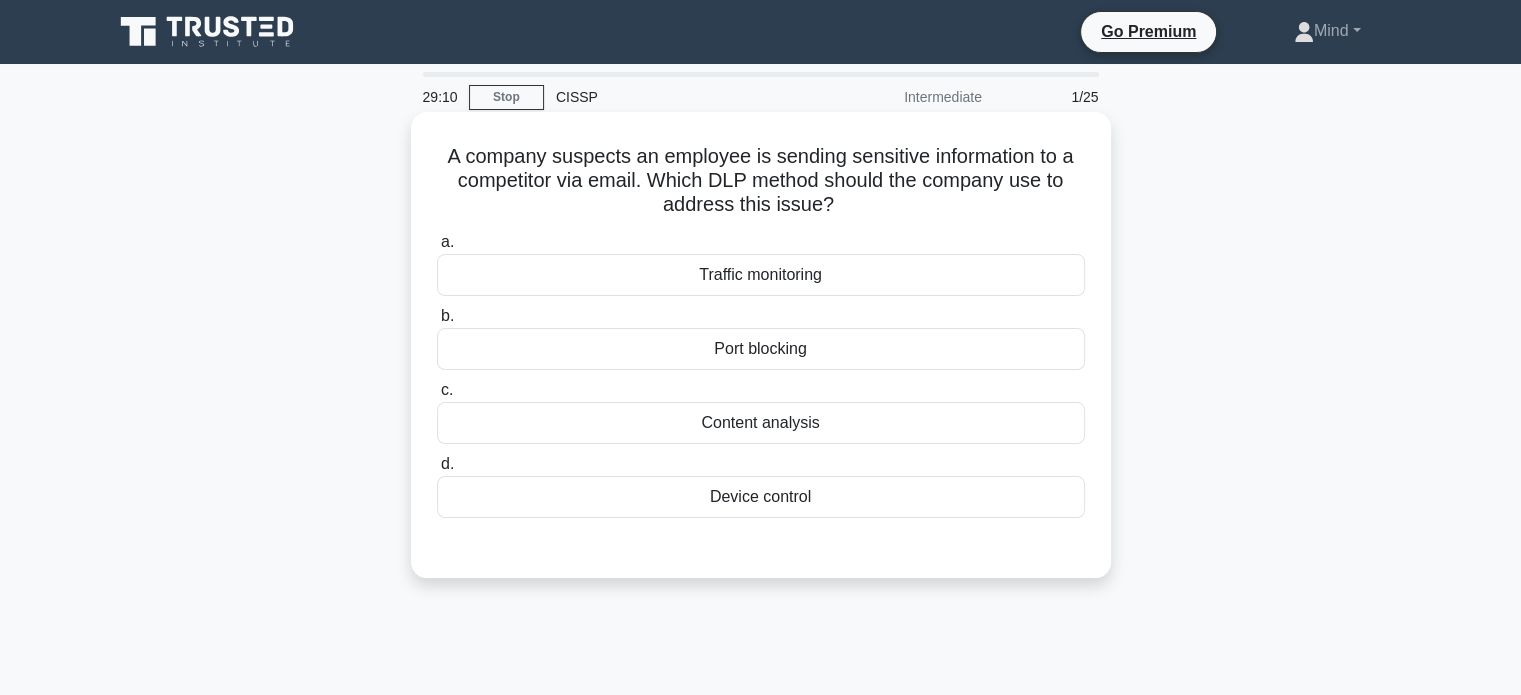 click on "Content analysis" at bounding box center (761, 423) 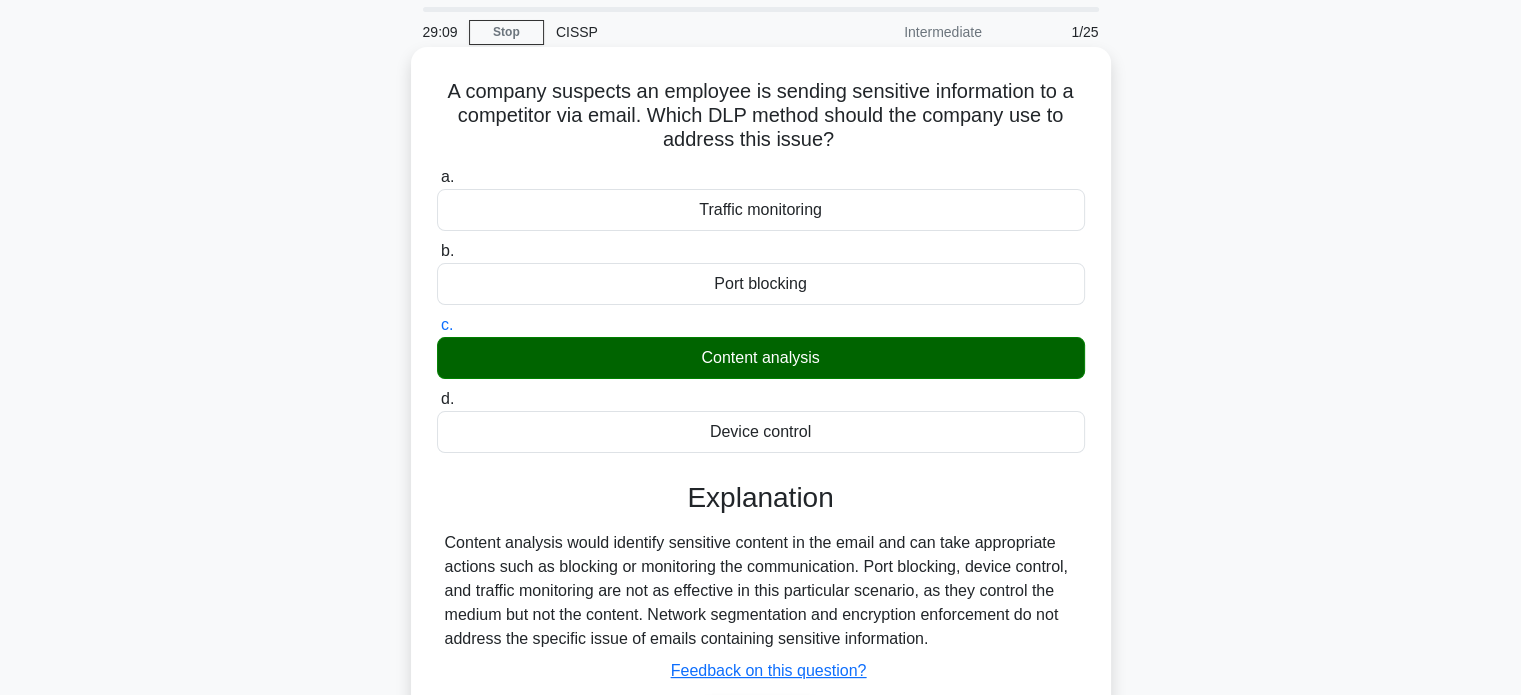 scroll, scrollTop: 100, scrollLeft: 0, axis: vertical 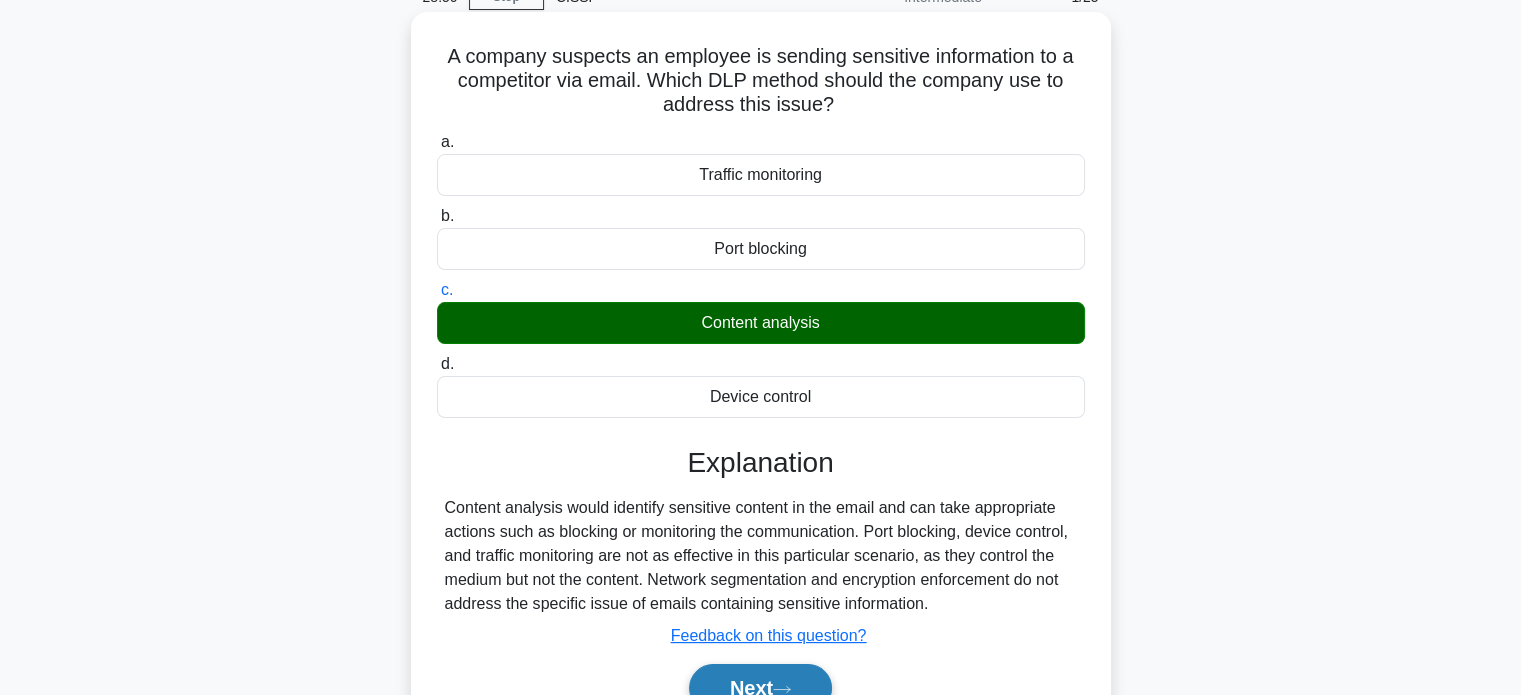 click on "Next" at bounding box center (760, 688) 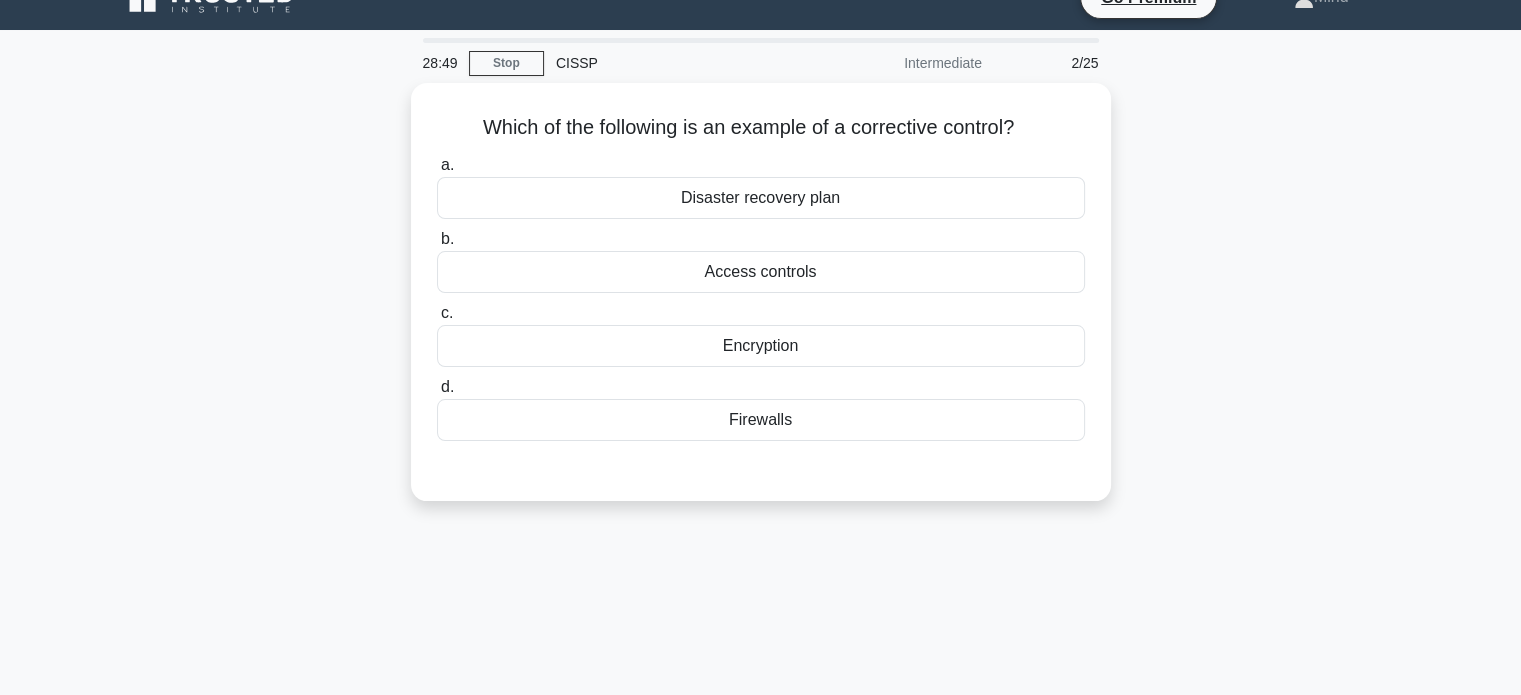 scroll, scrollTop: 0, scrollLeft: 0, axis: both 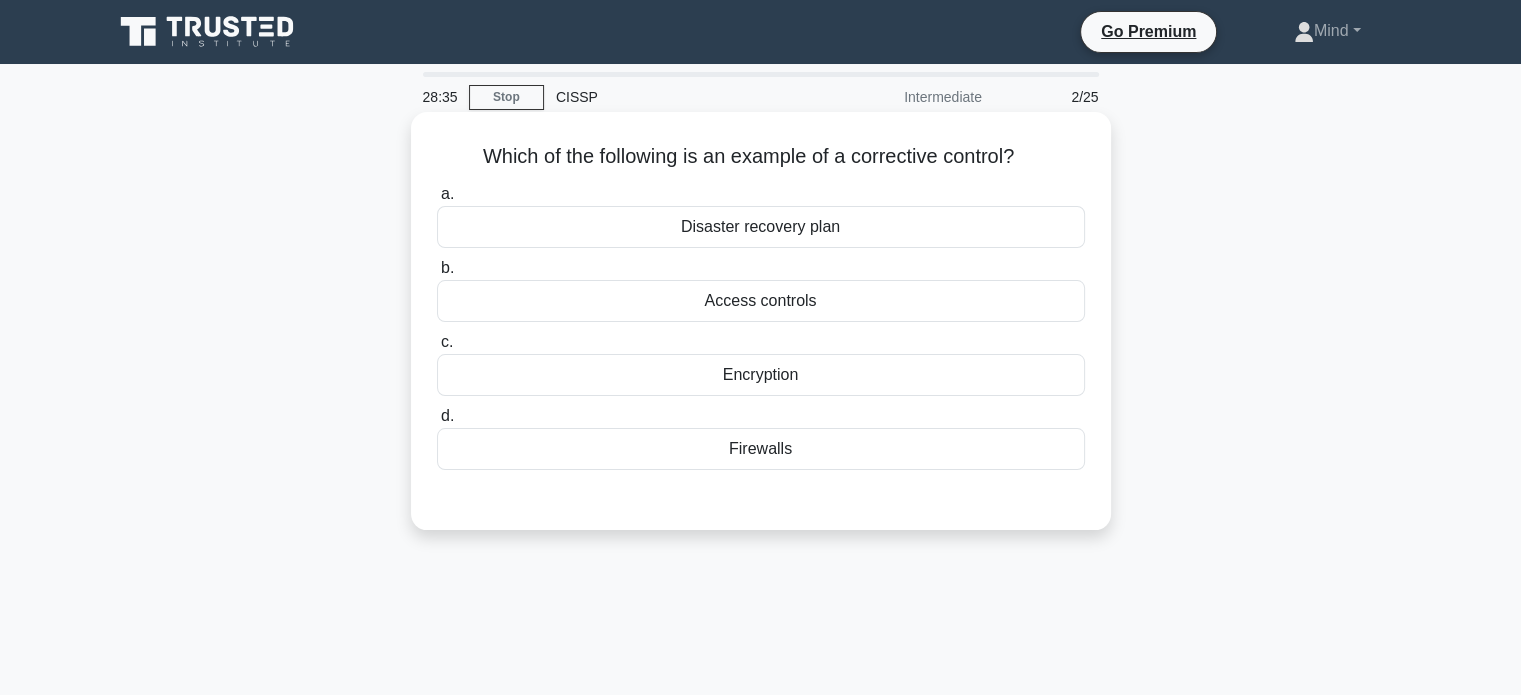 click on "Disaster recovery plan" at bounding box center (761, 227) 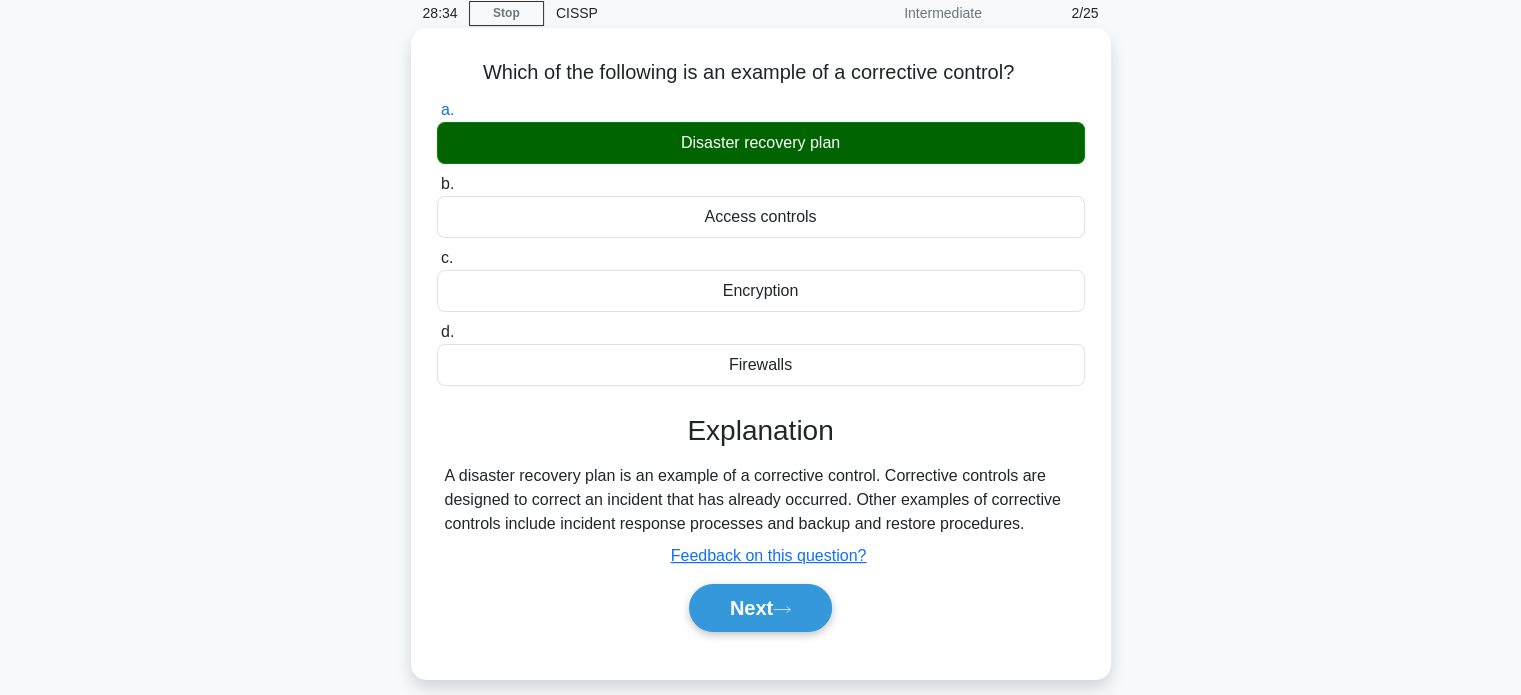 scroll, scrollTop: 200, scrollLeft: 0, axis: vertical 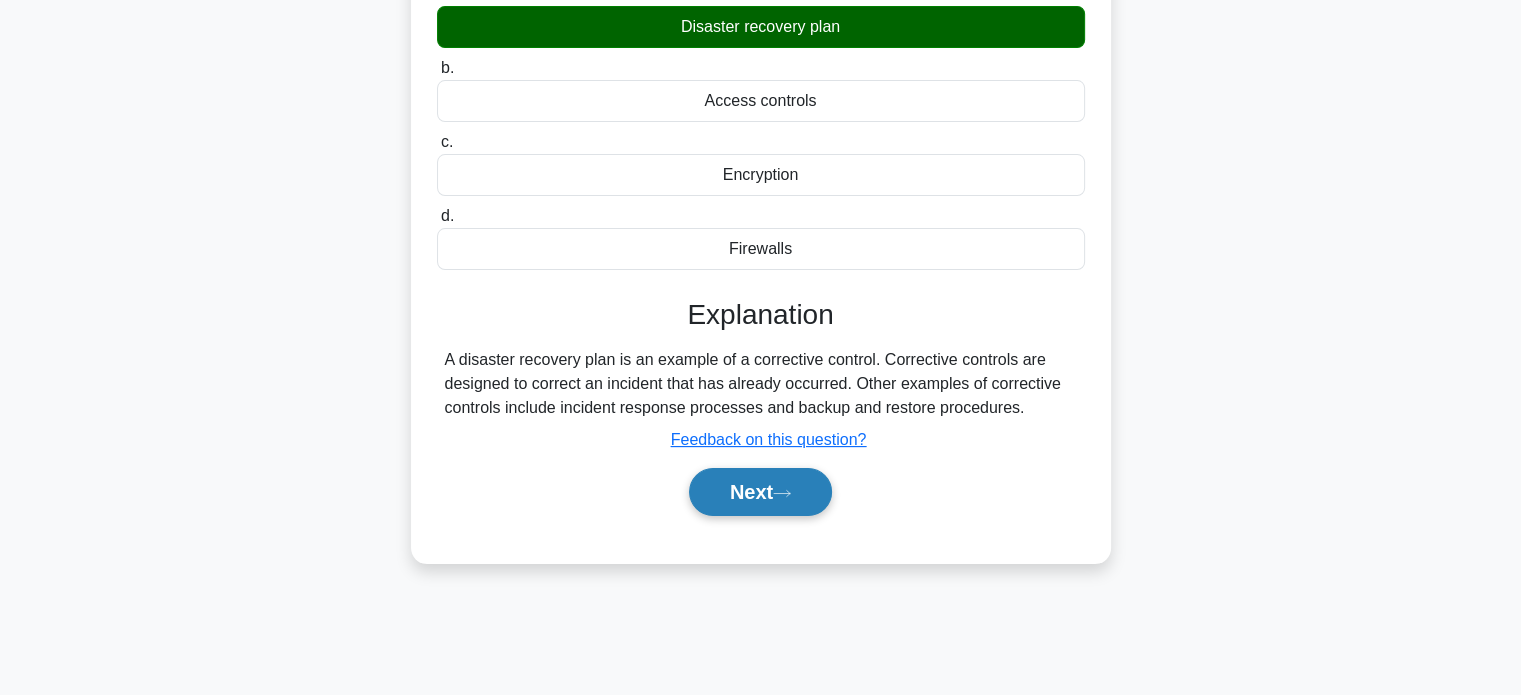 click on "Next" at bounding box center [760, 492] 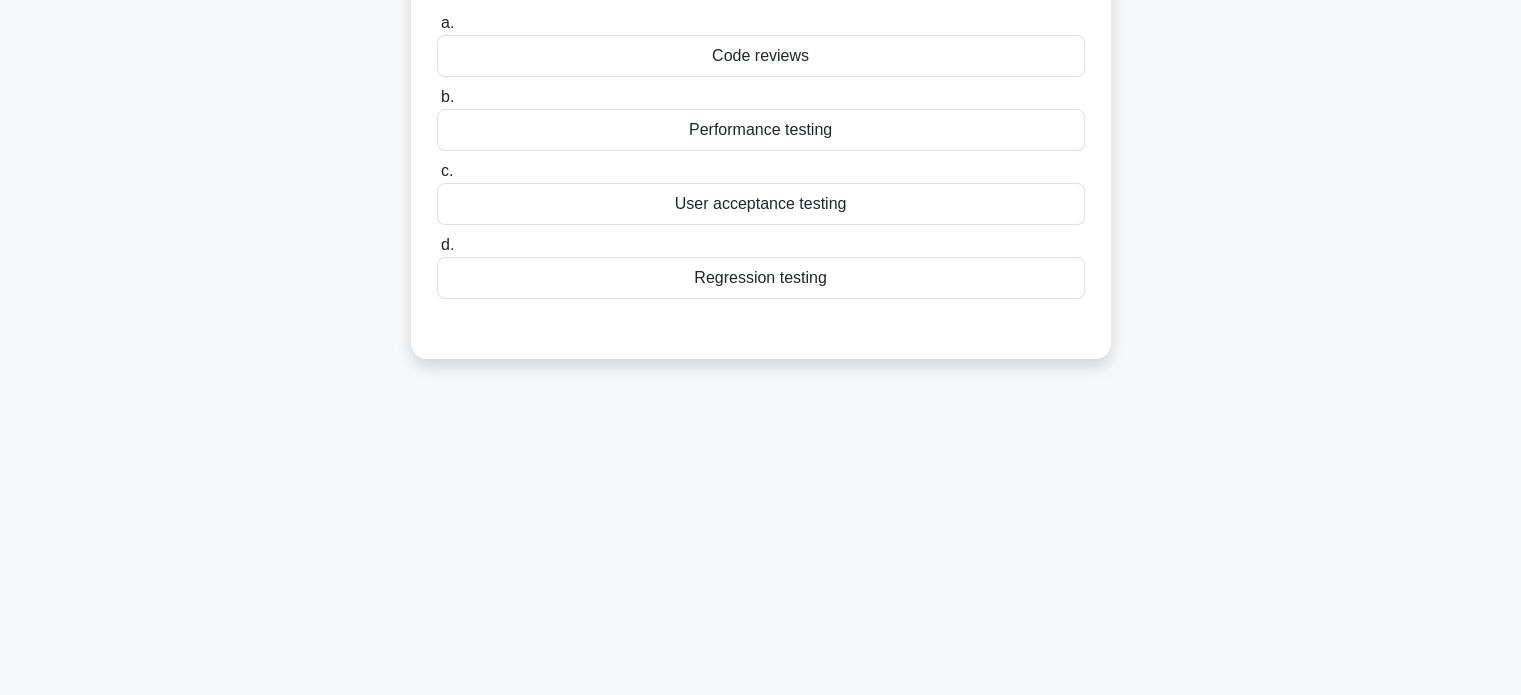 scroll, scrollTop: 0, scrollLeft: 0, axis: both 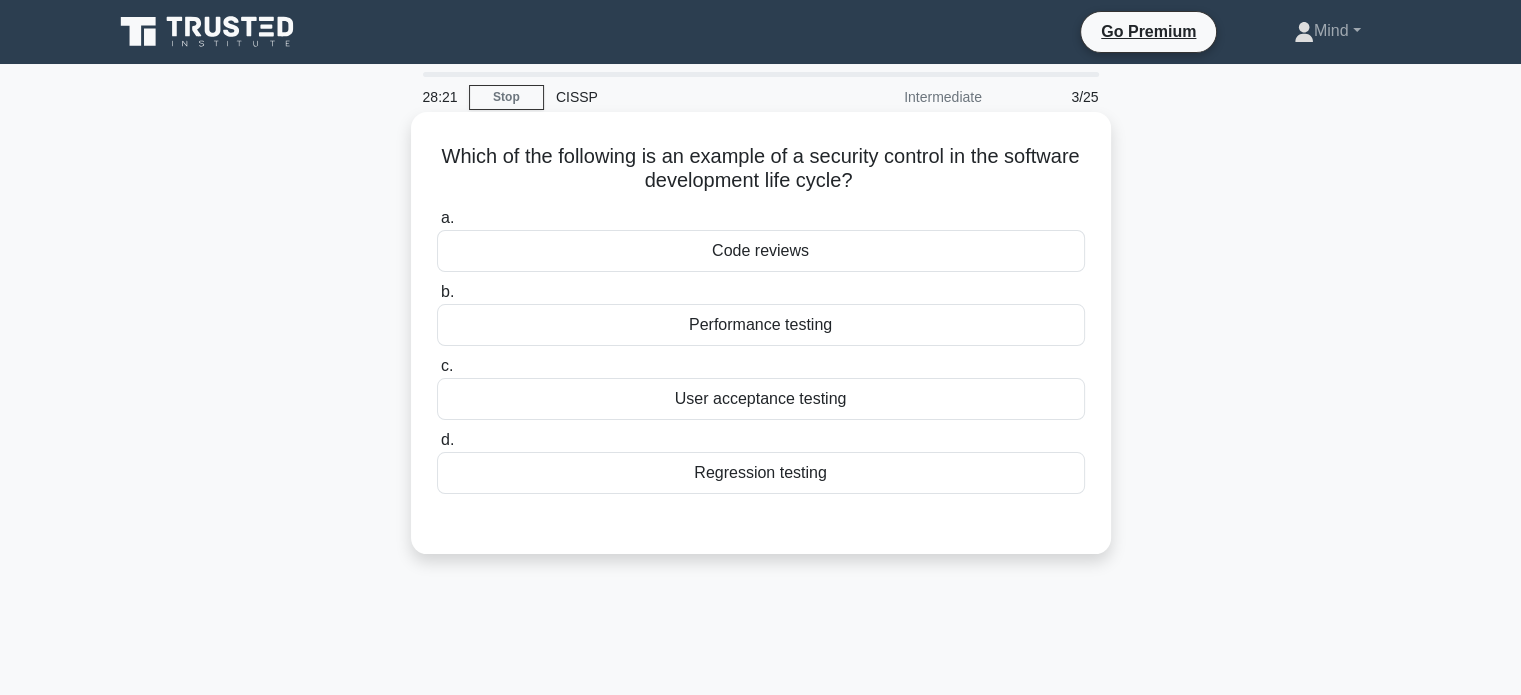 click on "Code reviews" at bounding box center (761, 251) 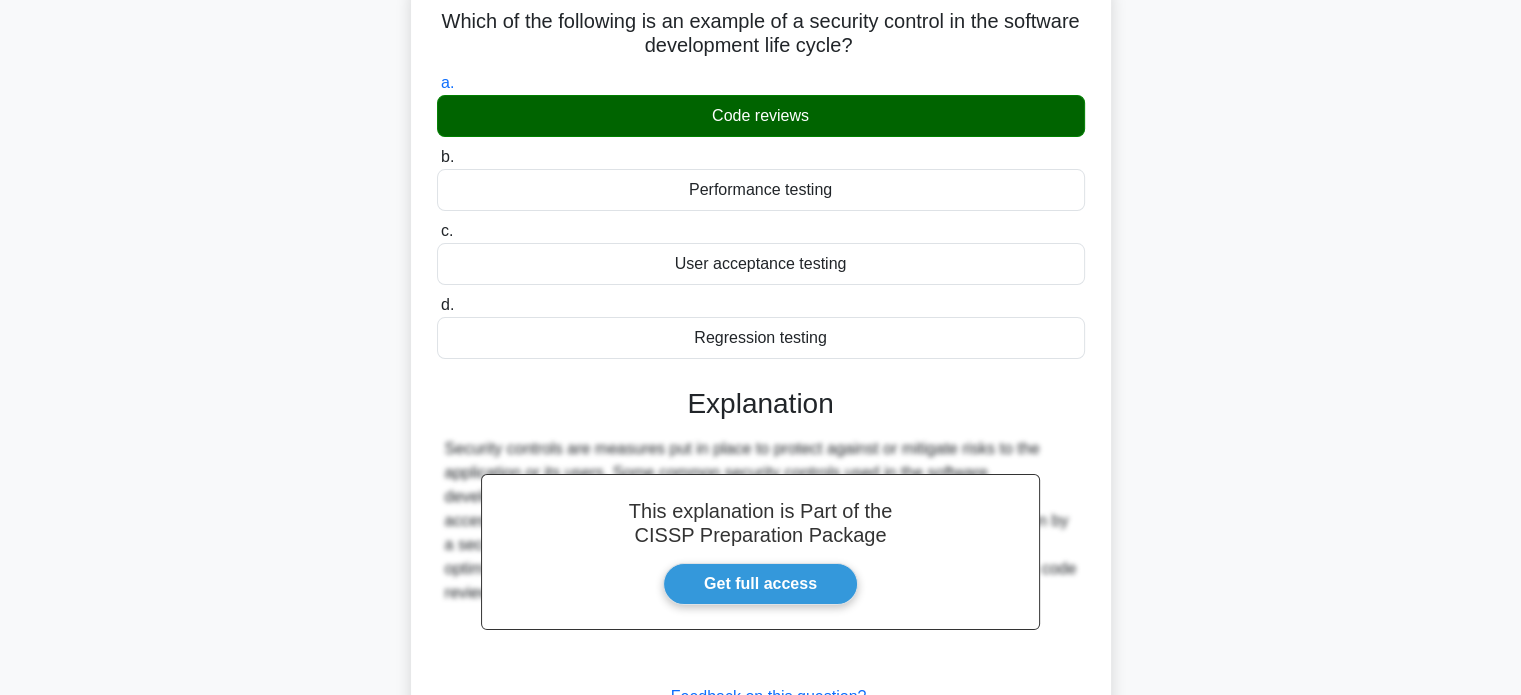 scroll, scrollTop: 100, scrollLeft: 0, axis: vertical 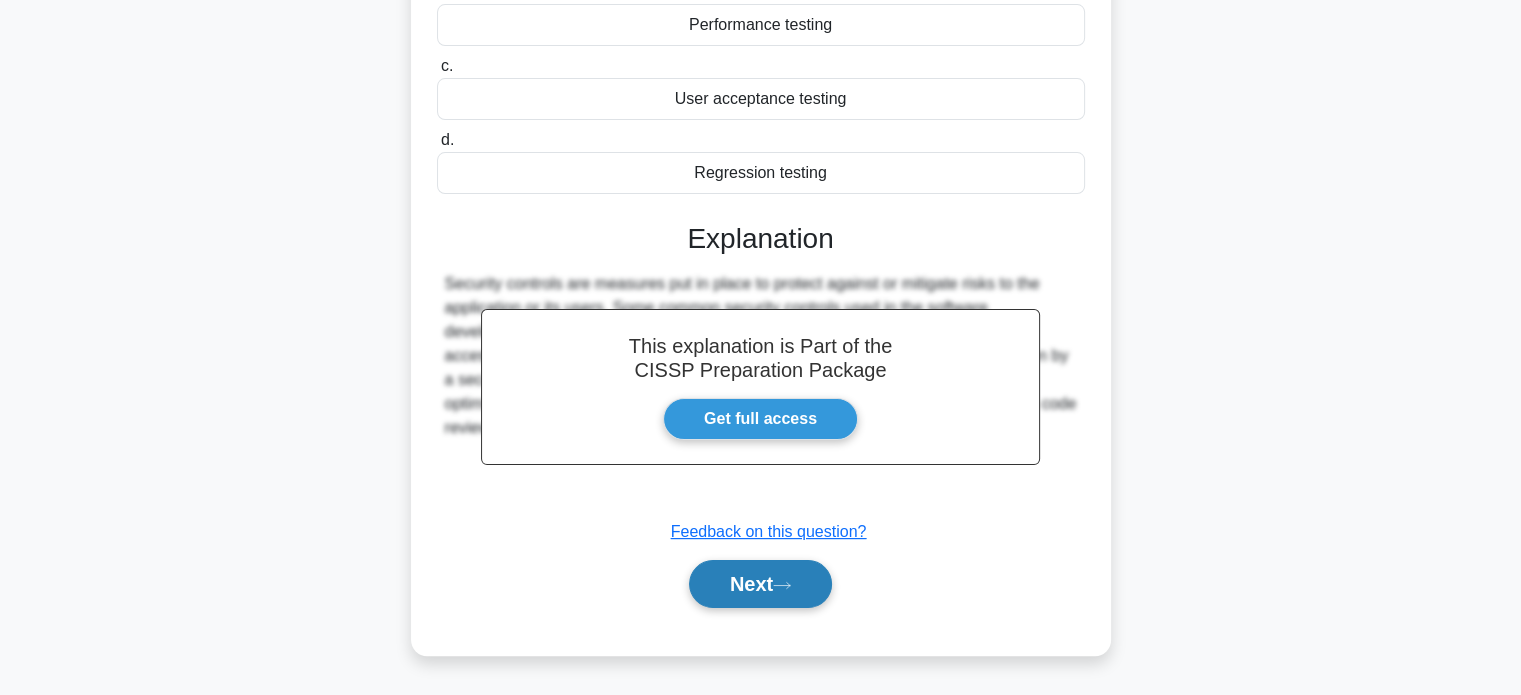 click on "Next" at bounding box center (760, 584) 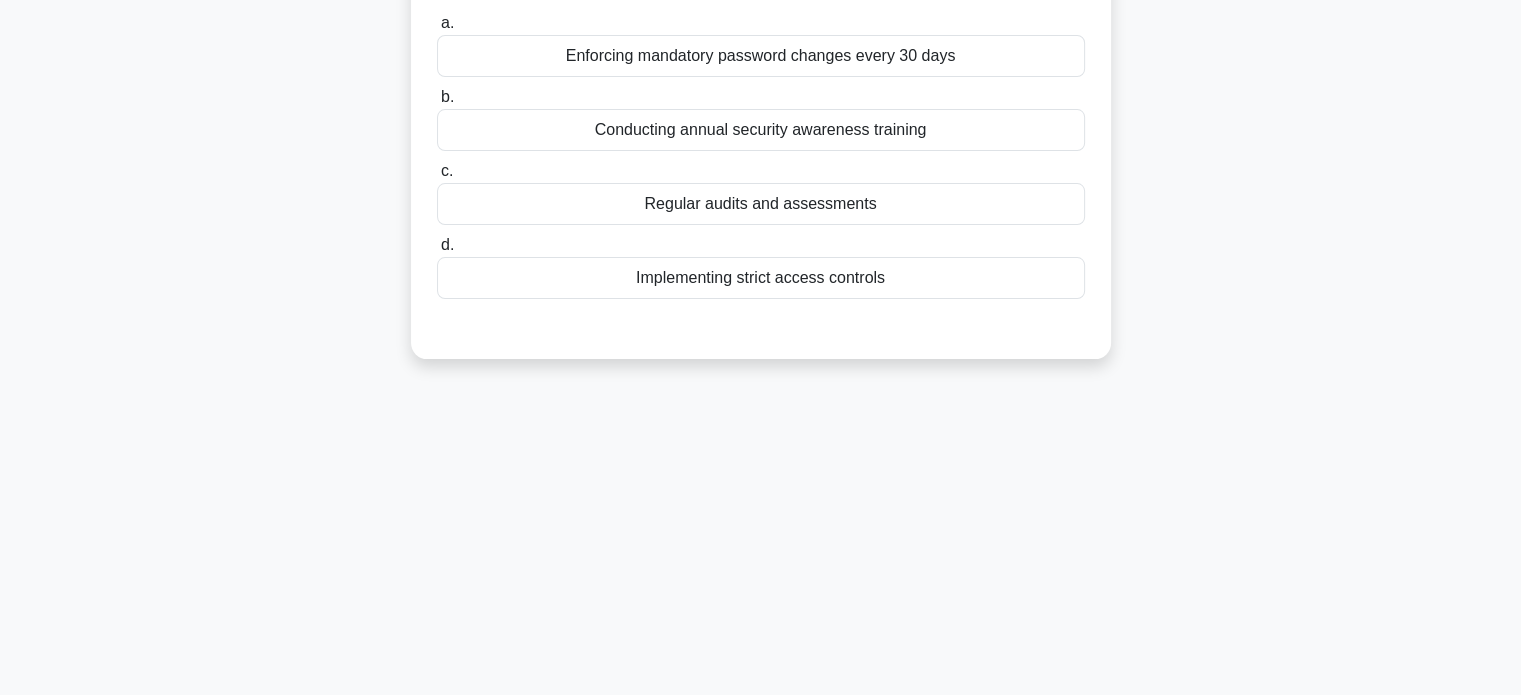 scroll, scrollTop: 0, scrollLeft: 0, axis: both 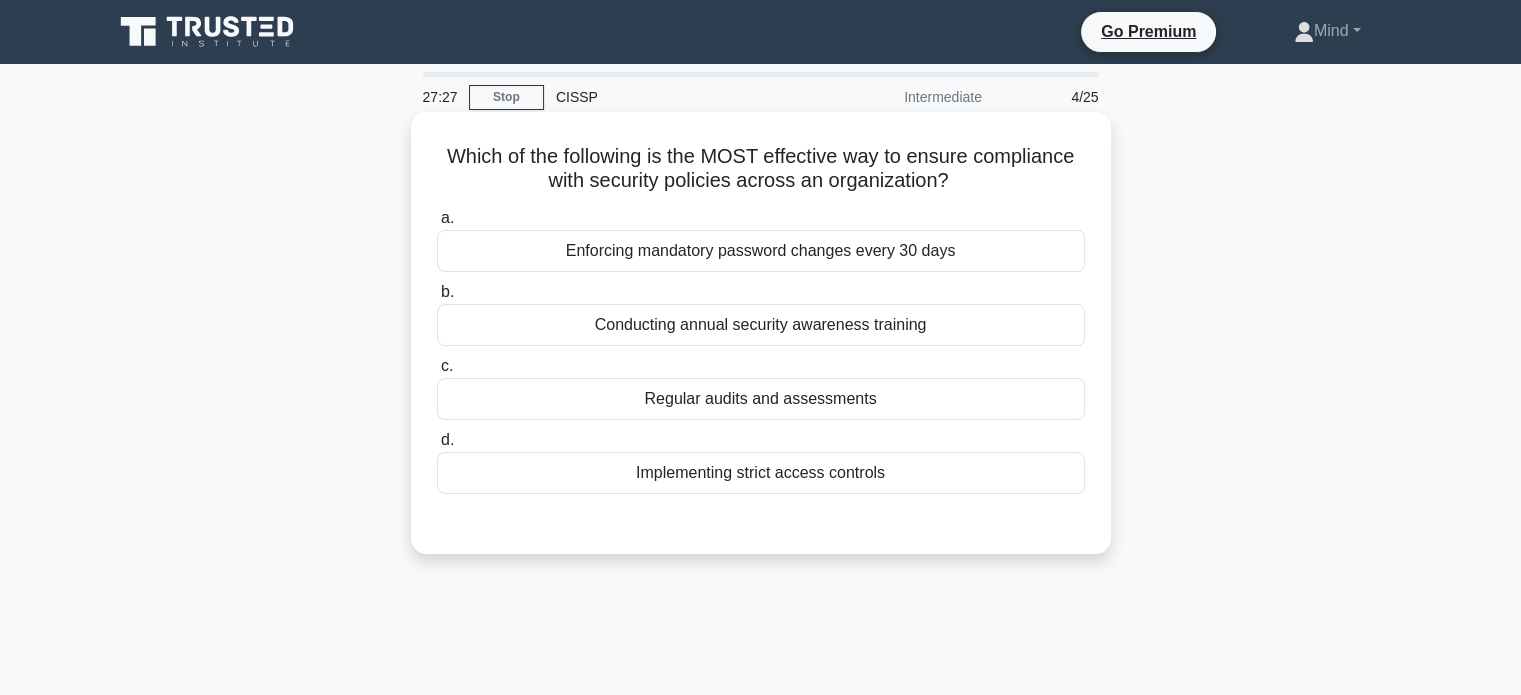 click on "Regular audits and assessments" at bounding box center [761, 399] 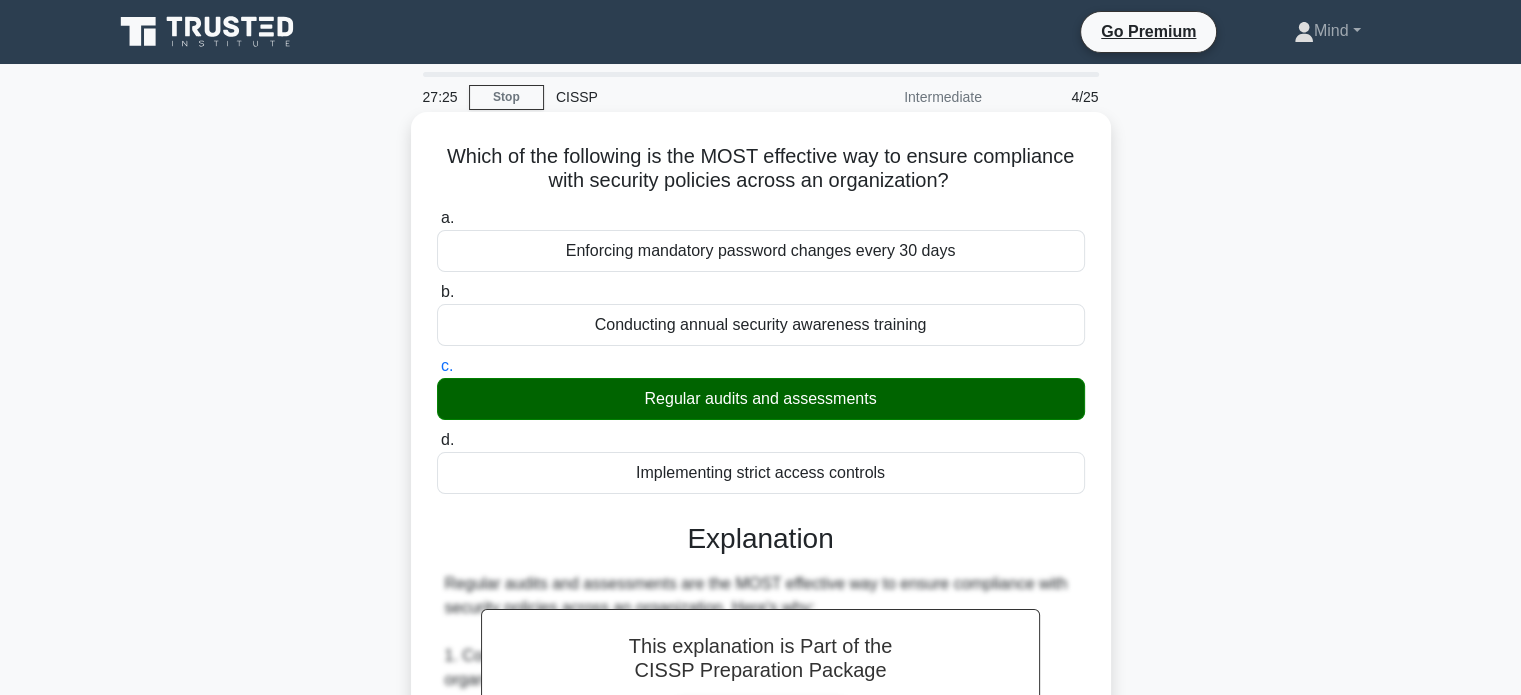 scroll, scrollTop: 100, scrollLeft: 0, axis: vertical 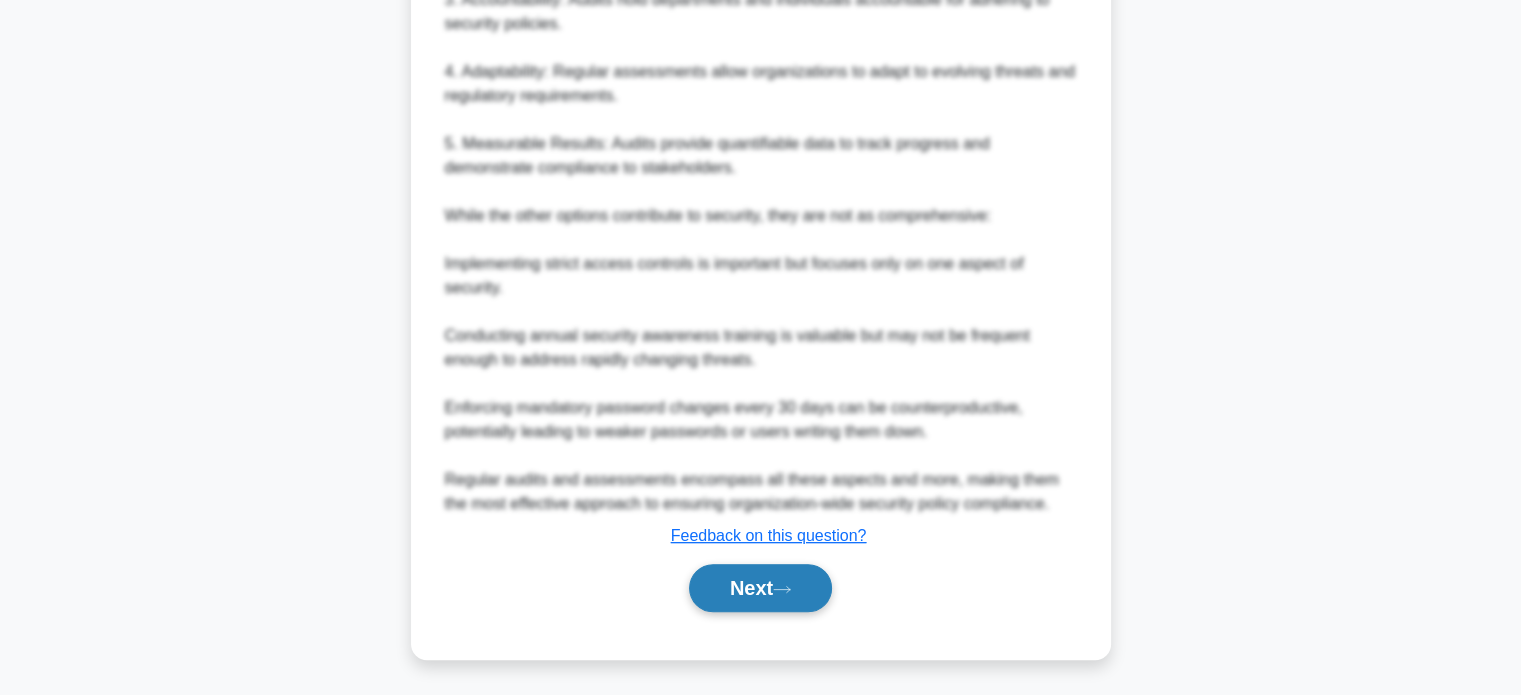 click on "Next" at bounding box center (760, 588) 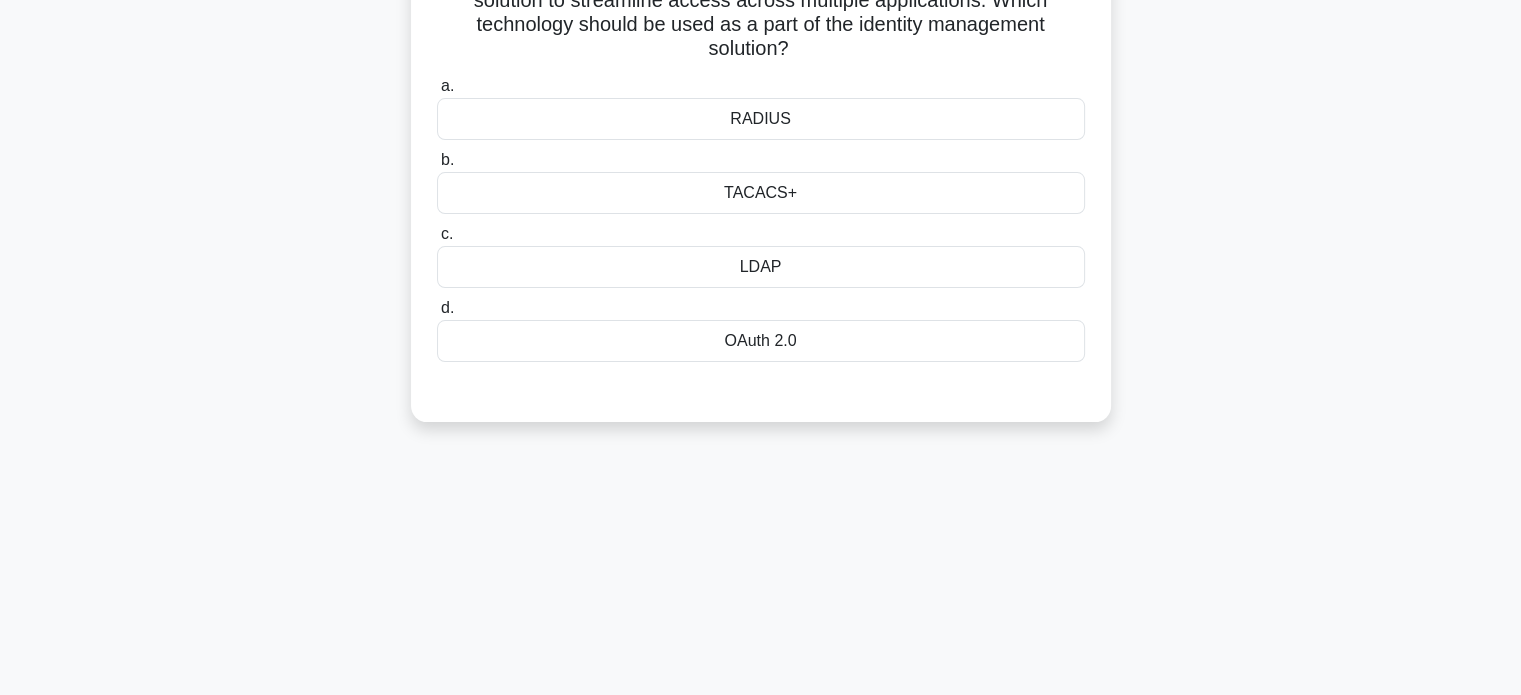 scroll, scrollTop: 0, scrollLeft: 0, axis: both 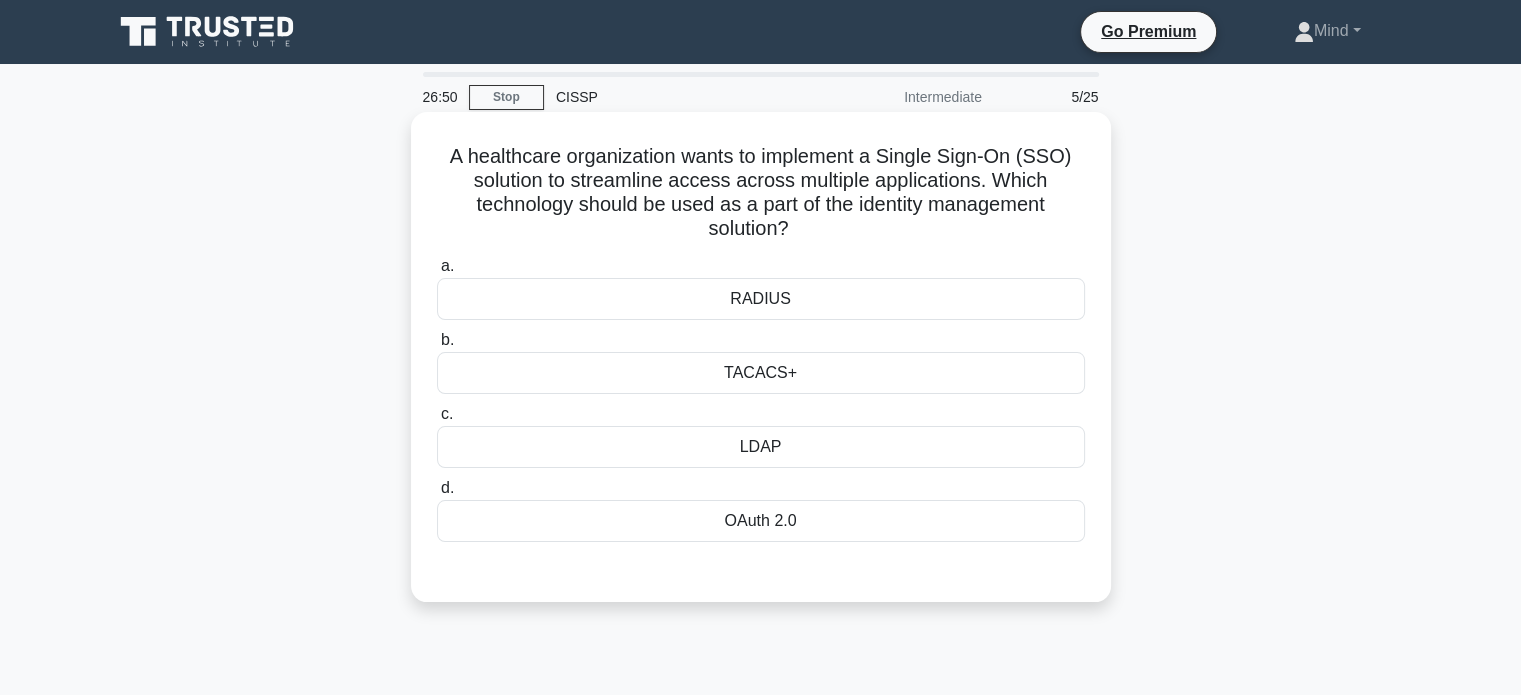 click on "OAuth 2.0" at bounding box center [761, 521] 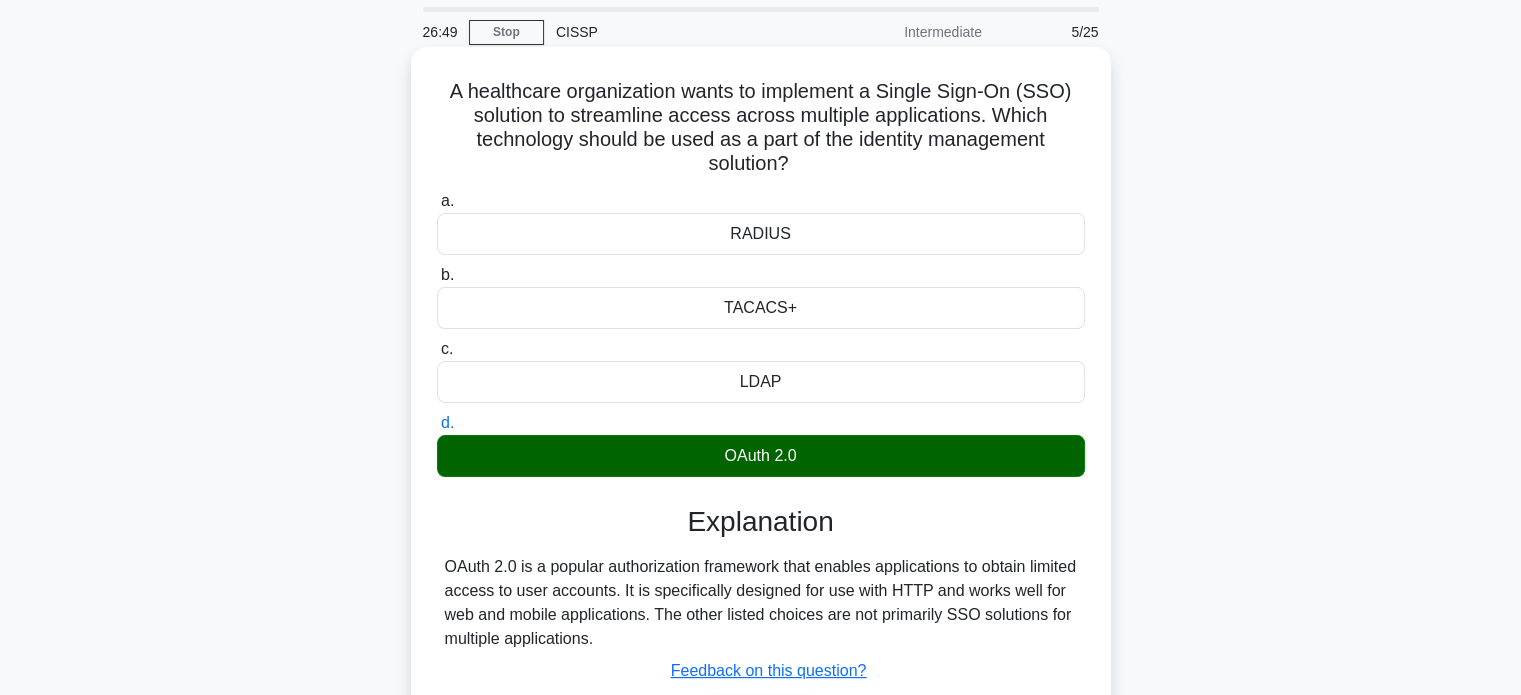 scroll, scrollTop: 100, scrollLeft: 0, axis: vertical 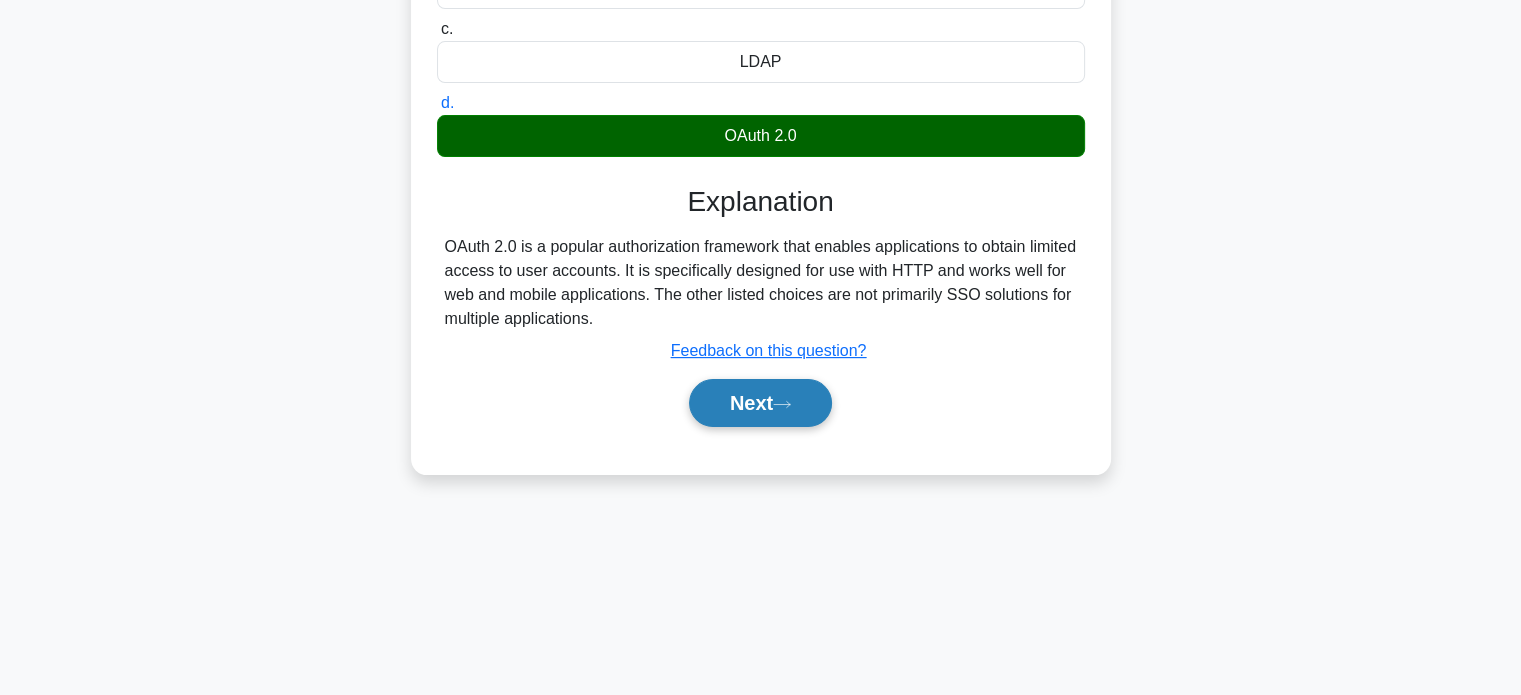 click on "Next" at bounding box center [760, 403] 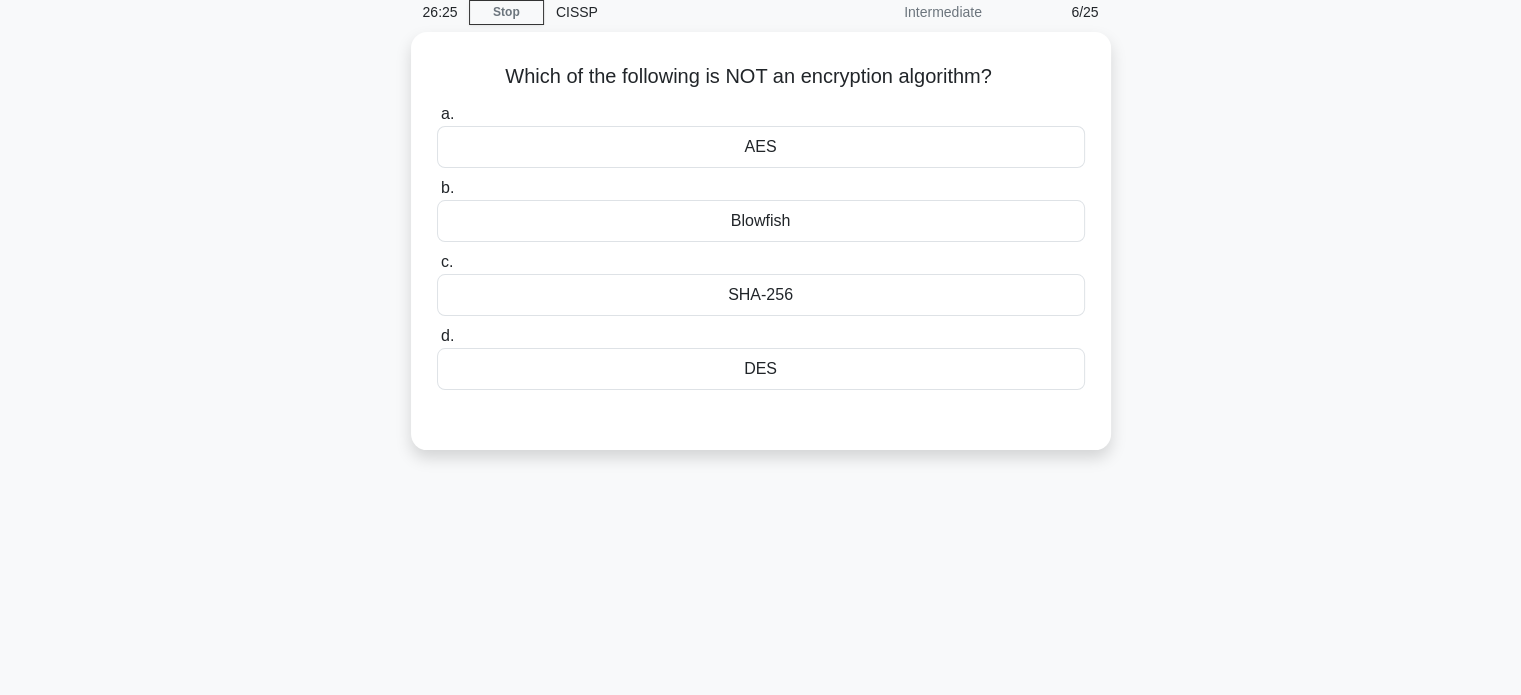 scroll, scrollTop: 0, scrollLeft: 0, axis: both 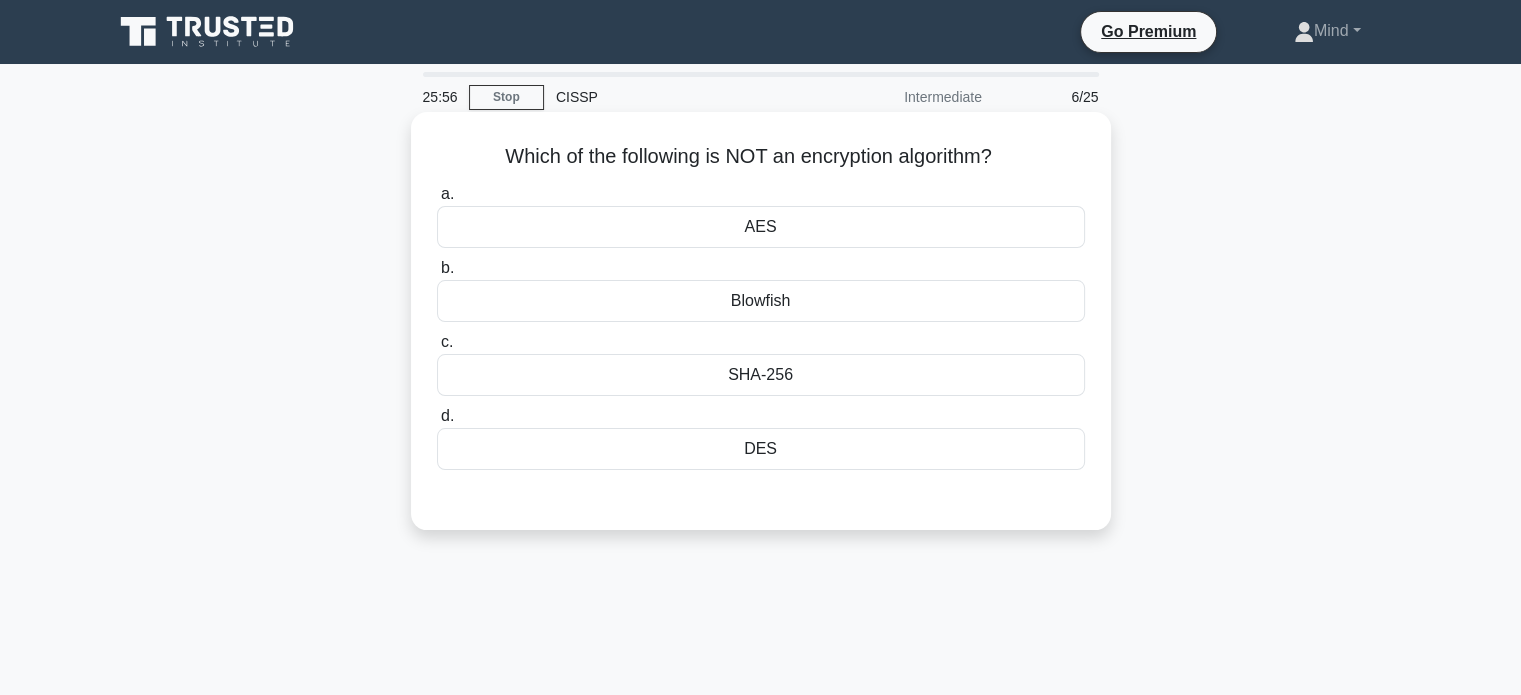 click on "SHA-256" at bounding box center (761, 375) 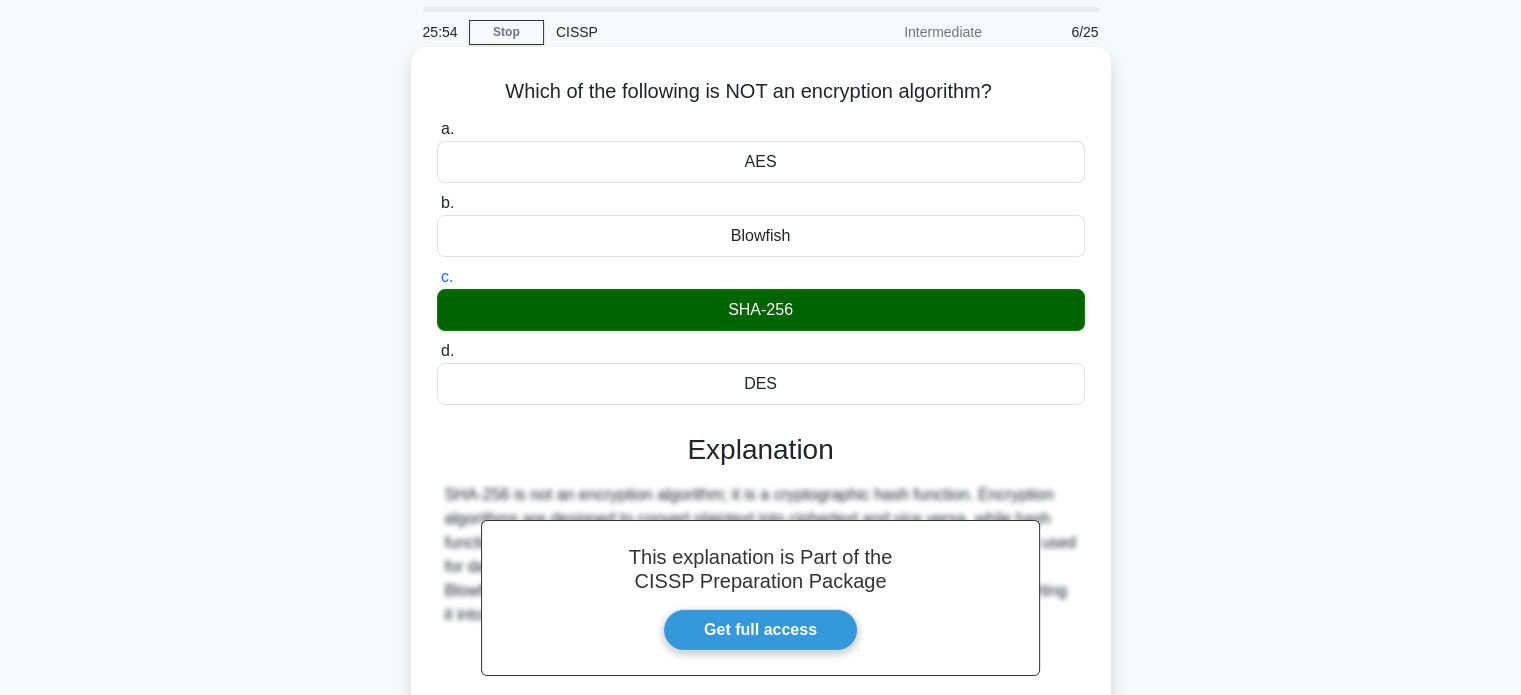 scroll, scrollTop: 100, scrollLeft: 0, axis: vertical 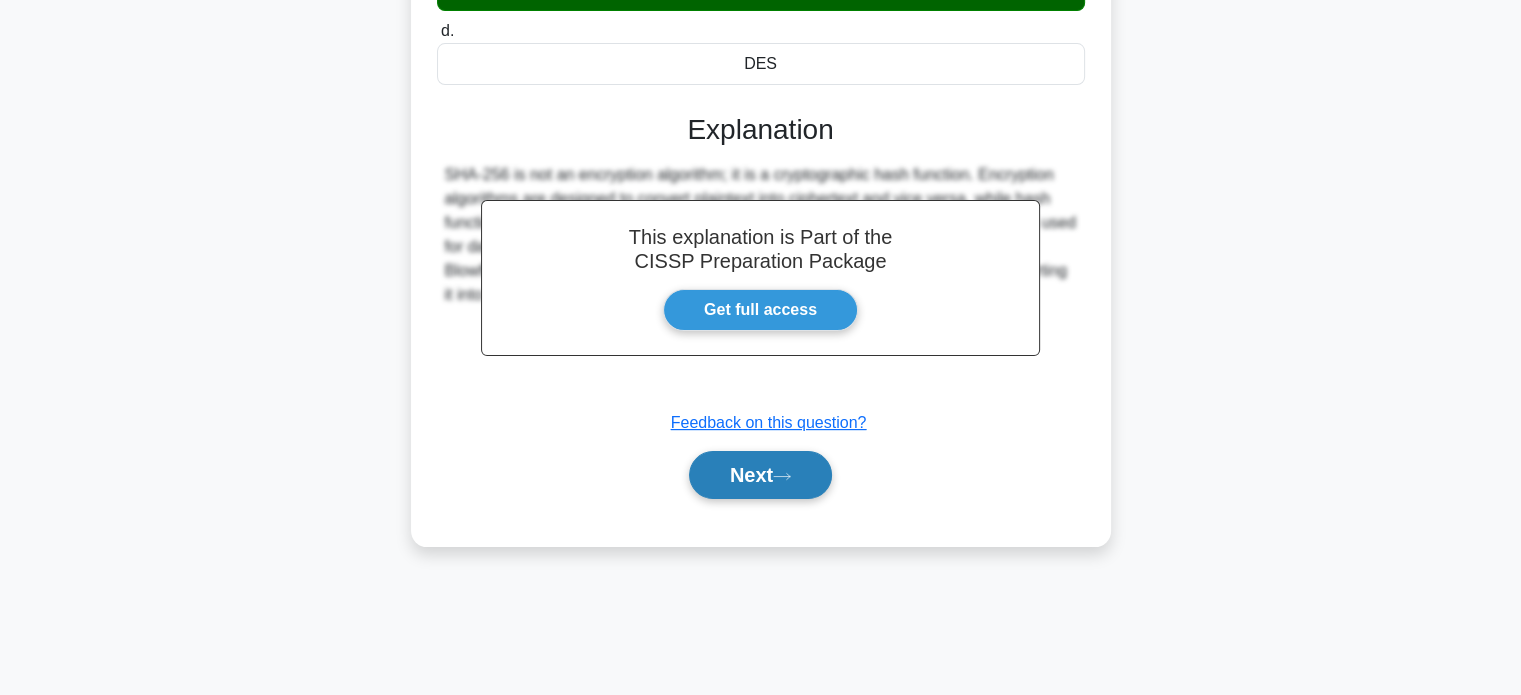 click on "Next" at bounding box center [760, 475] 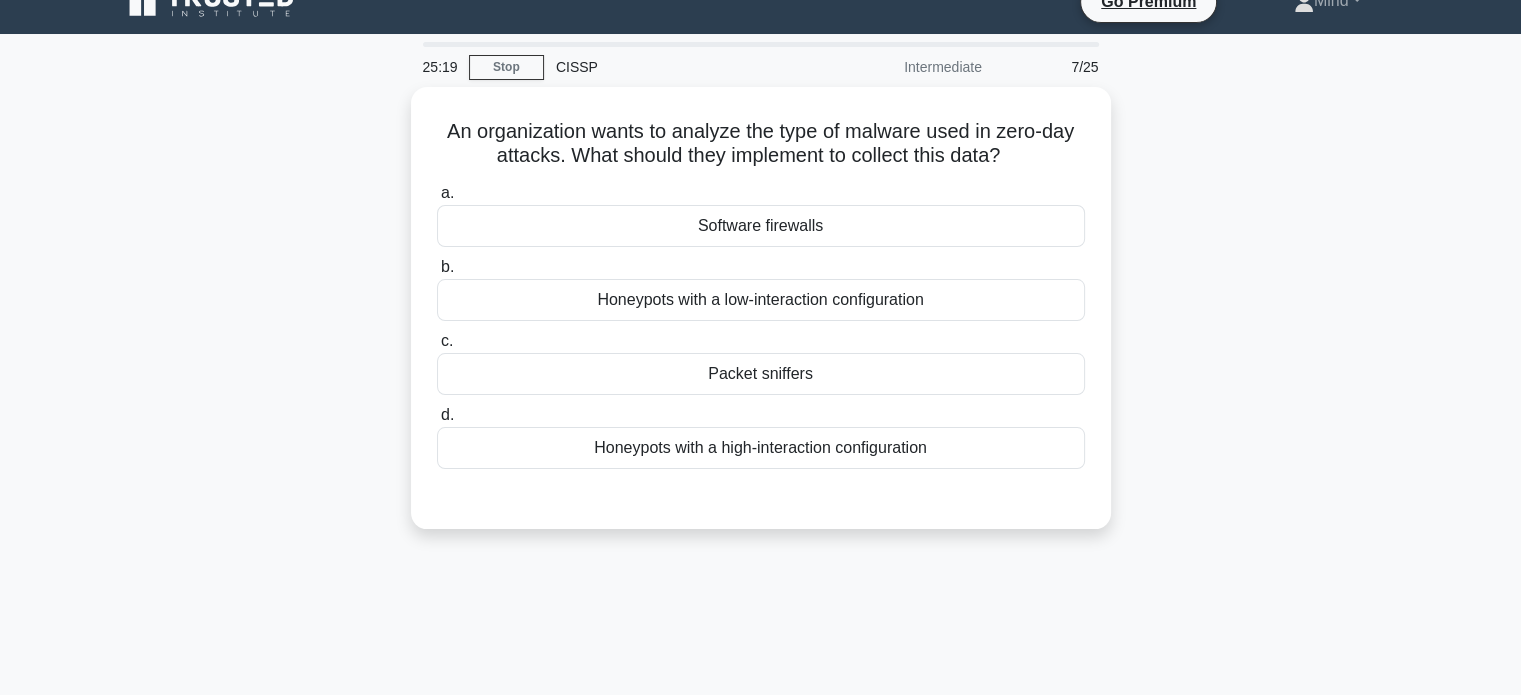 scroll, scrollTop: 0, scrollLeft: 0, axis: both 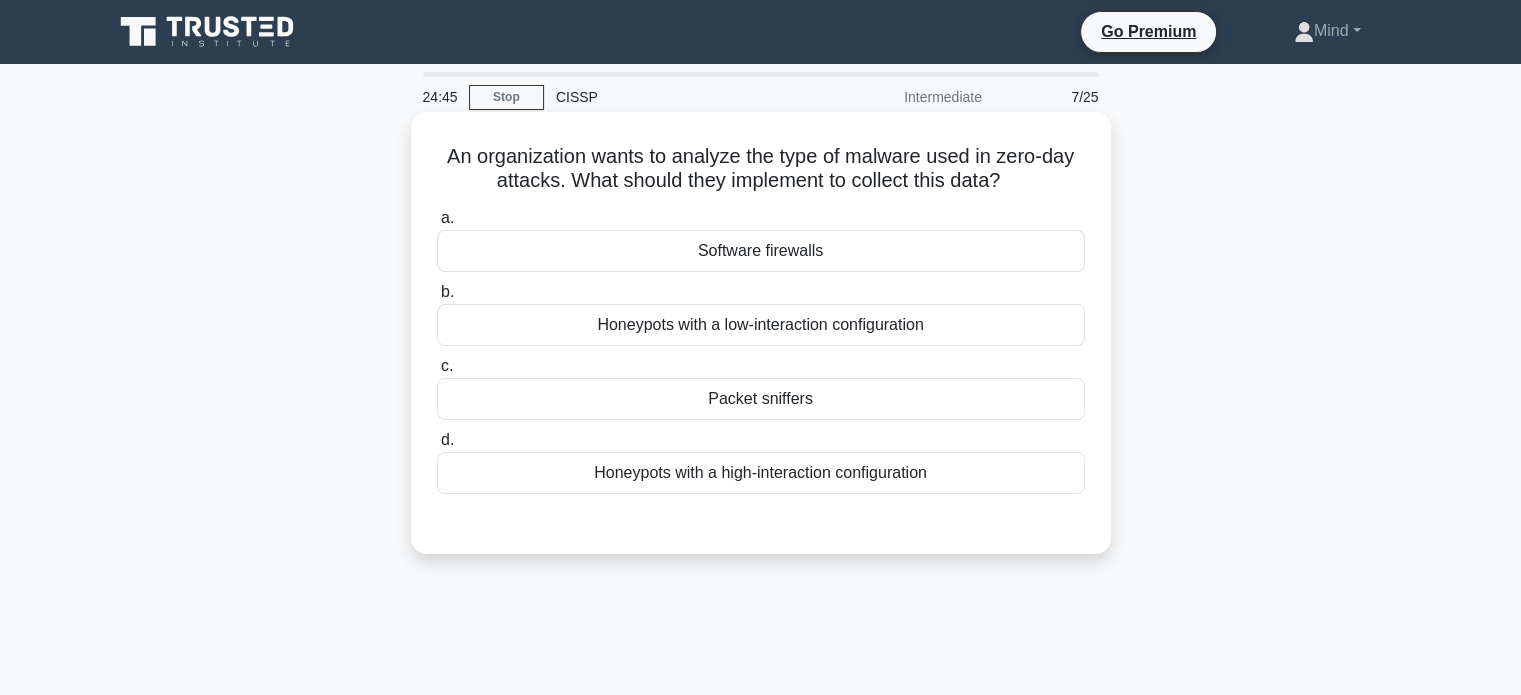 click on "Software firewalls" at bounding box center [761, 251] 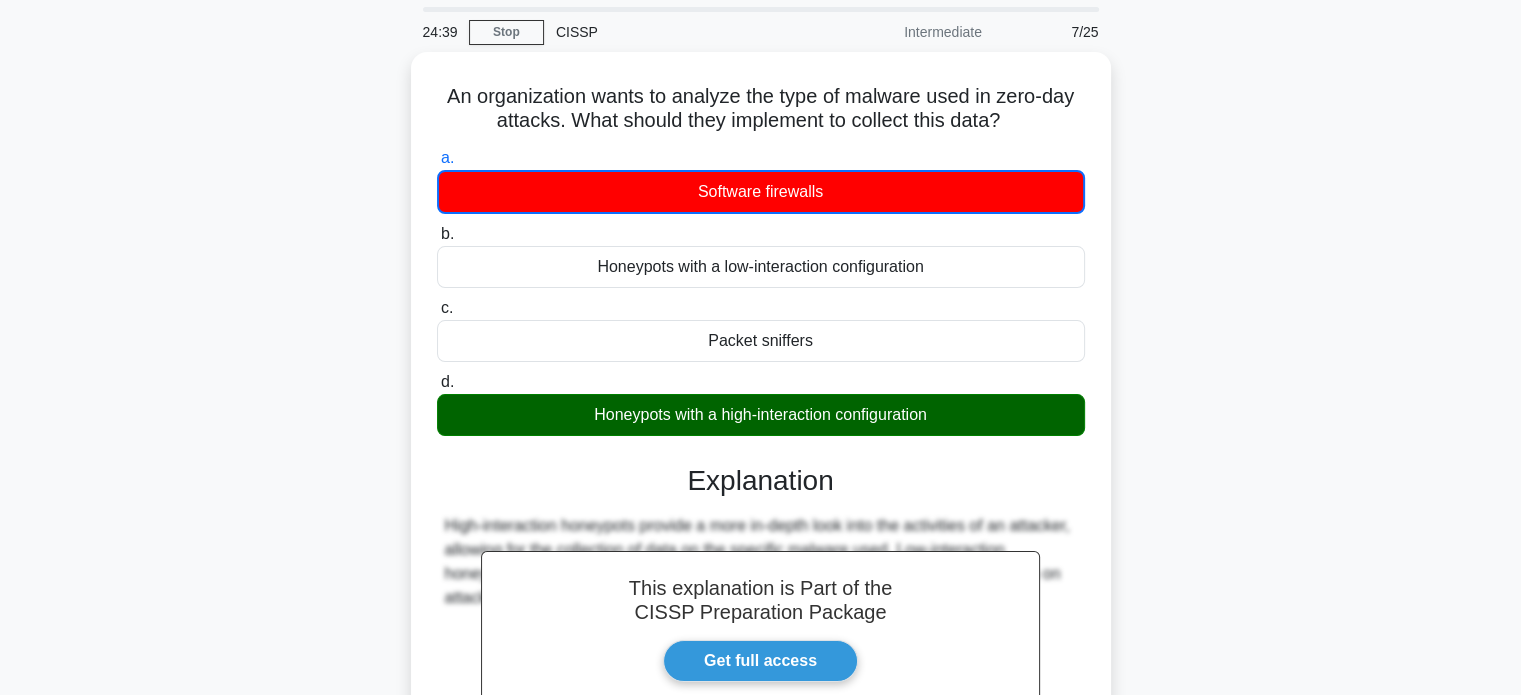 scroll, scrollTop: 100, scrollLeft: 0, axis: vertical 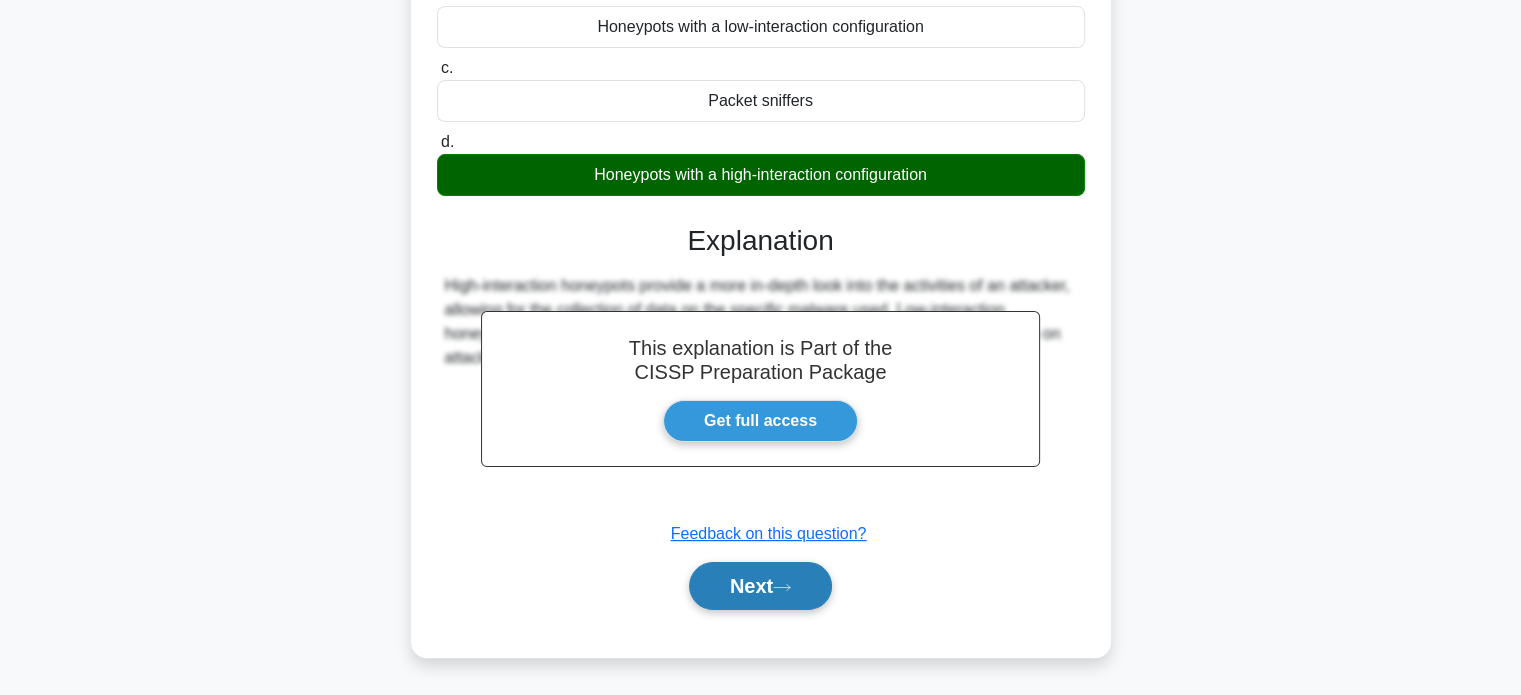 click on "Next" at bounding box center [760, 586] 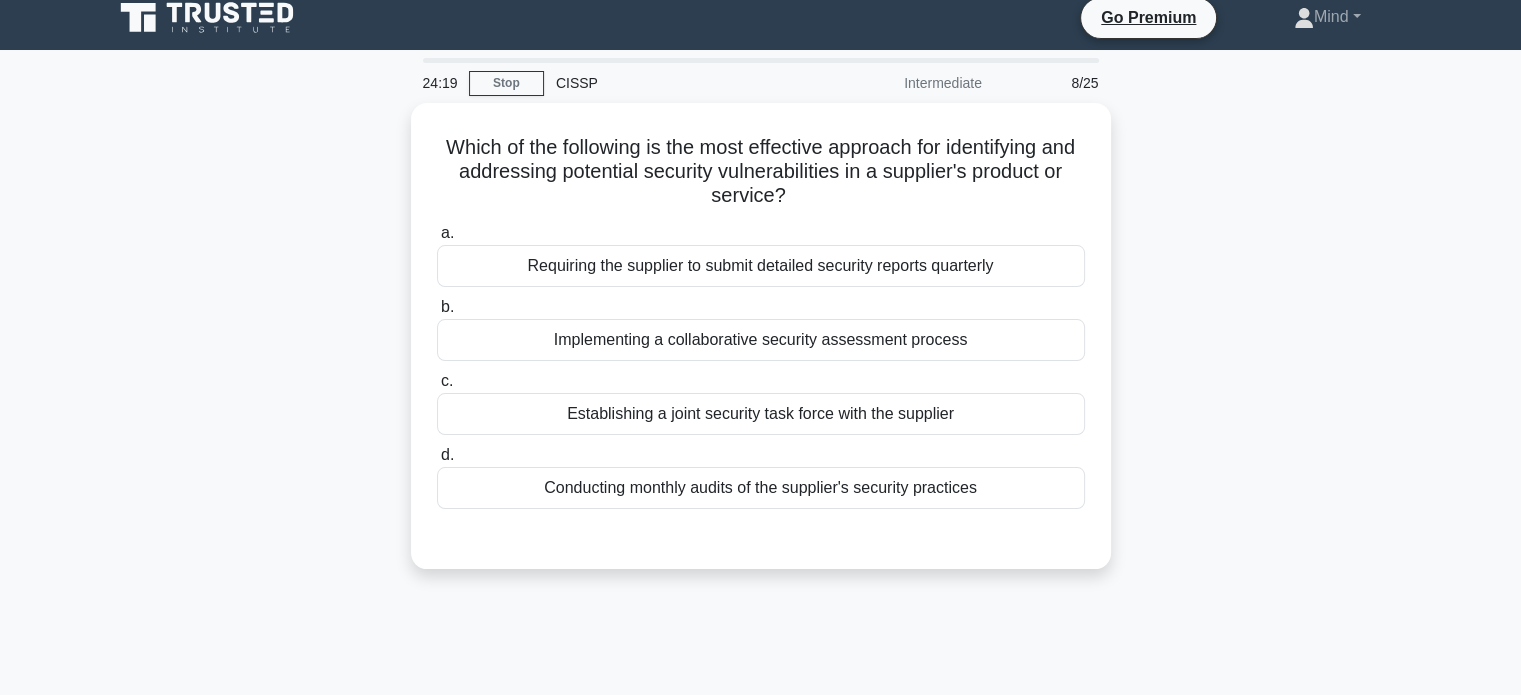 scroll, scrollTop: 0, scrollLeft: 0, axis: both 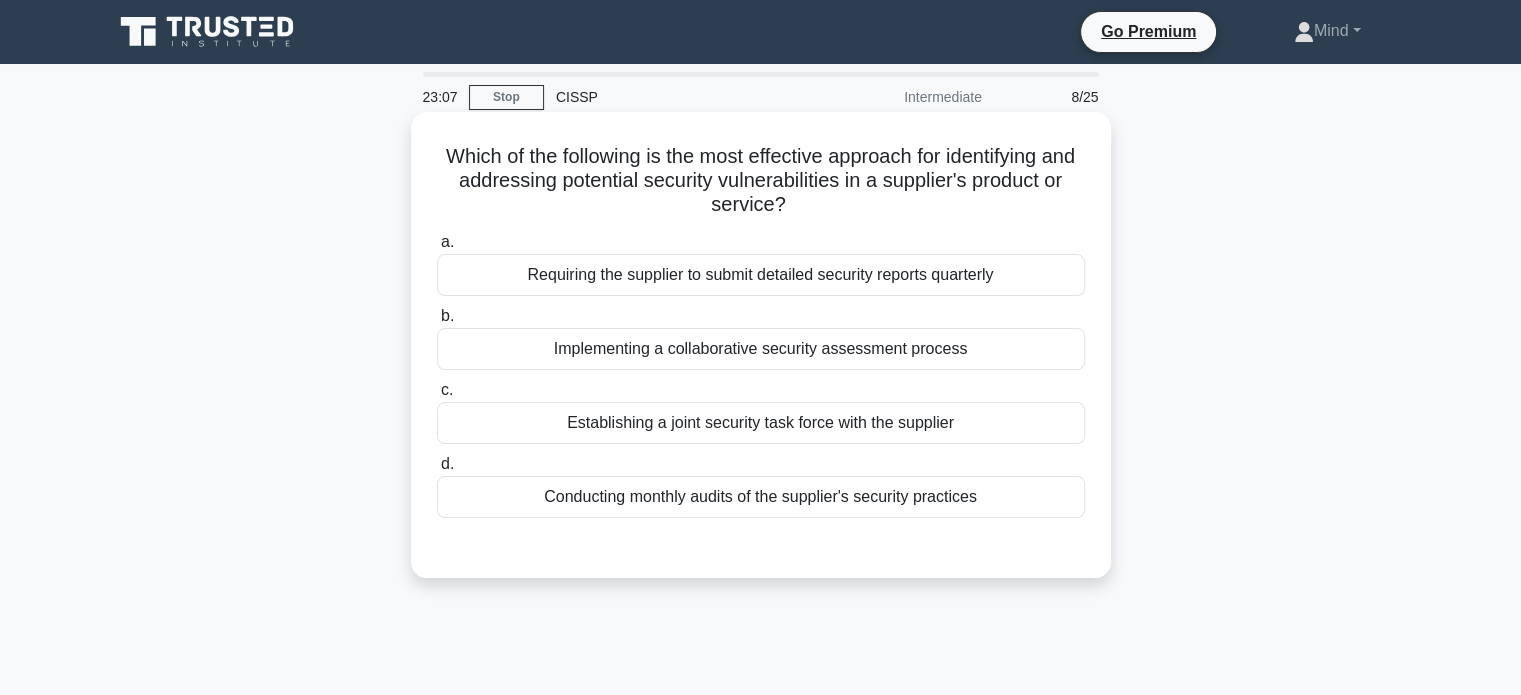 click on "Requiring the supplier to submit detailed security reports quarterly" at bounding box center (761, 275) 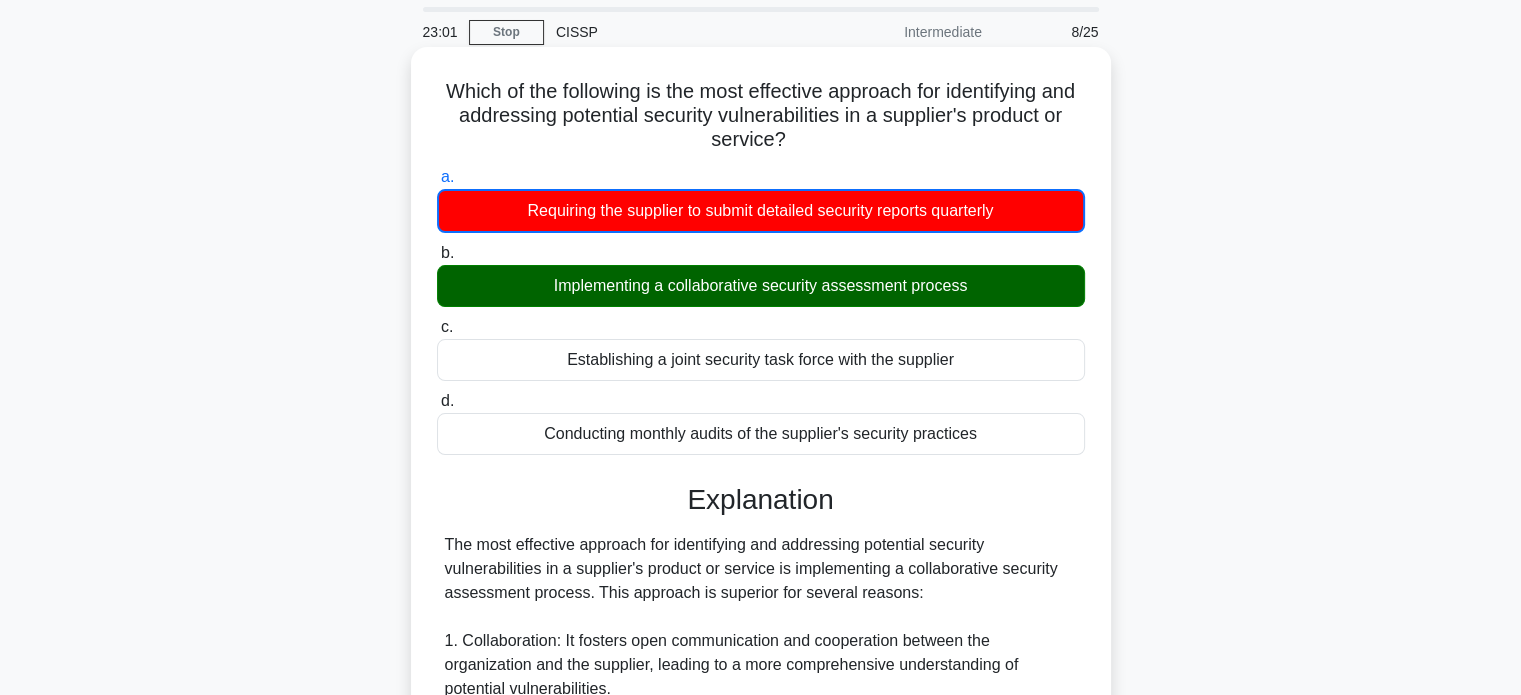 scroll, scrollTop: 100, scrollLeft: 0, axis: vertical 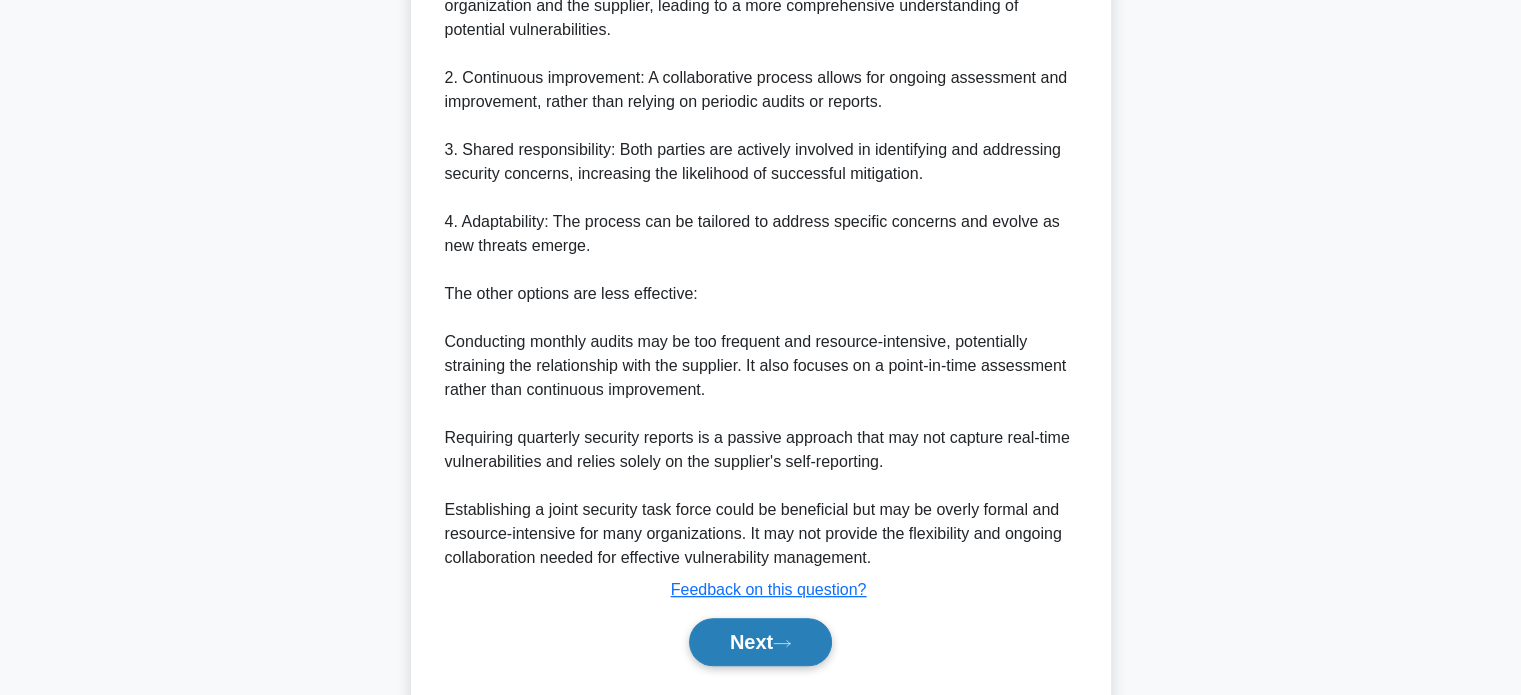 click on "Next" at bounding box center (760, 642) 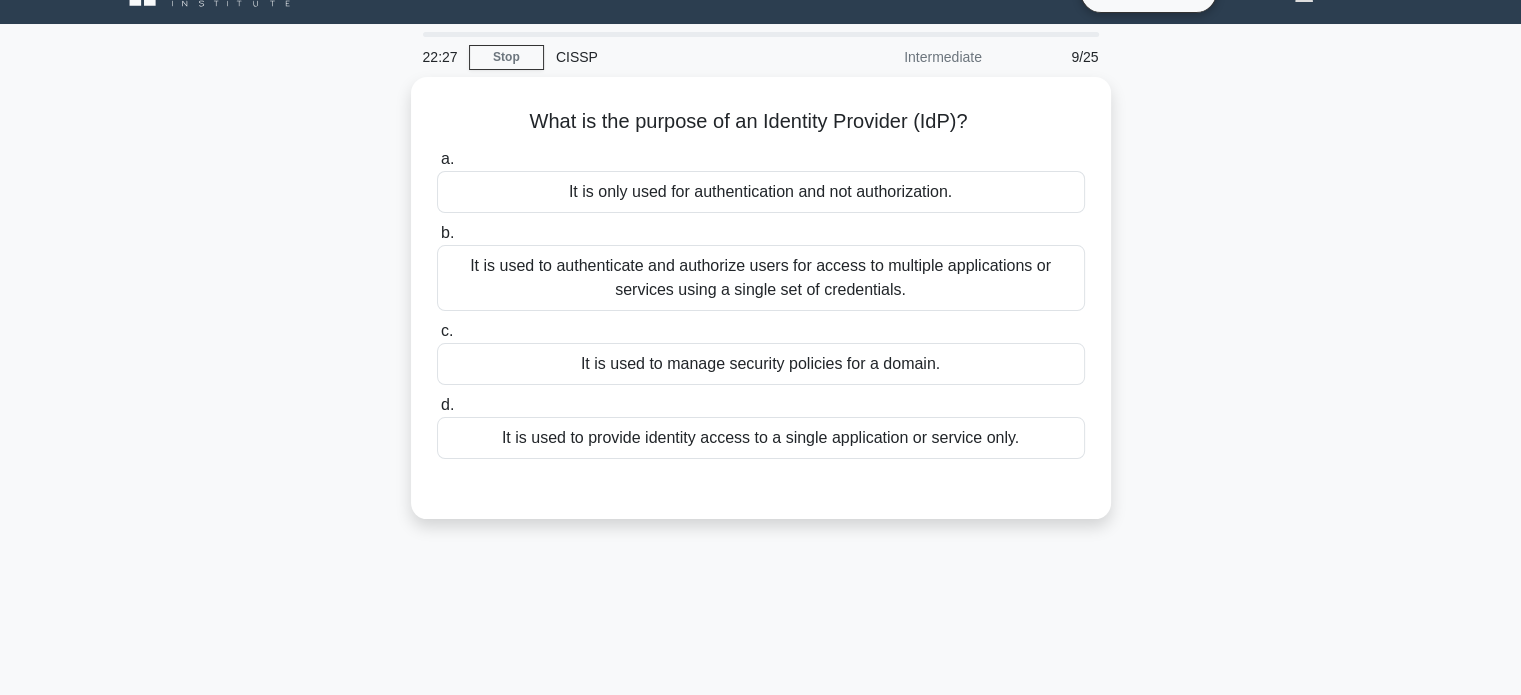 scroll, scrollTop: 0, scrollLeft: 0, axis: both 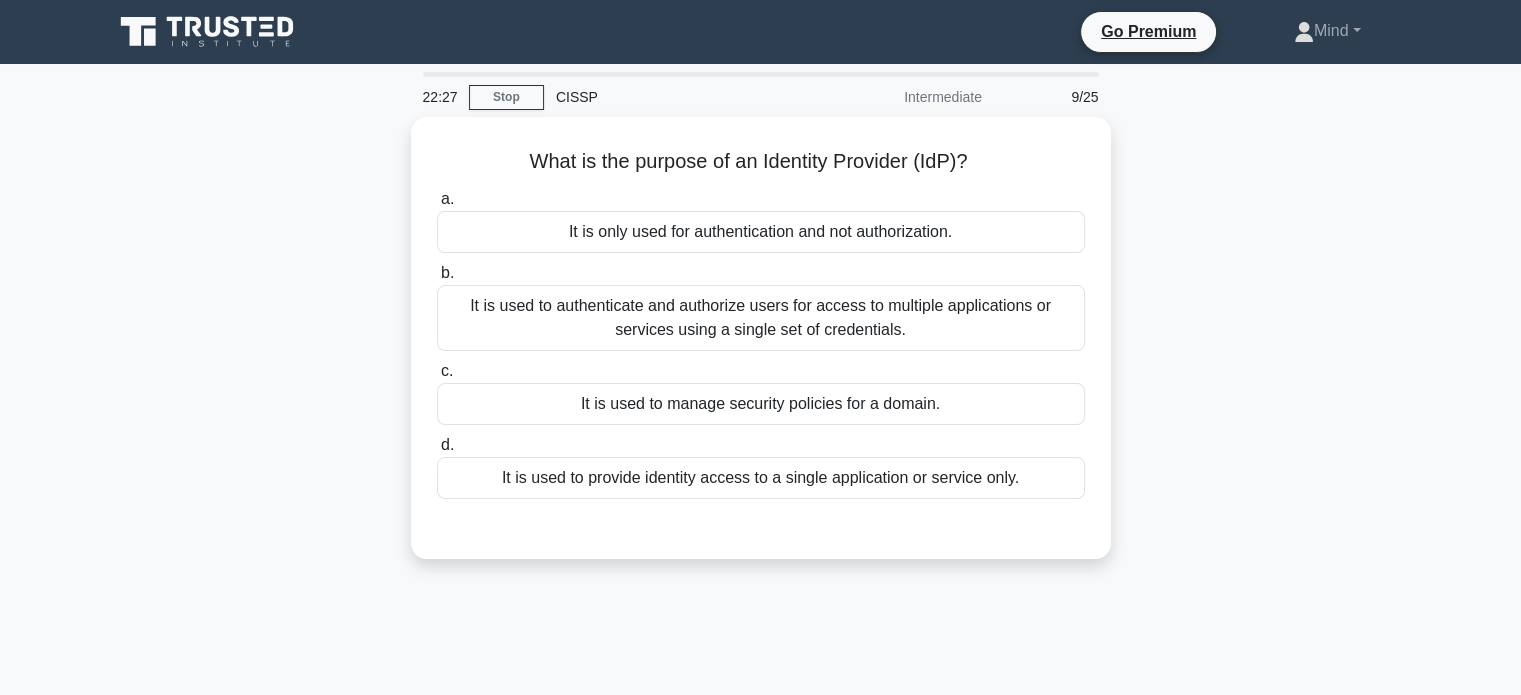click on "What is the purpose of an Identity Provider (IdP)?
.spinner_0XTQ{transform-origin:center;animation:spinner_y6GP .75s linear infinite}@keyframes spinner_y6GP{100%{transform:rotate(360deg)}}
a.
It is only used for authentication and not authorization.
b. c. d." at bounding box center (761, 350) 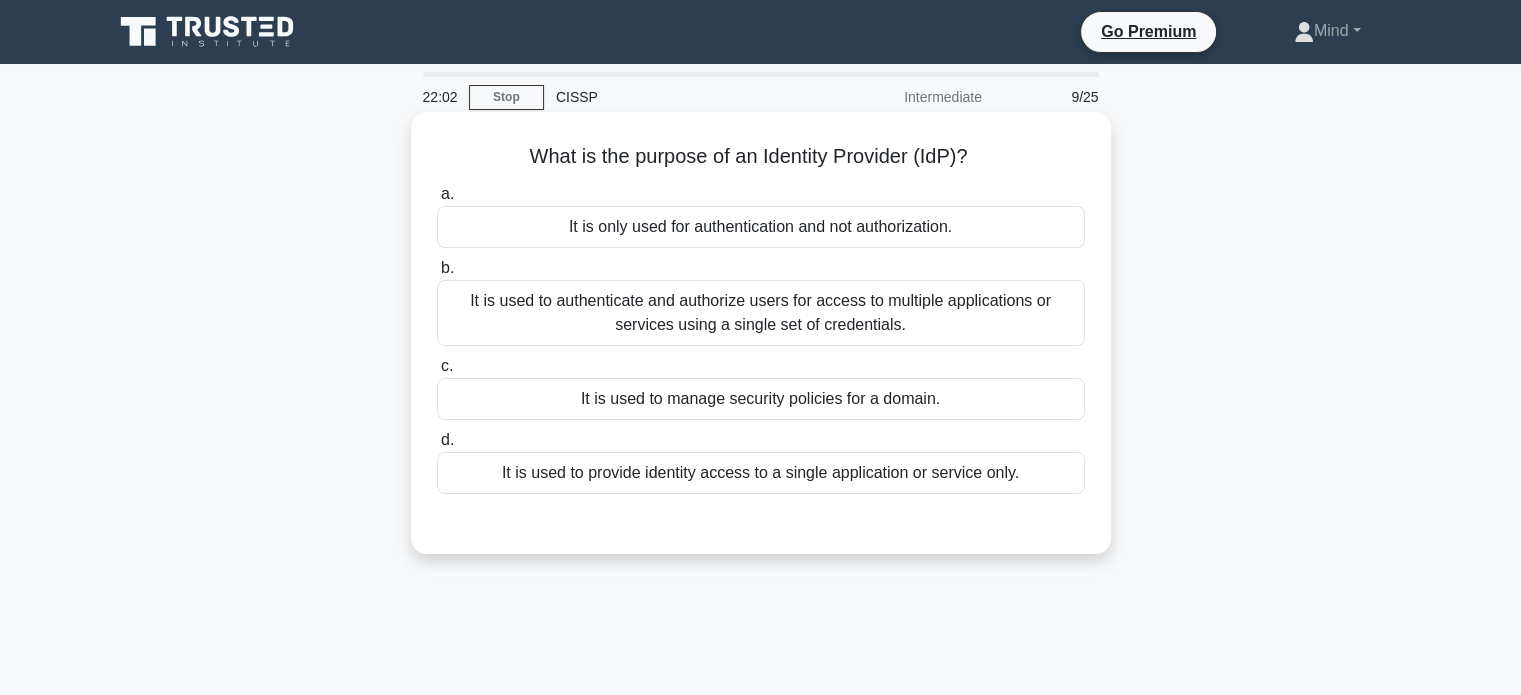 click on "It is used to manage security policies for a domain." at bounding box center (761, 399) 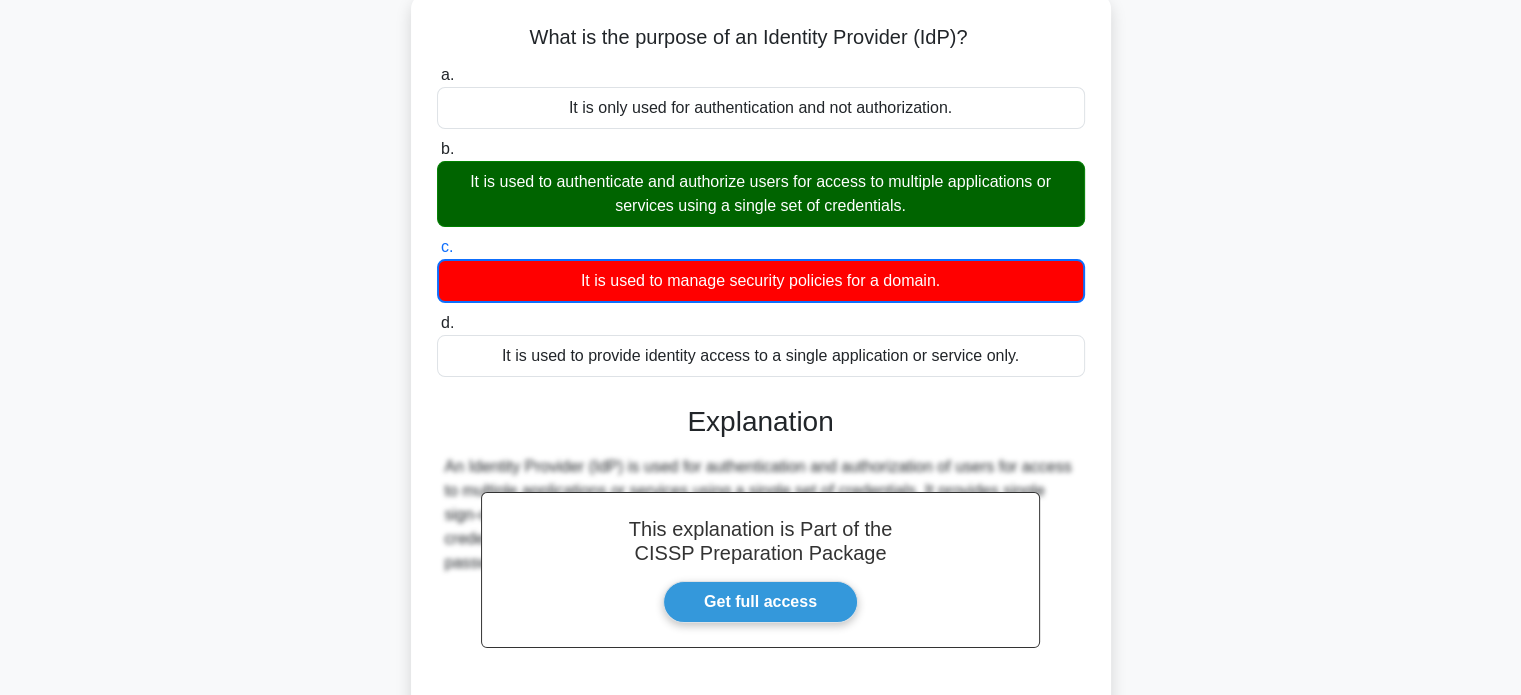 scroll, scrollTop: 127, scrollLeft: 0, axis: vertical 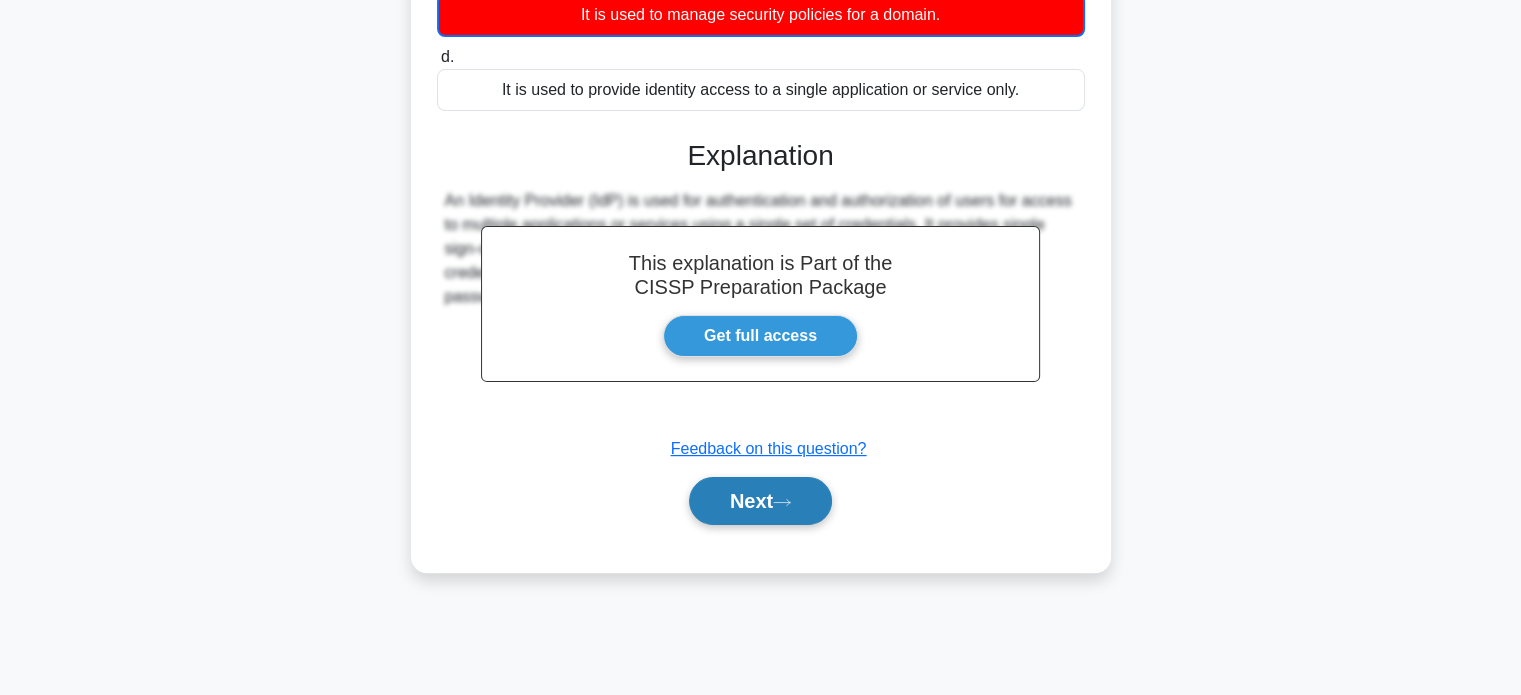 click on "Next" at bounding box center [760, 501] 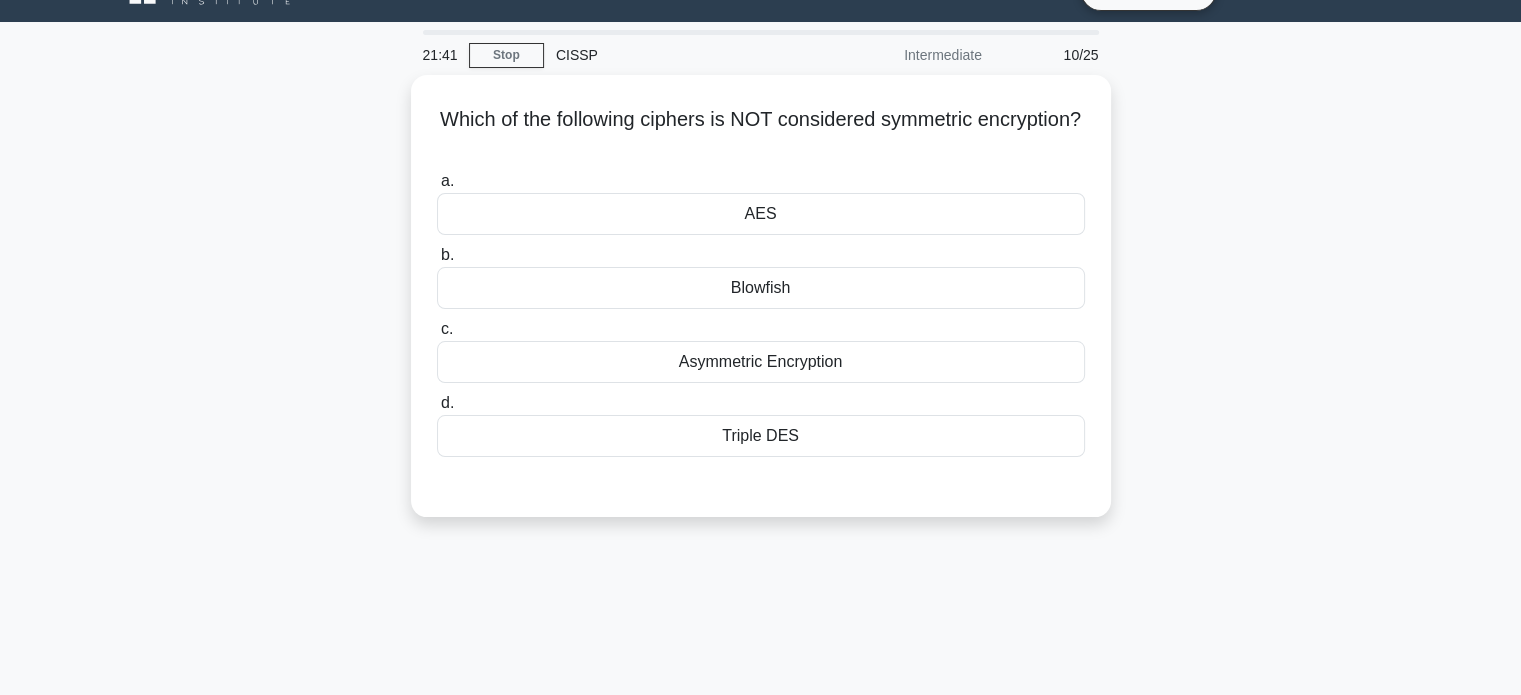 scroll, scrollTop: 0, scrollLeft: 0, axis: both 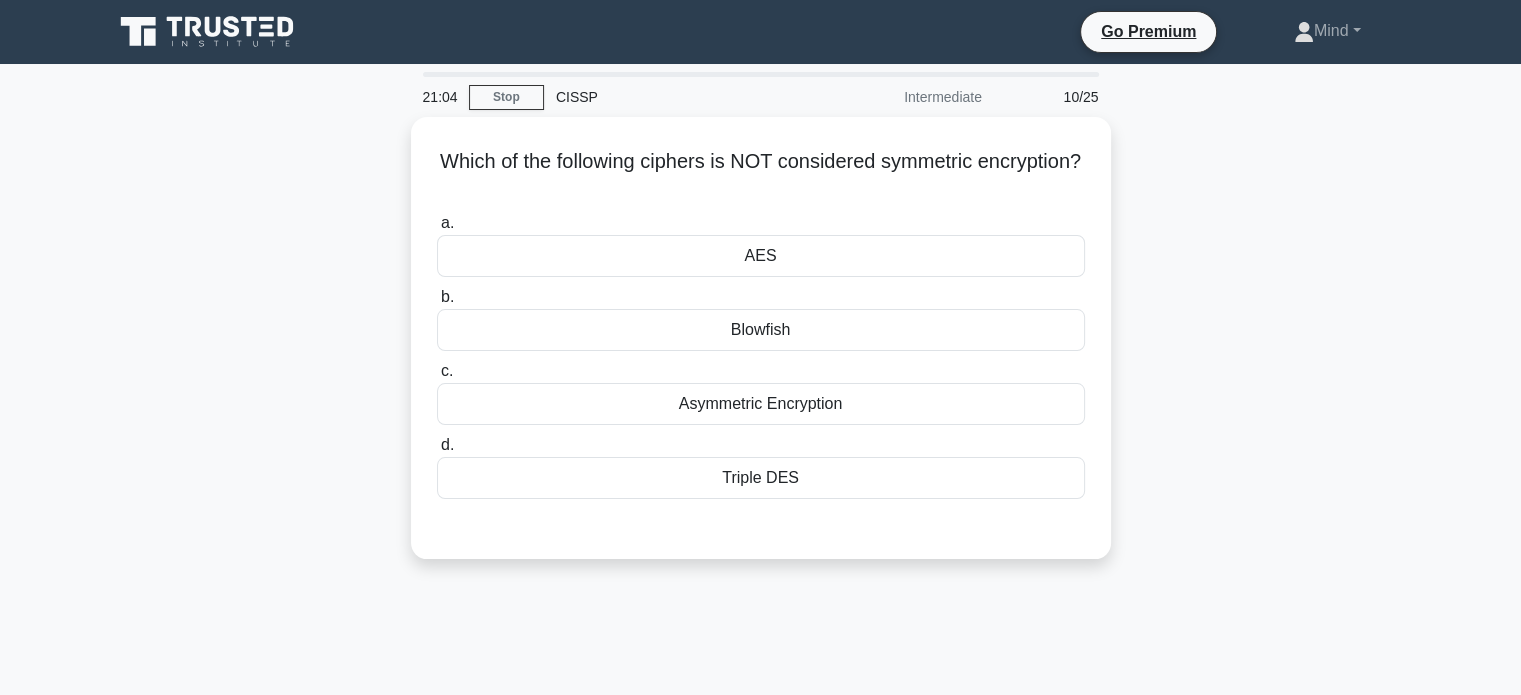 click on "21:04
Stop
CISSP
Intermediate
10/25
Which of the following ciphers is NOT considered symmetric encryption?
.spinner_0XTQ{transform-origin:center;animation:spinner_y6GP .75s linear infinite}@keyframes spinner_y6GP{100%{transform:rotate(360deg)}}
a.
b. c. d." at bounding box center [760, 572] 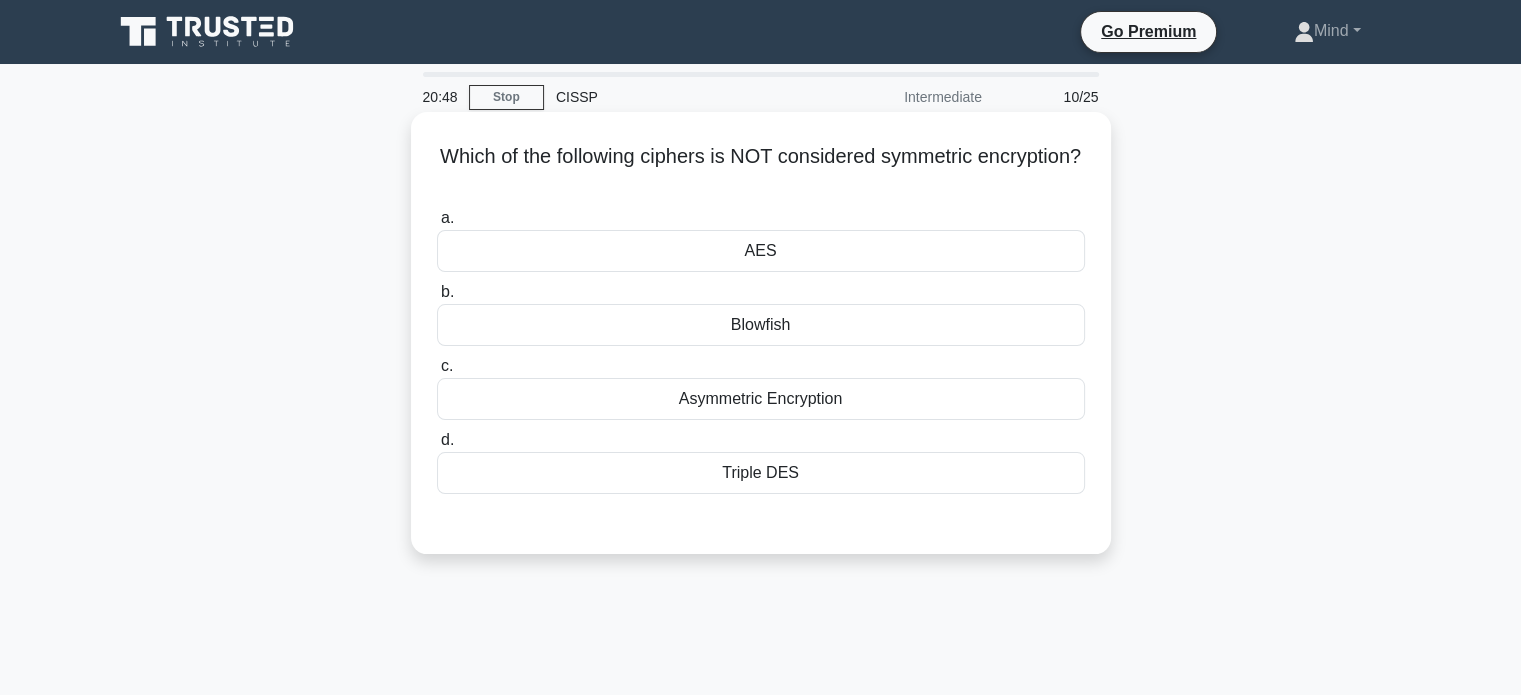 click on "Asymmetric Encryption" at bounding box center [761, 399] 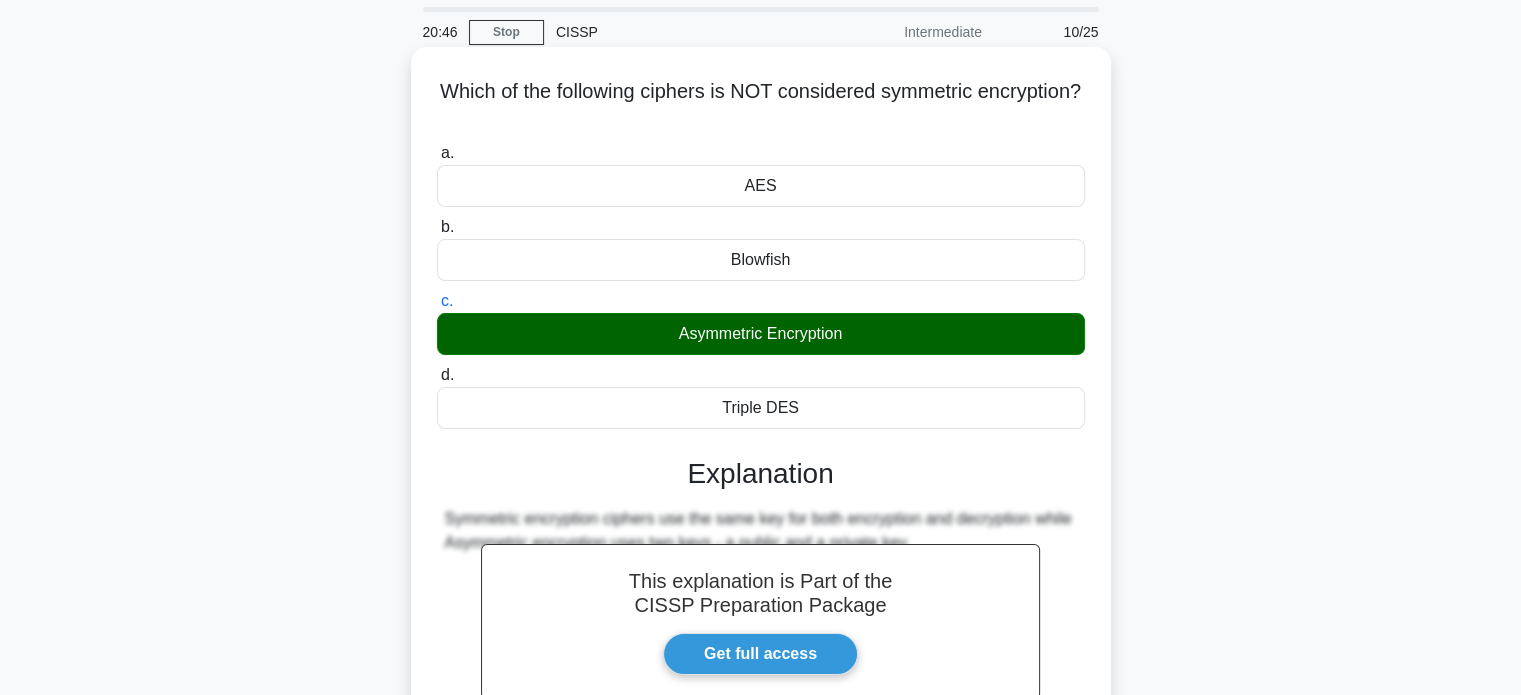 scroll, scrollTop: 100, scrollLeft: 0, axis: vertical 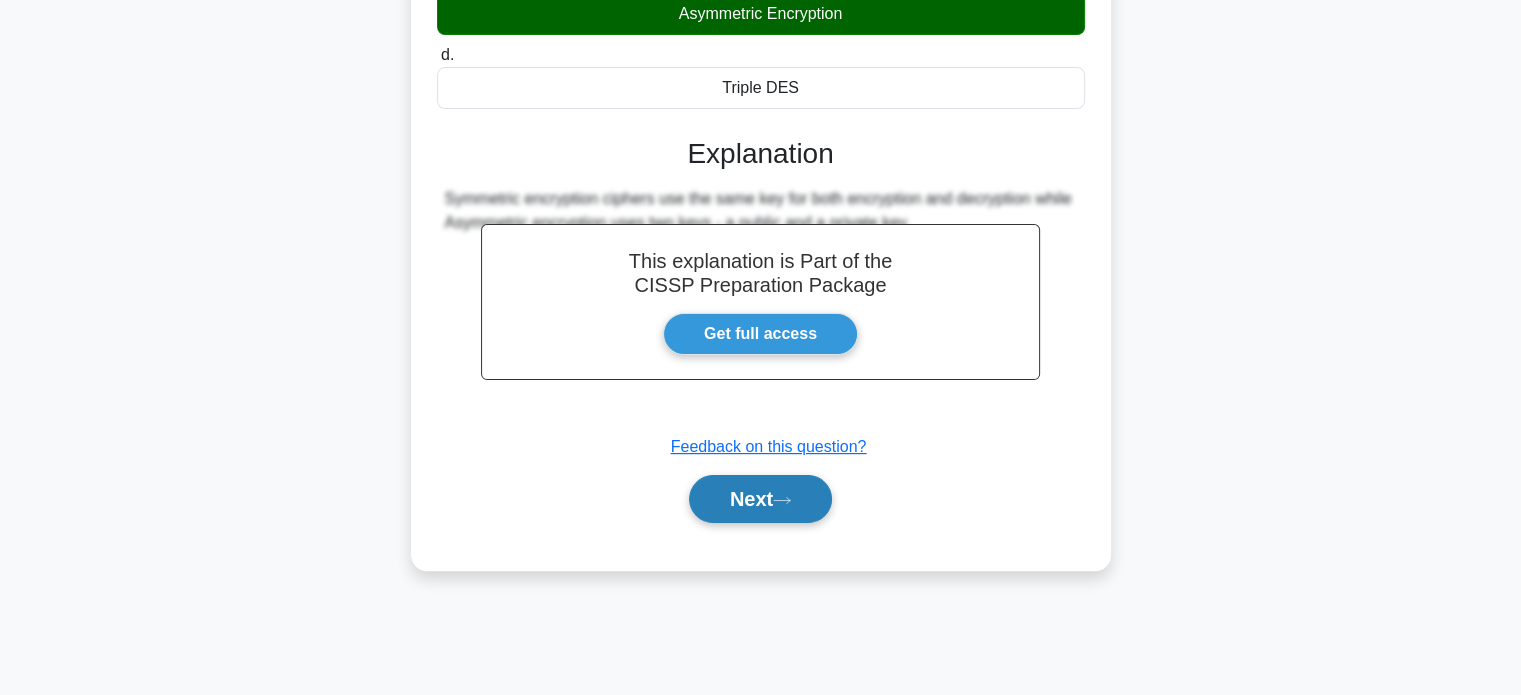 click on "Next" at bounding box center [760, 499] 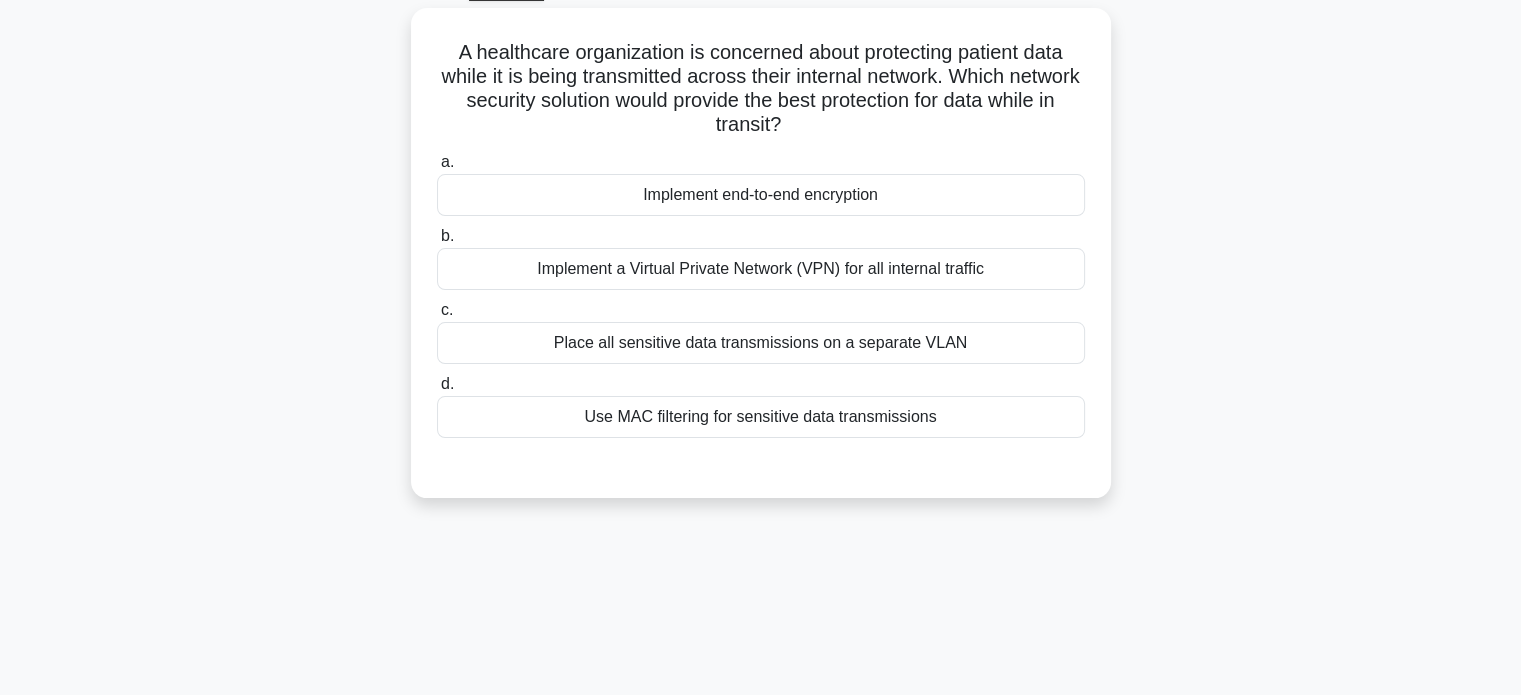 scroll, scrollTop: 0, scrollLeft: 0, axis: both 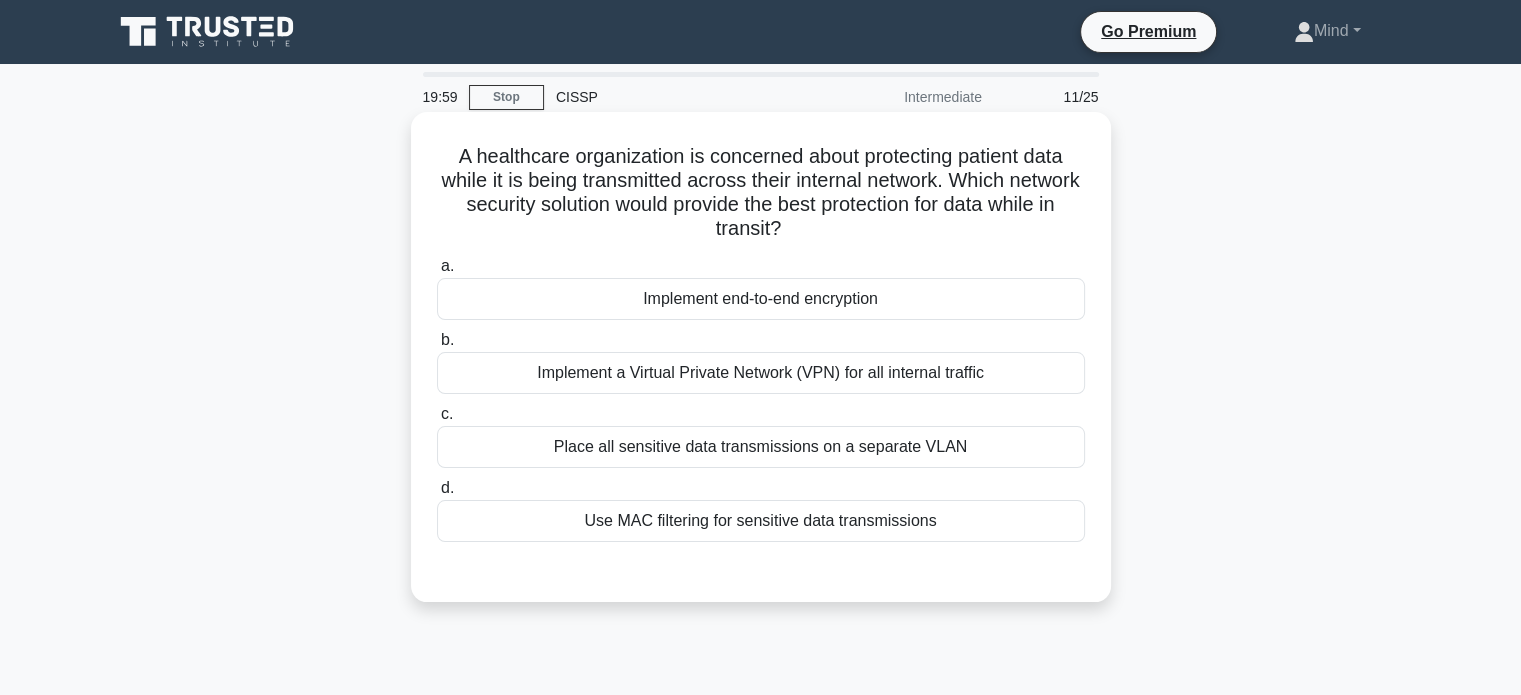 click on "Implement a Virtual Private Network (VPN) for all internal traffic" at bounding box center (761, 373) 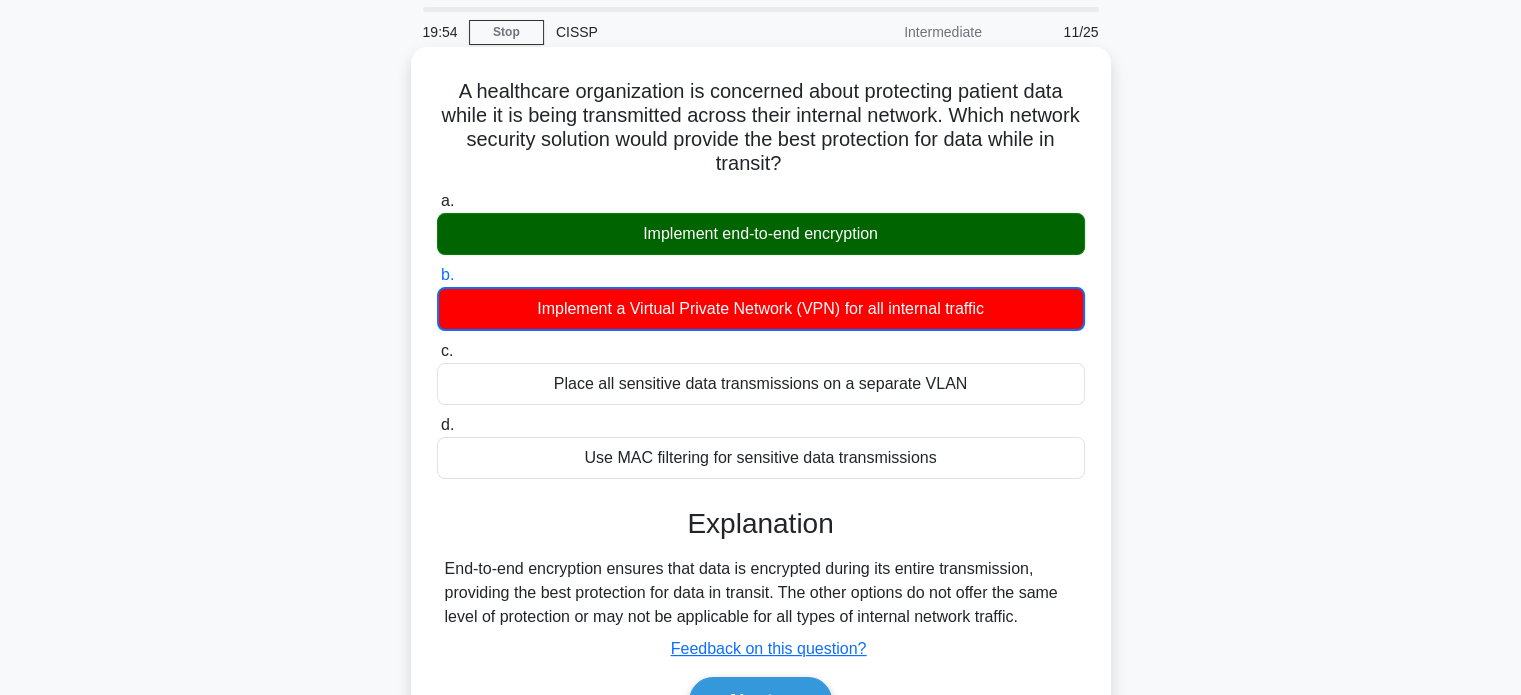 scroll, scrollTop: 100, scrollLeft: 0, axis: vertical 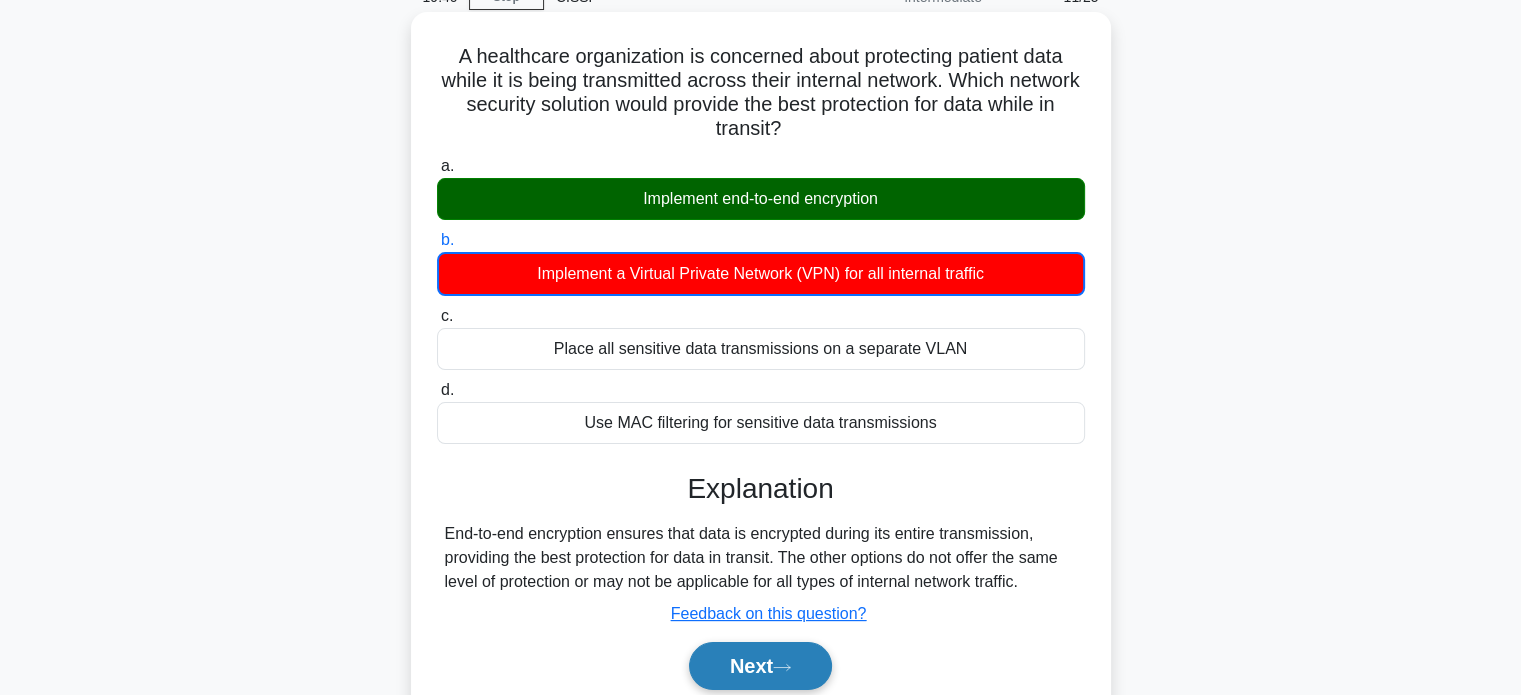 click on "Next" at bounding box center (760, 666) 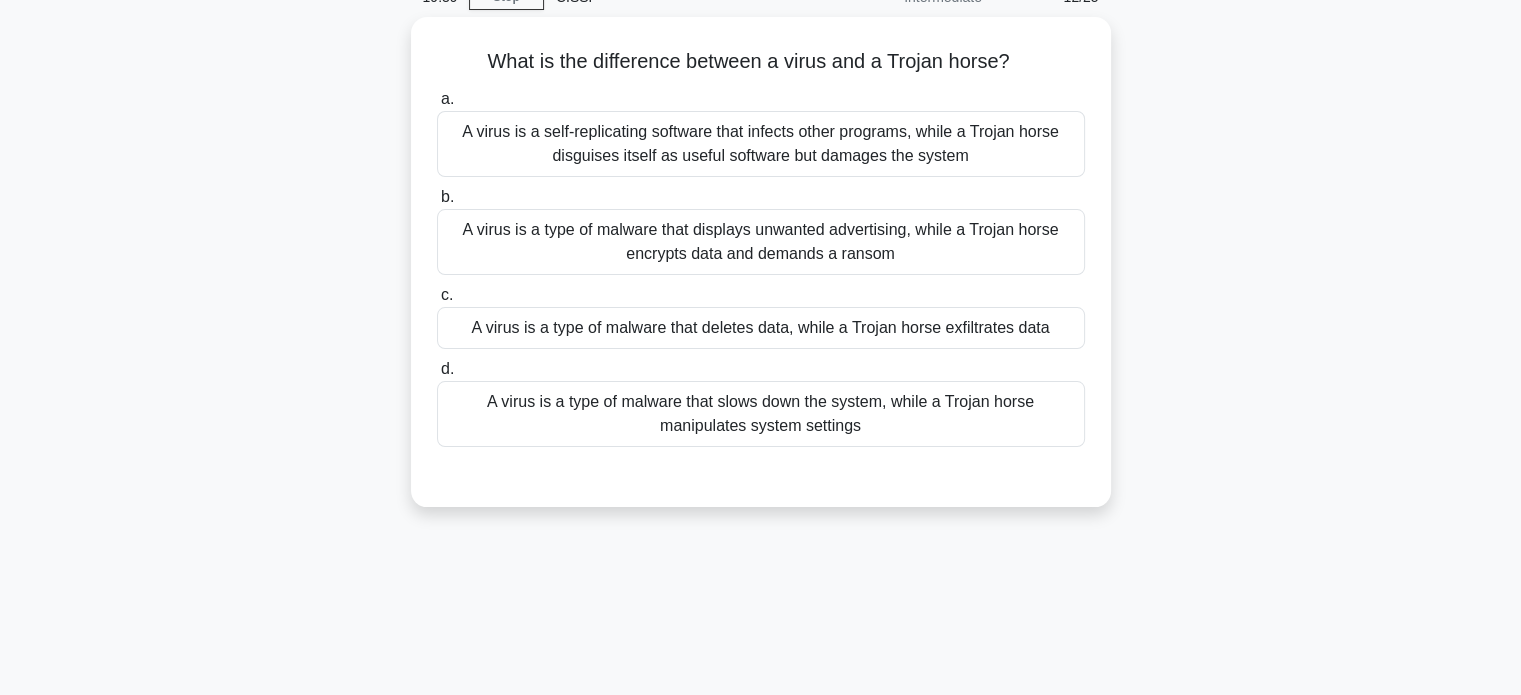 scroll, scrollTop: 0, scrollLeft: 0, axis: both 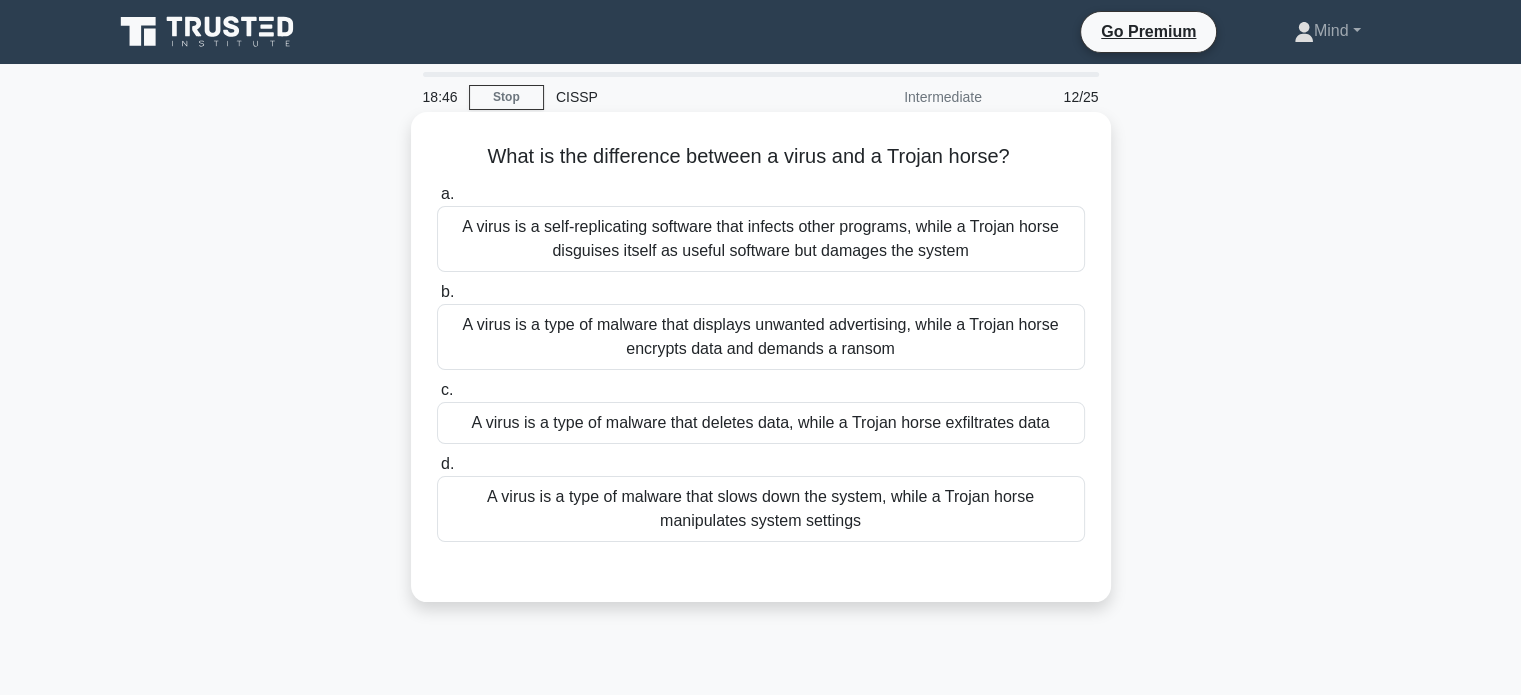 click on "A virus is a self-replicating software that infects other programs, while a Trojan horse disguises itself as useful software but damages the system" at bounding box center [761, 239] 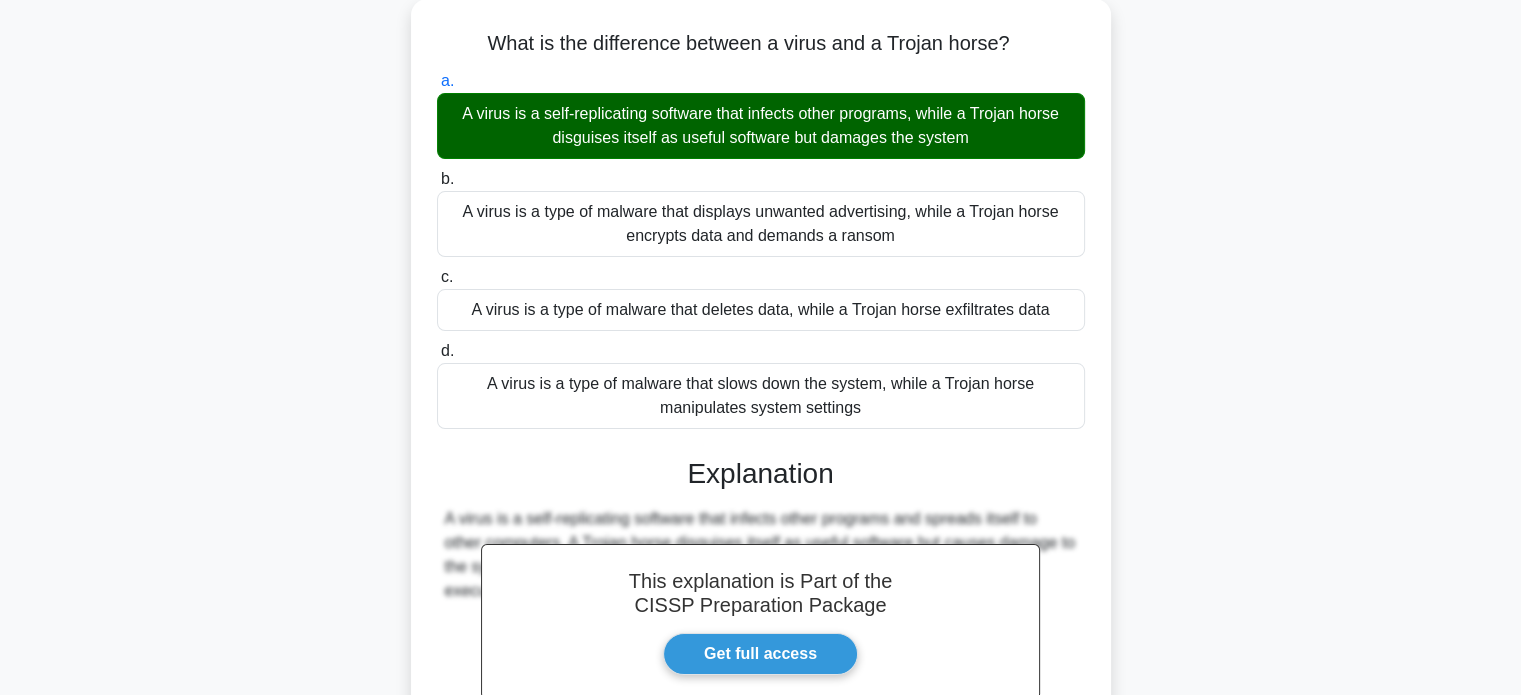 scroll, scrollTop: 127, scrollLeft: 0, axis: vertical 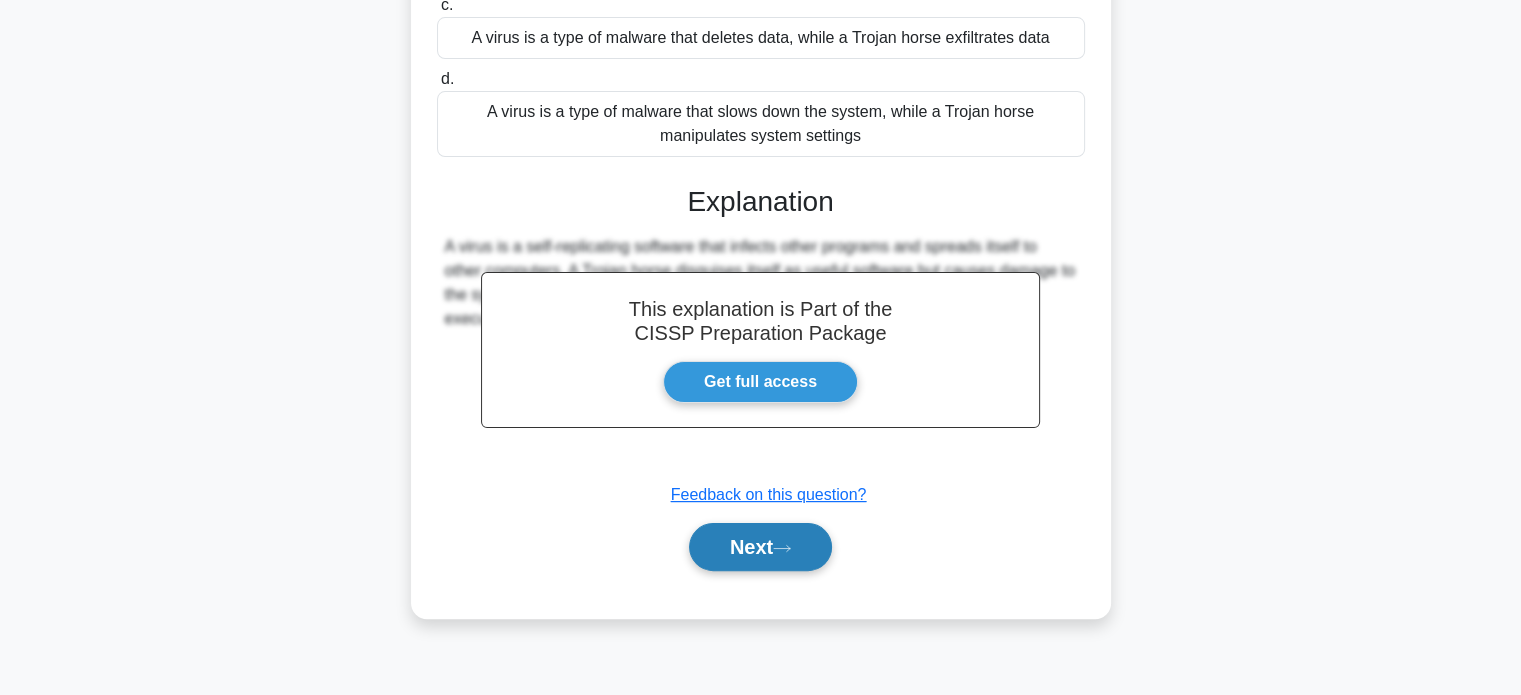 click on "Next" at bounding box center [760, 547] 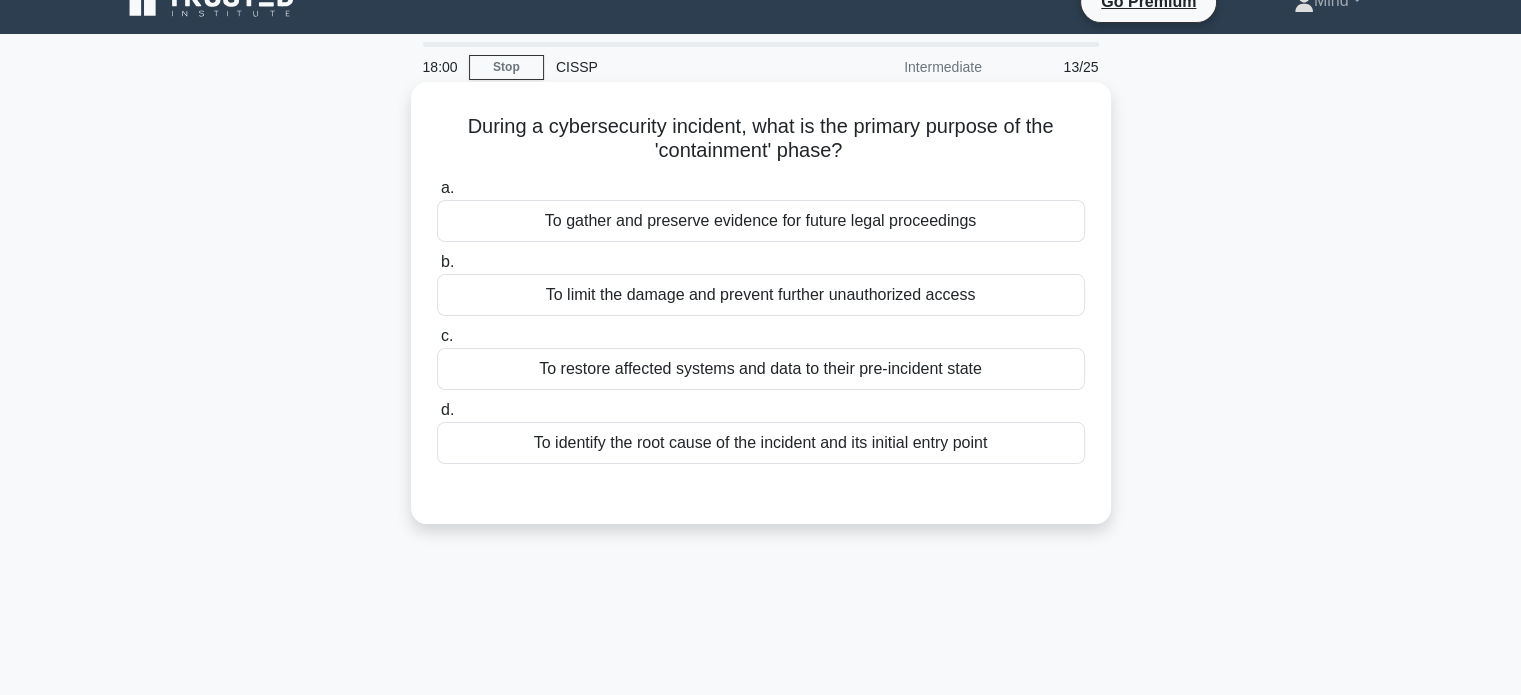 scroll, scrollTop: 0, scrollLeft: 0, axis: both 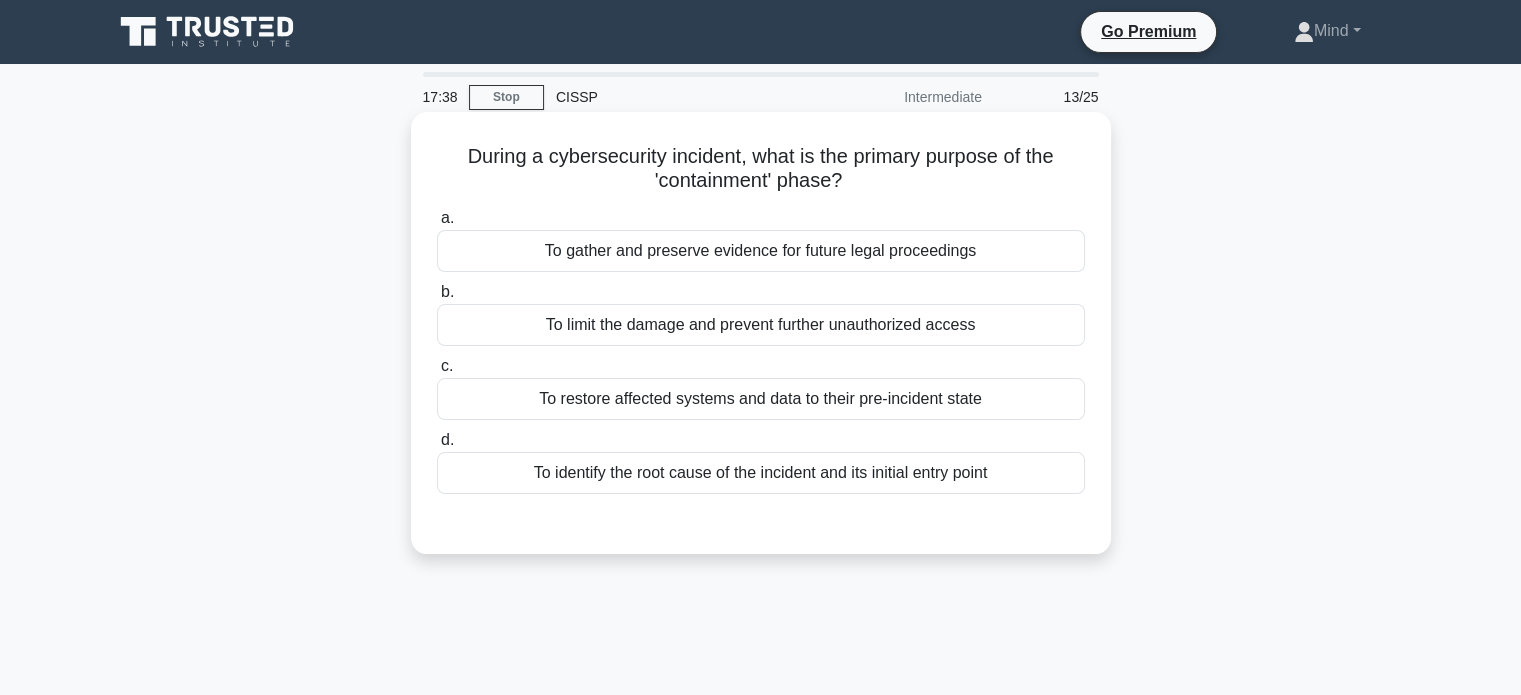 click on "To limit the damage and prevent further unauthorized access" at bounding box center [761, 325] 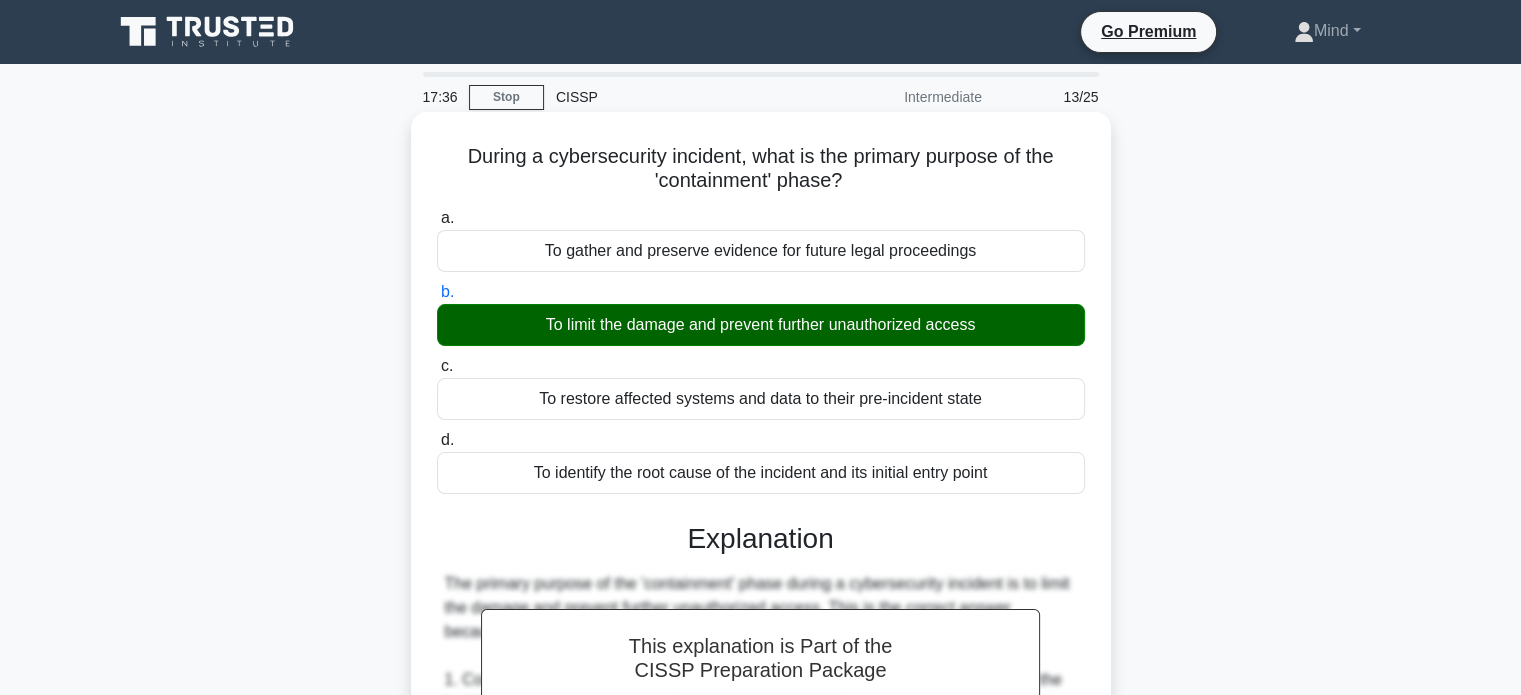 scroll, scrollTop: 100, scrollLeft: 0, axis: vertical 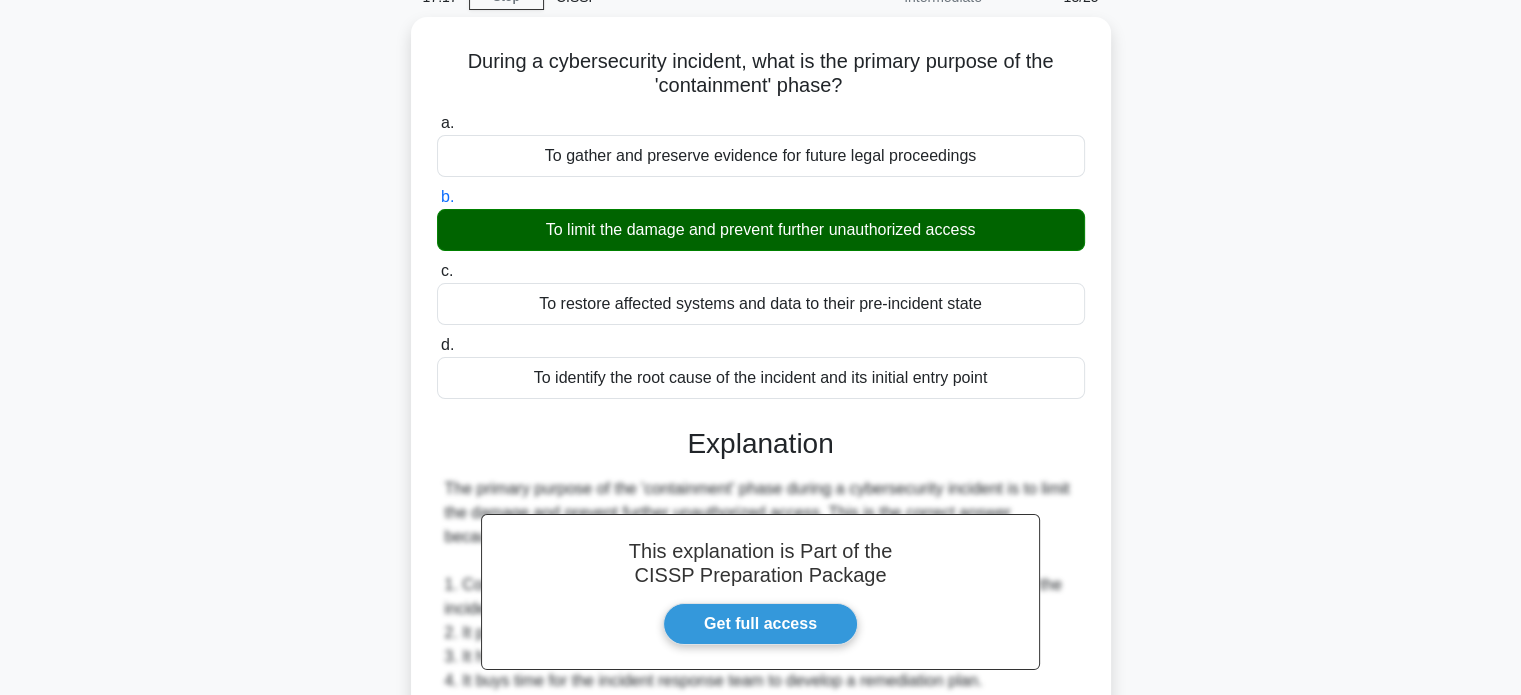 click on "During a cybersecurity incident, what is the primary purpose of the 'containment' phase?
.spinner_0XTQ{transform-origin:center;animation:spinner_y6GP .75s linear infinite}@keyframes spinner_y6GP{100%{transform:rotate(360deg)}}
a.
To gather and preserve evidence for future legal proceedings
b." at bounding box center (761, 630) 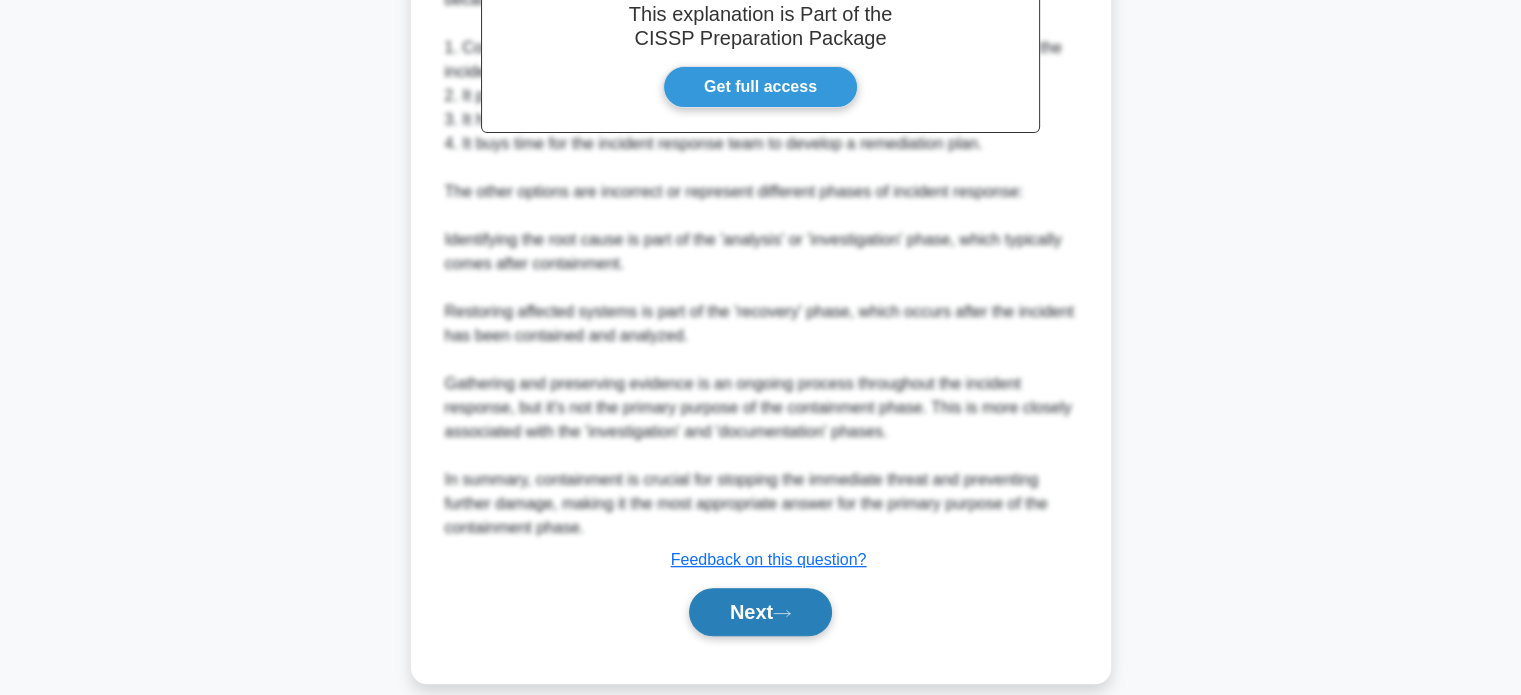 click on "Next" at bounding box center [760, 612] 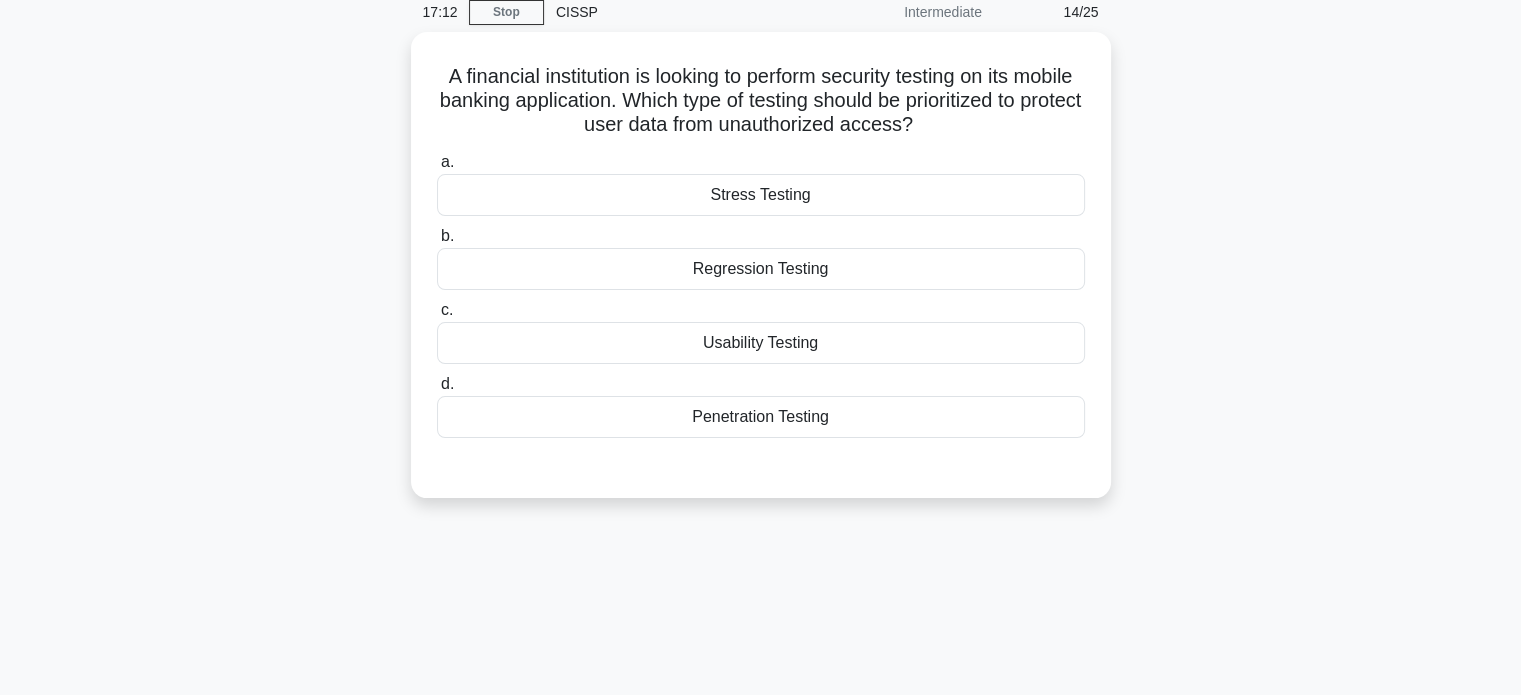 scroll, scrollTop: 0, scrollLeft: 0, axis: both 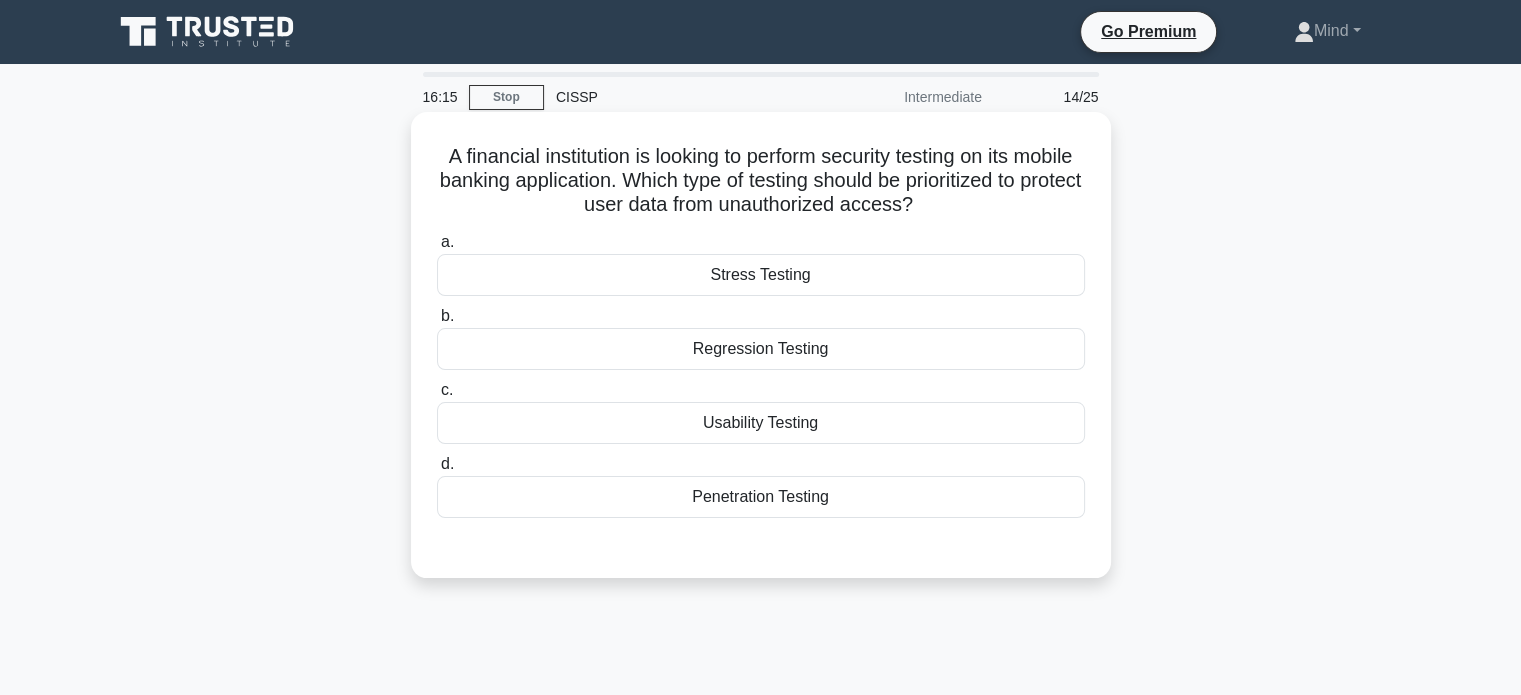click on "Penetration Testing" at bounding box center [761, 497] 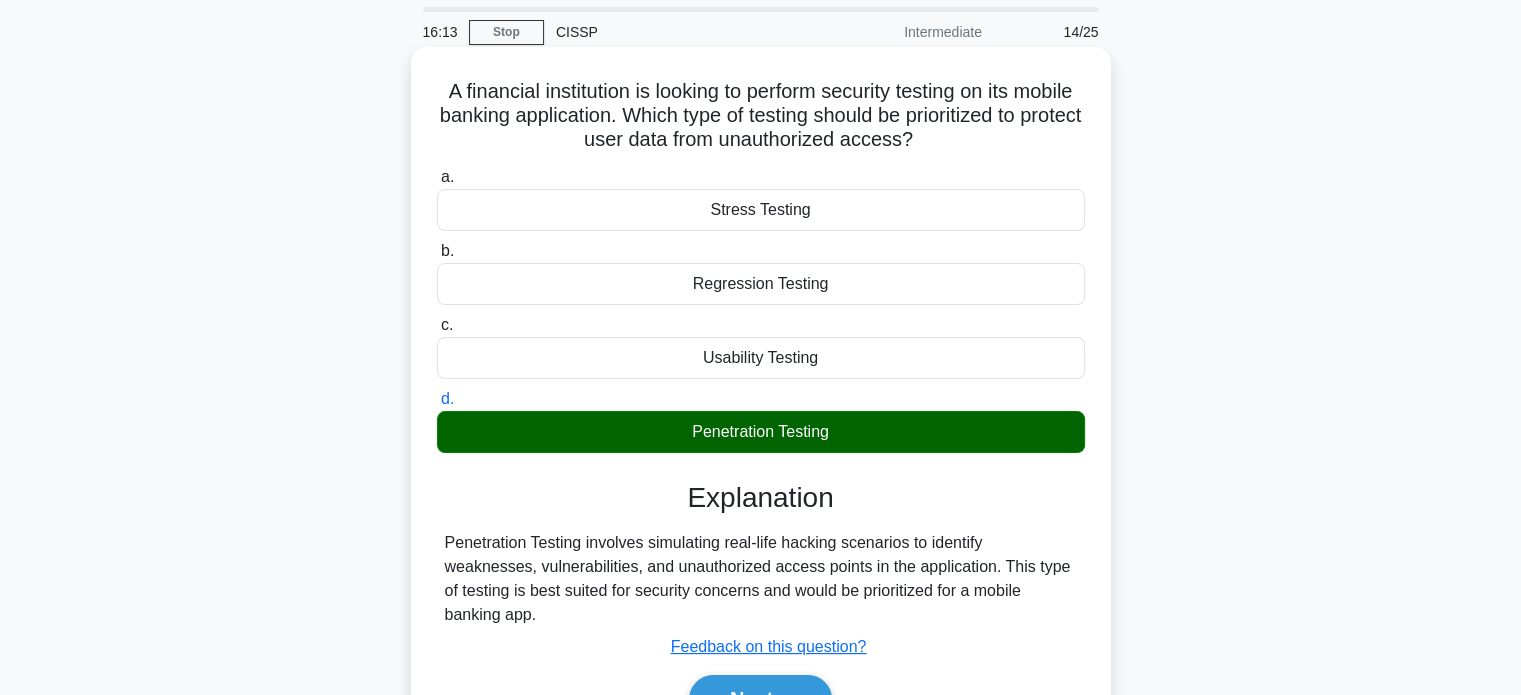 scroll, scrollTop: 100, scrollLeft: 0, axis: vertical 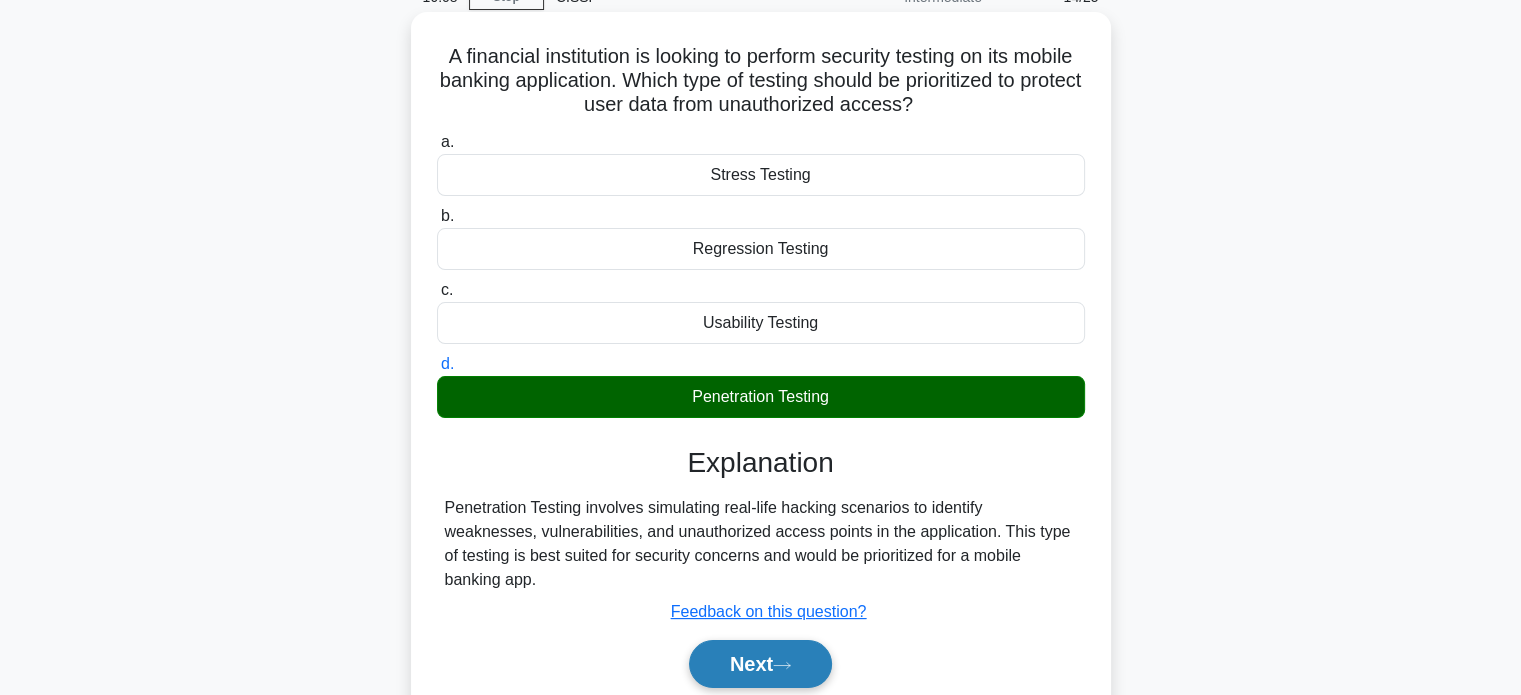 click on "Next" at bounding box center (760, 664) 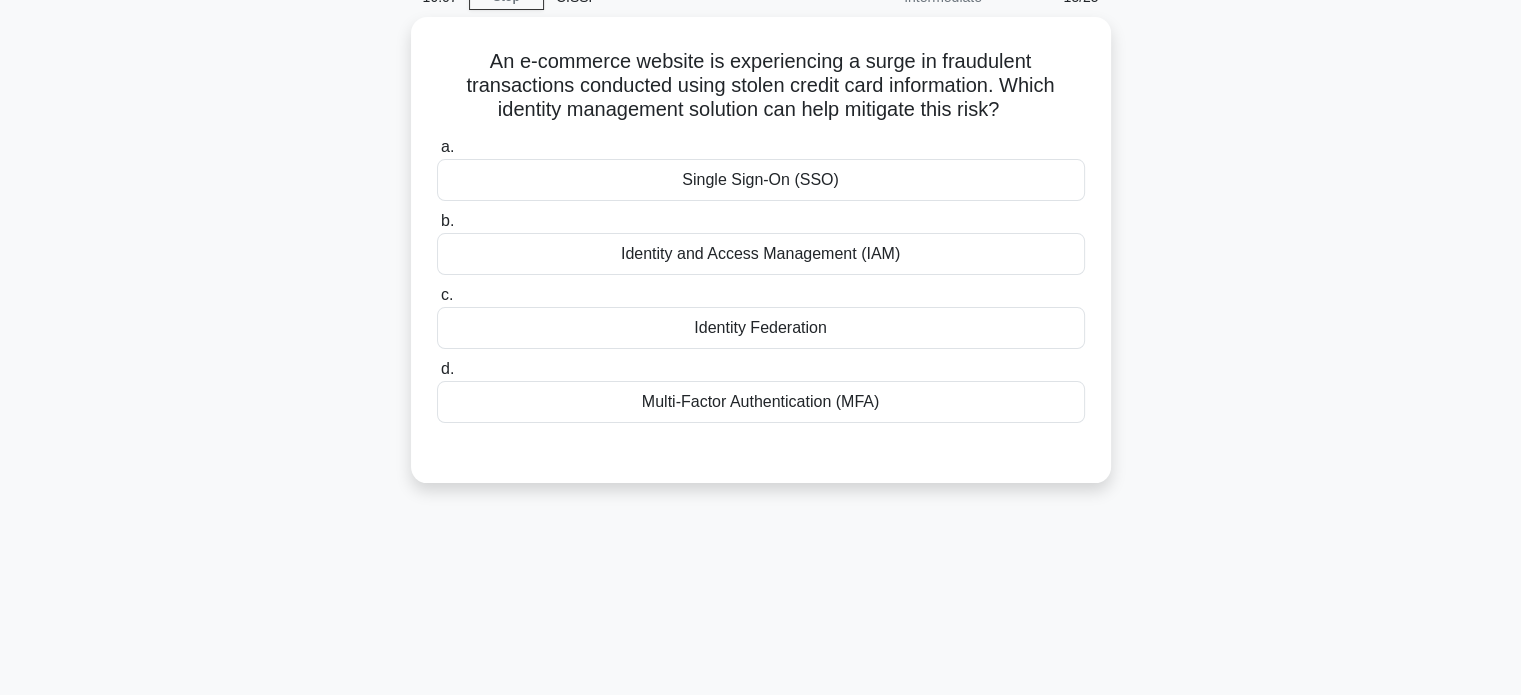scroll, scrollTop: 0, scrollLeft: 0, axis: both 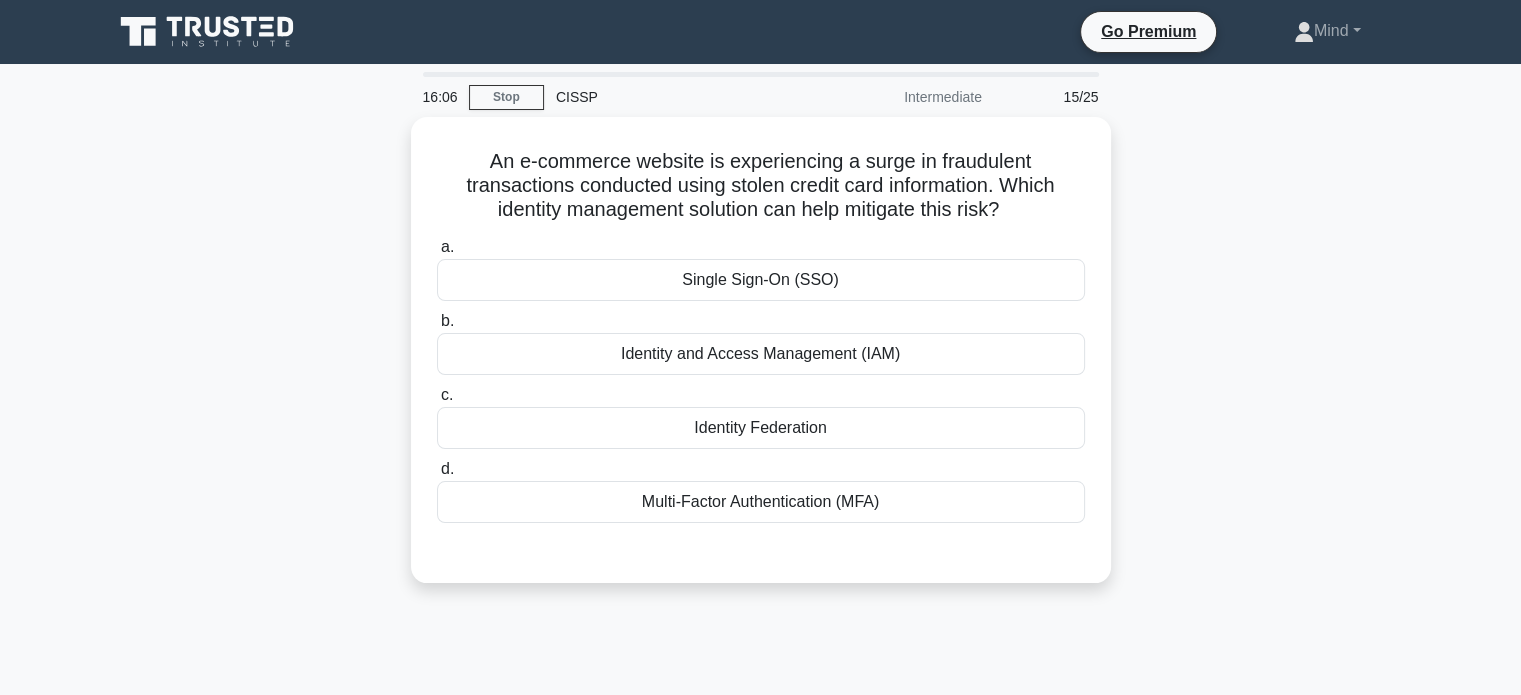click on "16:06
Stop
CISSP
Intermediate
15/25
An e-commerce website is experiencing a surge in fraudulent transactions conducted using stolen credit card information. Which identity management solution can help mitigate this risk?
.spinner_0XTQ{transform-origin:center;animation:spinner_y6GP .75s linear infinite}@keyframes spinner_y6GP{100%{transform:rotate(360deg)}}
a." at bounding box center [761, 572] 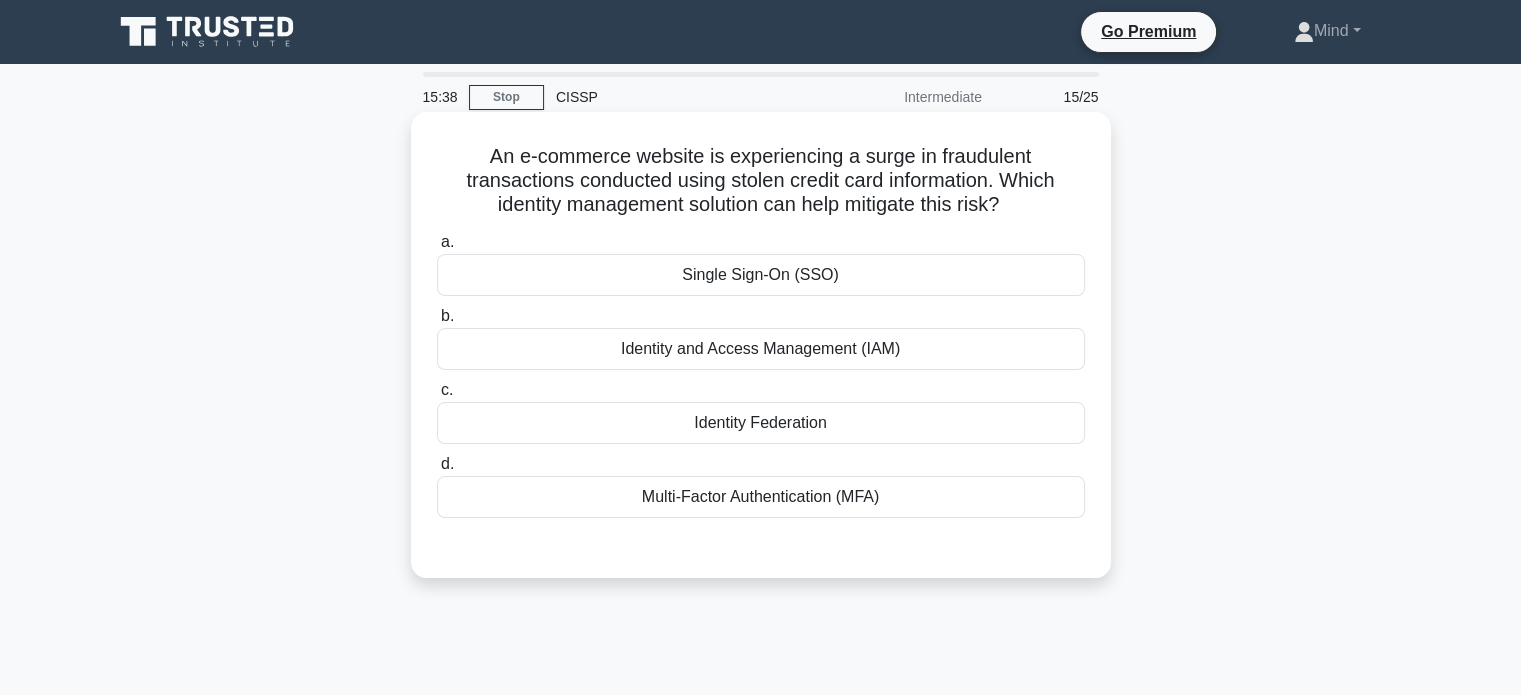 click on "Multi-Factor Authentication (MFA)" at bounding box center (761, 497) 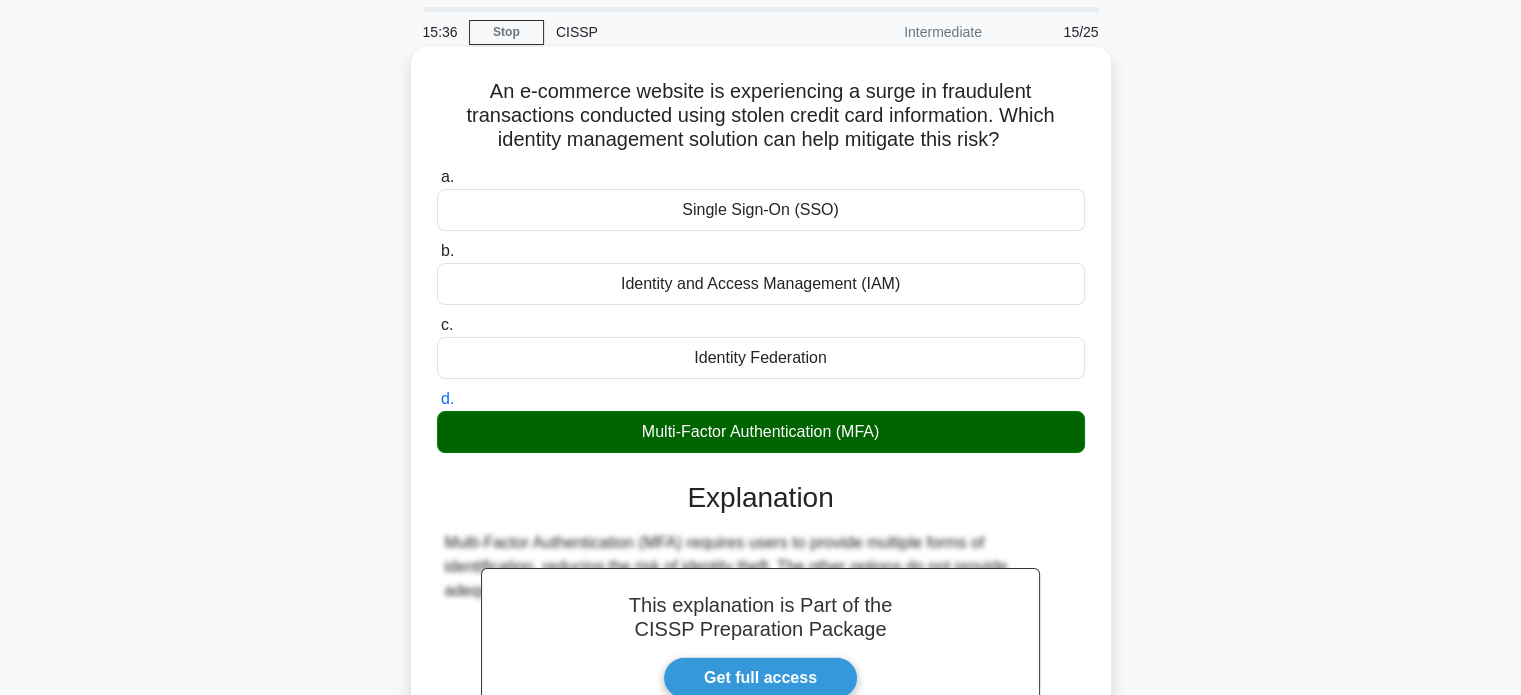 scroll, scrollTop: 100, scrollLeft: 0, axis: vertical 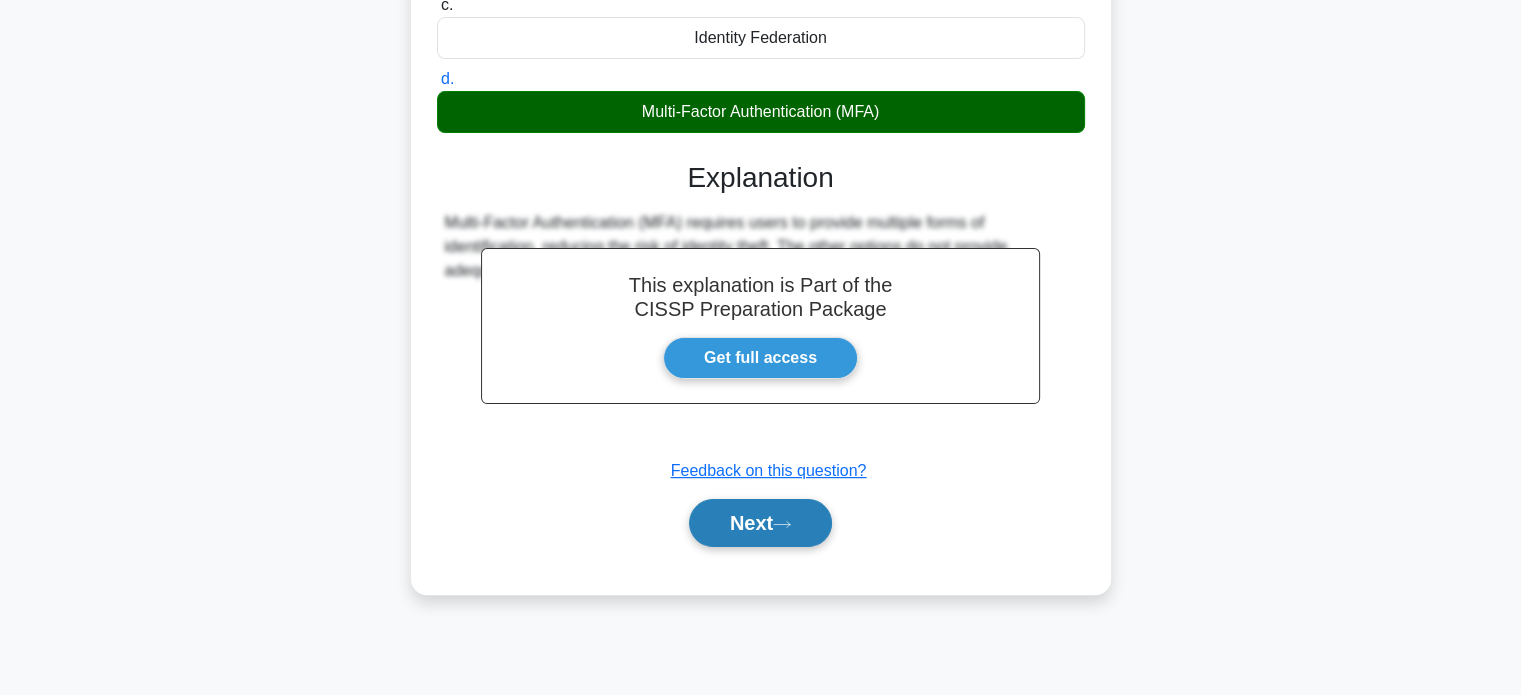 click on "Next" at bounding box center [760, 523] 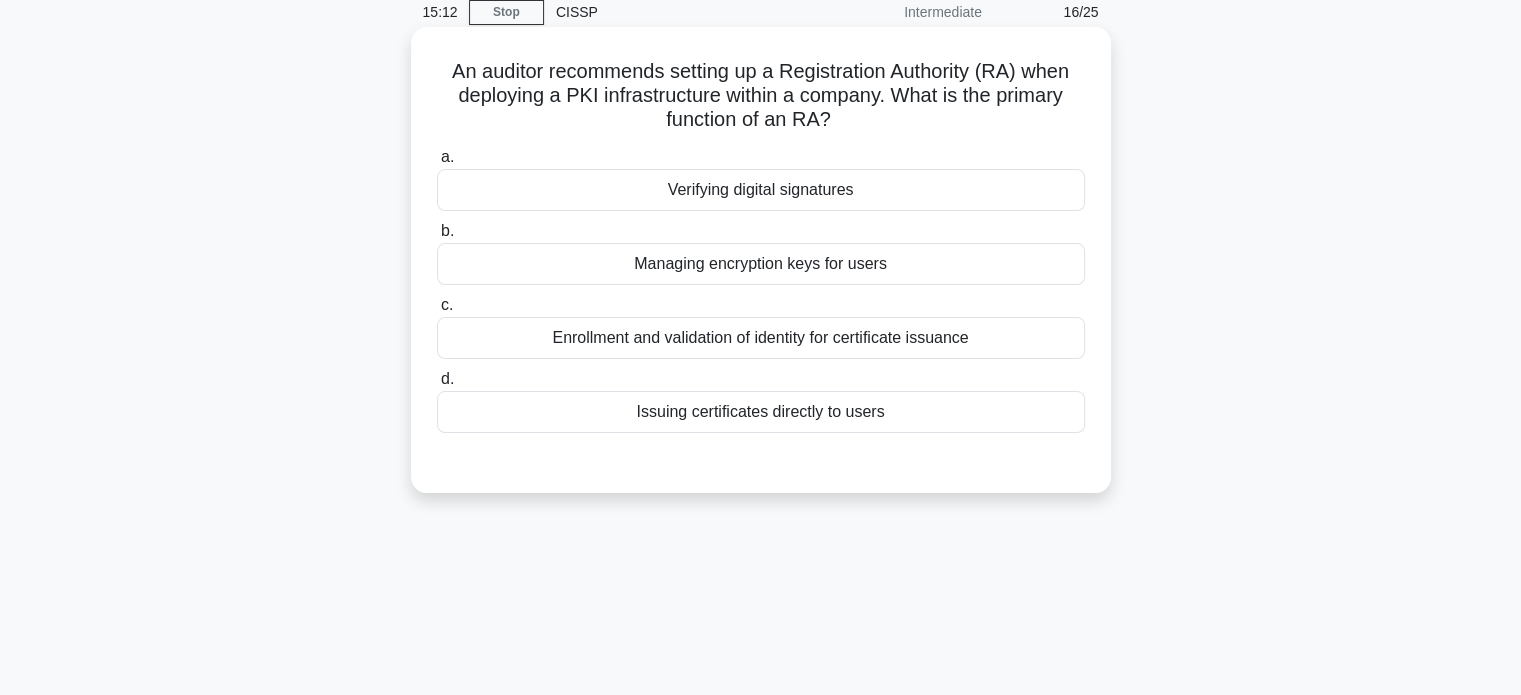 scroll, scrollTop: 0, scrollLeft: 0, axis: both 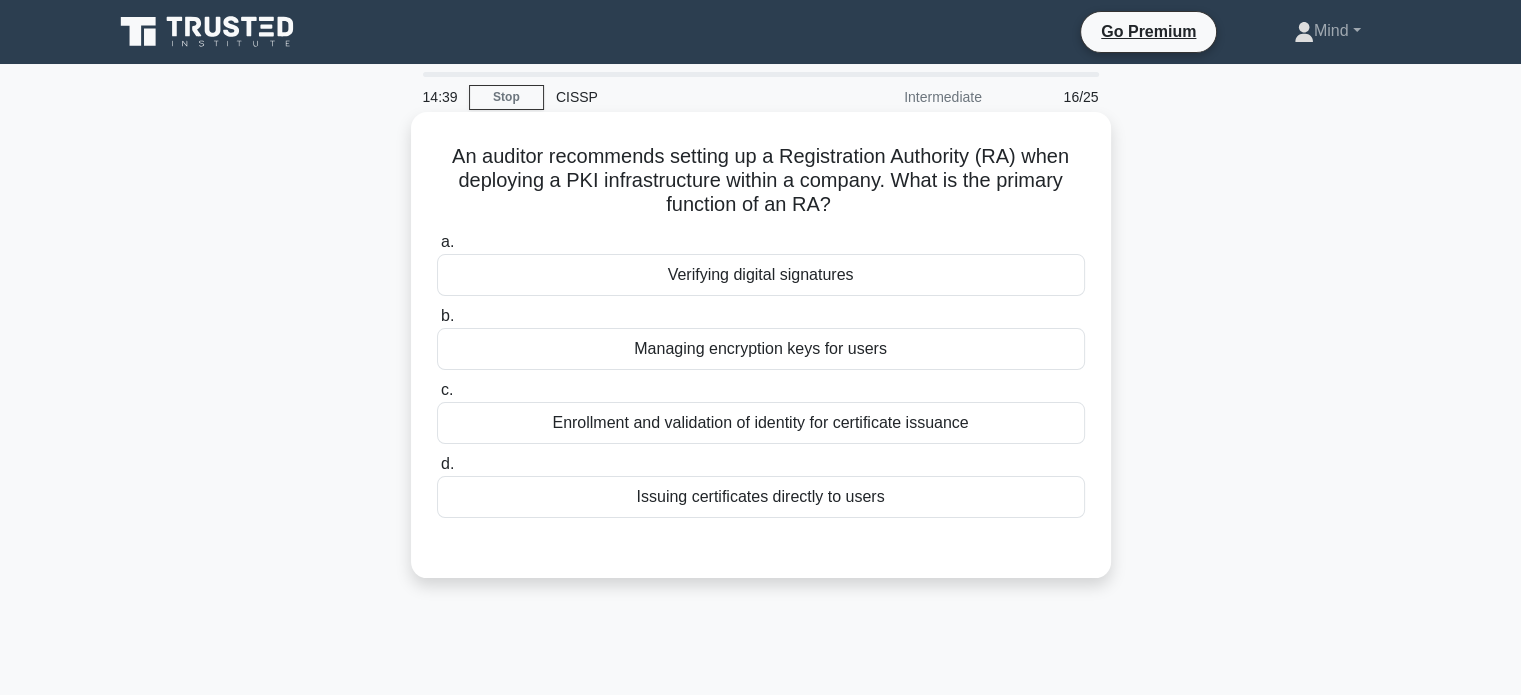 click on "Issuing certificates directly to users" at bounding box center (761, 497) 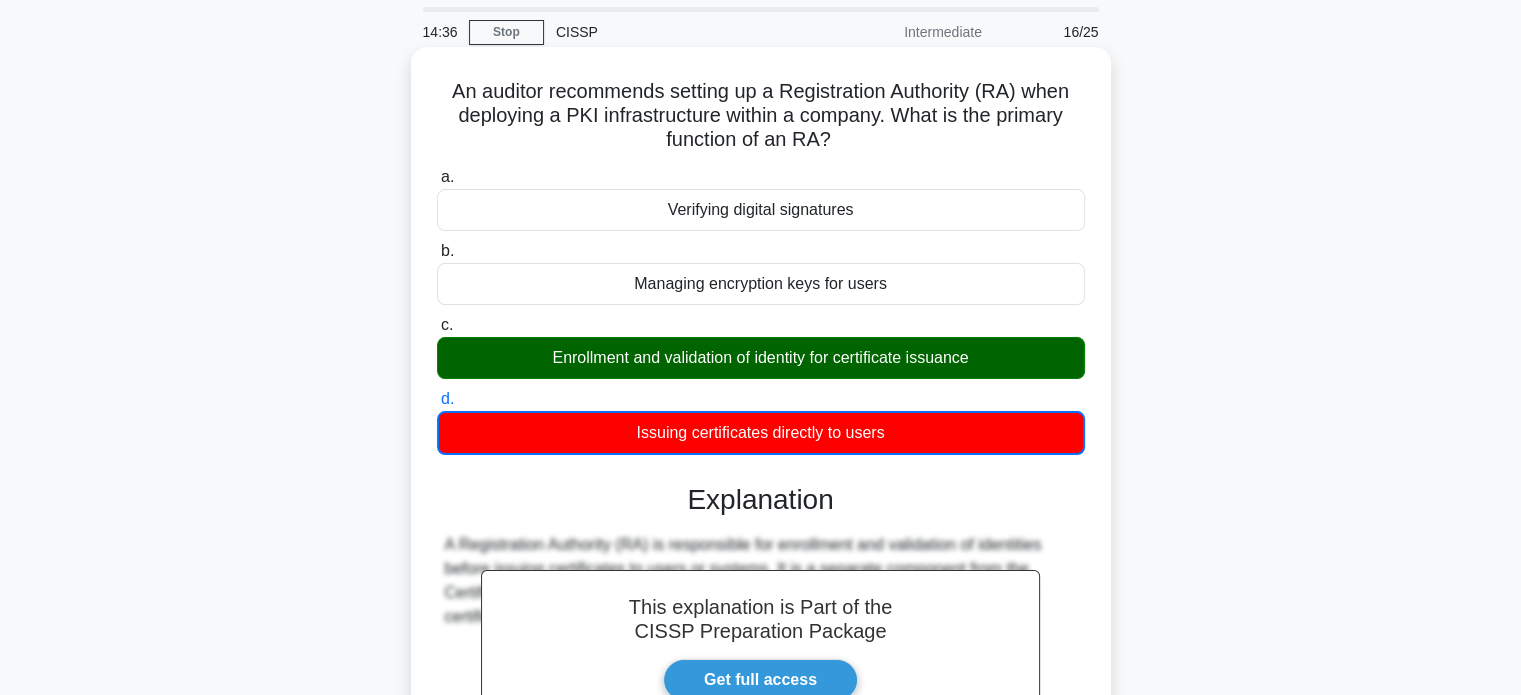 scroll, scrollTop: 100, scrollLeft: 0, axis: vertical 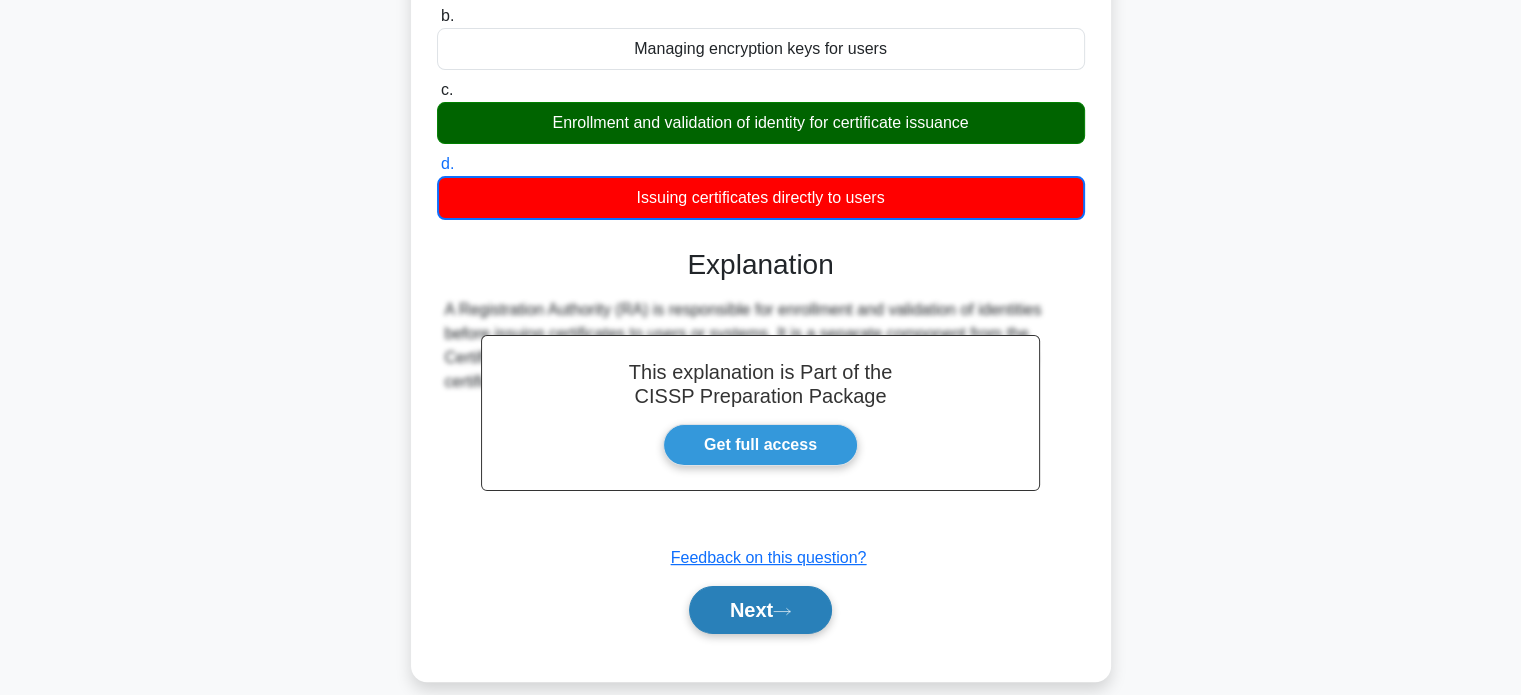 click on "Next" at bounding box center [760, 610] 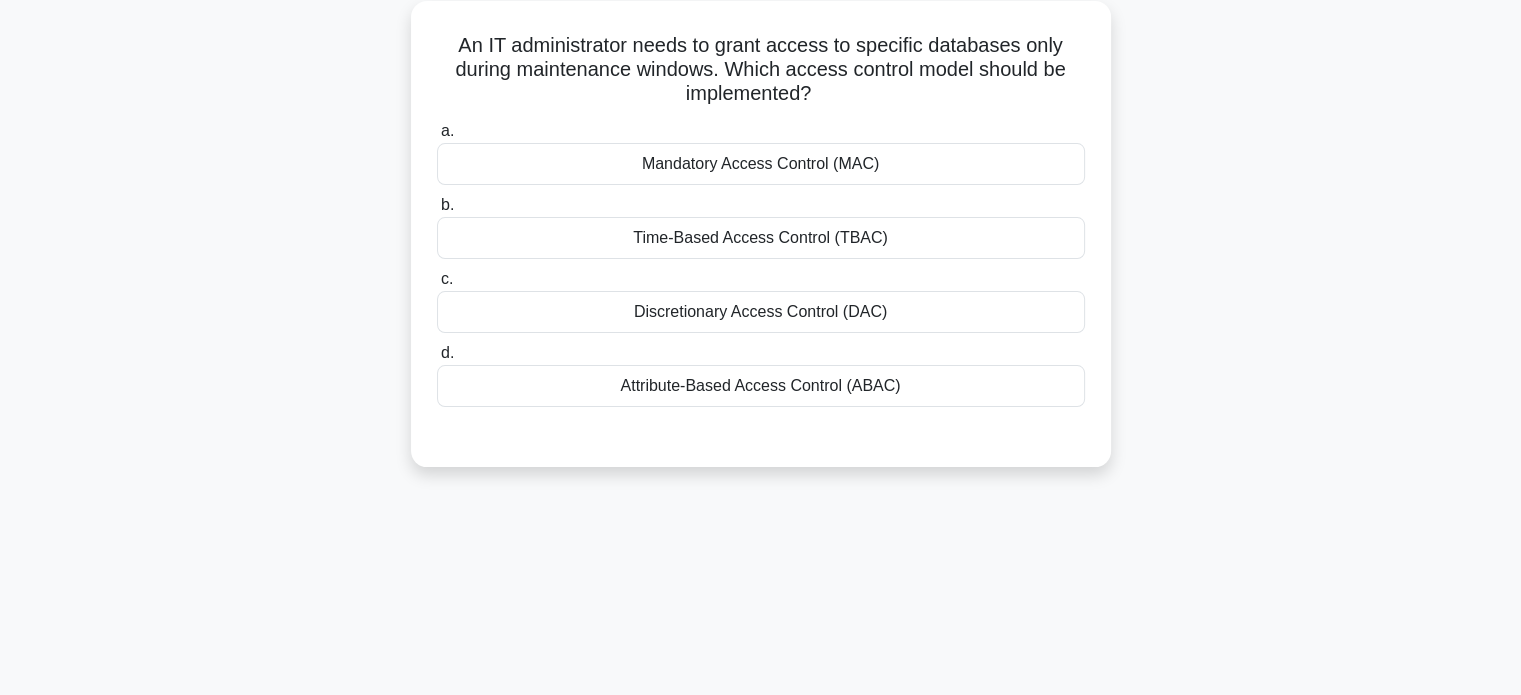scroll, scrollTop: 0, scrollLeft: 0, axis: both 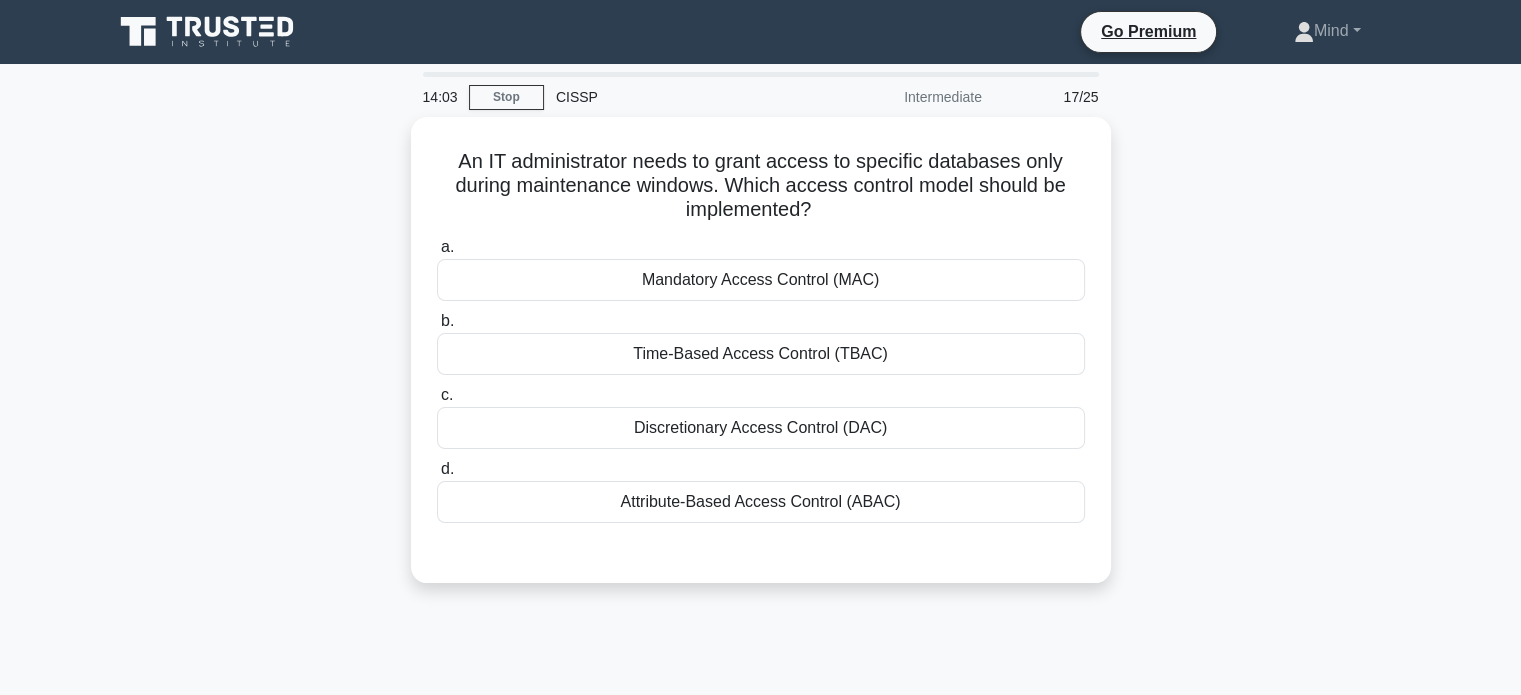 click on "An IT administrator needs to grant access to specific databases only during maintenance windows. Which access control model should be implemented?
.spinner_0XTQ{transform-origin:center;animation:spinner_y6GP .75s linear infinite}@keyframes spinner_y6GP{100%{transform:rotate(360deg)}}
a.
Mandatory Access Control (MAC)
b. c. d." at bounding box center (761, 362) 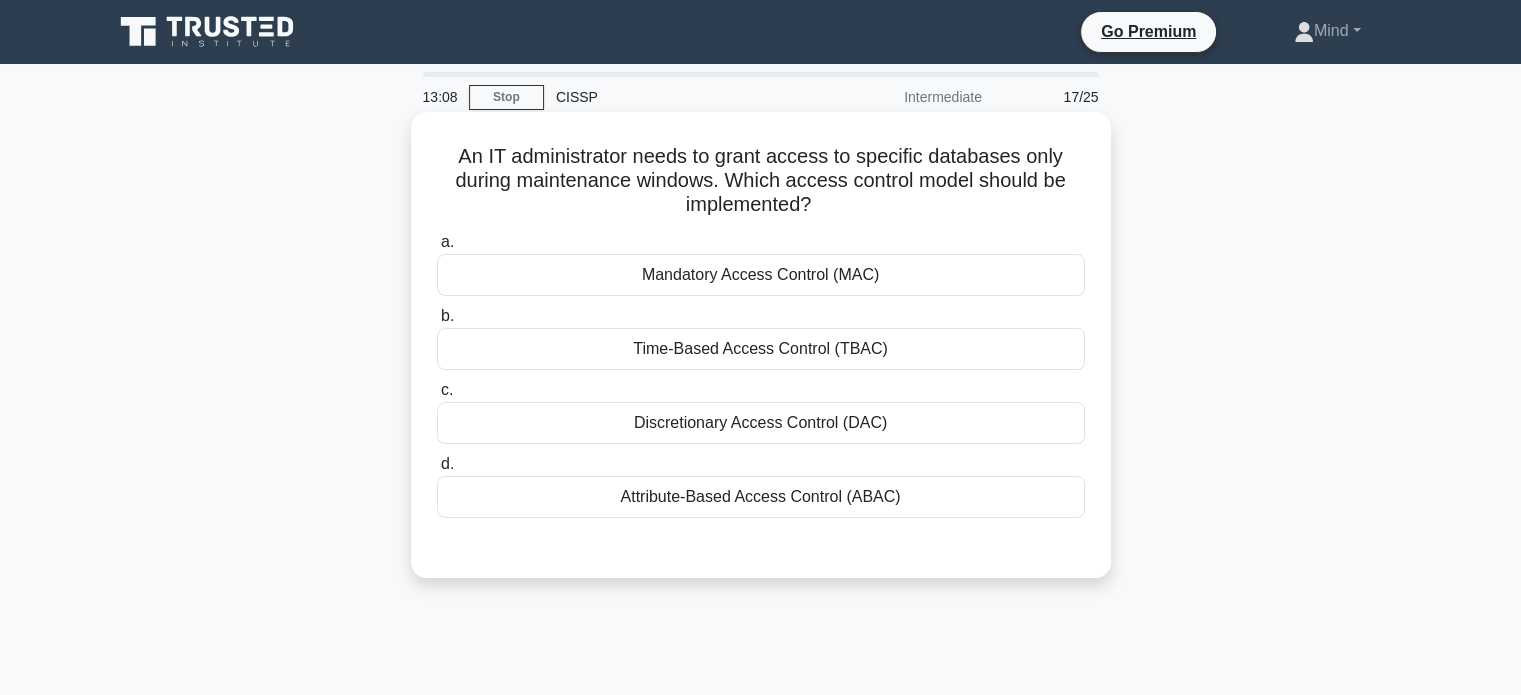 click on "Time-Based Access Control (TBAC)" at bounding box center [761, 349] 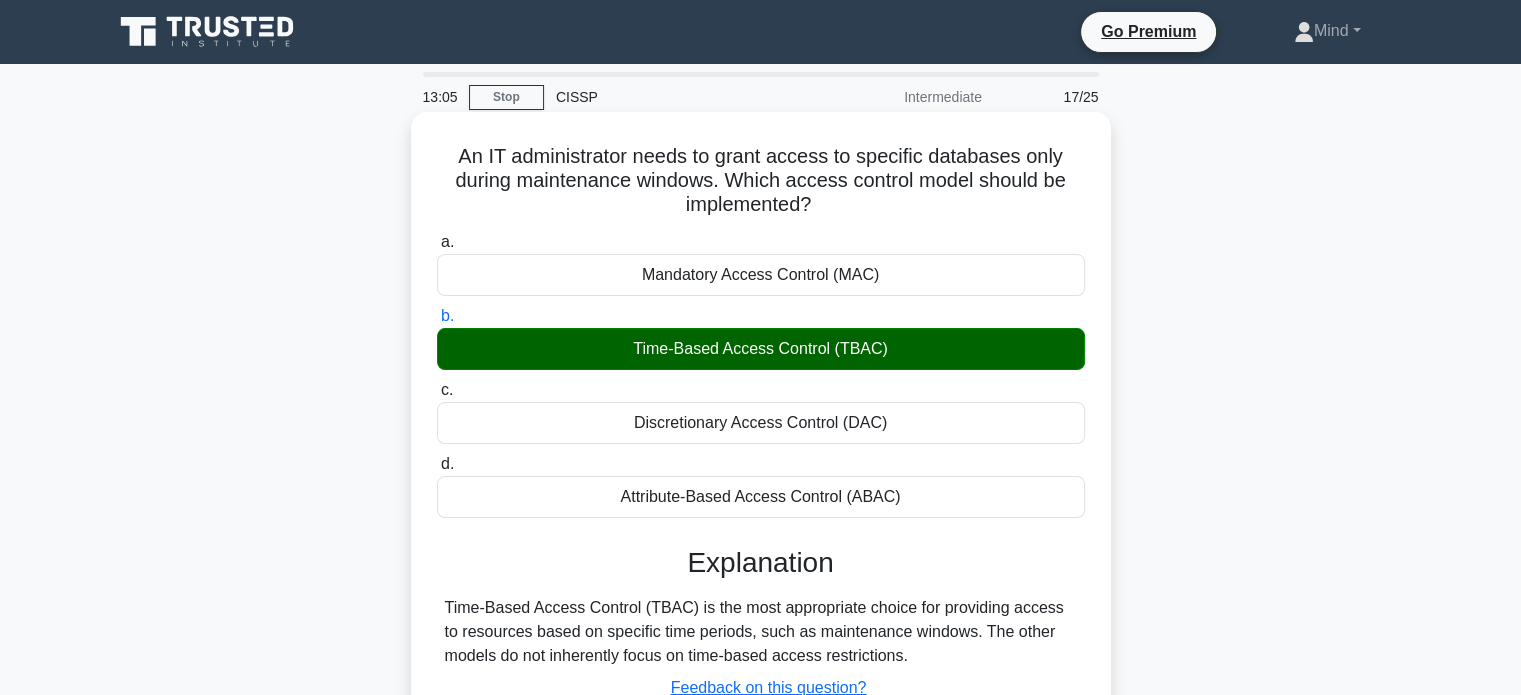 scroll, scrollTop: 100, scrollLeft: 0, axis: vertical 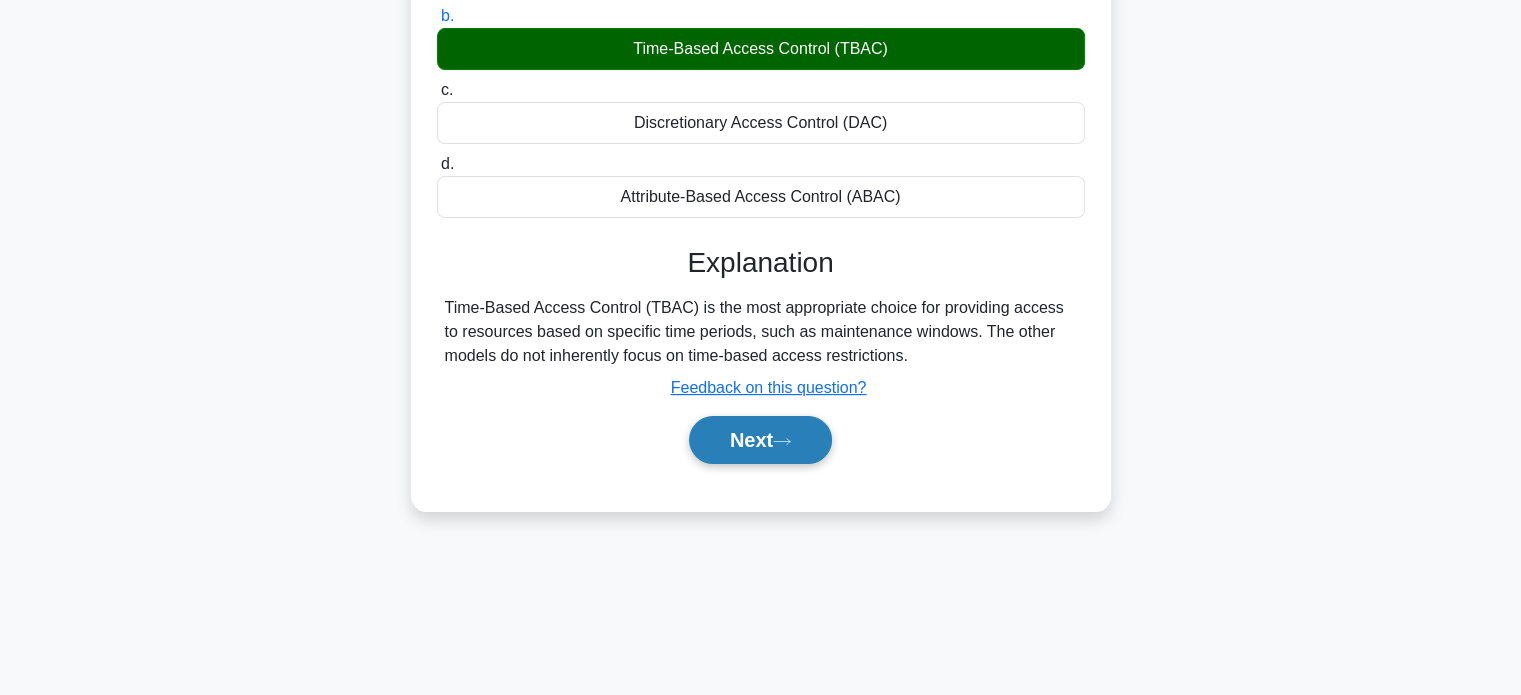 click on "Next" at bounding box center [760, 440] 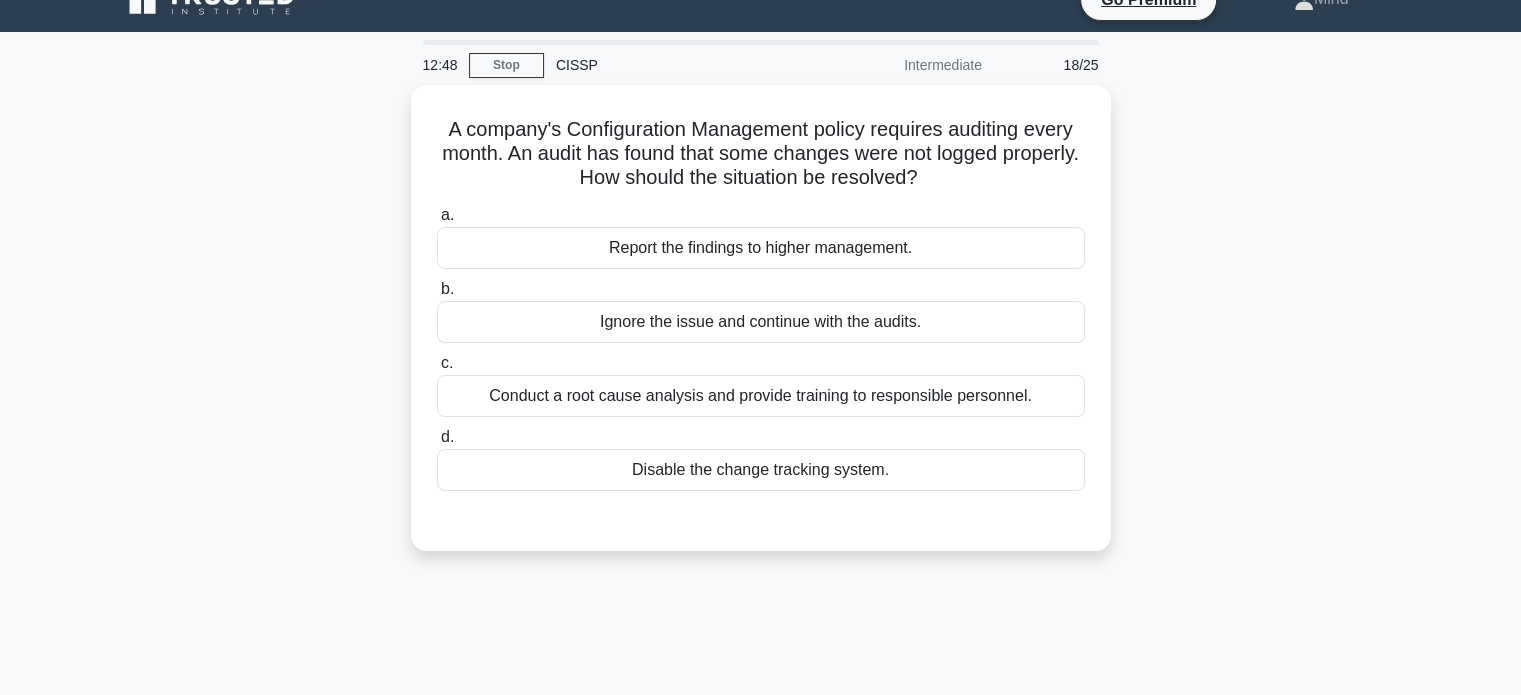 scroll, scrollTop: 0, scrollLeft: 0, axis: both 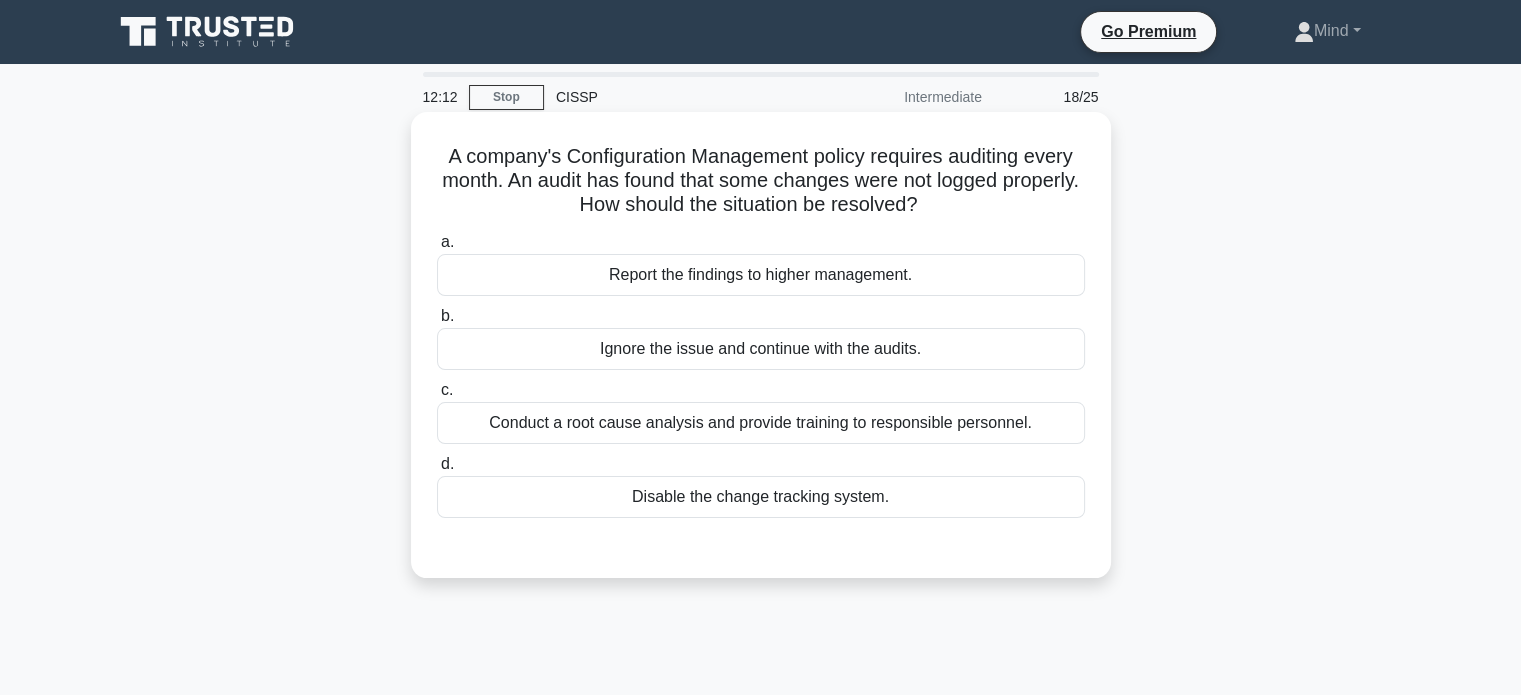 click on "Report the findings to higher management." at bounding box center (761, 275) 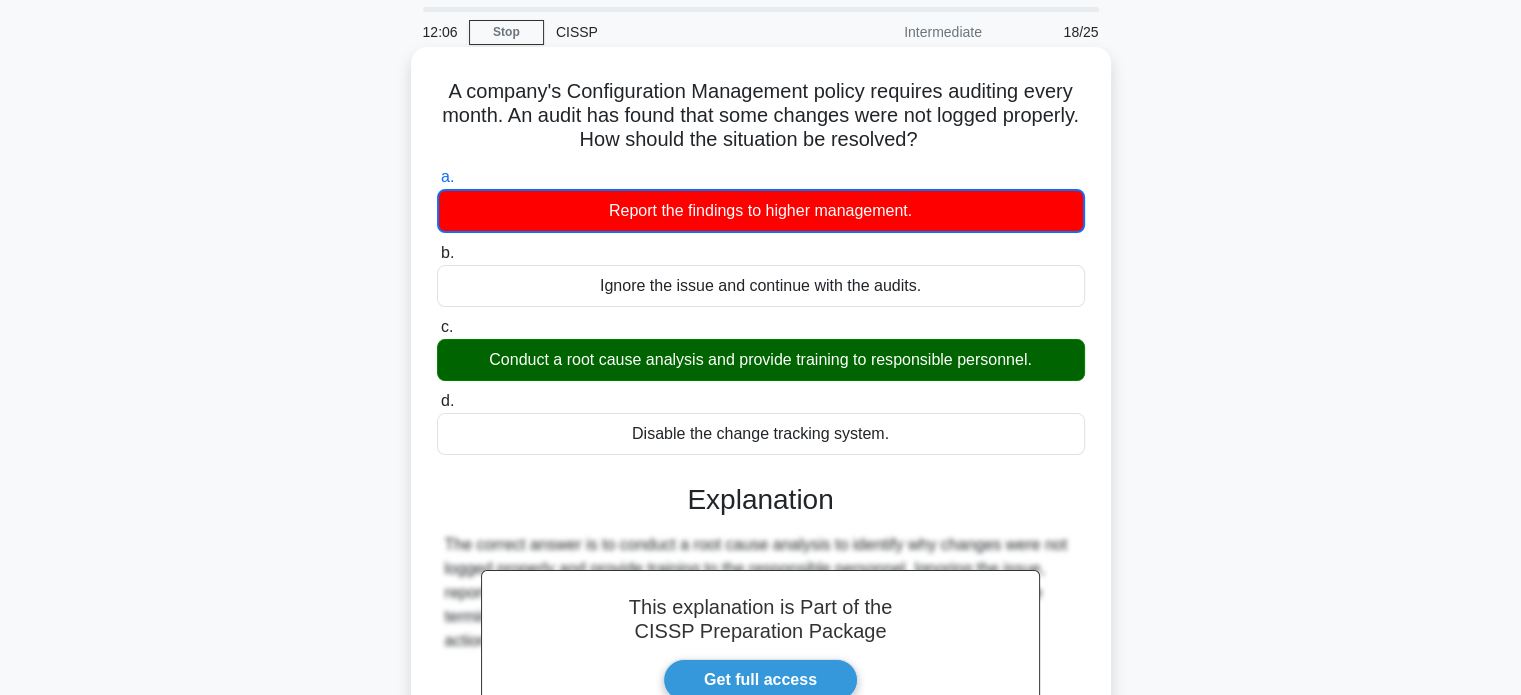 scroll, scrollTop: 100, scrollLeft: 0, axis: vertical 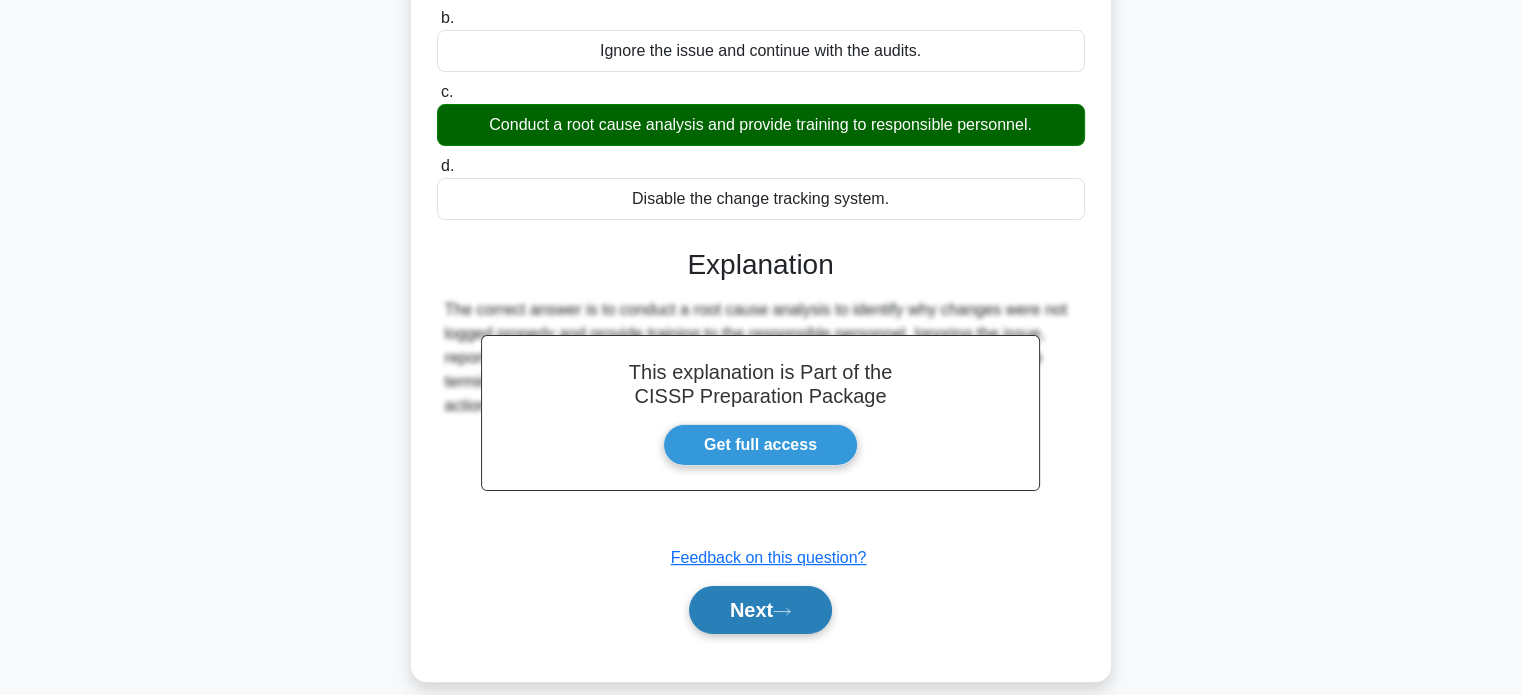 click on "Next" at bounding box center [760, 610] 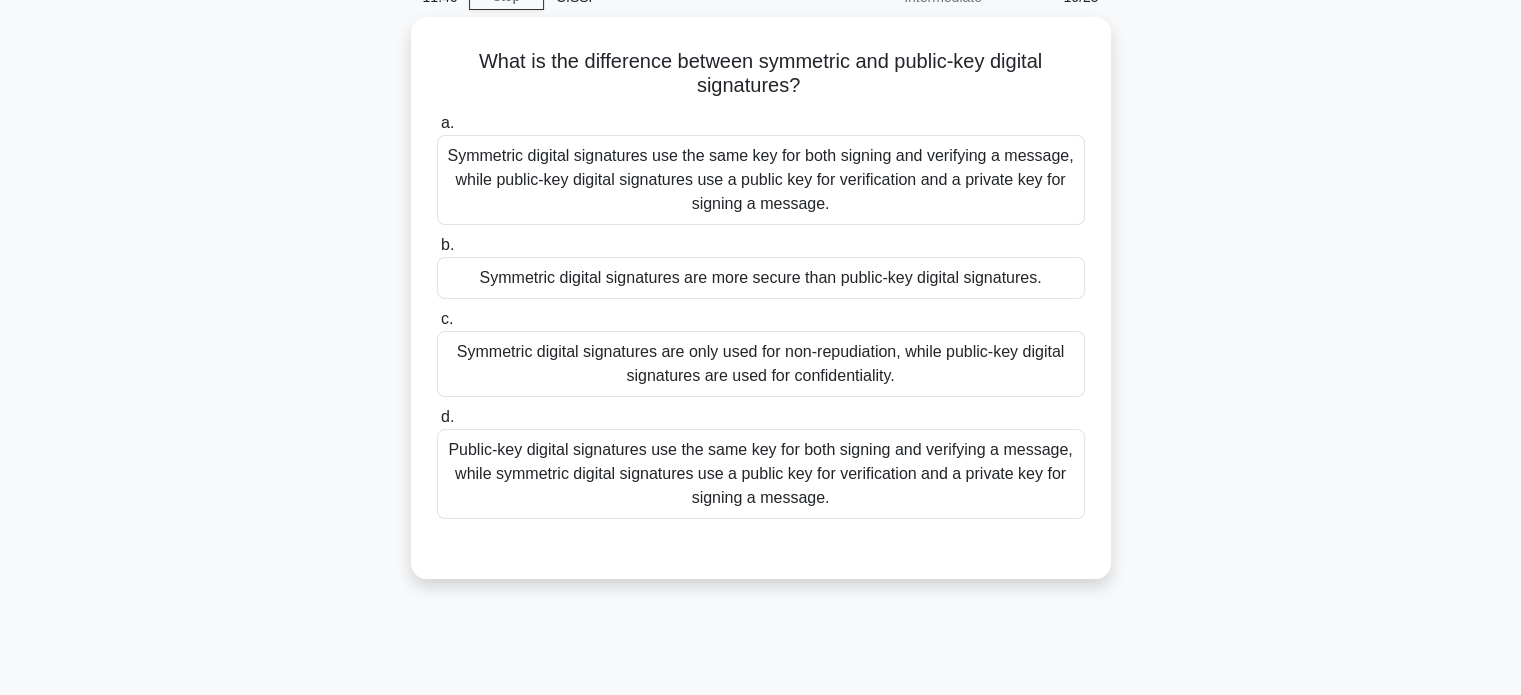 scroll, scrollTop: 0, scrollLeft: 0, axis: both 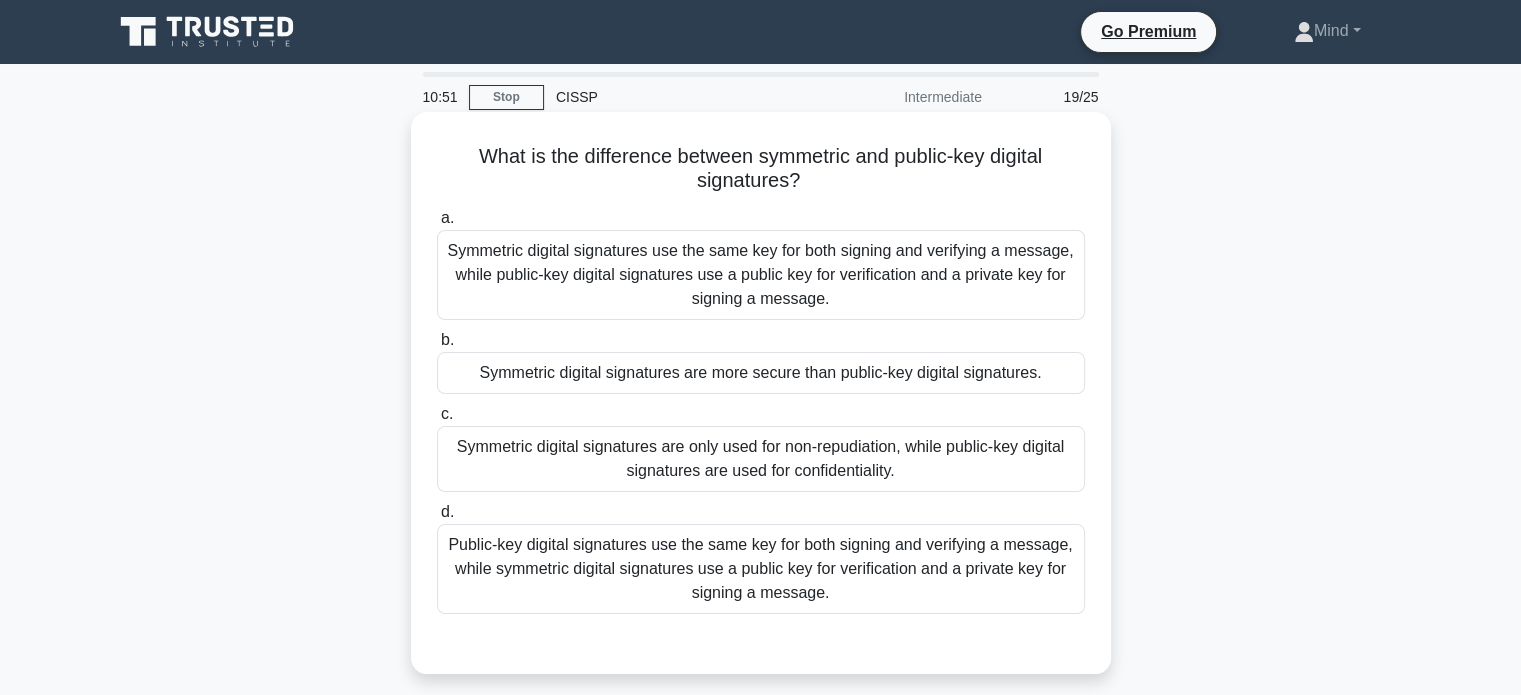 click on "Symmetric digital signatures use the same key for both signing and verifying a message, while public-key digital signatures use a public key for verification and a private key for signing a message." at bounding box center [761, 275] 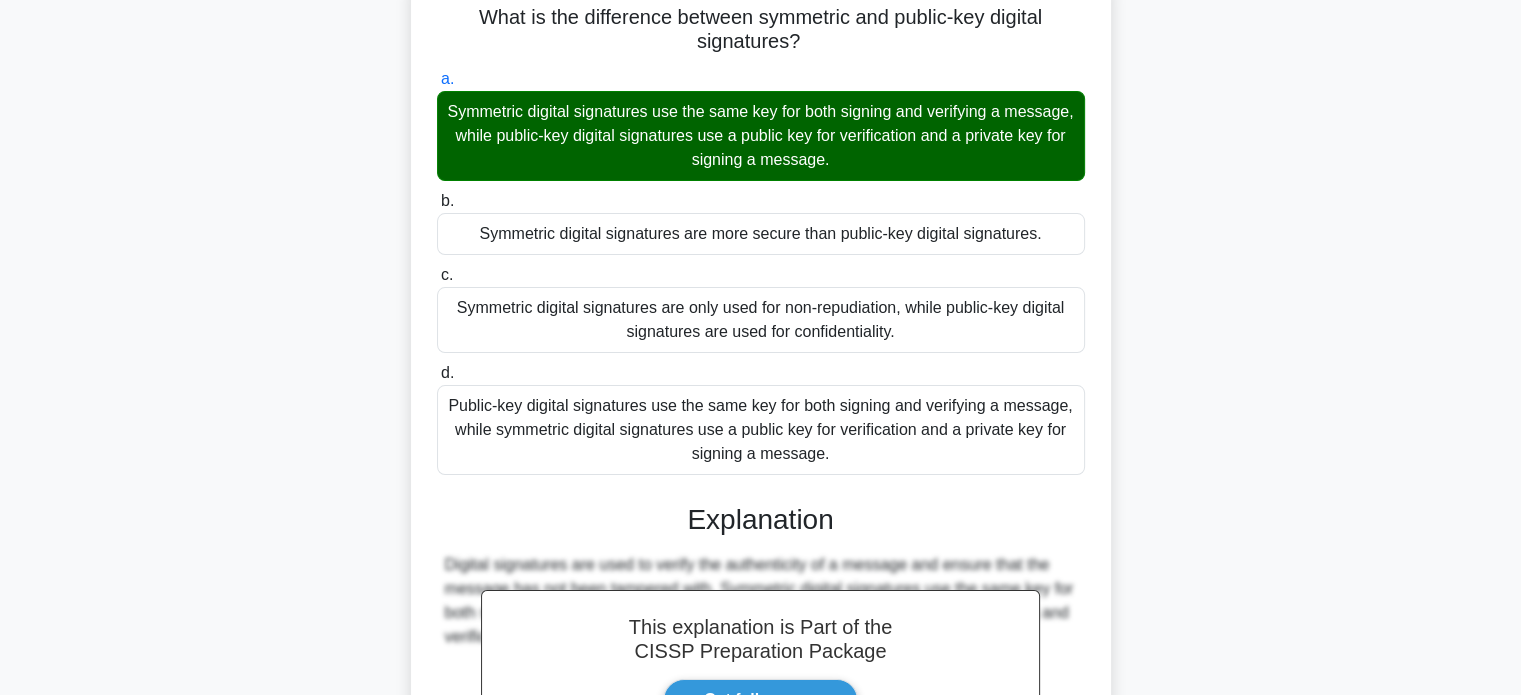 scroll, scrollTop: 138, scrollLeft: 0, axis: vertical 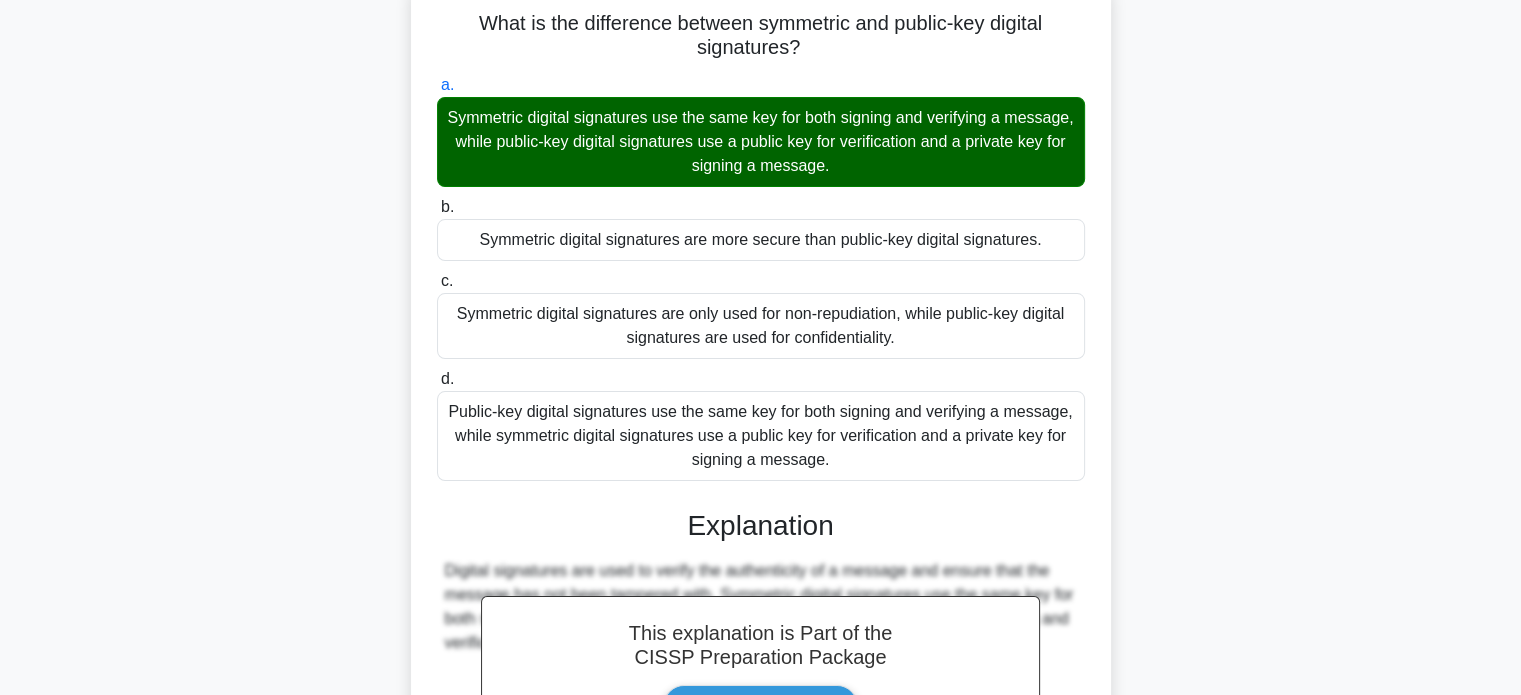 click on "What is the difference between symmetric and public-key digital signatures?
.spinner_0XTQ{transform-origin:center;animation:spinner_y6GP .75s linear infinite}@keyframes spinner_y6GP{100%{transform:rotate(360deg)}}
a.
b.
c. d." at bounding box center [761, 472] 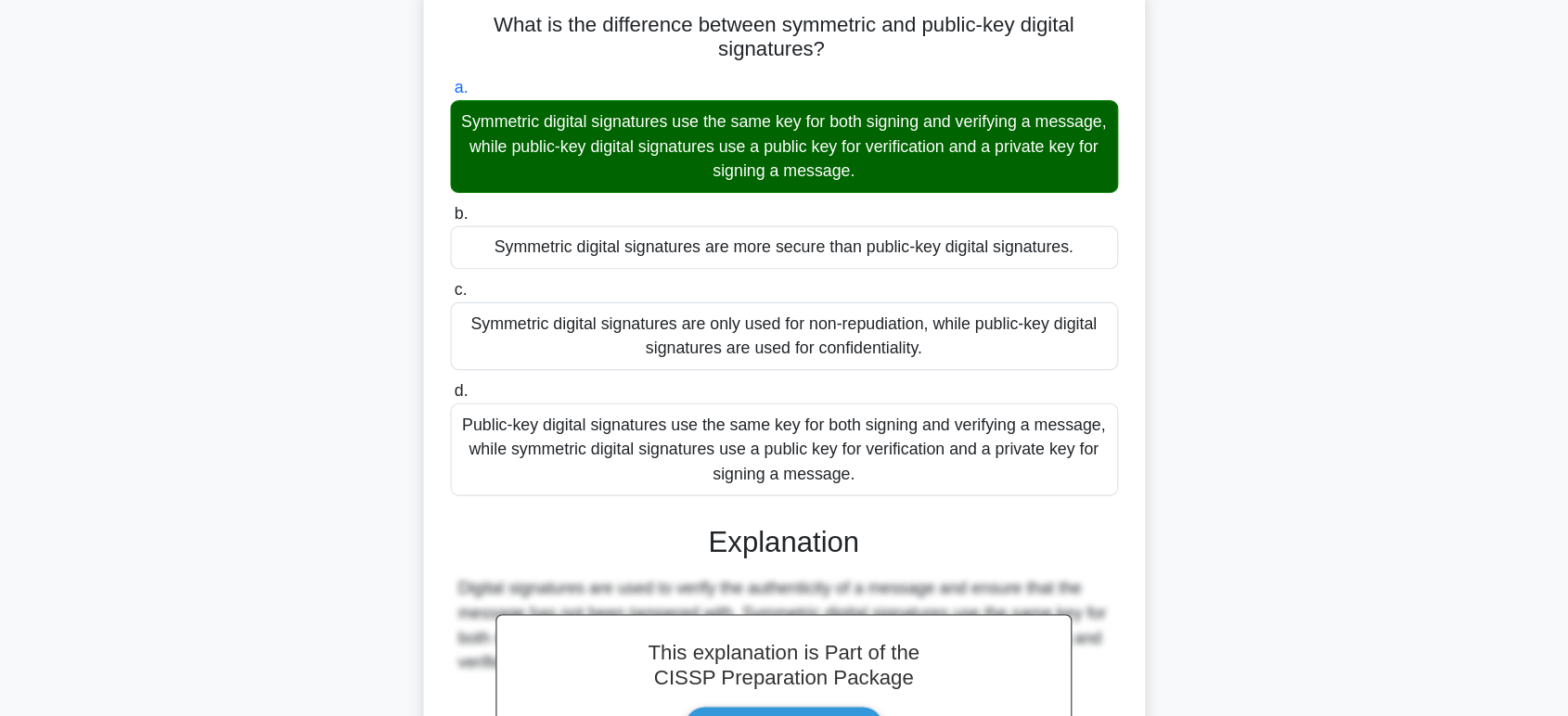 scroll, scrollTop: 128, scrollLeft: 0, axis: vertical 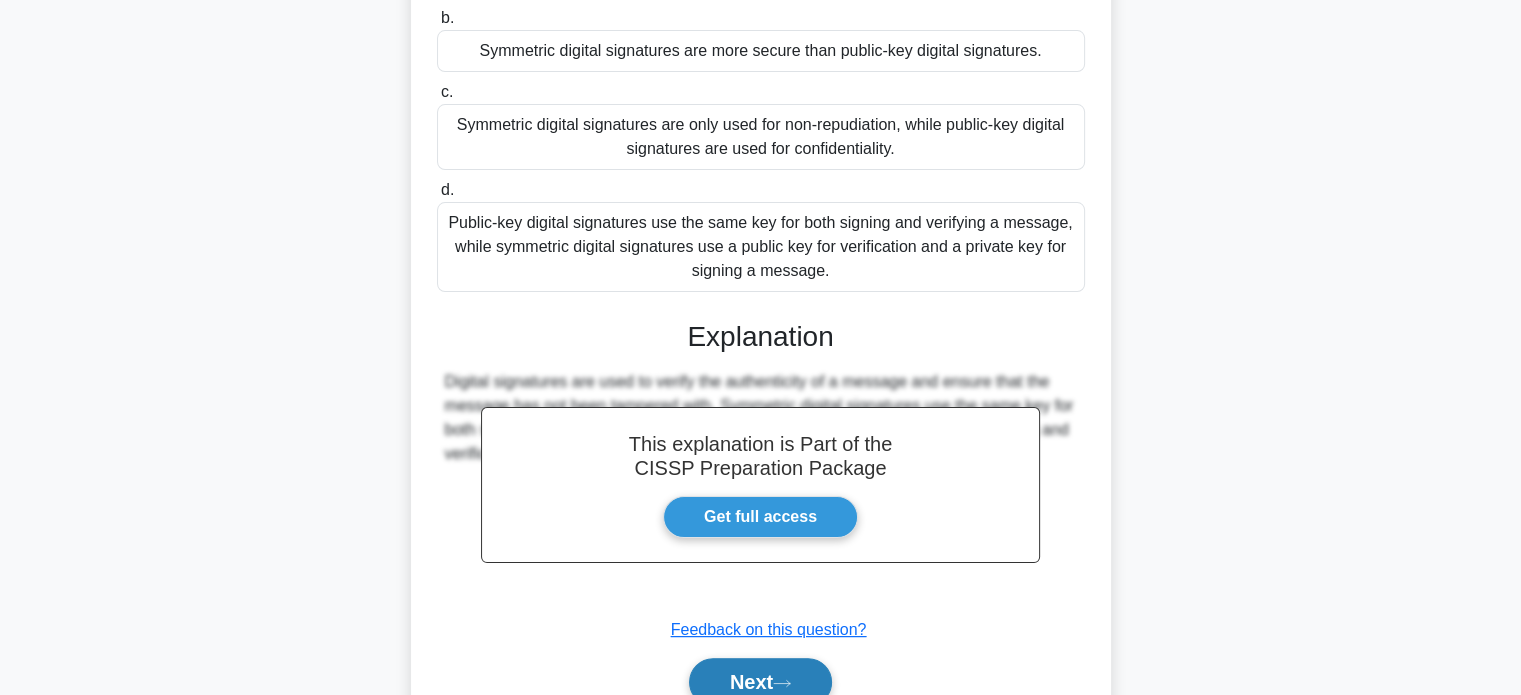 click on "Next" at bounding box center [760, 682] 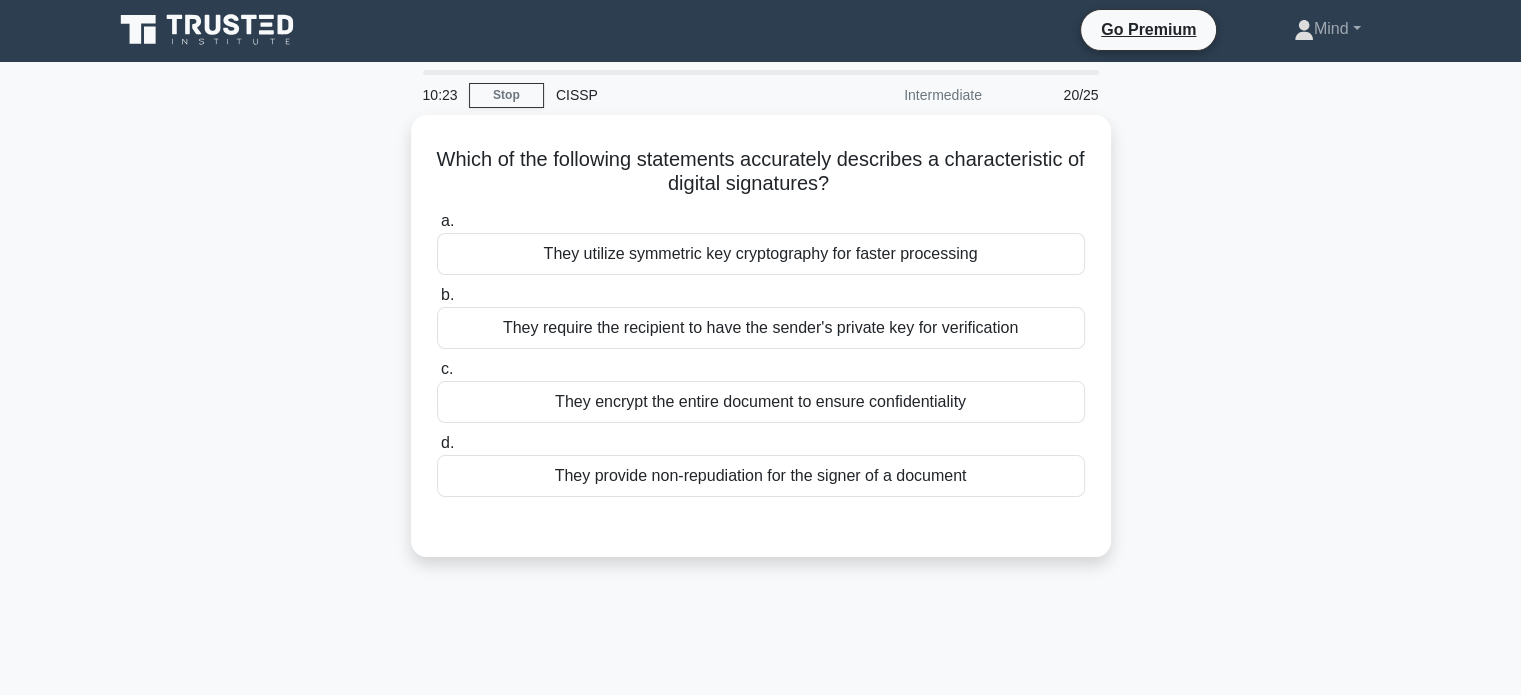 scroll, scrollTop: 0, scrollLeft: 0, axis: both 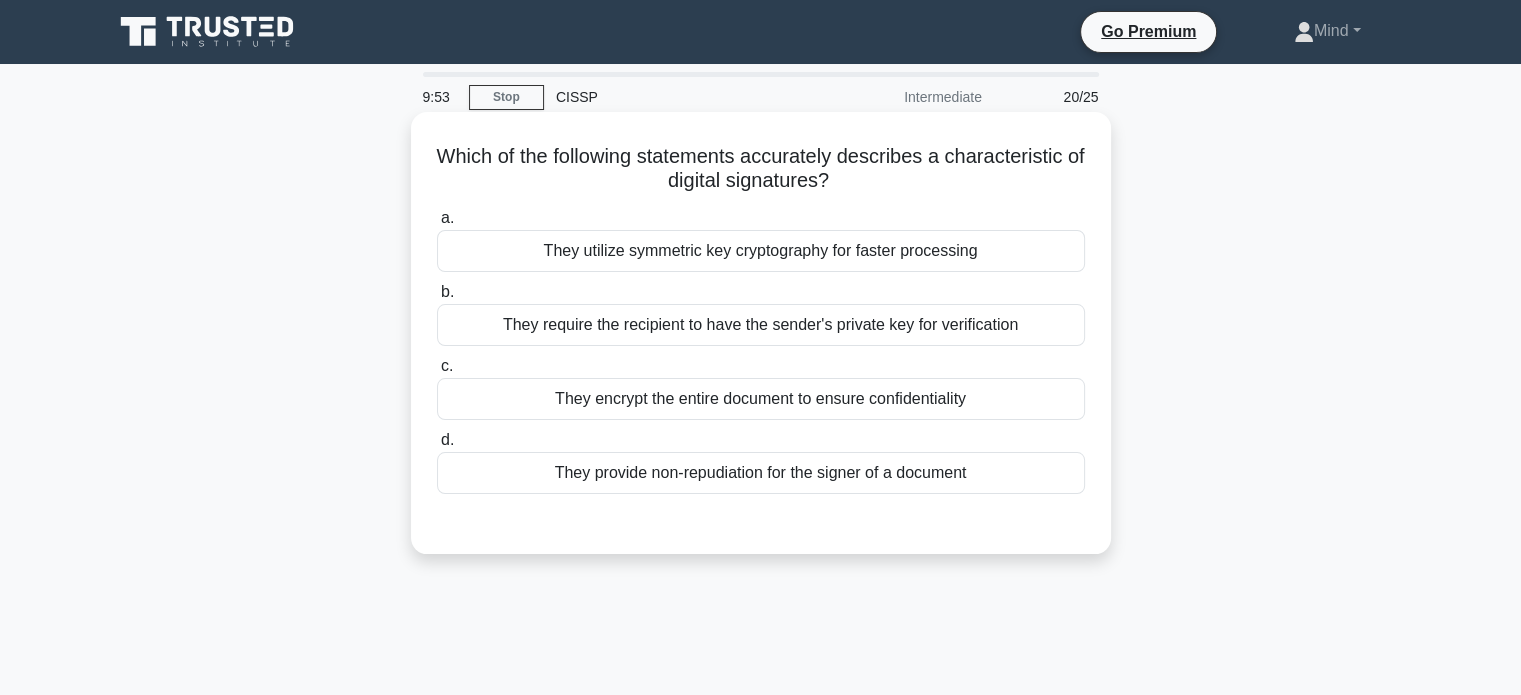 click on "They provide non-repudiation for the signer of a document" at bounding box center [761, 473] 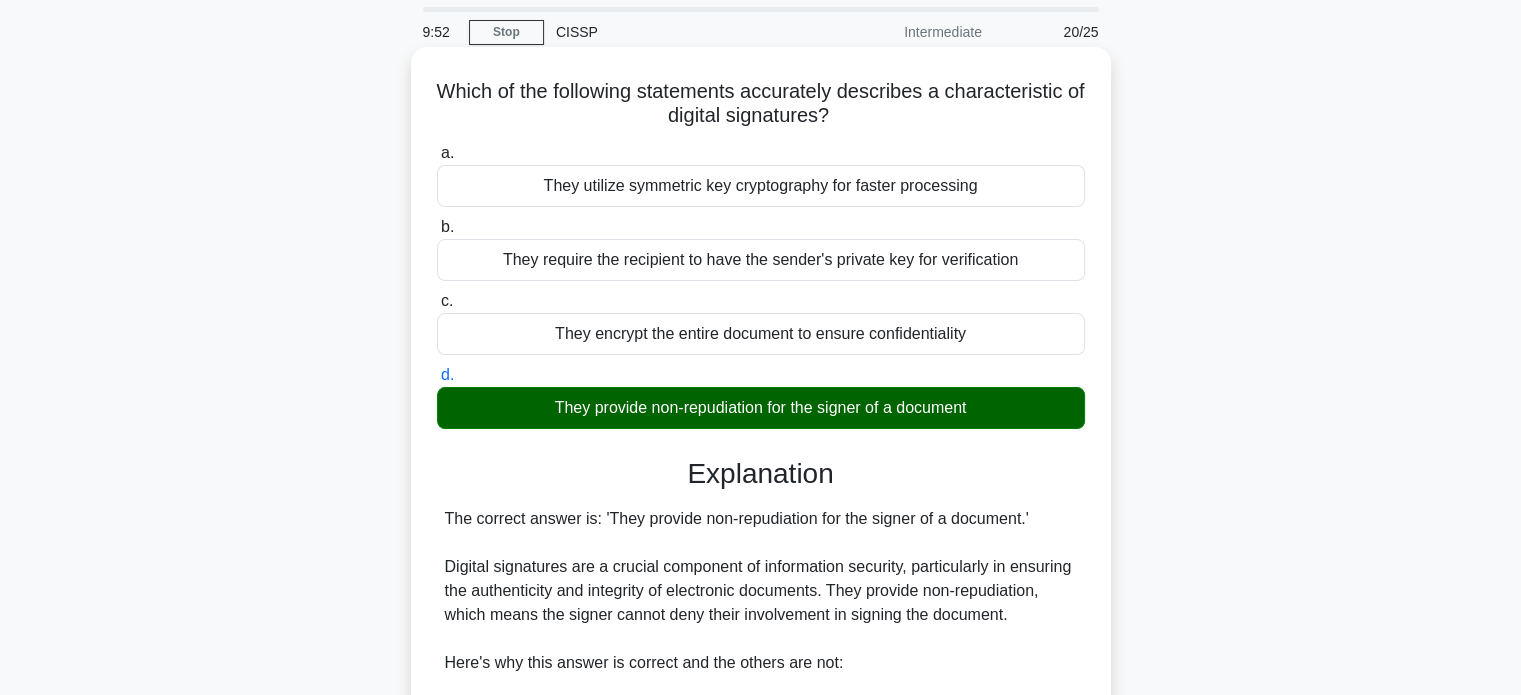 scroll, scrollTop: 100, scrollLeft: 0, axis: vertical 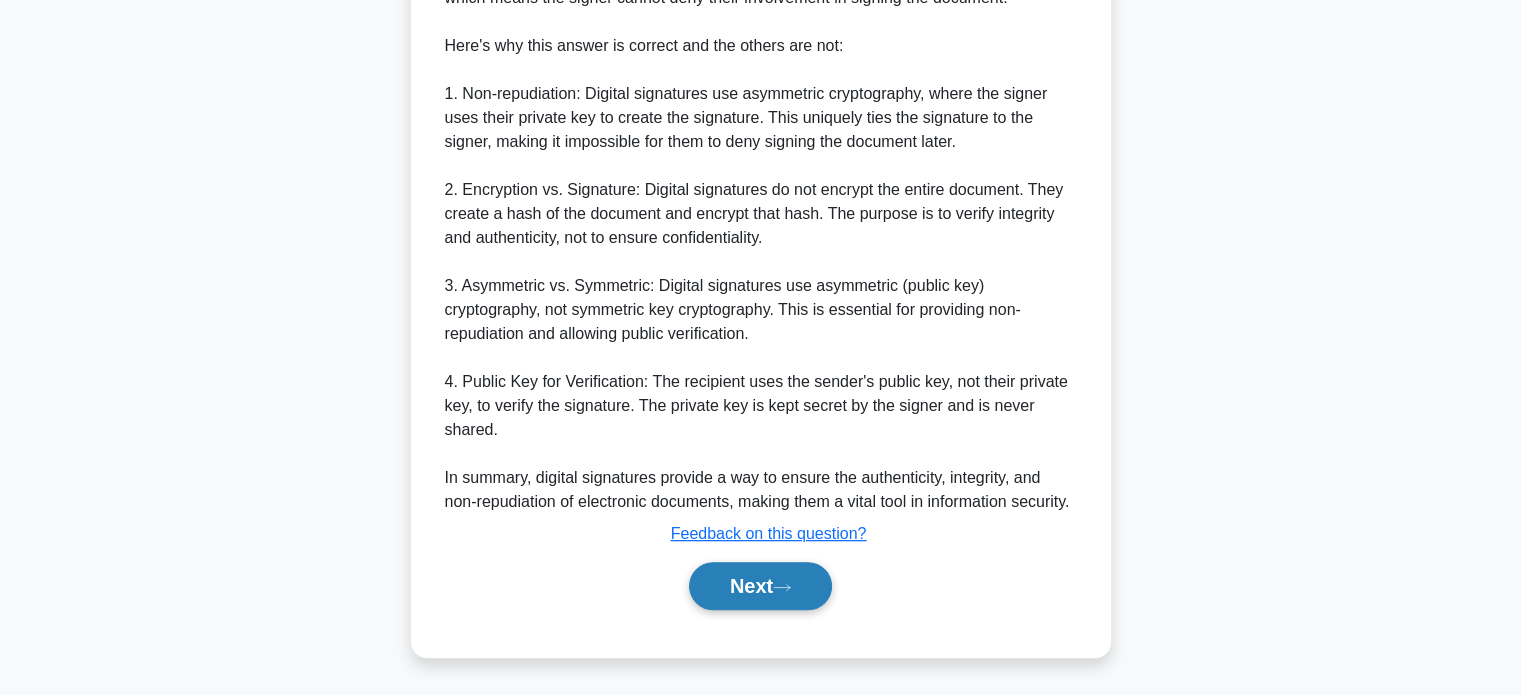click on "Next" at bounding box center (760, 586) 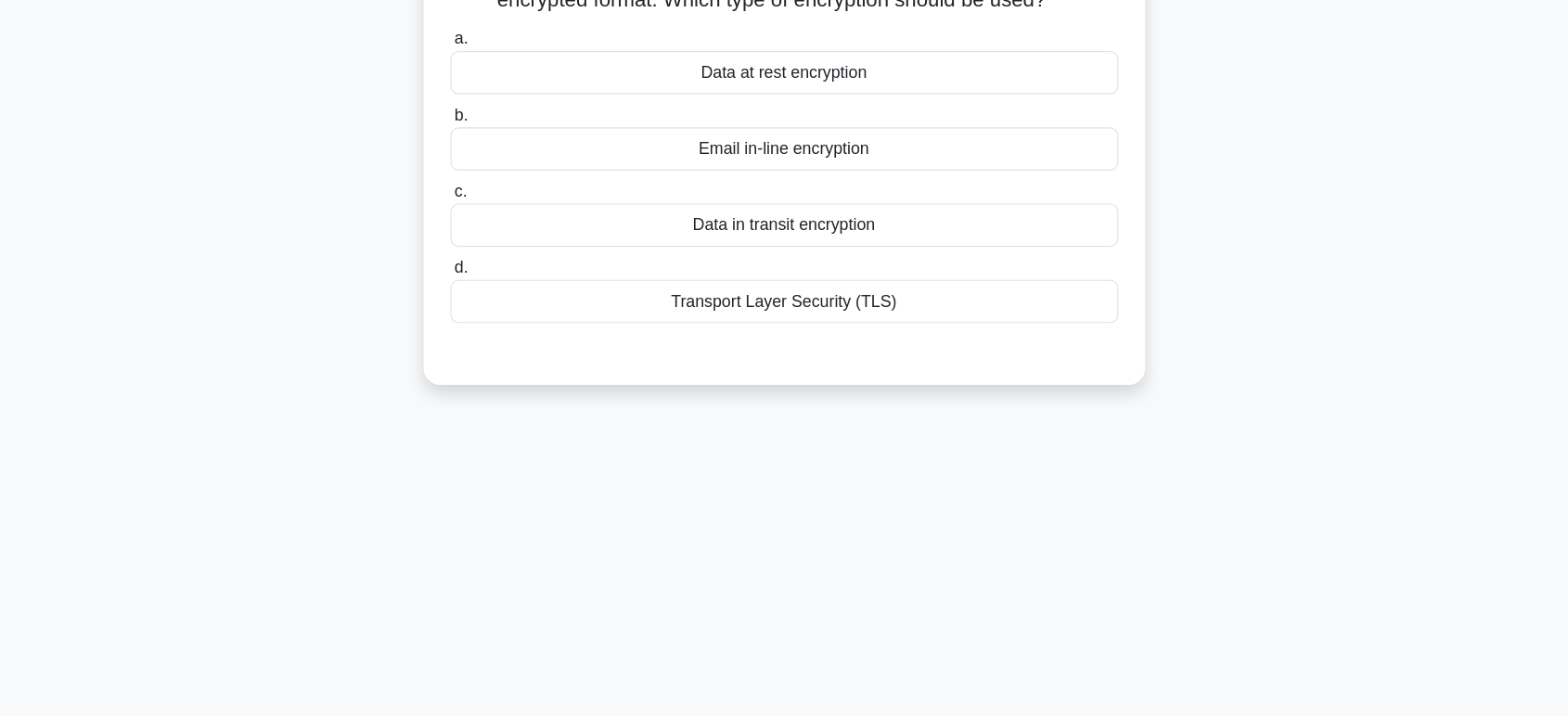 scroll, scrollTop: 0, scrollLeft: 0, axis: both 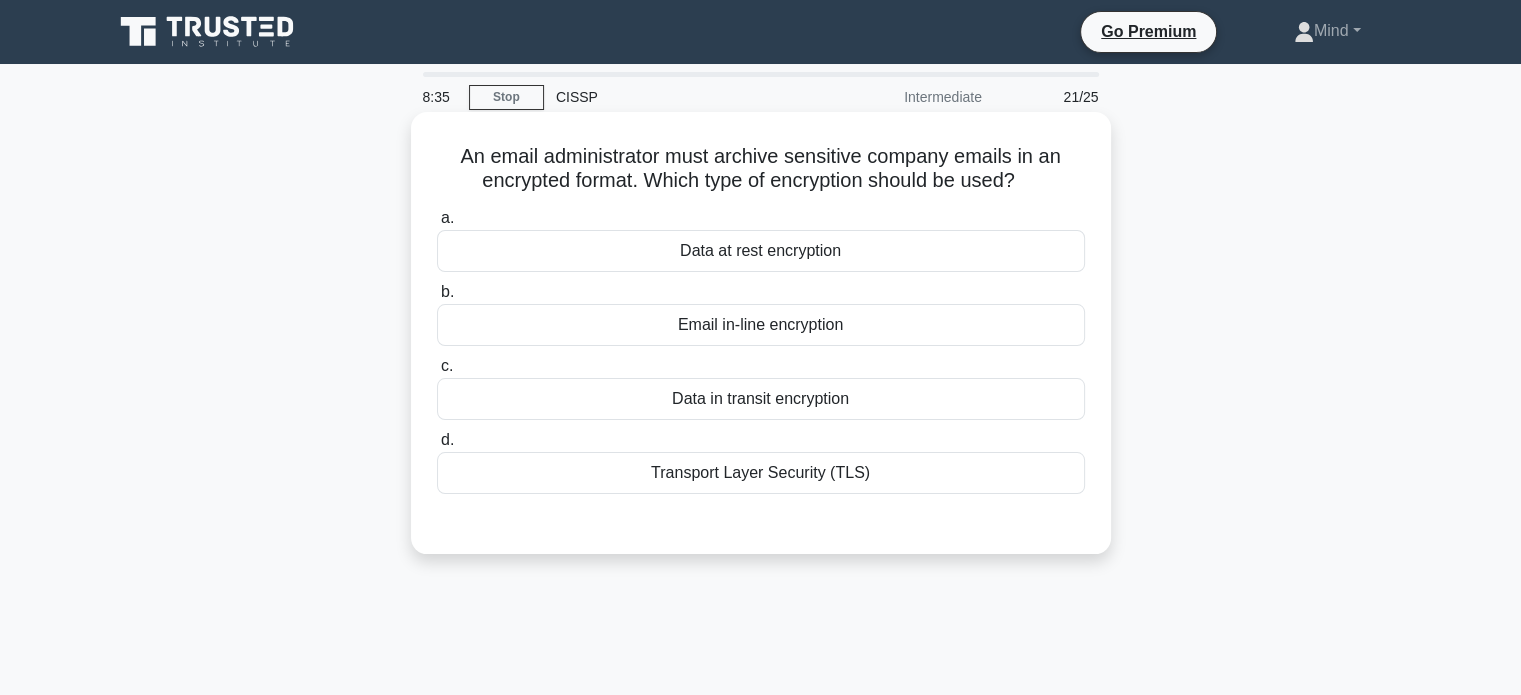 click on "Data at rest encryption" at bounding box center (761, 251) 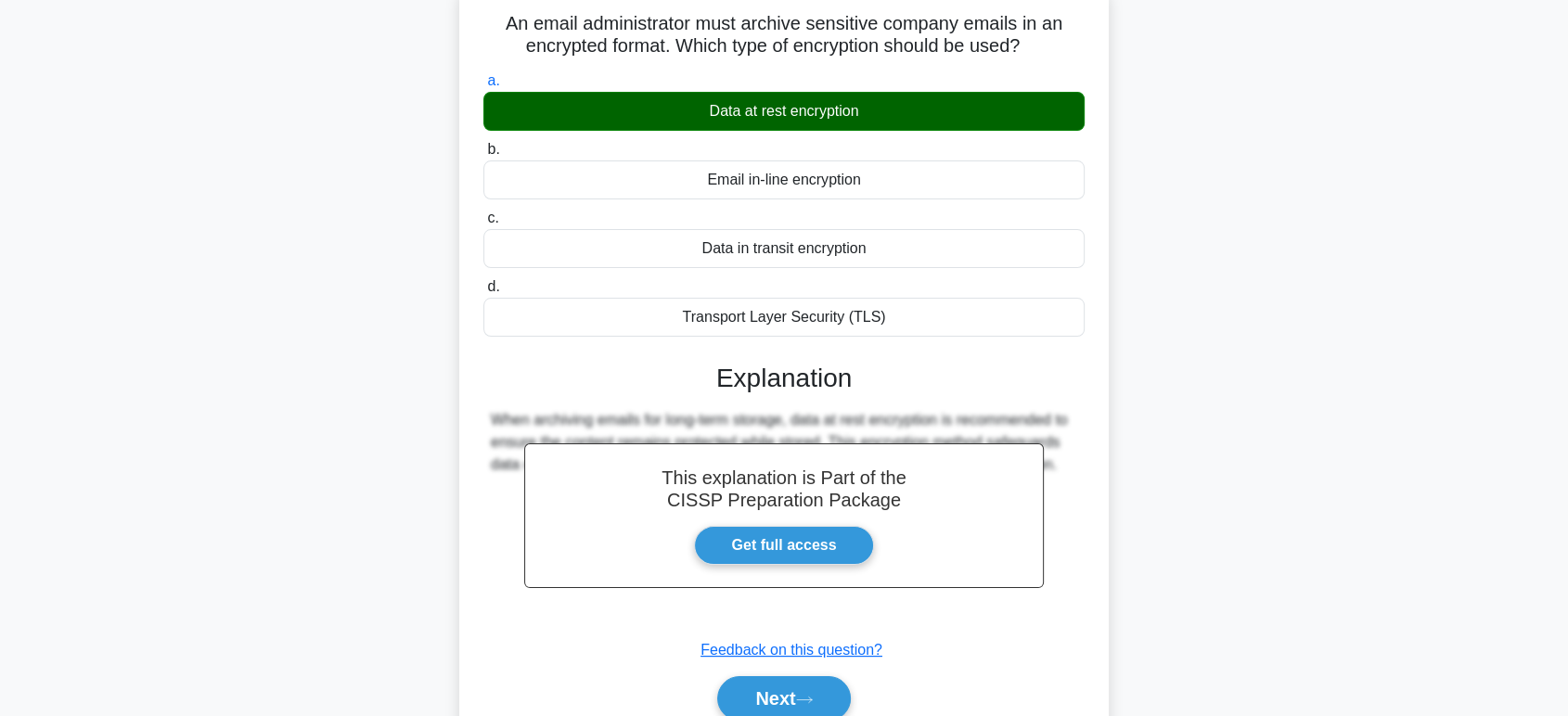 scroll, scrollTop: 206, scrollLeft: 0, axis: vertical 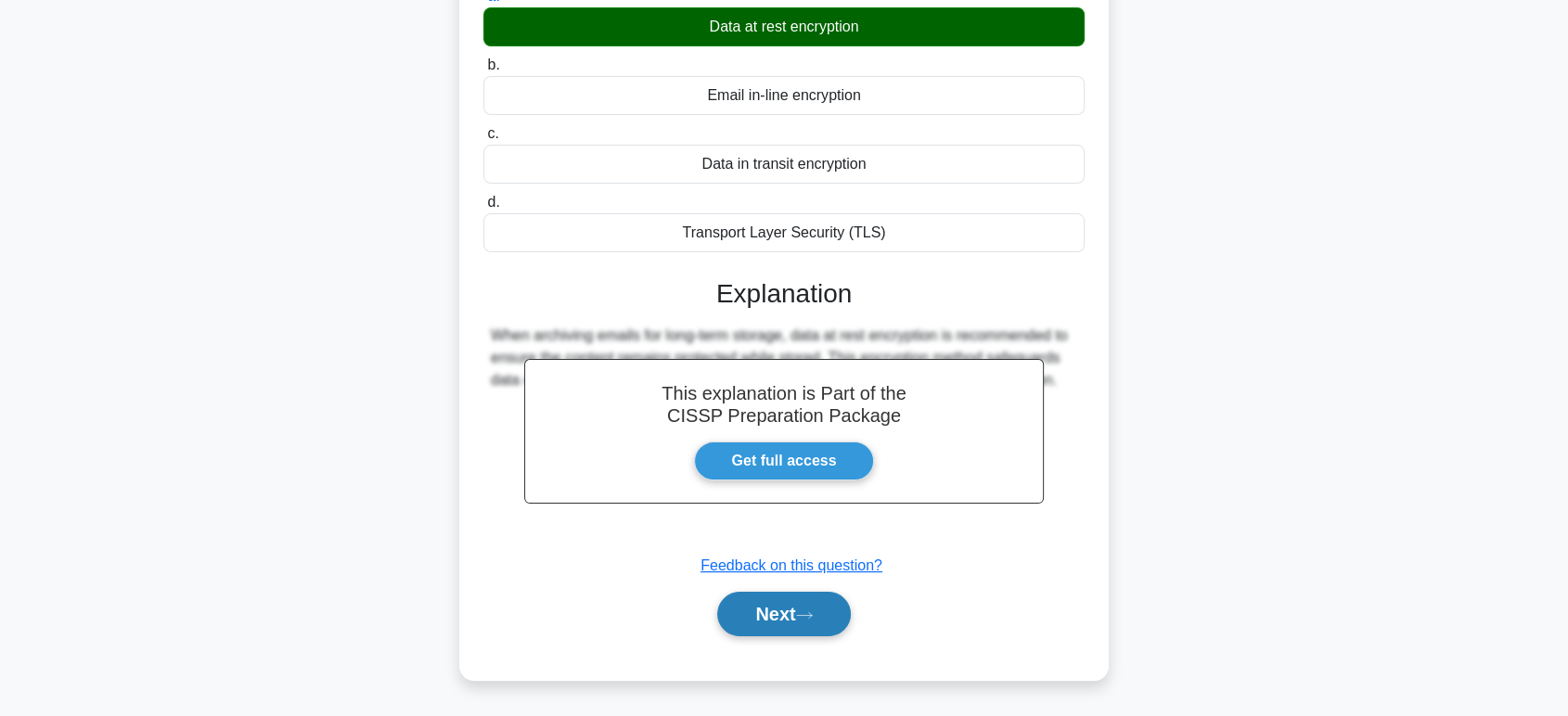 click on "Next" at bounding box center (783, 614) 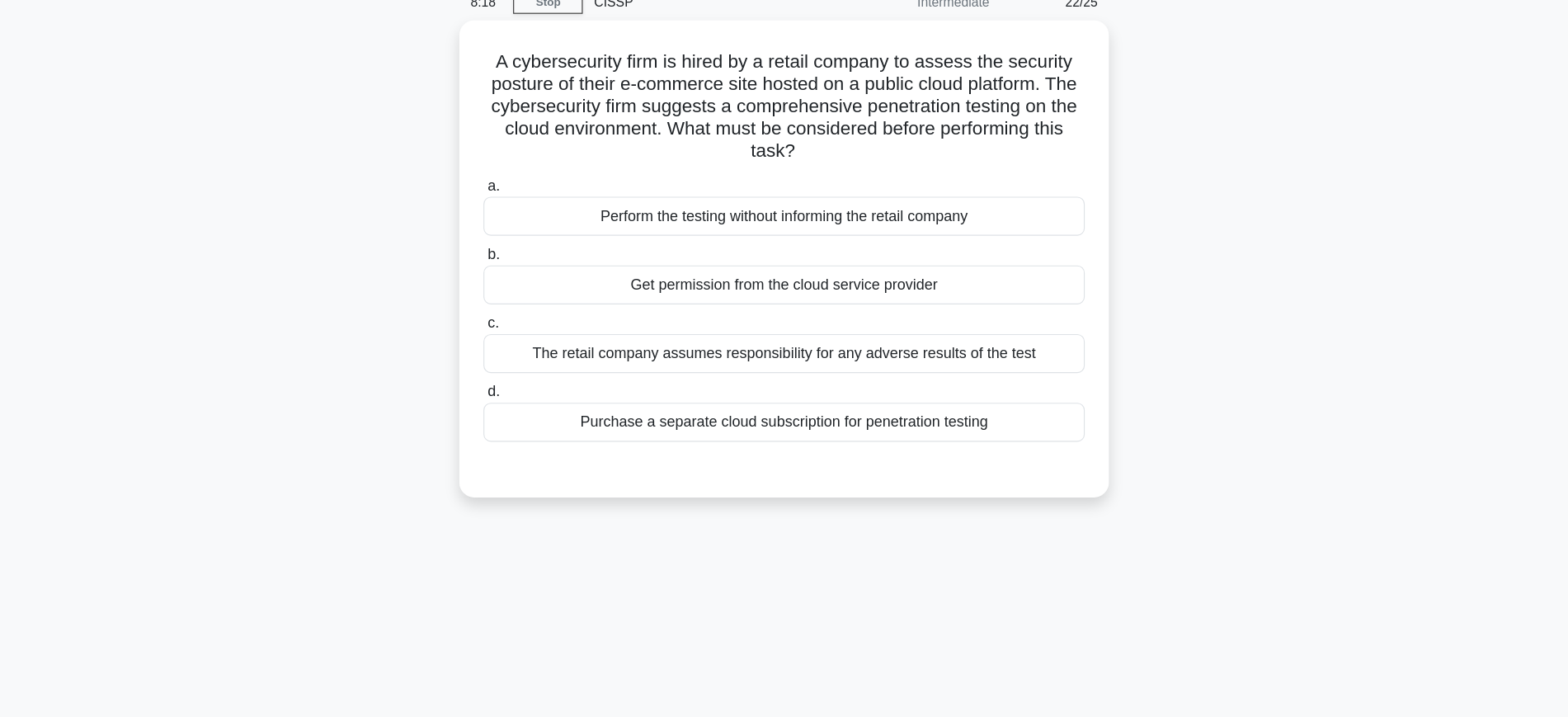 scroll, scrollTop: 0, scrollLeft: 0, axis: both 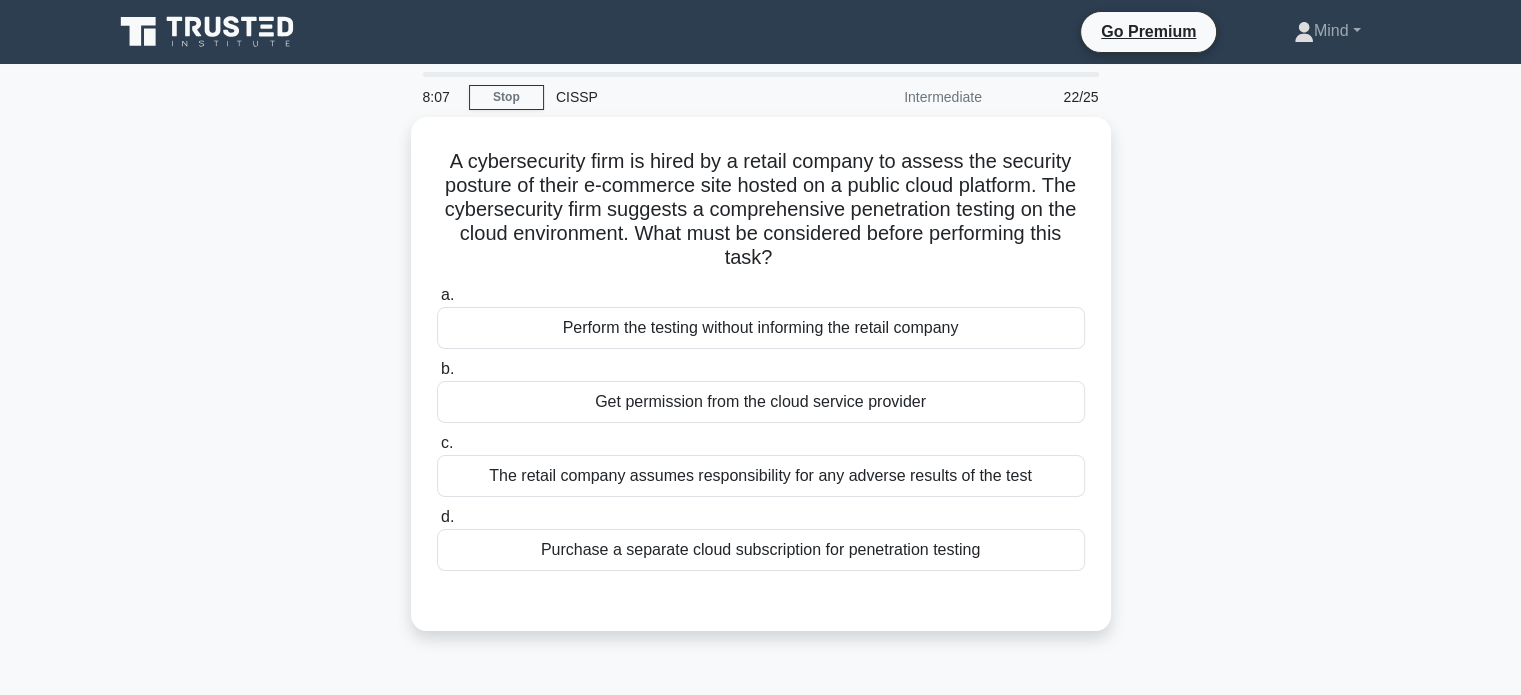 click on "A cybersecurity firm is hired by a retail company to assess the security posture of their e-commerce site hosted on a public cloud platform. The cybersecurity firm suggests a comprehensive penetration testing on the cloud environment. What must be considered before performing this task?
.spinner_0XTQ{transform-origin:center;animation:spinner_y6GP .75s linear infinite}@keyframes spinner_y6GP{100%{transform:rotate(360deg)}}
a.
b. c. d." at bounding box center [761, 386] 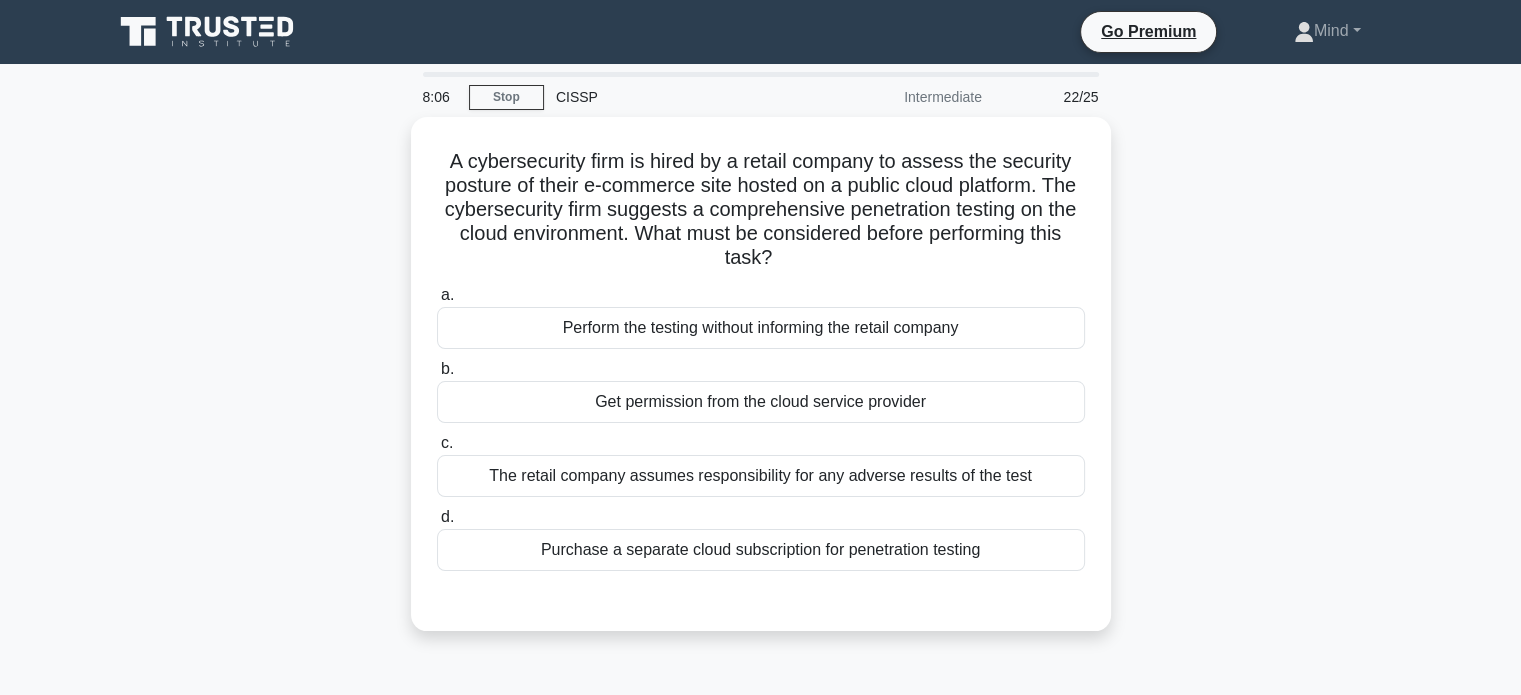 click on "A cybersecurity firm is hired by a retail company to assess the security posture of their e-commerce site hosted on a public cloud platform. The cybersecurity firm suggests a comprehensive penetration testing on the cloud environment. What must be considered before performing this task?
.spinner_0XTQ{transform-origin:center;animation:spinner_y6GP .75s linear infinite}@keyframes spinner_y6GP{100%{transform:rotate(360deg)}}
a.
b. c. d." at bounding box center [761, 386] 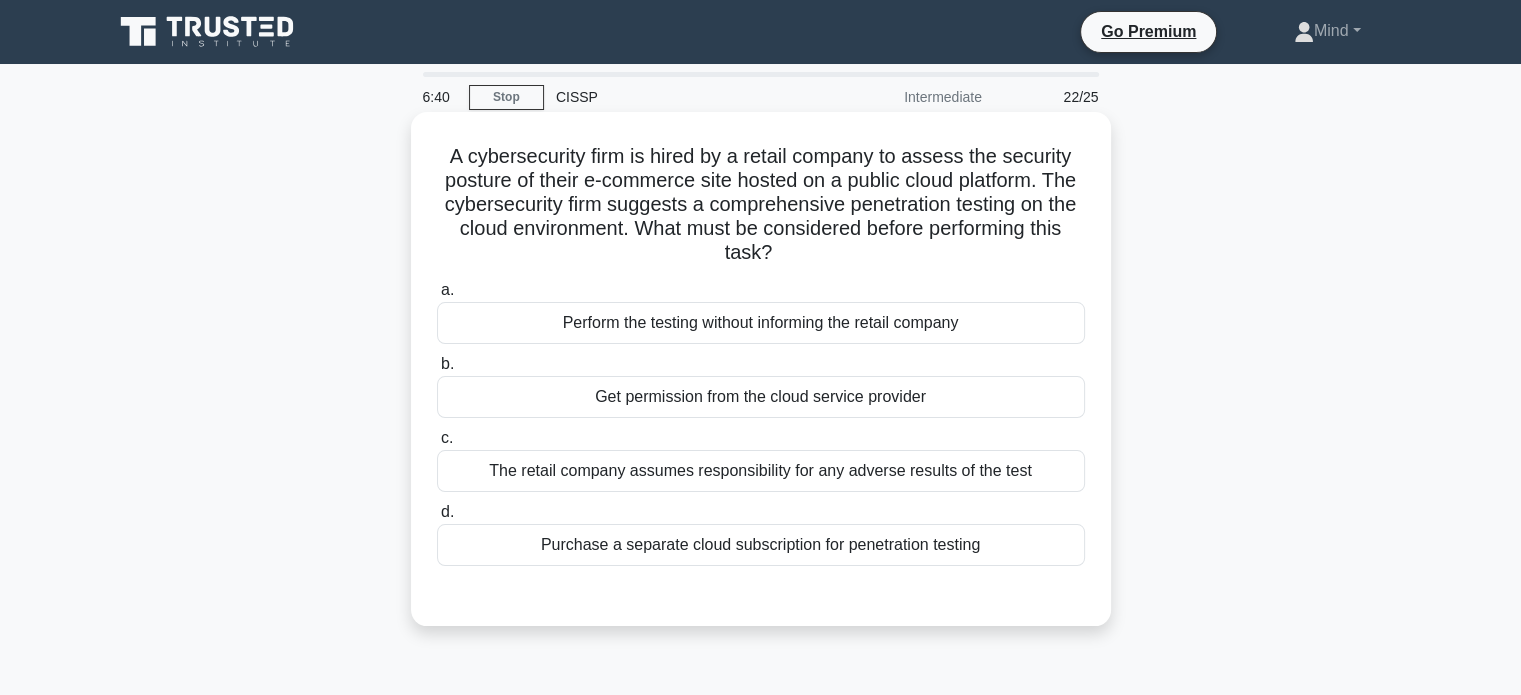 click on "Get permission from the cloud service provider" at bounding box center (761, 397) 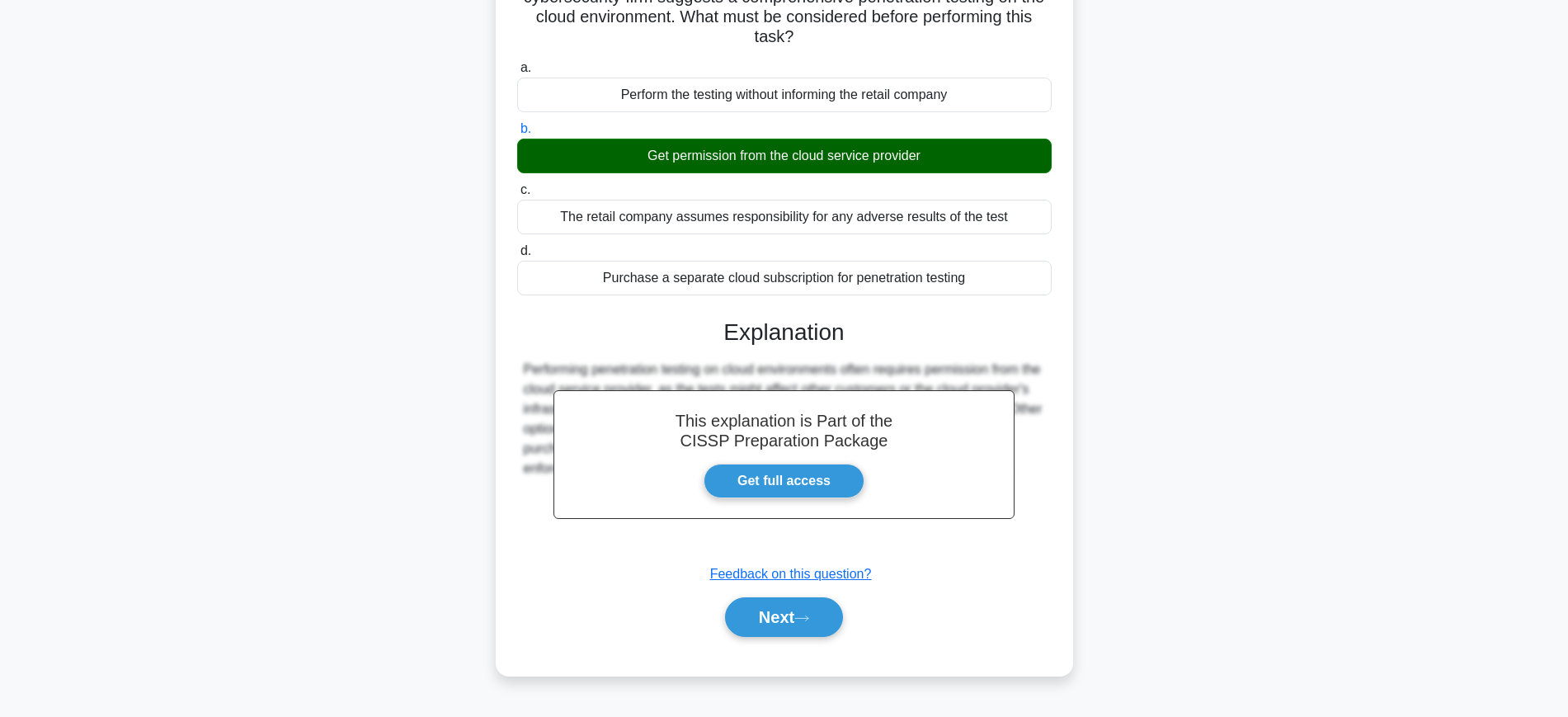 scroll, scrollTop: 174, scrollLeft: 0, axis: vertical 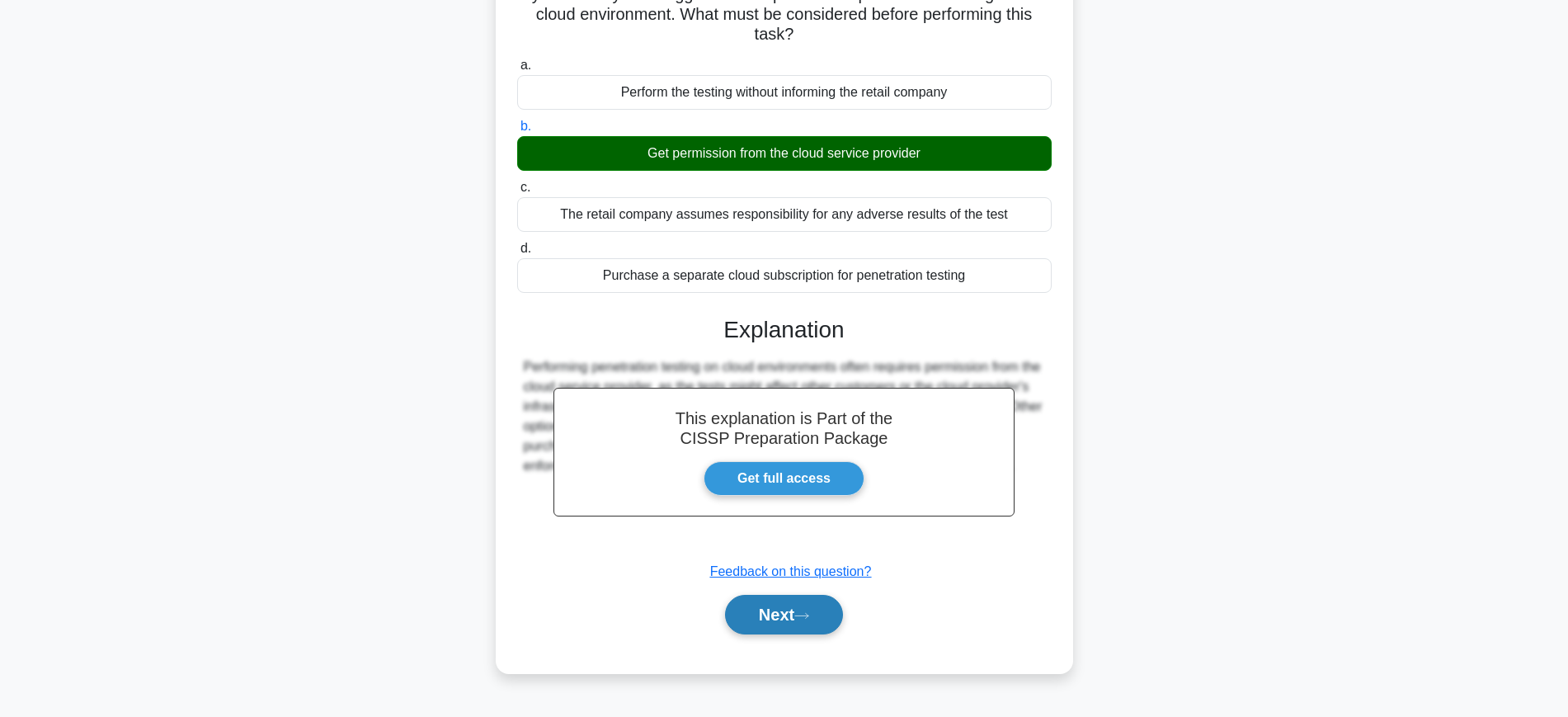 click on "Next" at bounding box center [784, 615] 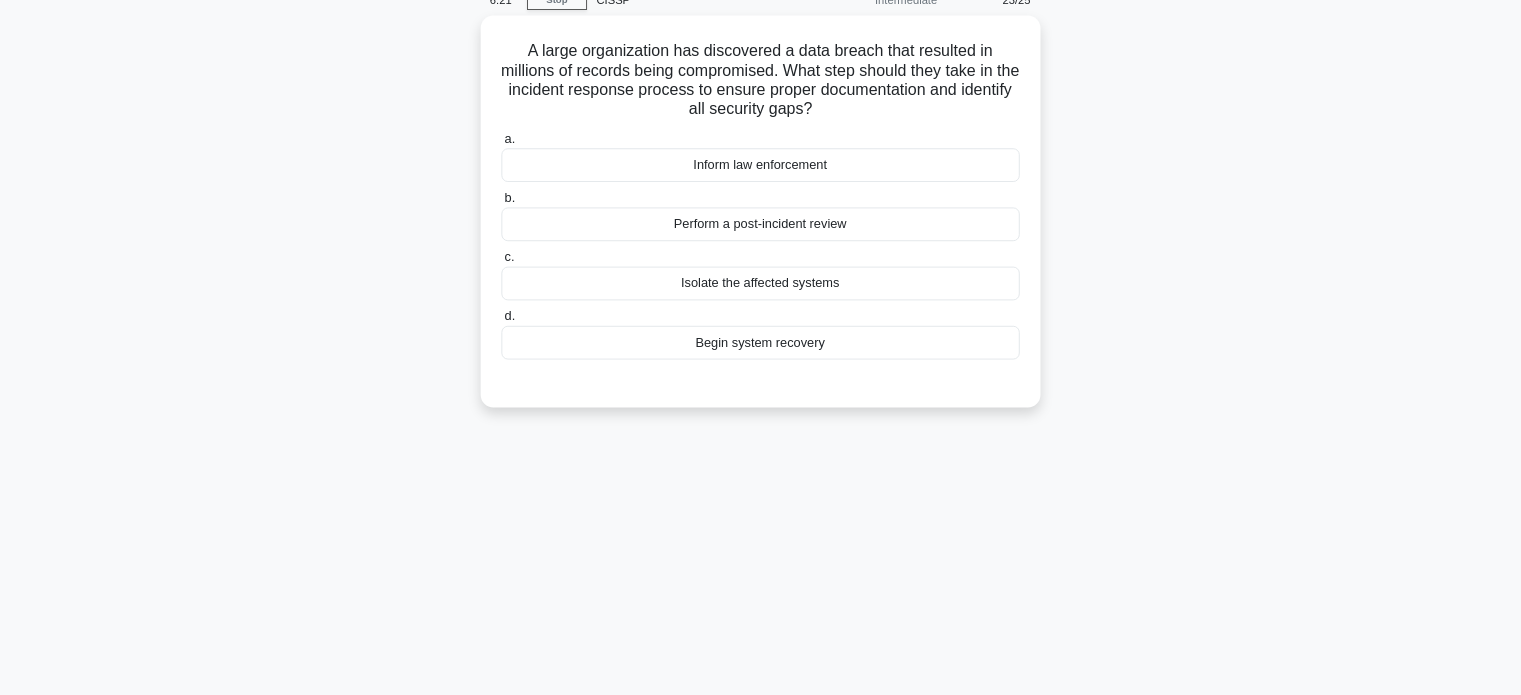 scroll, scrollTop: 0, scrollLeft: 0, axis: both 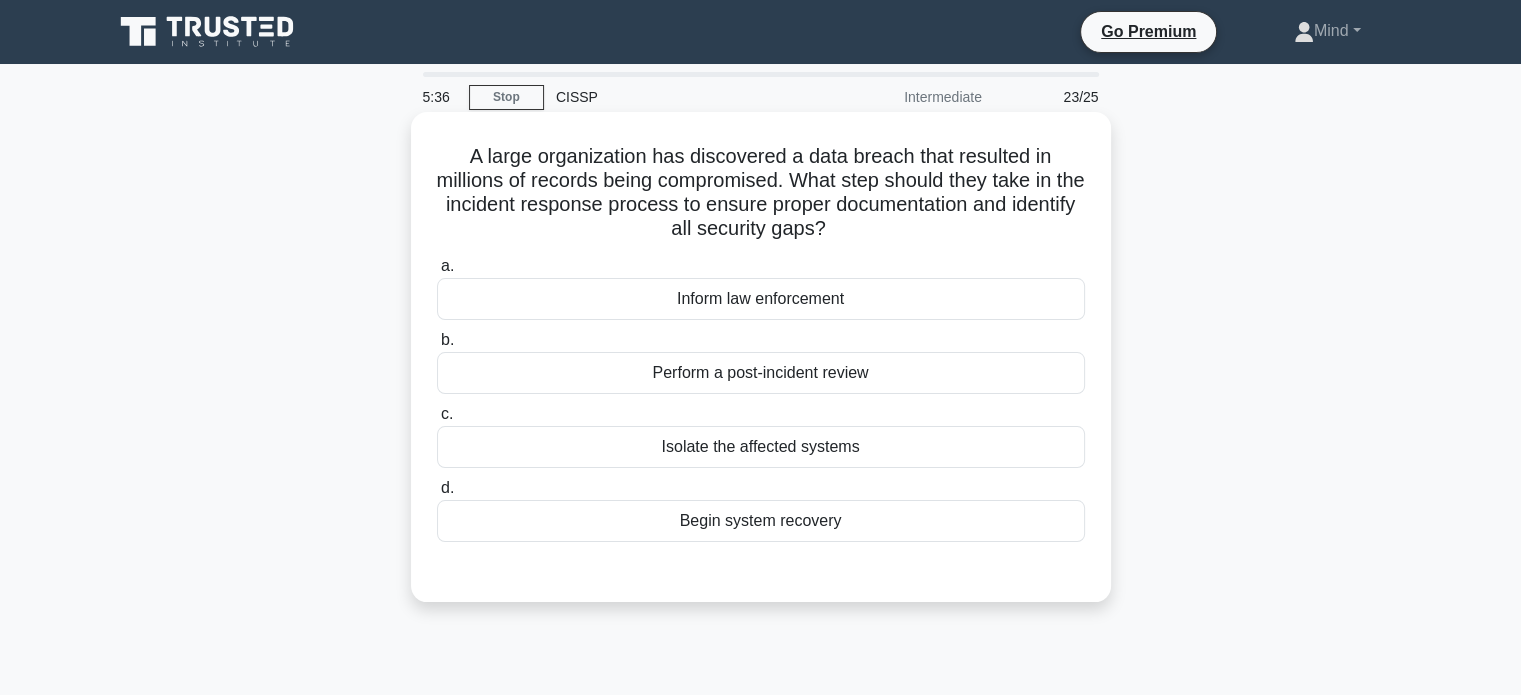 click on "Perform a post-incident review" at bounding box center [761, 373] 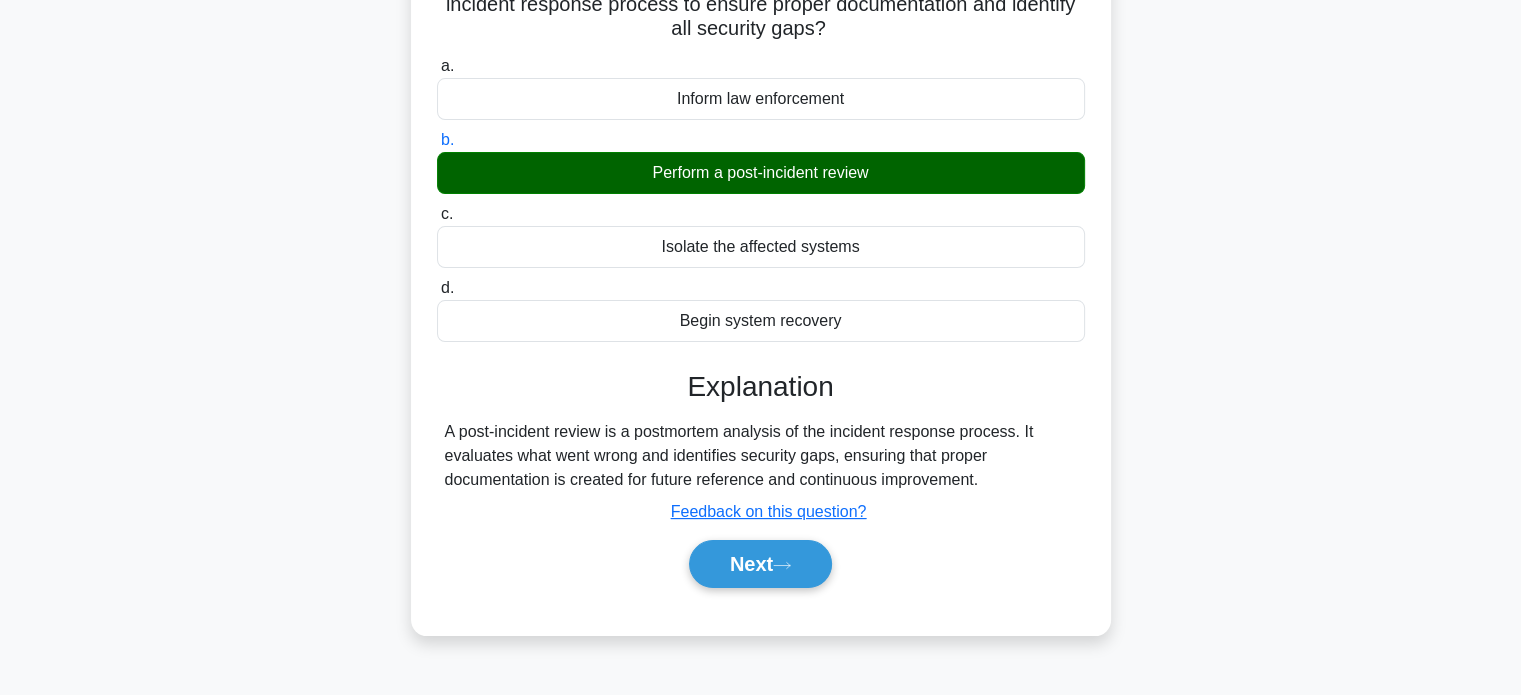 scroll, scrollTop: 100, scrollLeft: 0, axis: vertical 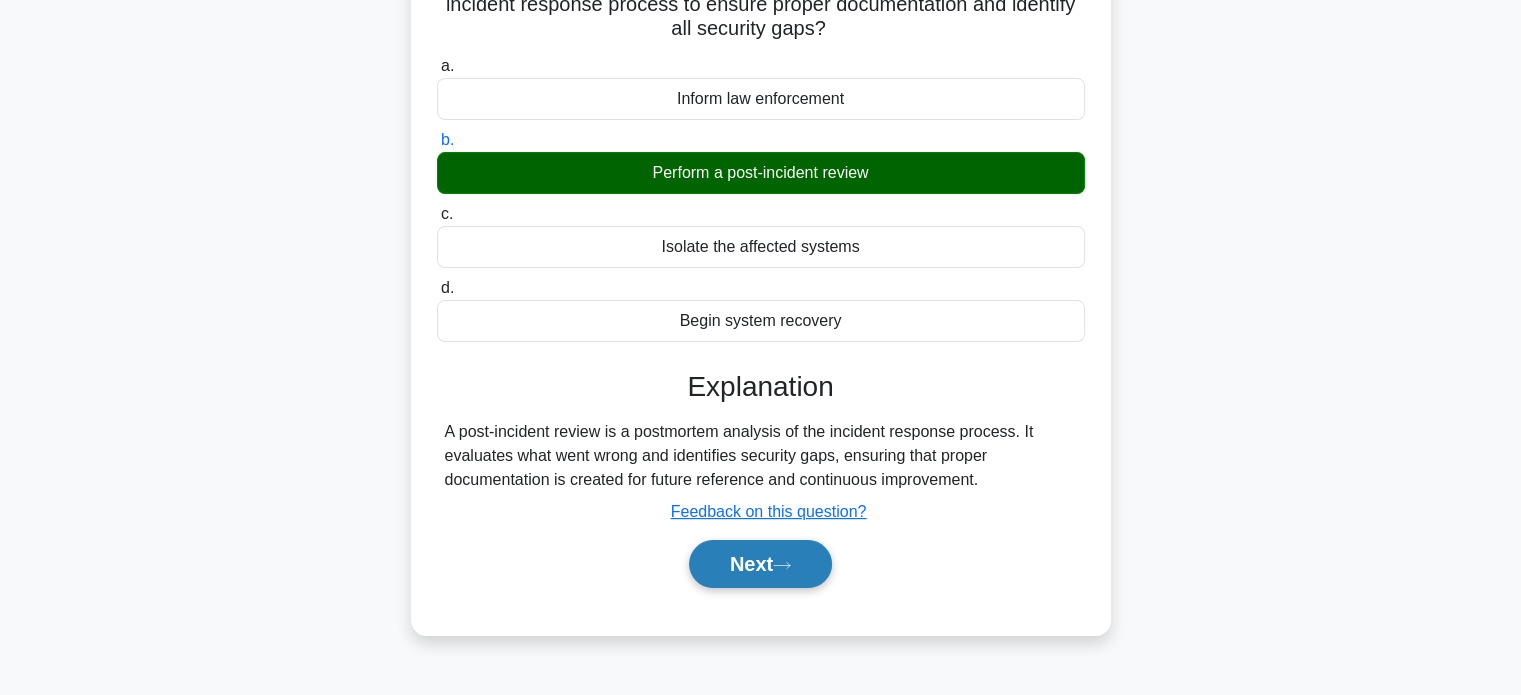 click on "Next" at bounding box center (760, 564) 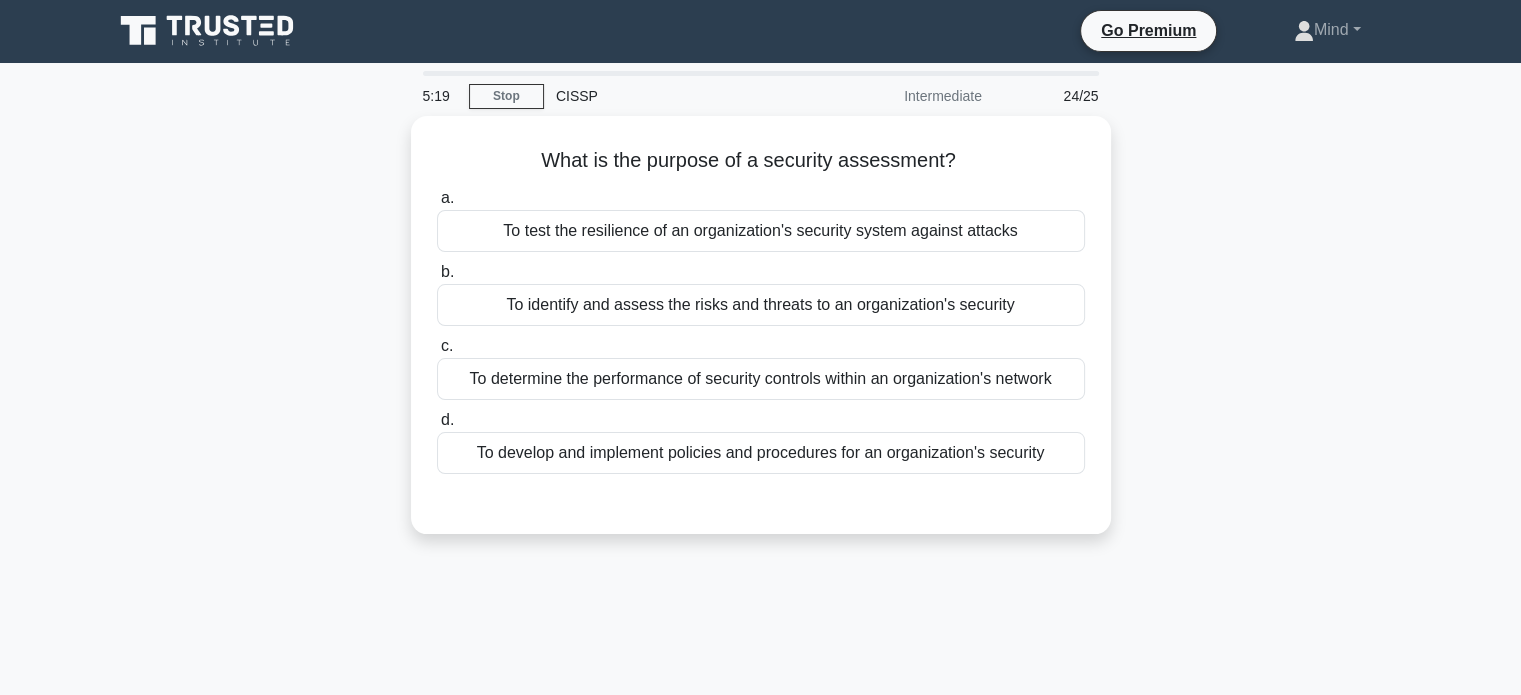 scroll, scrollTop: 0, scrollLeft: 0, axis: both 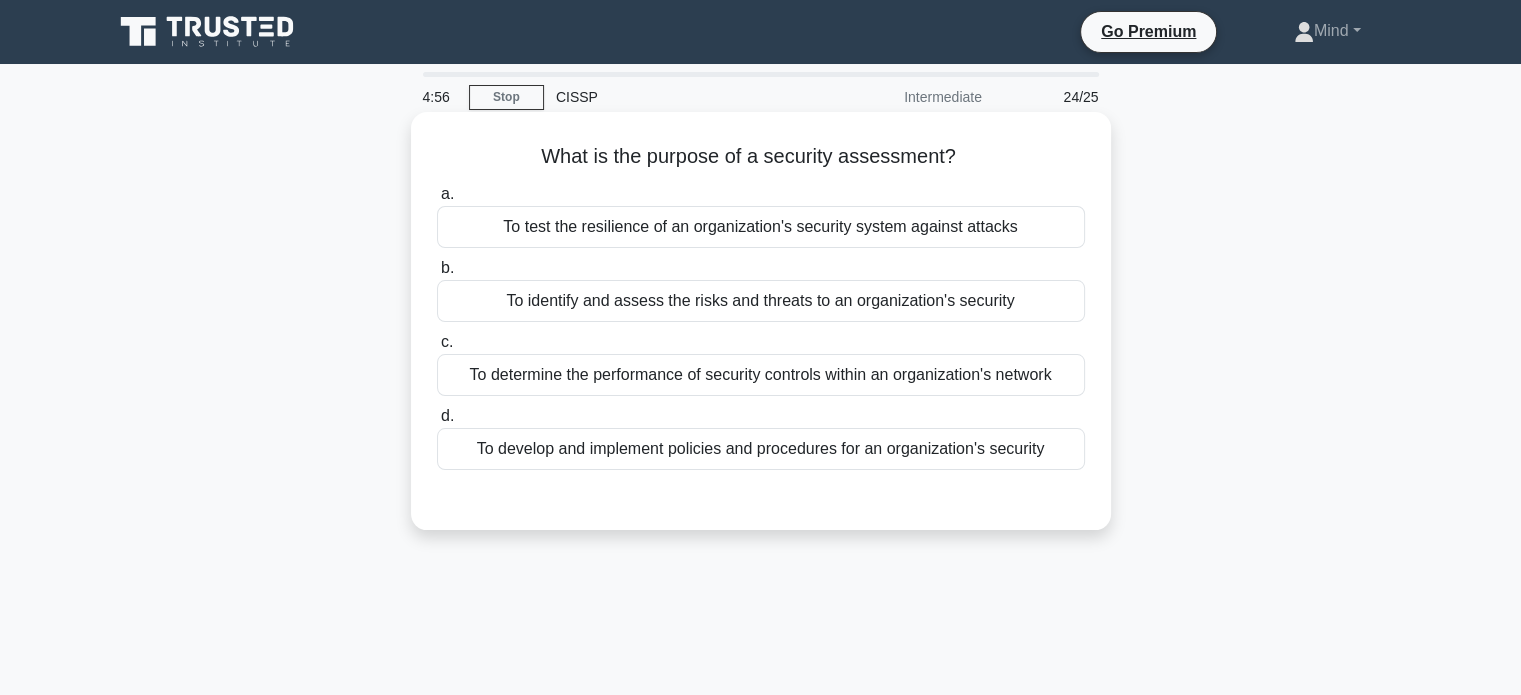 click on "To identify and assess the risks and threats to an organization's security" at bounding box center [761, 301] 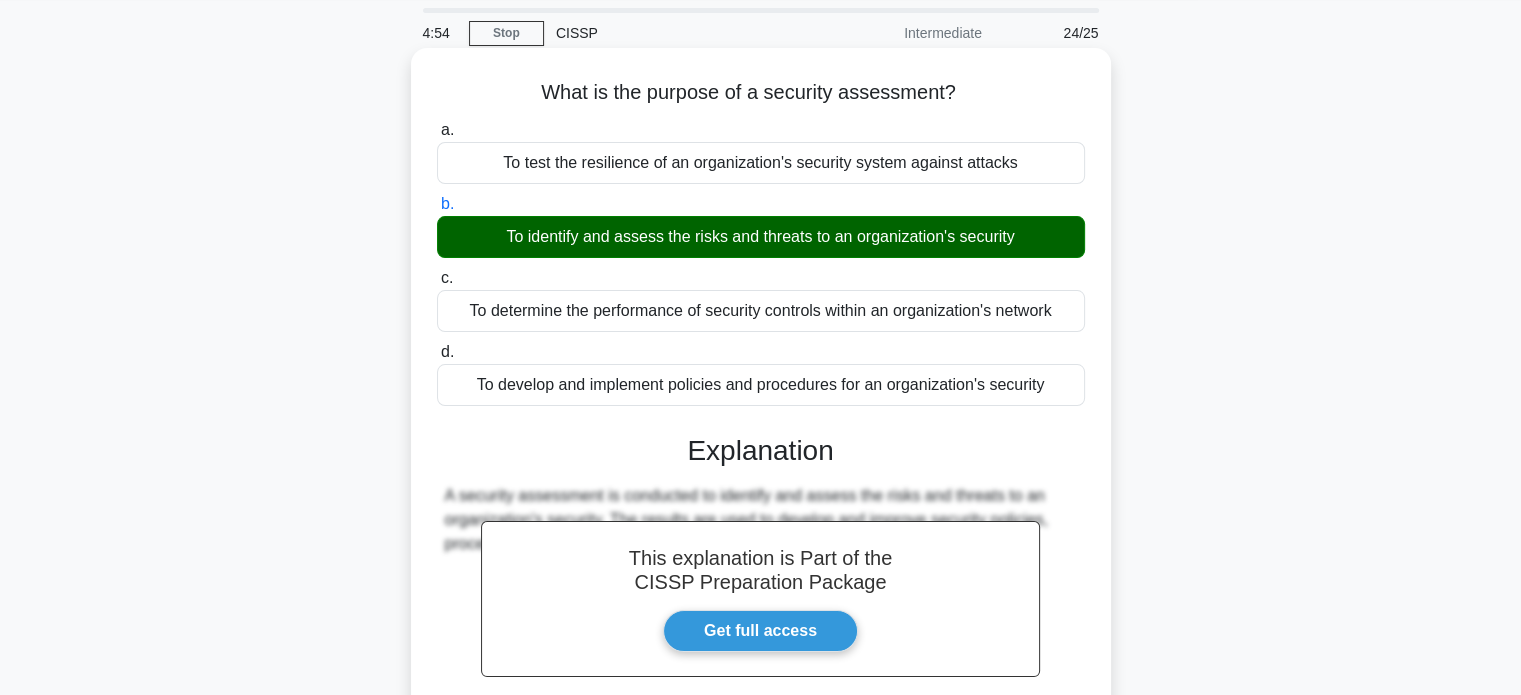 scroll, scrollTop: 100, scrollLeft: 0, axis: vertical 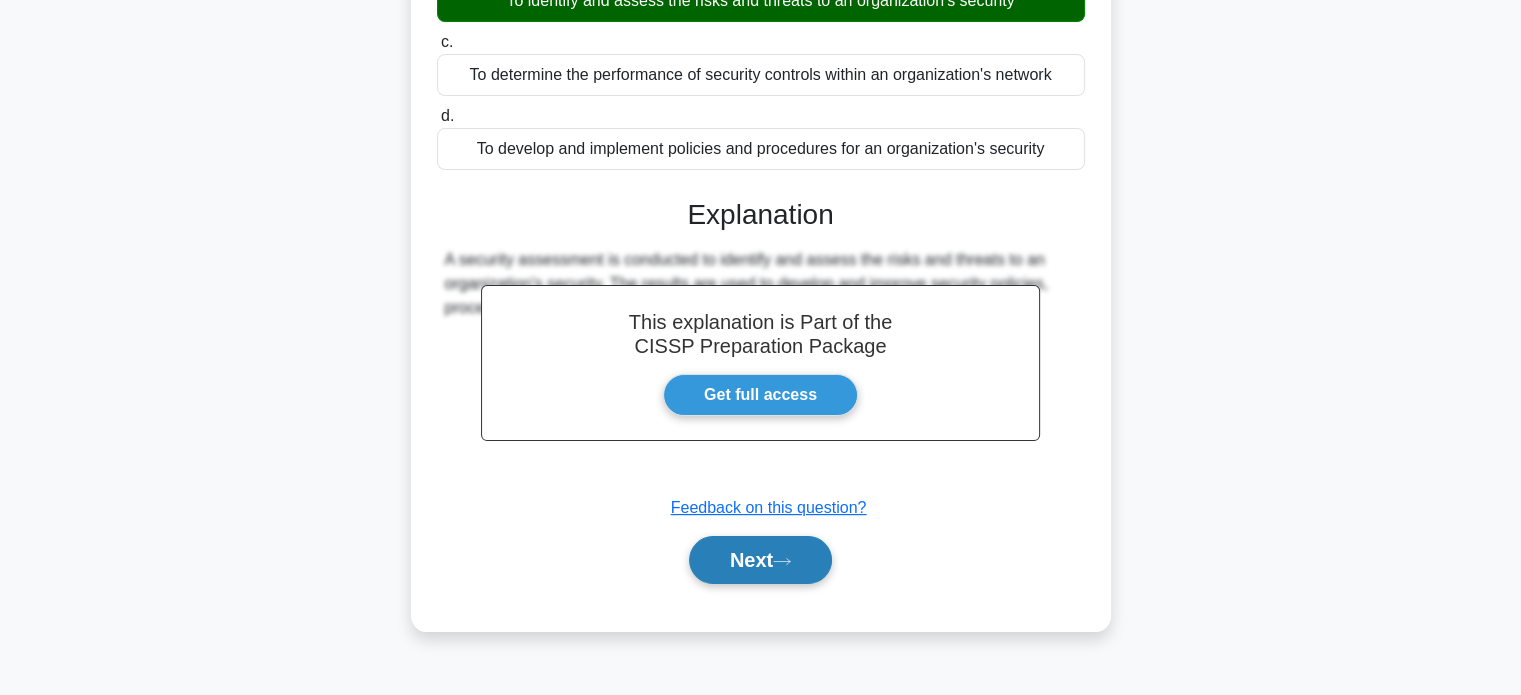 click on "Next" at bounding box center [760, 560] 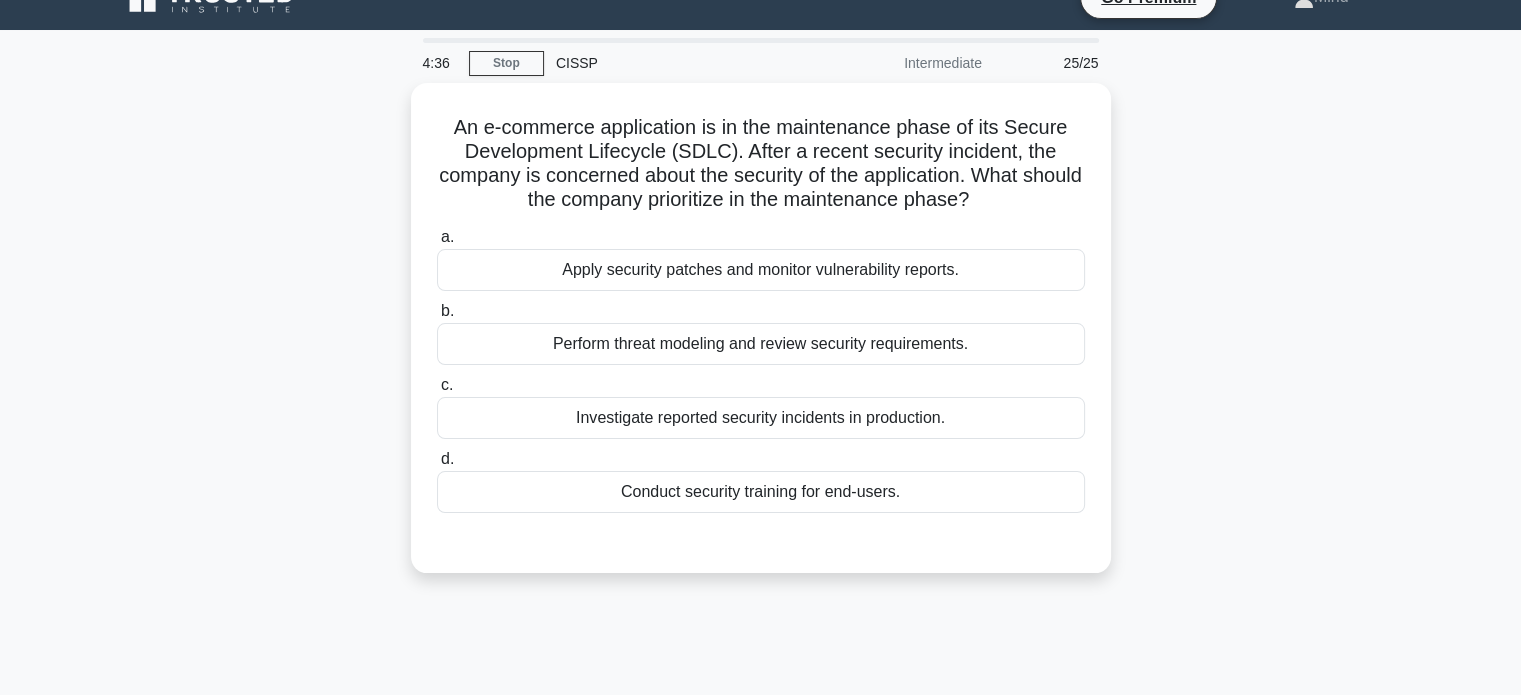 scroll, scrollTop: 0, scrollLeft: 0, axis: both 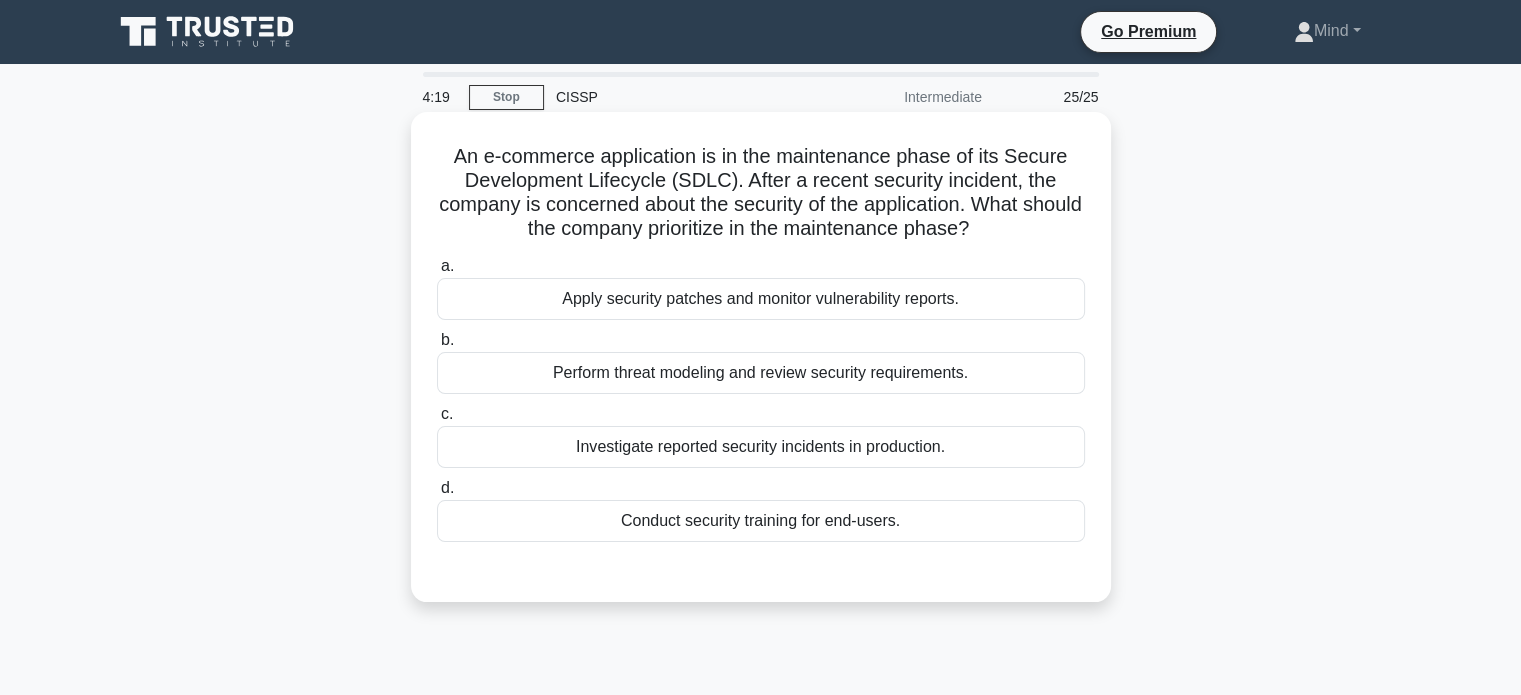 click at bounding box center [761, 562] 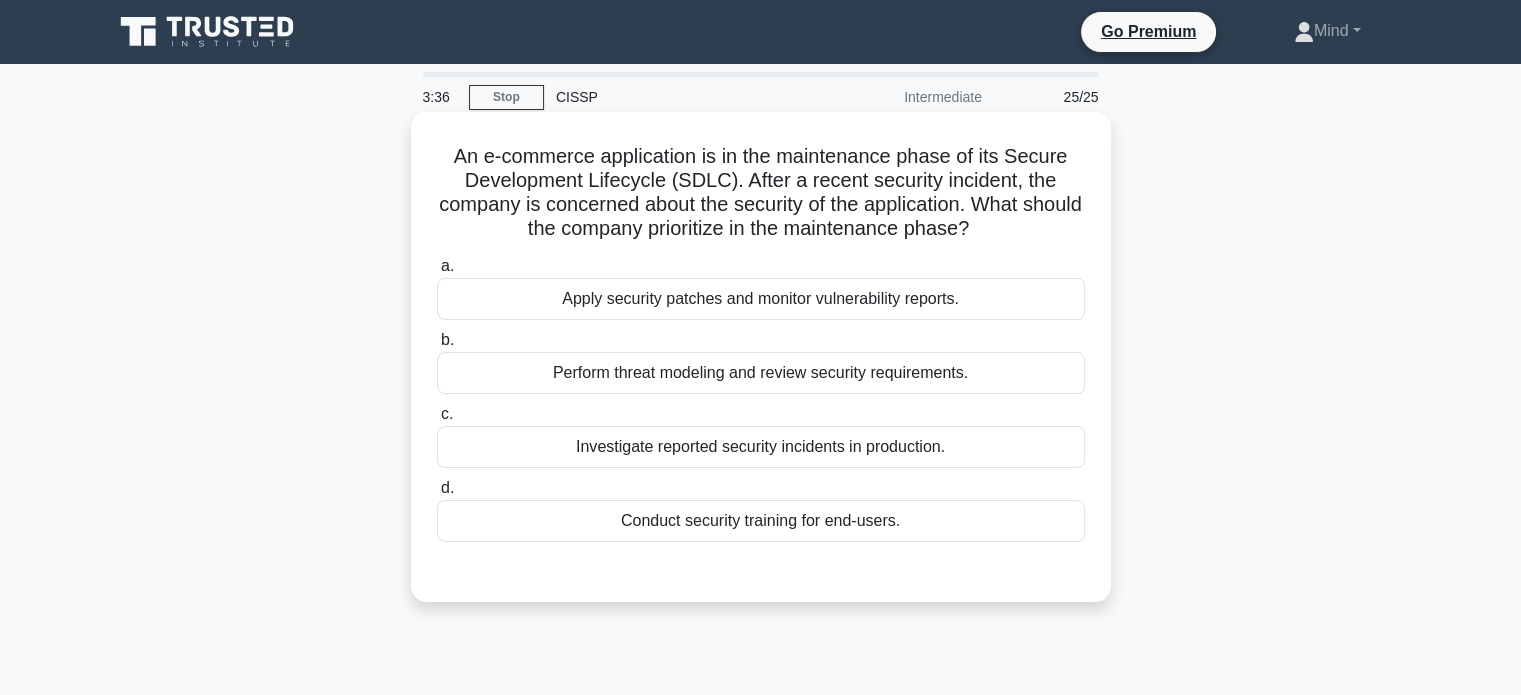 click on "Perform threat modeling and review security requirements." at bounding box center [761, 373] 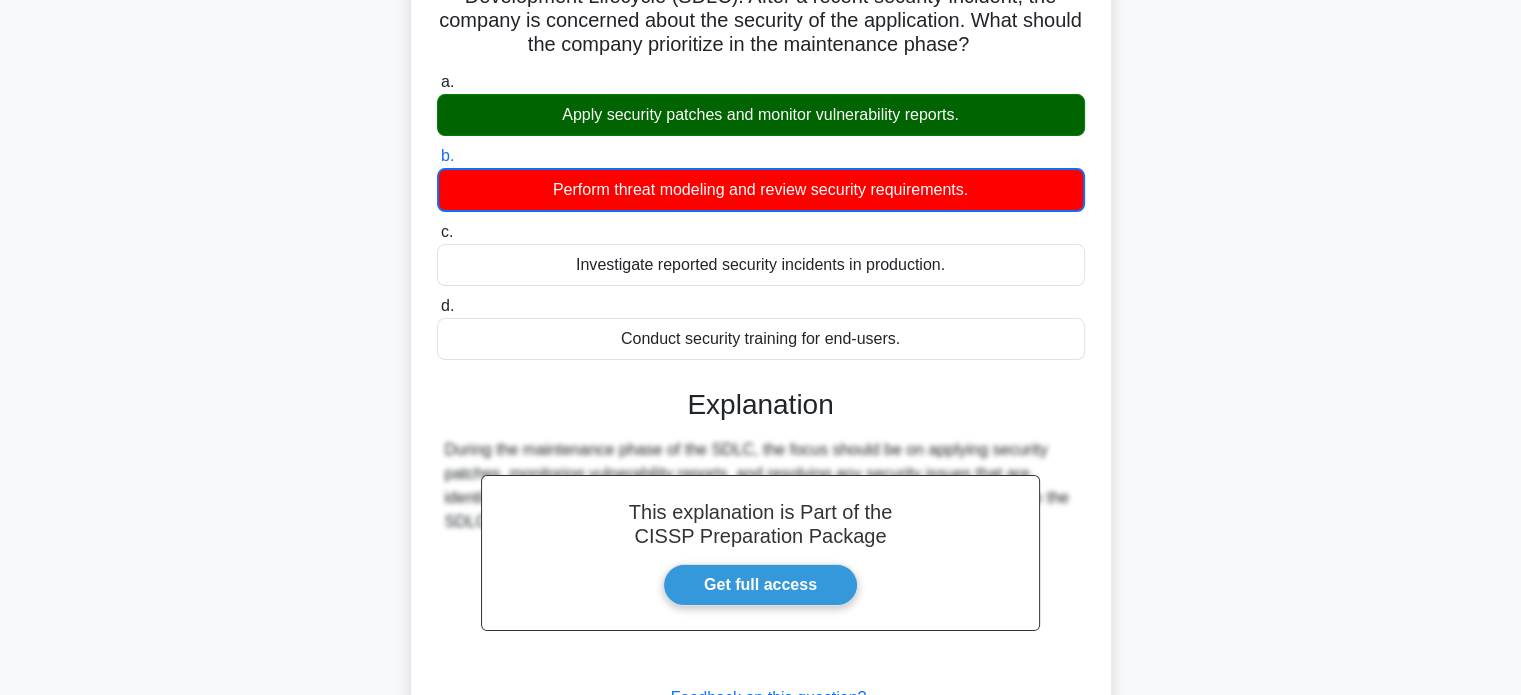 scroll, scrollTop: 185, scrollLeft: 0, axis: vertical 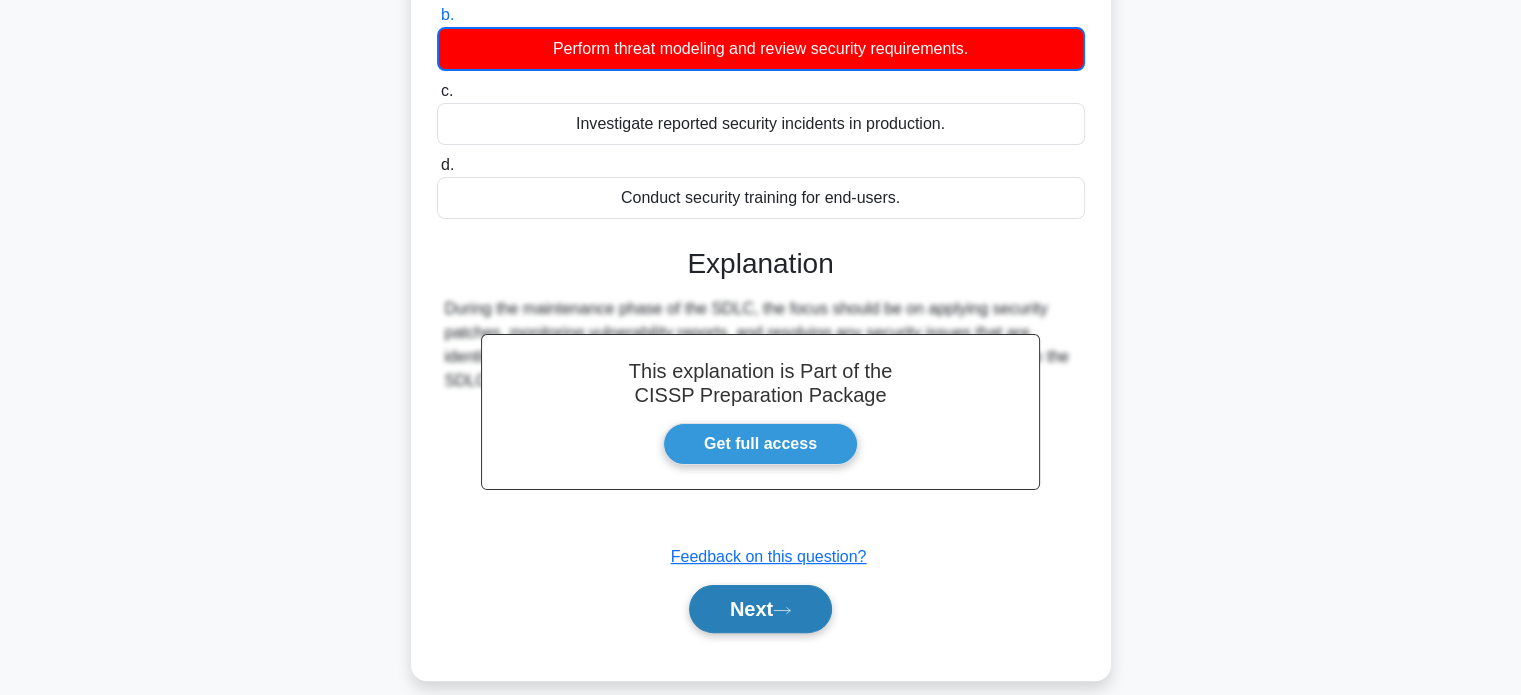click on "Next" at bounding box center (760, 609) 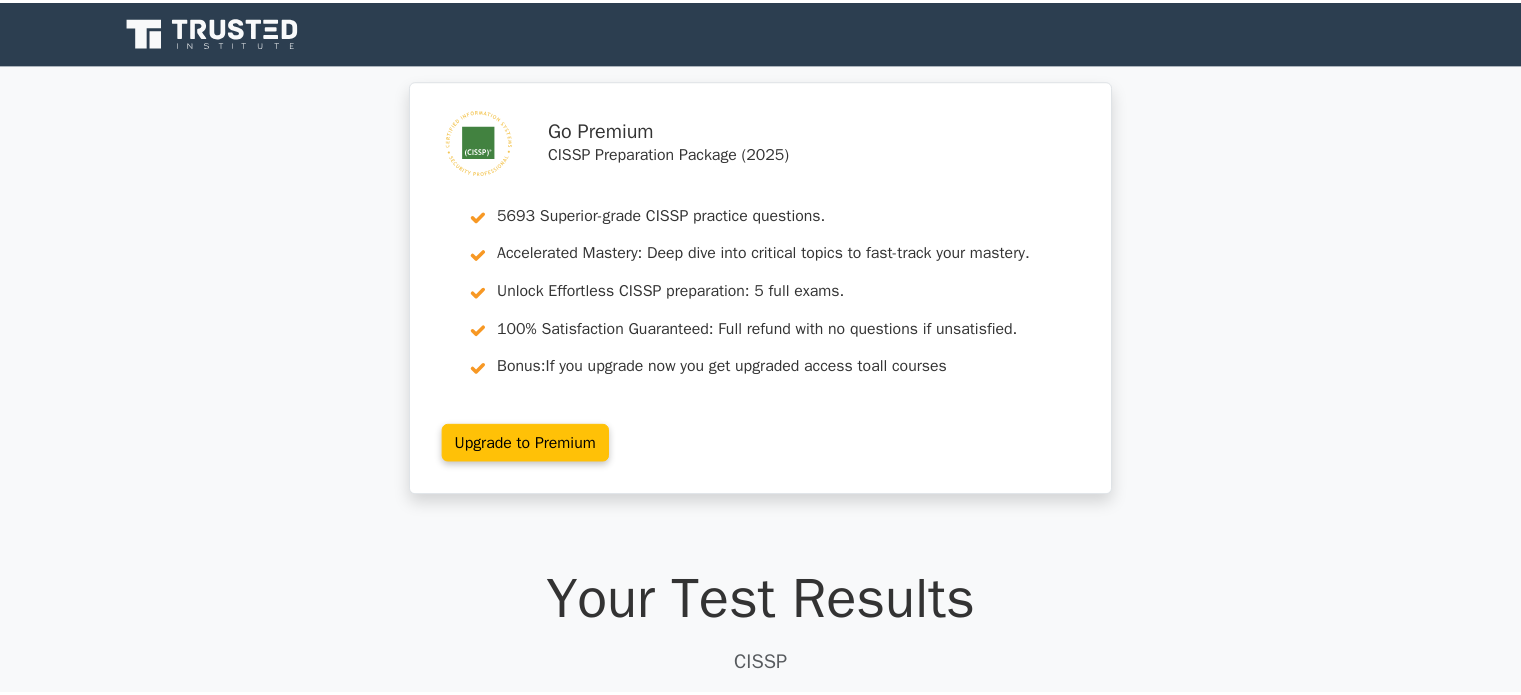 scroll, scrollTop: 0, scrollLeft: 0, axis: both 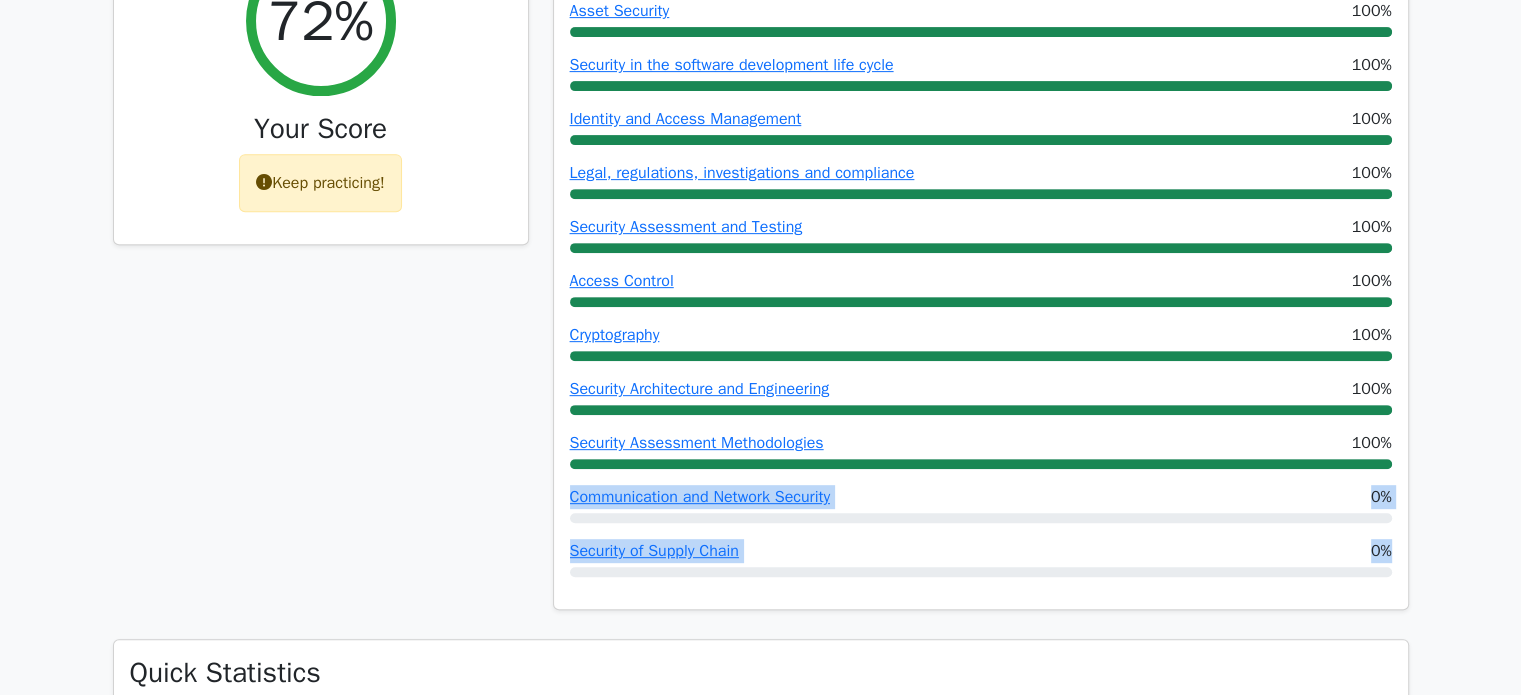 drag, startPoint x: 562, startPoint y: 499, endPoint x: 1400, endPoint y: 543, distance: 839.15436 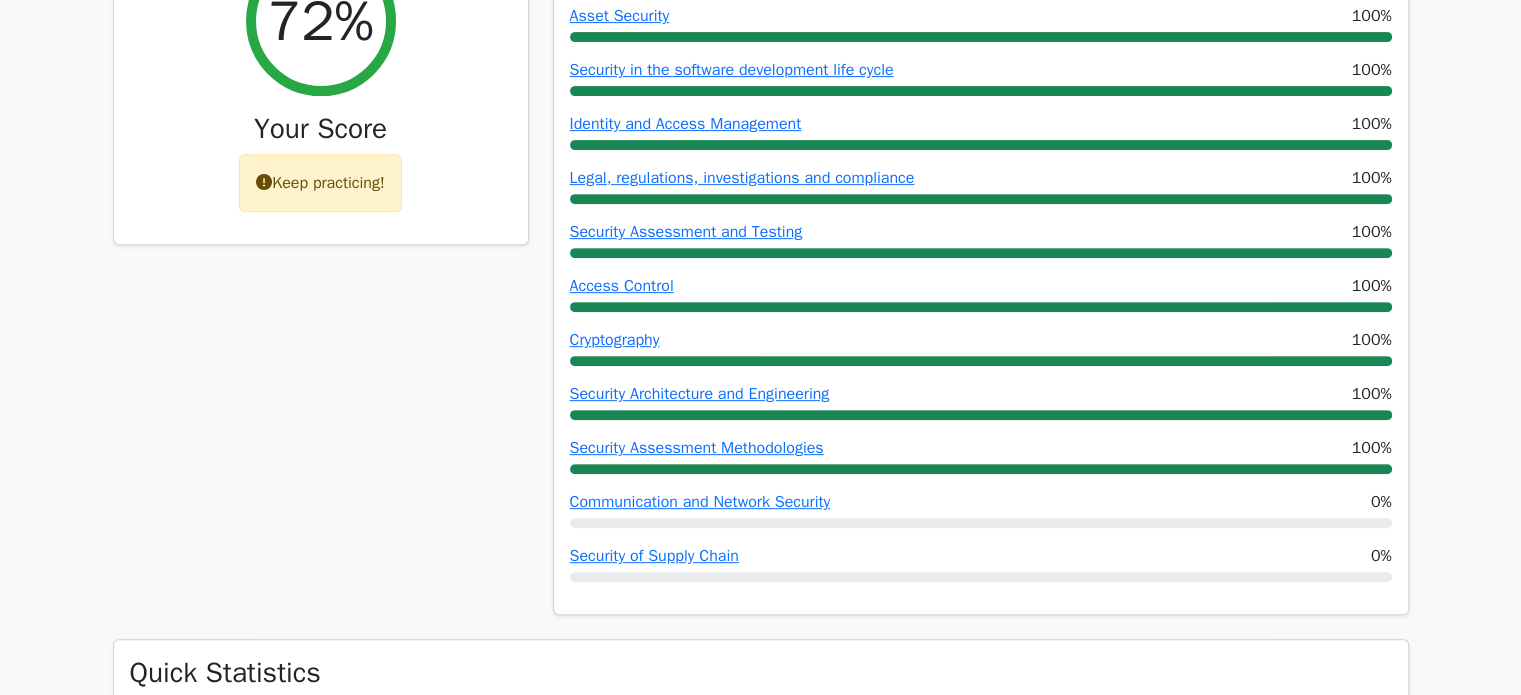 drag, startPoint x: 283, startPoint y: 486, endPoint x: 293, endPoint y: 479, distance: 12.206555 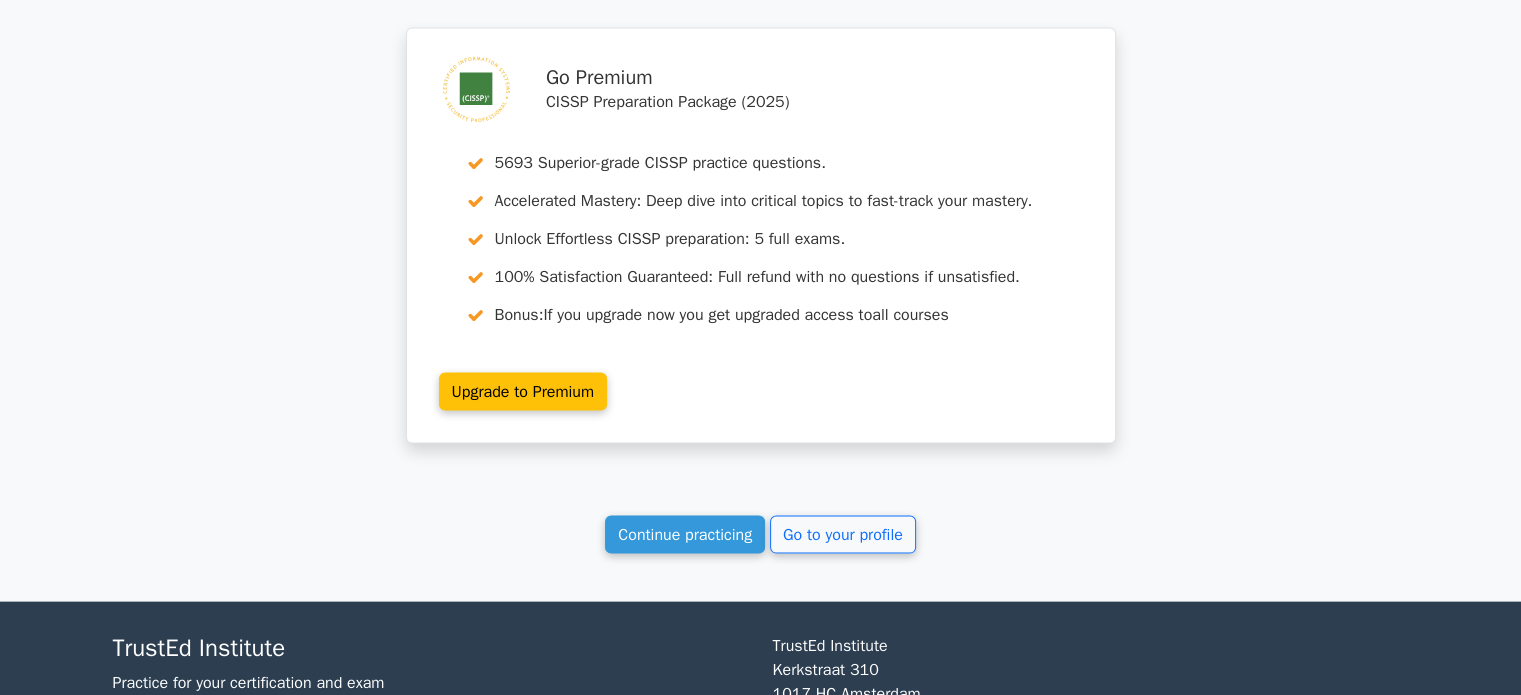 scroll, scrollTop: 4100, scrollLeft: 0, axis: vertical 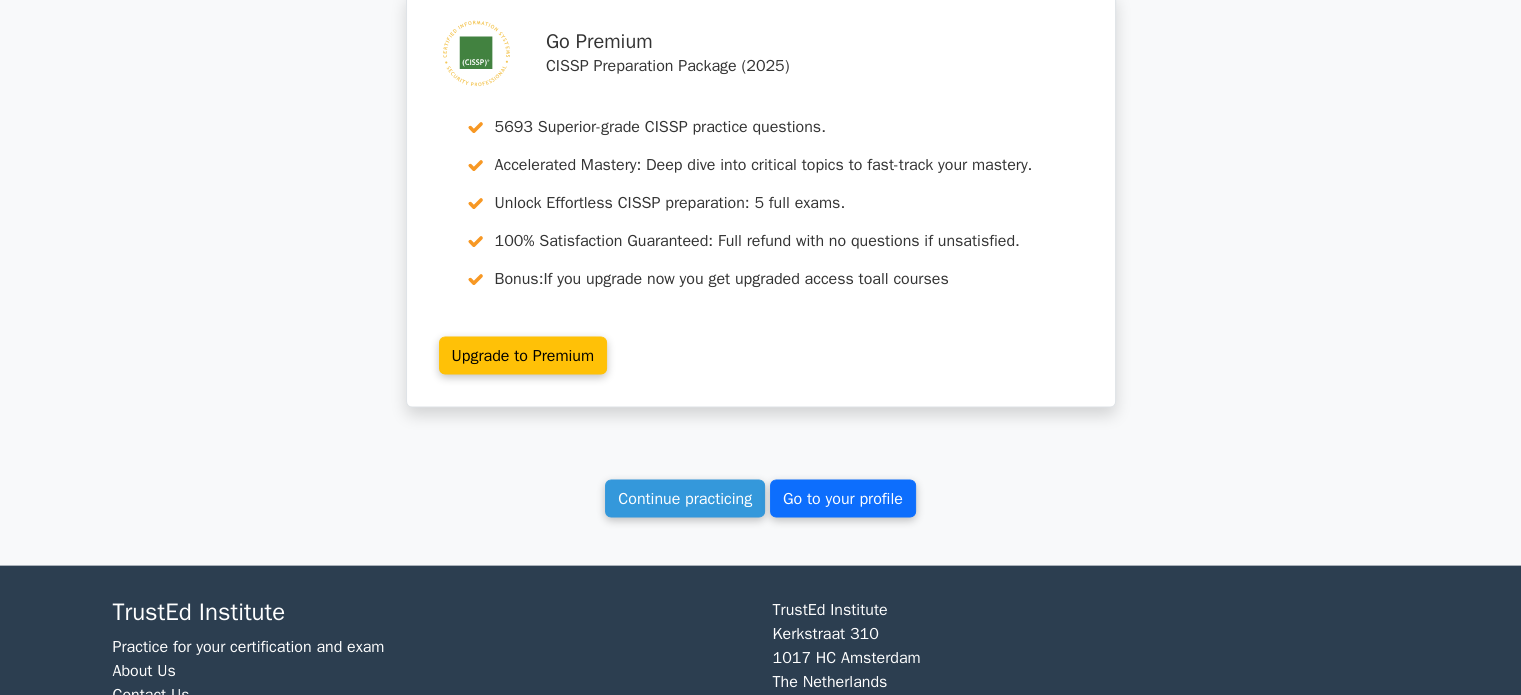 click on "Go to your profile" at bounding box center (843, 499) 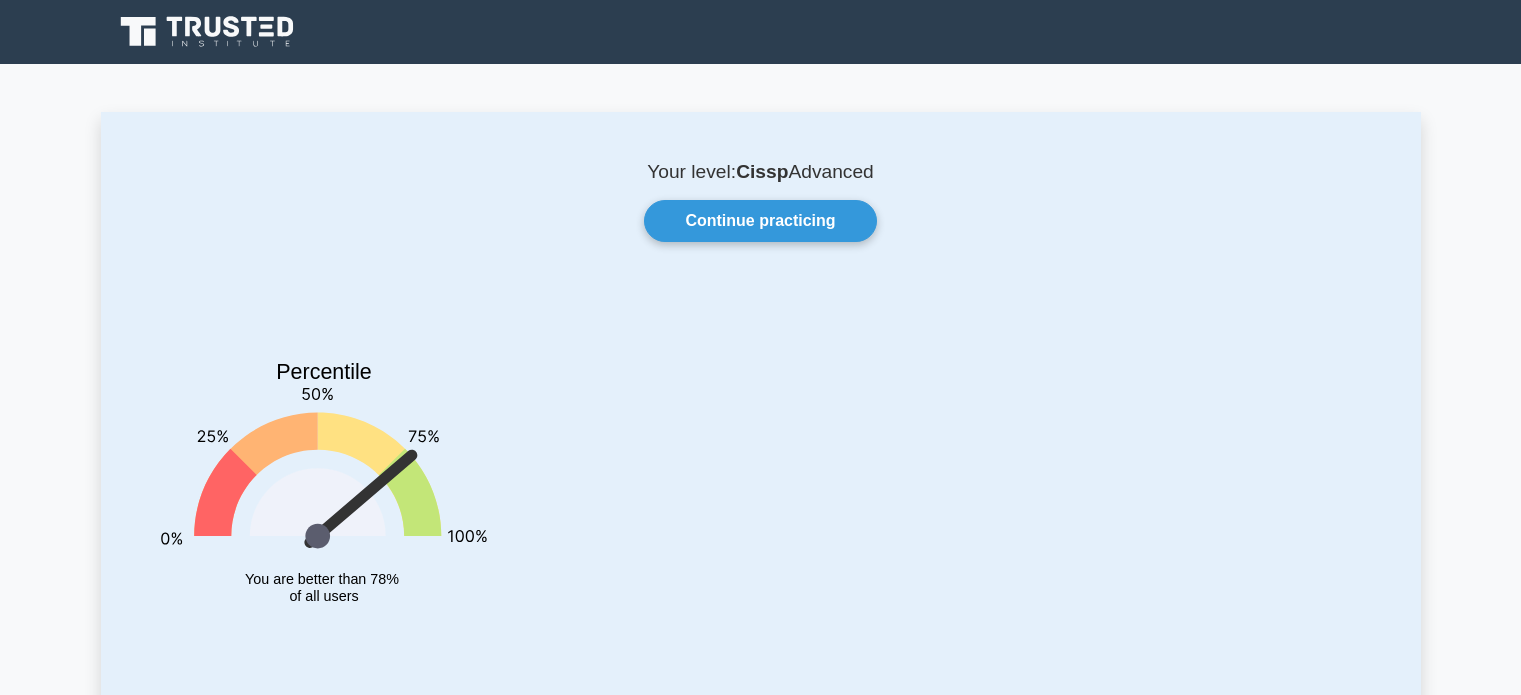 scroll, scrollTop: 0, scrollLeft: 0, axis: both 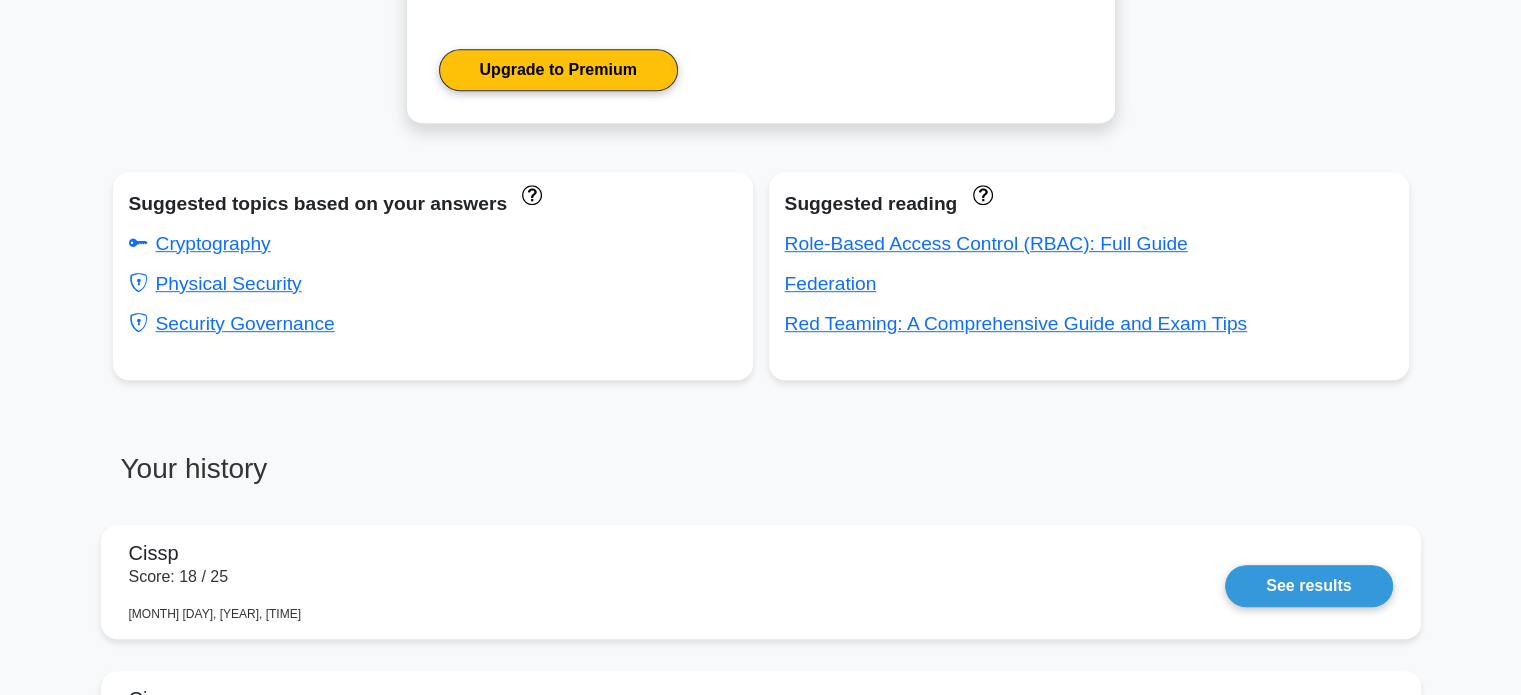 click on "Suggested topics based on your answers
Cryptography
Physical Security
Security Governance
Suggested reading
Role-Based Access Control (RBAC): Full Guide
Federation
Red Teaming: A Comprehensive Guide and Exam Tips" at bounding box center [761, 300] 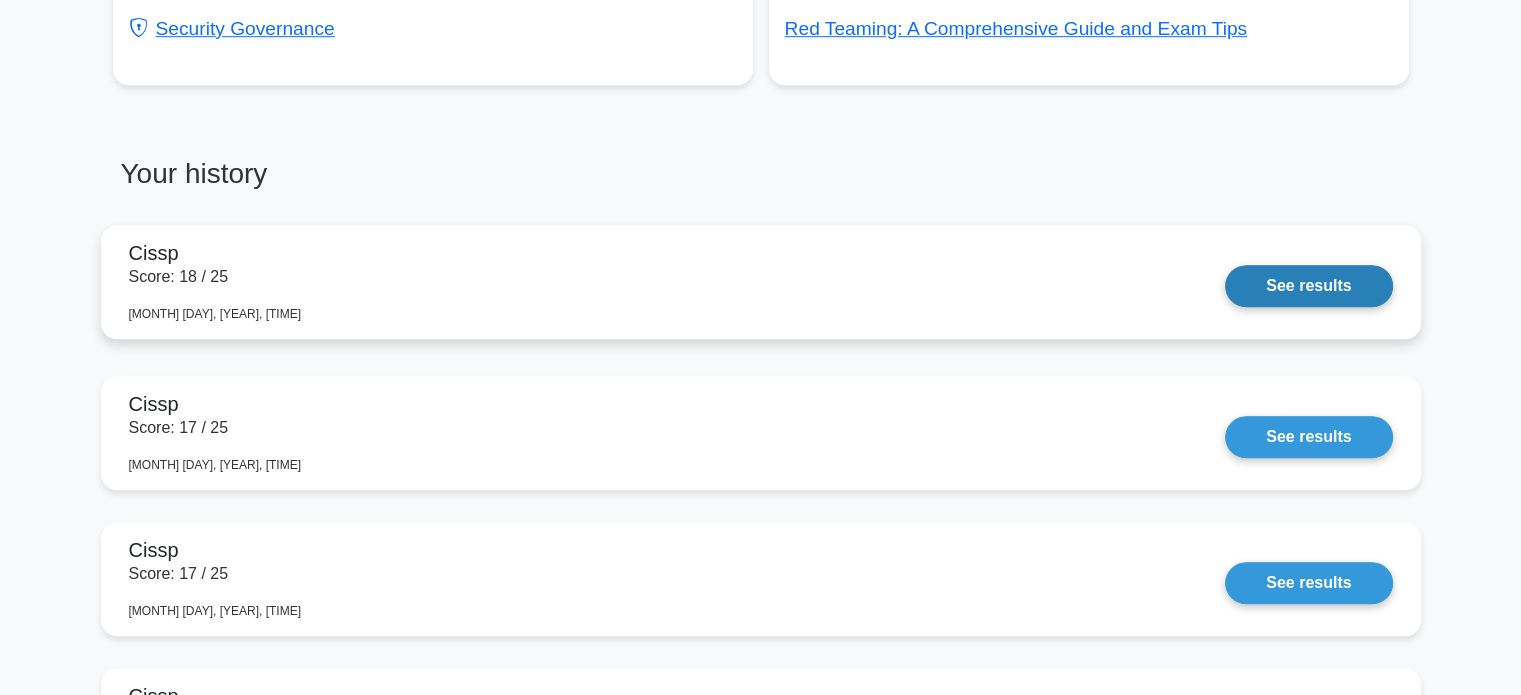 scroll, scrollTop: 1400, scrollLeft: 0, axis: vertical 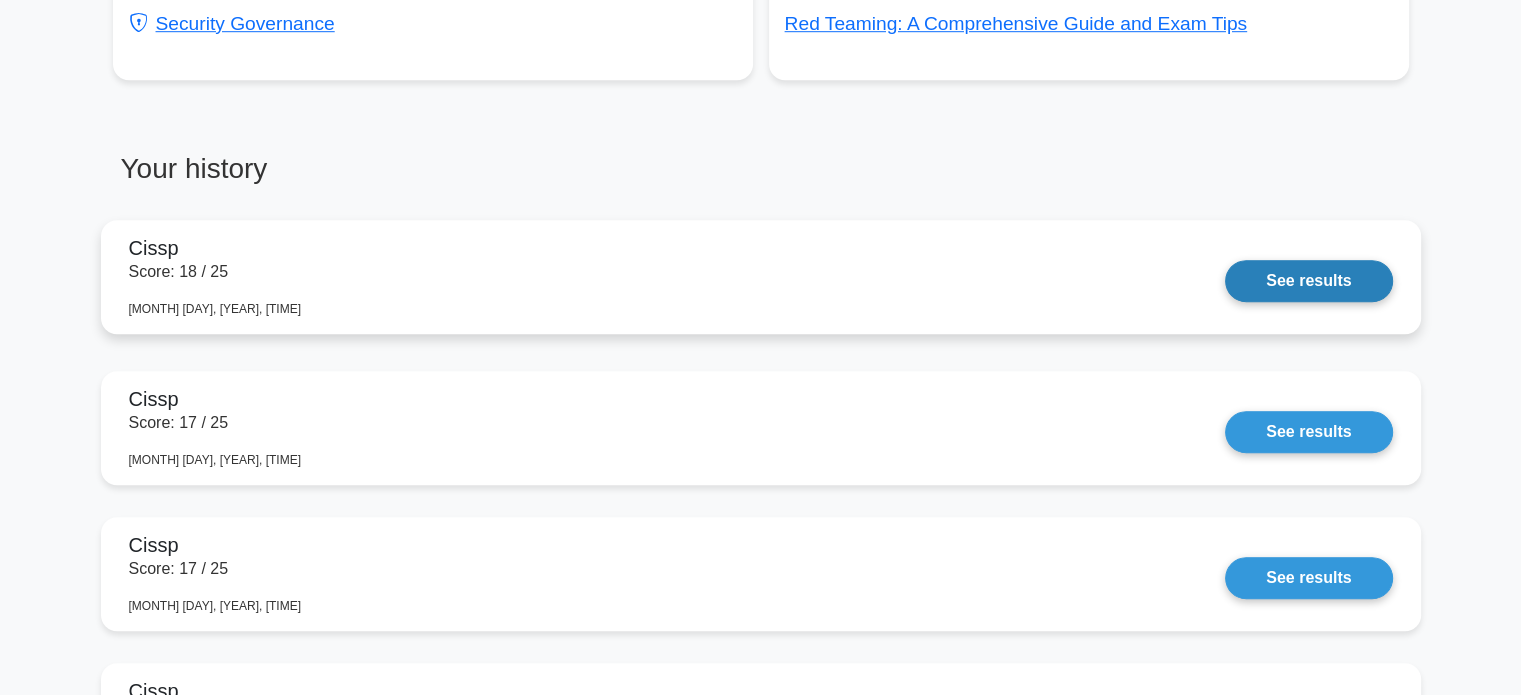 click on "See results" at bounding box center [1308, 281] 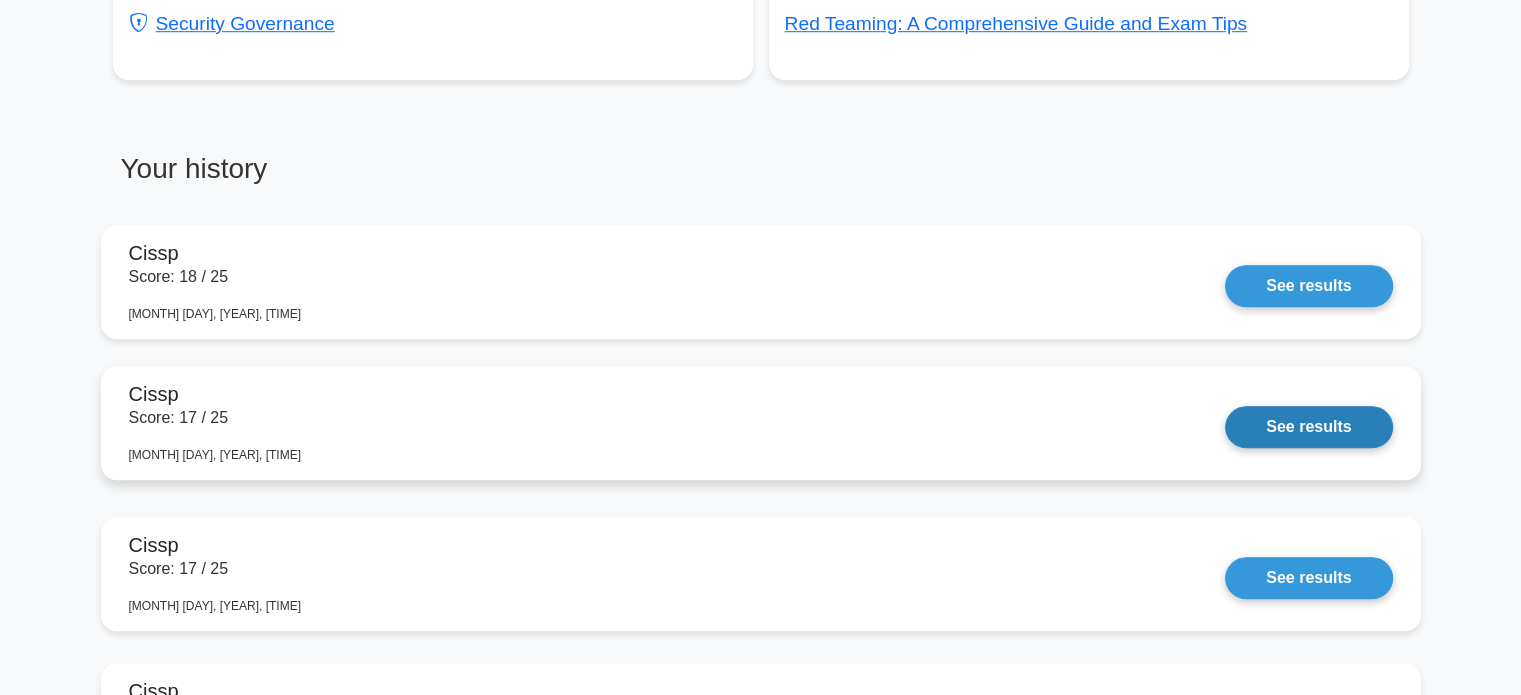 click on "See results" at bounding box center [1308, 427] 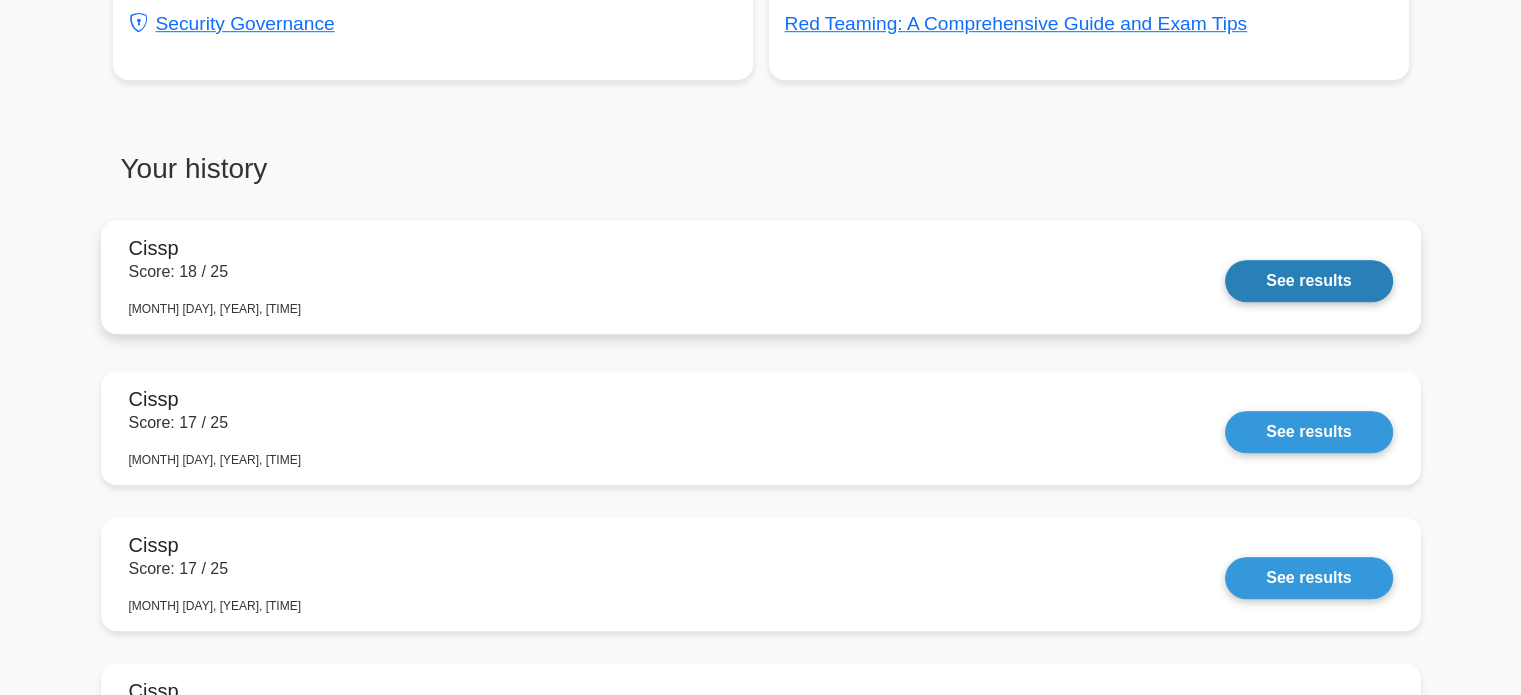 scroll, scrollTop: 1600, scrollLeft: 0, axis: vertical 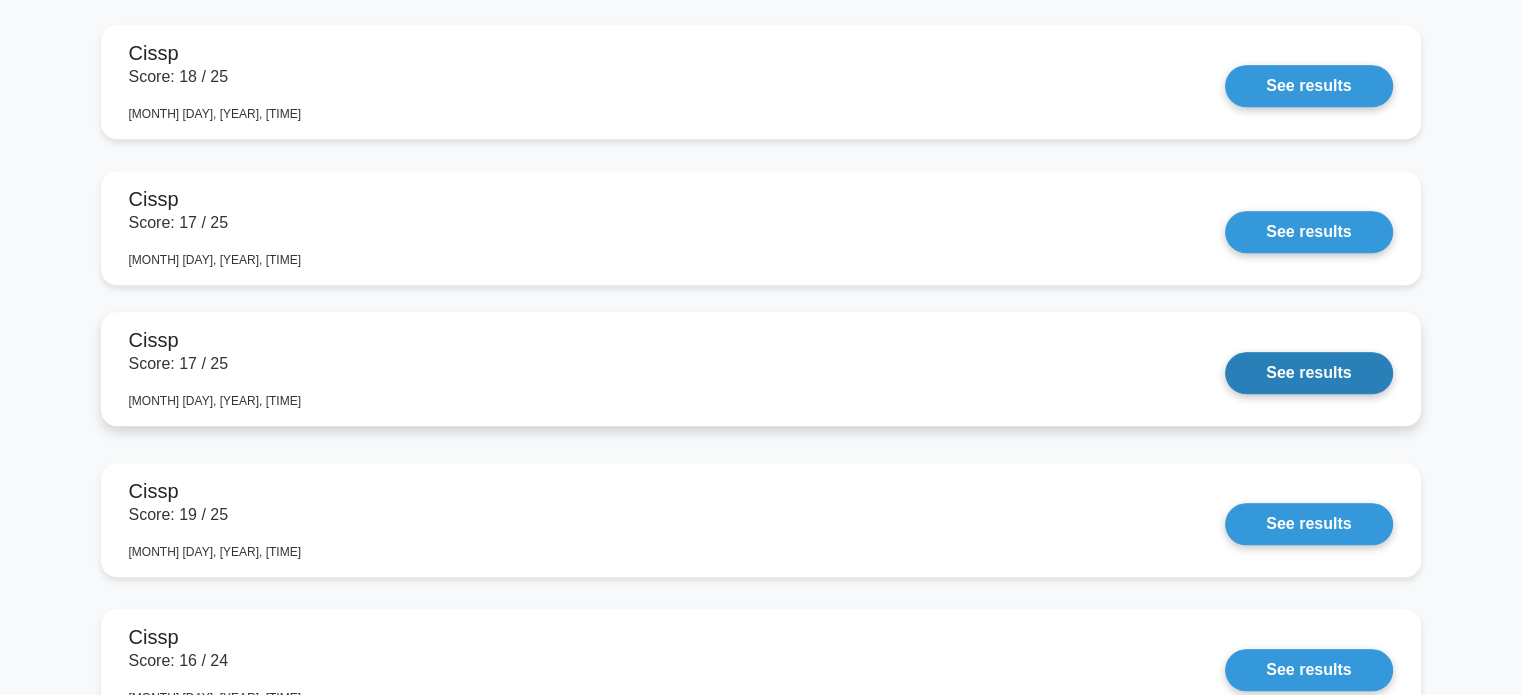 click on "See results" at bounding box center [1308, 373] 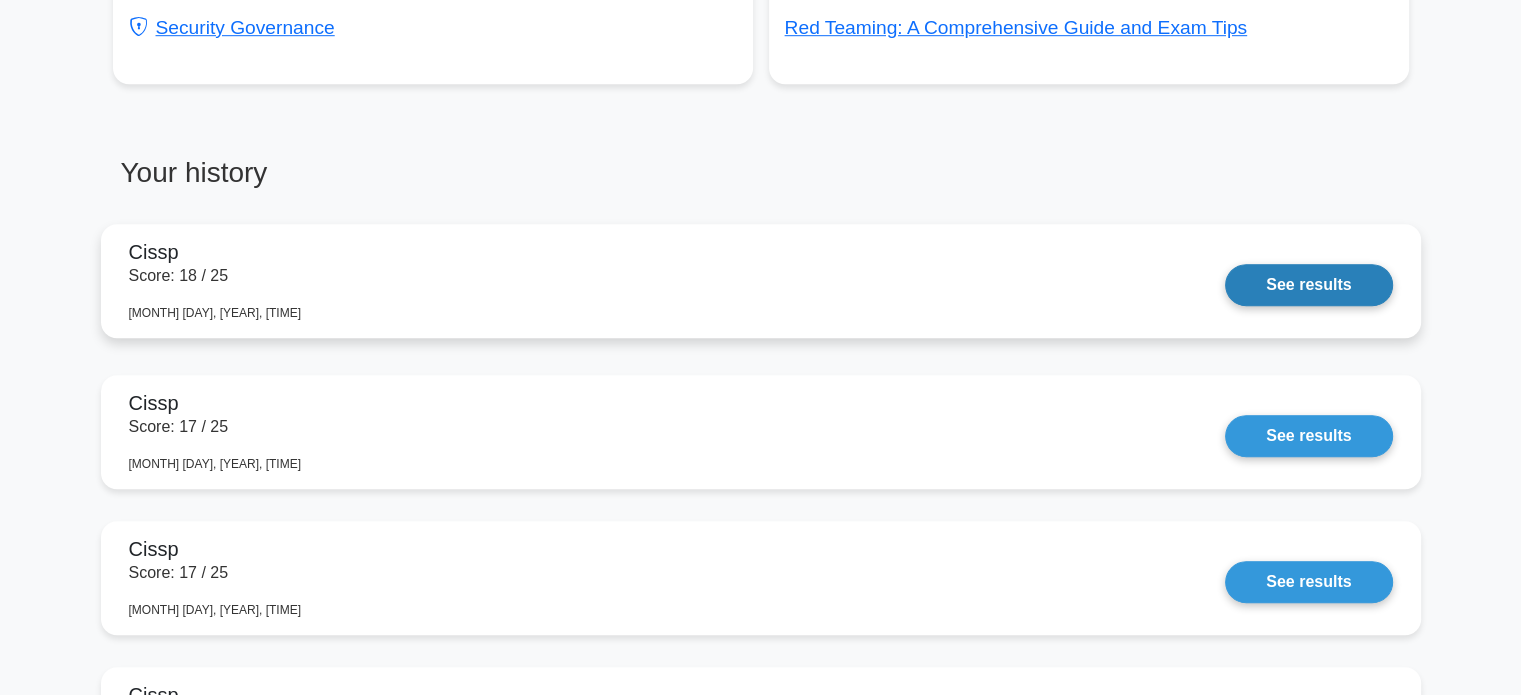 scroll, scrollTop: 1400, scrollLeft: 0, axis: vertical 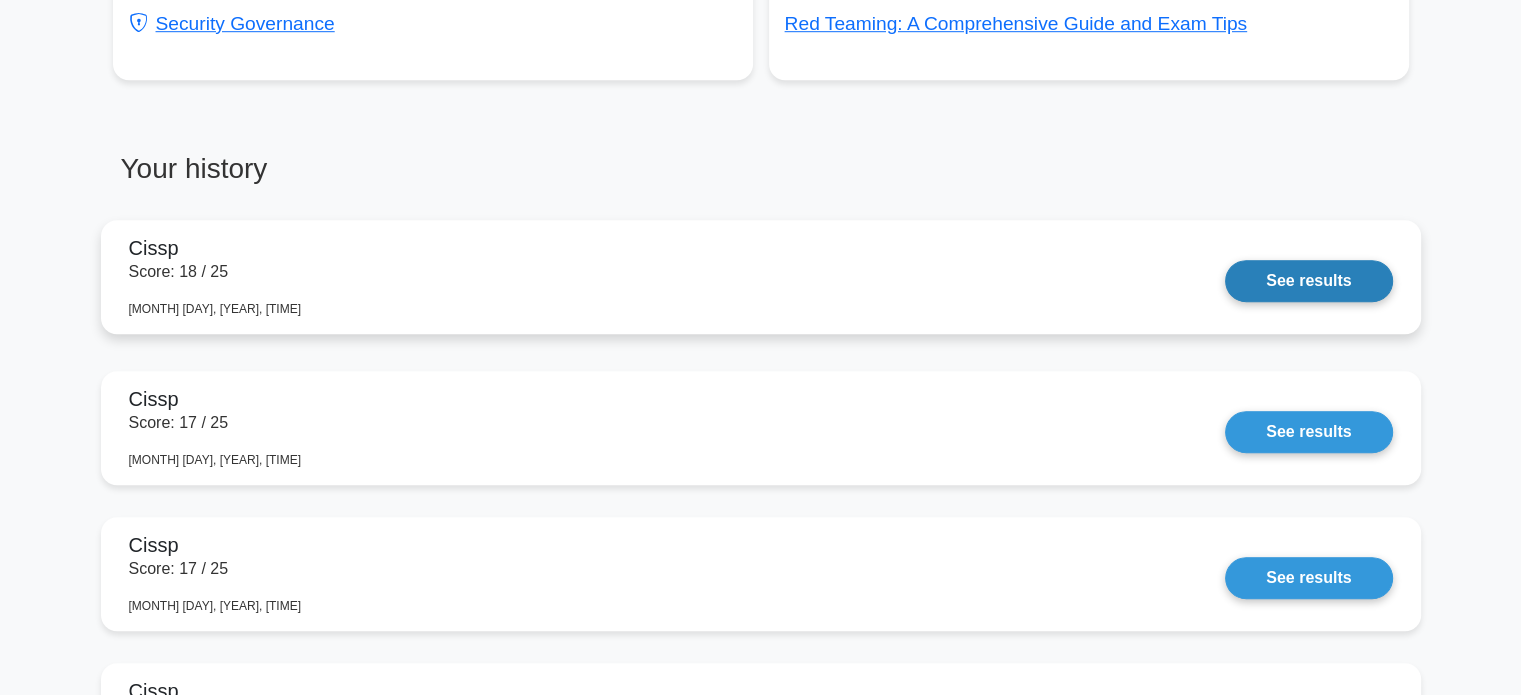 click on "See results" at bounding box center [1308, 281] 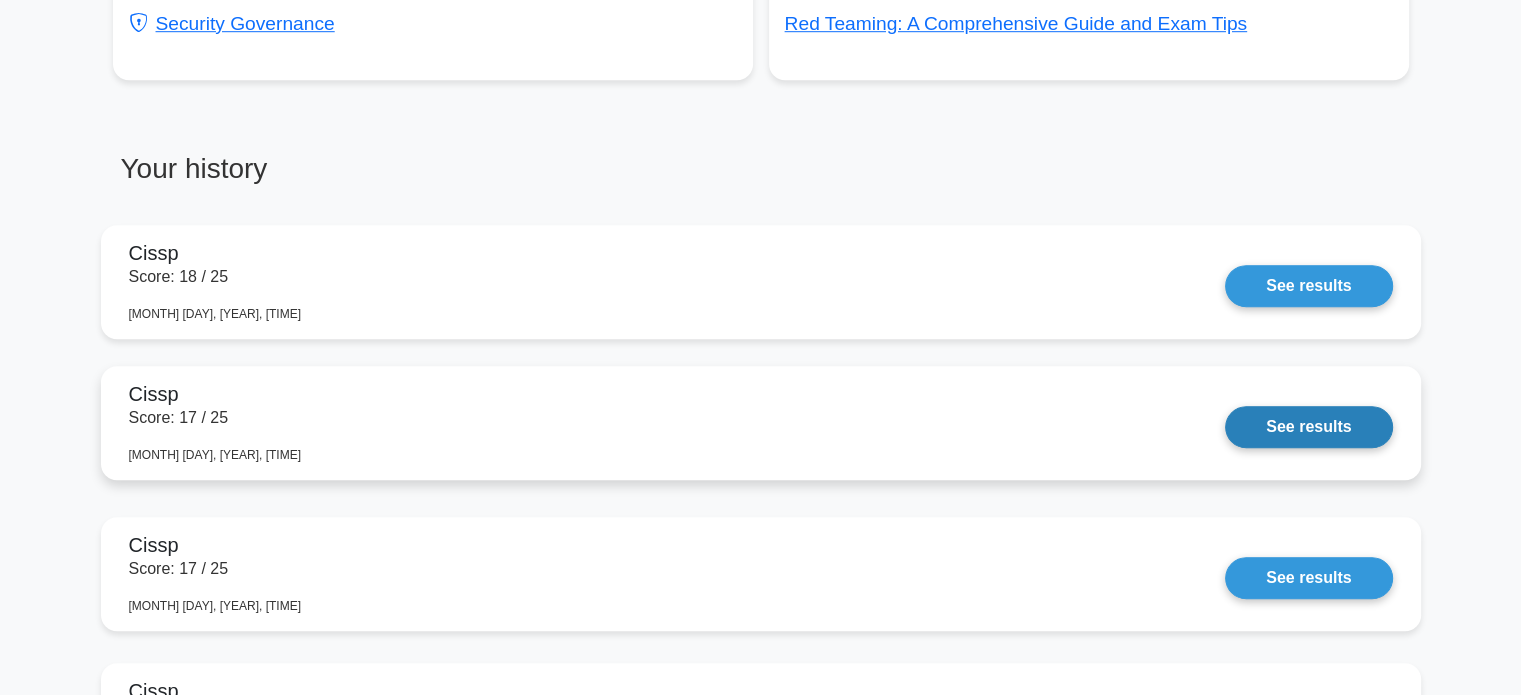 click on "See results" at bounding box center (1308, 427) 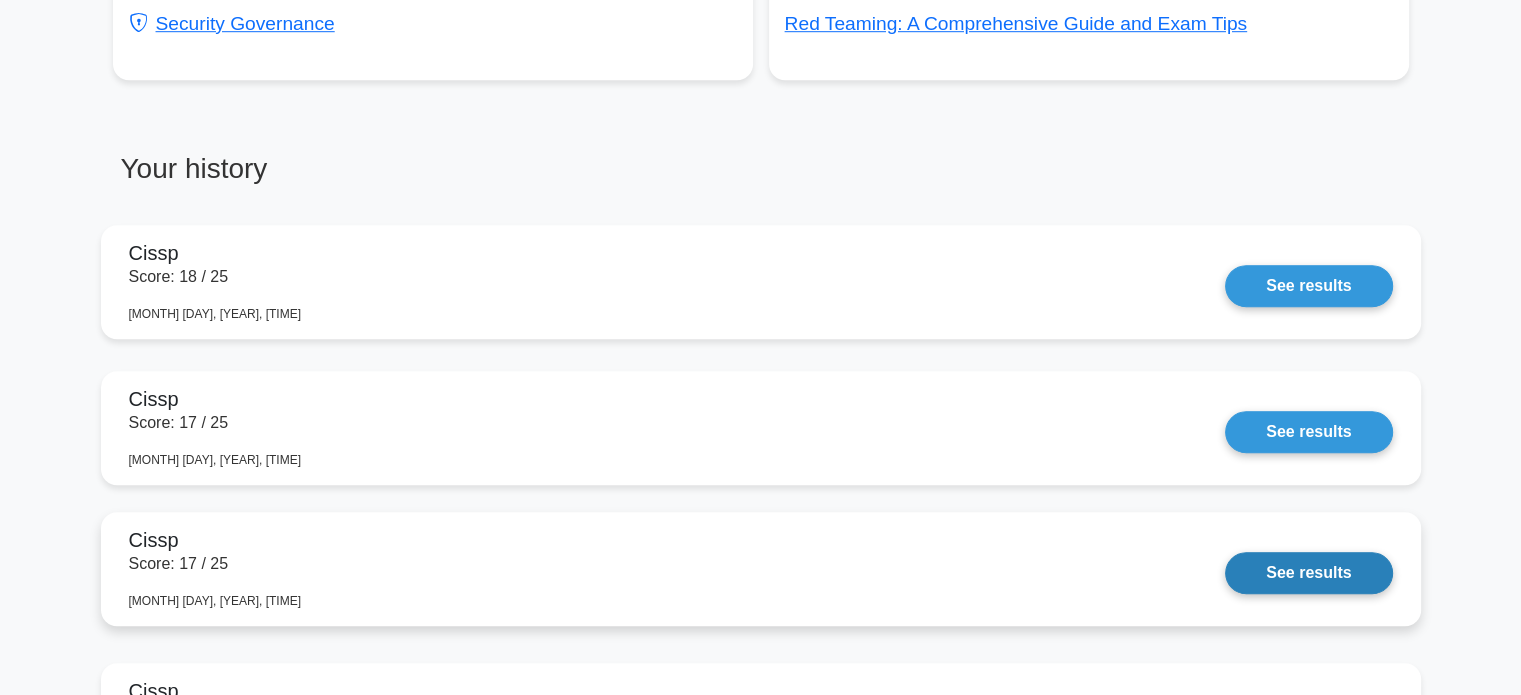 click on "See results" at bounding box center [1308, 573] 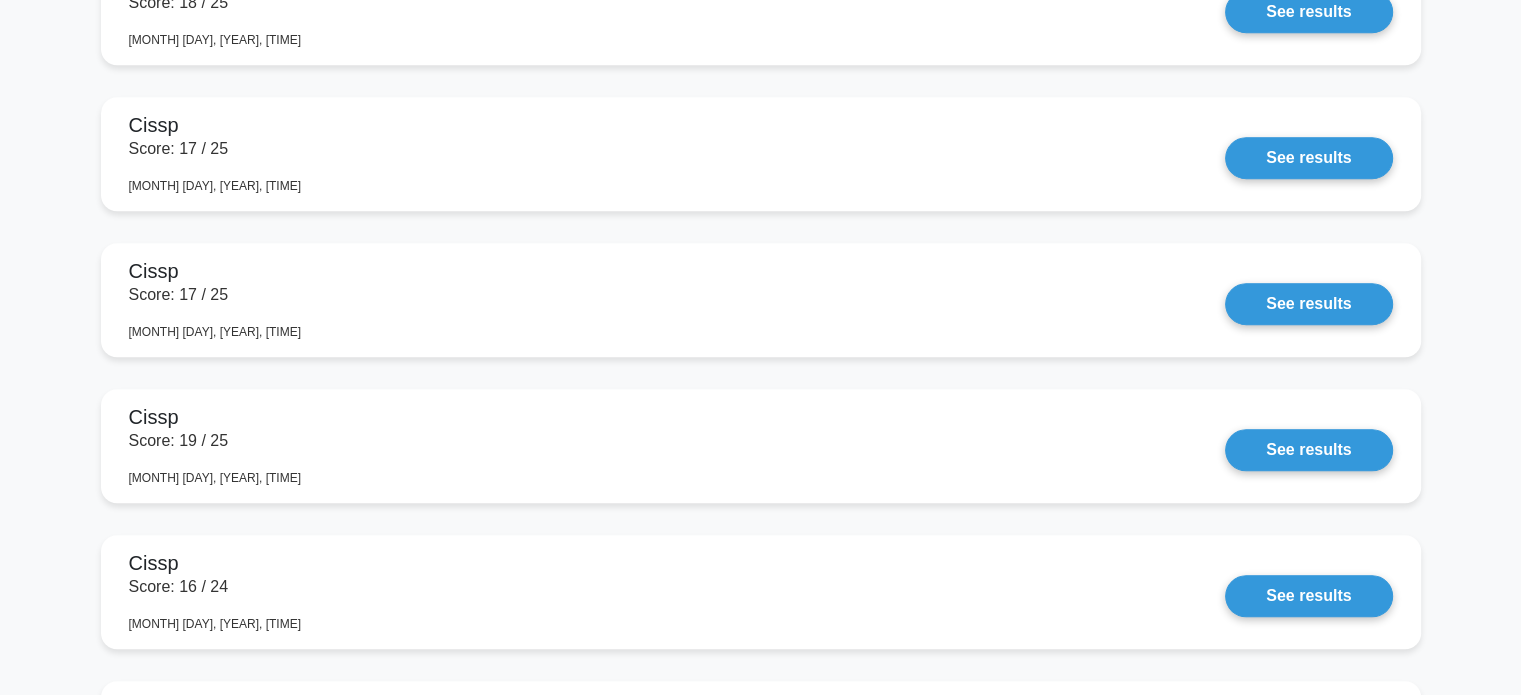 scroll, scrollTop: 1700, scrollLeft: 0, axis: vertical 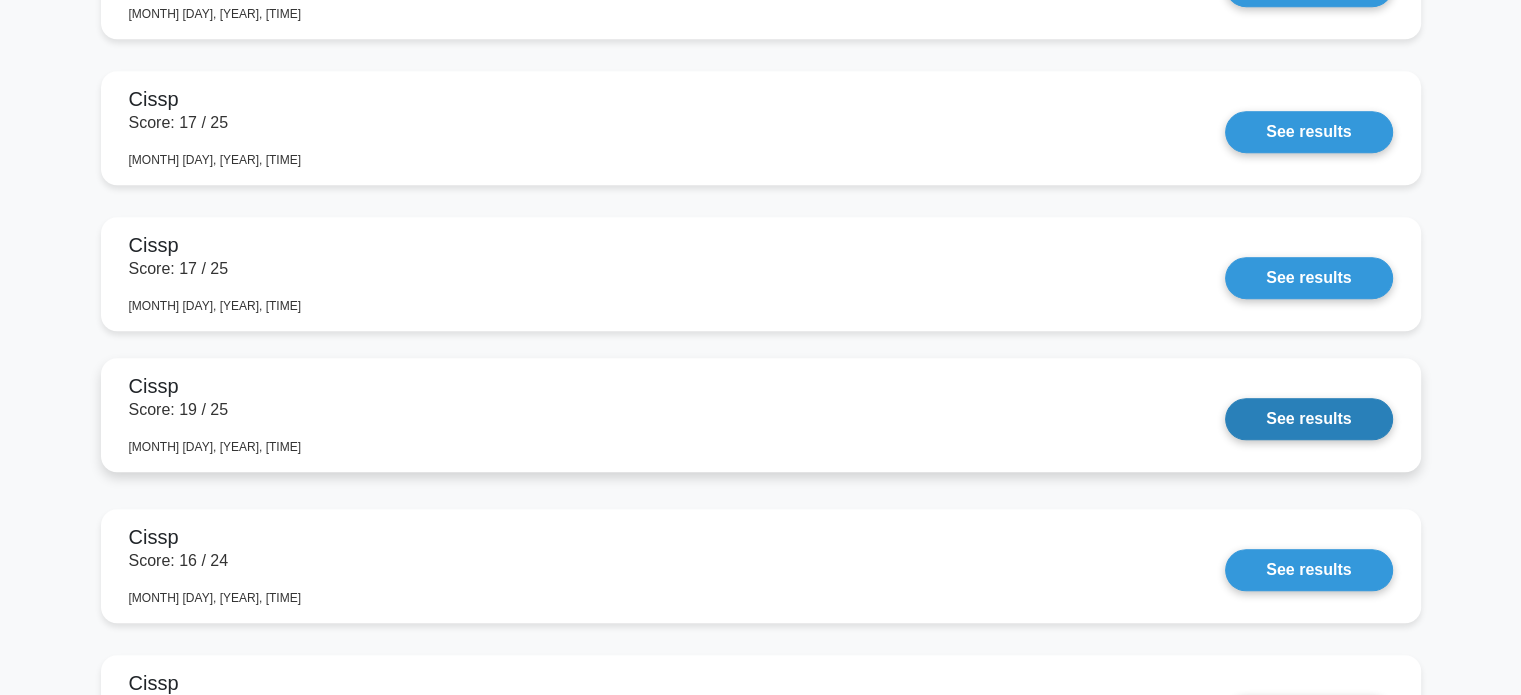 click on "See results" at bounding box center [1308, 419] 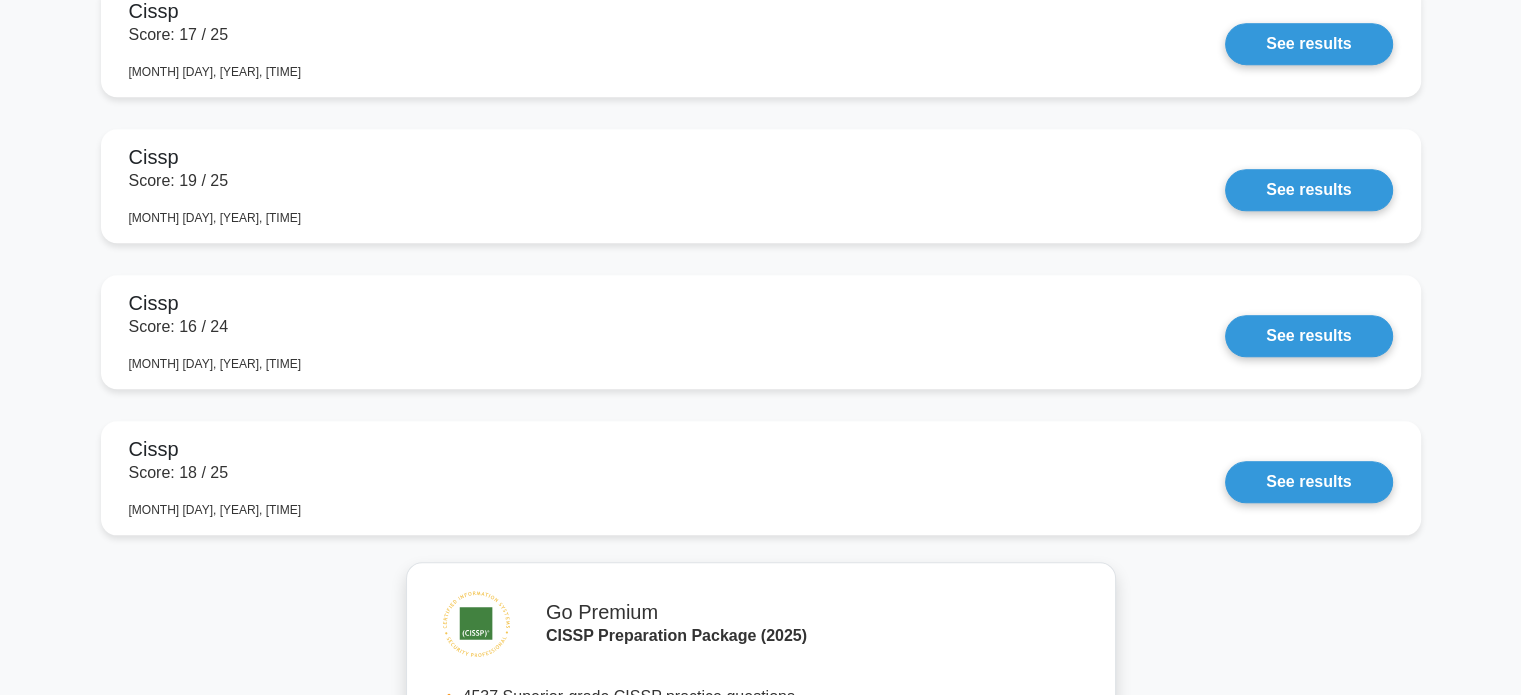 scroll, scrollTop: 1800, scrollLeft: 0, axis: vertical 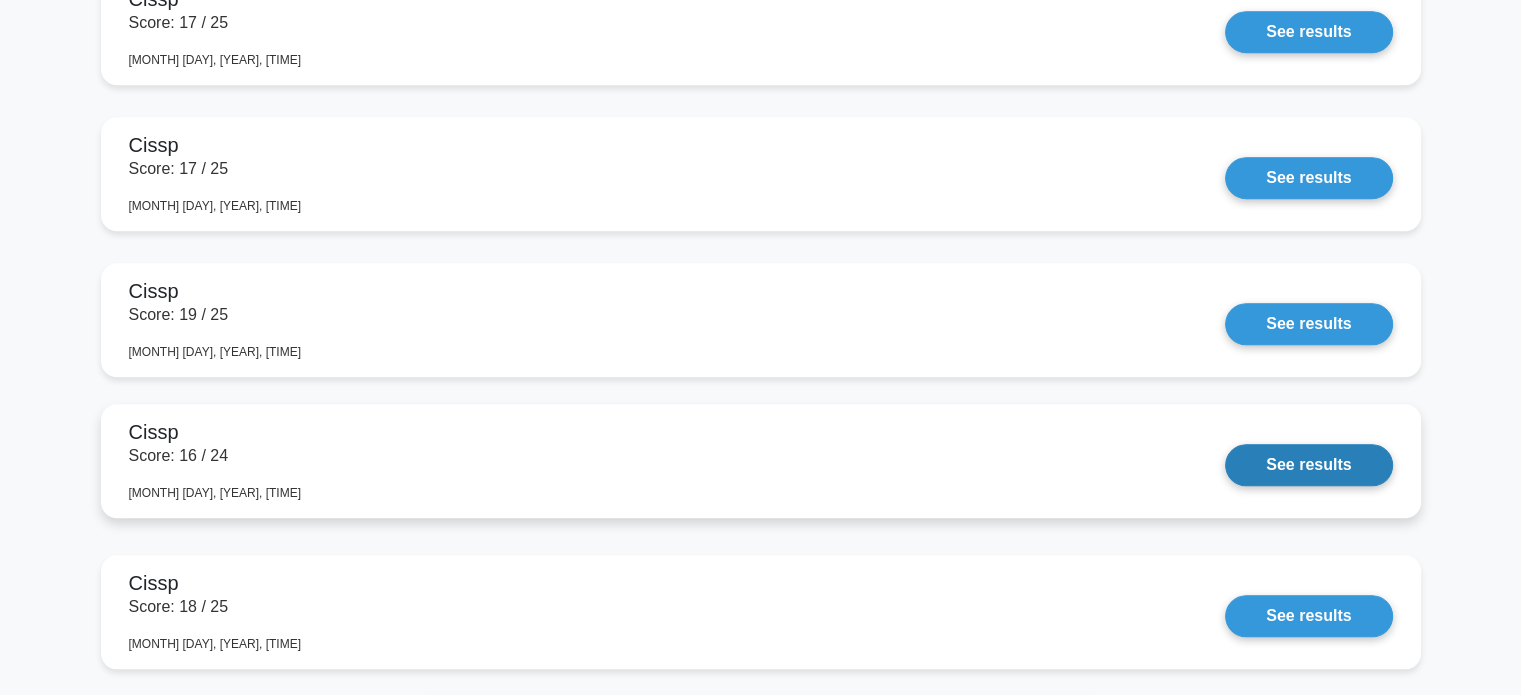 click on "See results" at bounding box center [1308, 465] 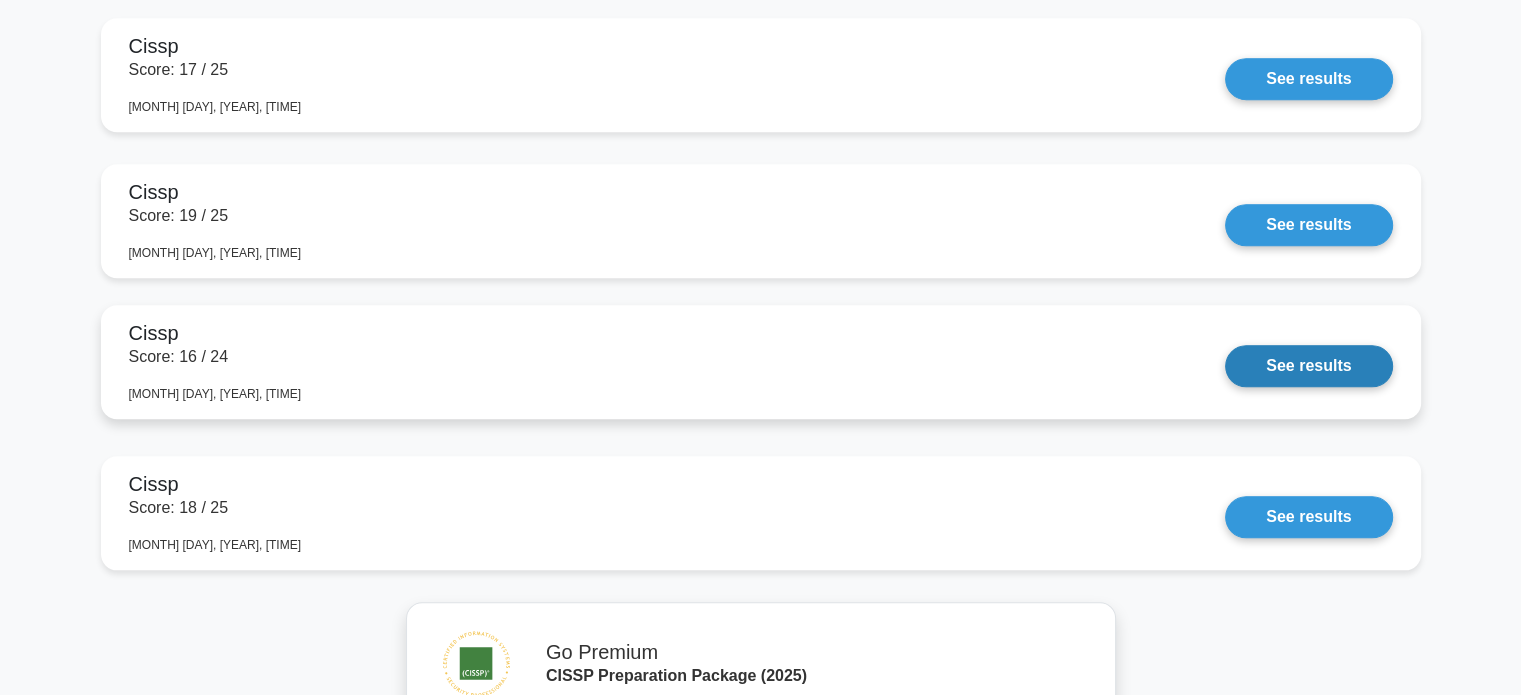 scroll, scrollTop: 1900, scrollLeft: 0, axis: vertical 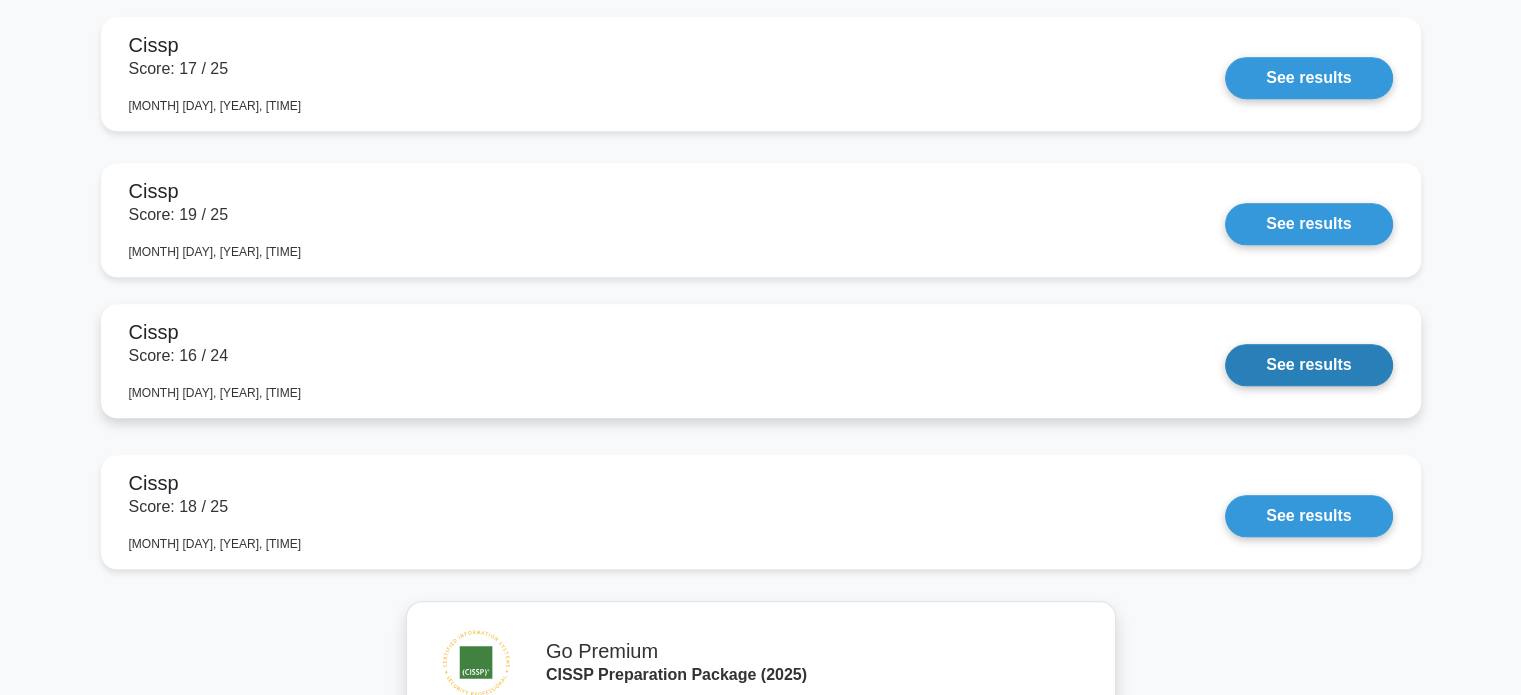 click on "See results" at bounding box center (1308, 365) 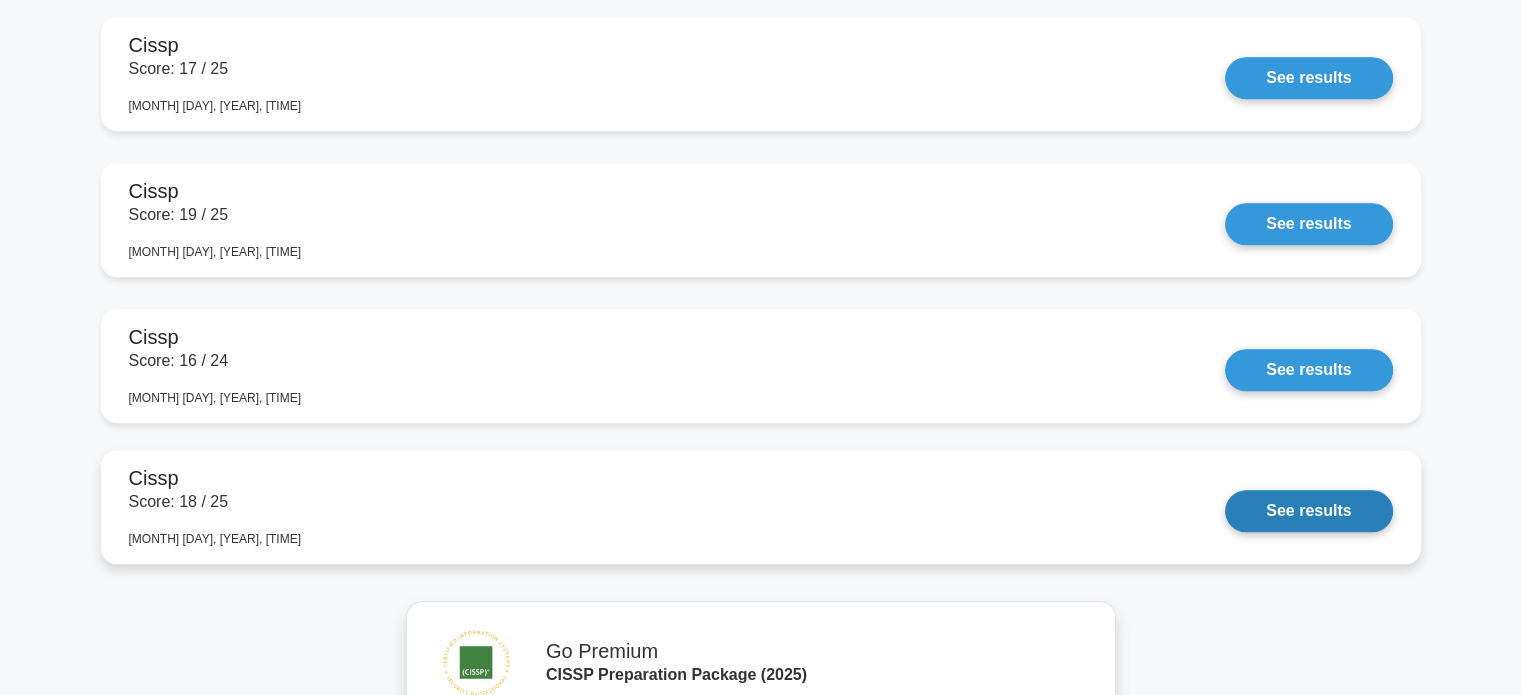 click on "See results" at bounding box center (1308, 511) 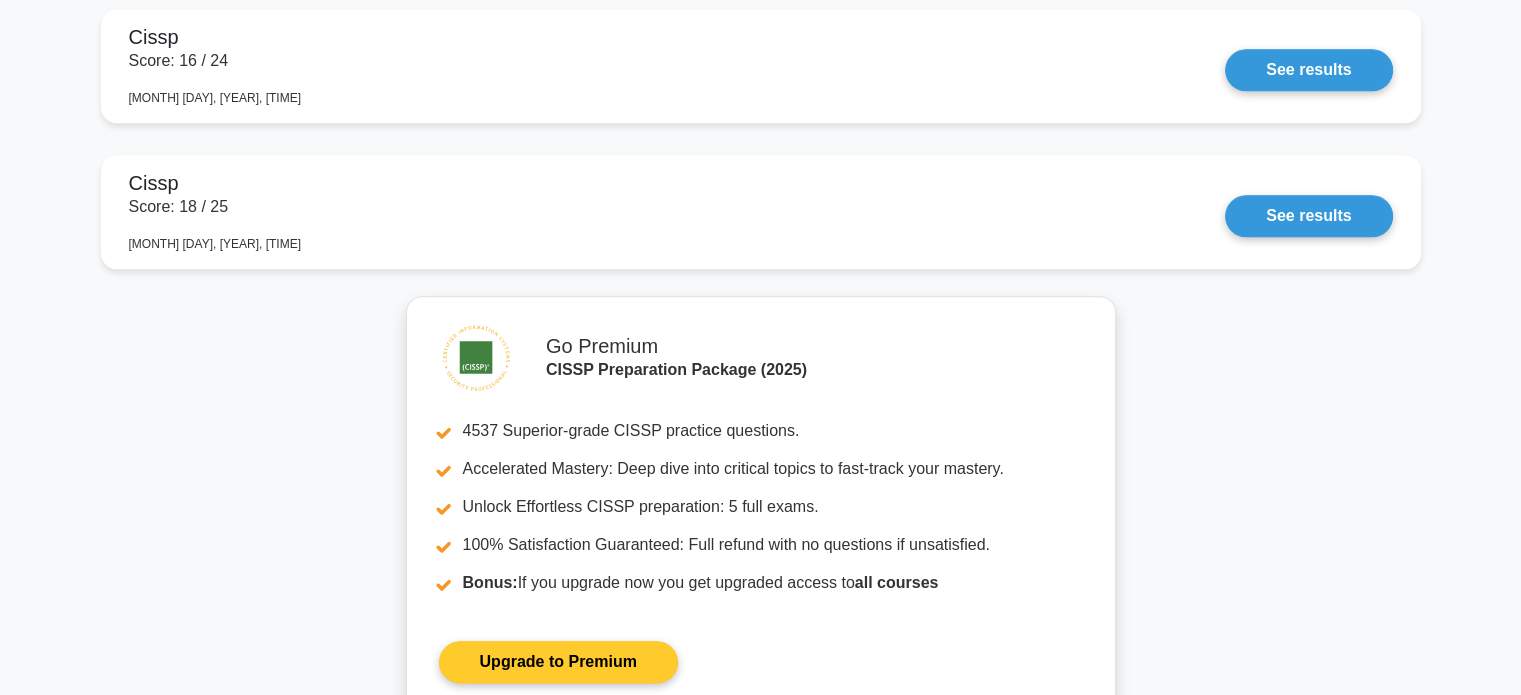 scroll, scrollTop: 2500, scrollLeft: 0, axis: vertical 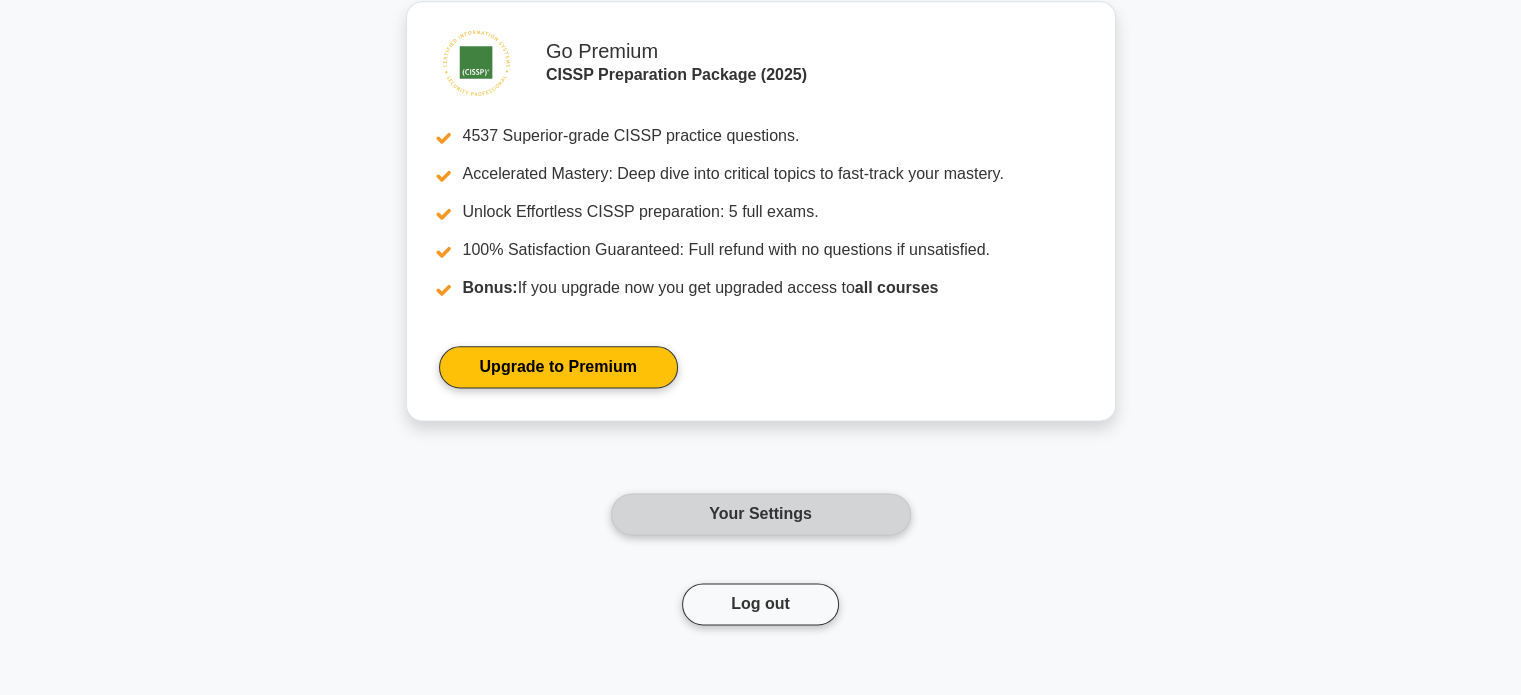 click on "Your Settings" at bounding box center [761, 514] 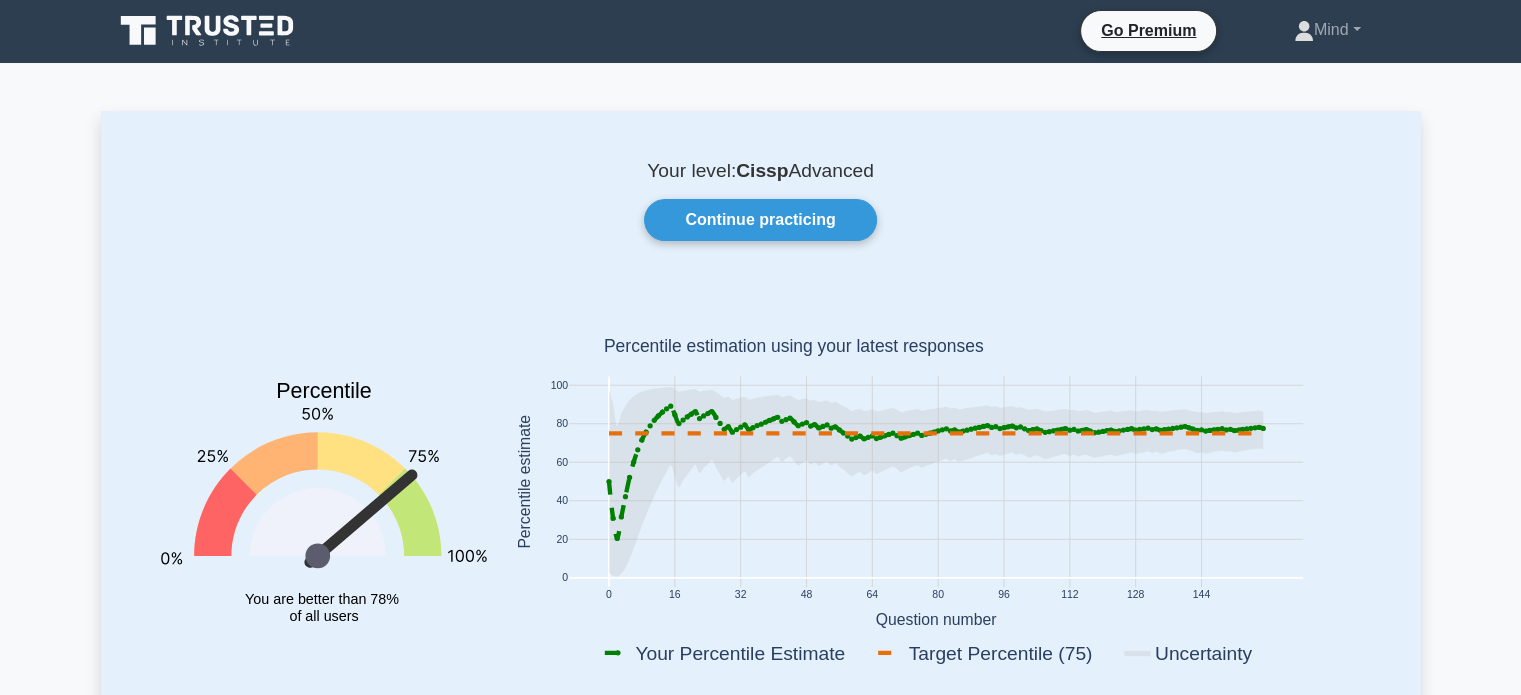 scroll, scrollTop: 0, scrollLeft: 0, axis: both 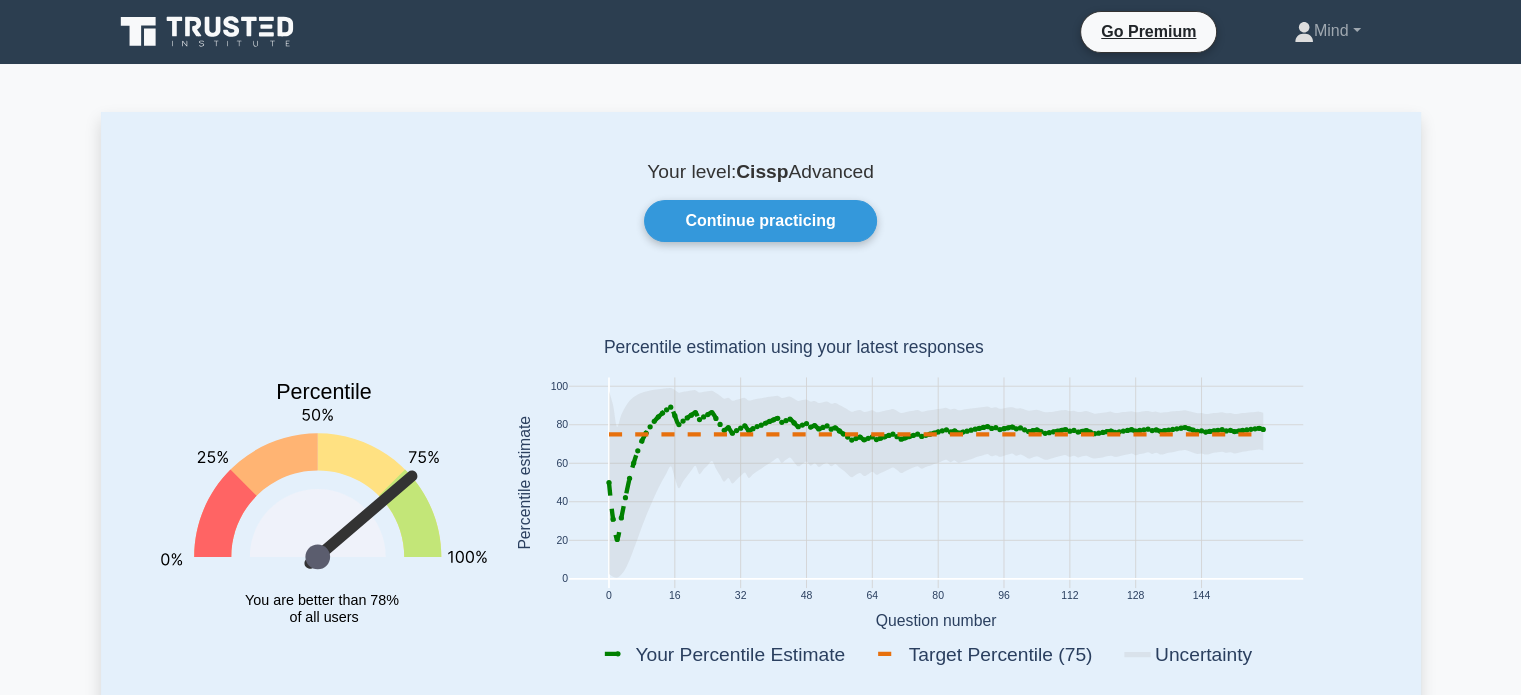 click 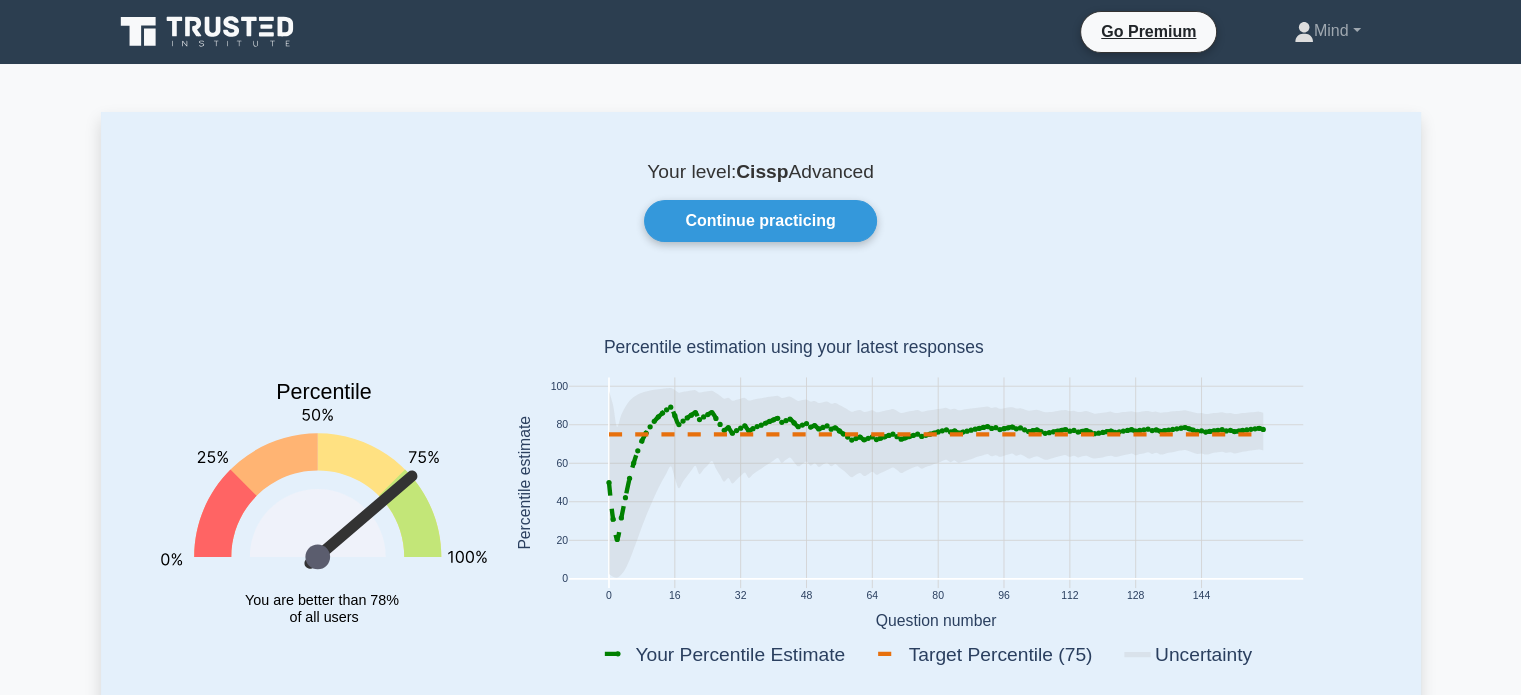 click on "Your level:
Cissp  Advanced" at bounding box center [761, 172] 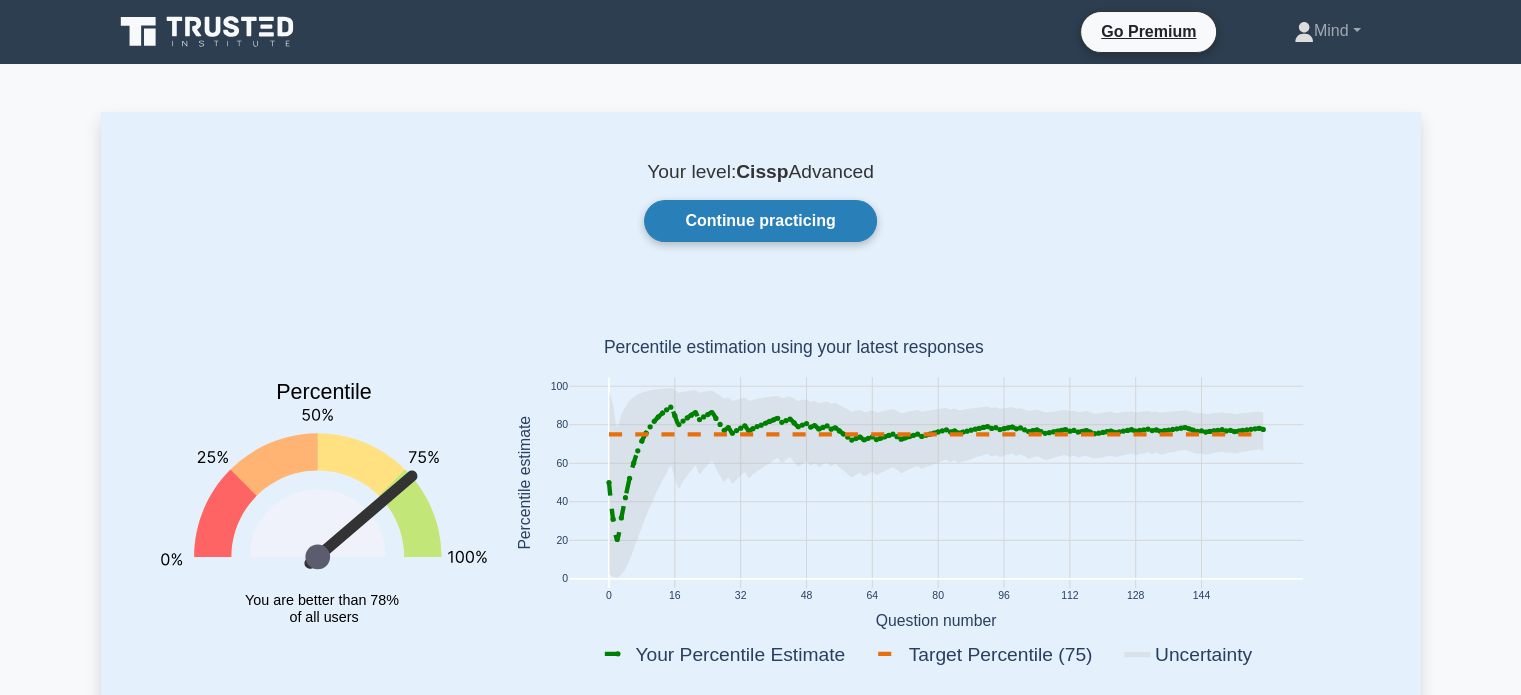 click on "Continue practicing" at bounding box center (760, 221) 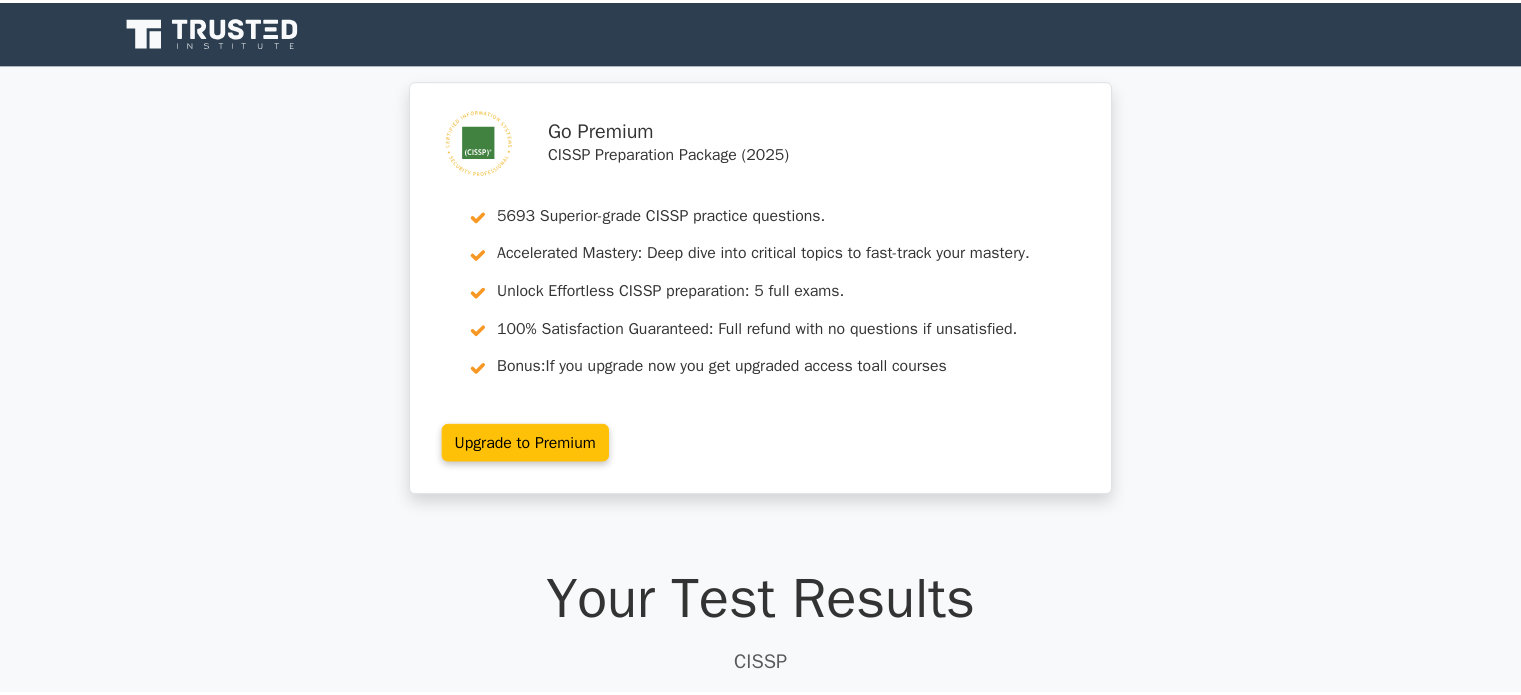 scroll, scrollTop: 0, scrollLeft: 0, axis: both 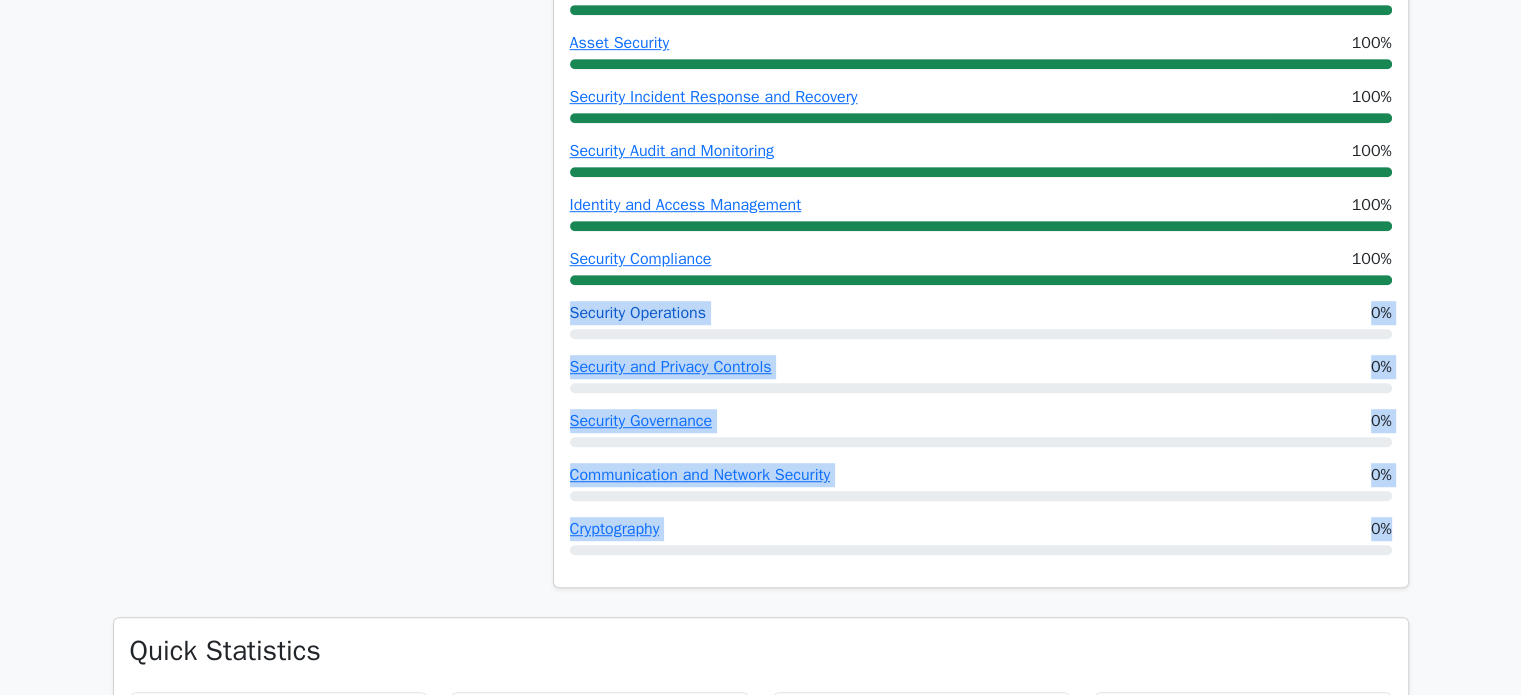 drag, startPoint x: 1396, startPoint y: 535, endPoint x: 568, endPoint y: 309, distance: 858.289 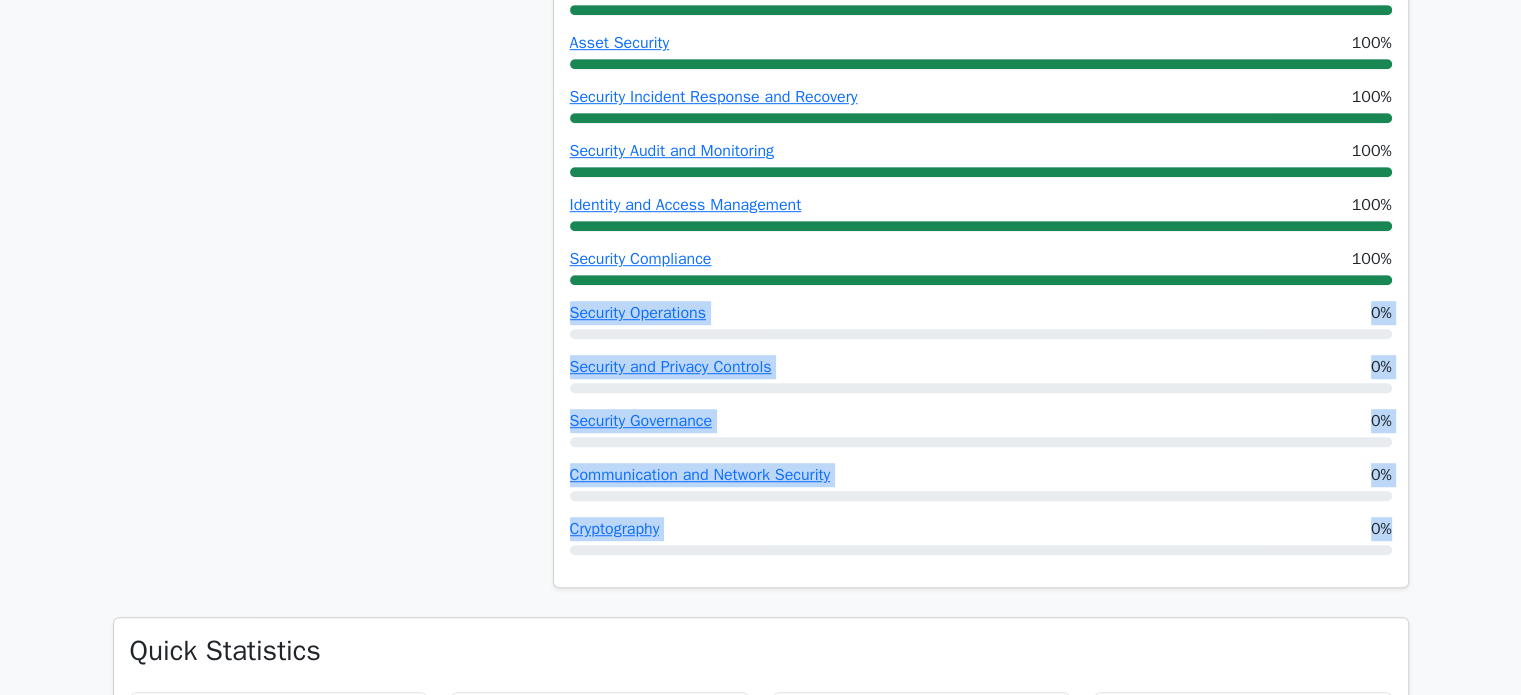 copy on "Security Operations
0%
Security and Privacy Controls
0%
Security Governance
0%
Communication and Network Security
0%
Cryptography
0%" 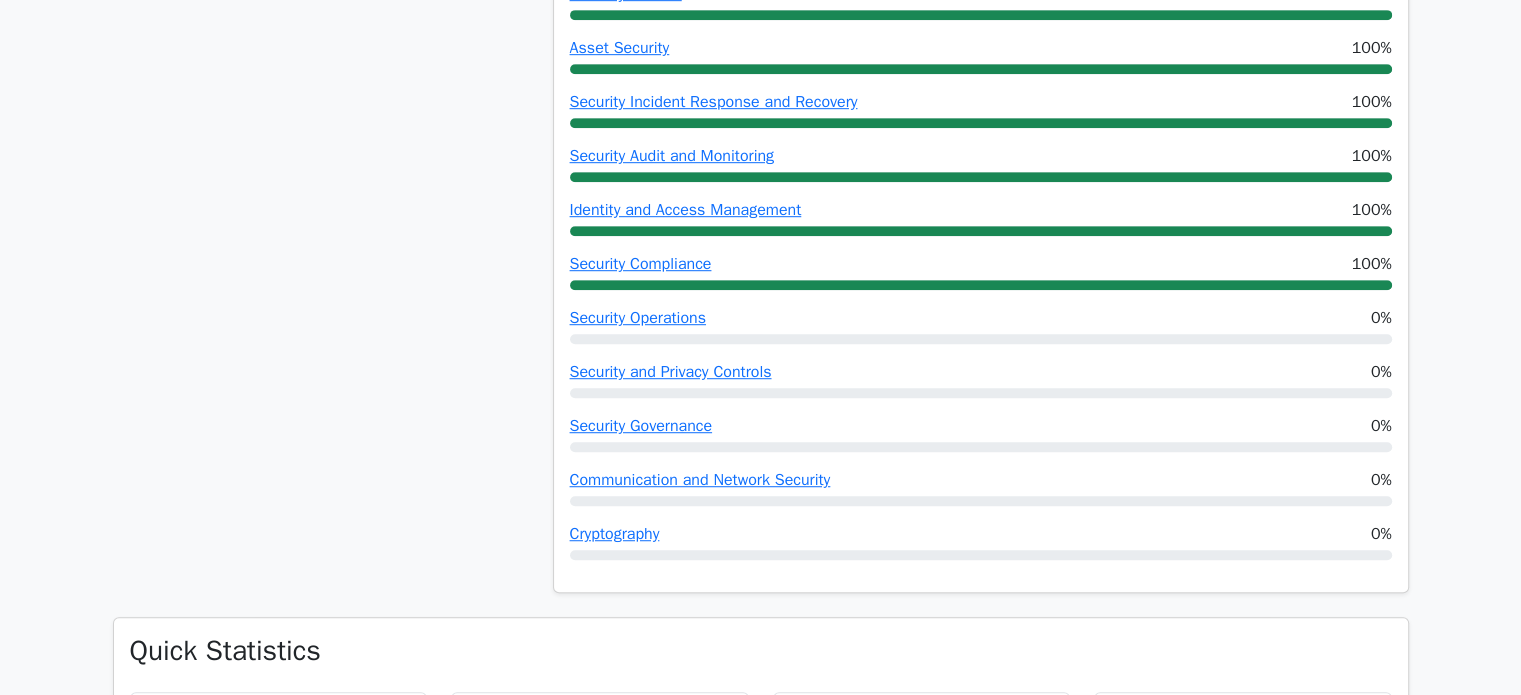 click on "68%
Your Score
Keep practicing!" at bounding box center (321, 73) 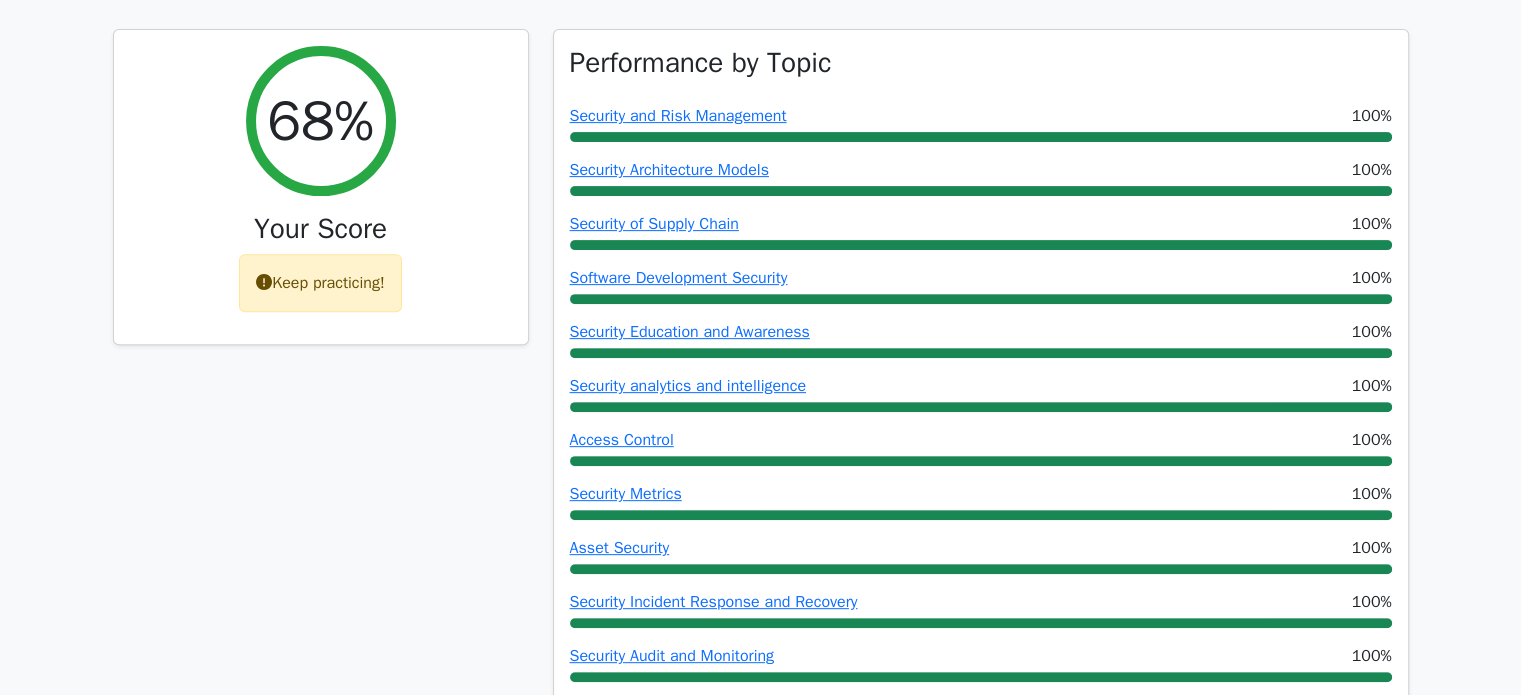 scroll, scrollTop: 500, scrollLeft: 0, axis: vertical 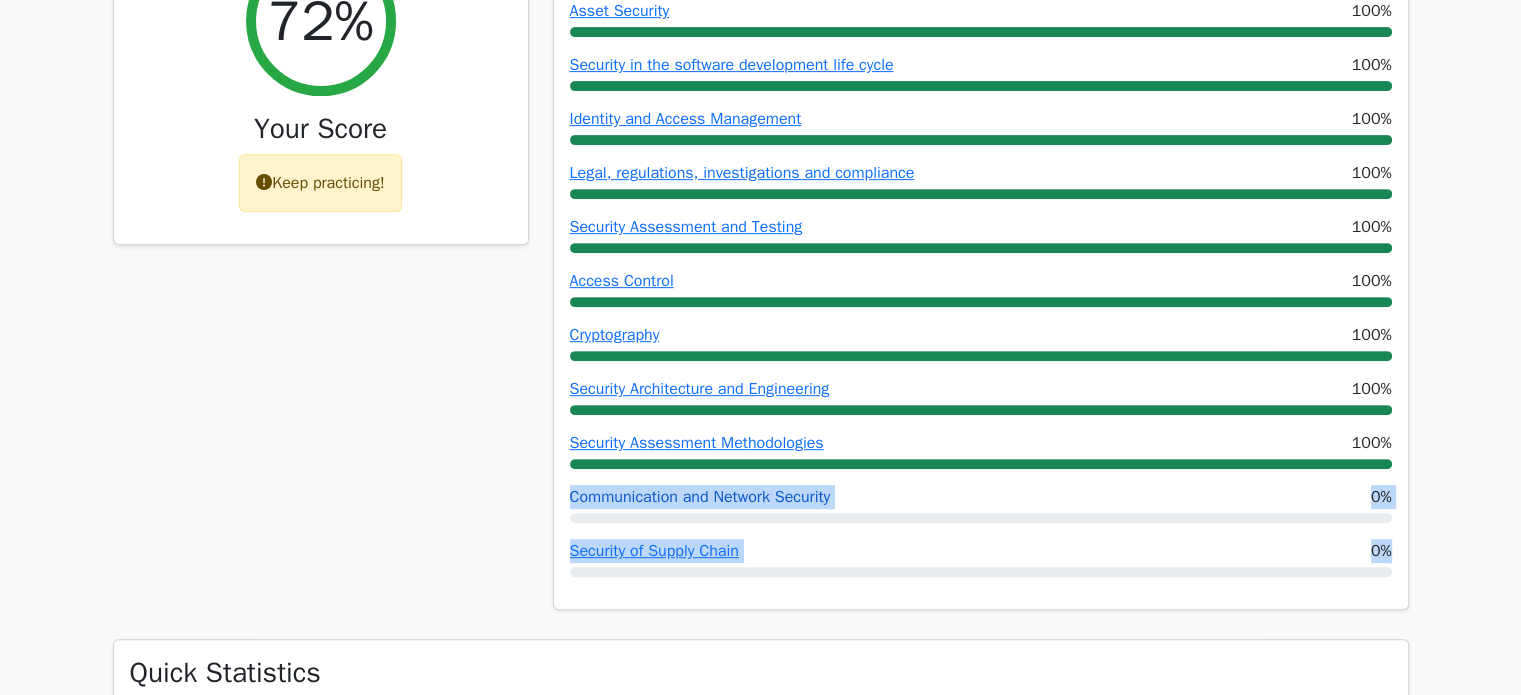drag, startPoint x: 1400, startPoint y: 555, endPoint x: 572, endPoint y: 499, distance: 829.89154 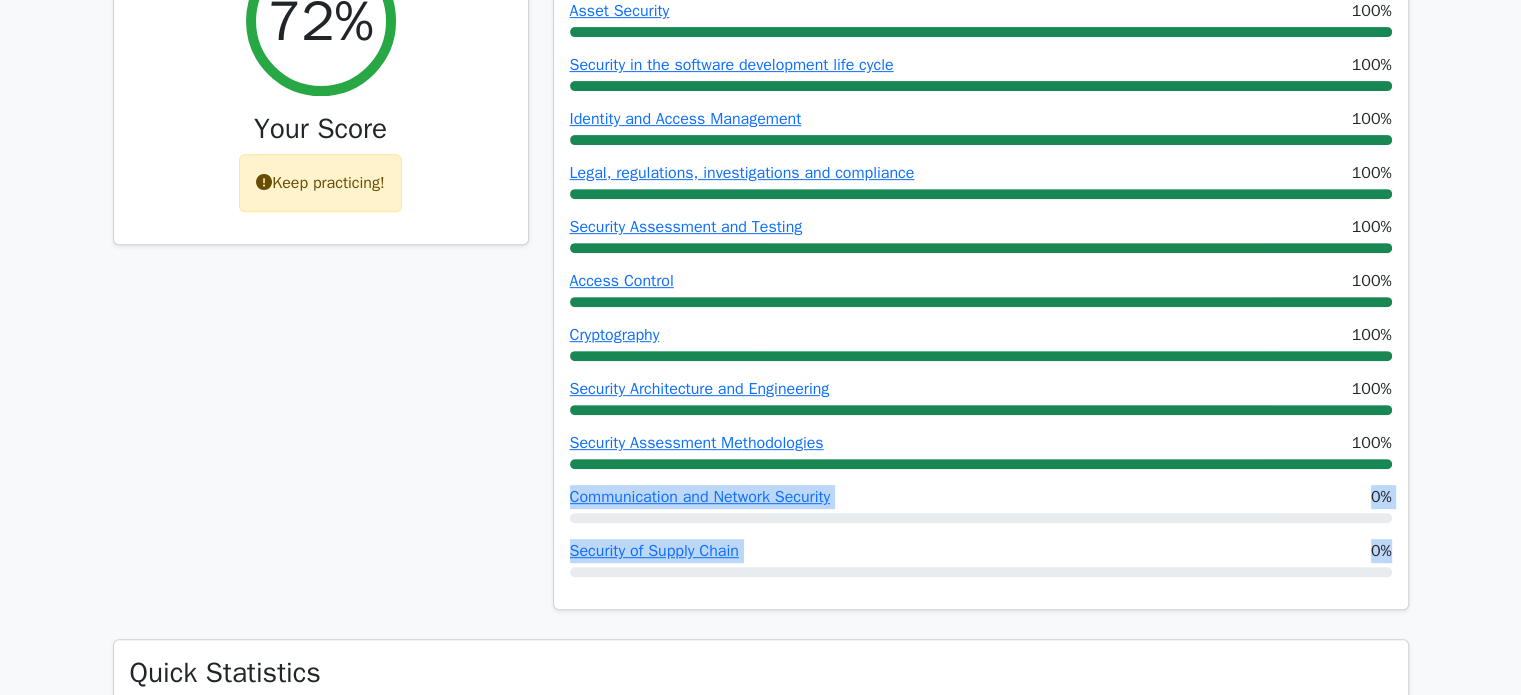 copy on "Communication and Network Security
0%
Security of Supply Chain
0%" 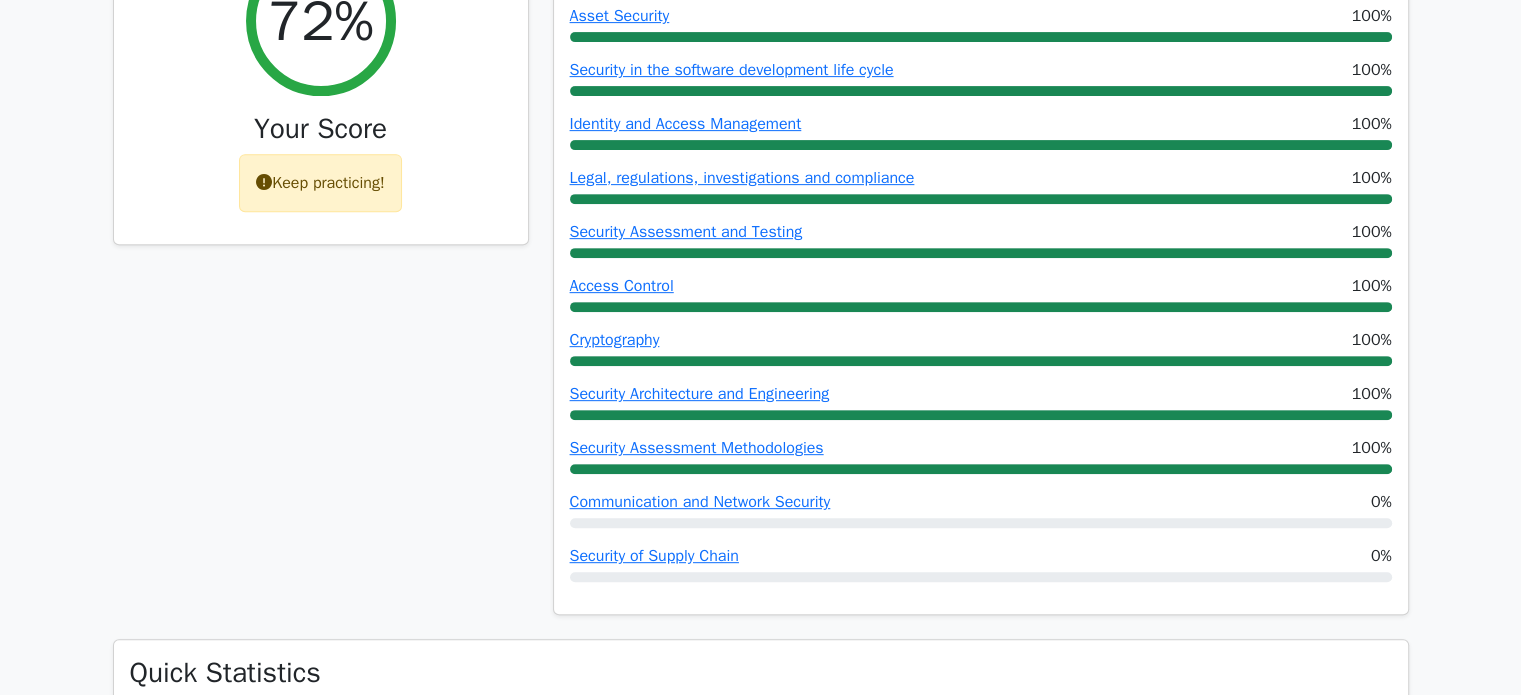 click on "Go Premium
CISSP Preparation Package (2025)
5693 Superior-grade  CISSP practice questions.
Accelerated Mastery: Deep dive into critical topics to fast-track your mastery.
Unlock Effortless CISSP preparation: 5 full exams.
100% Satisfaction Guaranteed: Full refund with no questions if unsatisfied.
Bonus:  If you upgrade now you get upgraded access to  all courses" at bounding box center (760, 1564) 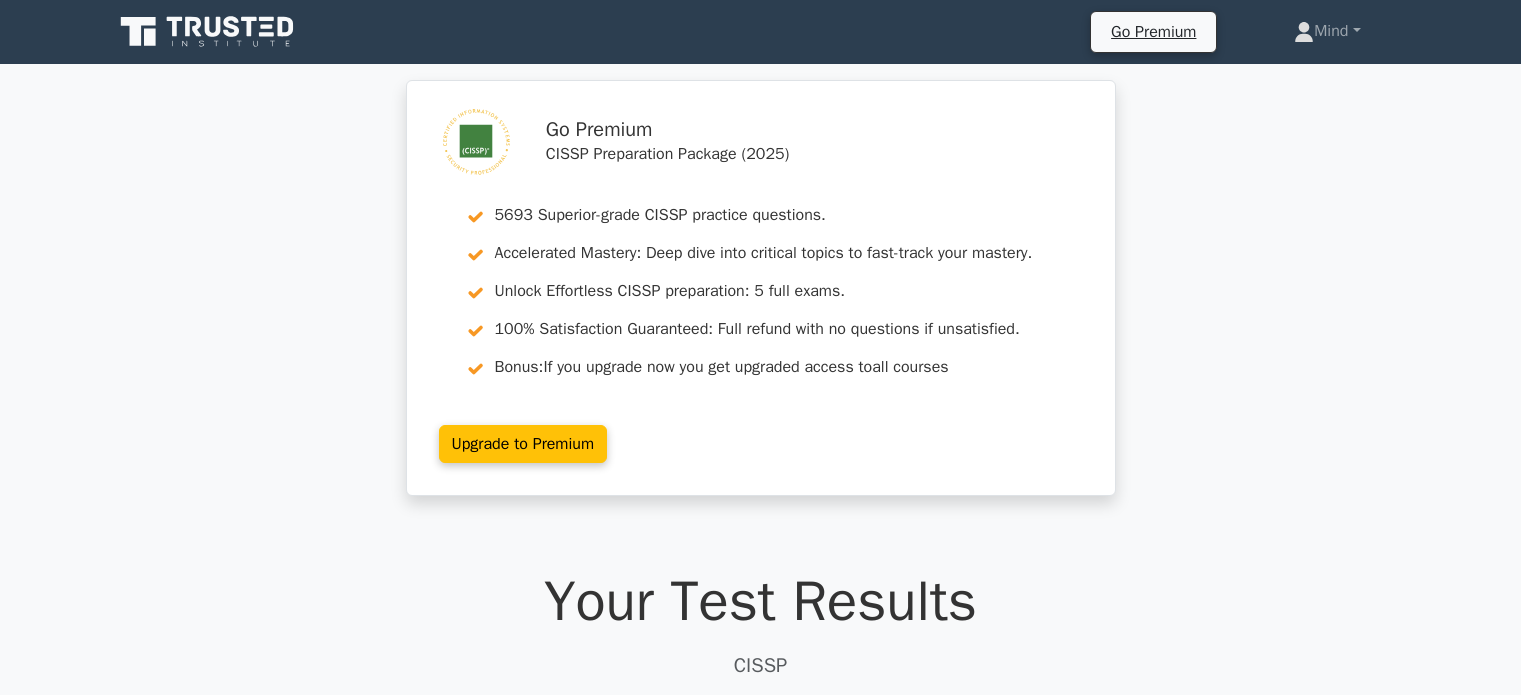 scroll, scrollTop: 5, scrollLeft: 0, axis: vertical 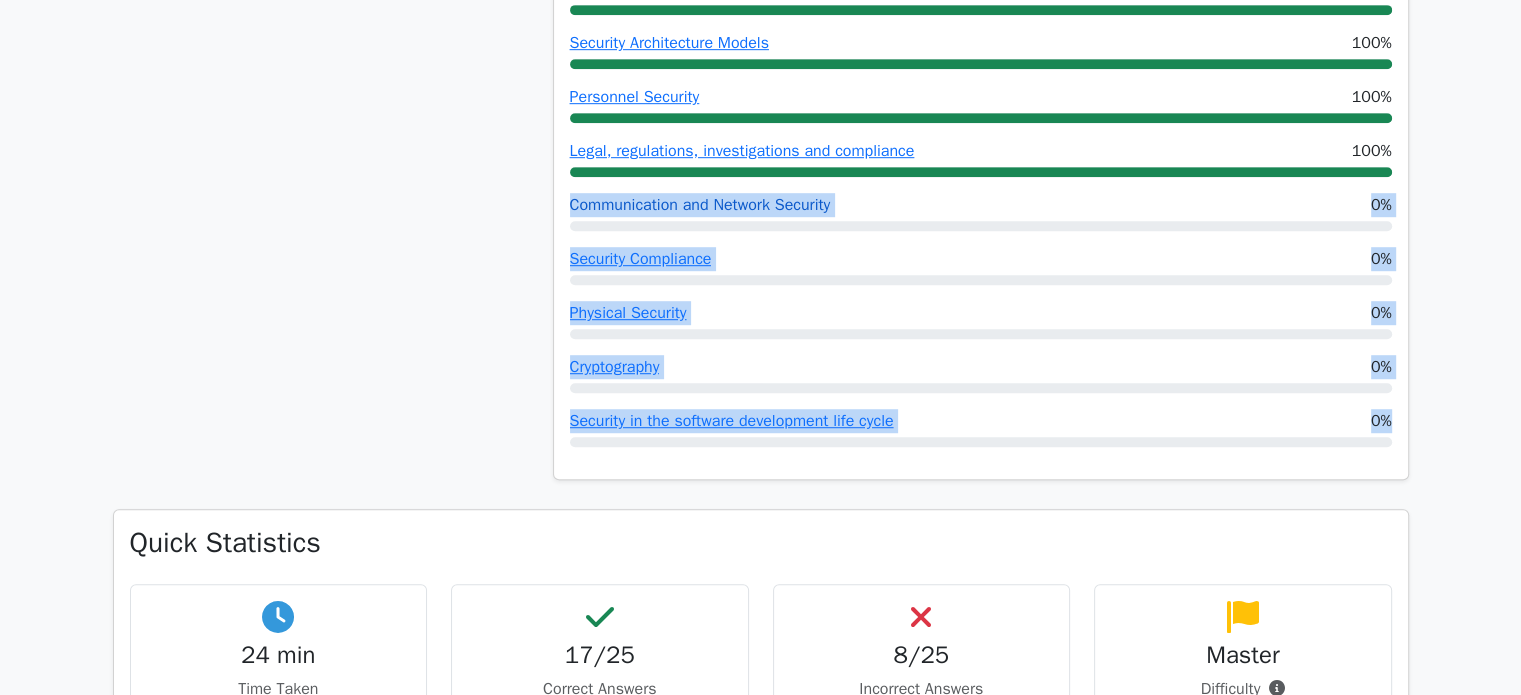 drag, startPoint x: 1392, startPoint y: 448, endPoint x: 569, endPoint y: 200, distance: 859.55396 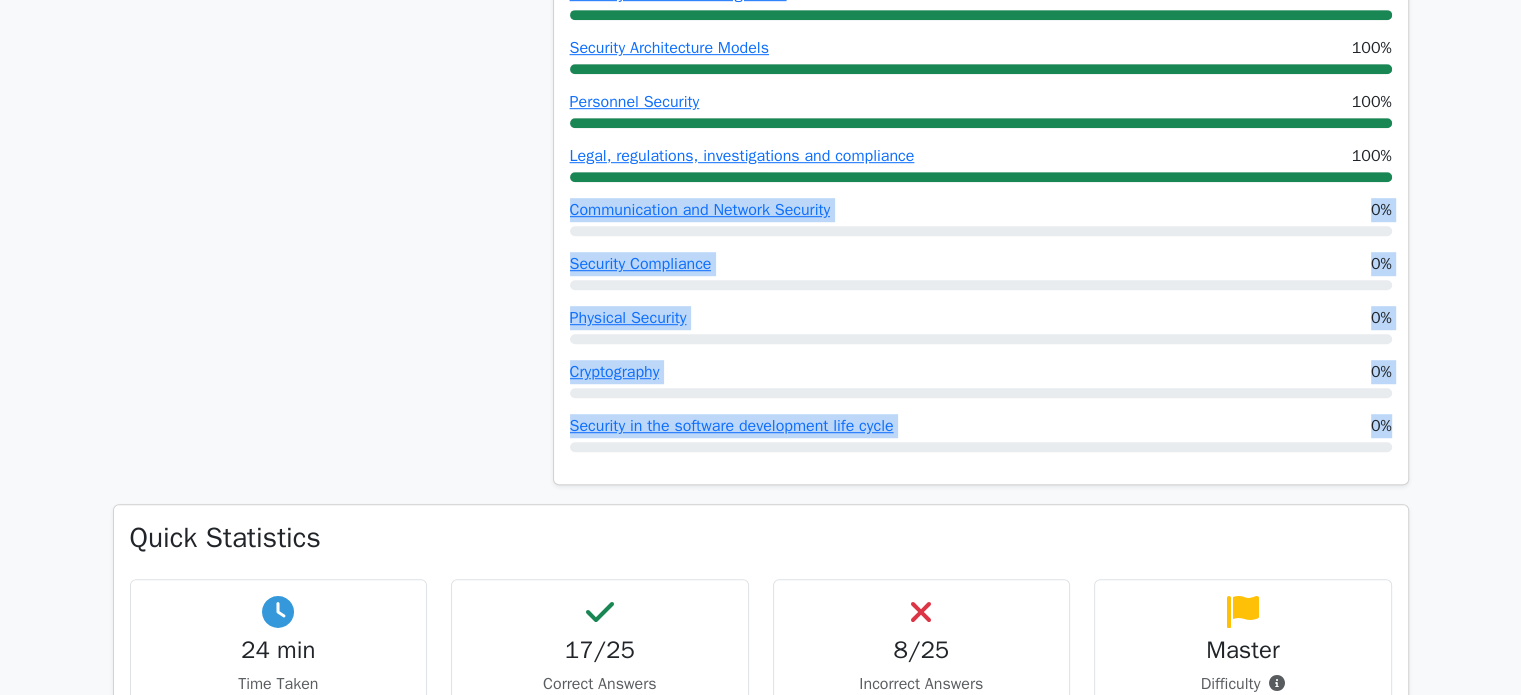 copy on "Communication and Network Security
0%
Security Compliance
0%
Physical Security
0%
Cryptography
0%
Security in the software development life cycle
0%" 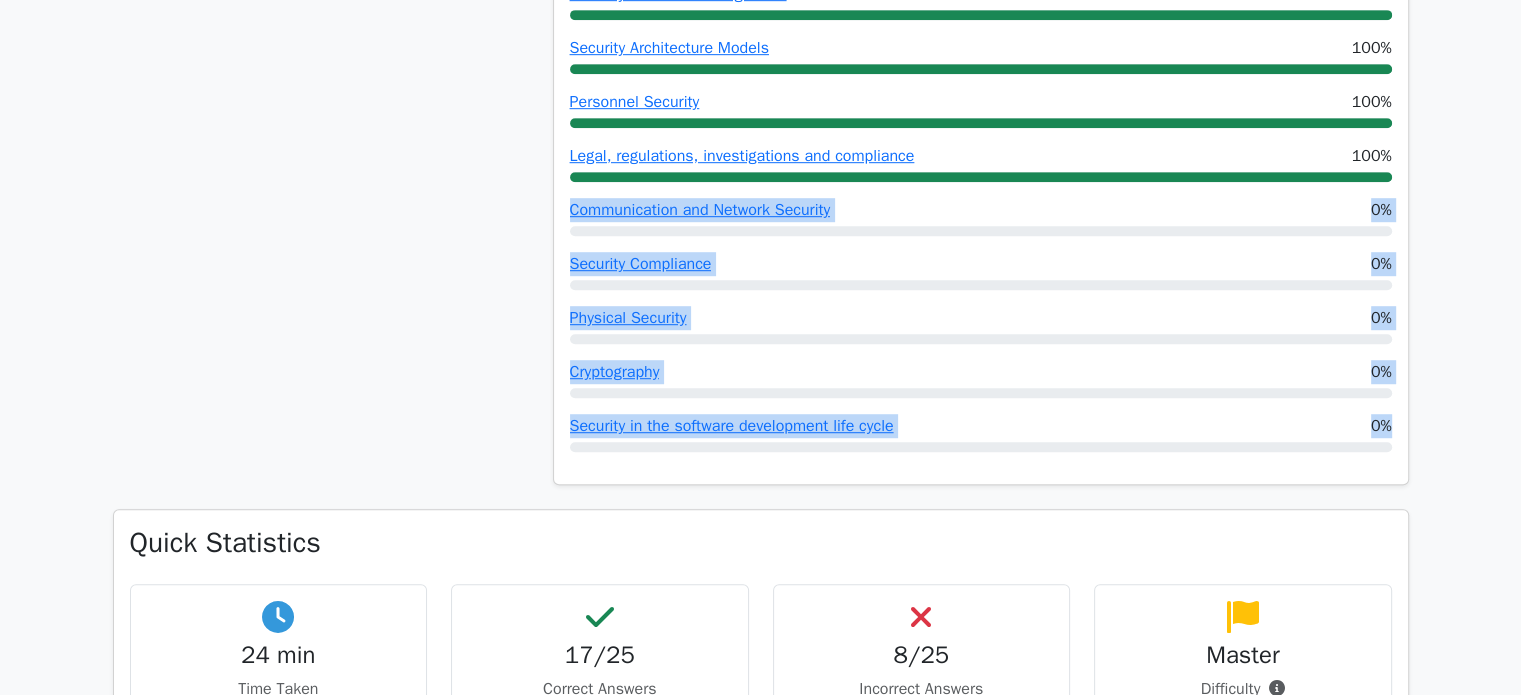 click on "Go Premium
CISSP Preparation Package (2025)
5693 Superior-grade  CISSP practice questions.
Accelerated Mastery: Deep dive into critical topics to fast-track your mastery.
Unlock Effortless CISSP preparation: 5 full exams.
100% Satisfaction Guaranteed: Full refund with no questions if unsatisfied.
Bonus:  If you upgrade now you get upgraded access to  all courses" at bounding box center [760, 1291] 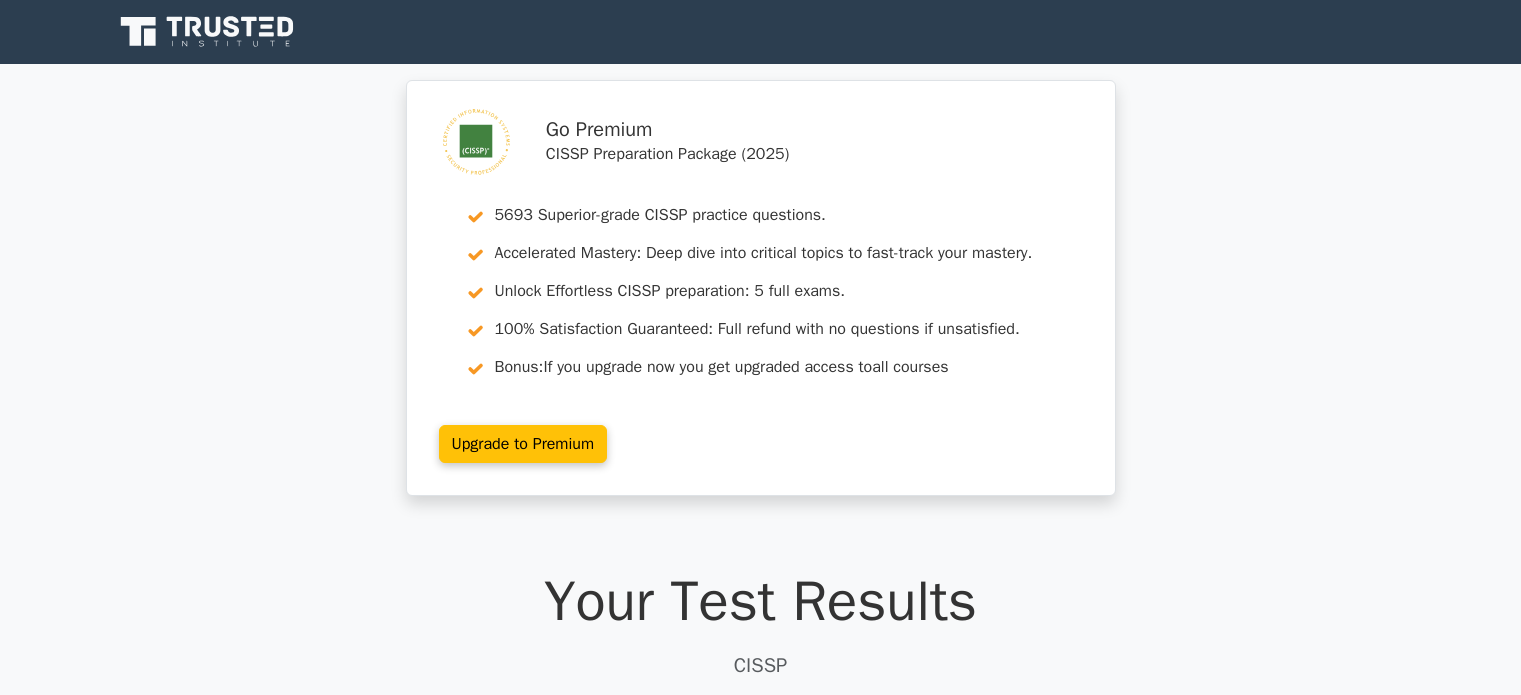 scroll, scrollTop: 0, scrollLeft: 0, axis: both 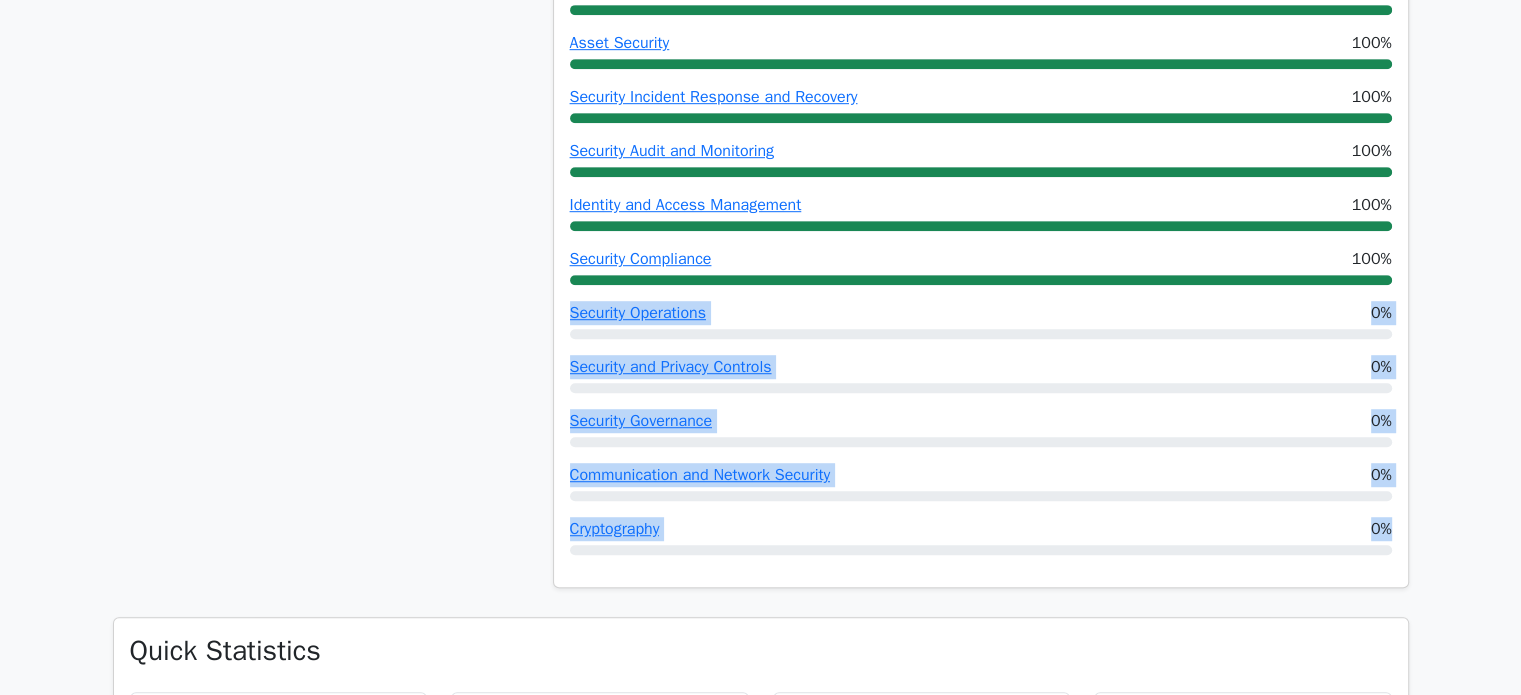 drag, startPoint x: 1397, startPoint y: 559, endPoint x: 567, endPoint y: 307, distance: 867.41223 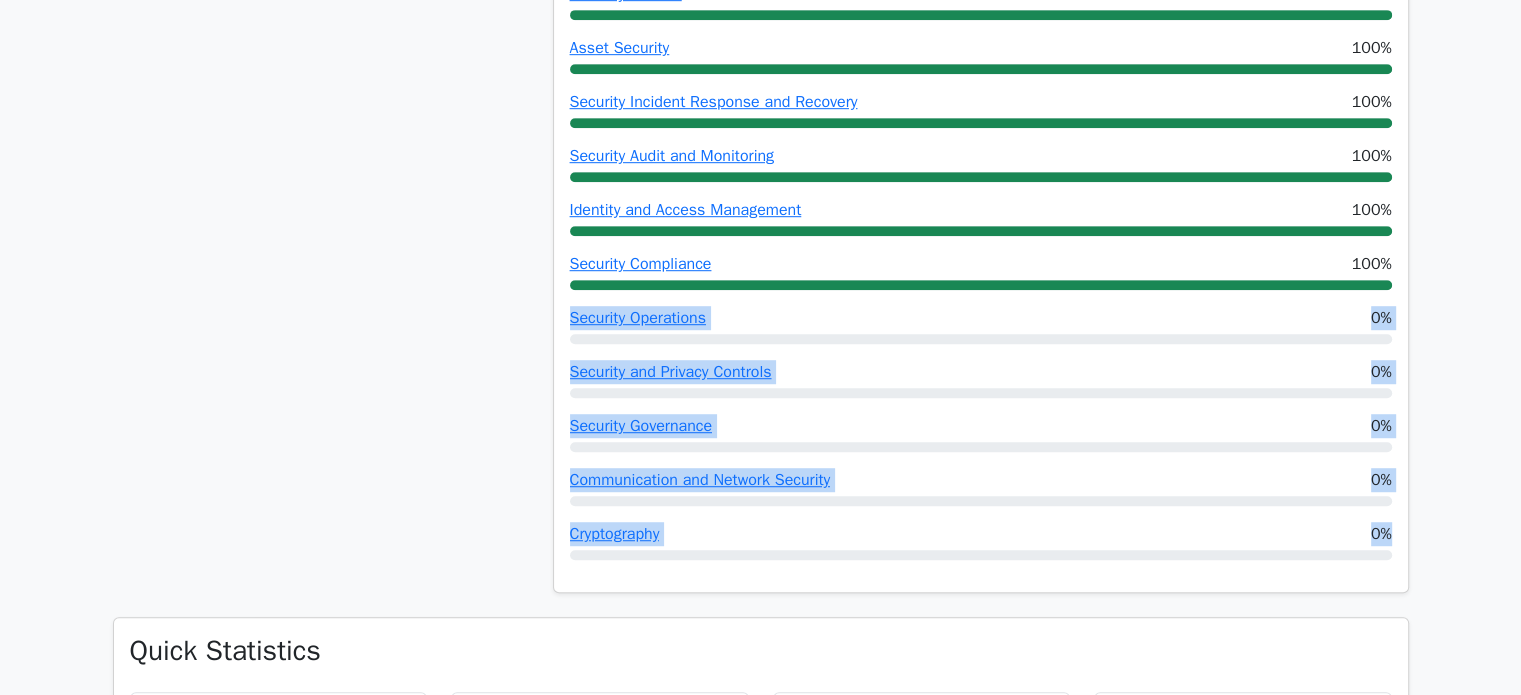 click on "Go Premium
CISSP Preparation Package (2025)
5693 Superior-grade  CISSP practice questions.
Accelerated Mastery: Deep dive into critical topics to fast-track your mastery.
Unlock Effortless CISSP preparation: 5 full exams.
100% Satisfaction Guaranteed: Full refund with no questions if unsatisfied.
Bonus:  If you upgrade now you get upgraded access to  all courses" at bounding box center [760, 1333] 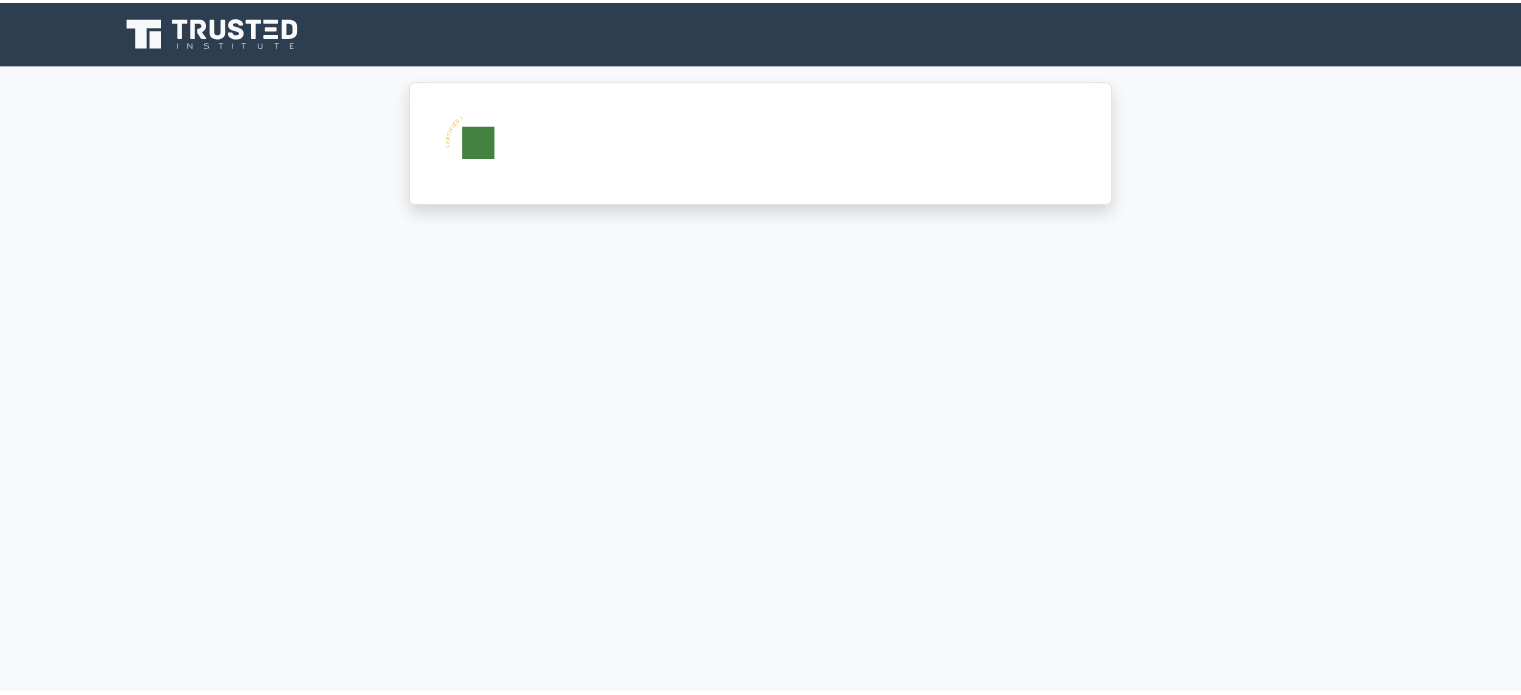 scroll, scrollTop: 0, scrollLeft: 0, axis: both 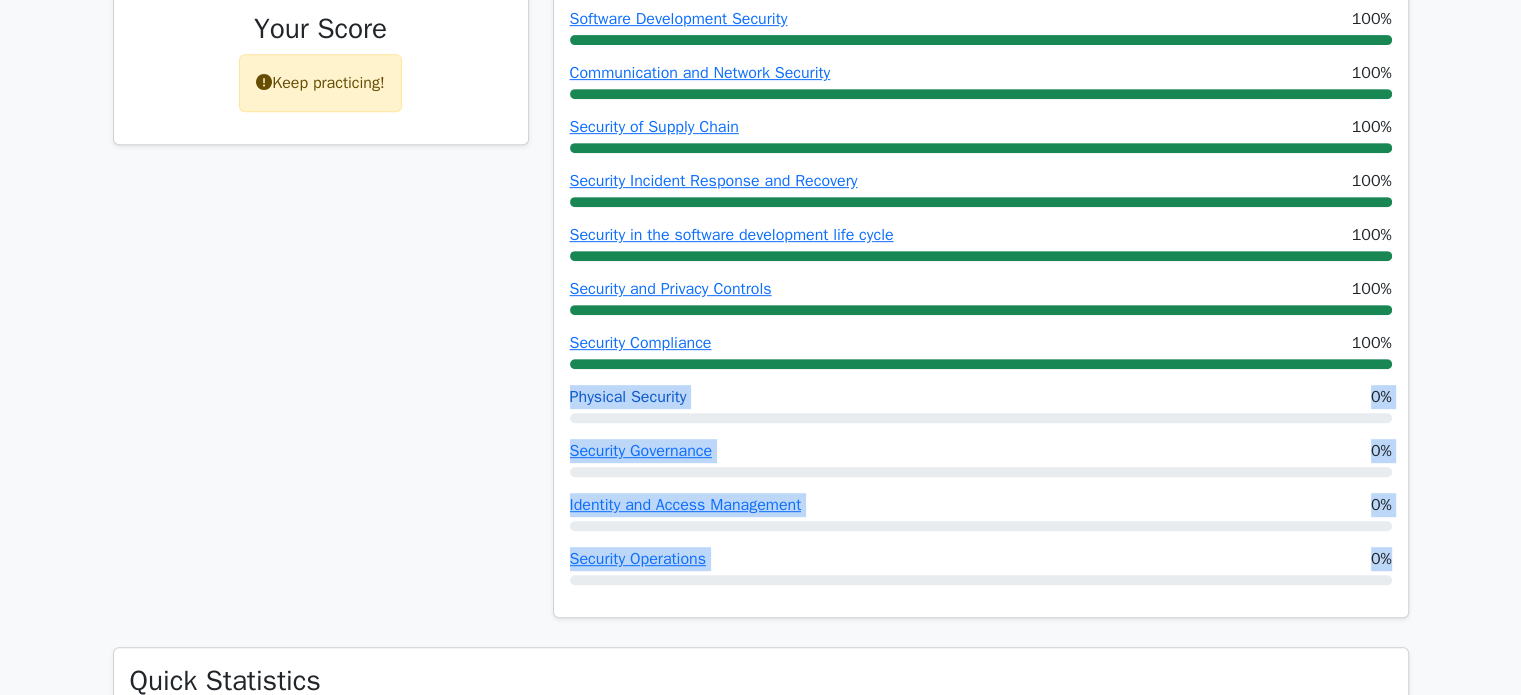 drag, startPoint x: 1401, startPoint y: 576, endPoint x: 576, endPoint y: 397, distance: 844.1955 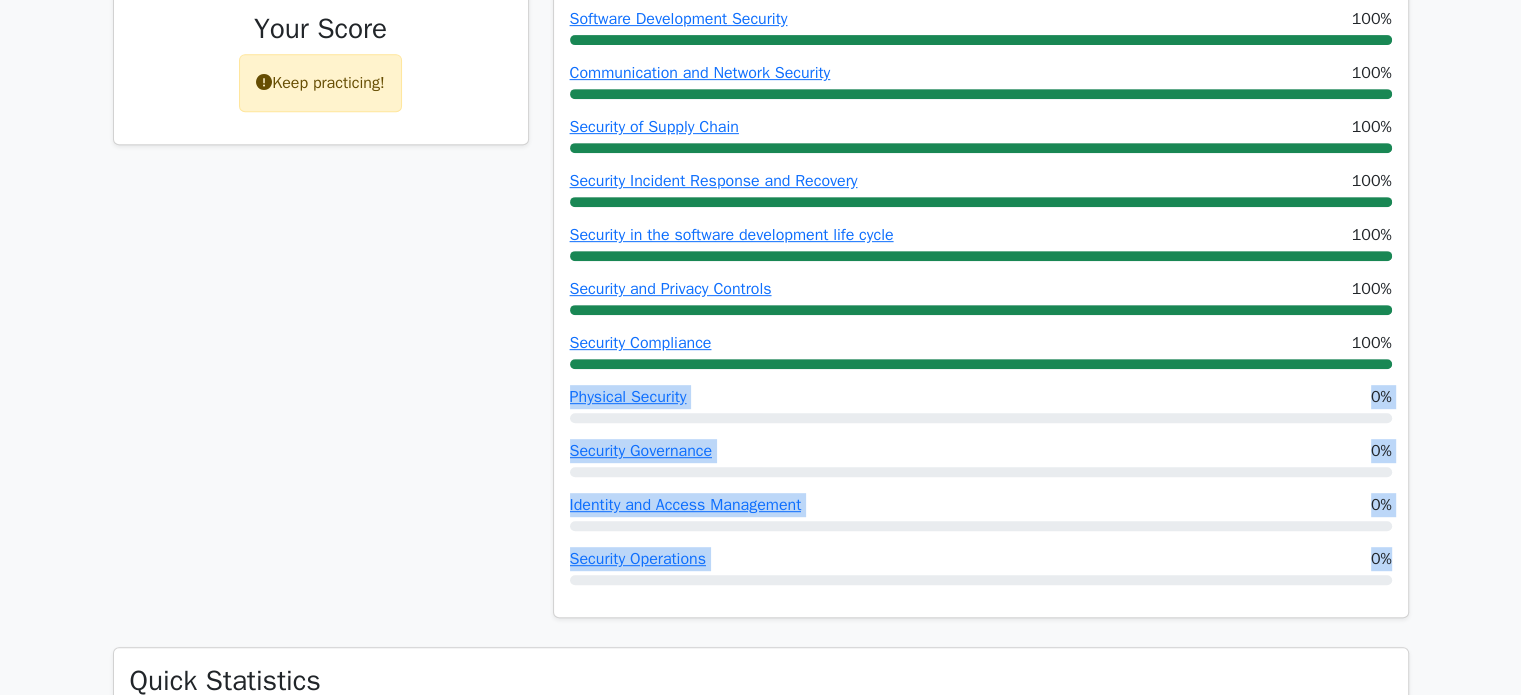copy on "Physical Security
0%
Security Governance
0%
Identity and Access Management
0%
Security Operations
0%" 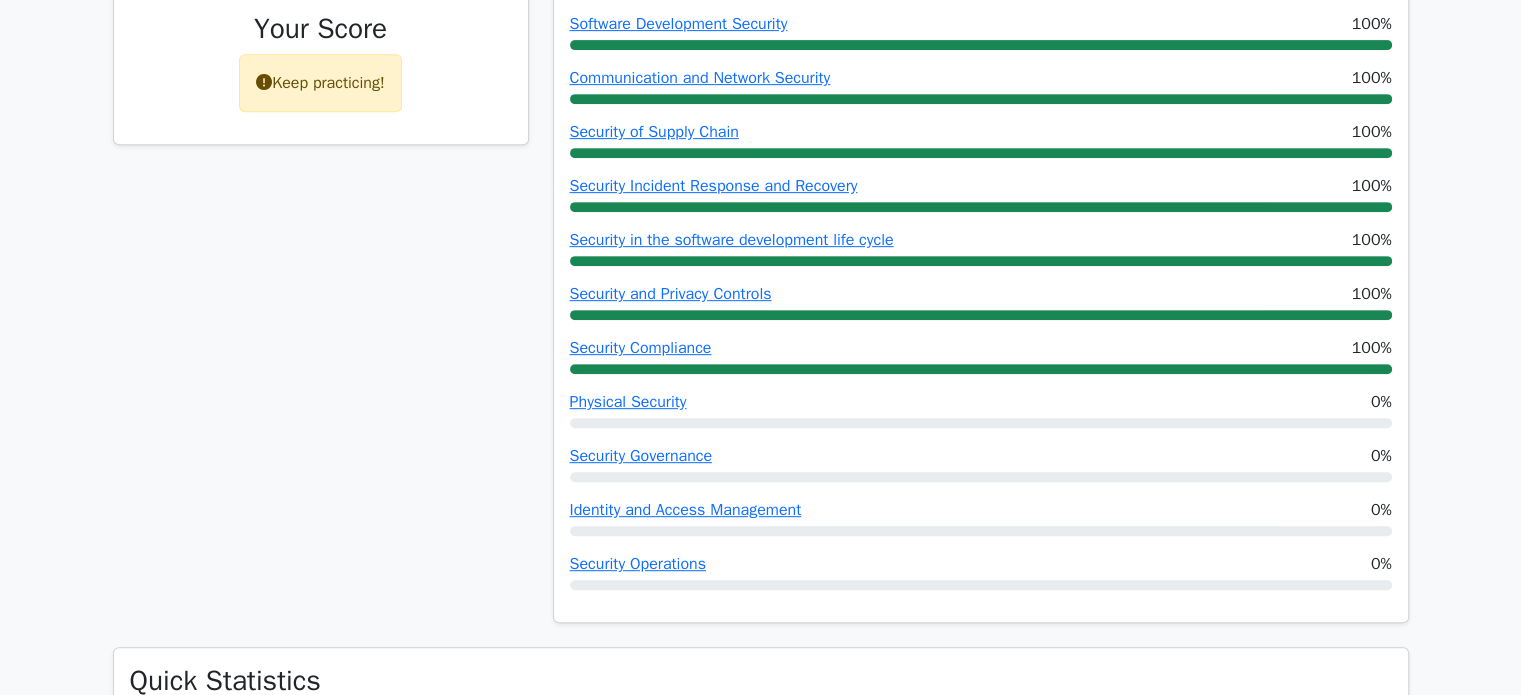 click on "Go Premium
CISSP Preparation Package (2025)
5693 Superior-grade  CISSP practice questions.
Accelerated Mastery: Deep dive into critical topics to fast-track your mastery.
Unlock Effortless CISSP preparation: 5 full exams.
100% Satisfaction Guaranteed: Full refund with no questions if unsatisfied.
Bonus:  If you upgrade now you get upgraded access to  all courses" at bounding box center [760, 1494] 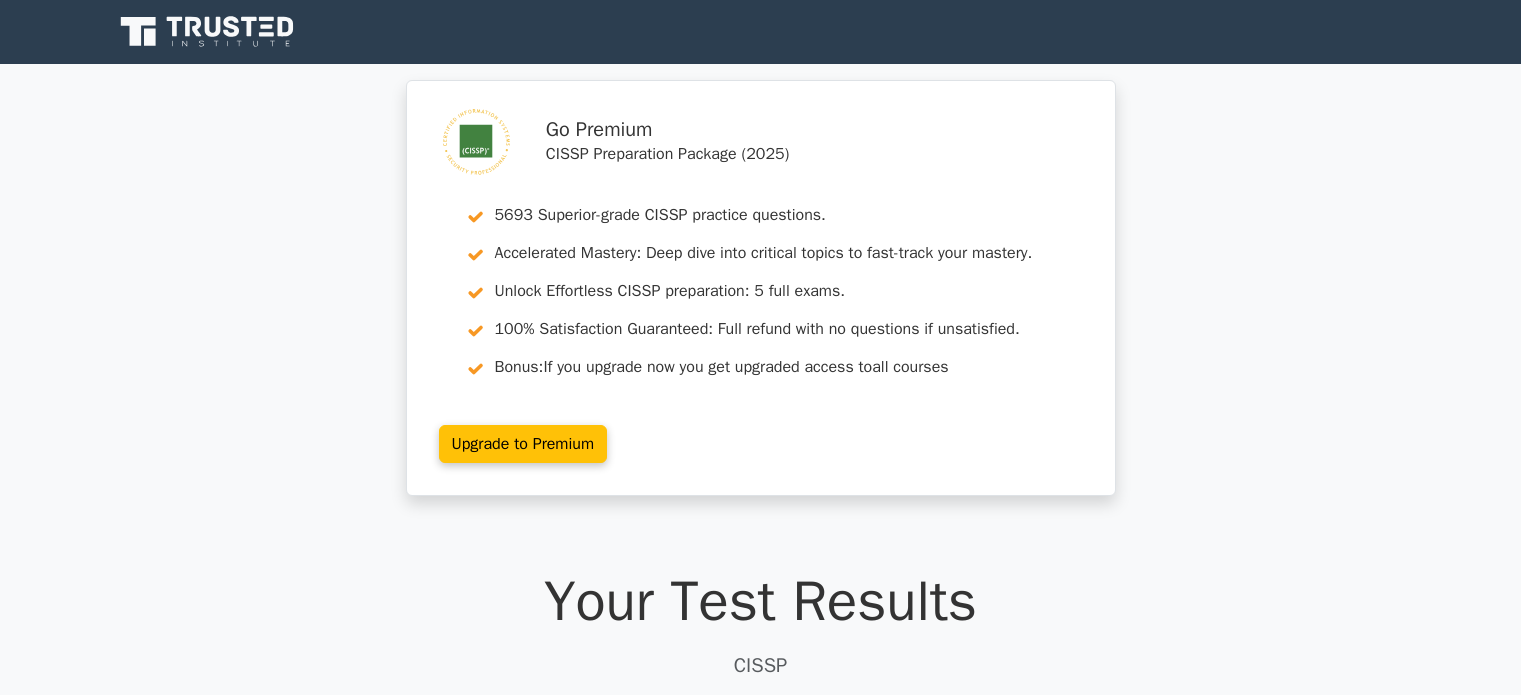 scroll, scrollTop: 0, scrollLeft: 0, axis: both 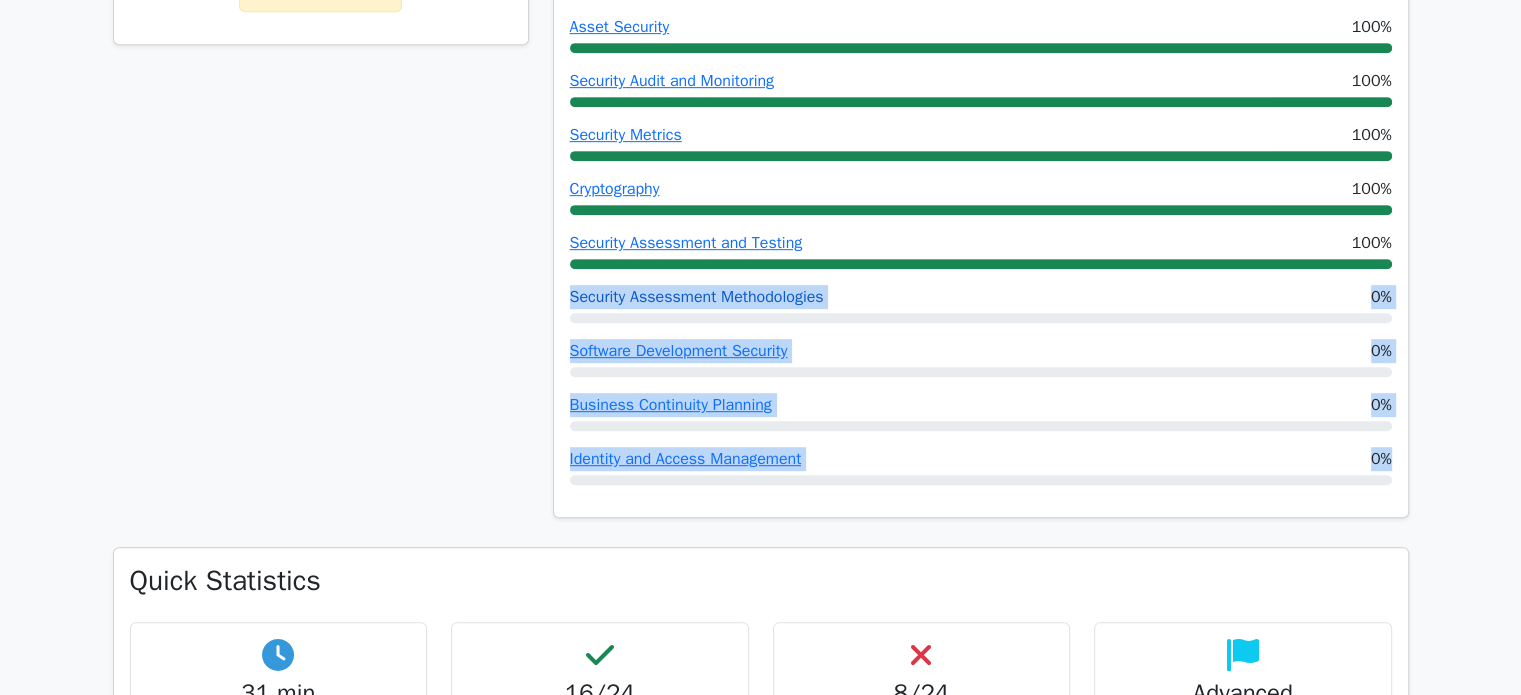 drag, startPoint x: 1391, startPoint y: 492, endPoint x: 571, endPoint y: 290, distance: 844.51404 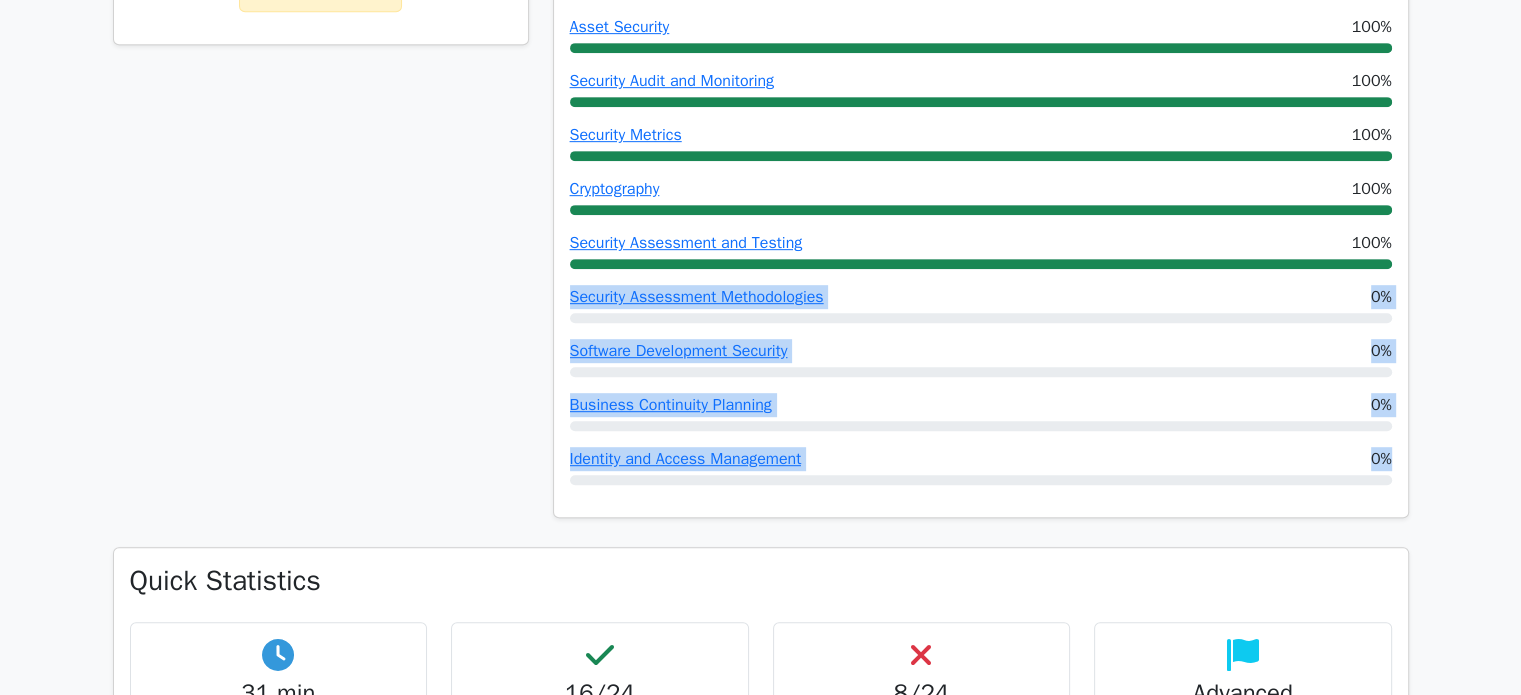 copy on "Security Assessment Methodologies
0%
Software Development Security
0%
Business Continuity Planning
0%
Identity and Access Management
0%" 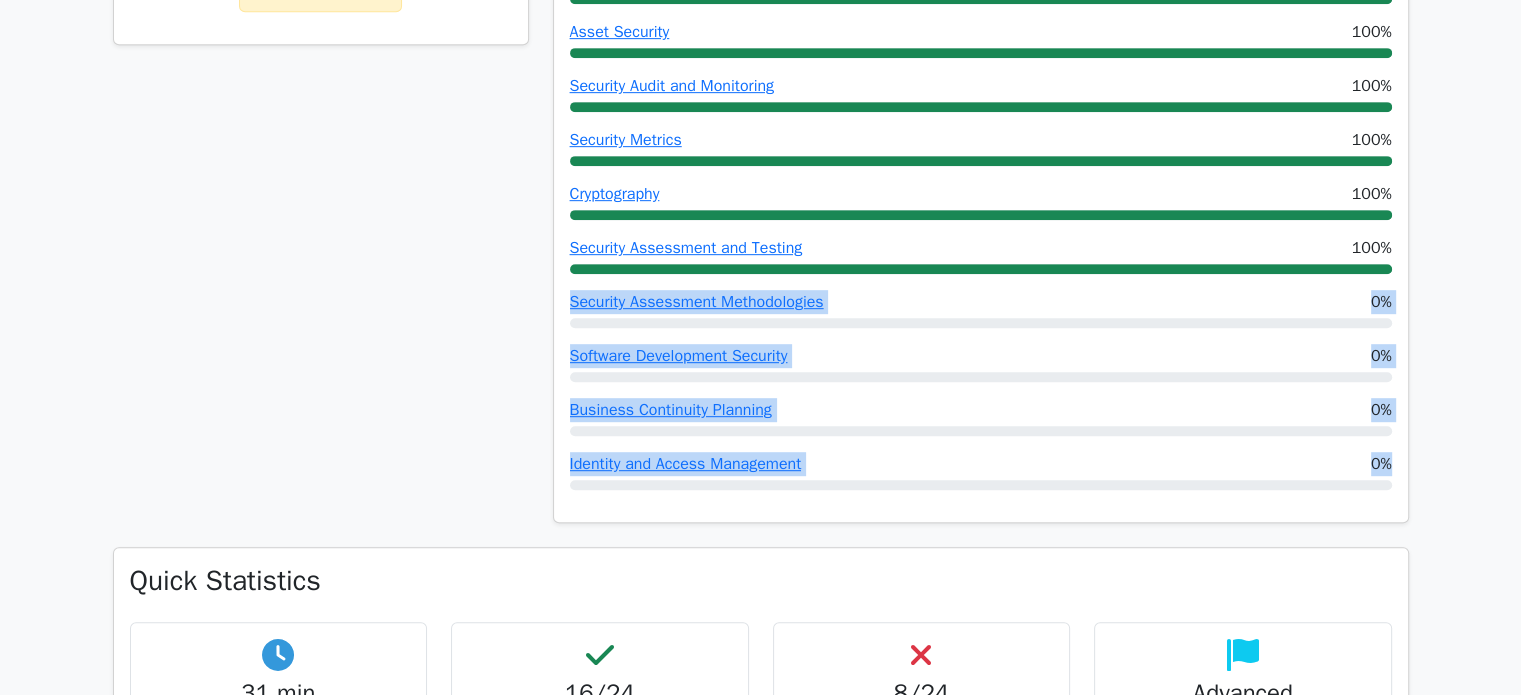 click on "Go Premium
CISSP Preparation Package (2025)
5693 Superior-grade  CISSP practice questions.
Accelerated Mastery: Deep dive into critical topics to fast-track your mastery.
Unlock Effortless CISSP preparation: 5 full exams.
100% Satisfaction Guaranteed: Full refund with no questions if unsatisfied.
Bonus:  If you upgrade now you get upgraded access to  all courses" at bounding box center (760, 1455) 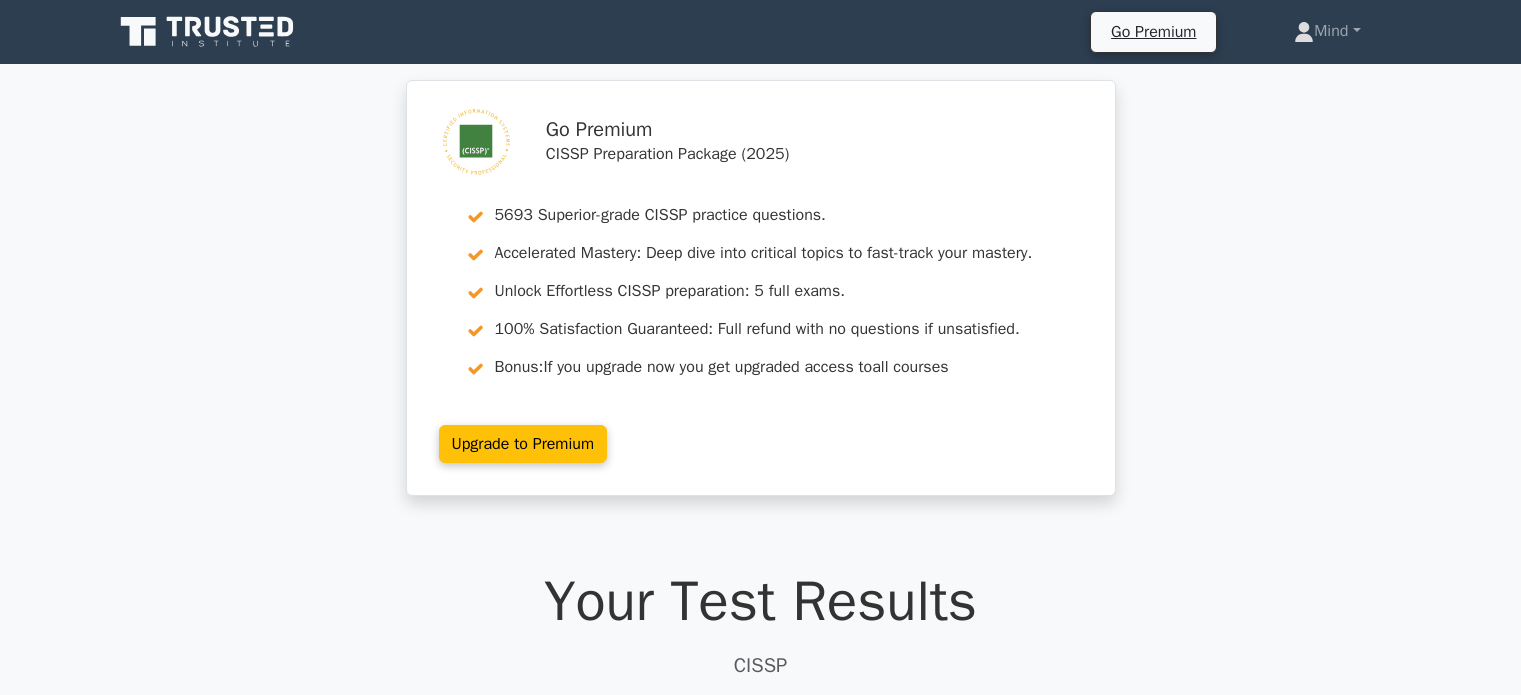 scroll, scrollTop: 0, scrollLeft: 0, axis: both 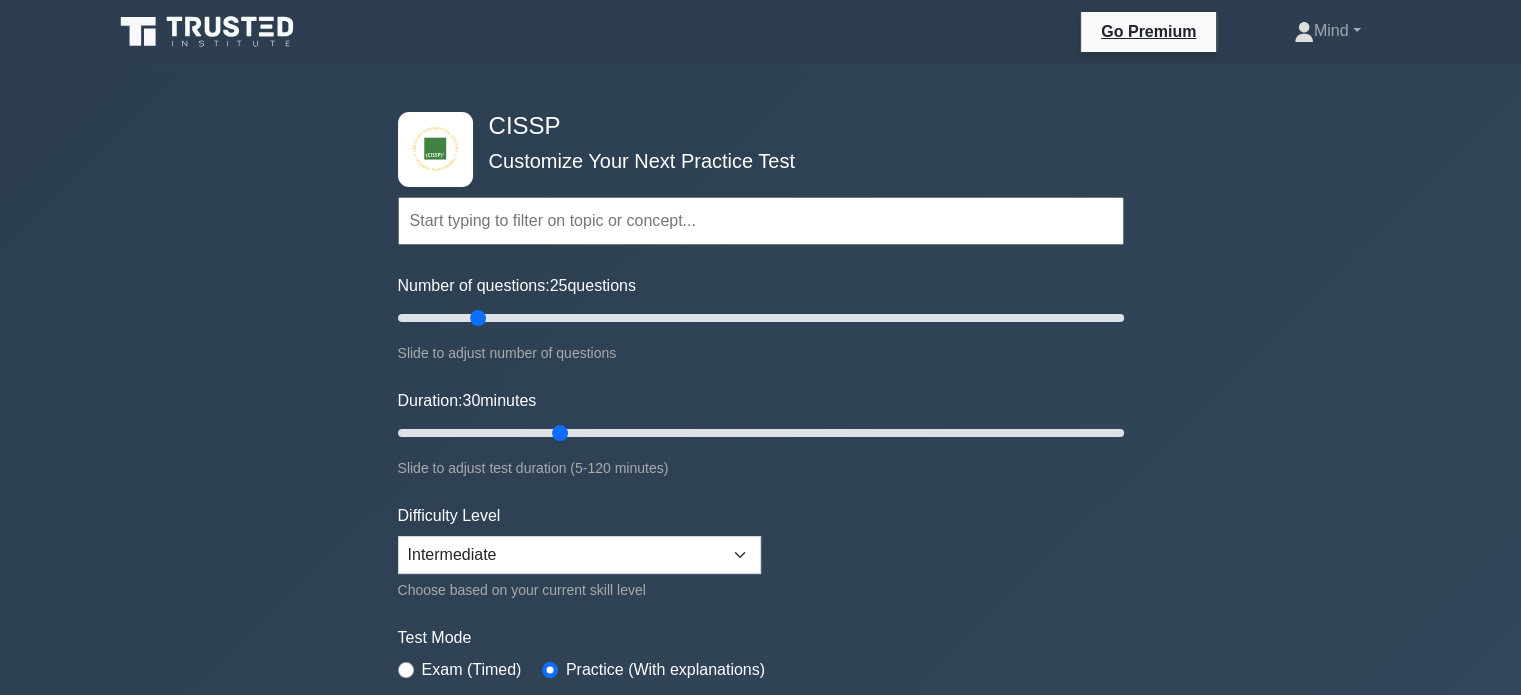 click at bounding box center (761, 221) 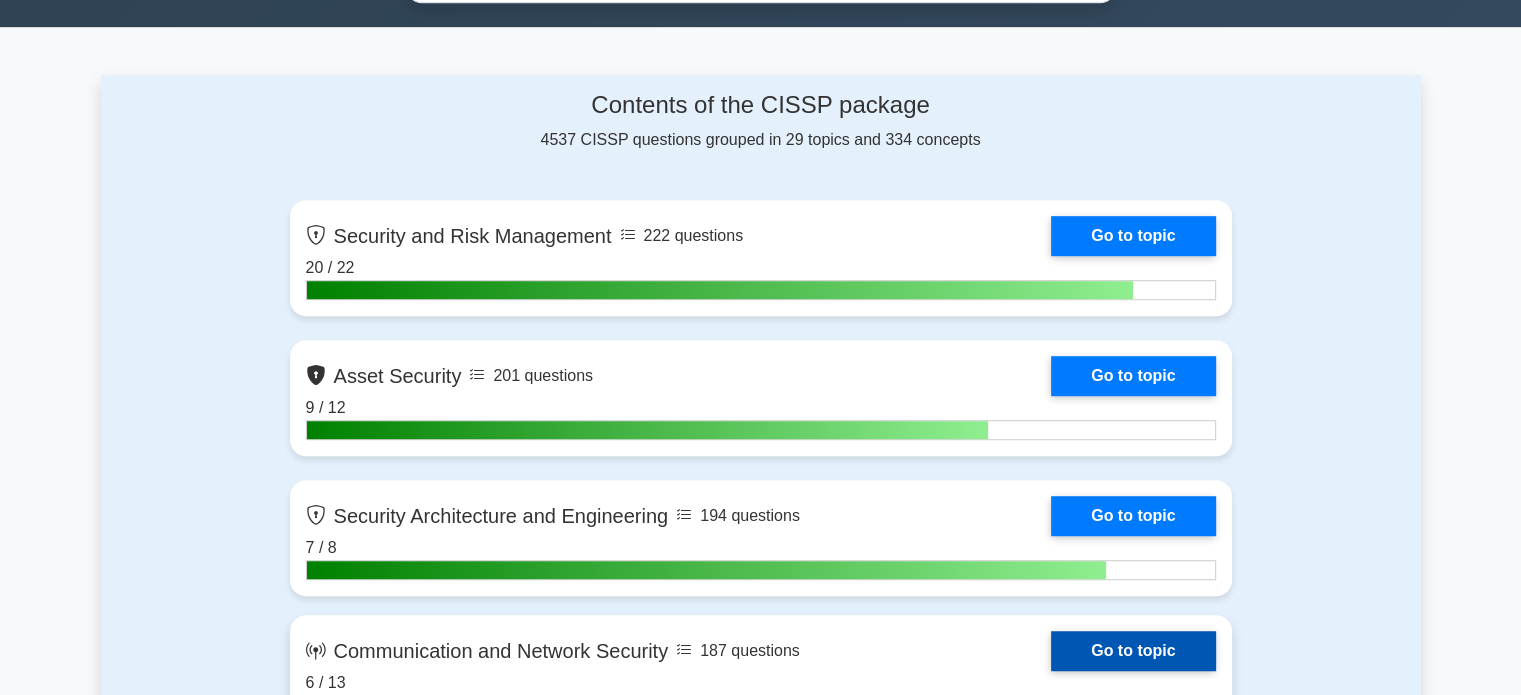 scroll, scrollTop: 1200, scrollLeft: 0, axis: vertical 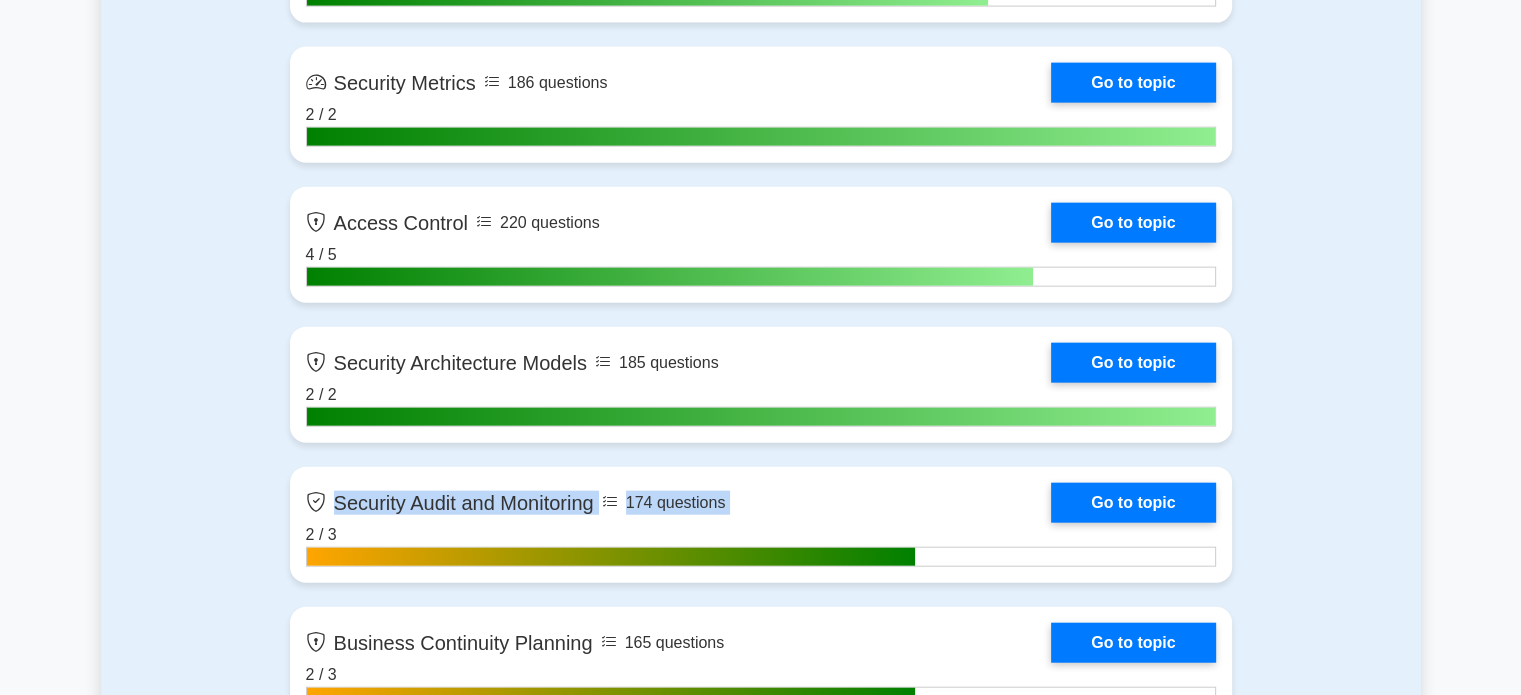 drag, startPoint x: 1510, startPoint y: 430, endPoint x: 1508, endPoint y: 461, distance: 31.06445 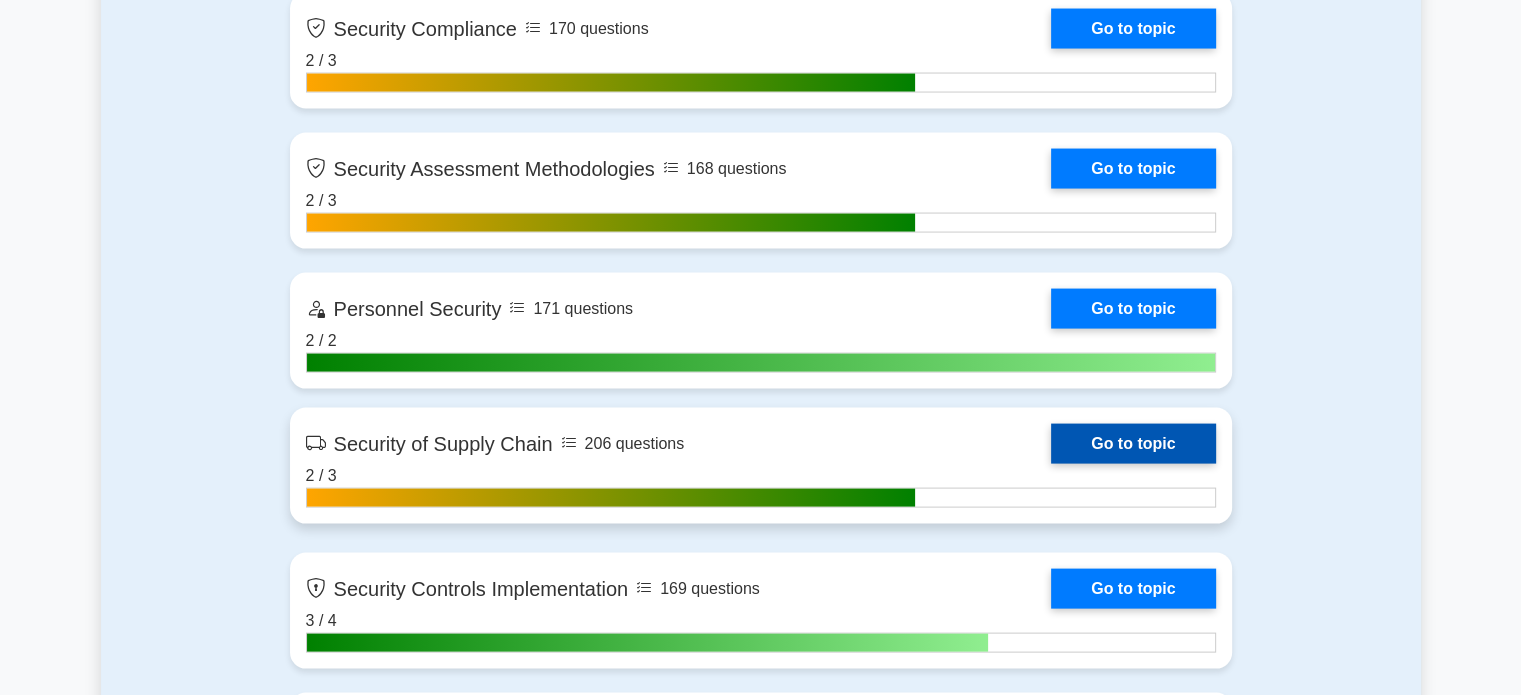 scroll, scrollTop: 3981, scrollLeft: 0, axis: vertical 